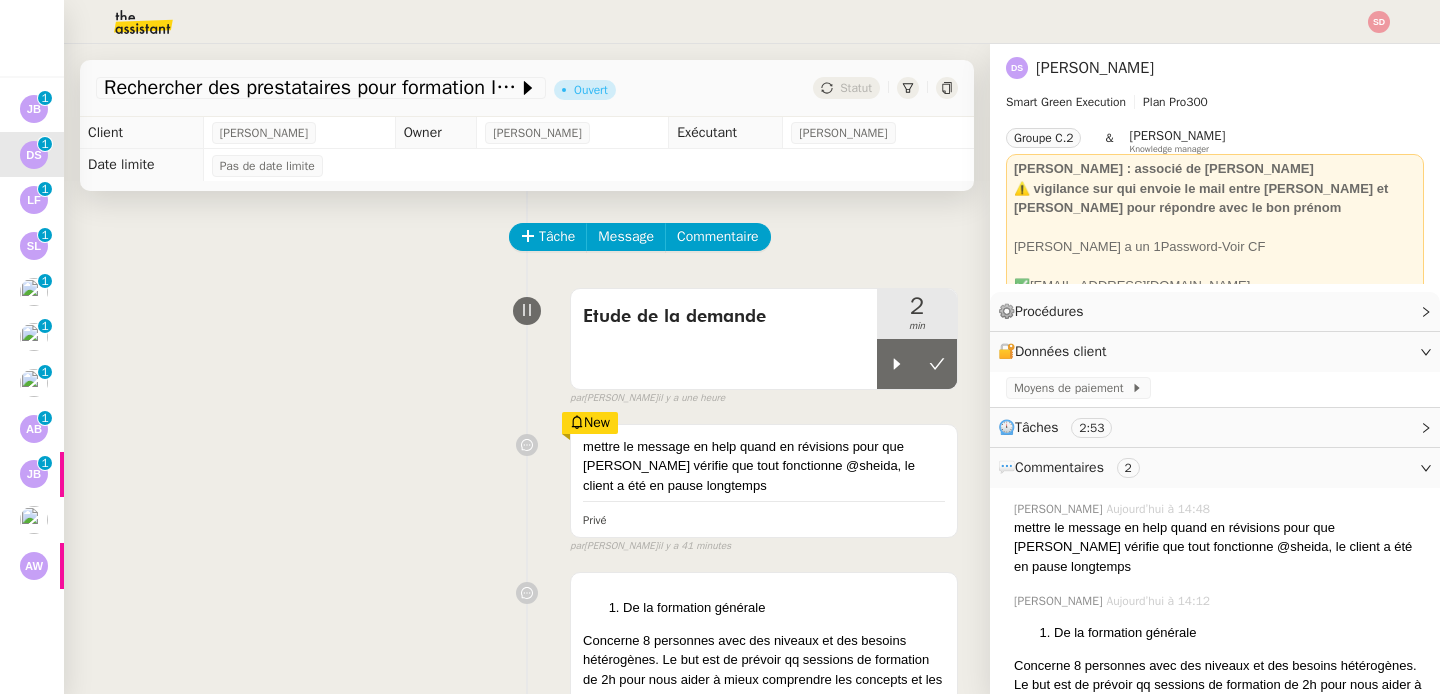 scroll, scrollTop: 0, scrollLeft: 0, axis: both 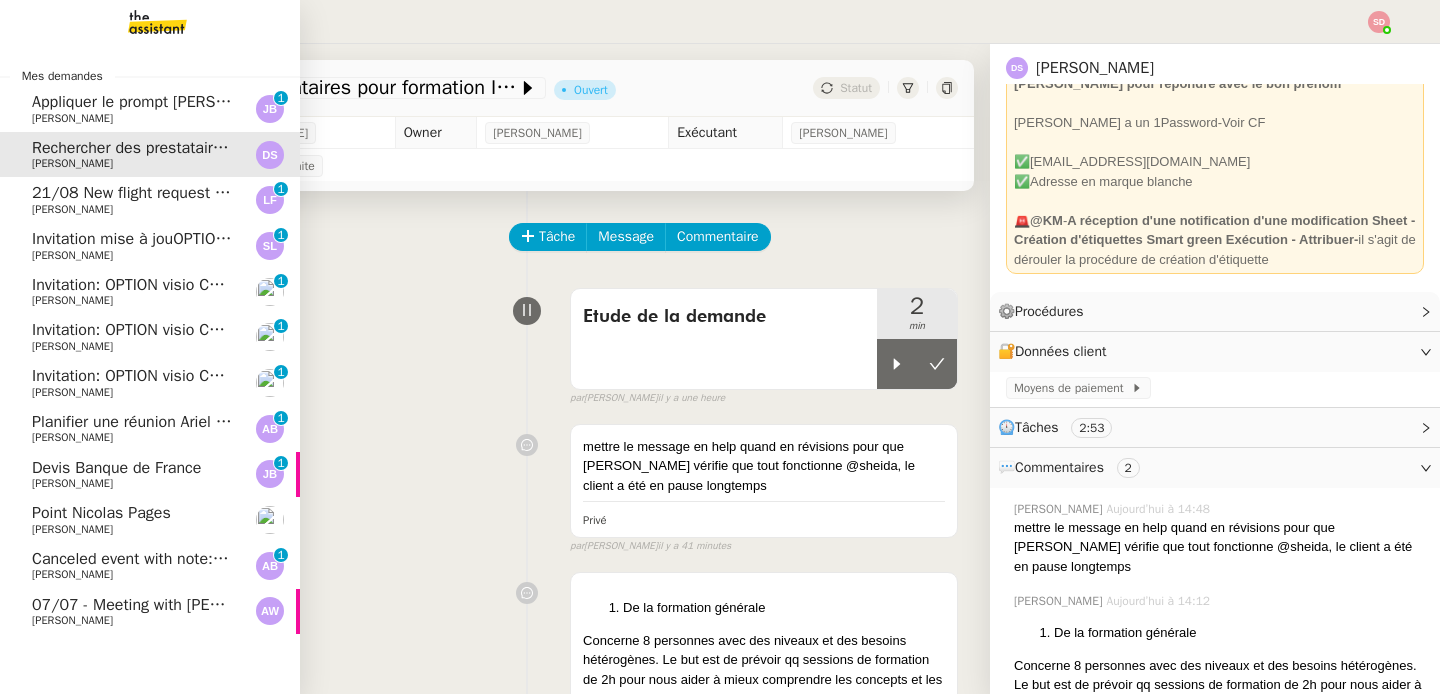 click on "[PERSON_NAME]" 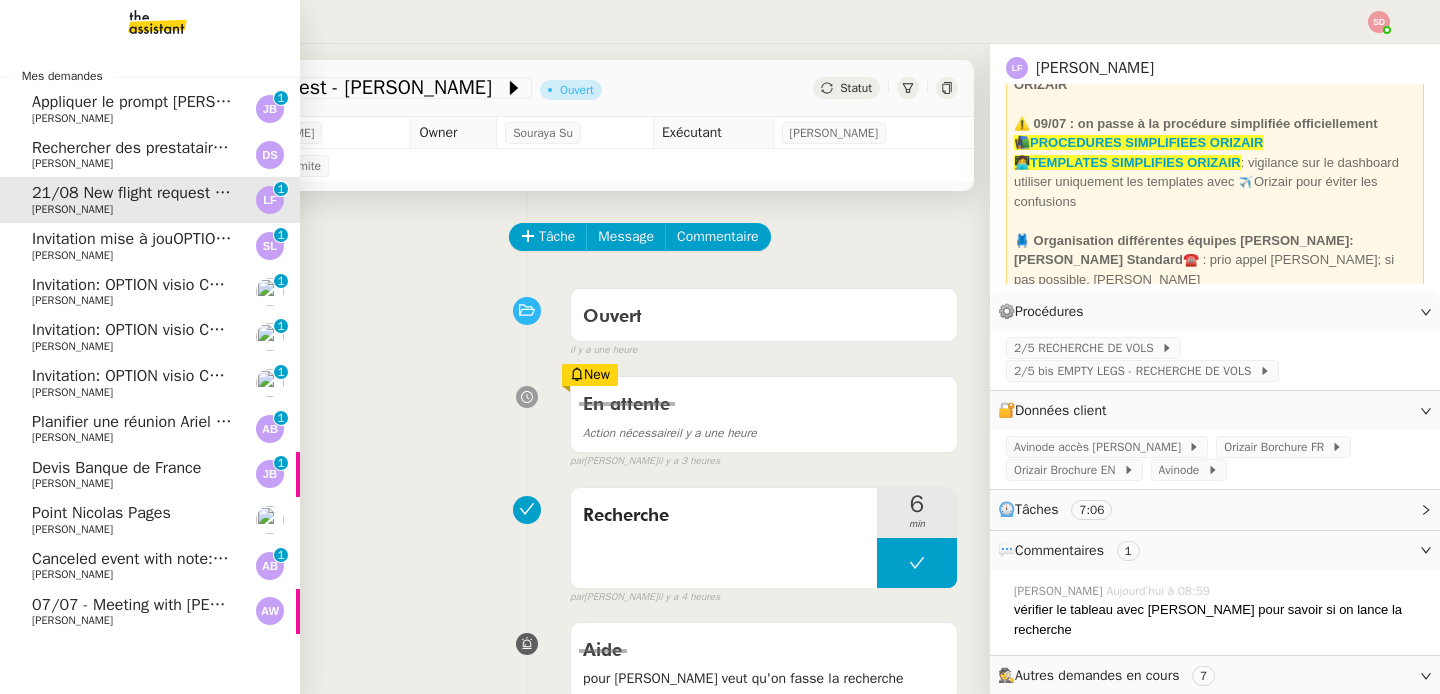 scroll, scrollTop: 144, scrollLeft: 0, axis: vertical 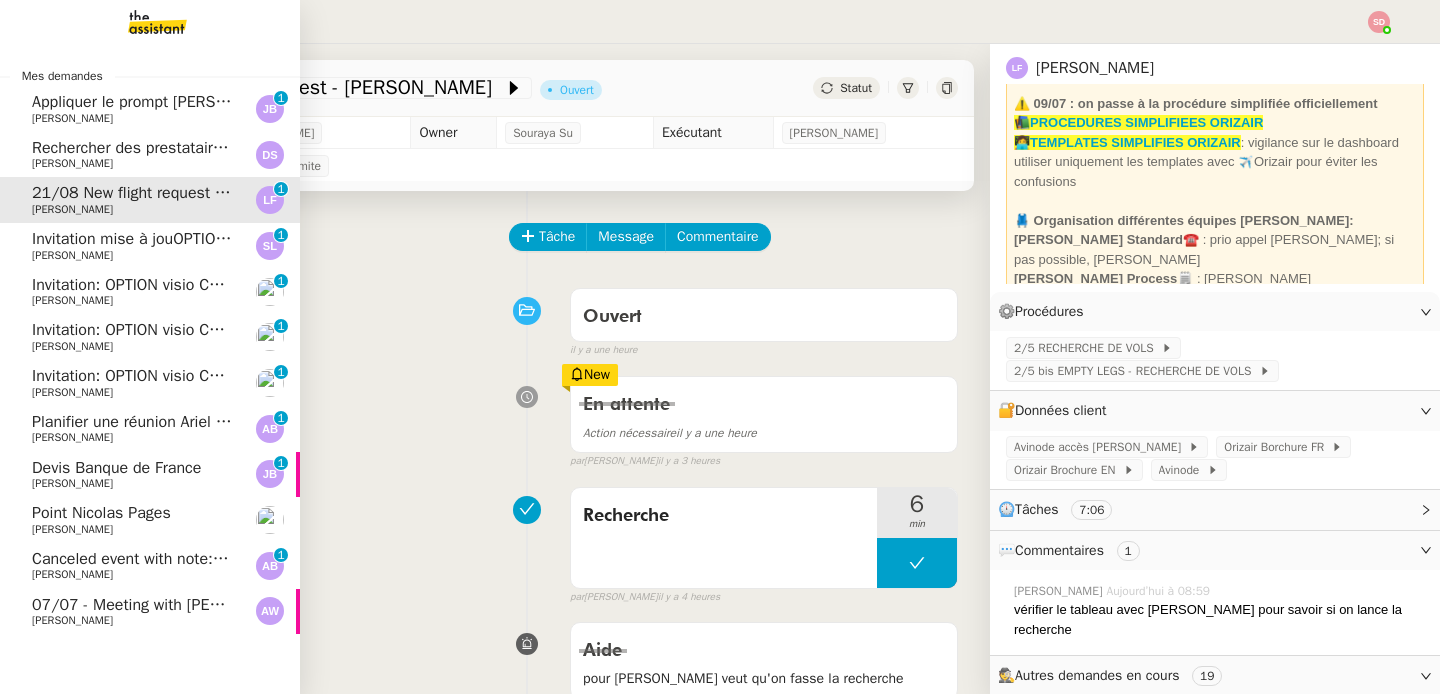 click on "[PERSON_NAME]" 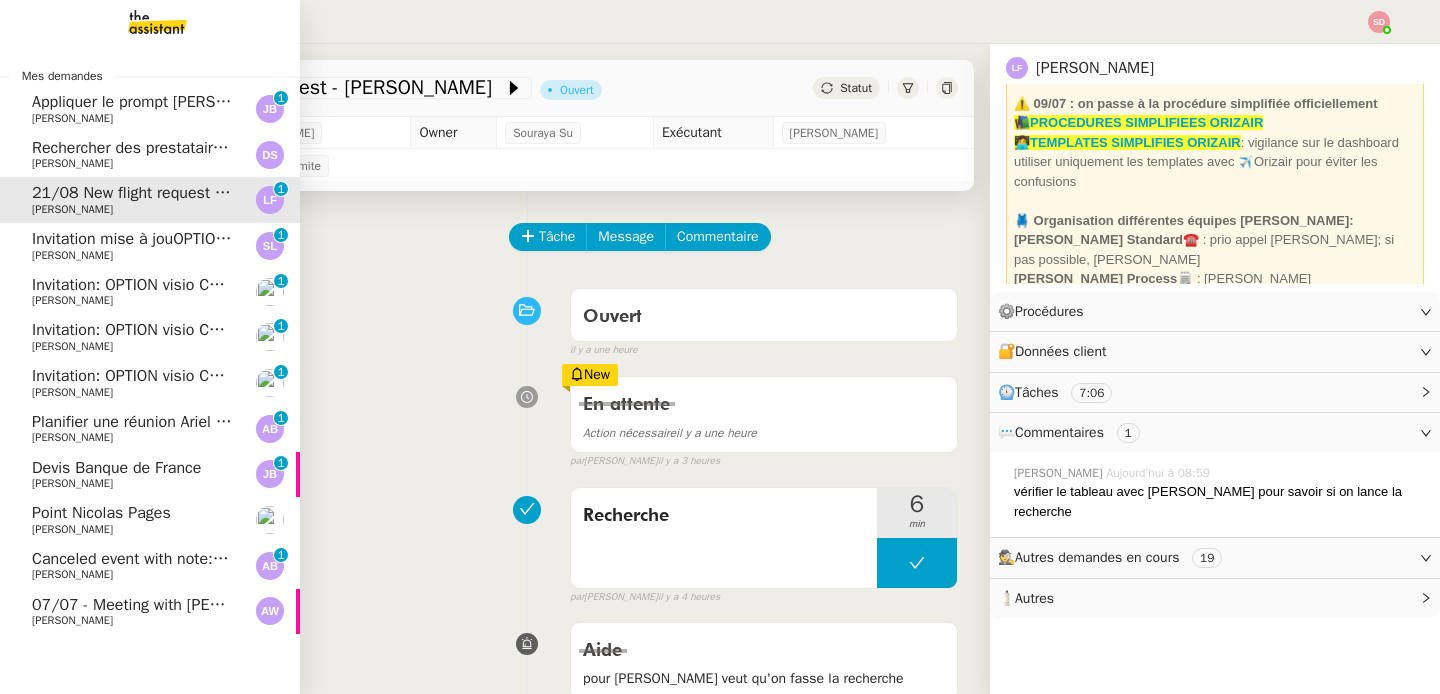 scroll, scrollTop: 46, scrollLeft: 0, axis: vertical 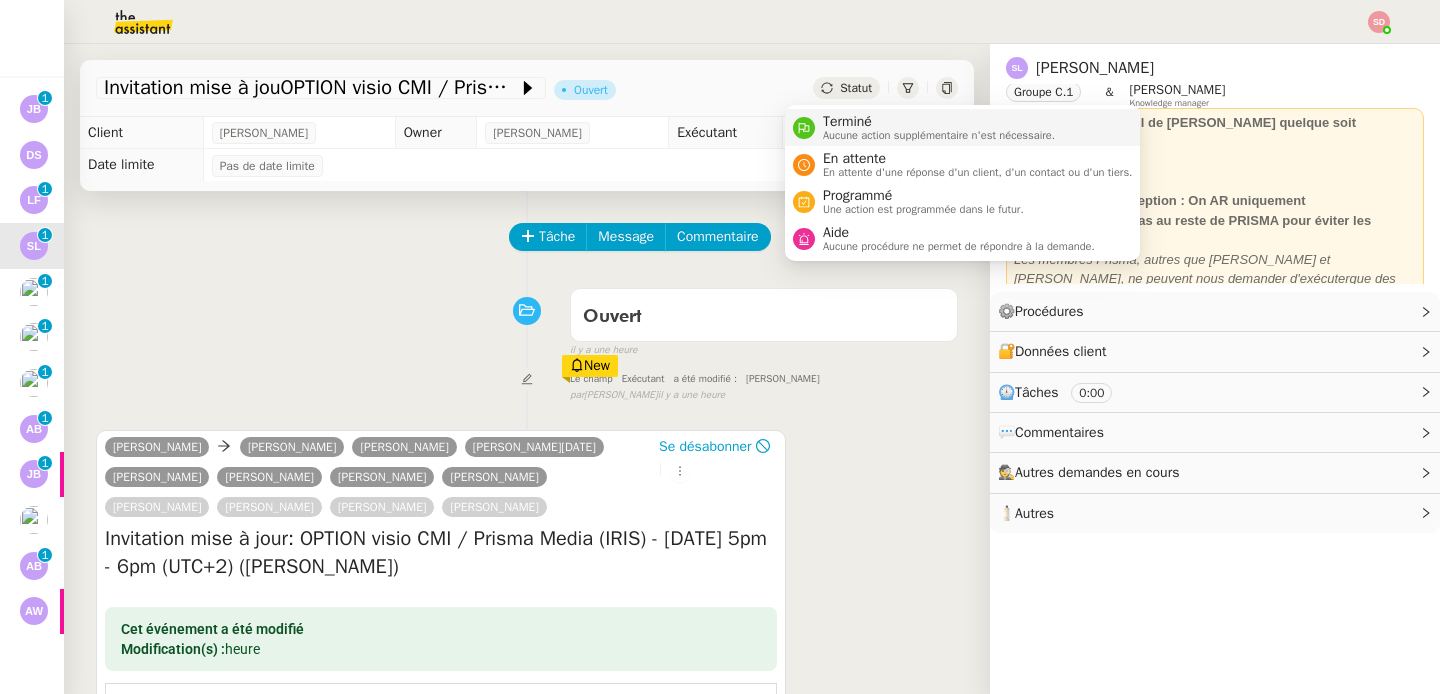 click on "Terminé" at bounding box center (939, 122) 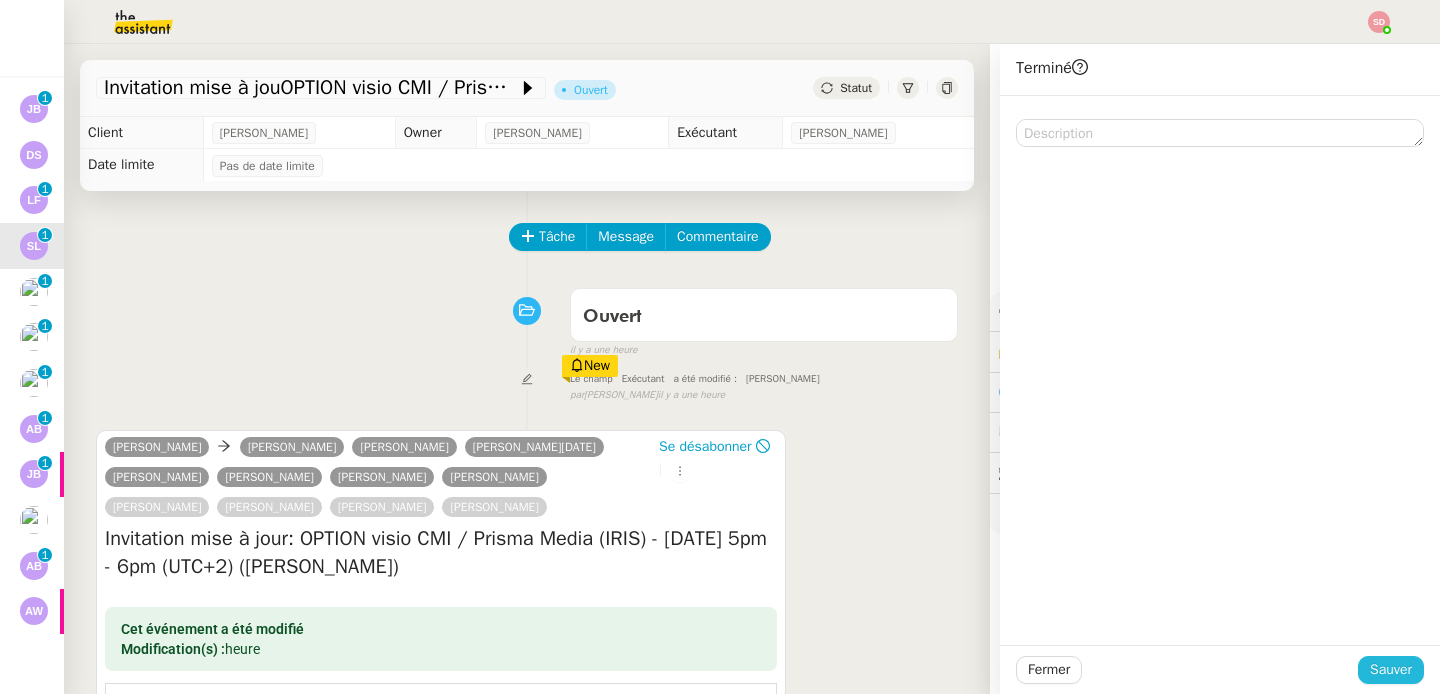 click on "Sauver" 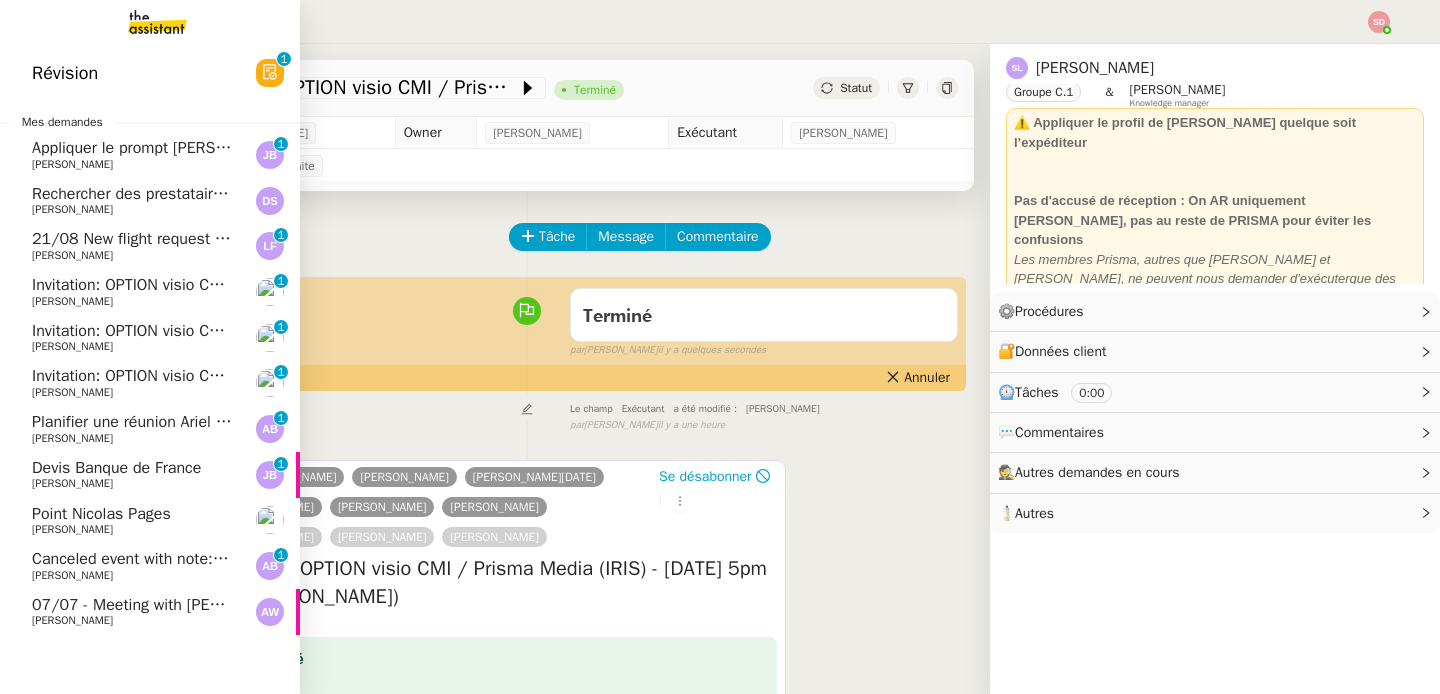 click on "Louis Frei" 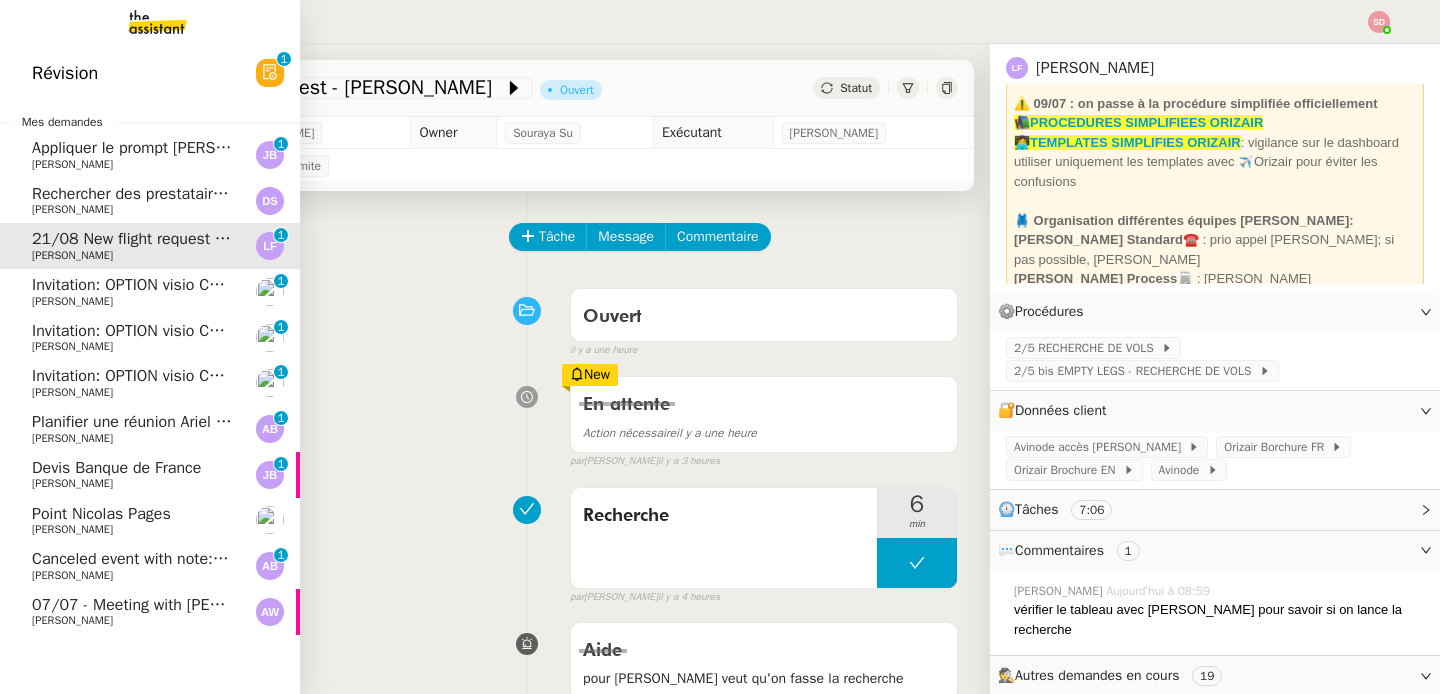 click on "David Berrebi" 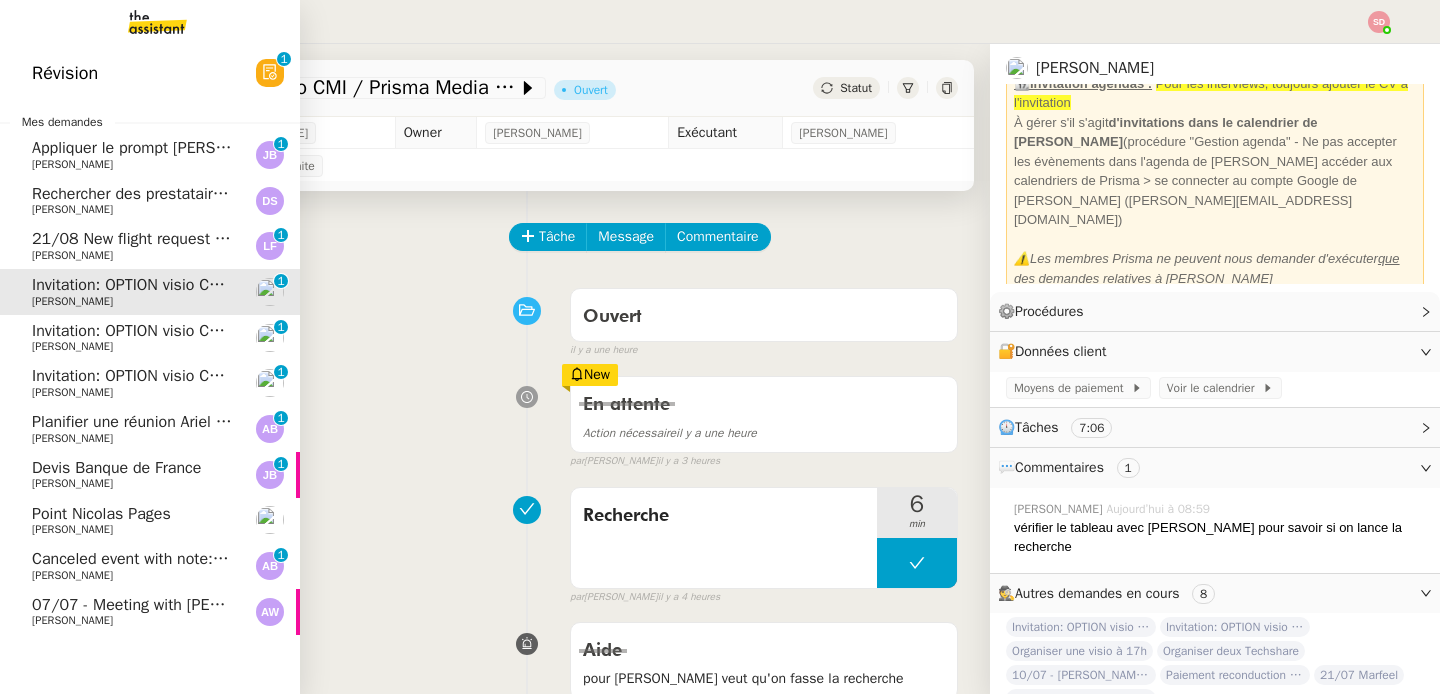 scroll, scrollTop: 124, scrollLeft: 0, axis: vertical 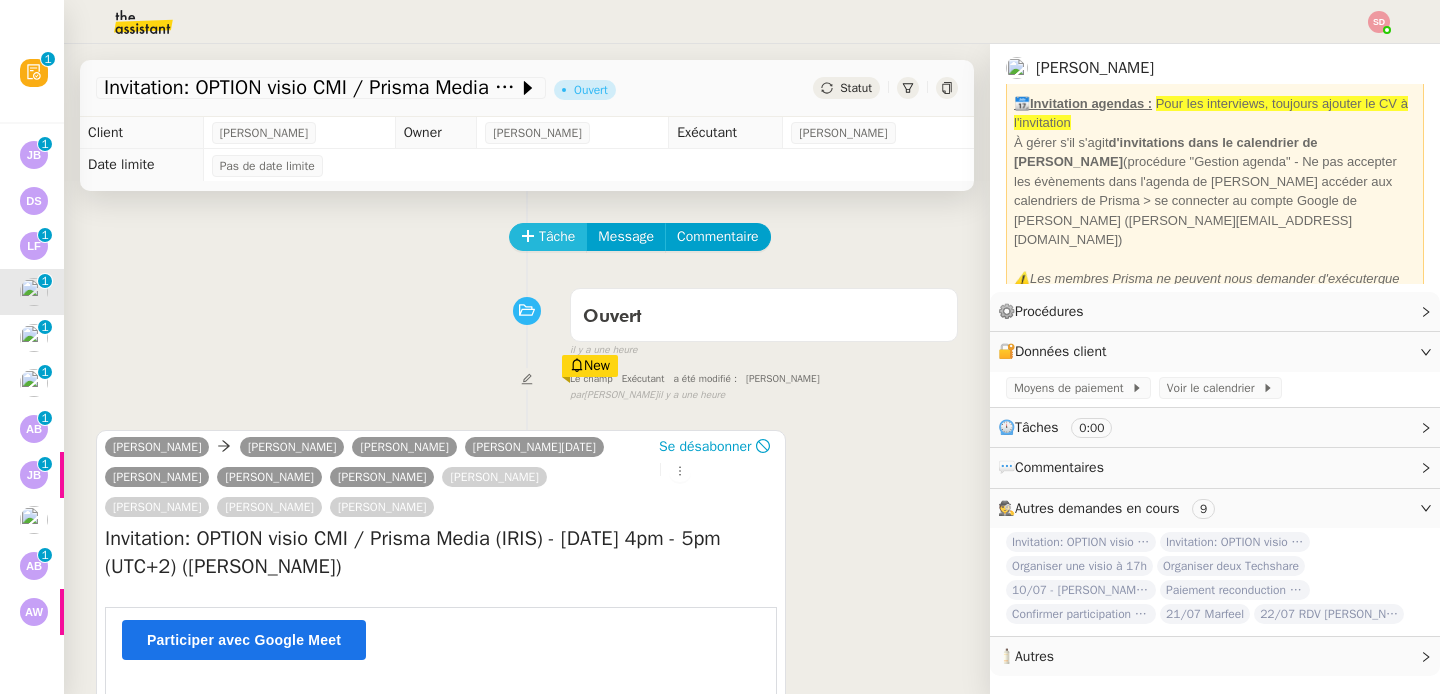 click on "Tâche" 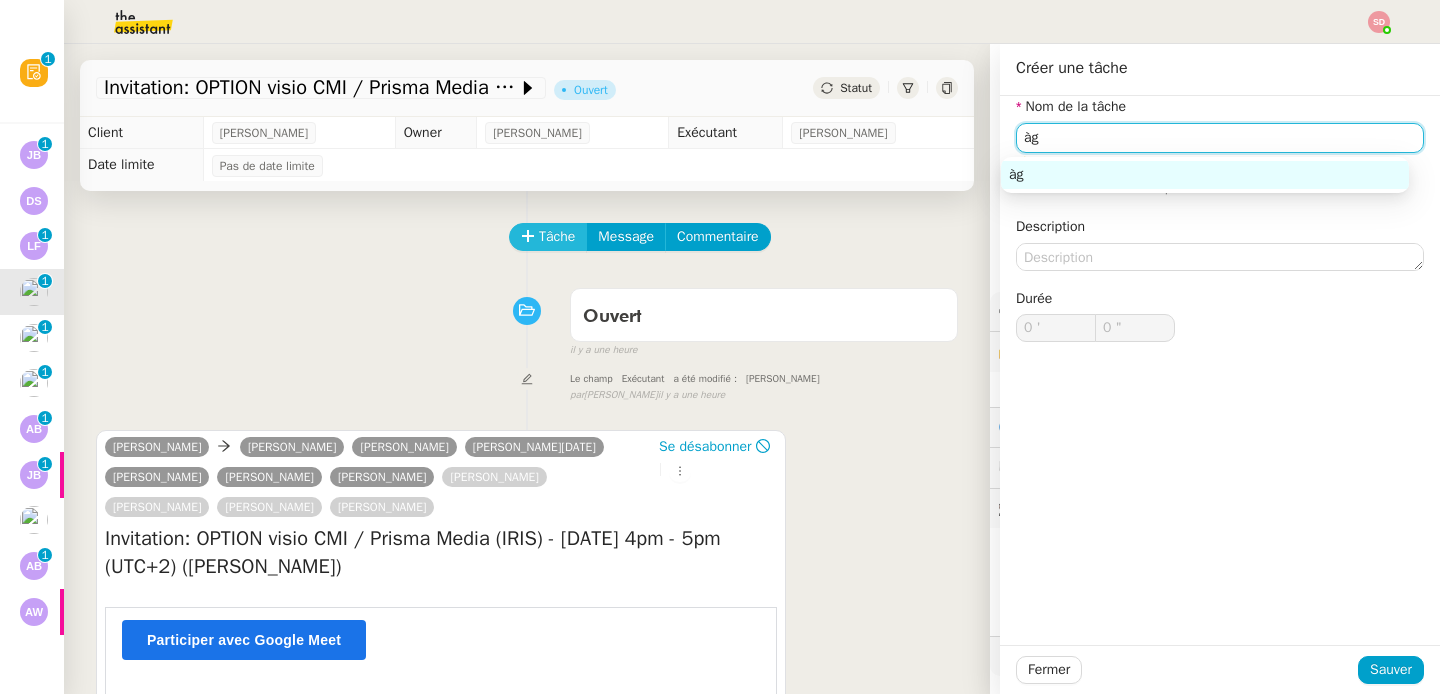 type on "à" 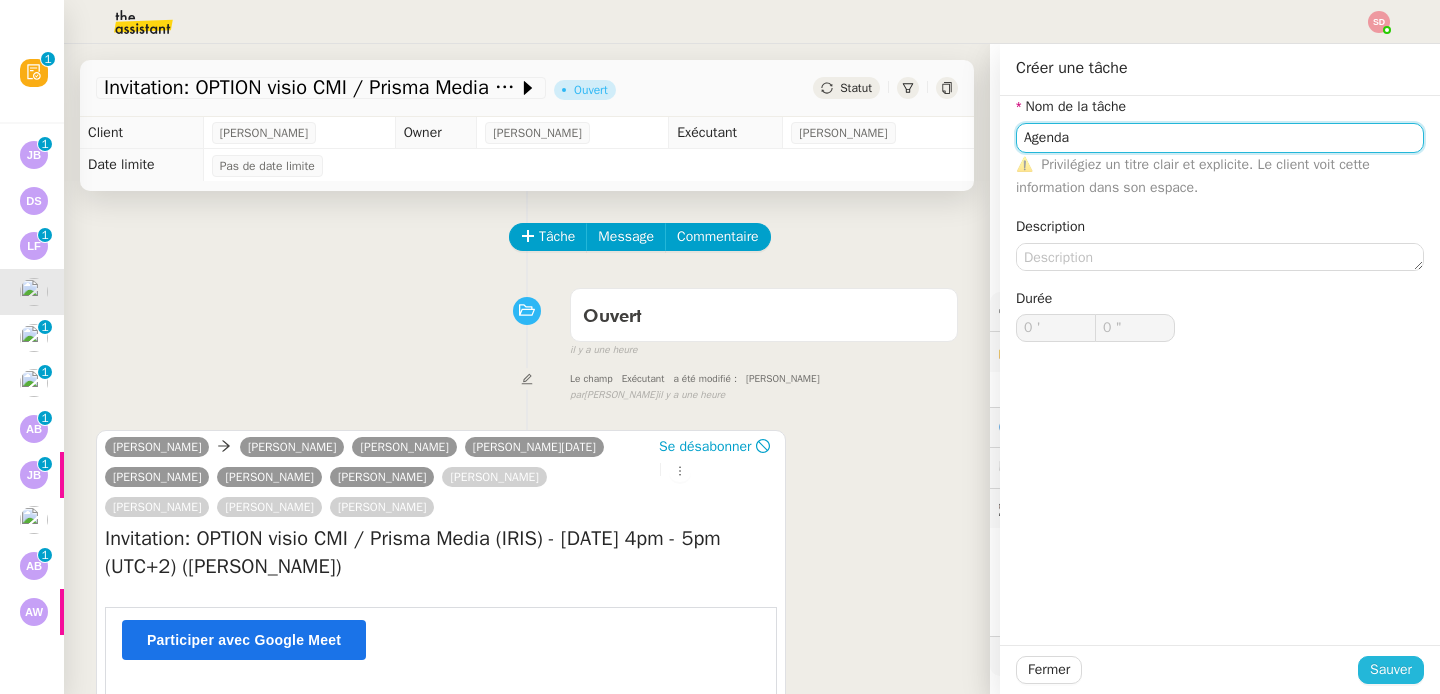 type on "Agenda" 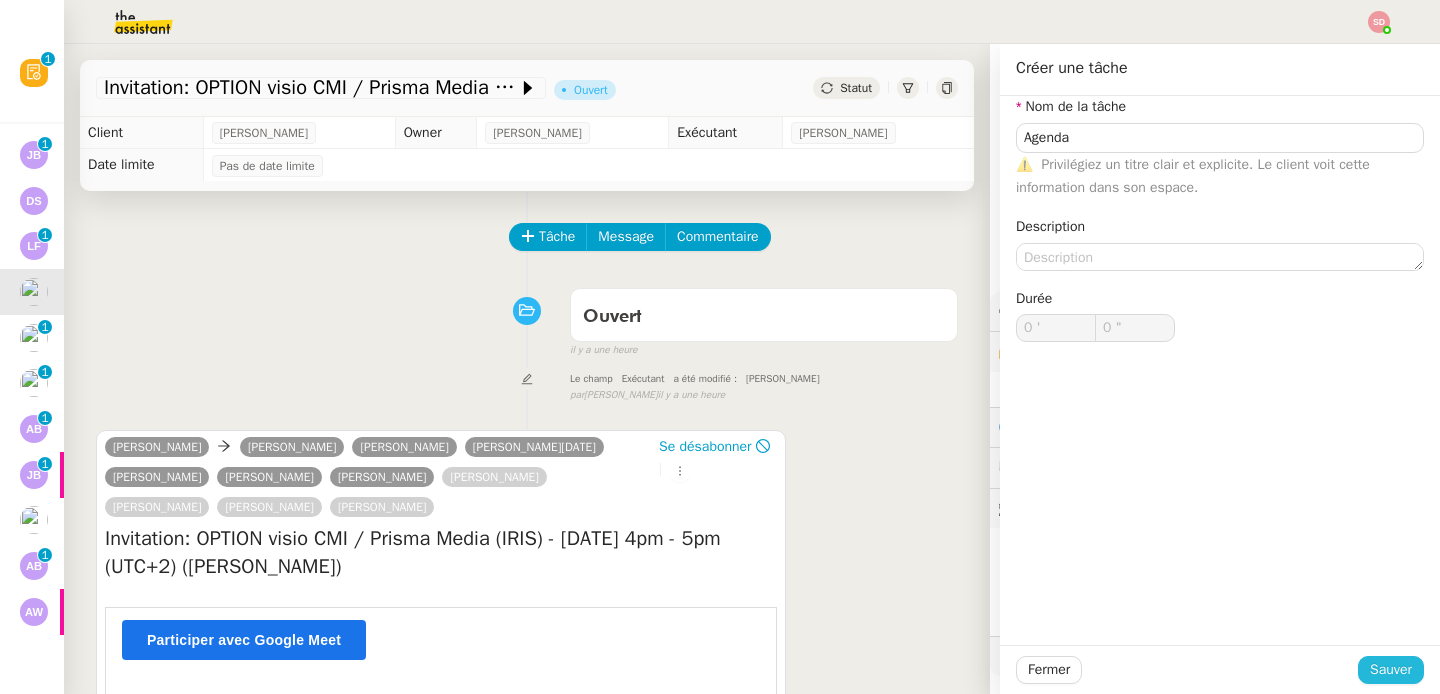 click on "Sauver" 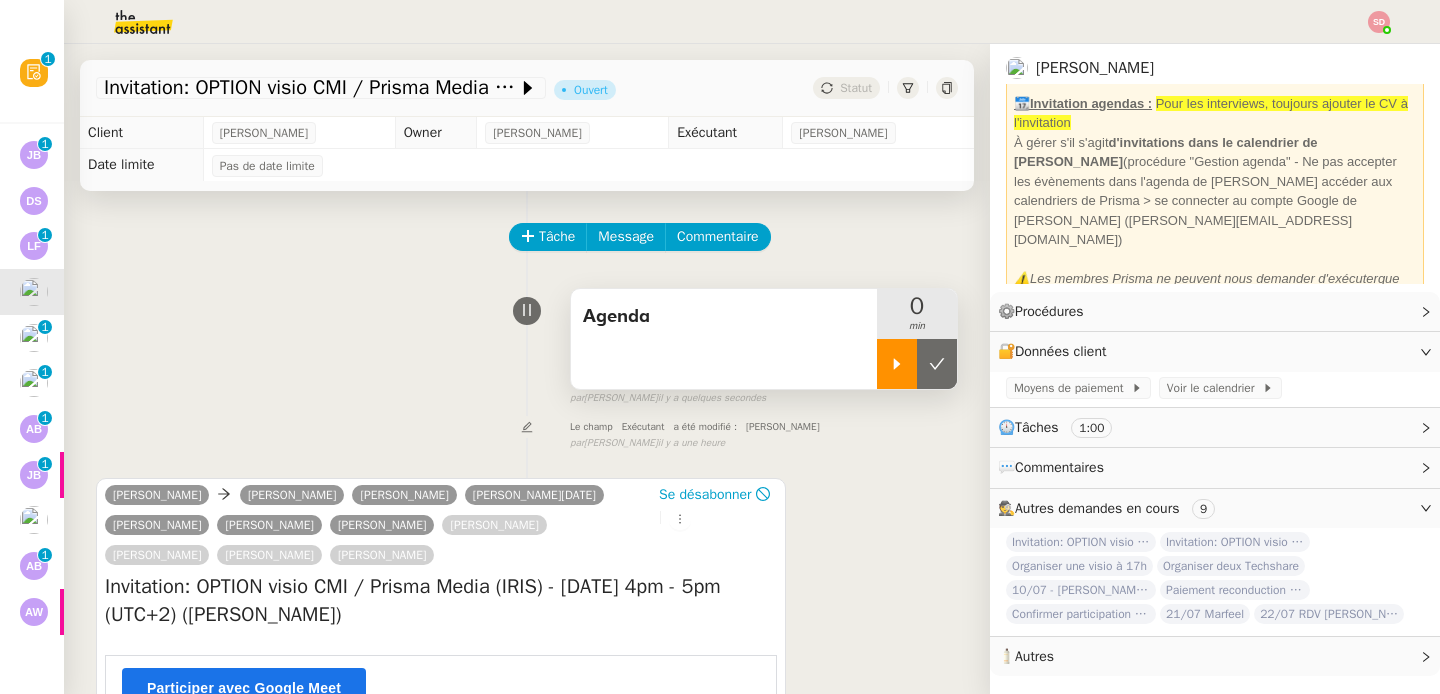click at bounding box center [897, 364] 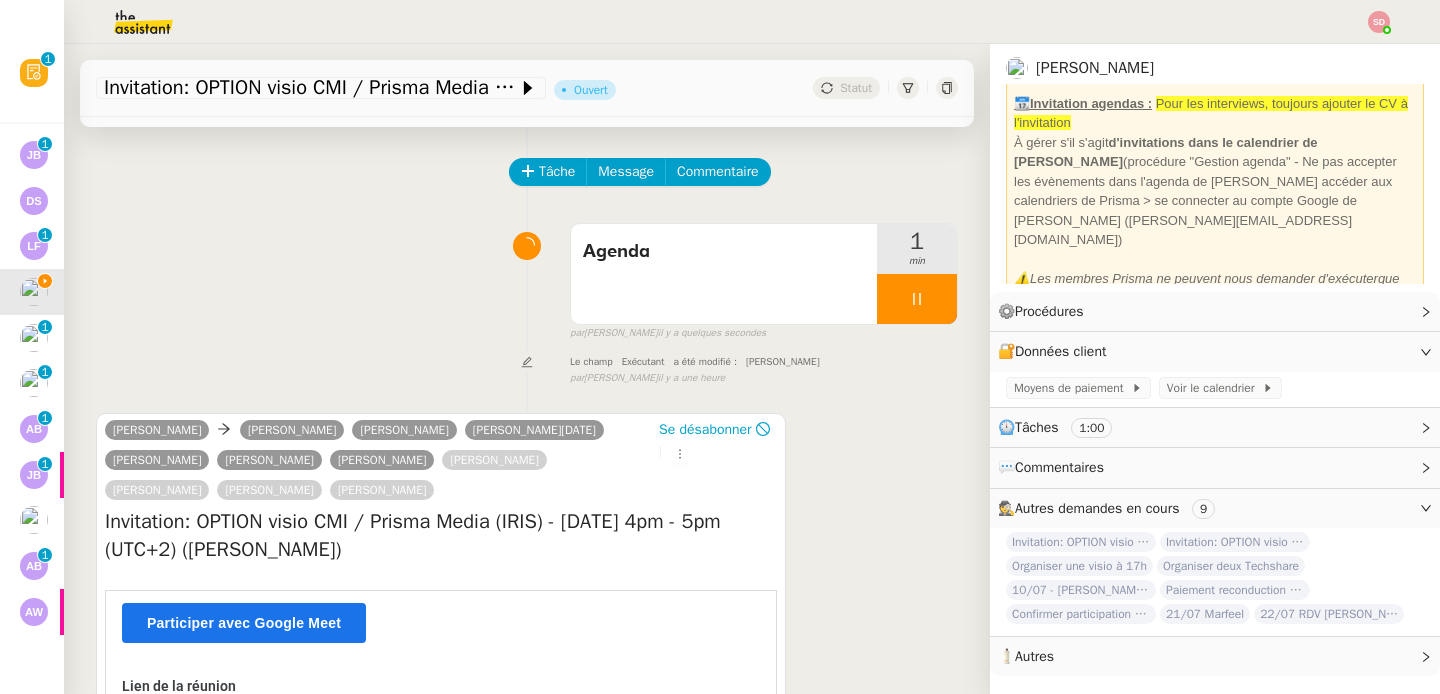 scroll, scrollTop: 0, scrollLeft: 0, axis: both 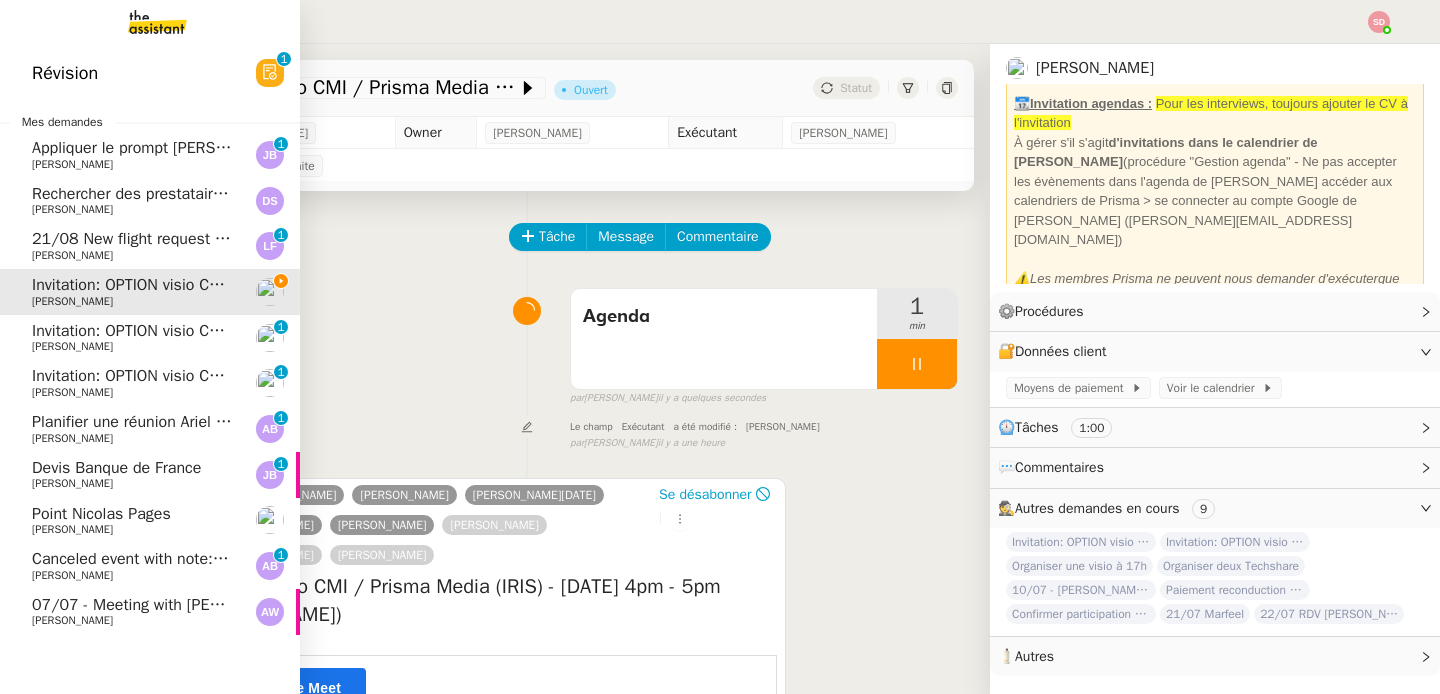 click on "Invitation: OPTION visio CMI / Prisma Media (IRIS) - mer. 16 juil. 2025 11am - 12:15pm (UTC+2) (Lisa GREEN)    David Berrebi     0   1   2   3   4   5   6   7   8   9" 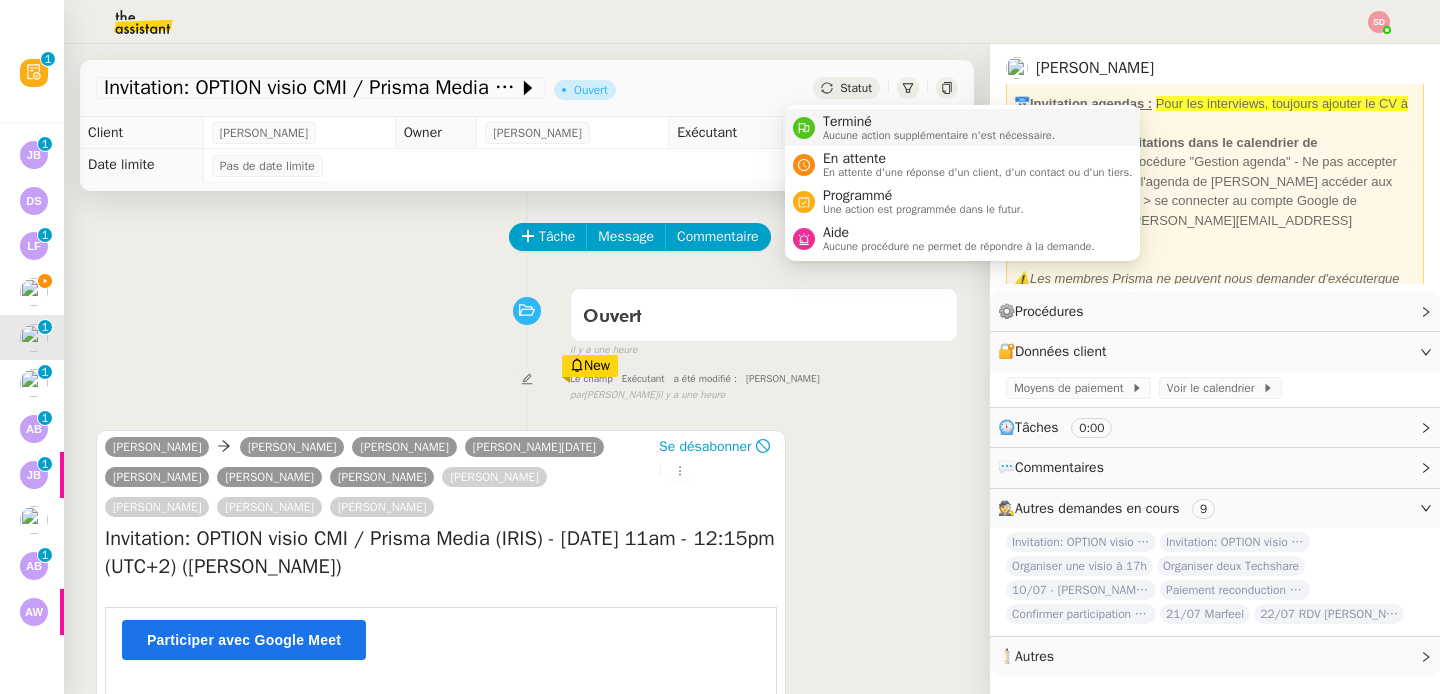 click at bounding box center (804, 128) 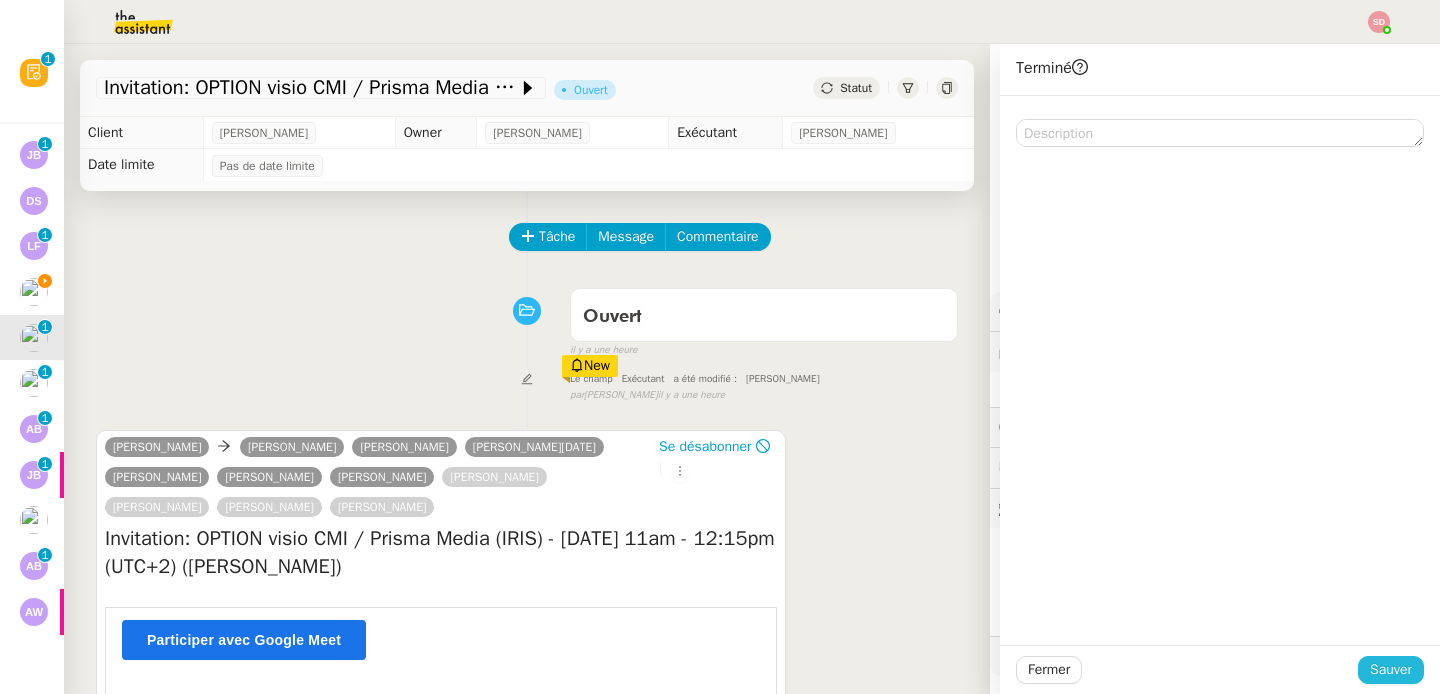 click on "Sauver" 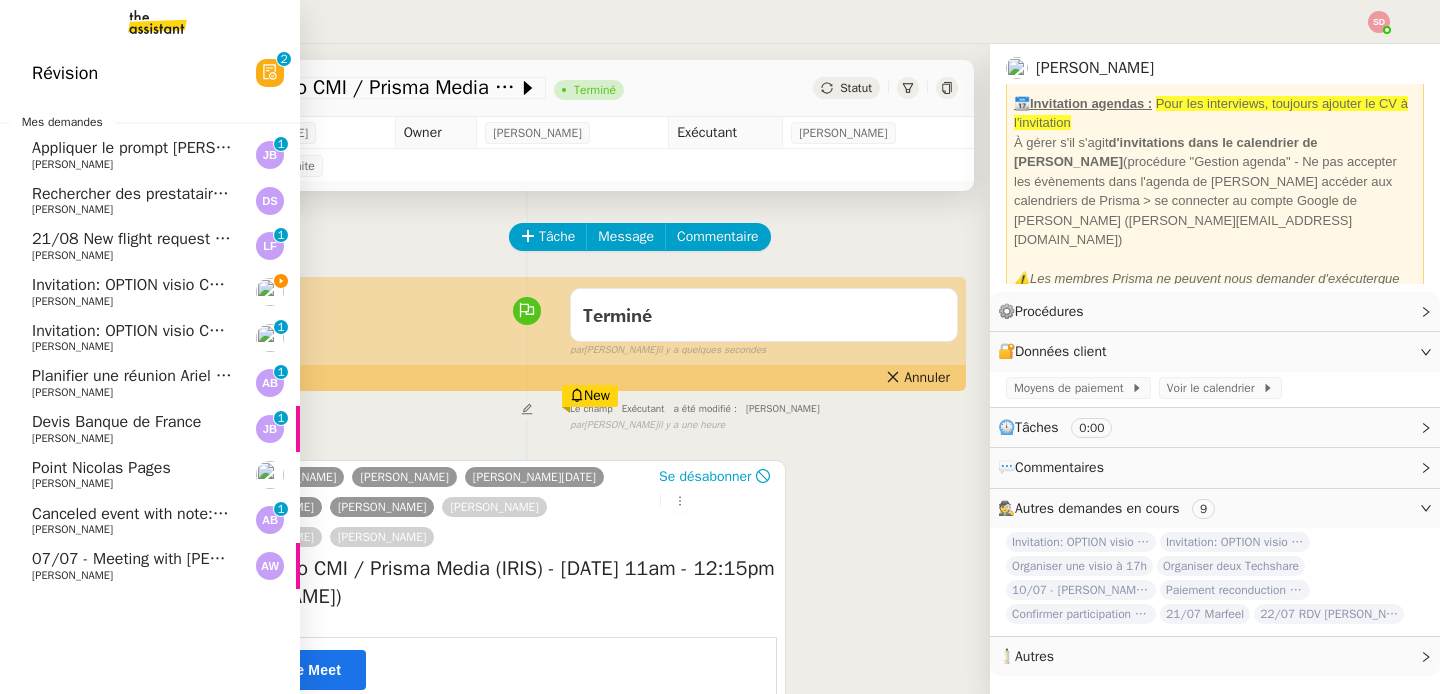 click on "David Berrebi" 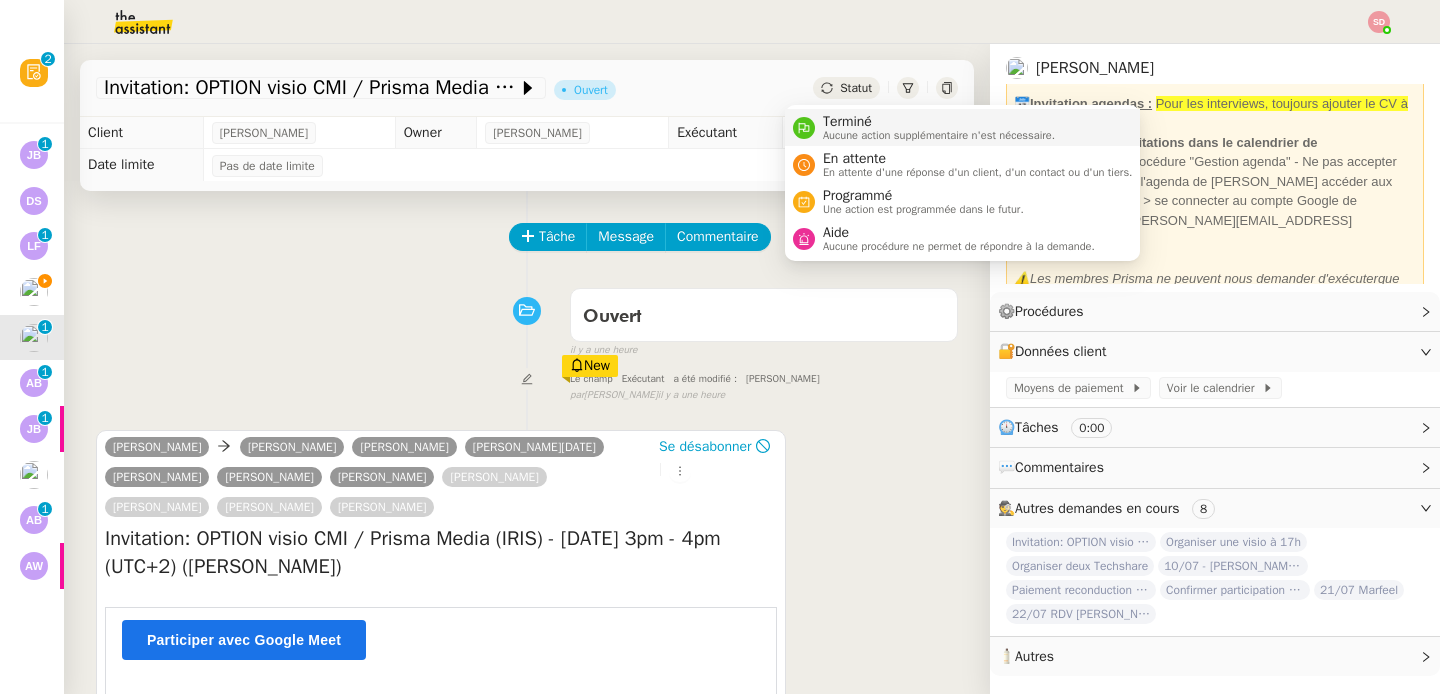 click on "Aucune action supplémentaire n'est nécessaire." at bounding box center [939, 135] 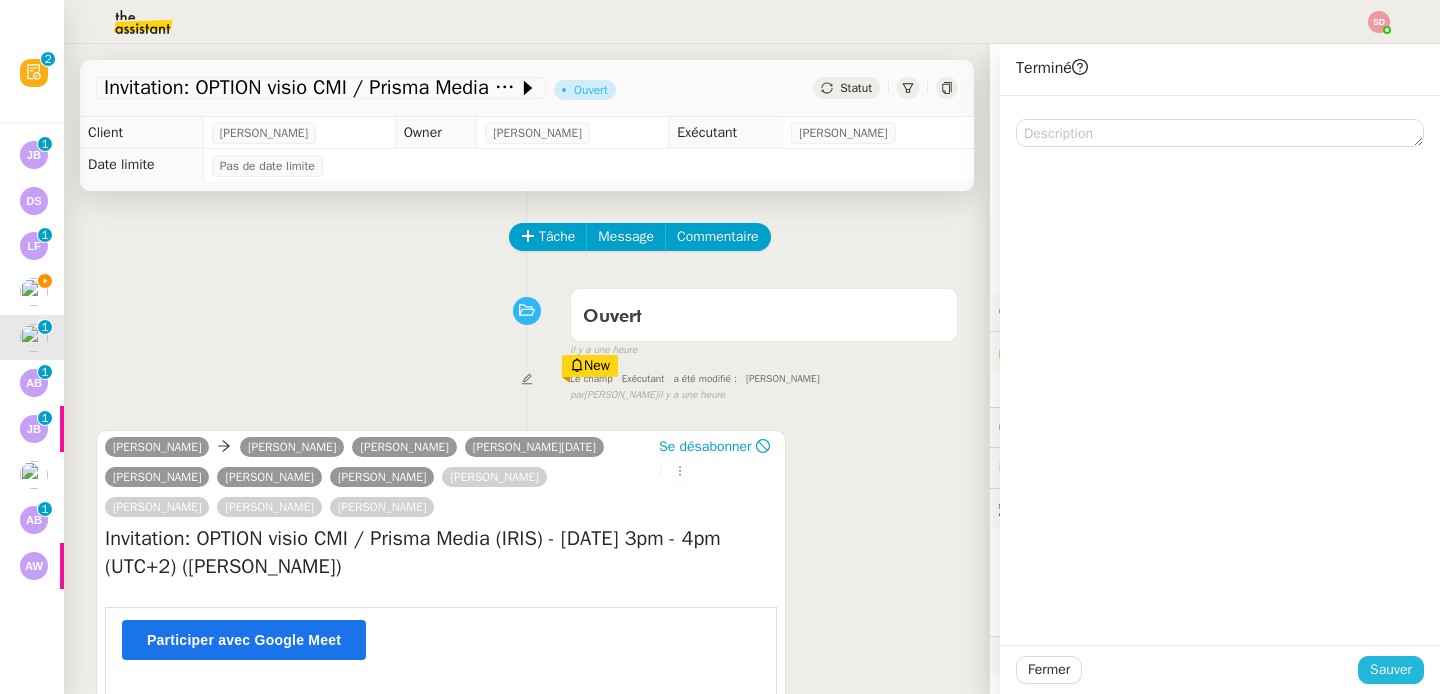 click on "Sauver" 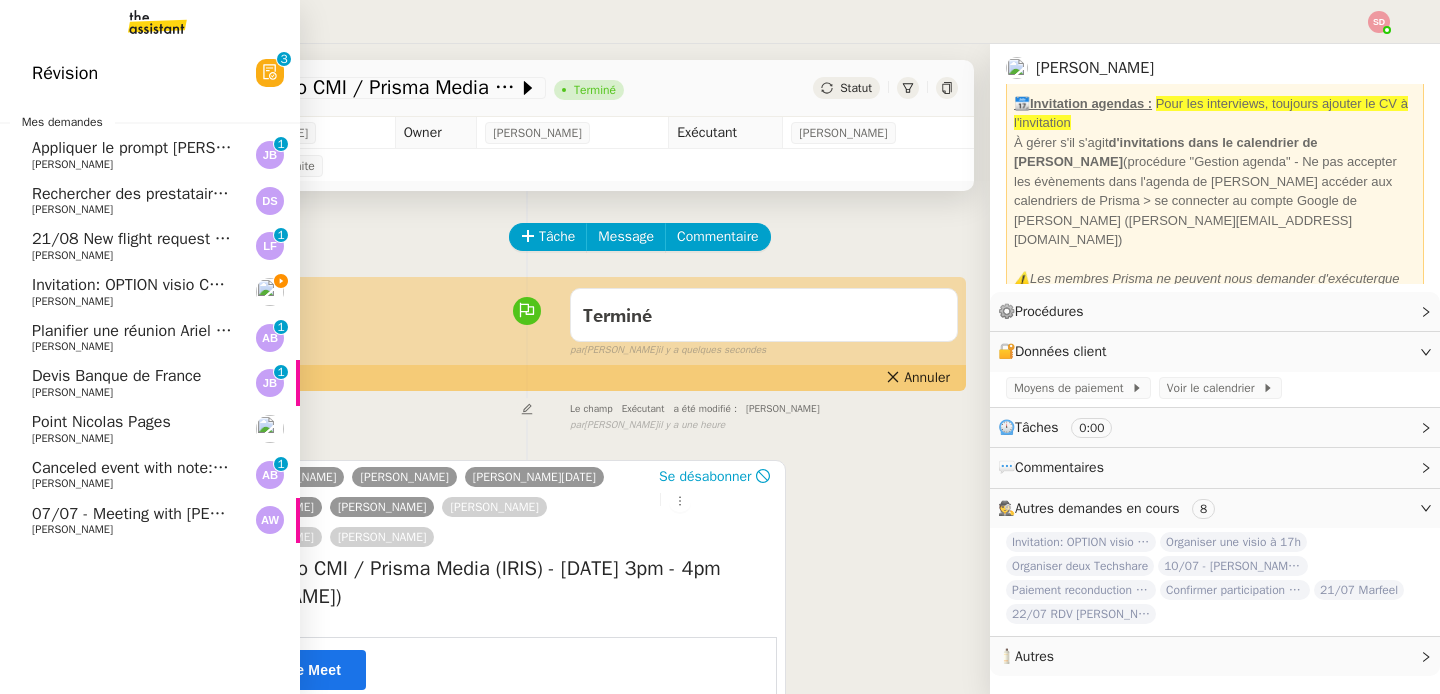 click on "Point Nicolas Pages" 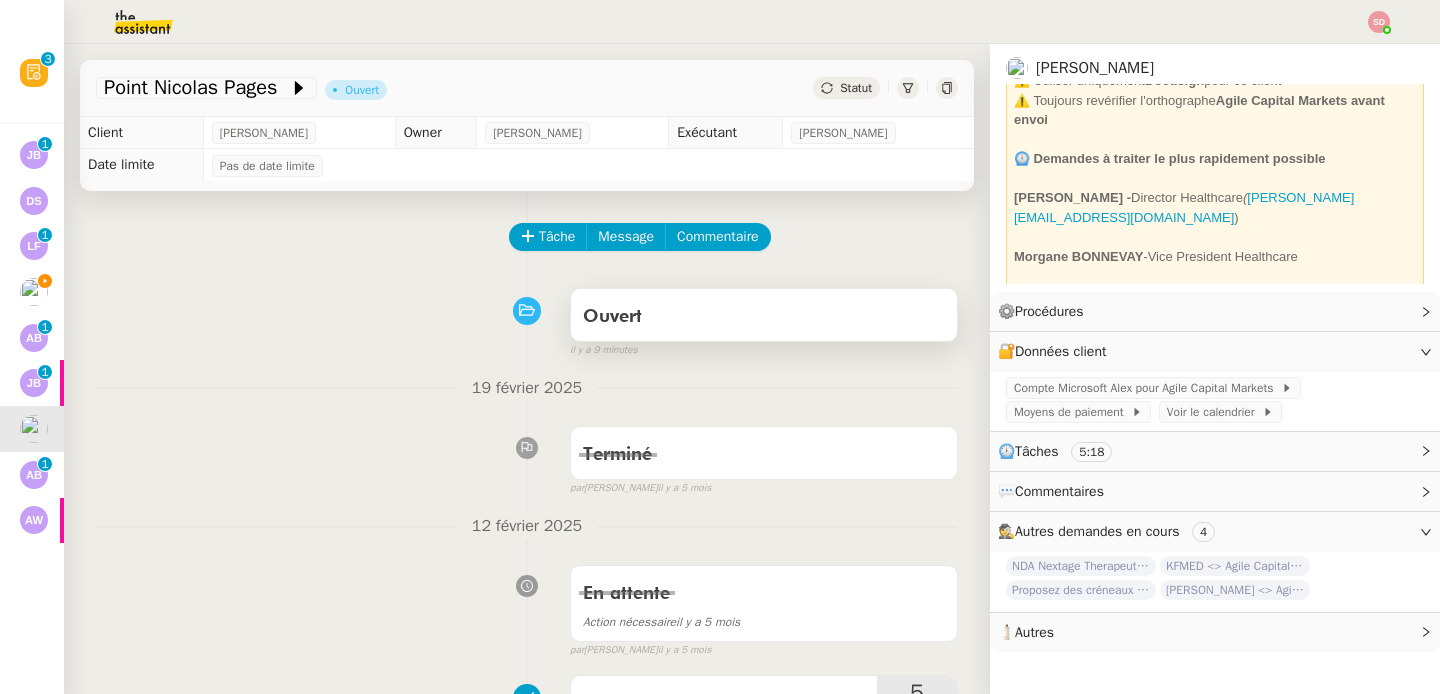 scroll, scrollTop: 124, scrollLeft: 0, axis: vertical 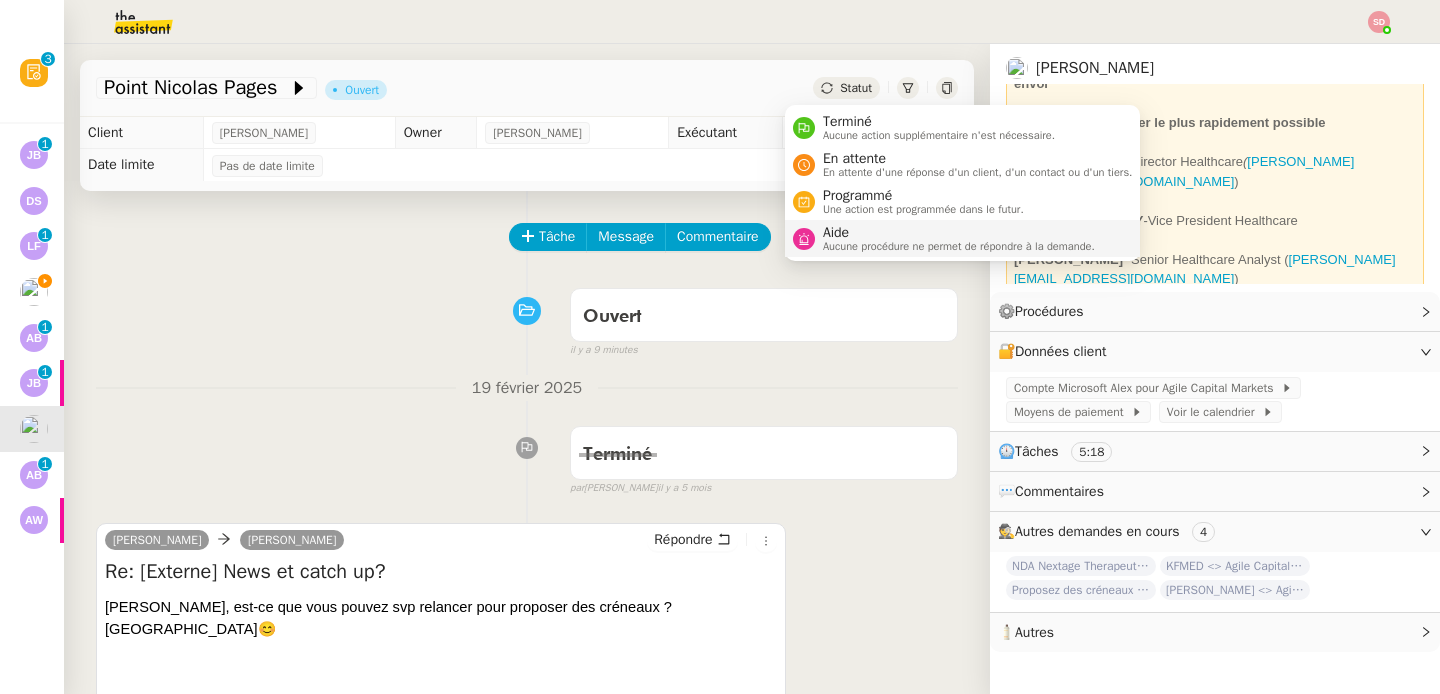 click on "Aucune procédure ne permet de répondre à la demande." at bounding box center [959, 246] 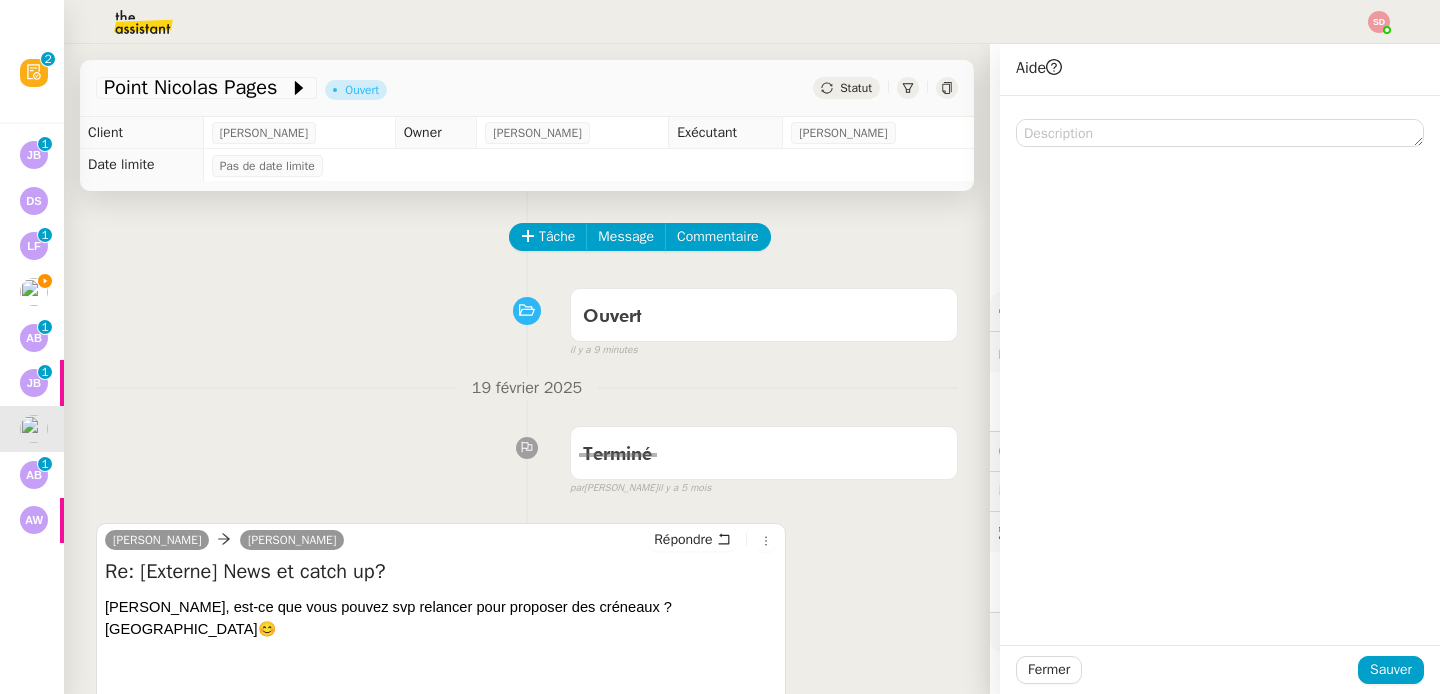 click 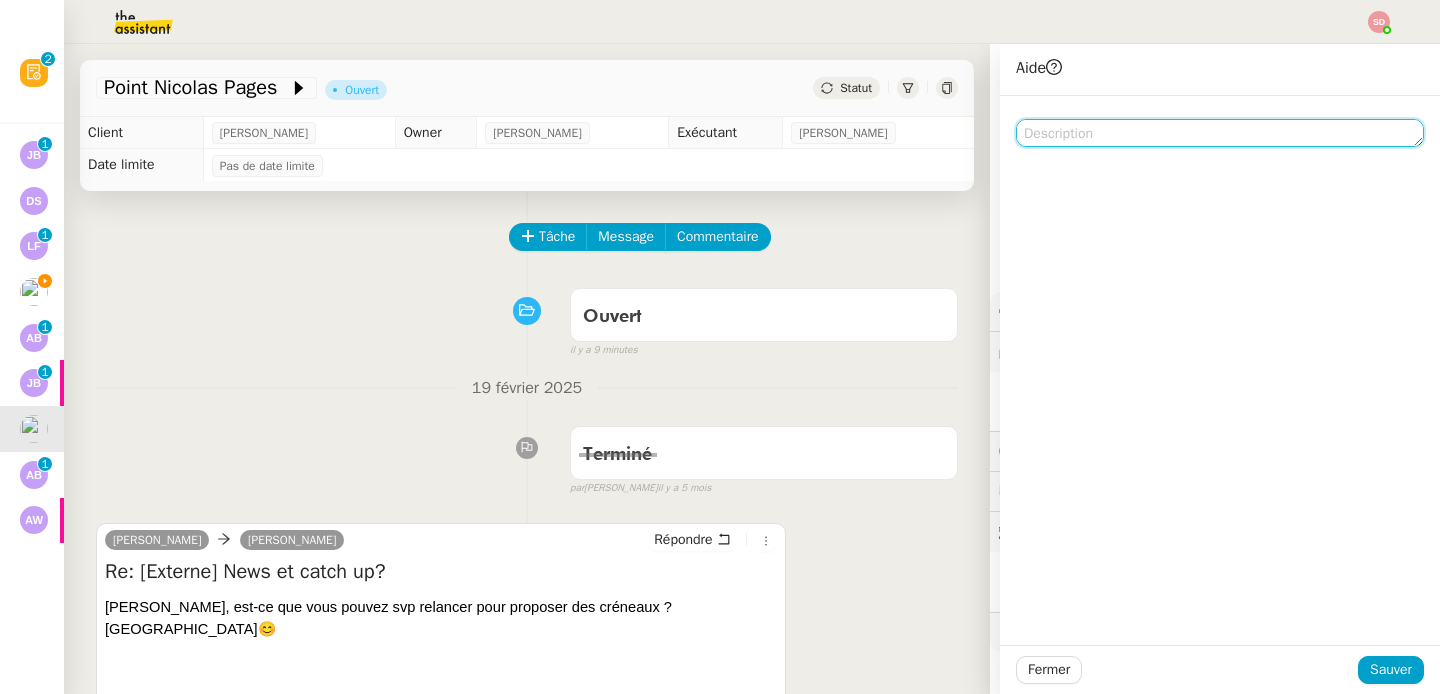 click 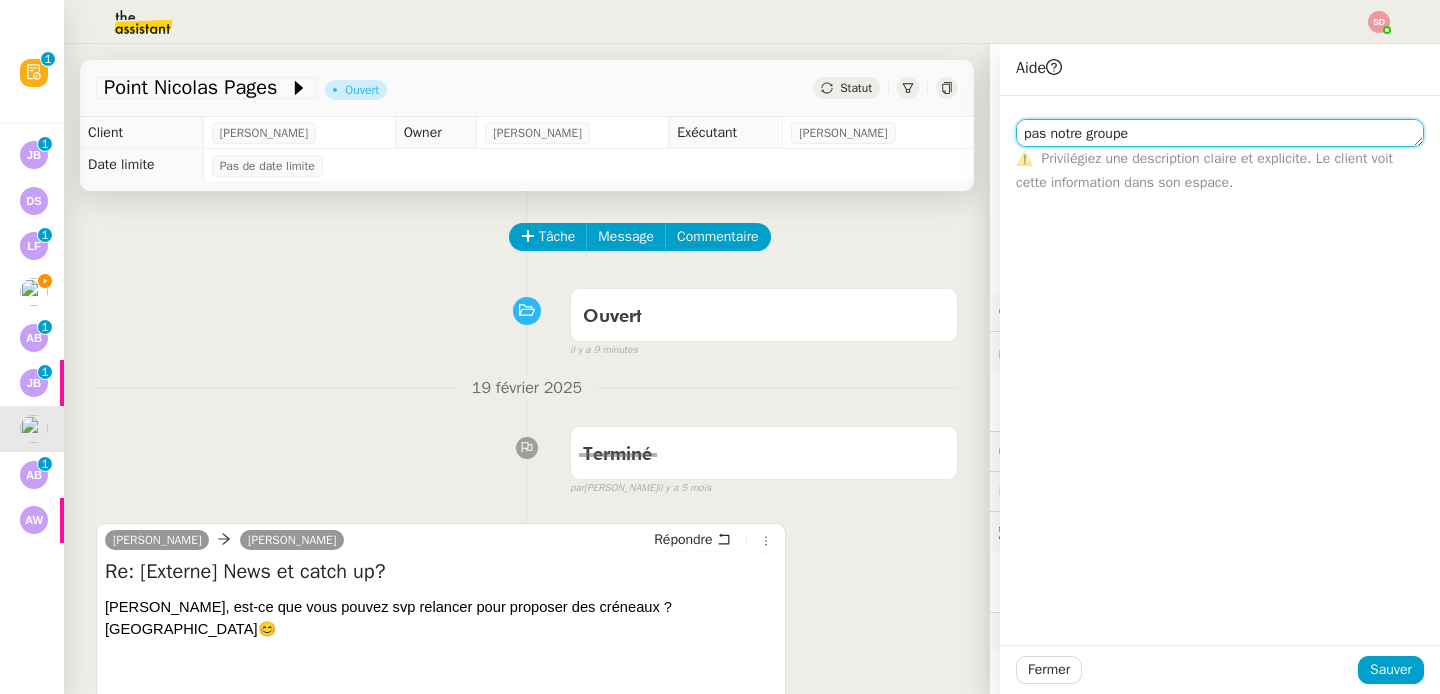 type on "pas notre groupe" 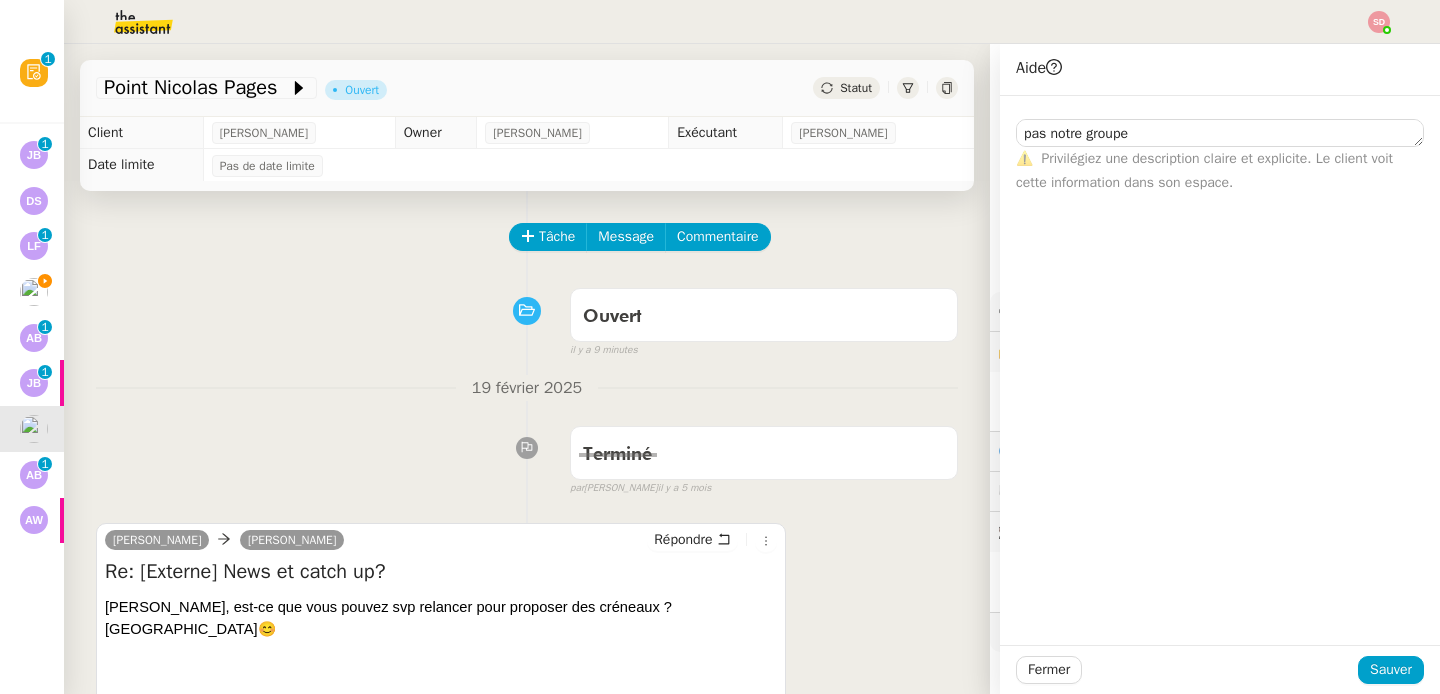 click on "Fermer Sauver" 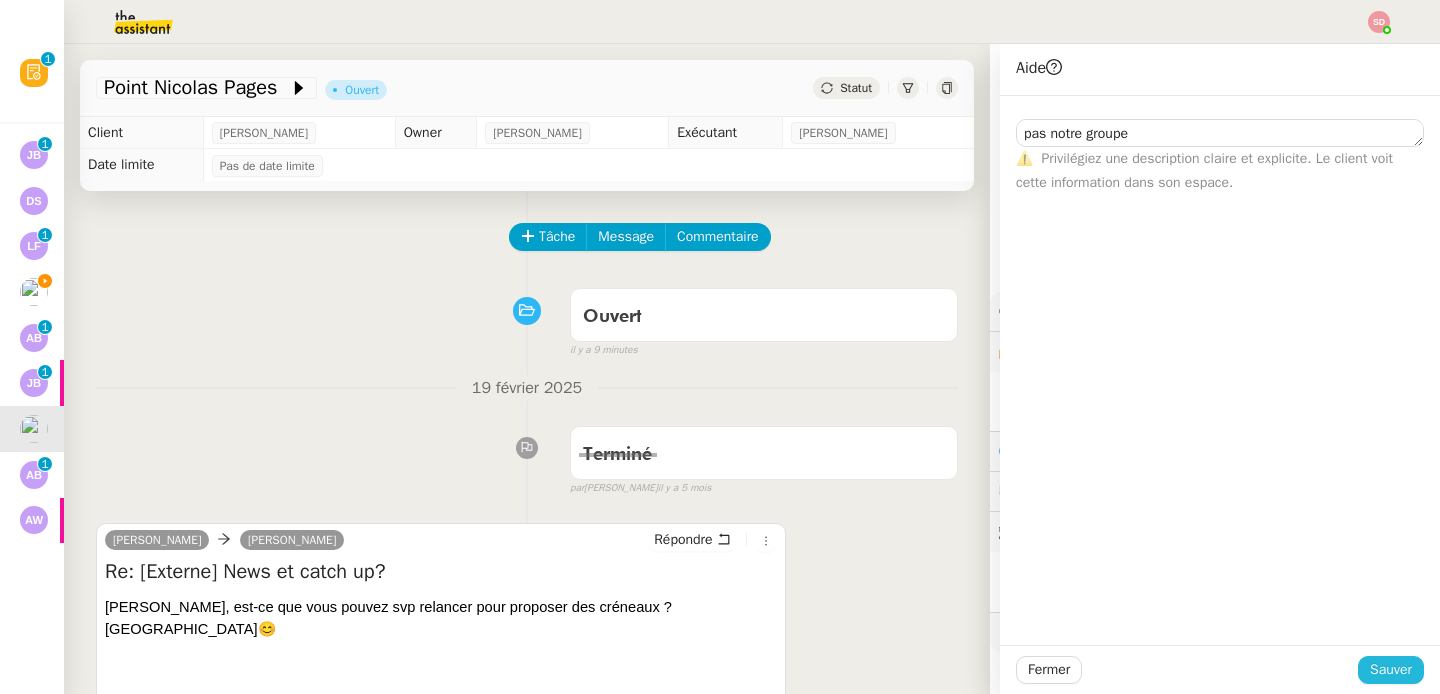 click on "Sauver" 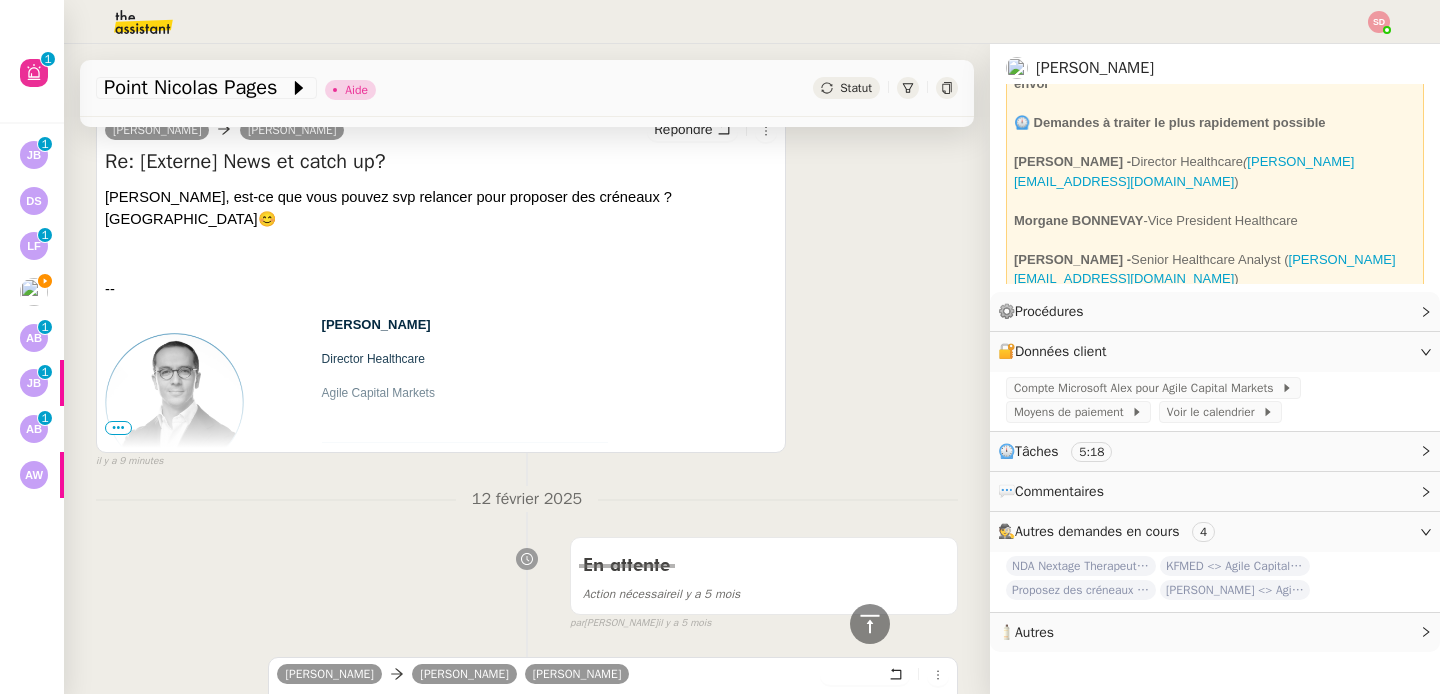 scroll, scrollTop: 0, scrollLeft: 0, axis: both 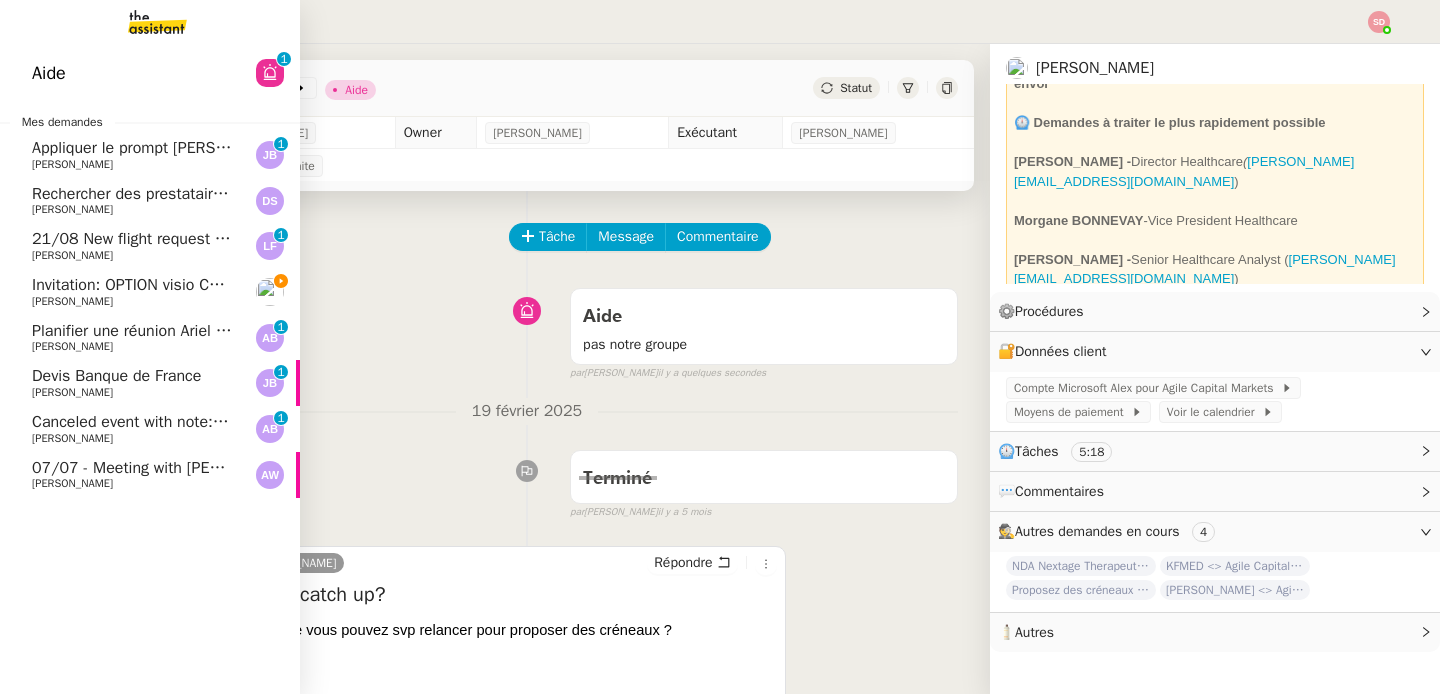 click on "Planifier une réunion Ariel x Primelis" 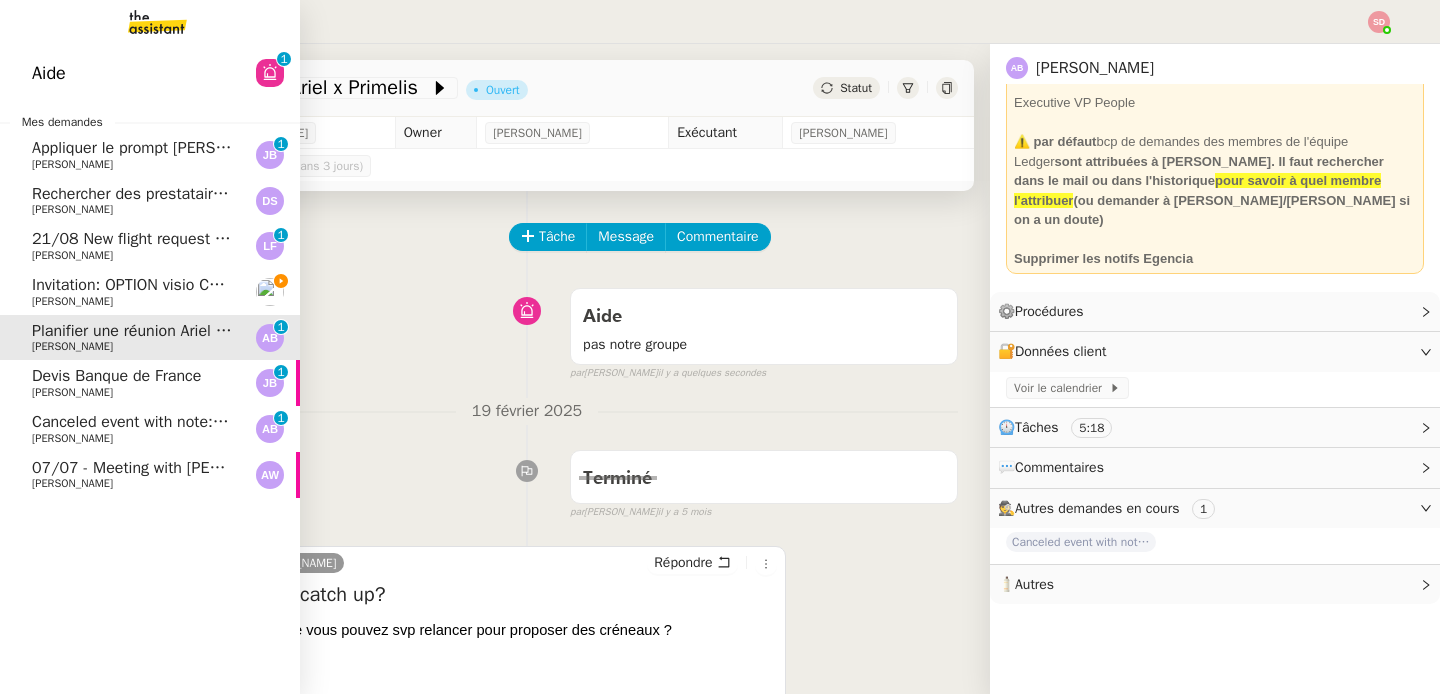 scroll, scrollTop: 85, scrollLeft: 0, axis: vertical 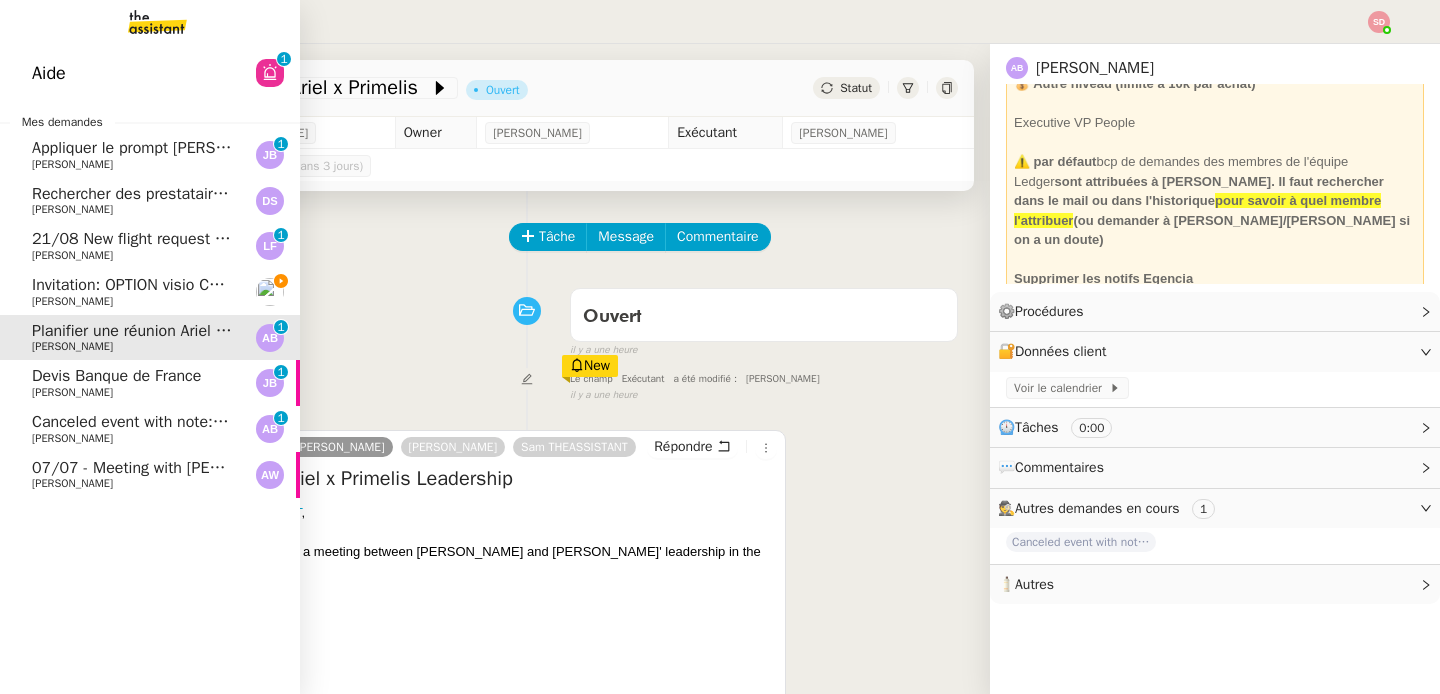 click on "Alexandre Blanc" 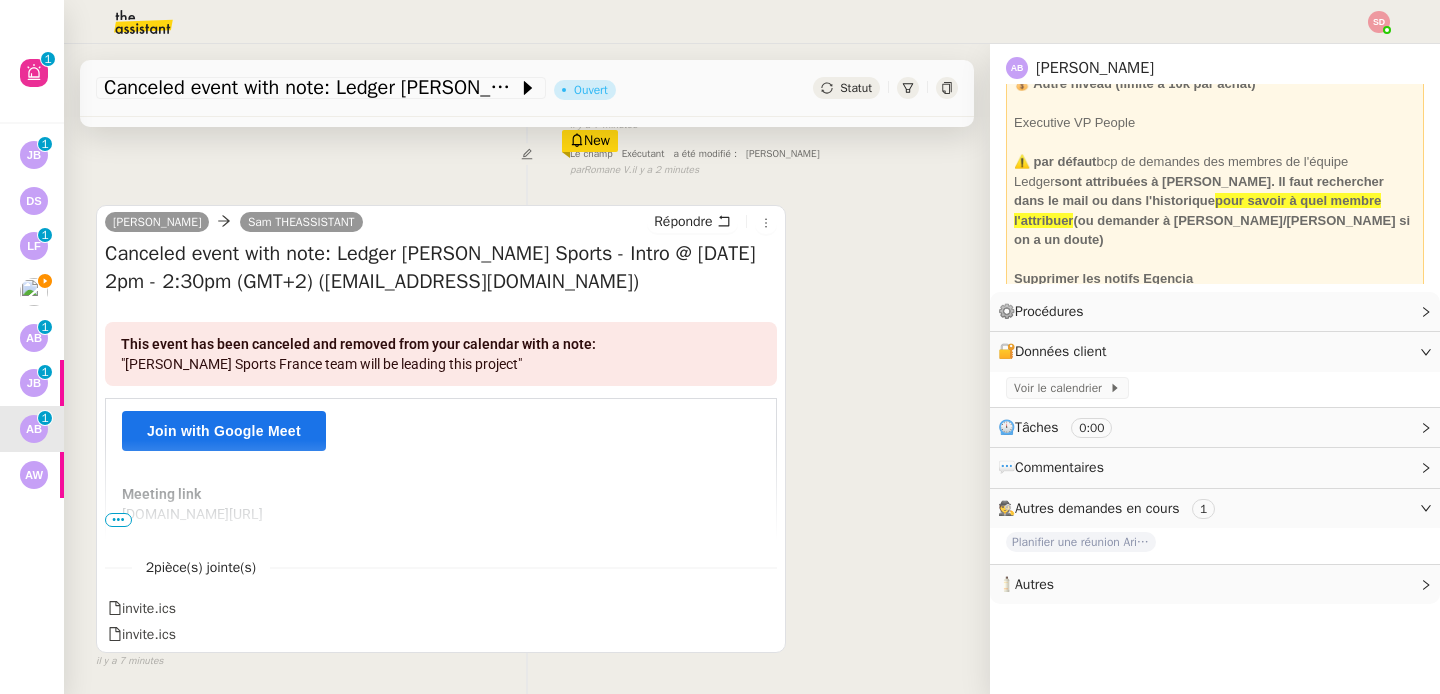 scroll, scrollTop: 307, scrollLeft: 0, axis: vertical 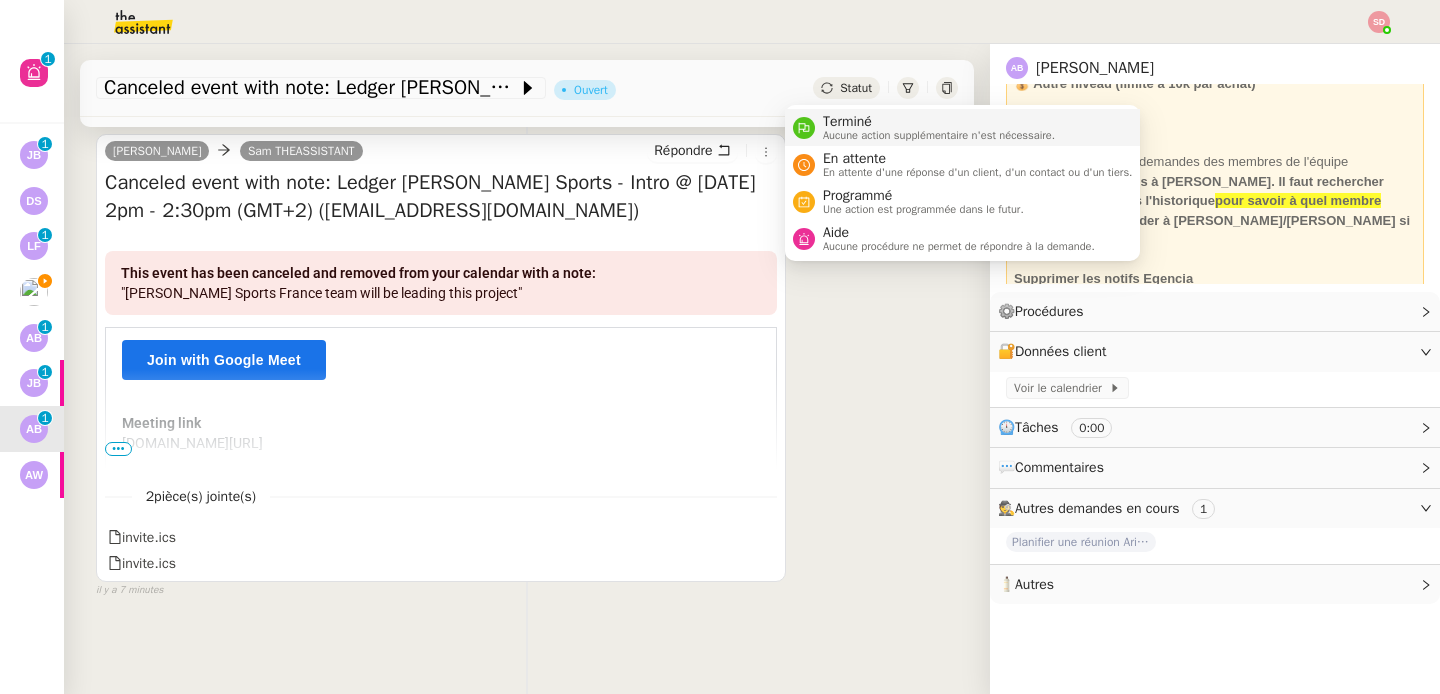 click on "Terminé" at bounding box center (939, 122) 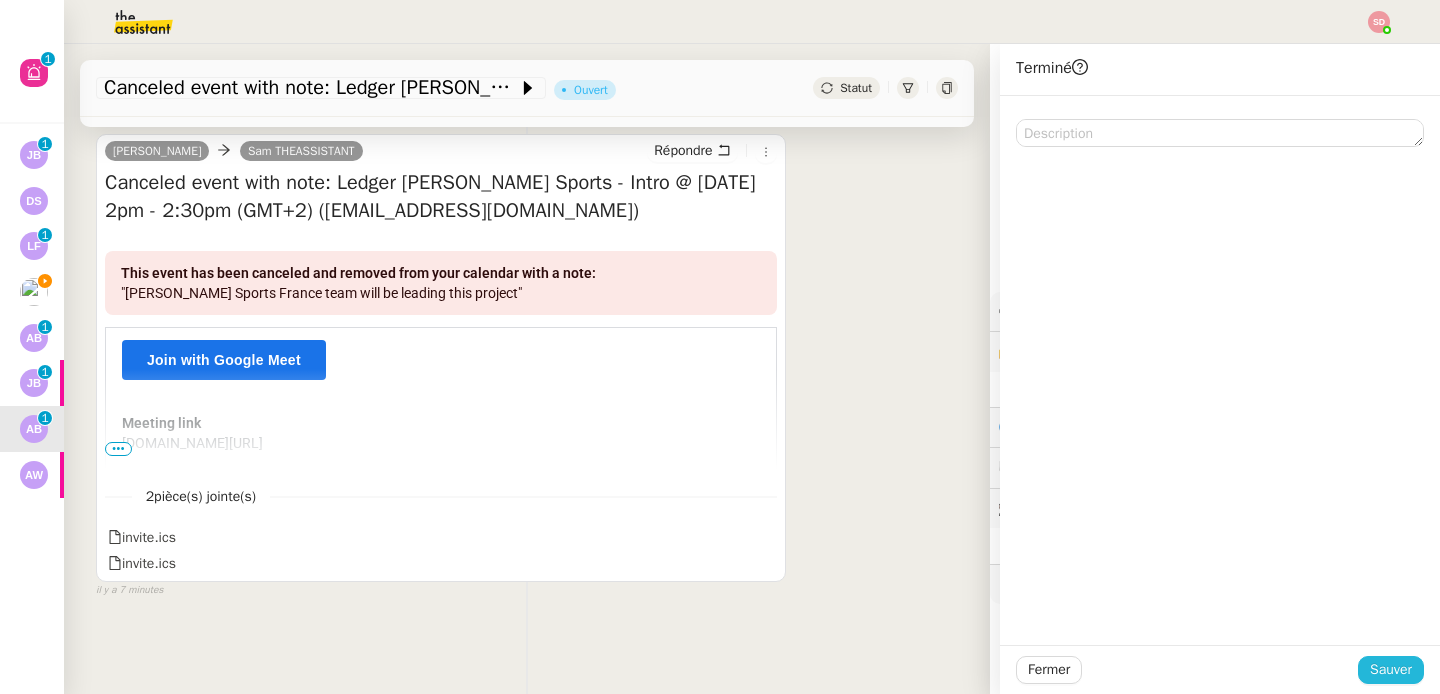 click on "Sauver" 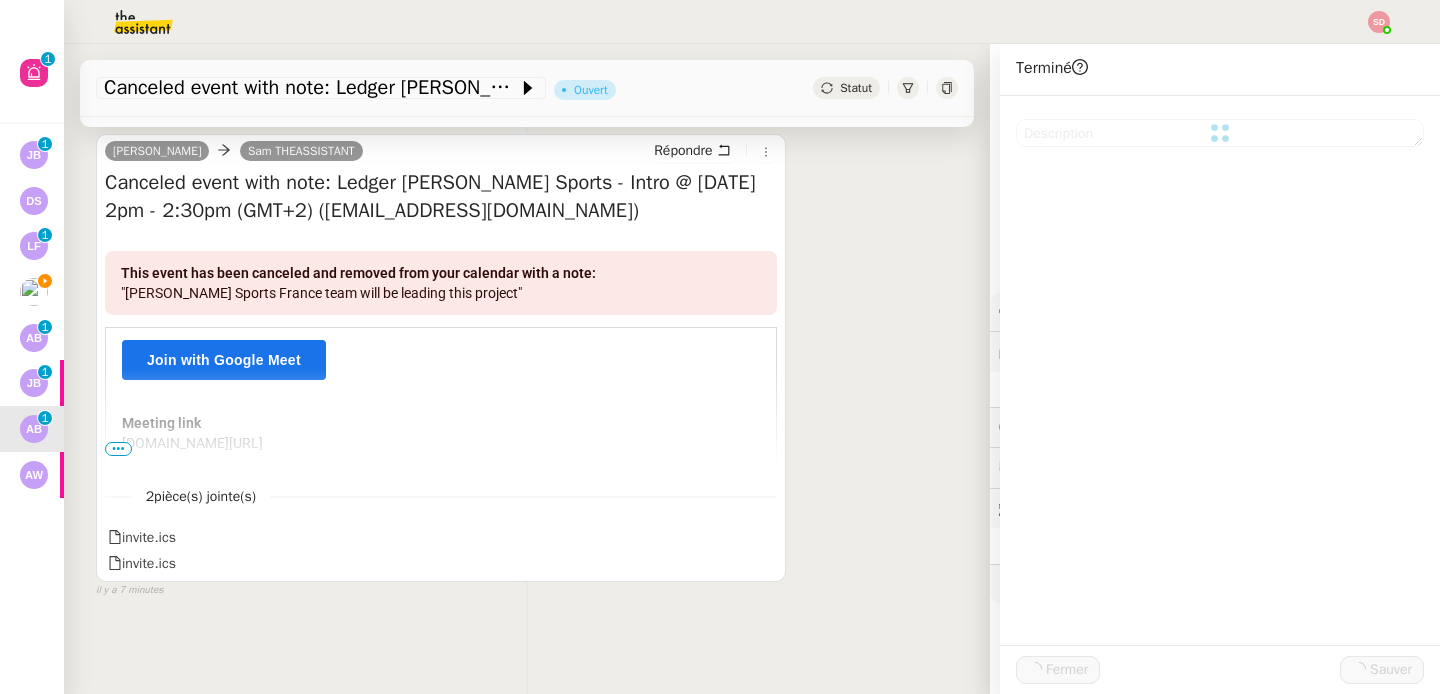 scroll, scrollTop: 0, scrollLeft: 0, axis: both 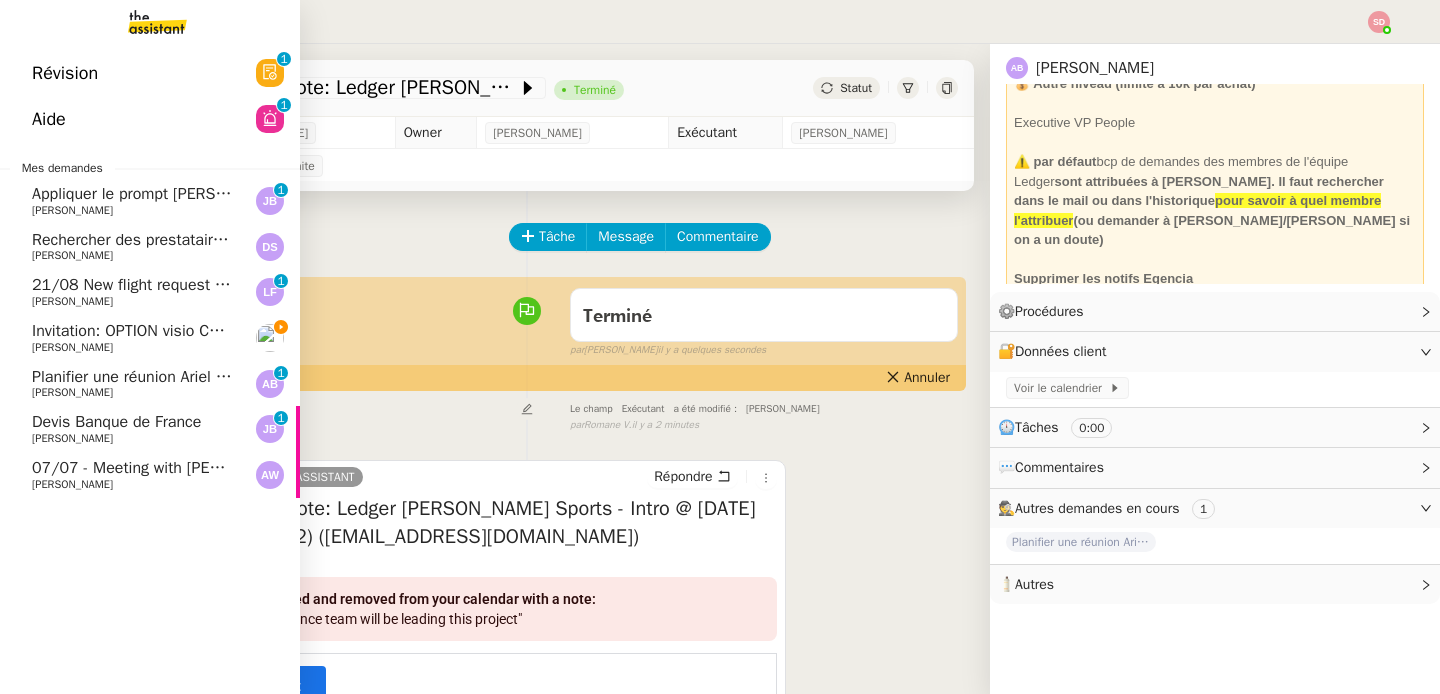 click on "David Berrebi" 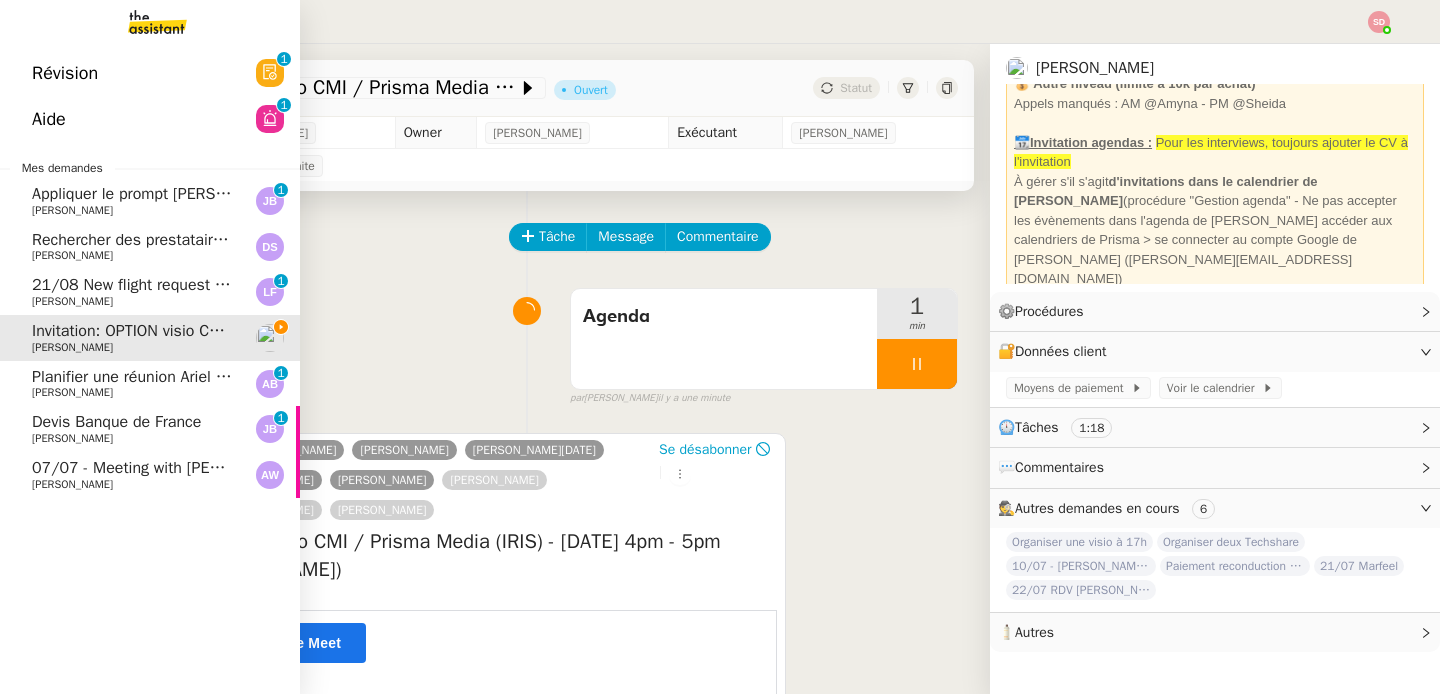 scroll, scrollTop: 124, scrollLeft: 0, axis: vertical 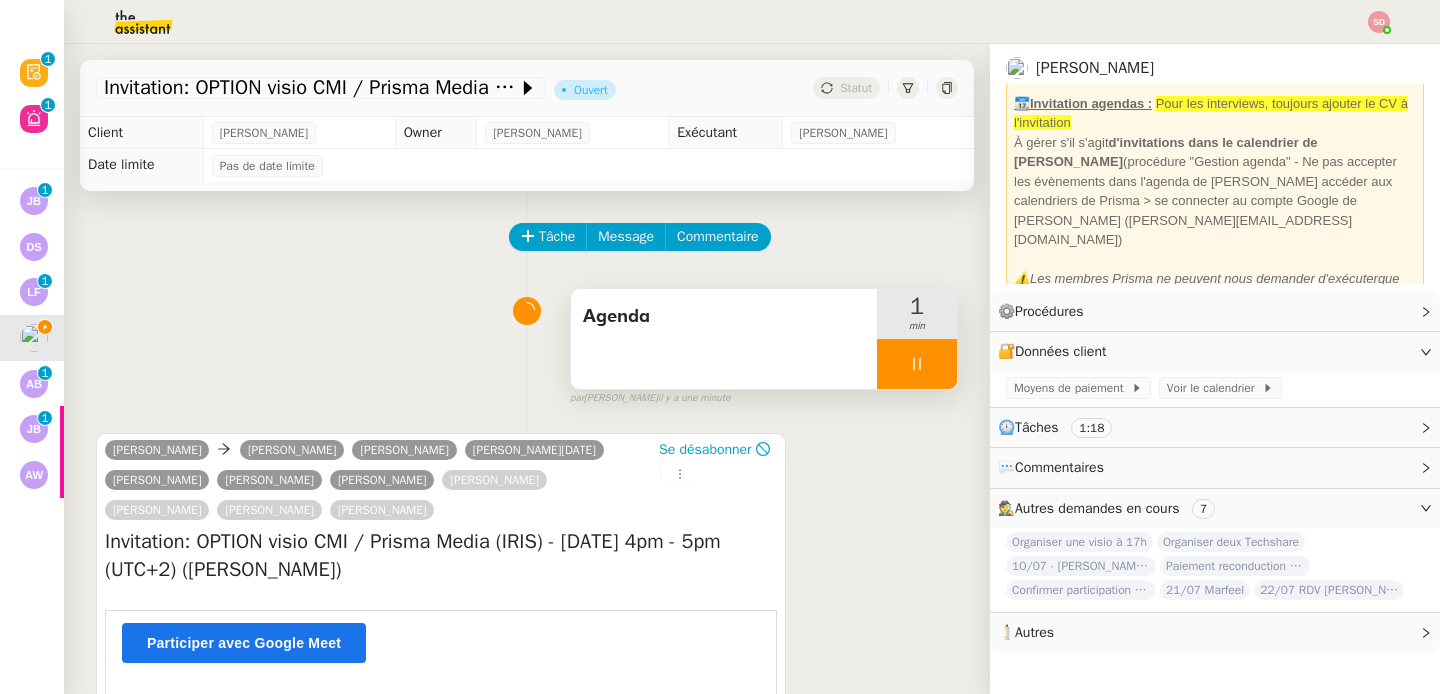 click at bounding box center (917, 364) 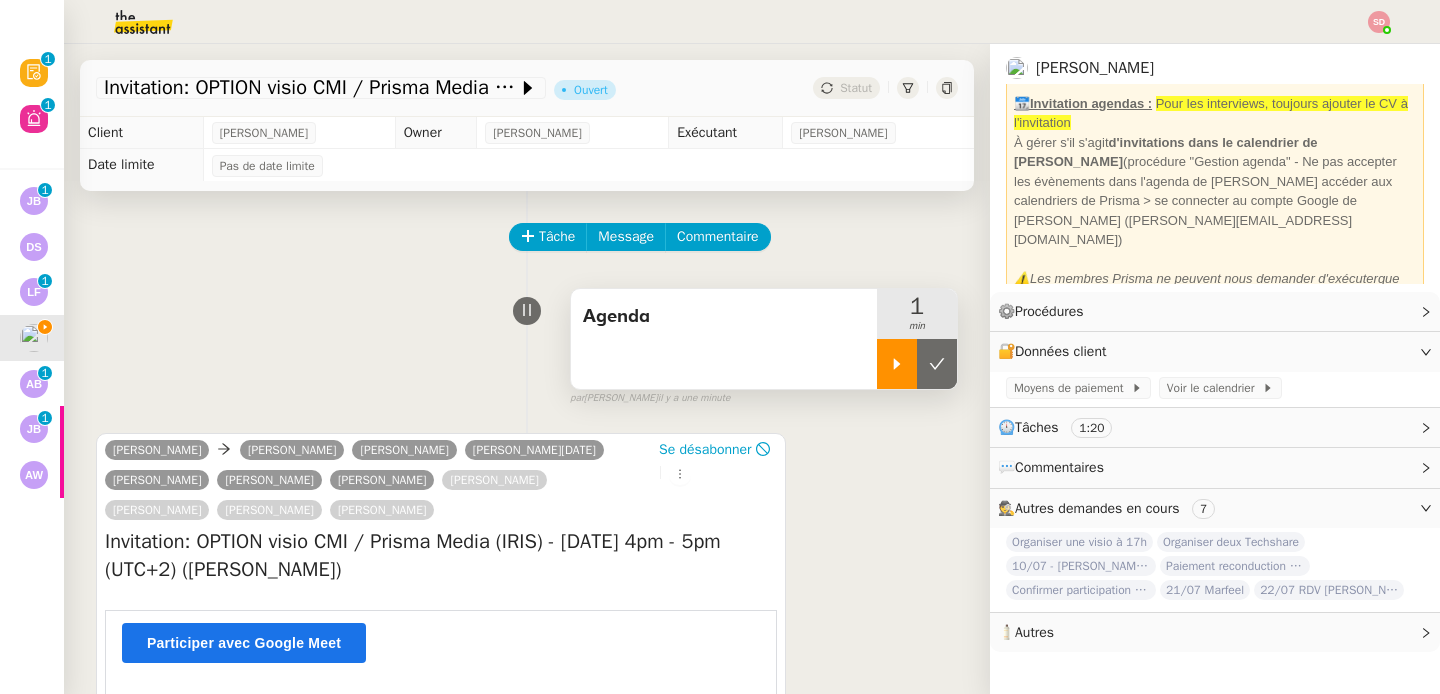 click 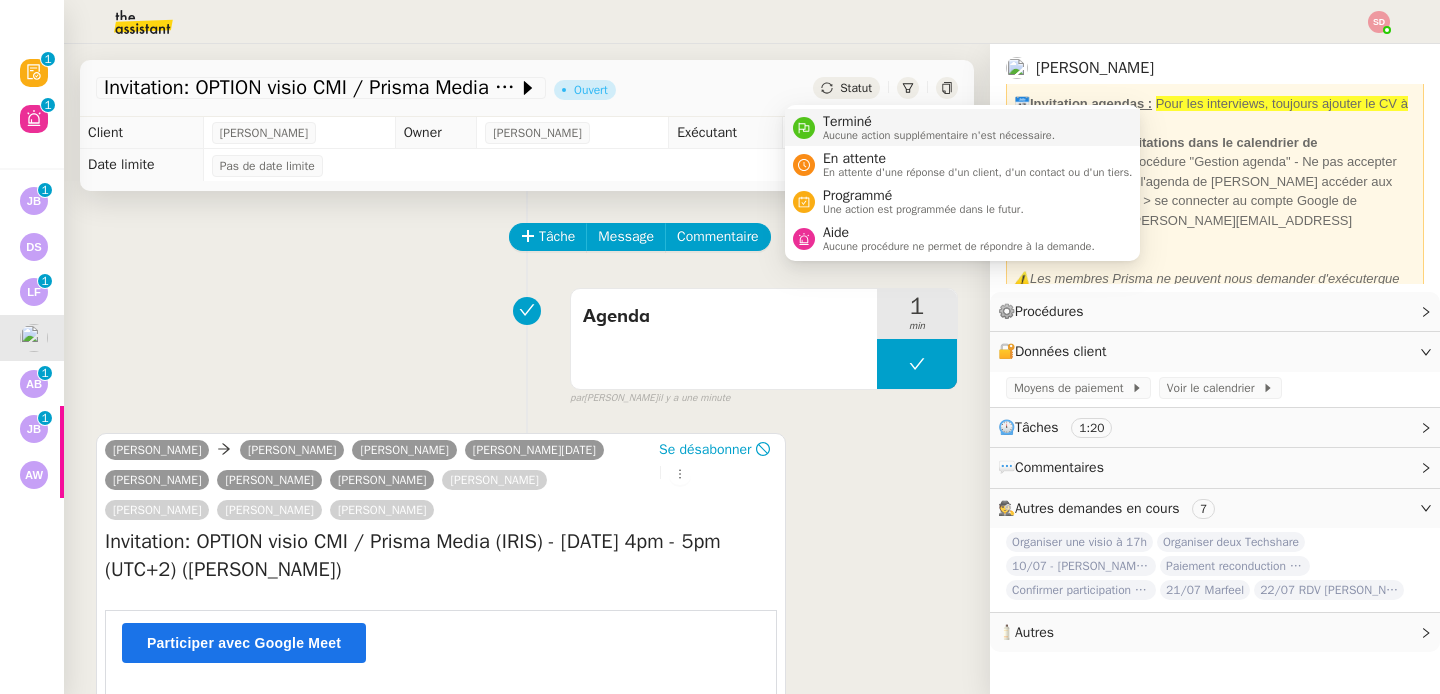 click on "Terminé" at bounding box center (939, 122) 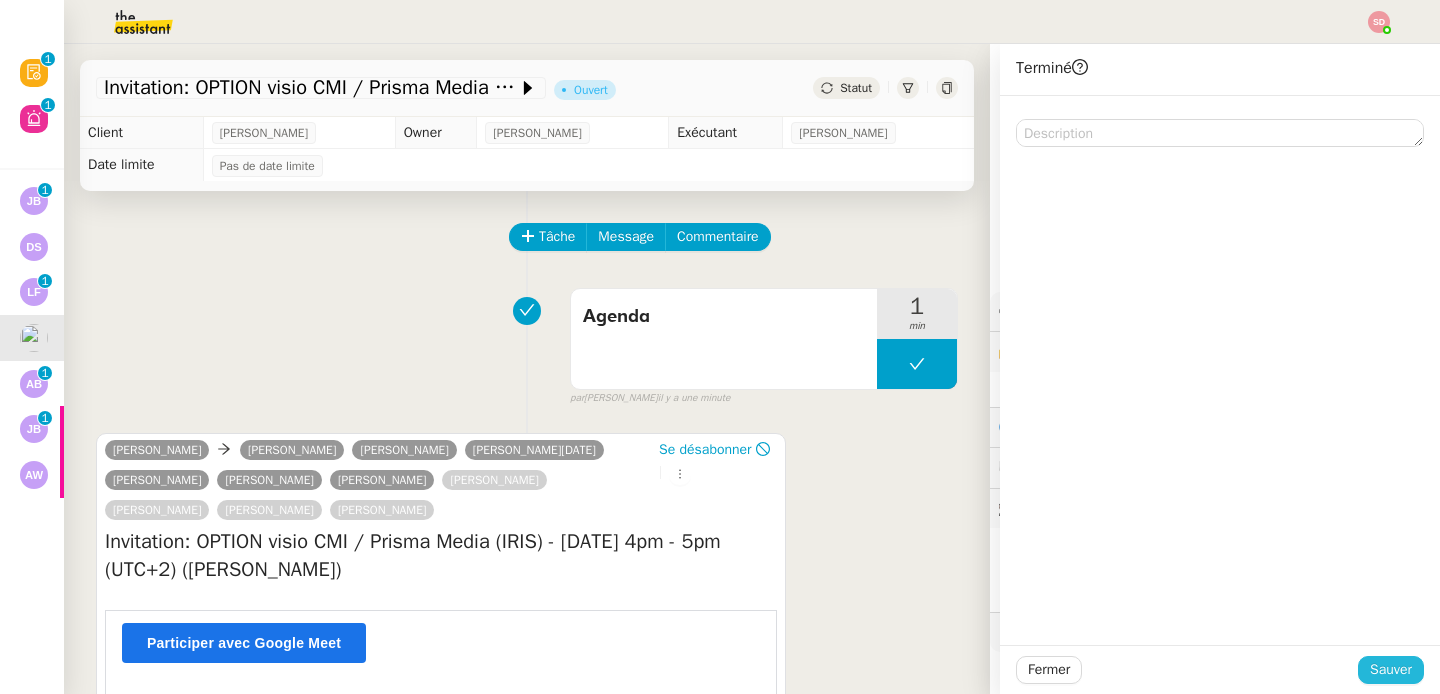 click on "Sauver" 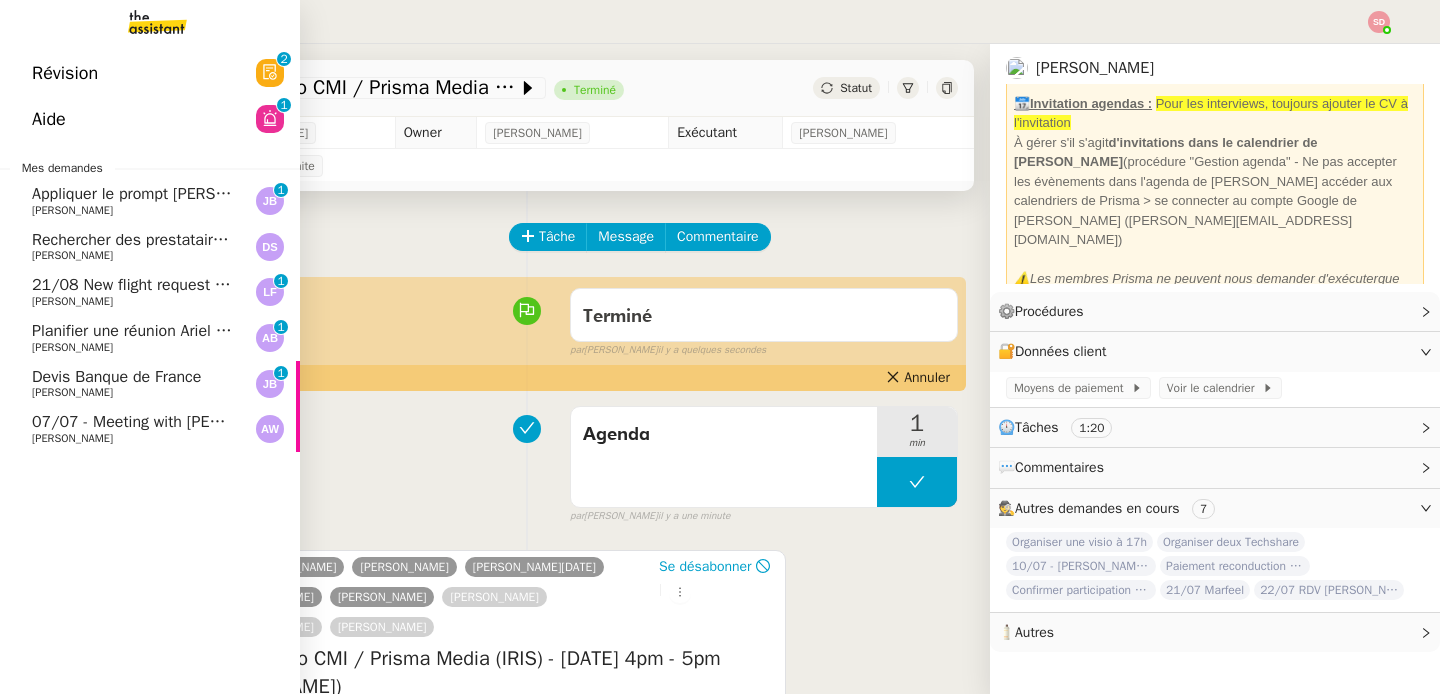 click on "21/08 New flight request - Igor Dykier" 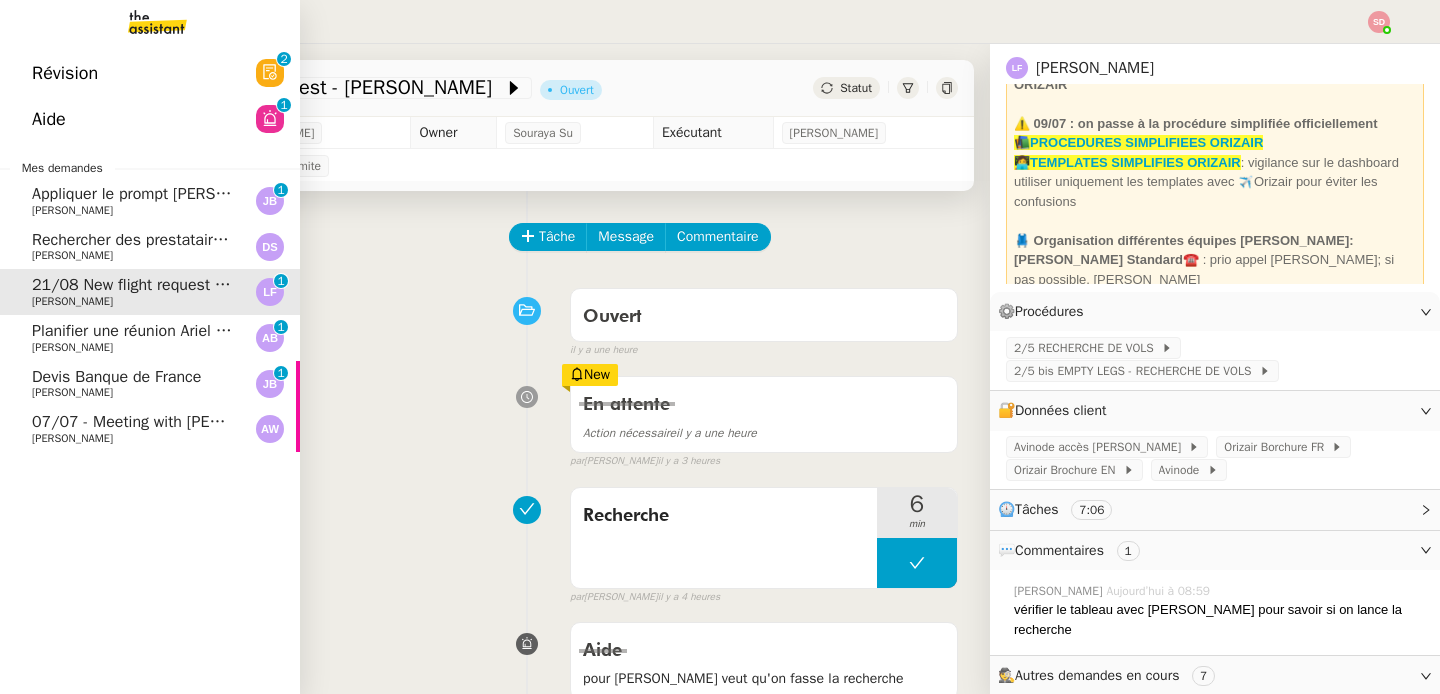 scroll, scrollTop: 144, scrollLeft: 0, axis: vertical 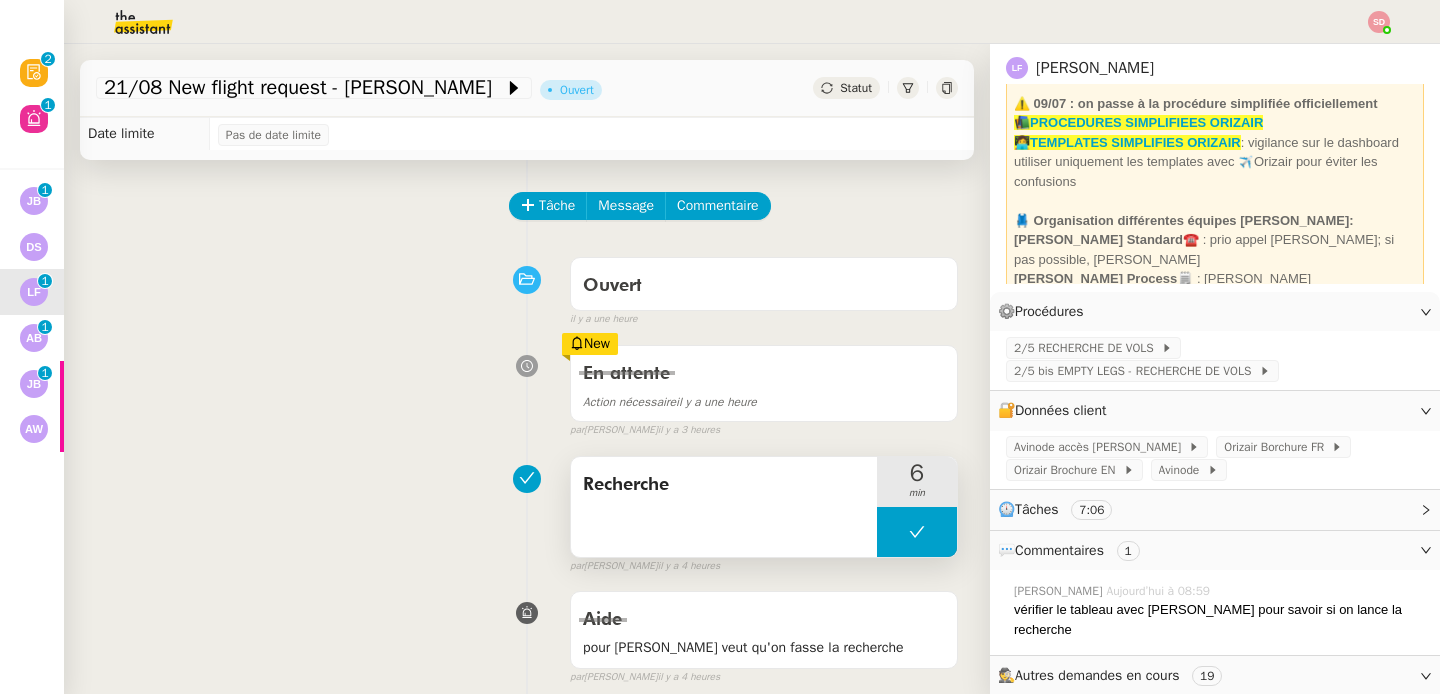 click at bounding box center [917, 532] 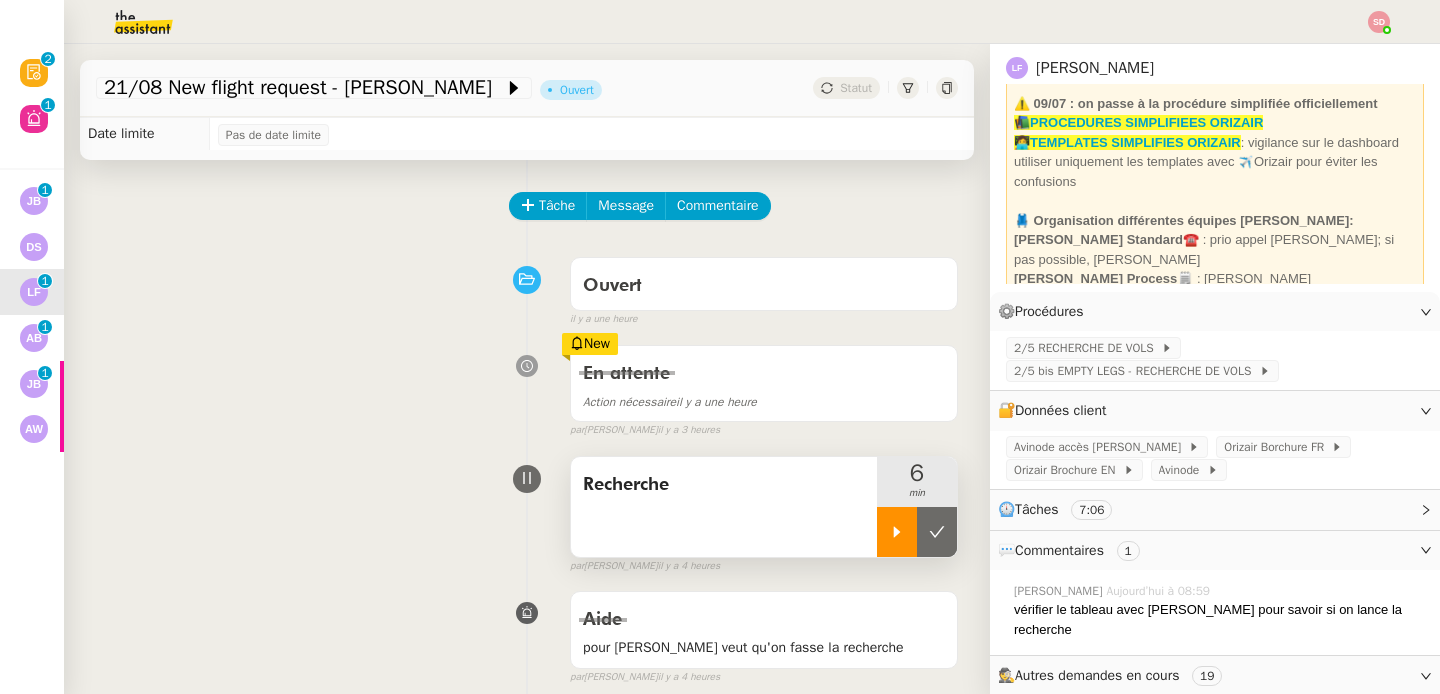 click 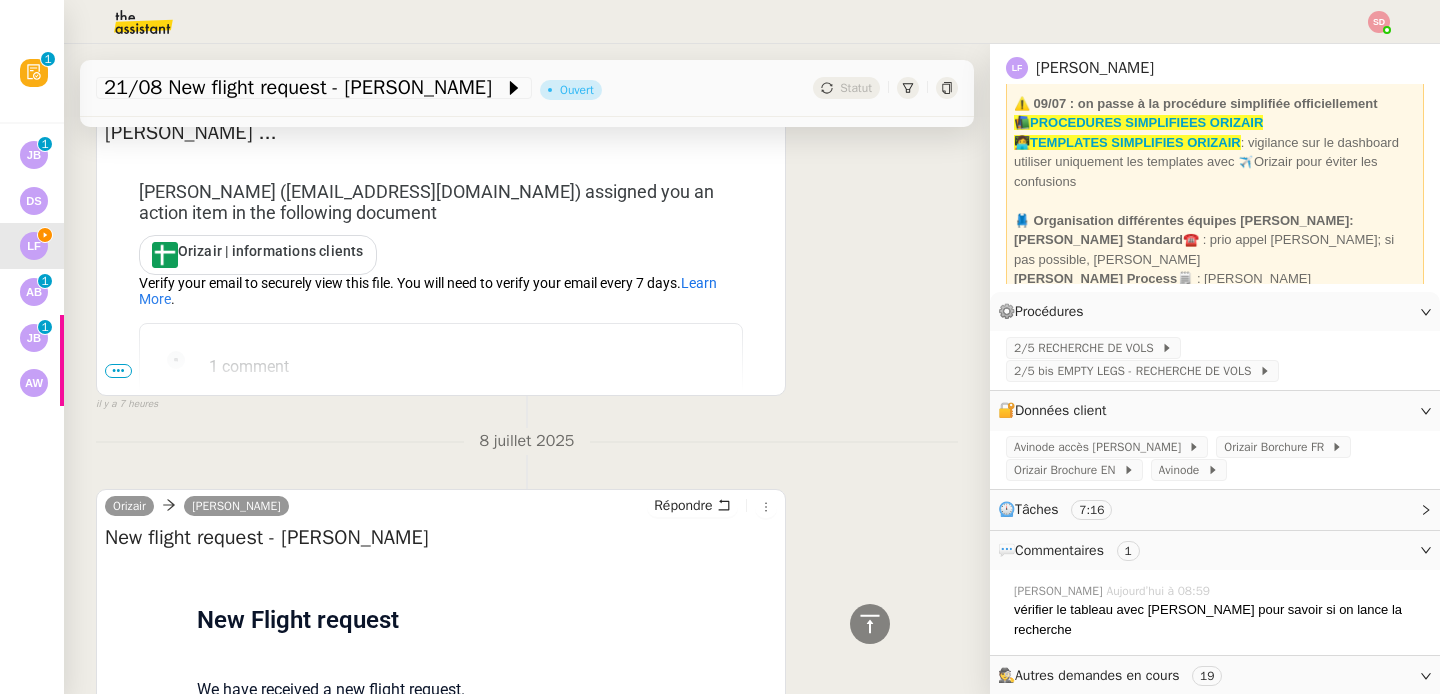 scroll, scrollTop: 1209, scrollLeft: 0, axis: vertical 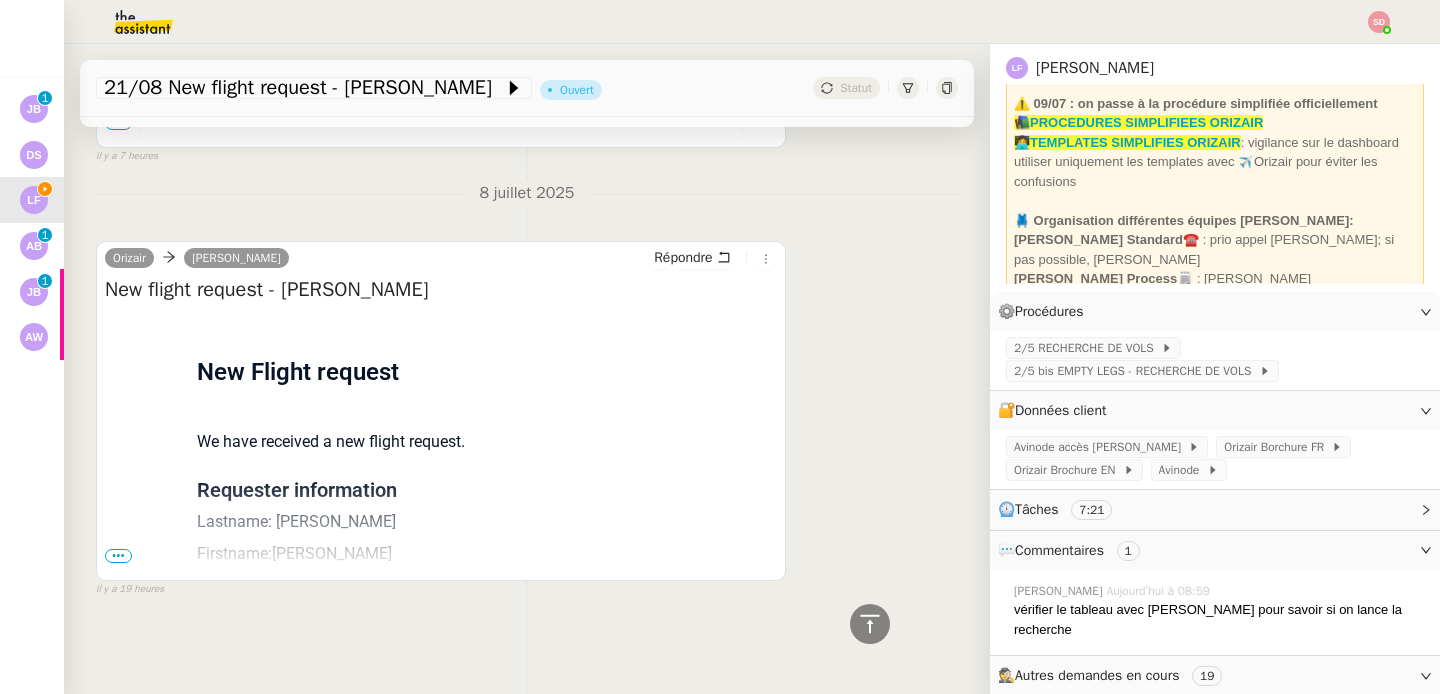 click on "Flight request created by Igor Dykier
New Flight request
We have received a new flight request.
Requester information Lastname: Dykier
Firstname:Igor
Phone:  +447729685510
Email:  idykier5@gmail.com
Trip 1:
Departure: London City Airport
Arrival: Ibiza Airport
Date &
Time: 21st August 2025 09:00" at bounding box center [441, 638] 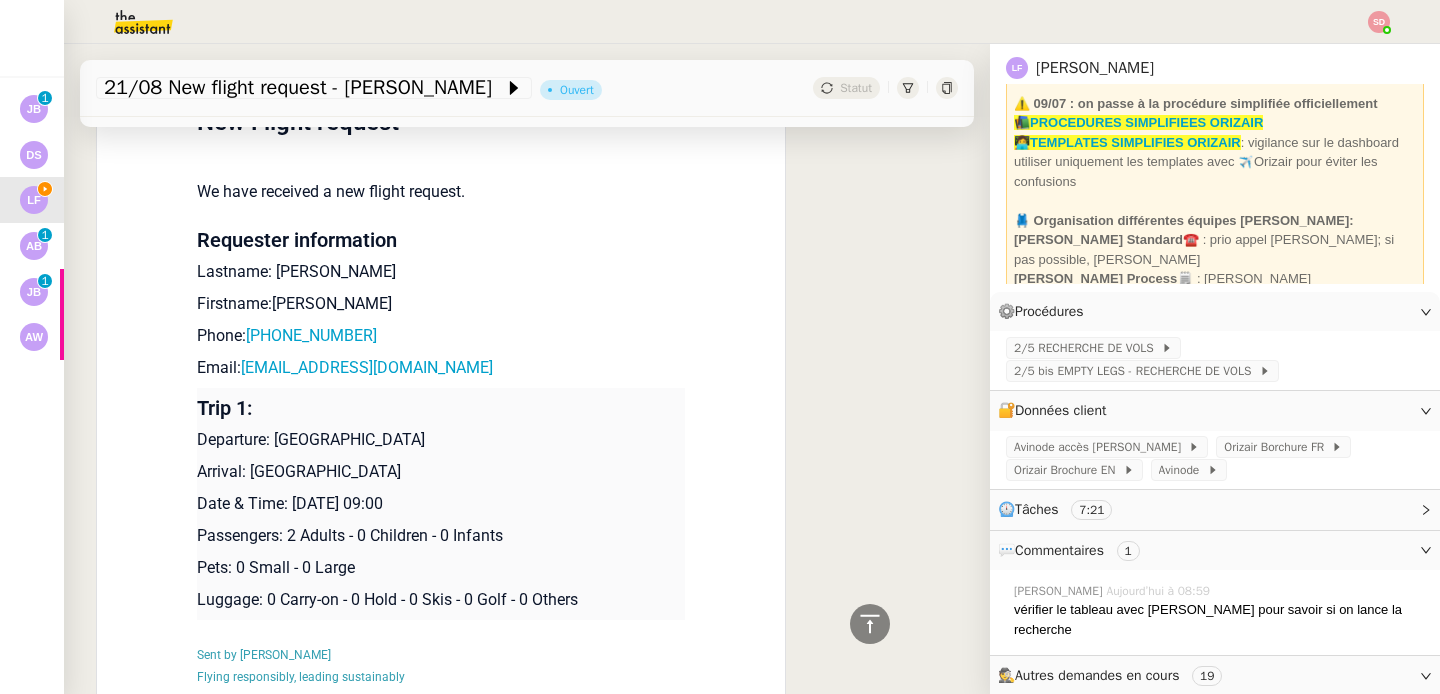 scroll, scrollTop: 1579, scrollLeft: 0, axis: vertical 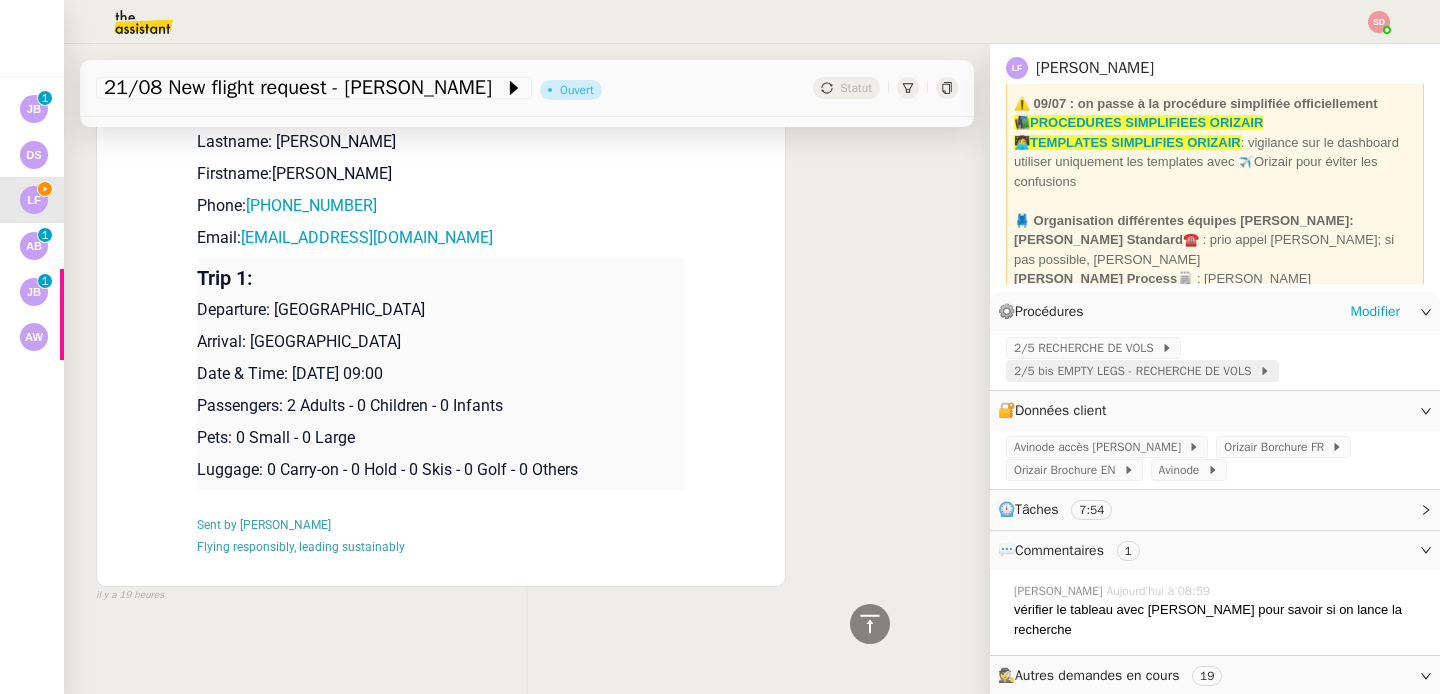 click on "2/5 bis EMPTY LEGS - RECHERCHE DE VOLS" 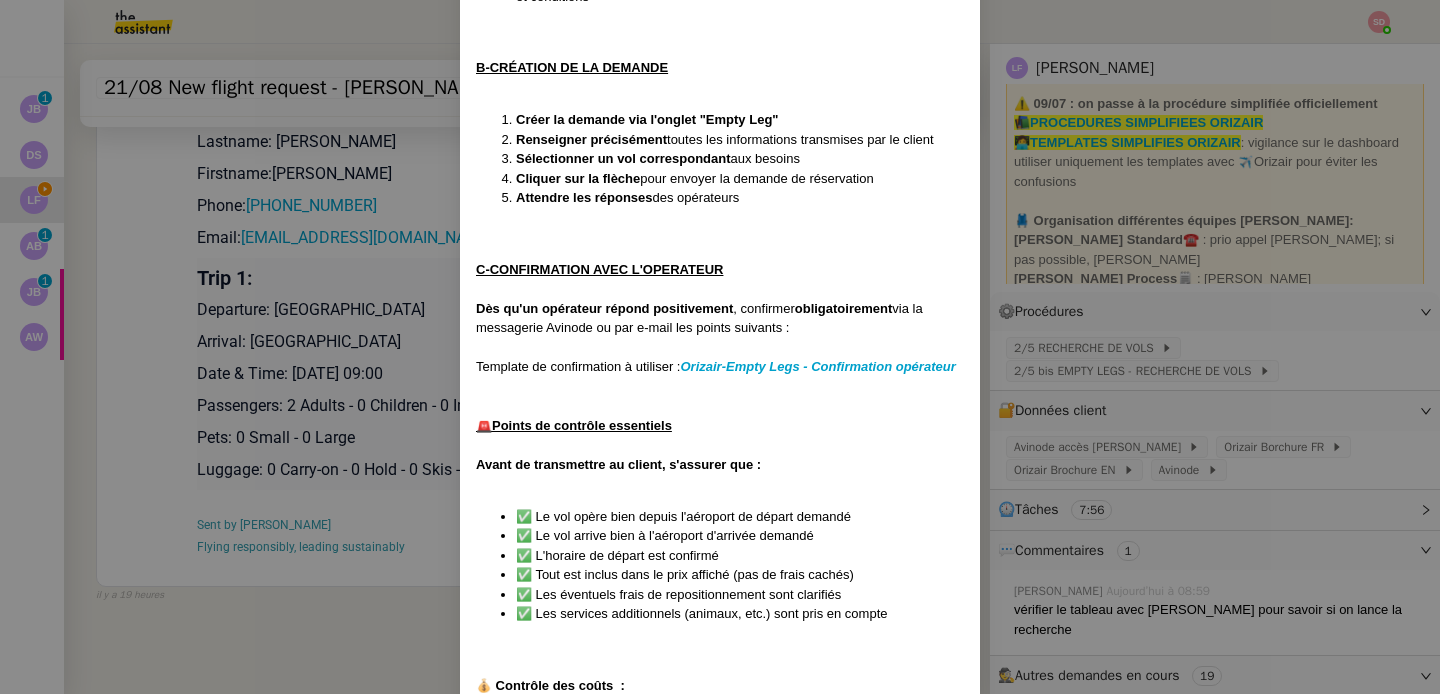 scroll, scrollTop: 965, scrollLeft: 0, axis: vertical 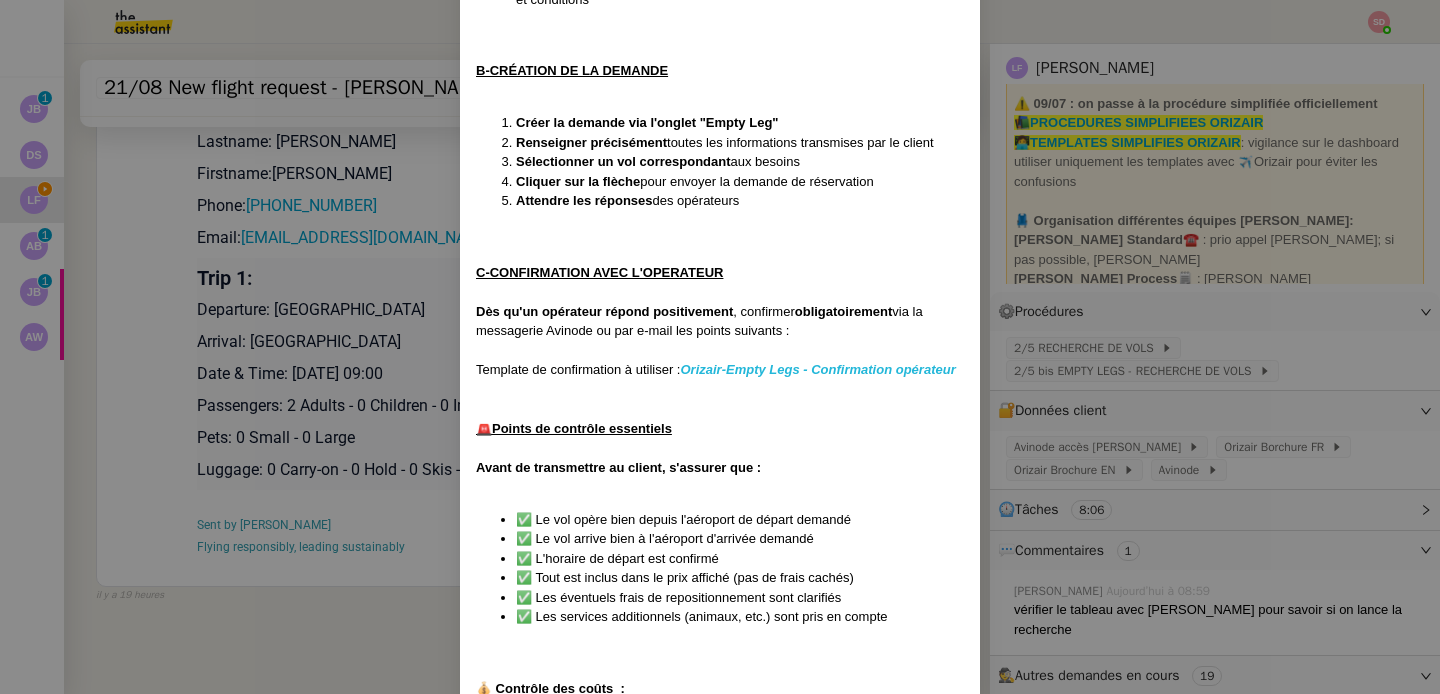 click on "Orizair-Empty Legs - Confirmation opérateur" at bounding box center (817, 369) 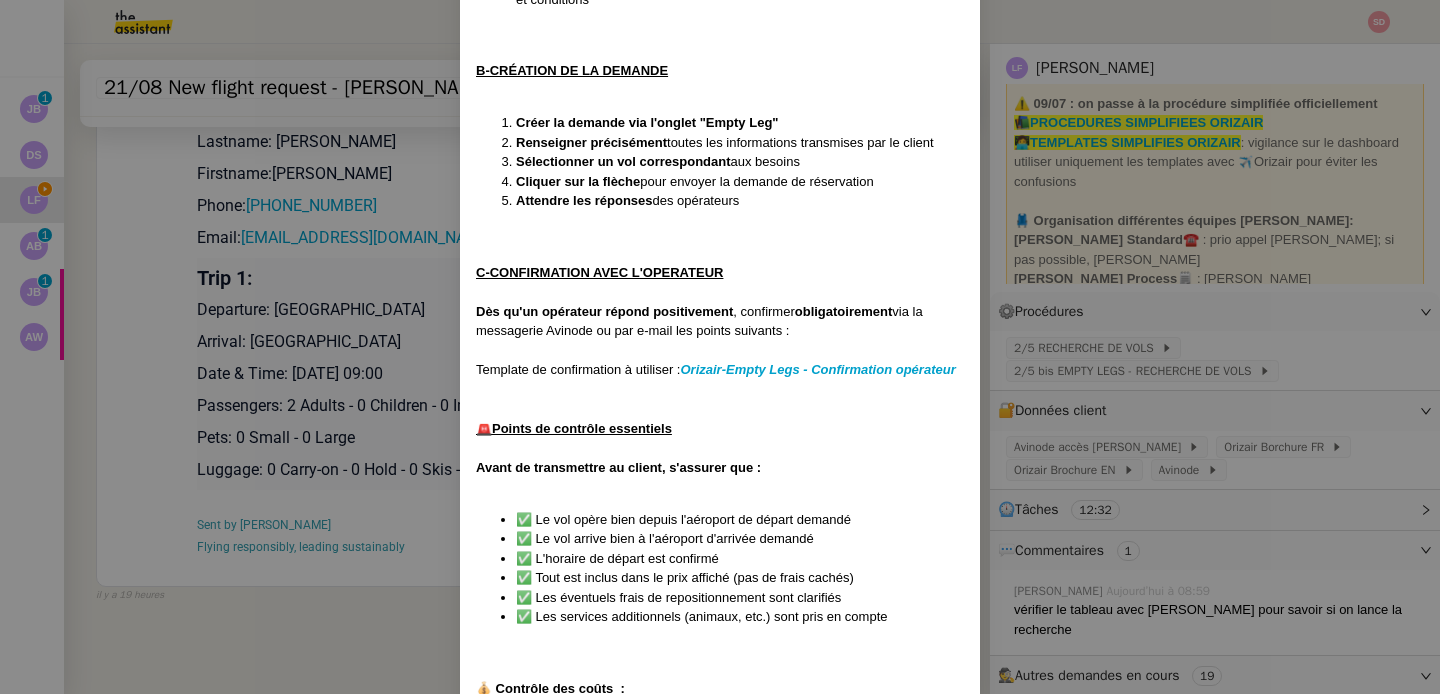 click on "Créée le 26/06/2025 MàJ le 27/06/2025 Équipe Orizair qui réalise la procédure :  Équipe Joséphine Avinode  Contexte  : Les  Empty Legs  sont des itinéraires déjà établis sur lesquels le client peut se positionner. Cette procédure détaille le processus complet de recherche, sélection et confirmation. Récurrence  : à la demande   PROCEDURE A-RECHERCHE D'EMPTY LEGS   Deux méthodes de recherche : 1/ Recherche standard : Effectuer une  recherche normale avec les critères du client Le système proposera des options d' empty legs disponibles   2/ Recherche directe (pour plus de flexibilité) : Aller dans  Search > Empty legs Utiliser cette méthode si le client : Souhaite partir de n'importe quel endroit vers une destination précise Souhaite partir d'un lieu précis vers n'importe quelle destination A un budget défini et cherche des options flexibles   ⚠️ Points de vigilance importants : ✅  Vérifier systématiquement l'itinéraire  : le système peut proposer des alternatives ⚠️" at bounding box center [720, 347] 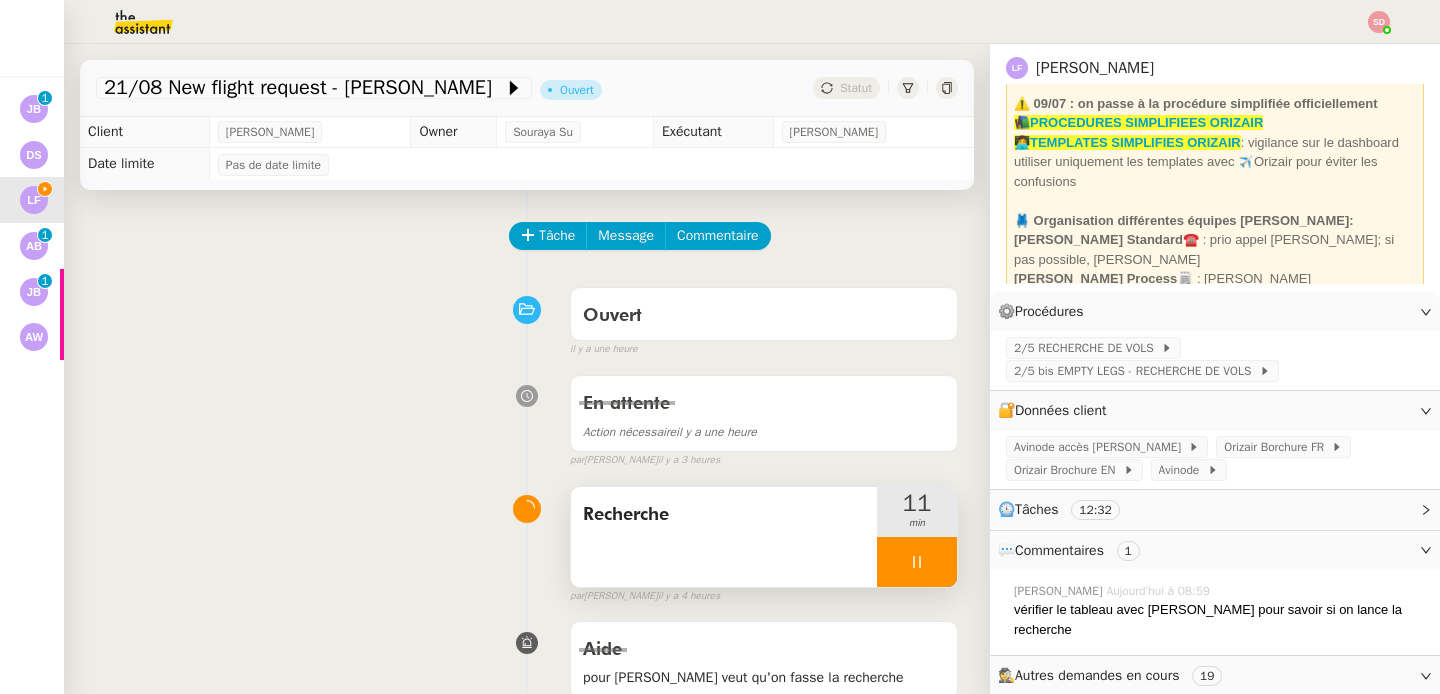scroll, scrollTop: 0, scrollLeft: 0, axis: both 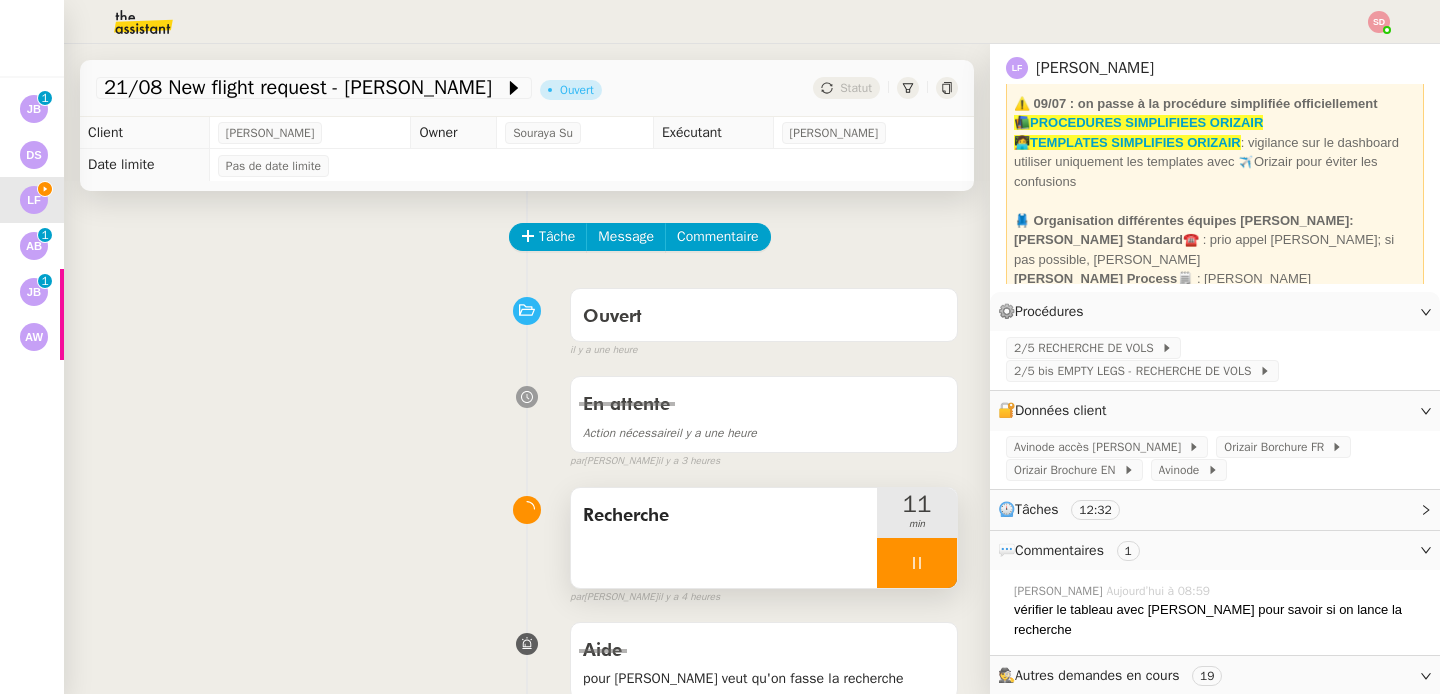 click at bounding box center [917, 563] 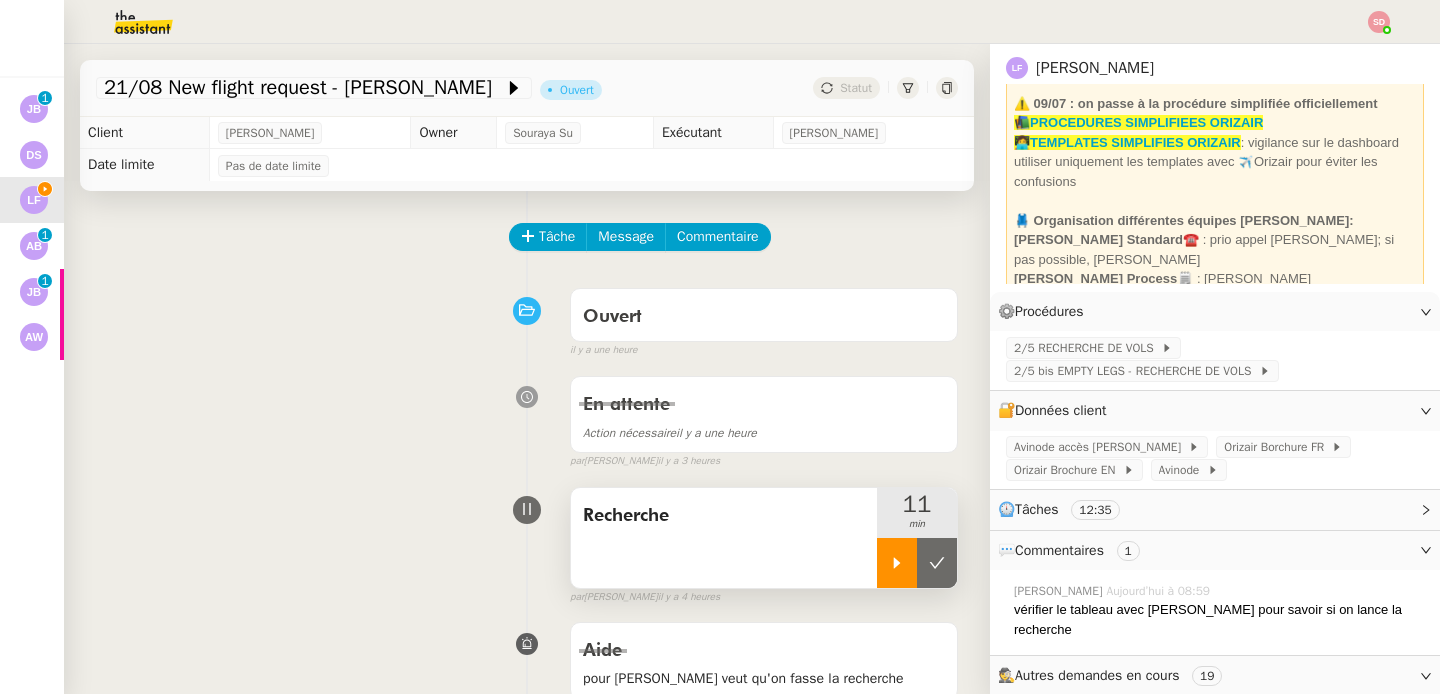 click at bounding box center (937, 563) 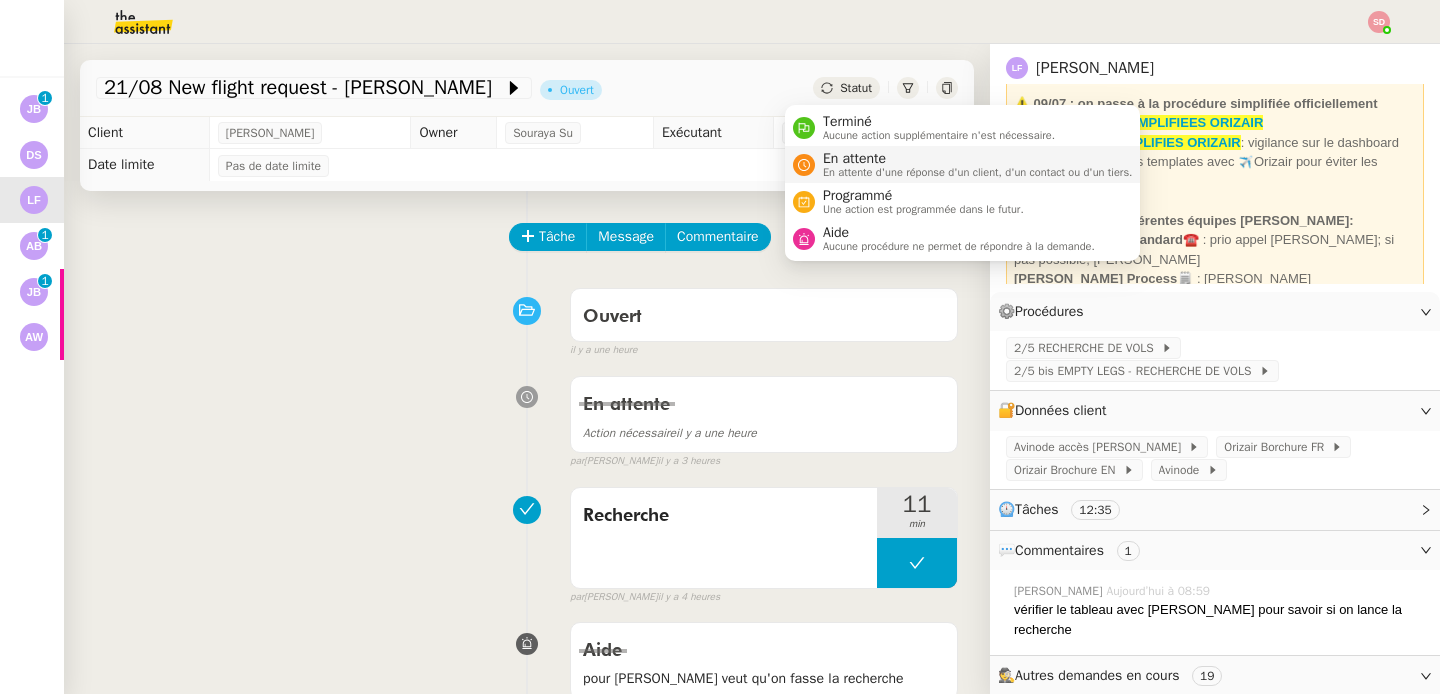 click on "En attente En attente d'une réponse d'un client, d'un contact ou d'un tiers." at bounding box center [974, 164] 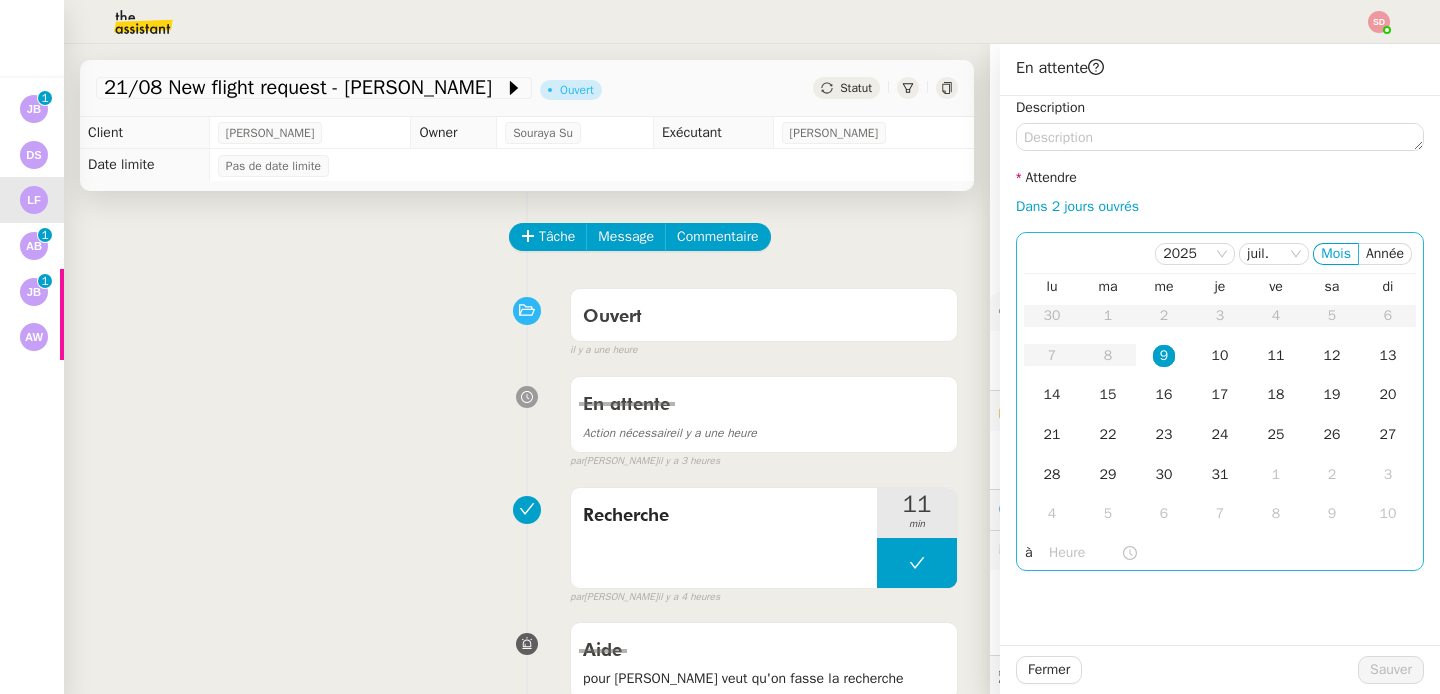 click 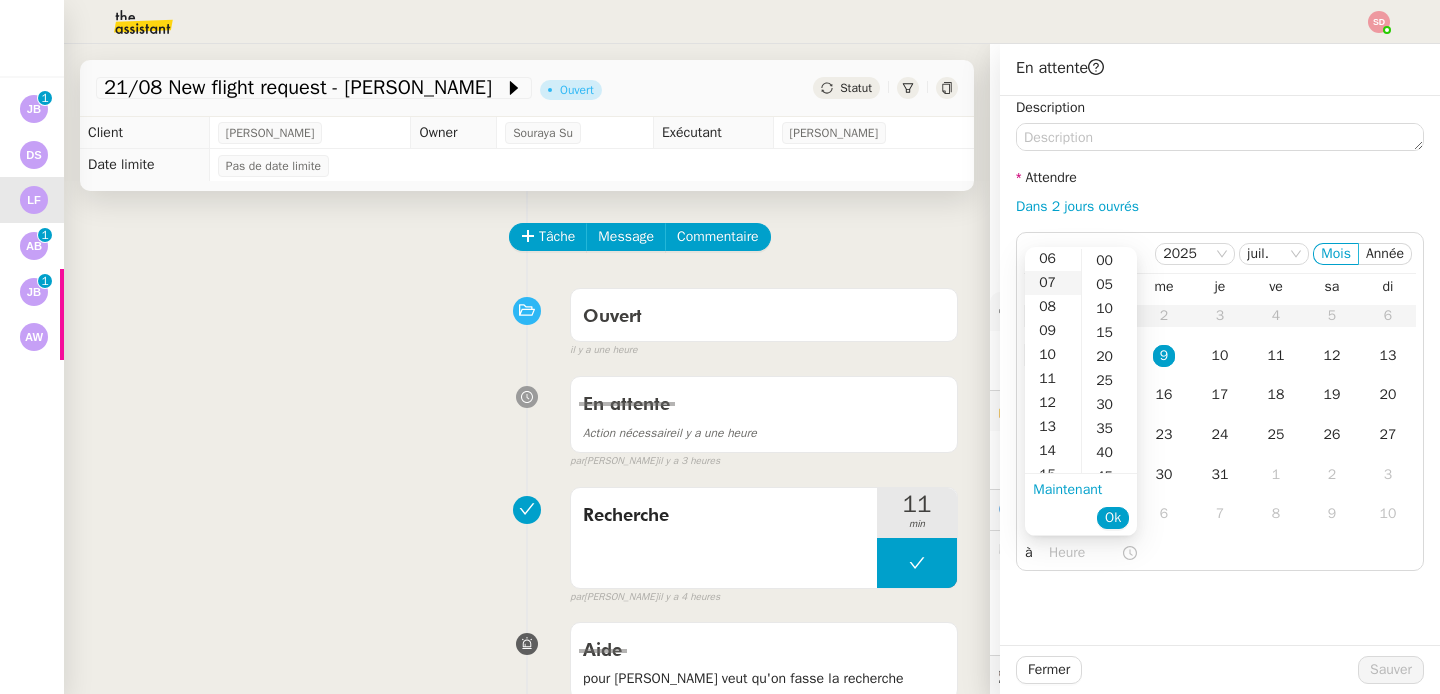 scroll, scrollTop: 175, scrollLeft: 0, axis: vertical 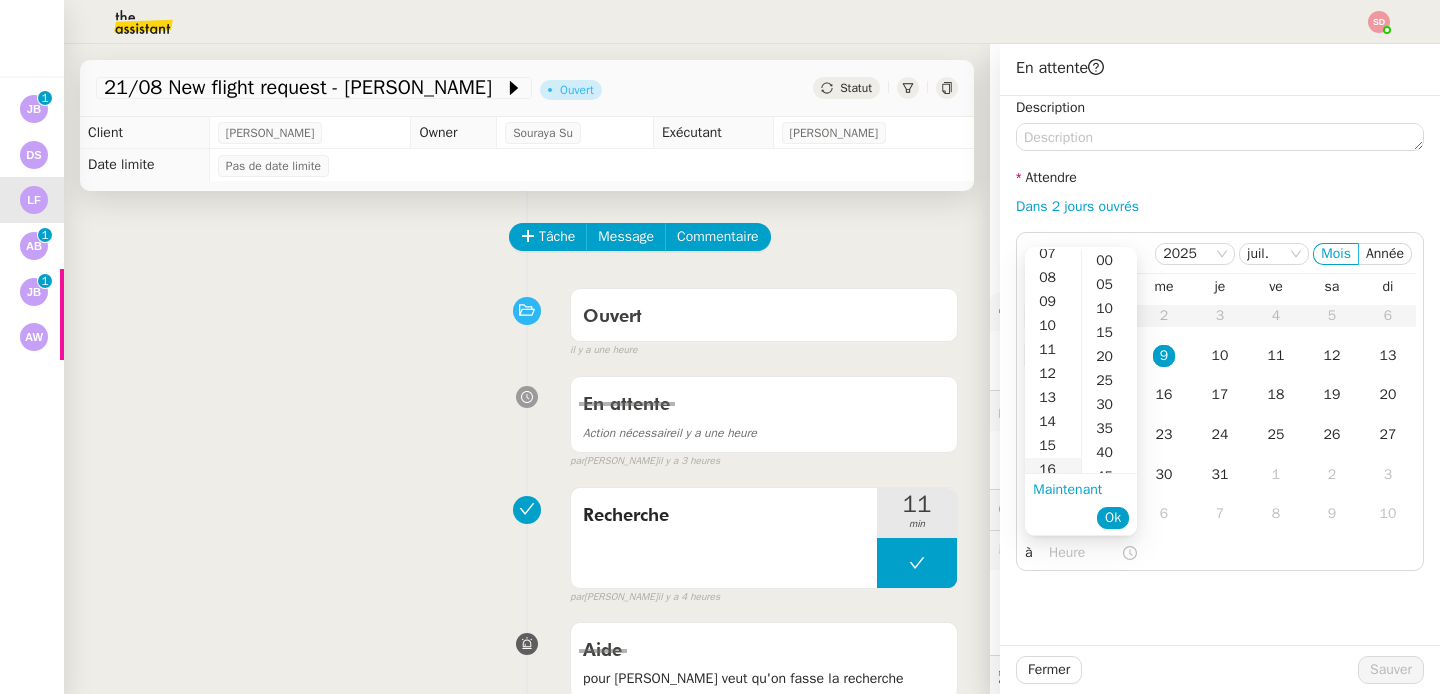 click on "16" at bounding box center (1053, 470) 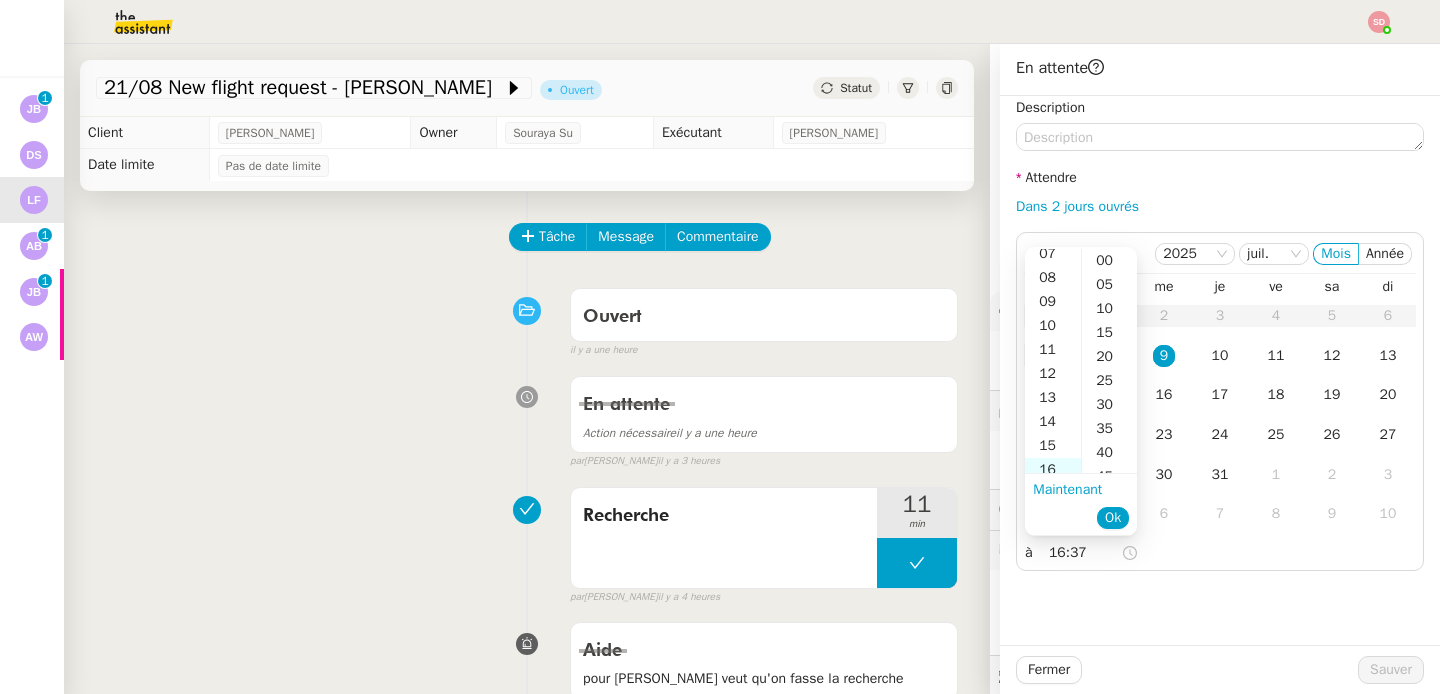 scroll, scrollTop: 384, scrollLeft: 0, axis: vertical 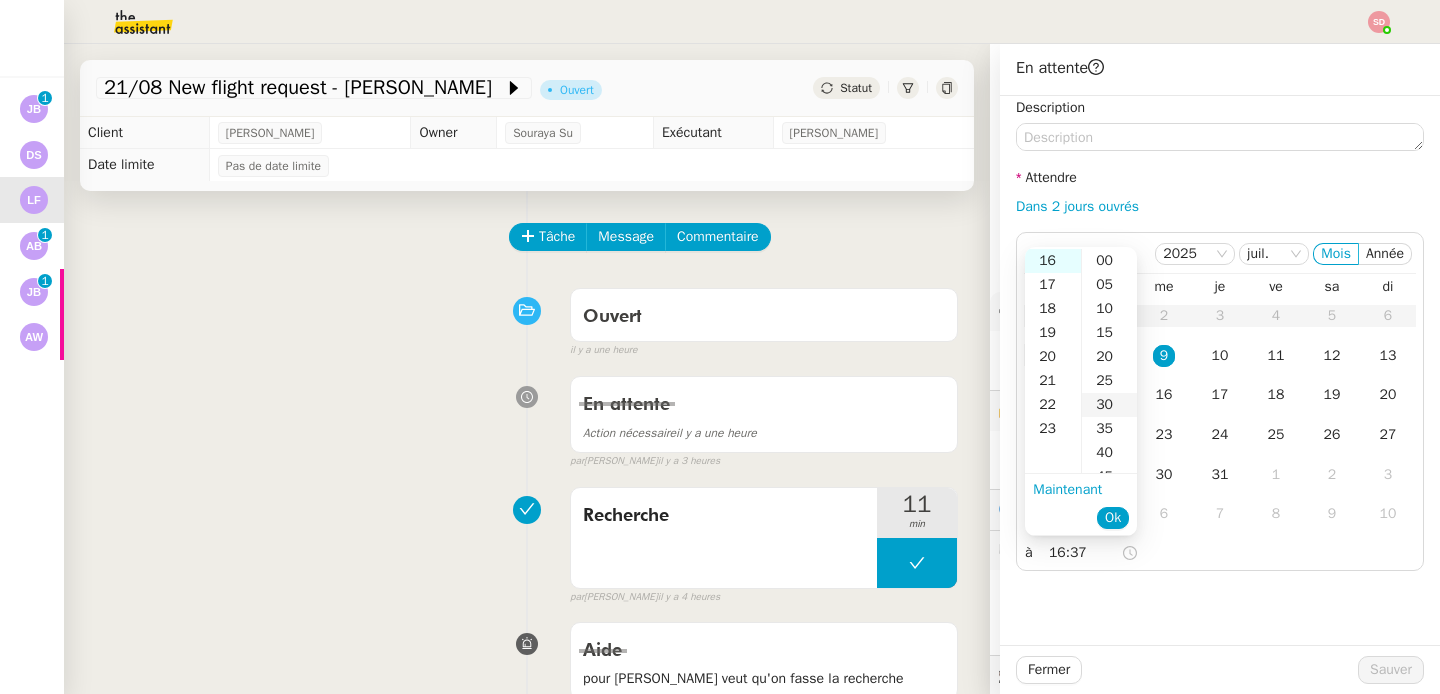 click on "30" at bounding box center (1109, 405) 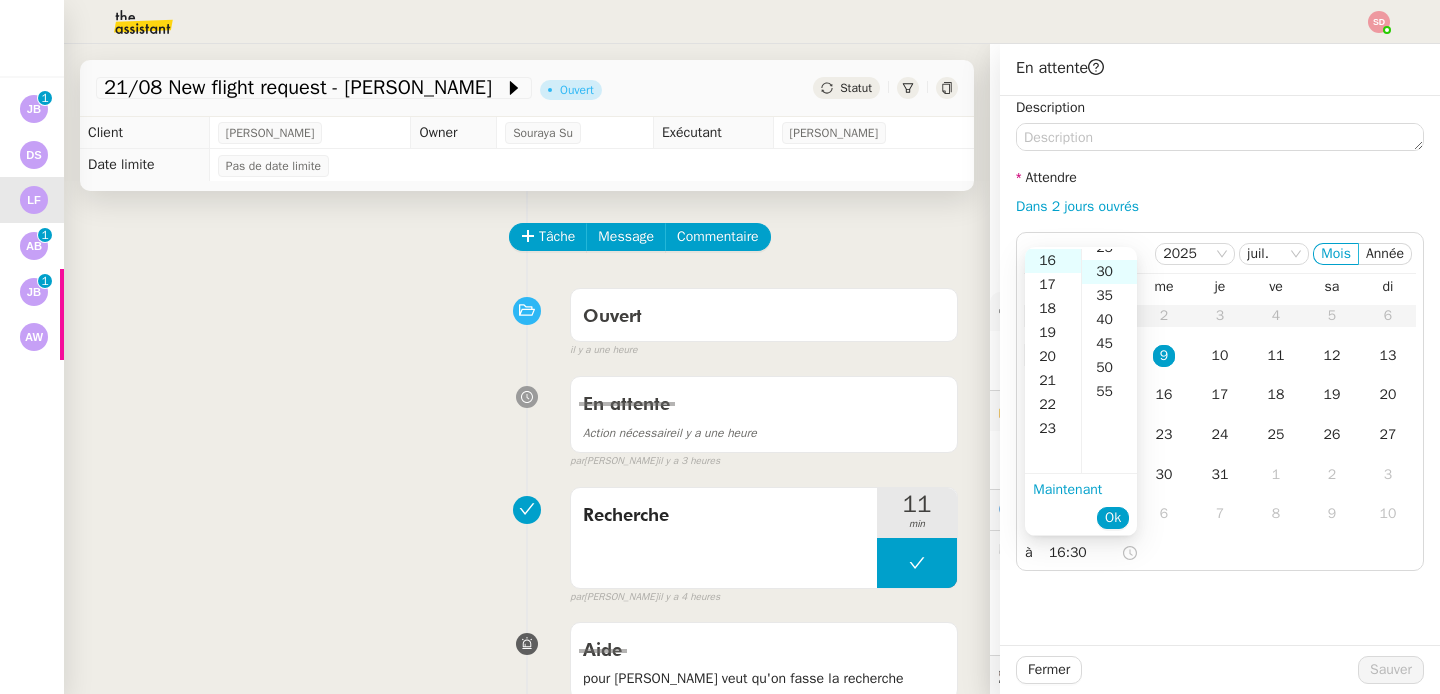 scroll, scrollTop: 144, scrollLeft: 0, axis: vertical 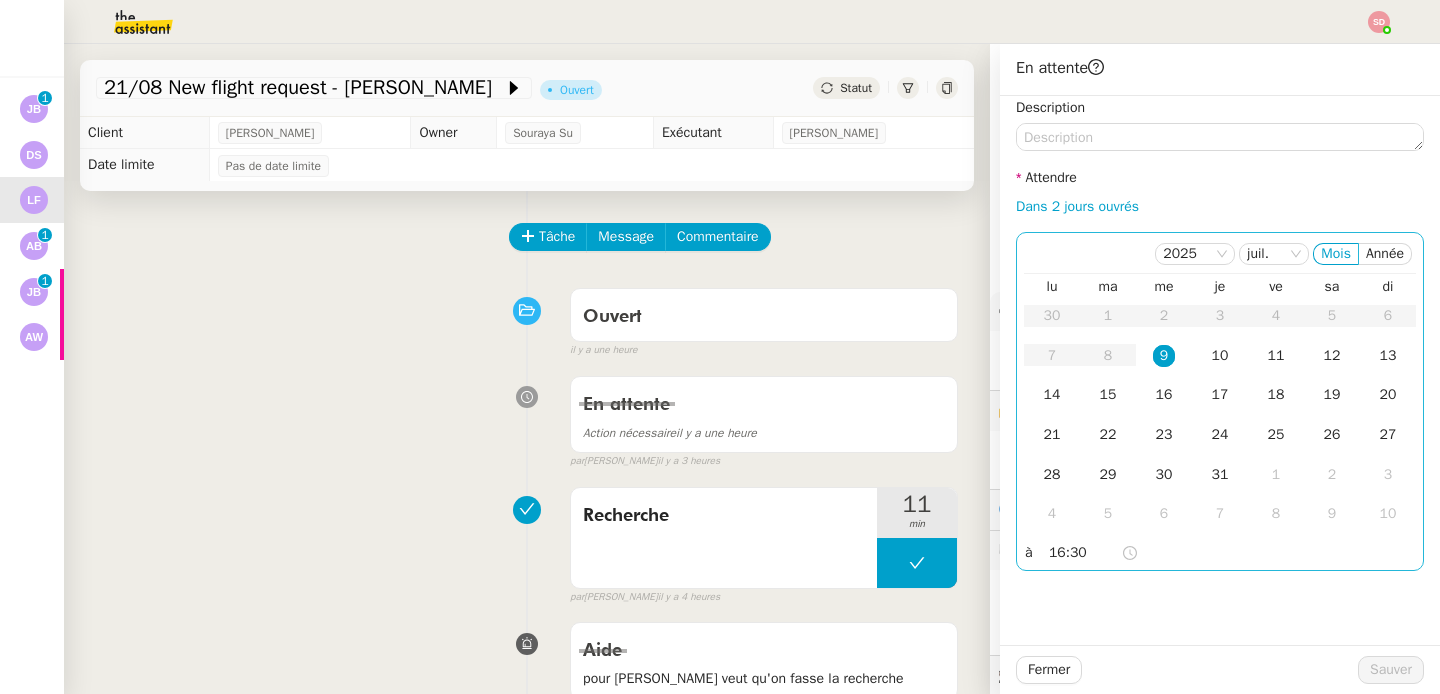 click on "9" 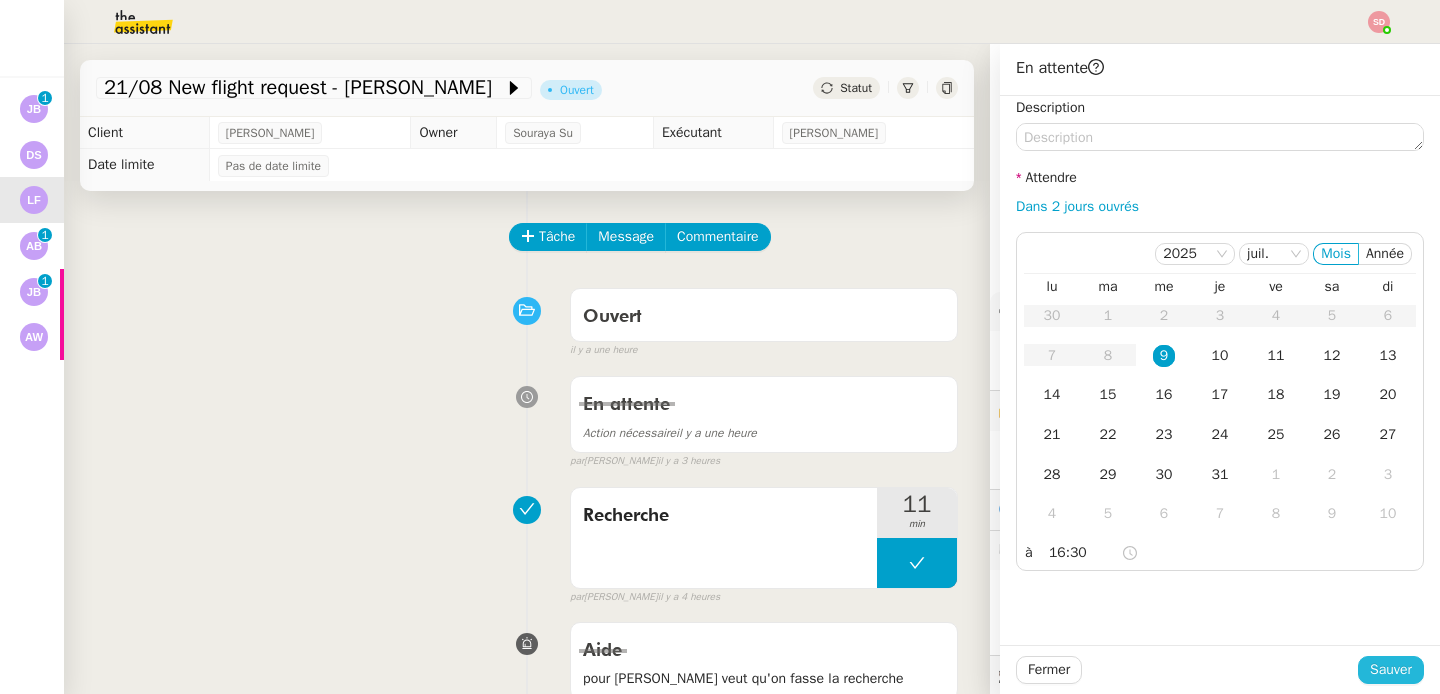 click on "Sauver" 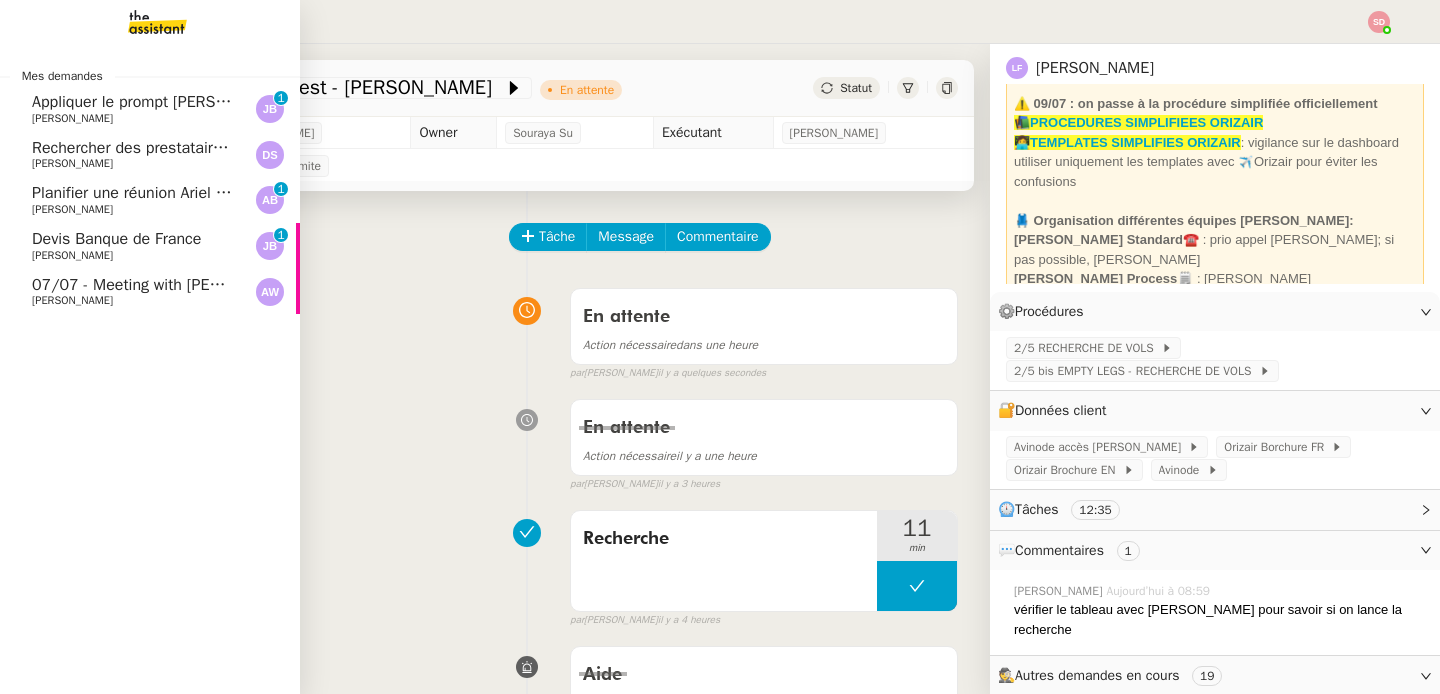 click on "07/07 - Meeting with Shawn Kerns (Nielsen Sports)" 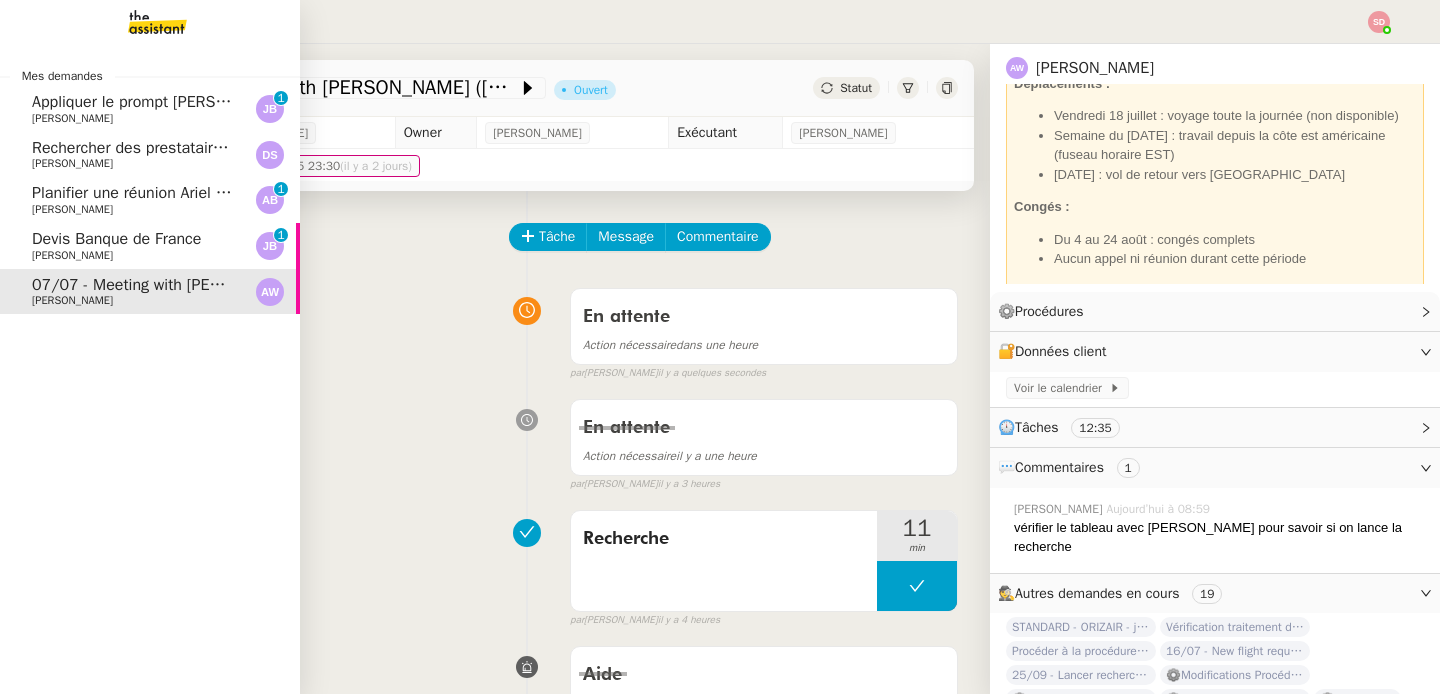 scroll, scrollTop: 124, scrollLeft: 0, axis: vertical 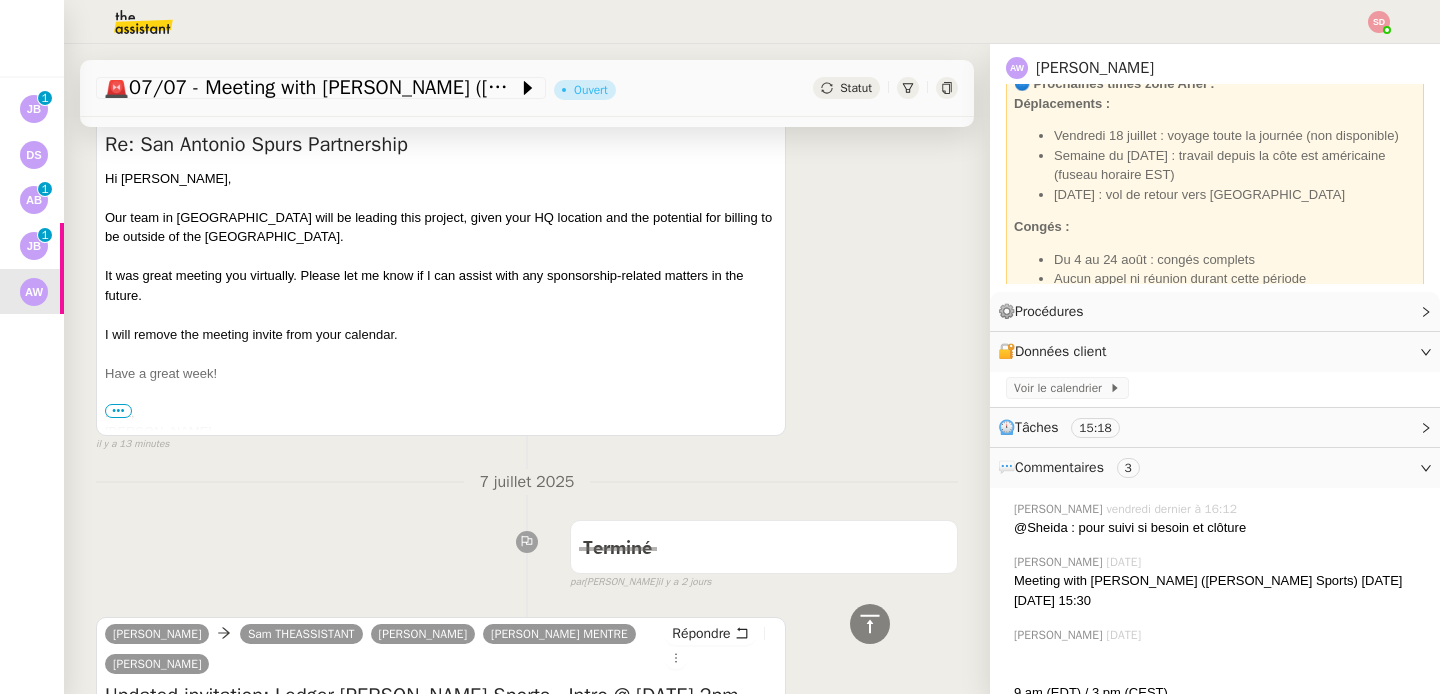 click on "•••" at bounding box center (118, 411) 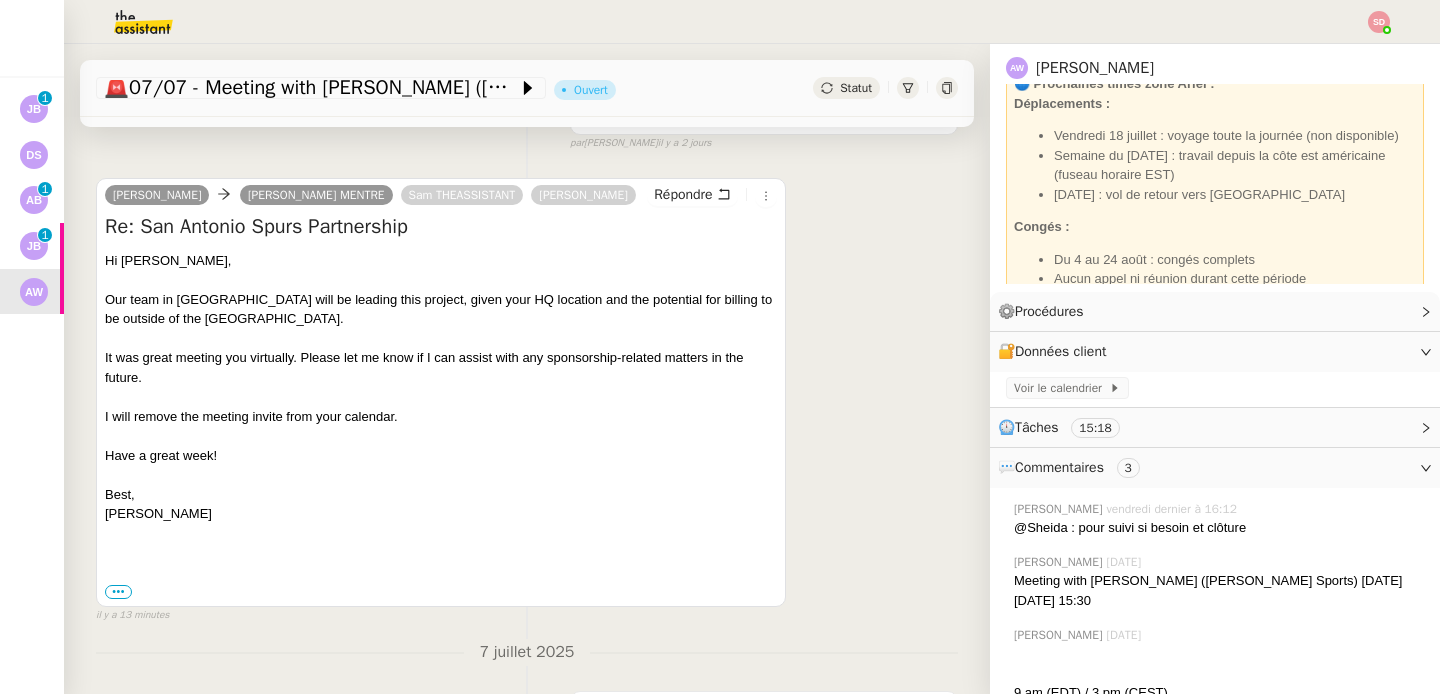scroll, scrollTop: 0, scrollLeft: 0, axis: both 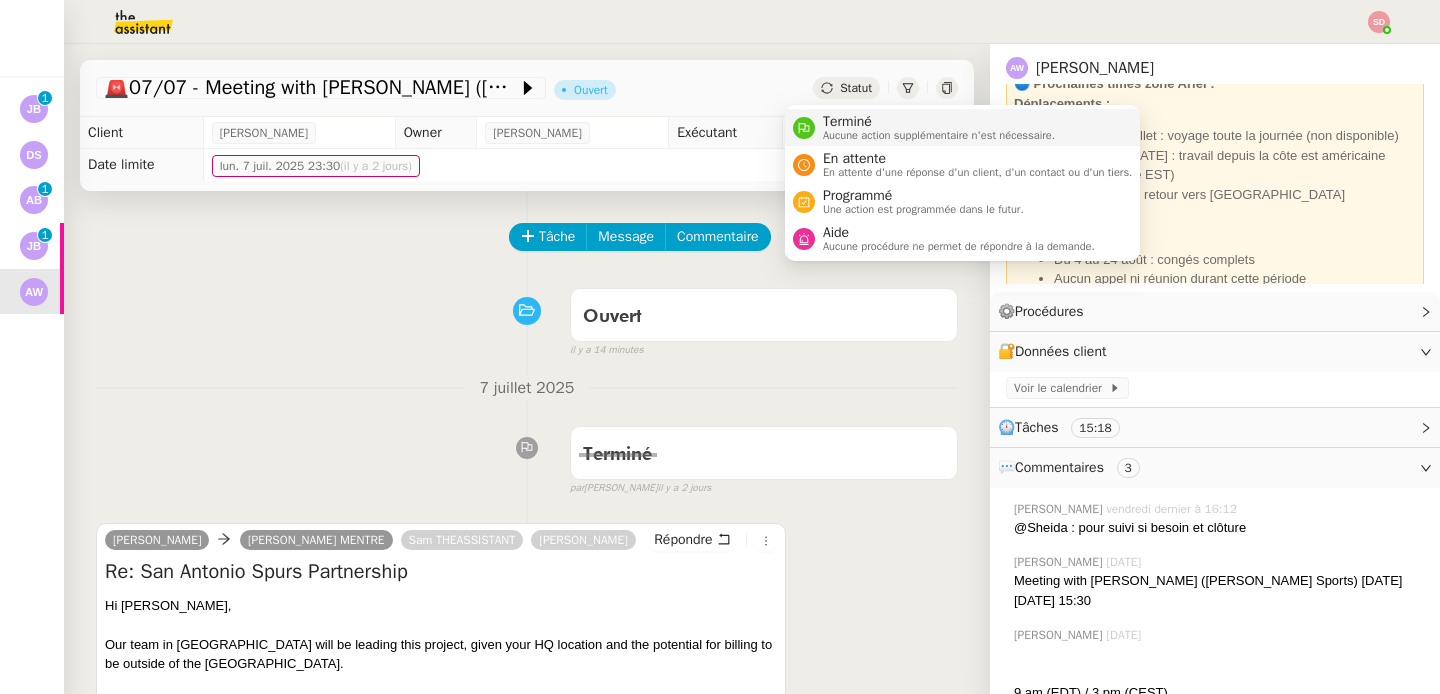 click at bounding box center (804, 128) 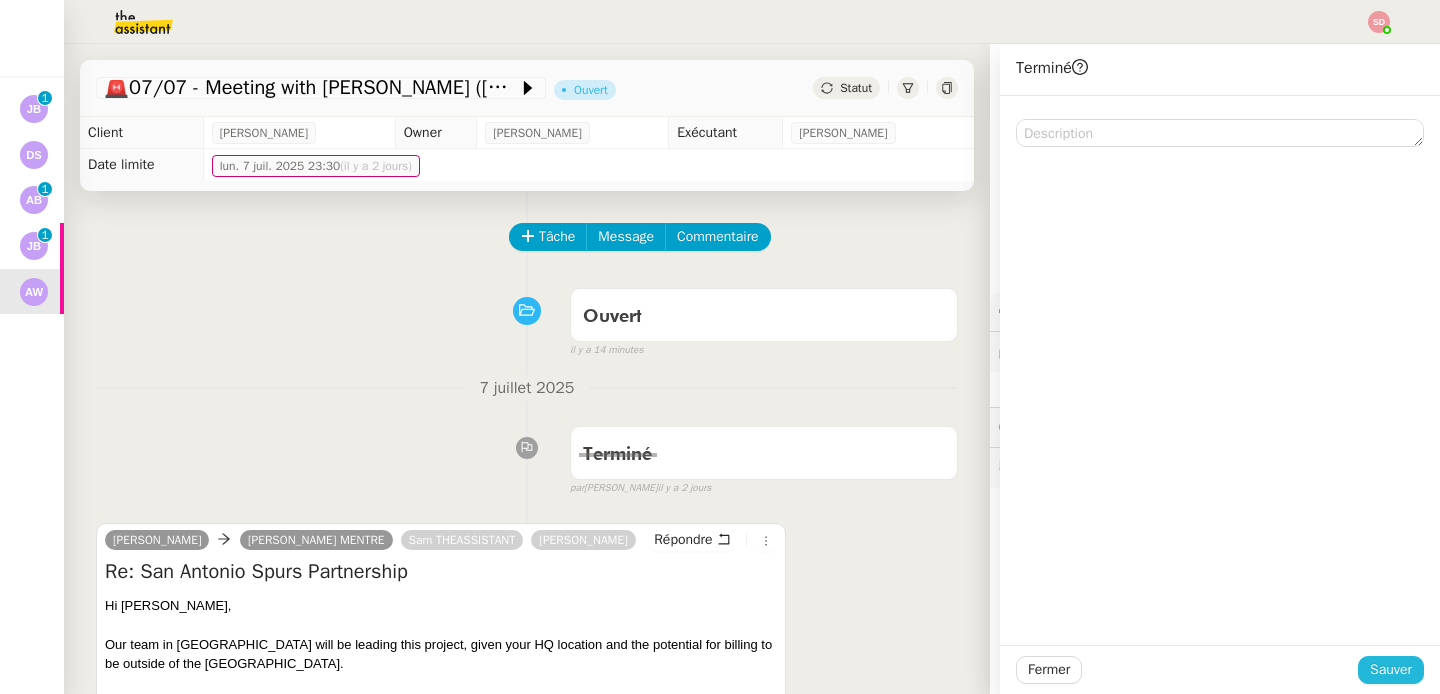 click on "Sauver" 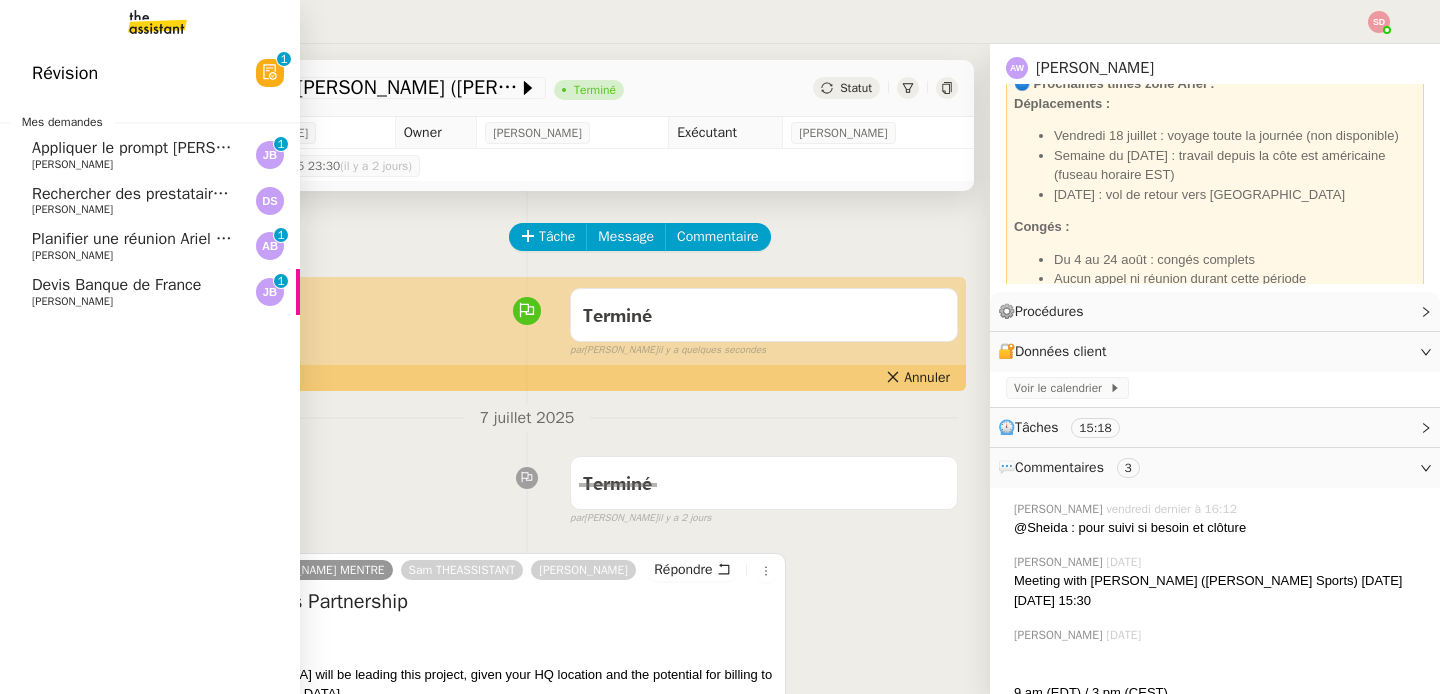 click on "Devis Banque de France" 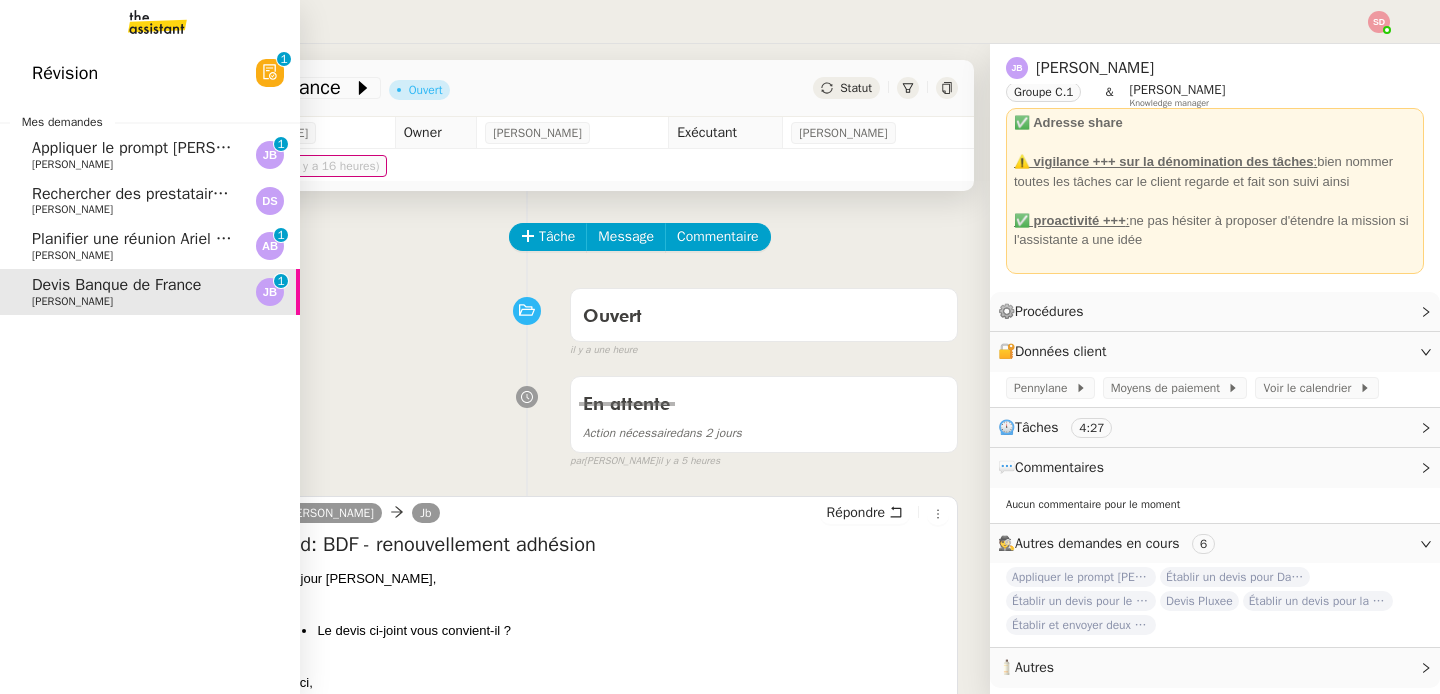 scroll, scrollTop: 66, scrollLeft: 0, axis: vertical 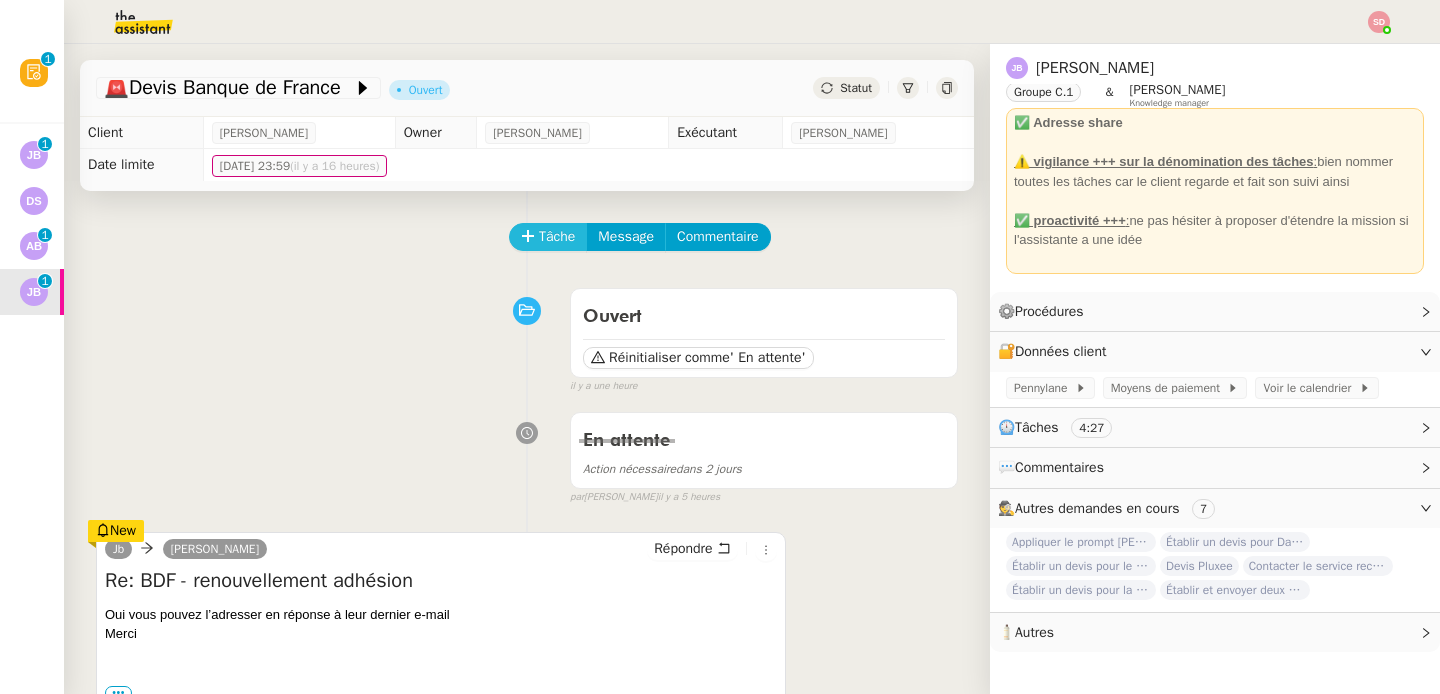 click on "Tâche" 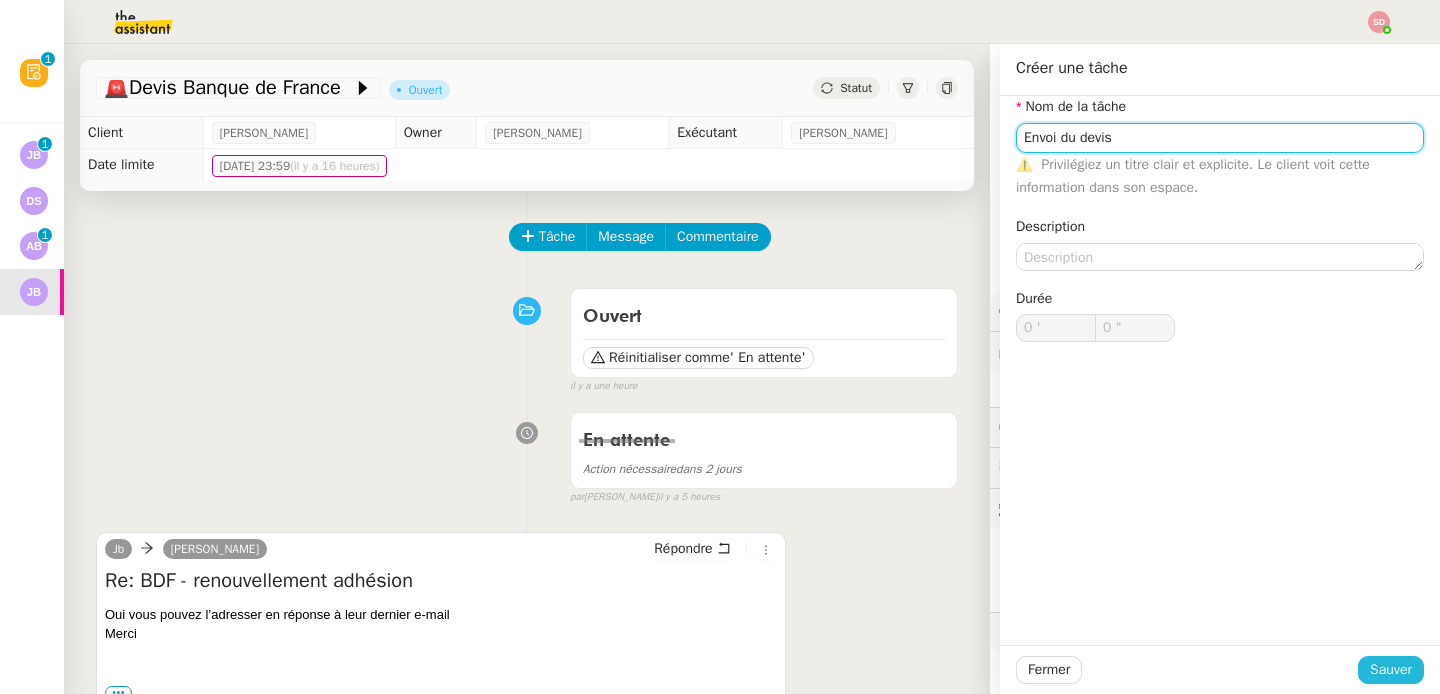 type on "Envoi du devis" 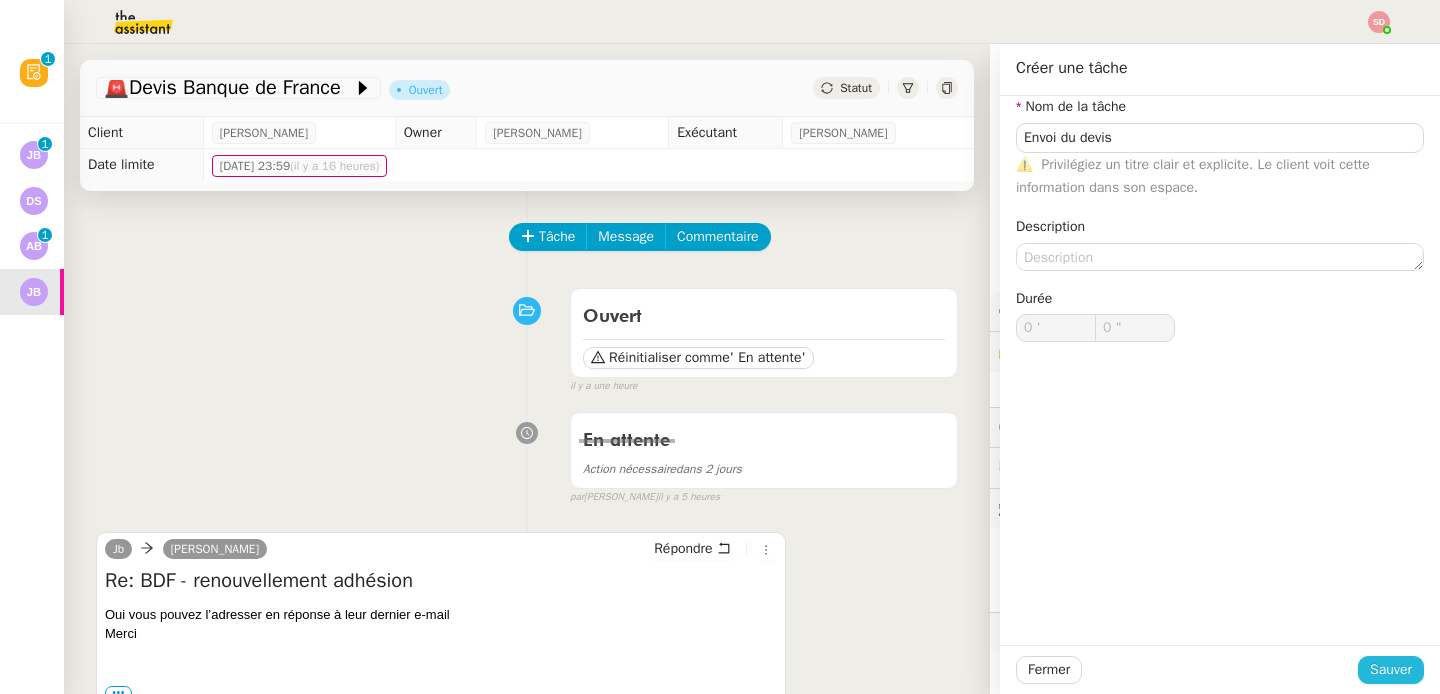 click on "Sauver" 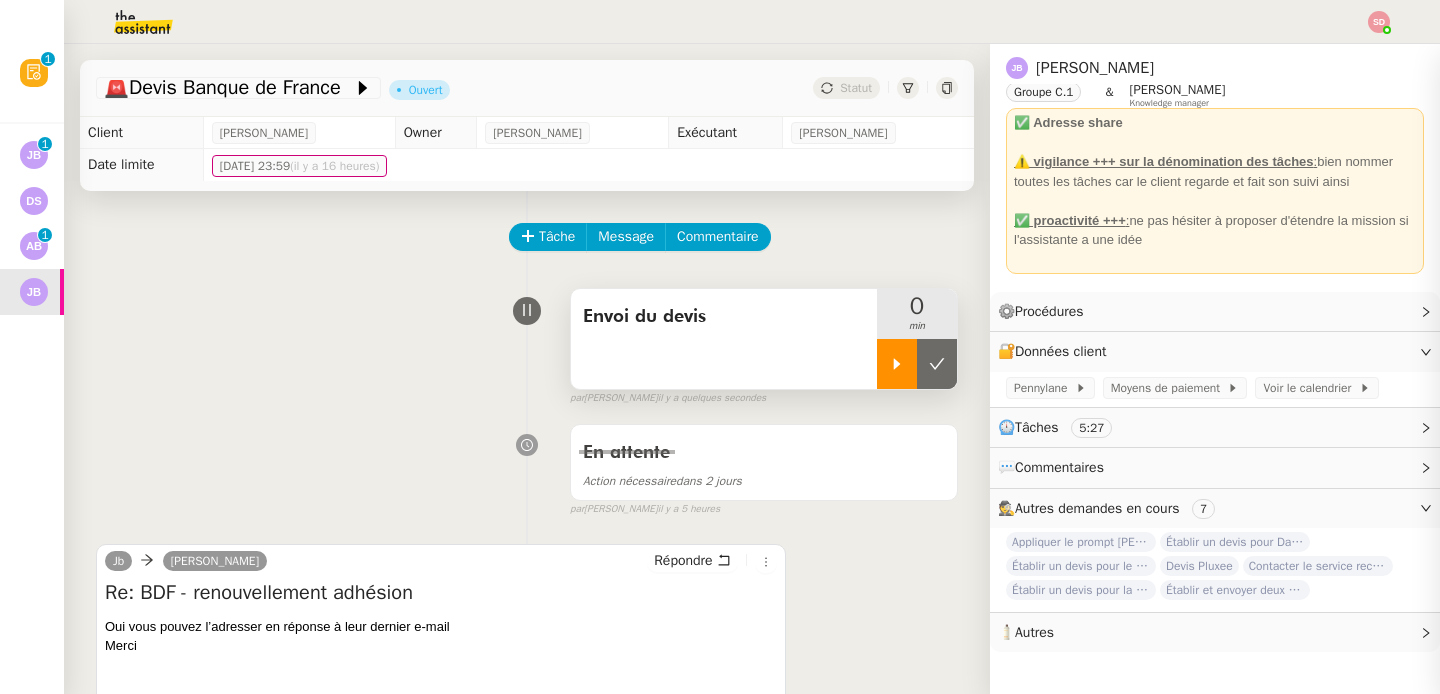click 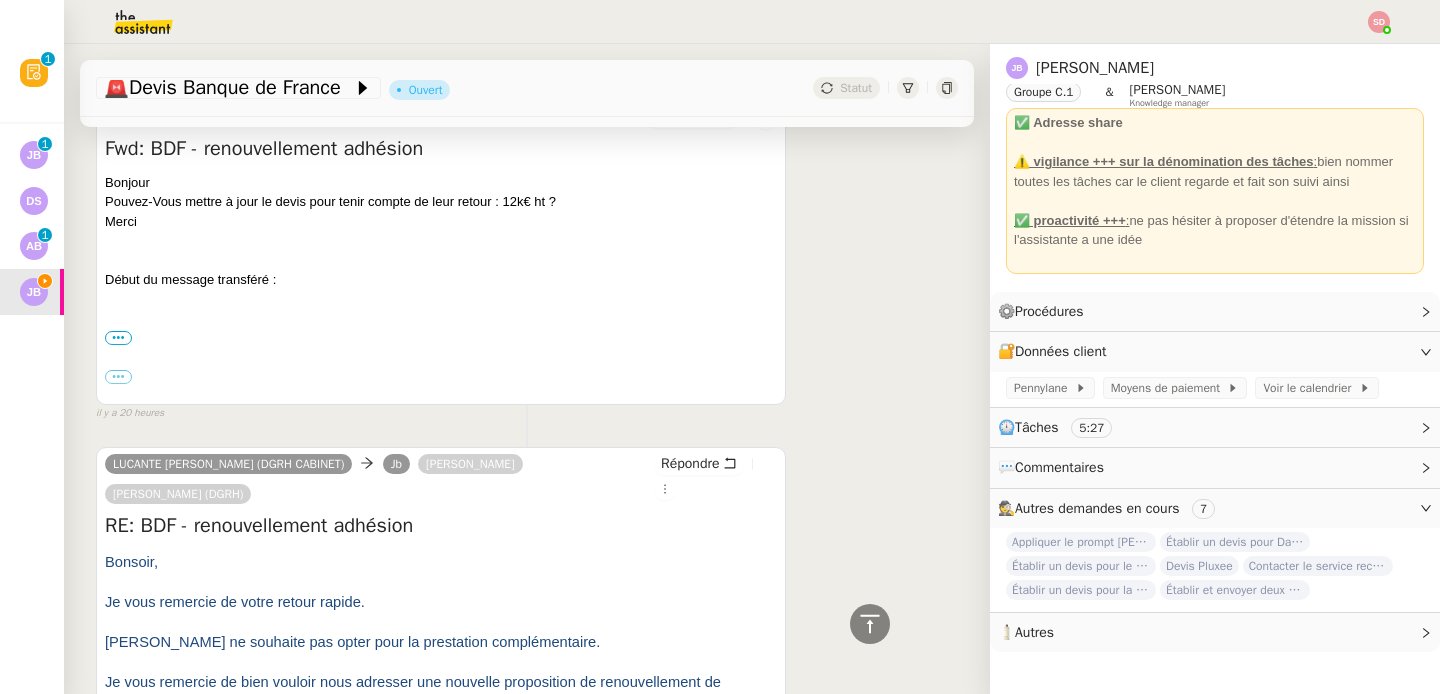 scroll, scrollTop: 1422, scrollLeft: 0, axis: vertical 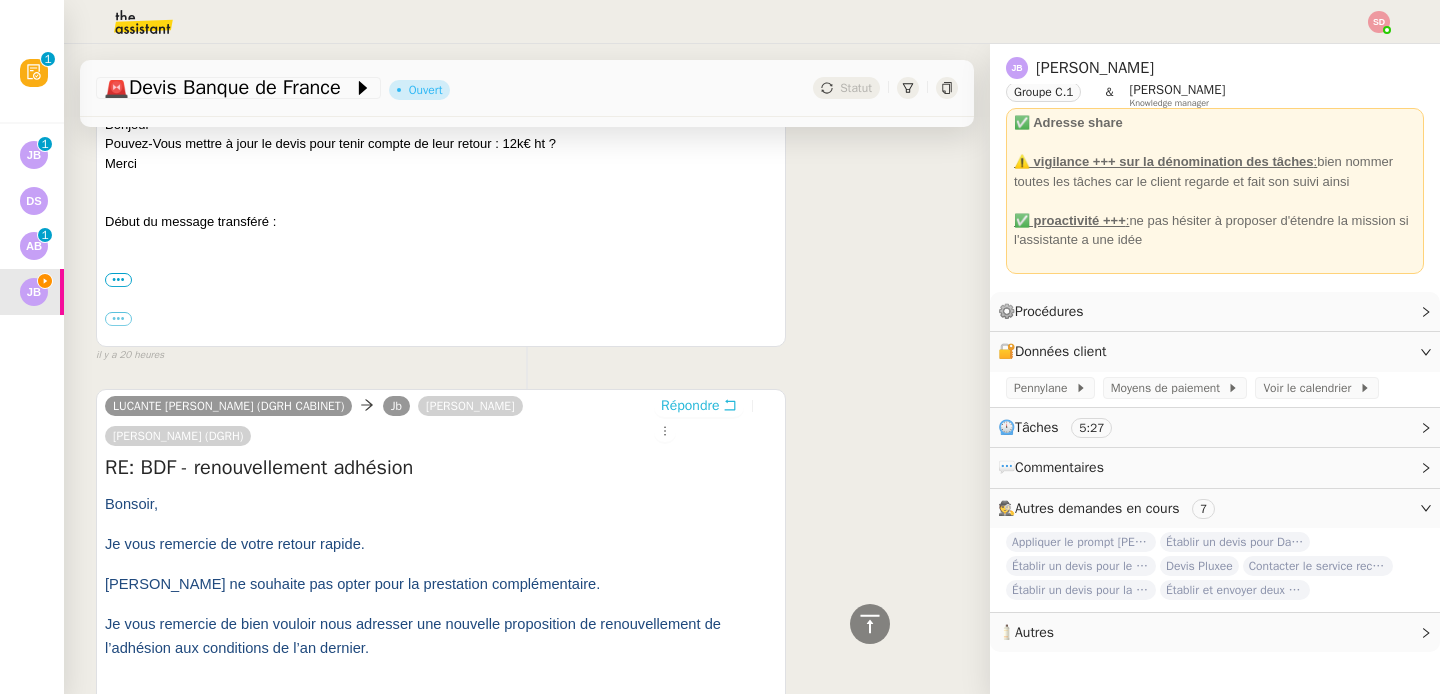 click on "Répondre" at bounding box center [690, 406] 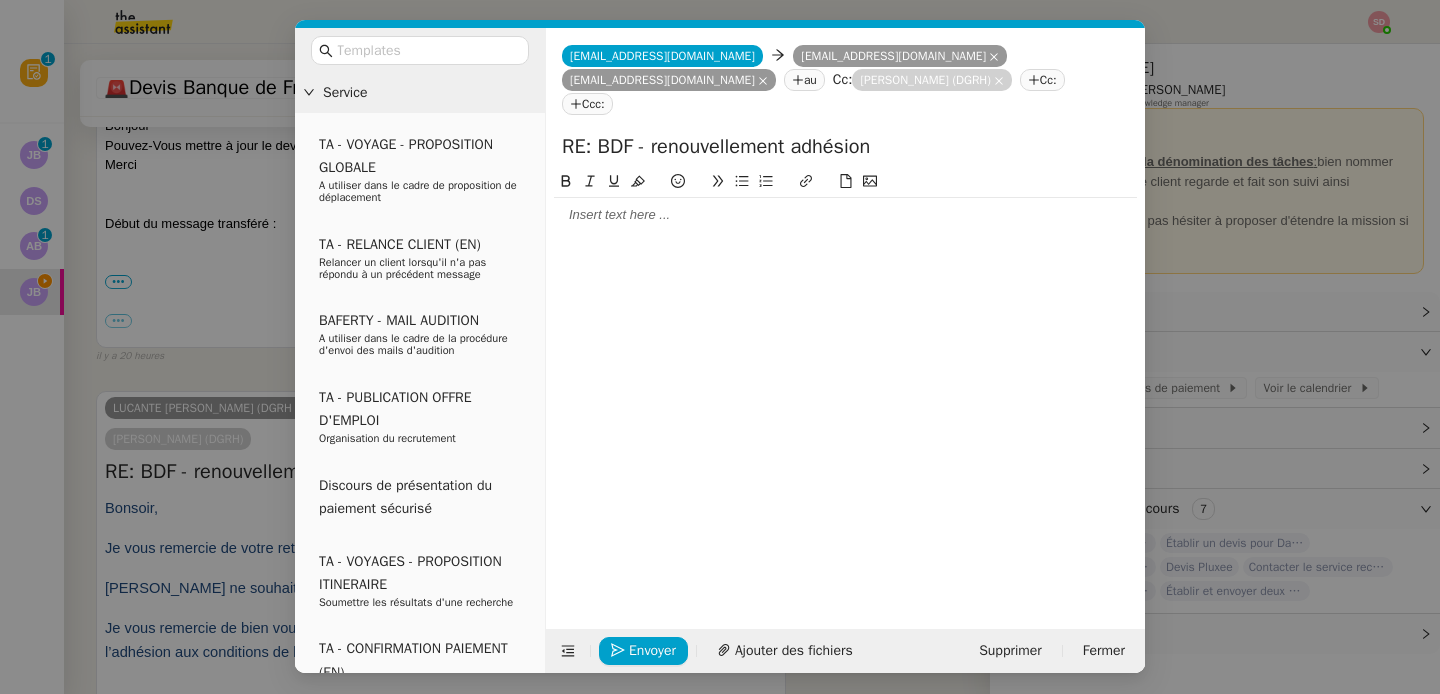 scroll, scrollTop: 1577, scrollLeft: 0, axis: vertical 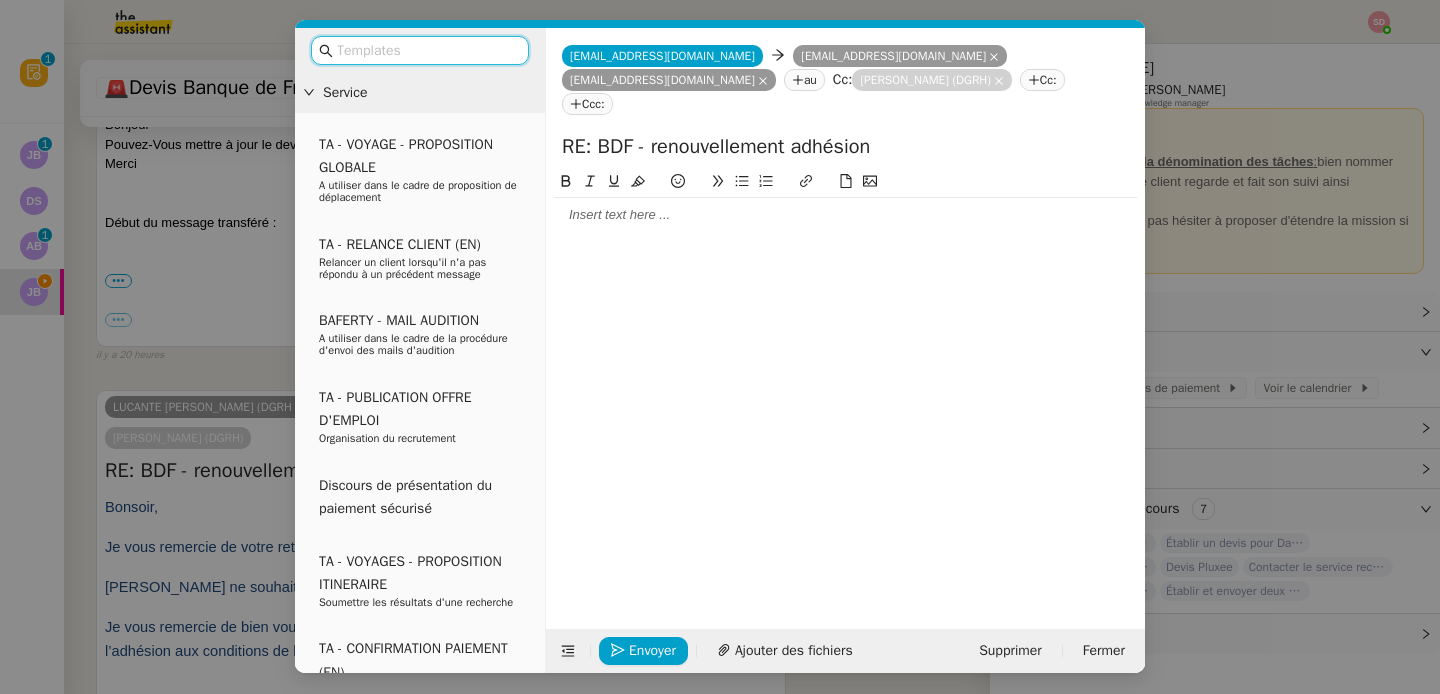 click 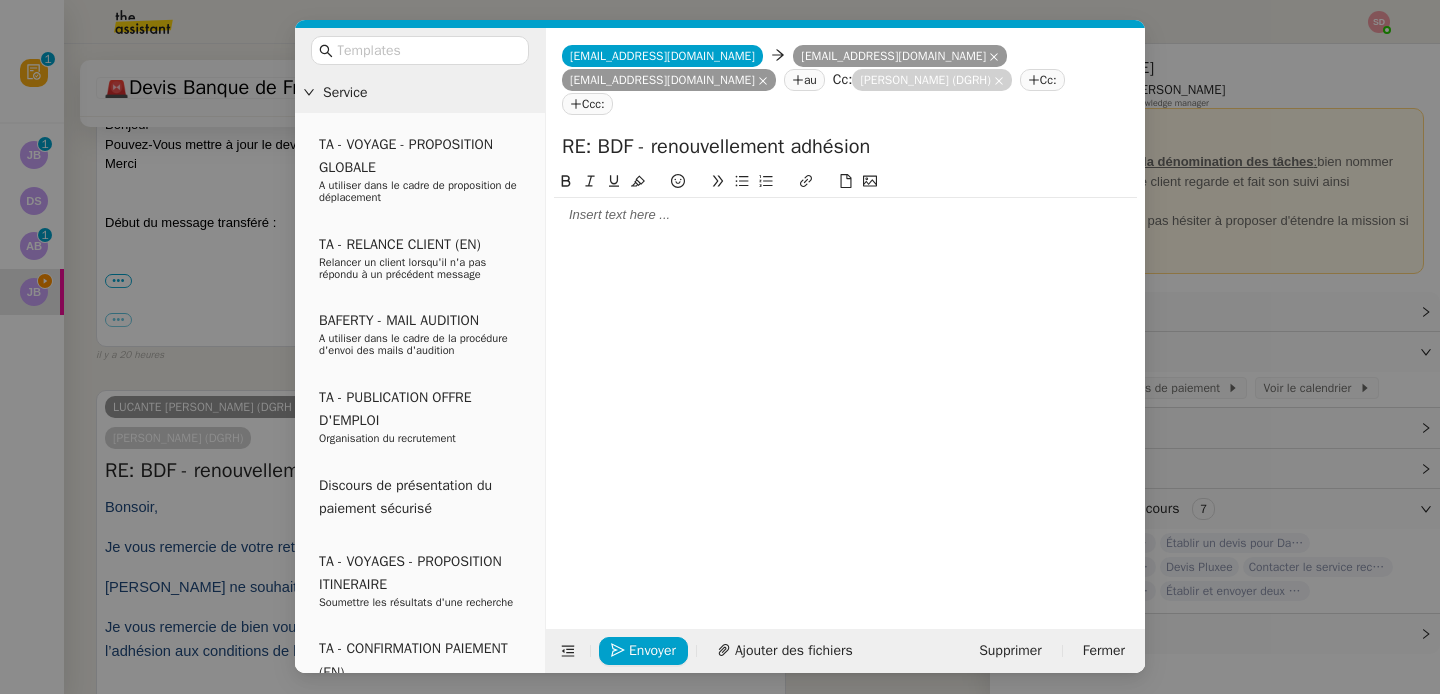 type 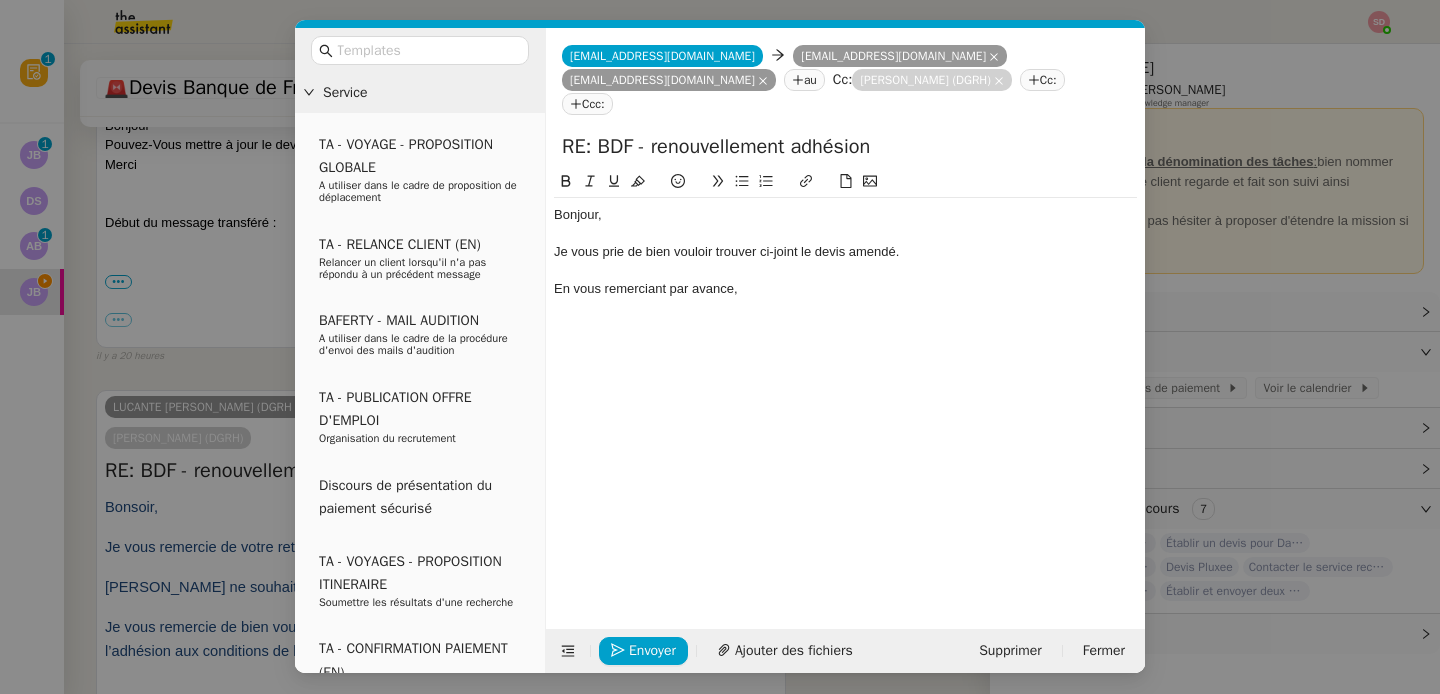 scroll, scrollTop: 1674, scrollLeft: 0, axis: vertical 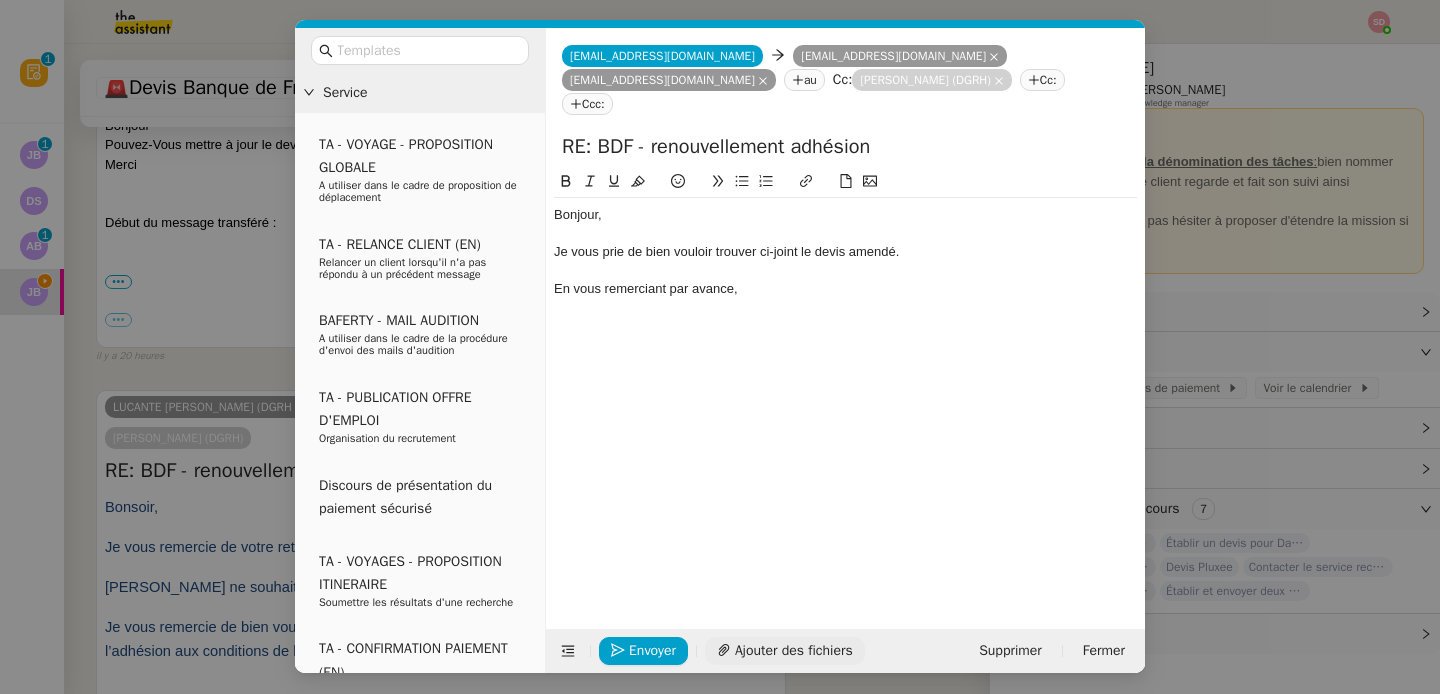 click on "Ajouter des fichiers" 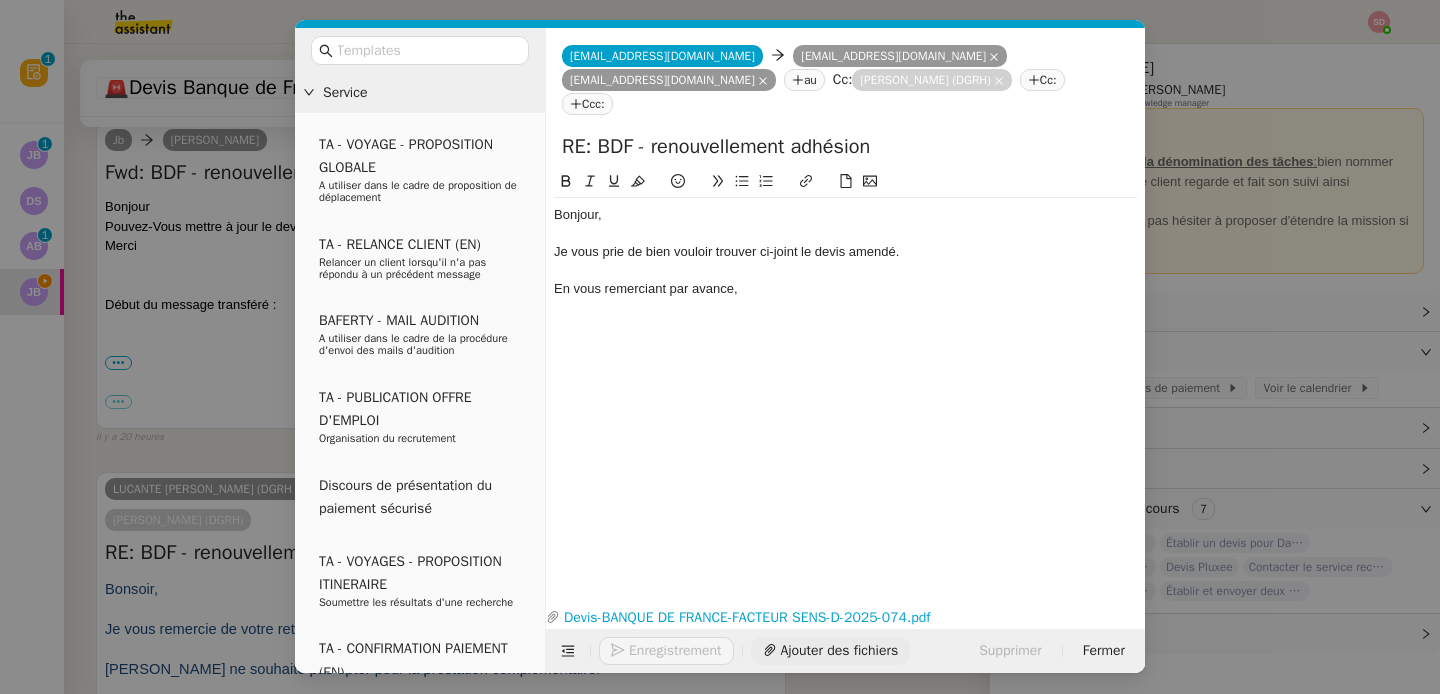 scroll, scrollTop: 1756, scrollLeft: 0, axis: vertical 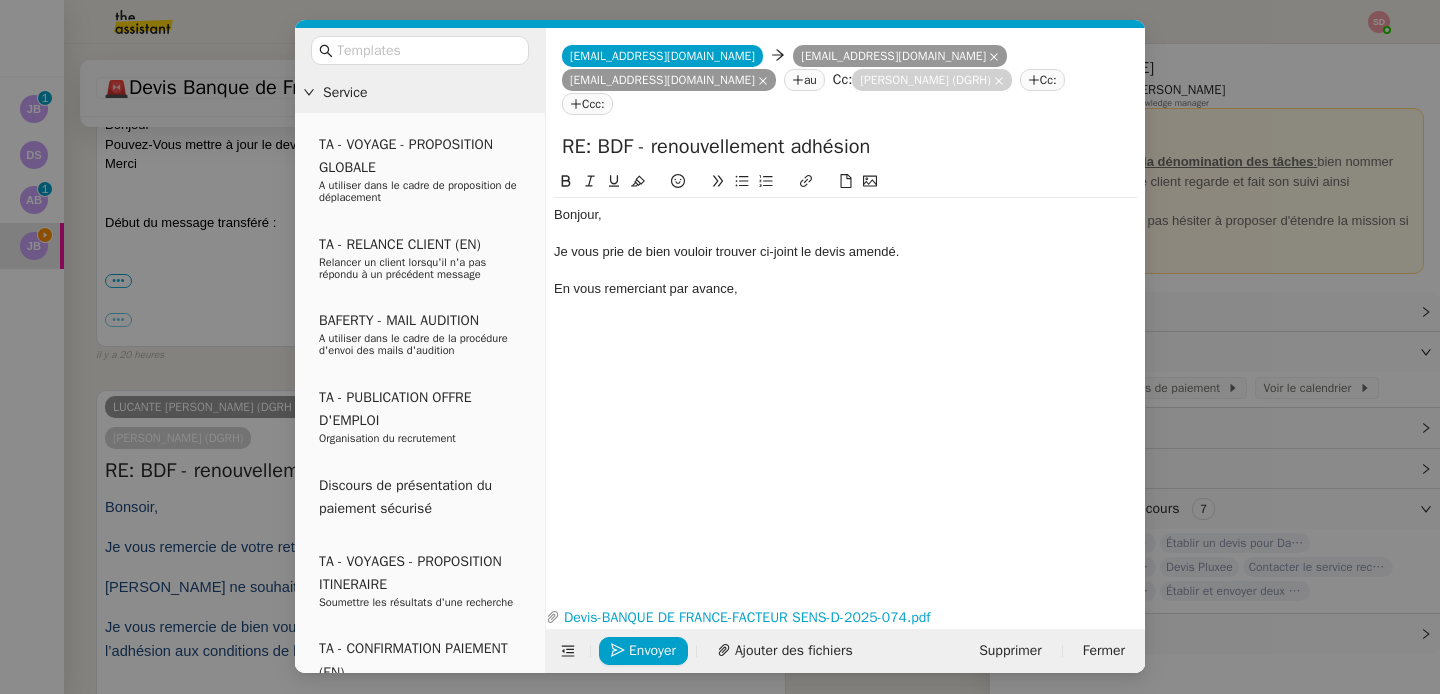 click on "Envoyer Ajouter des fichiers Supprimer Fermer" 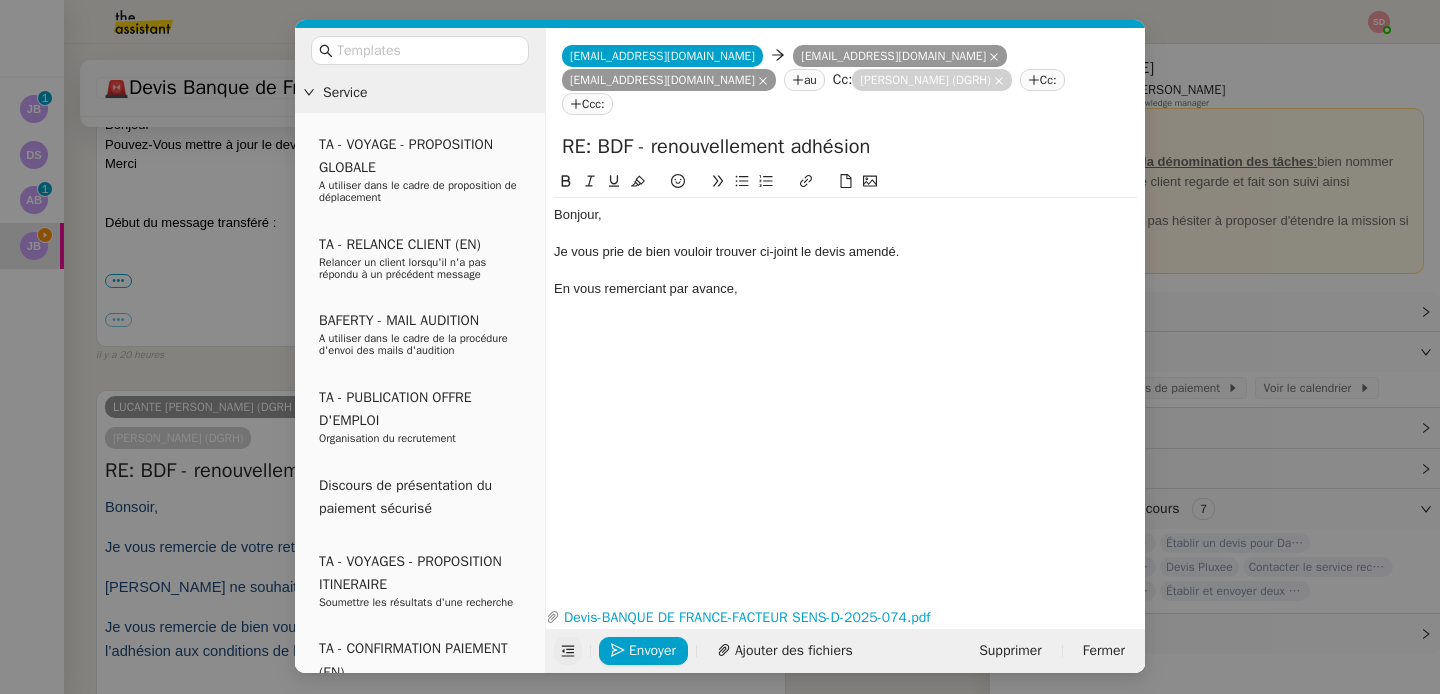 click 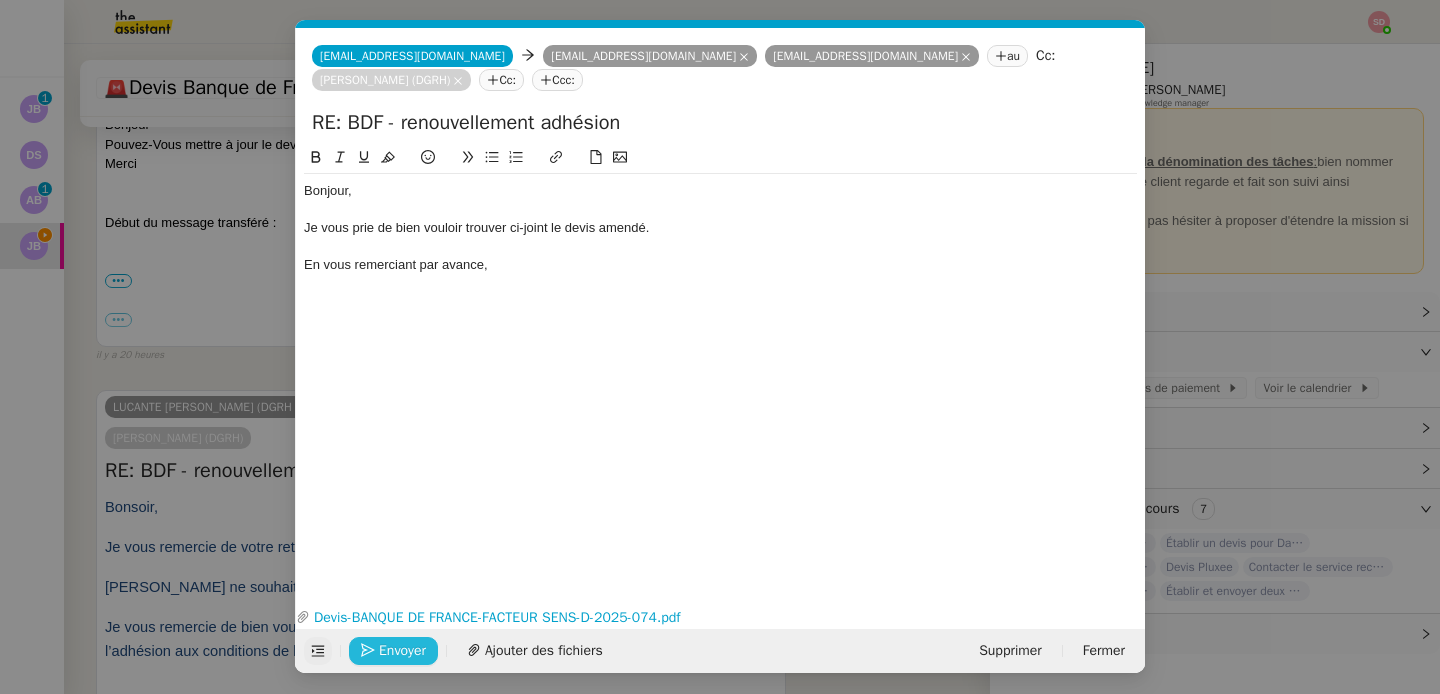 click 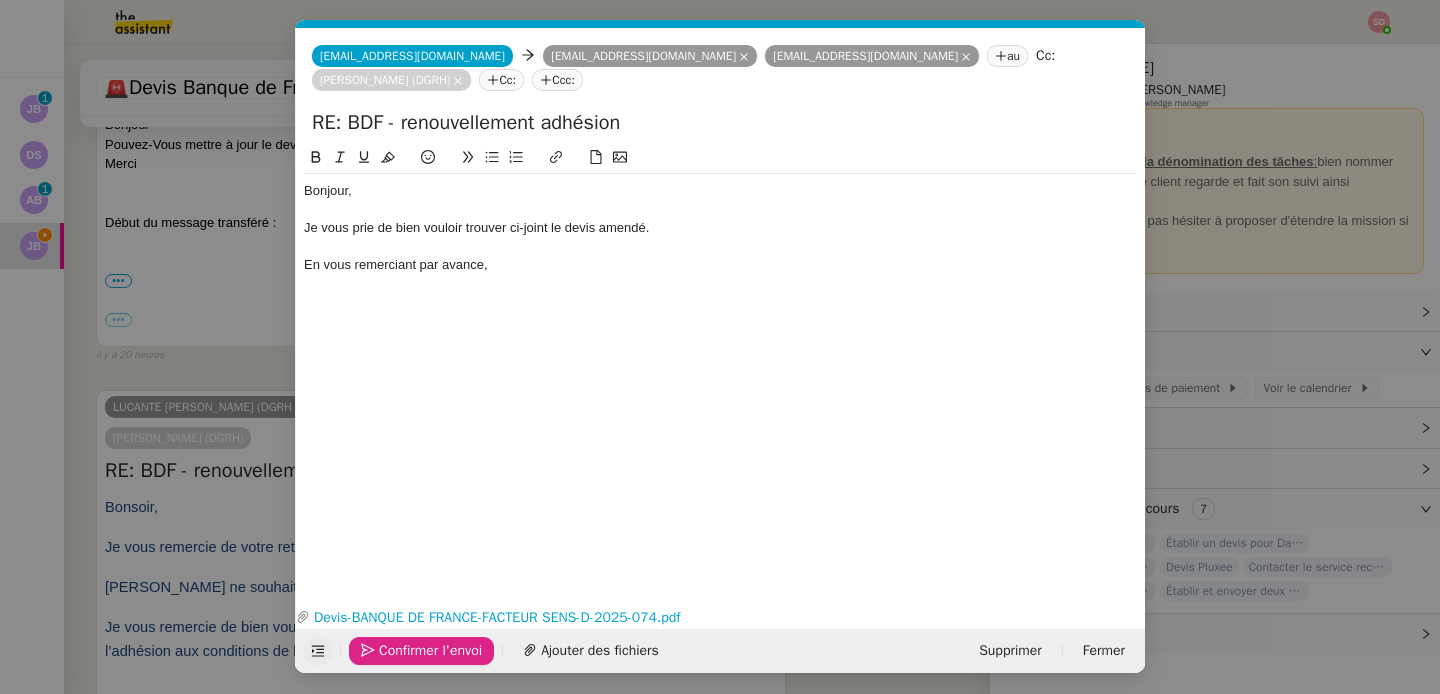 click 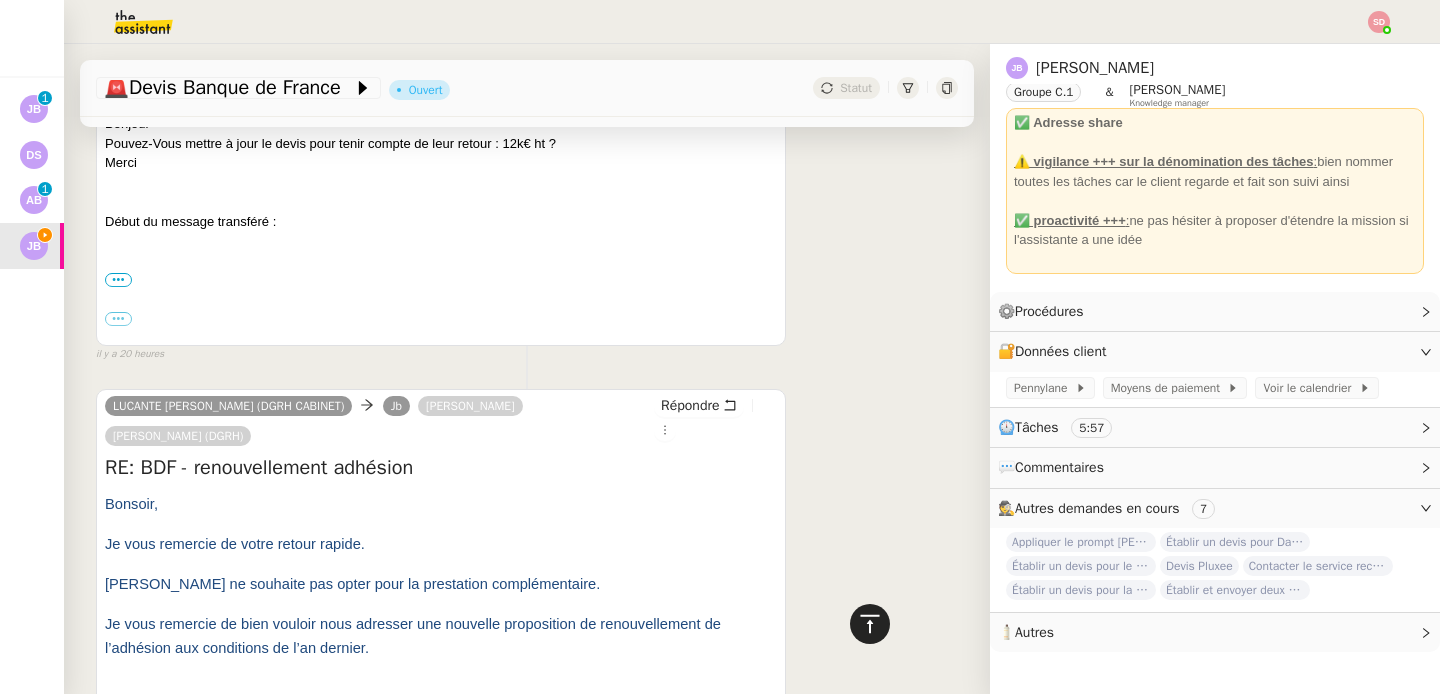 click 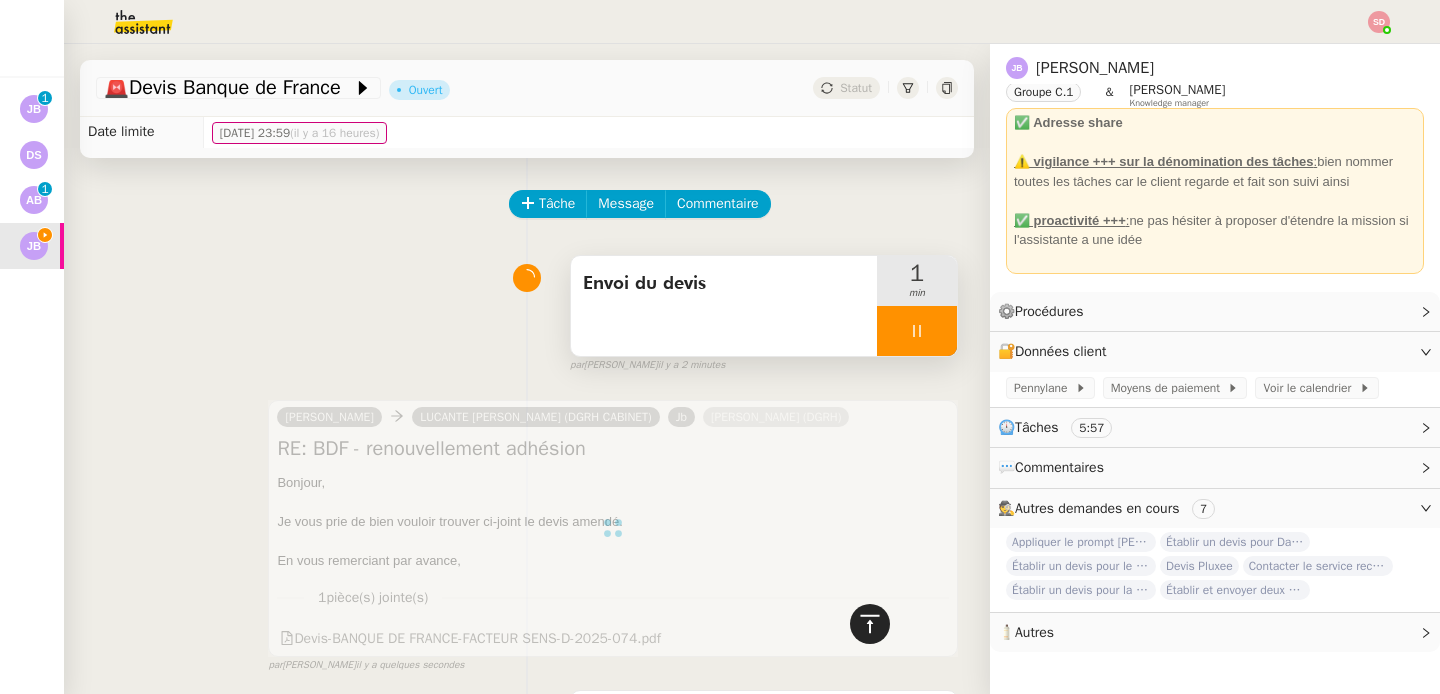 scroll, scrollTop: 0, scrollLeft: 0, axis: both 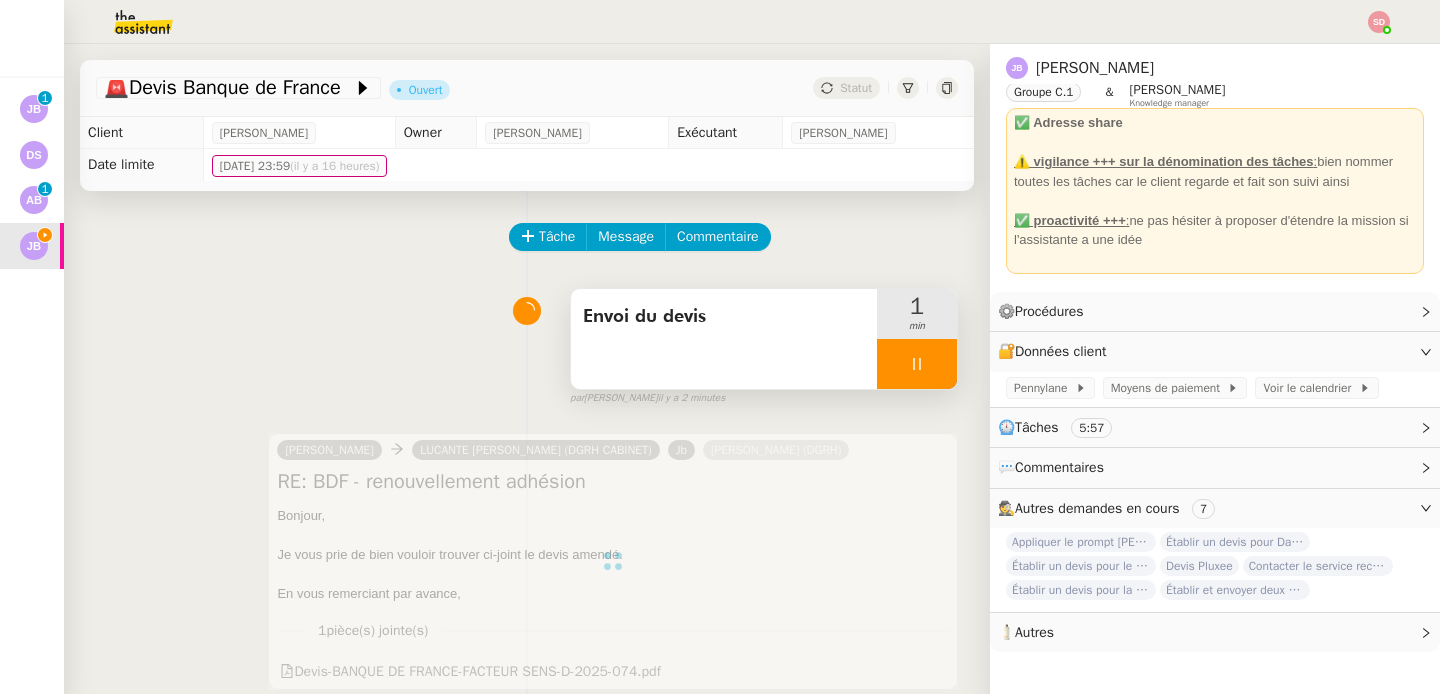 click at bounding box center (917, 364) 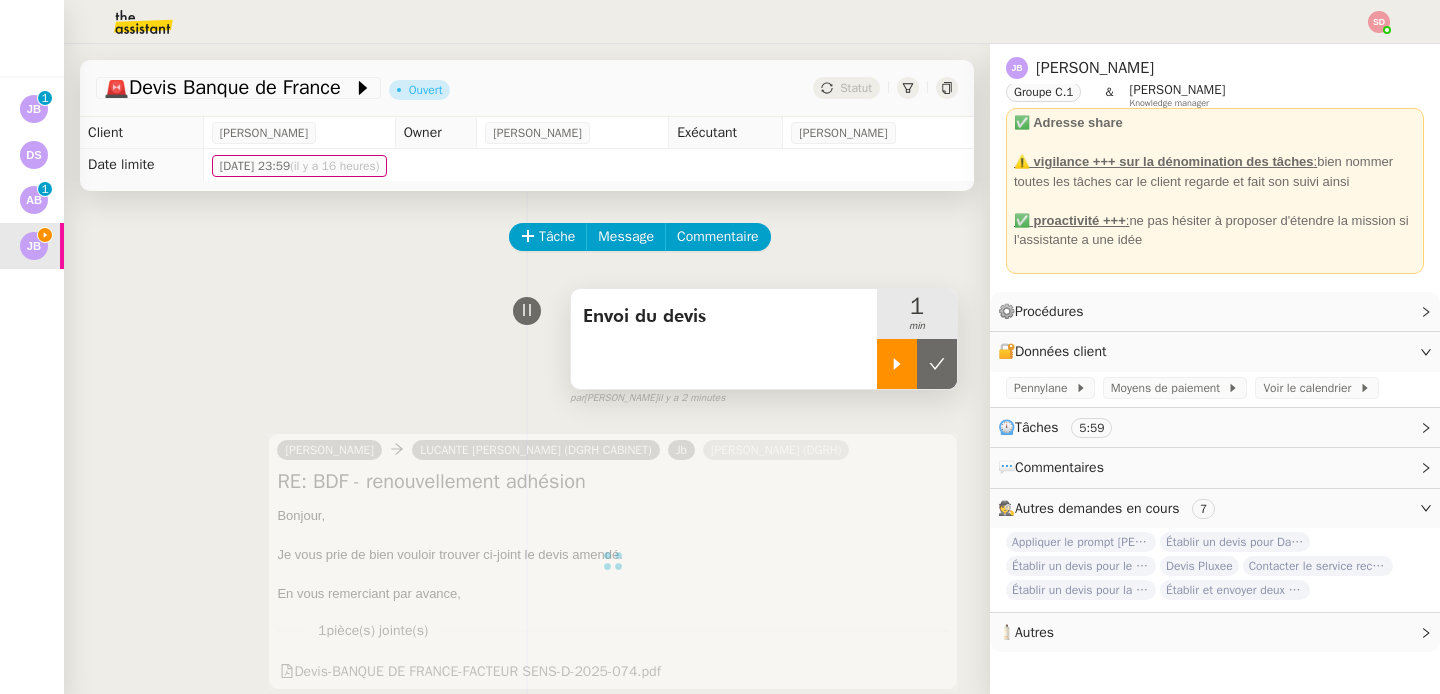 click 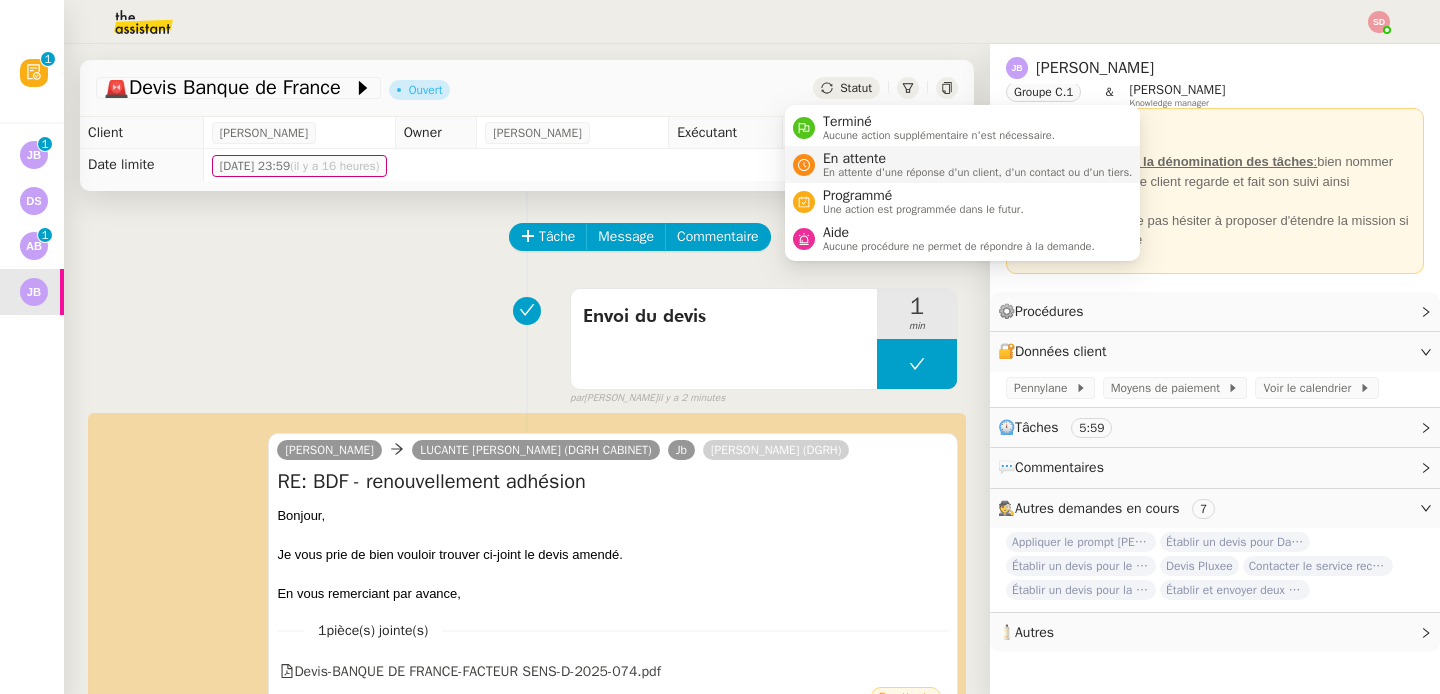 click on "En attente" at bounding box center (978, 159) 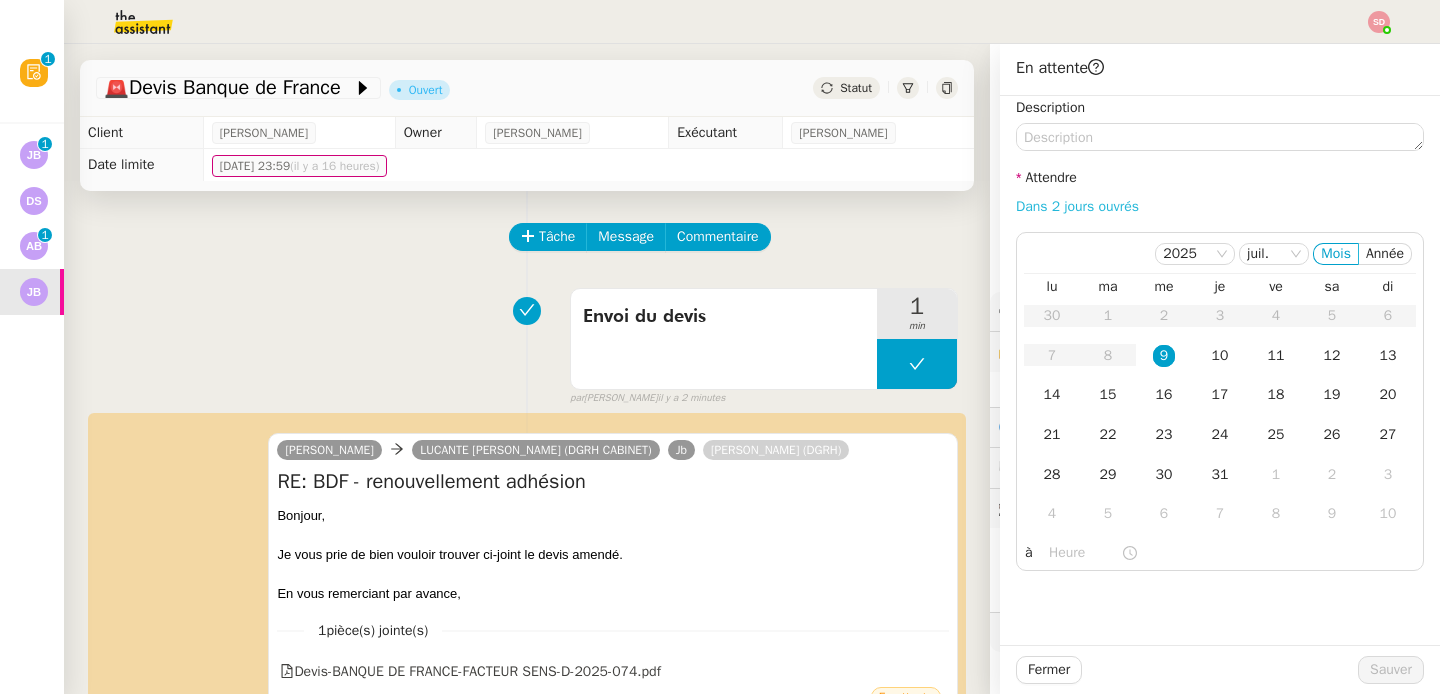 click on "Dans 2 jours ouvrés" 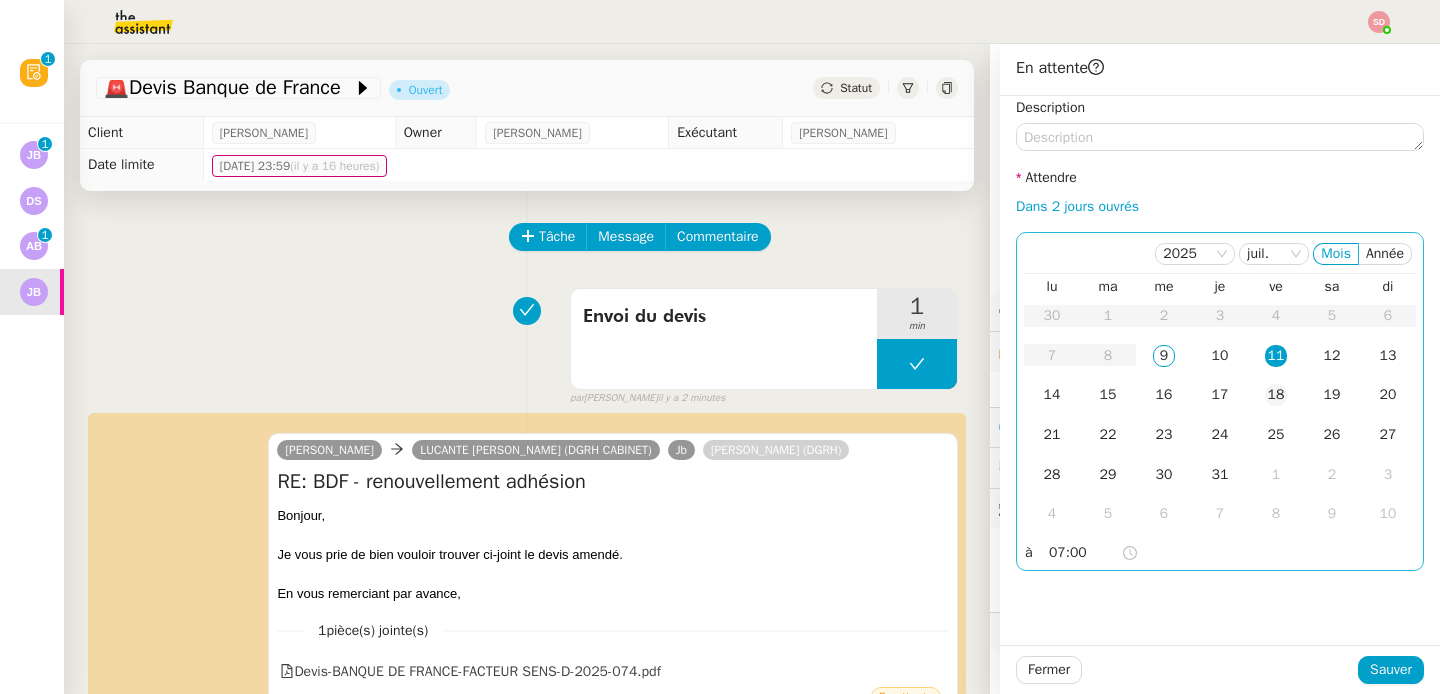 click on "18" 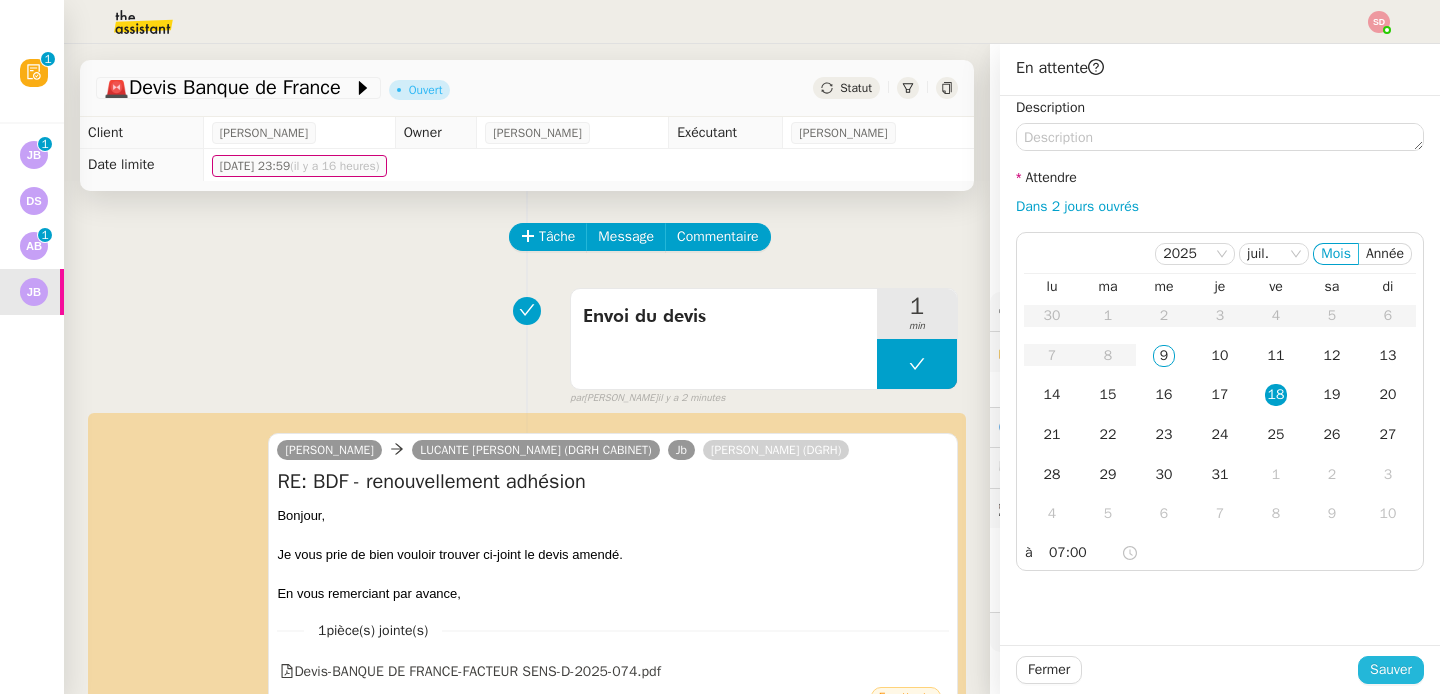 click on "Sauver" 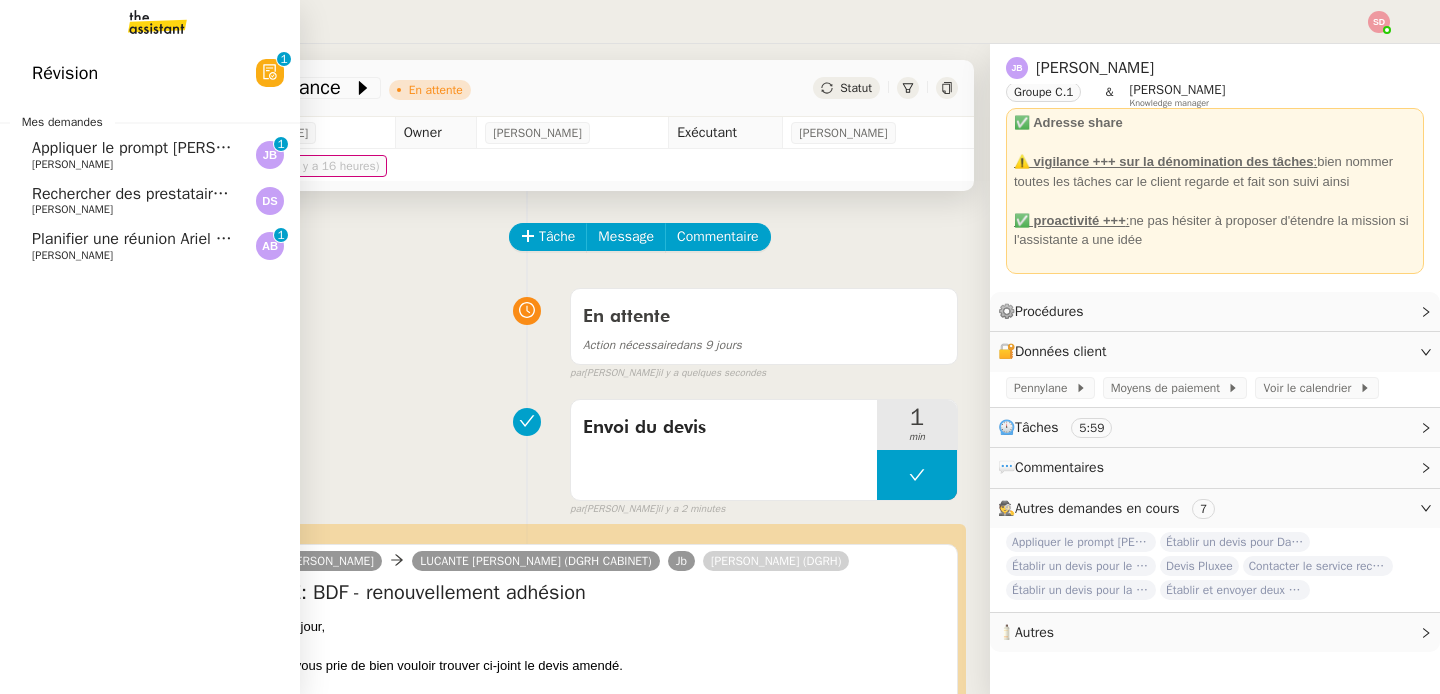 click on "Planifier une réunion Ariel x Primelis" 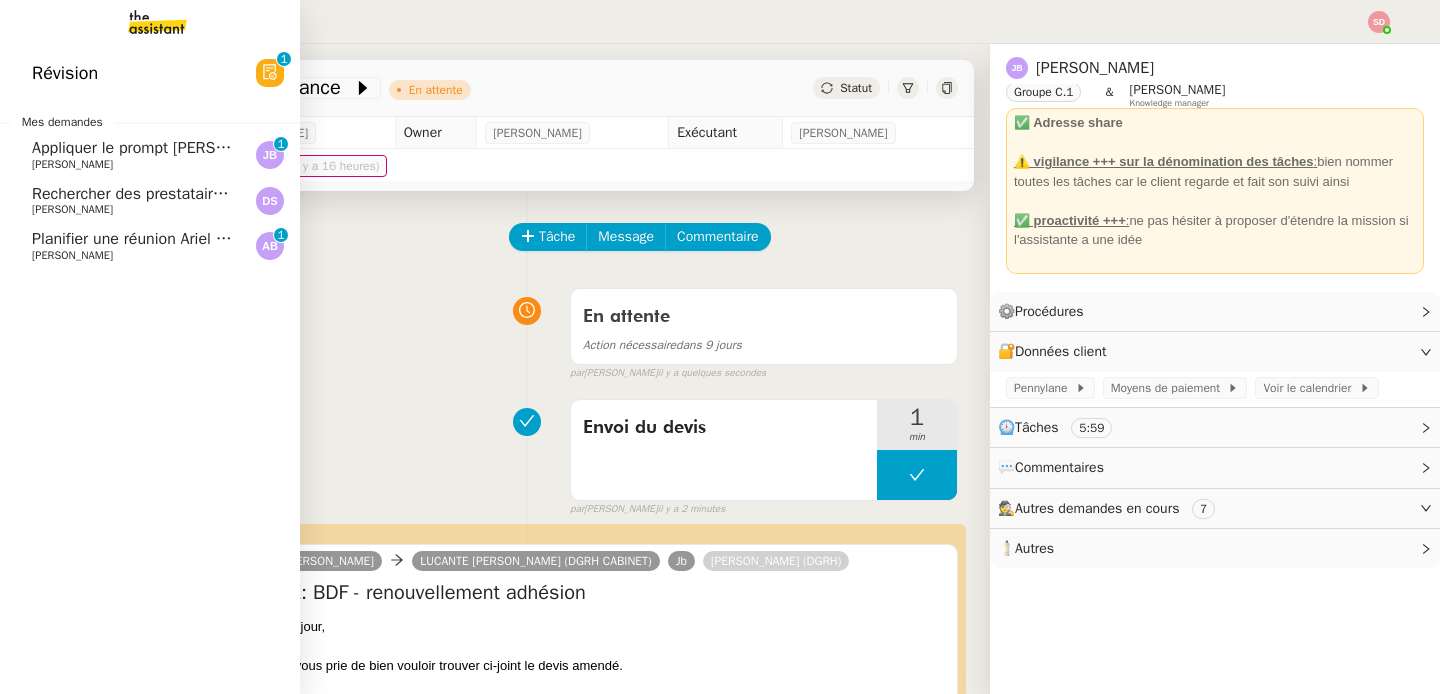 scroll, scrollTop: 85, scrollLeft: 0, axis: vertical 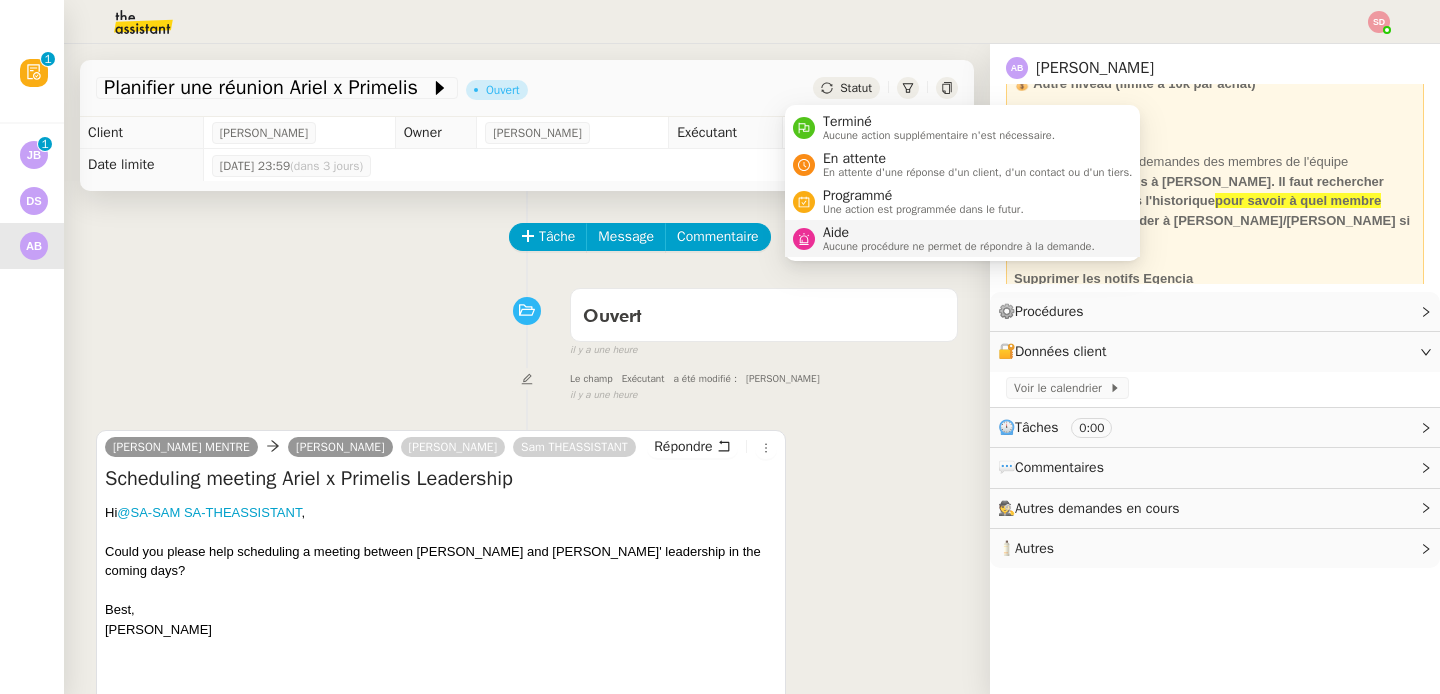 click on "Aide" at bounding box center [959, 233] 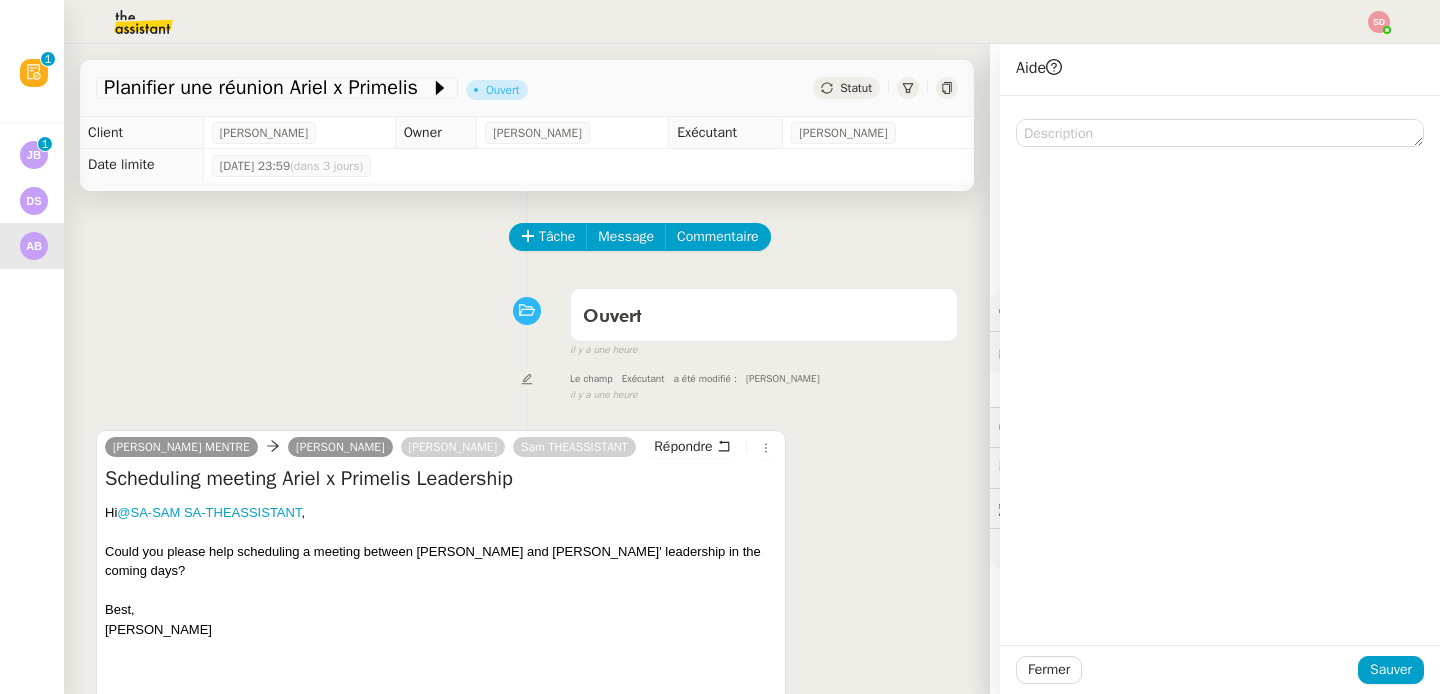 click 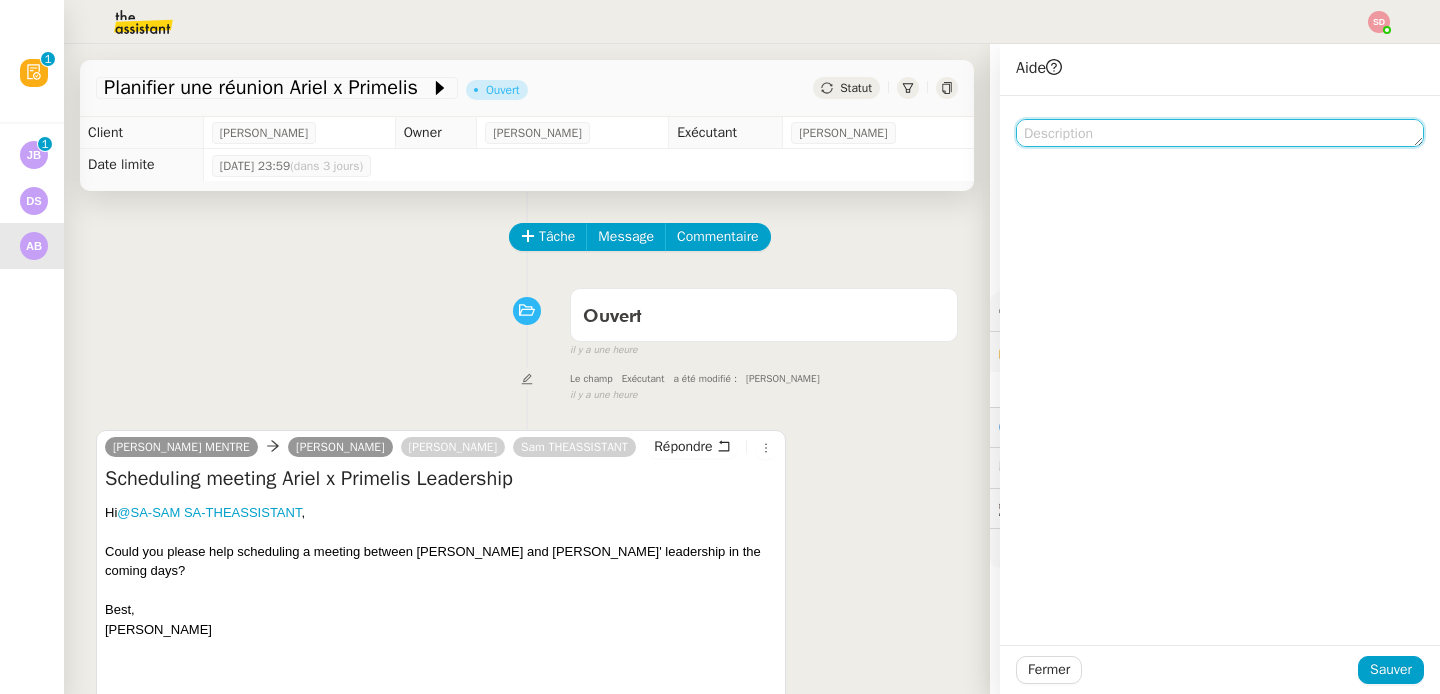 click 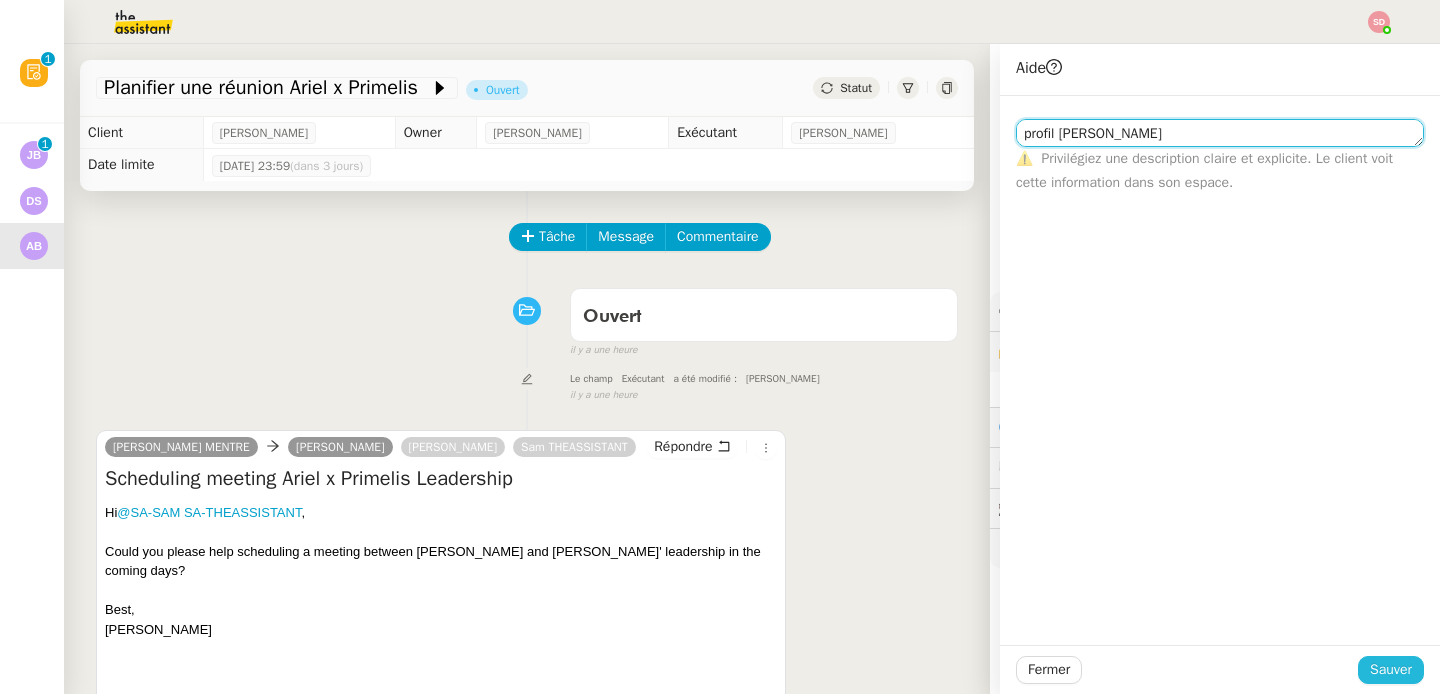 type on "profil ariel" 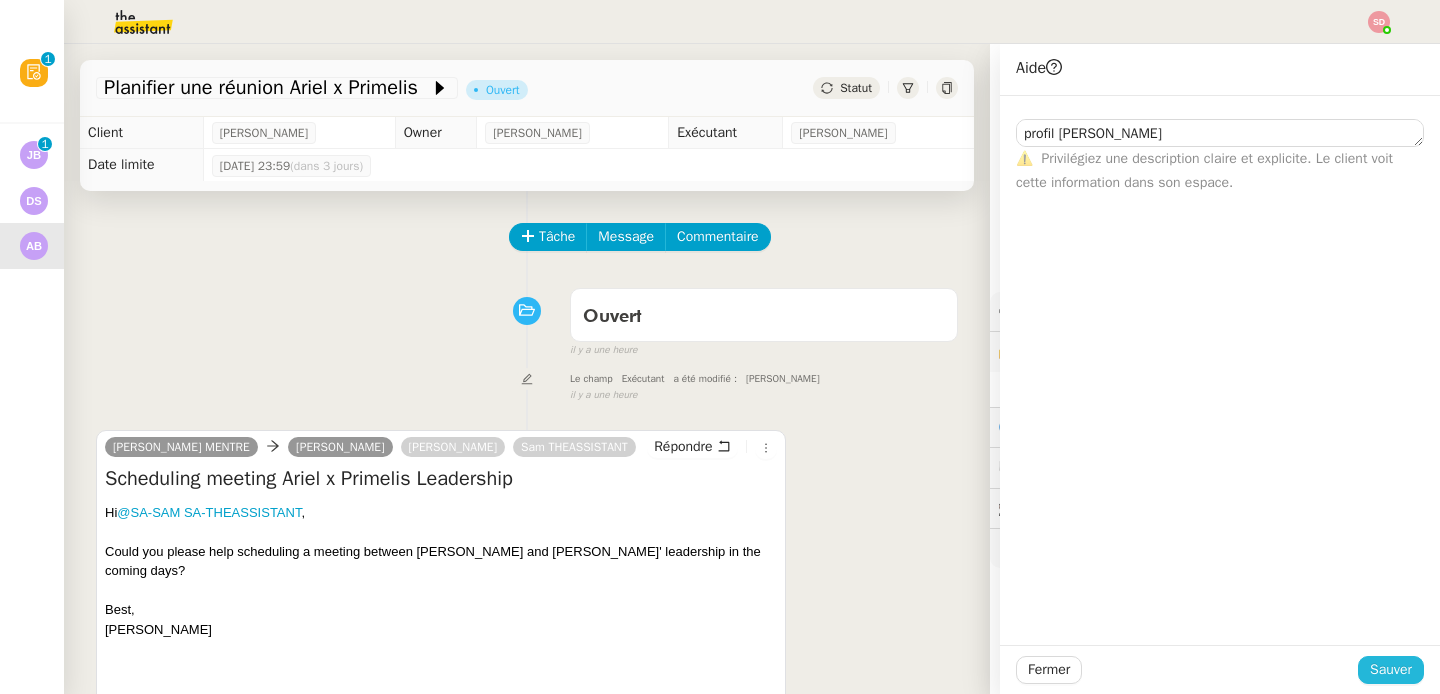 click on "Sauver" 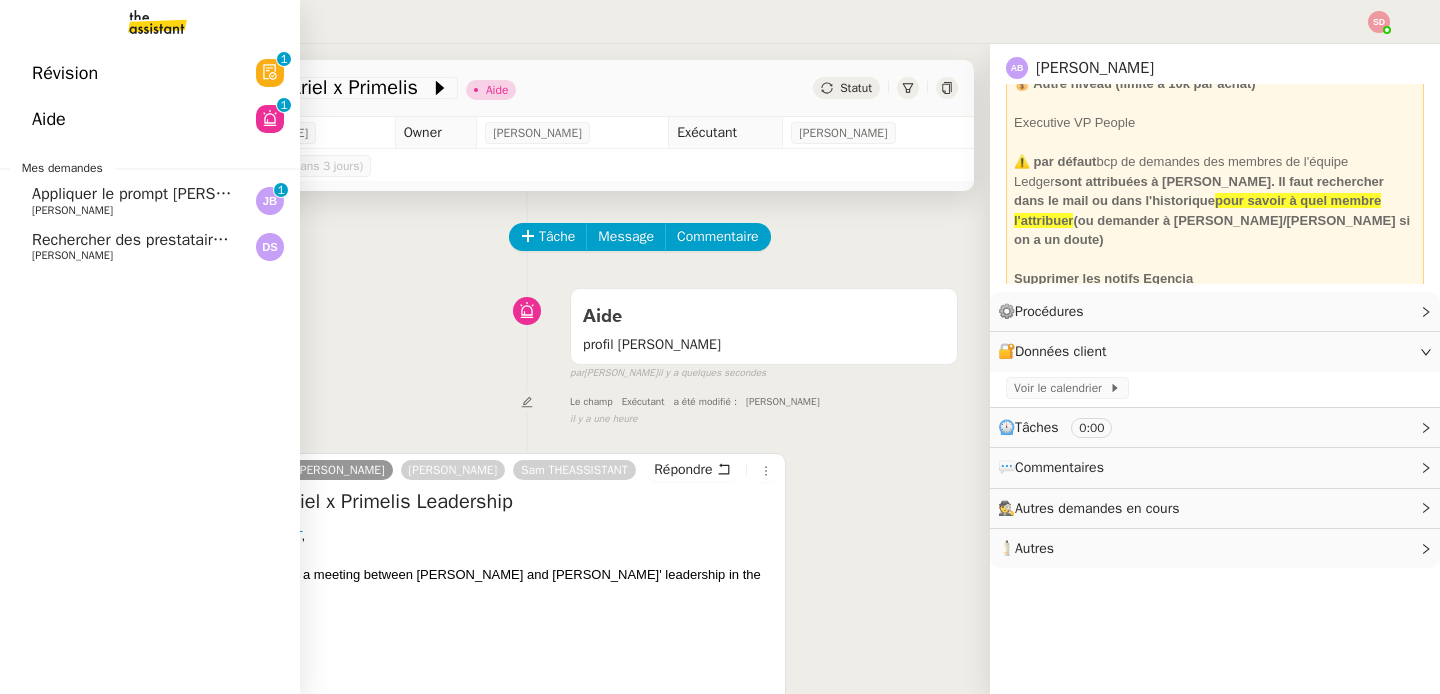 click on "Appliquer le prompt Merlin pour les auditions" 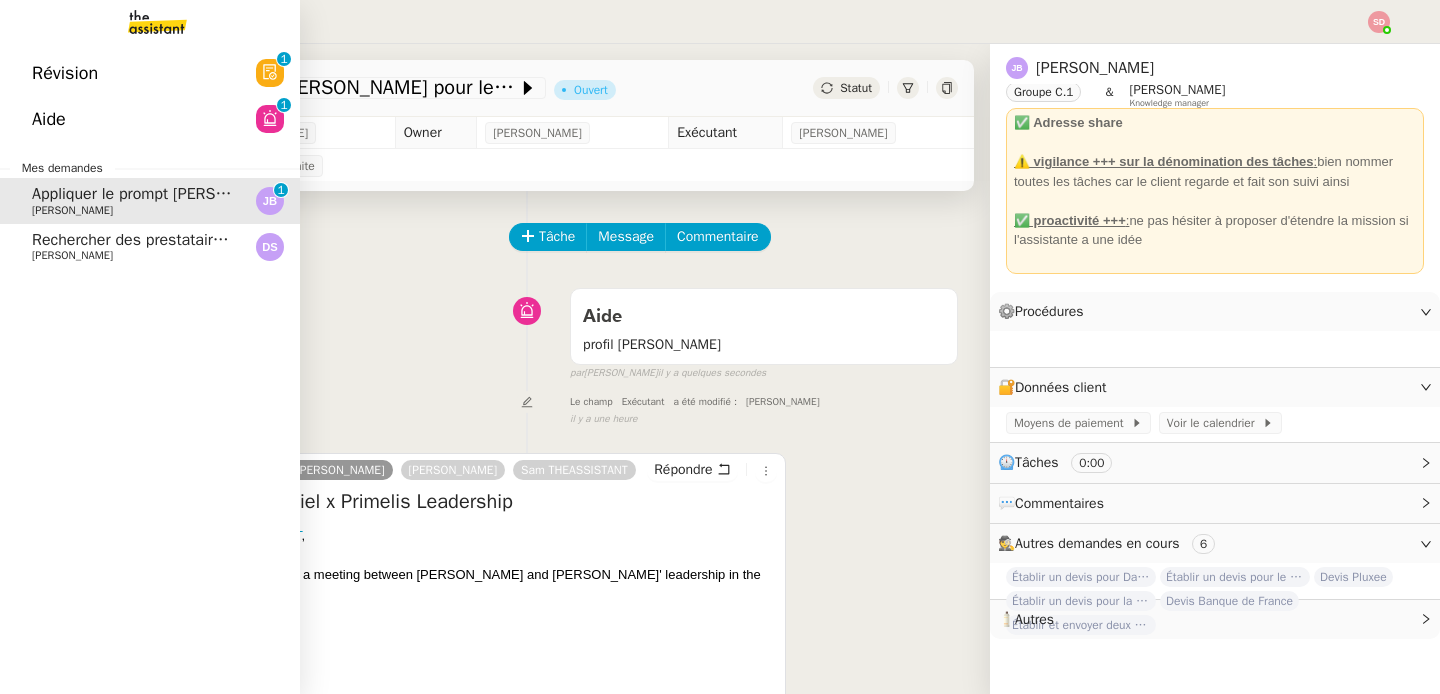 scroll, scrollTop: 66, scrollLeft: 0, axis: vertical 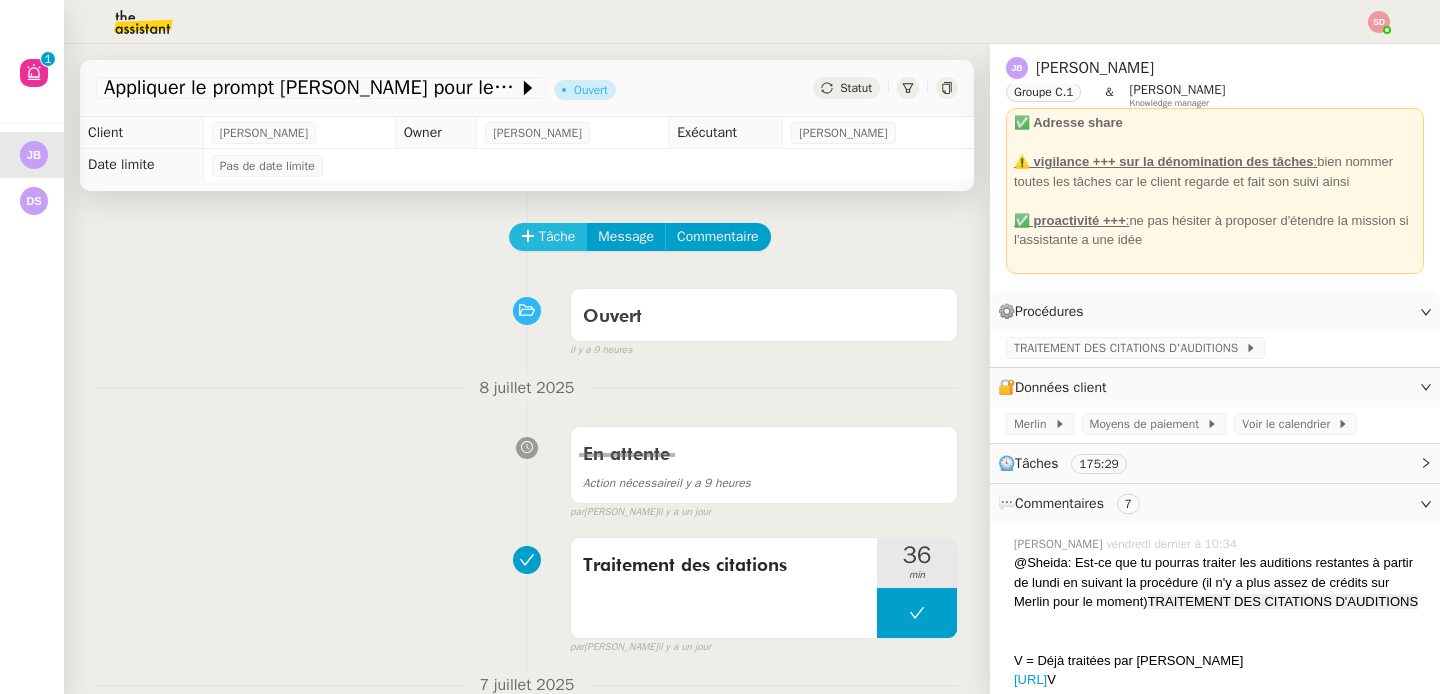 click on "Tâche" 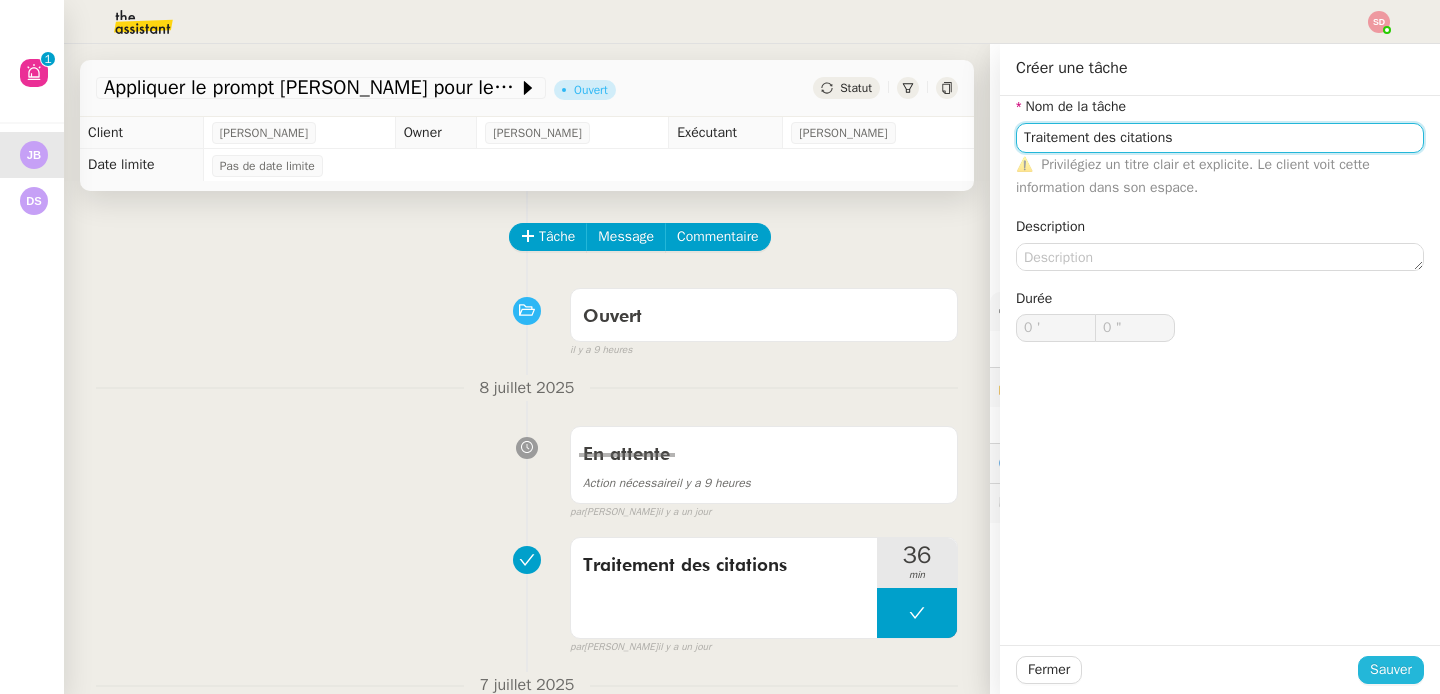 type on "Traitement des citations" 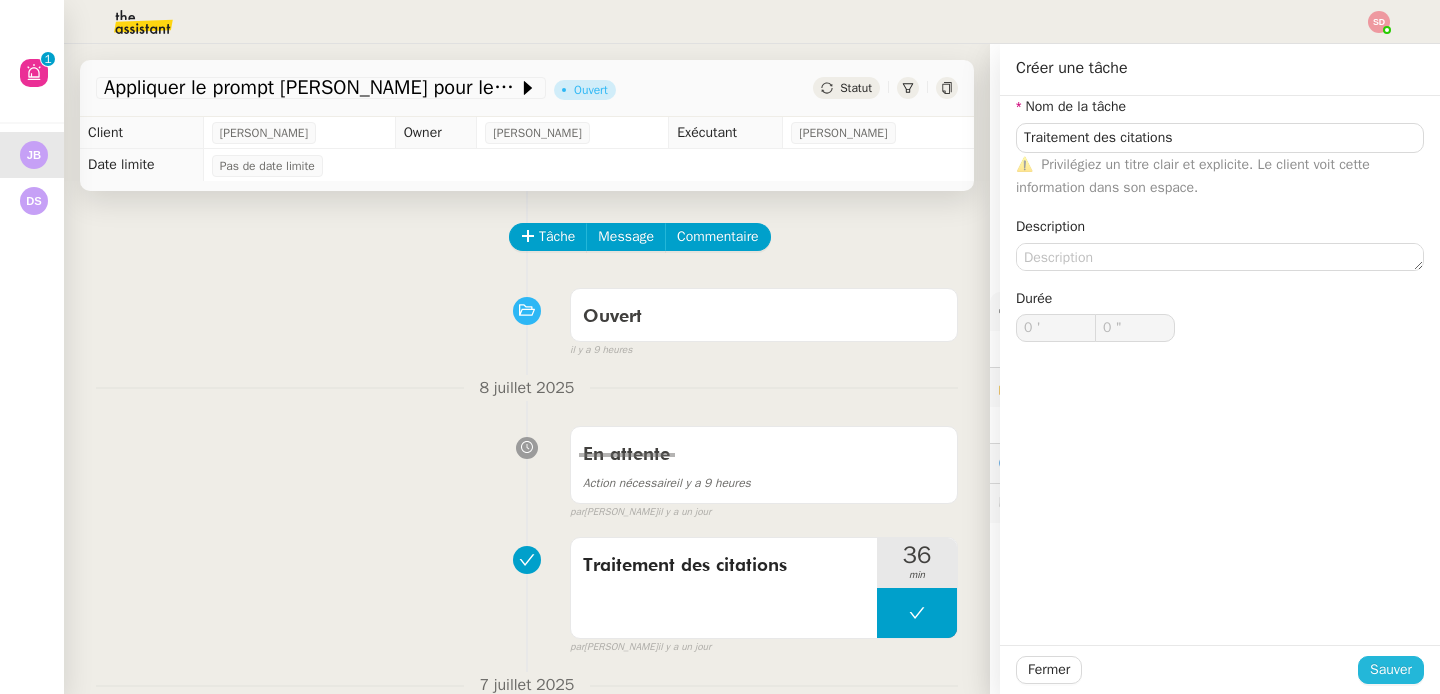 click on "Sauver" 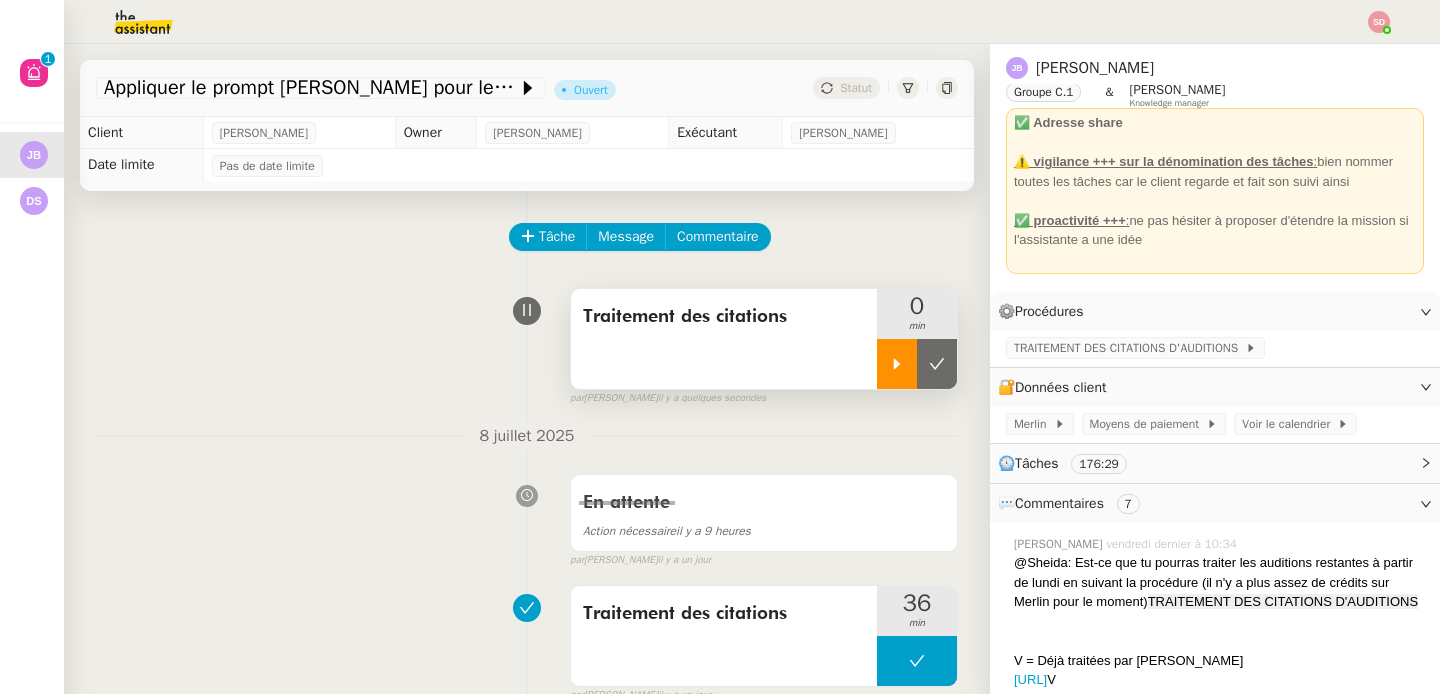 click 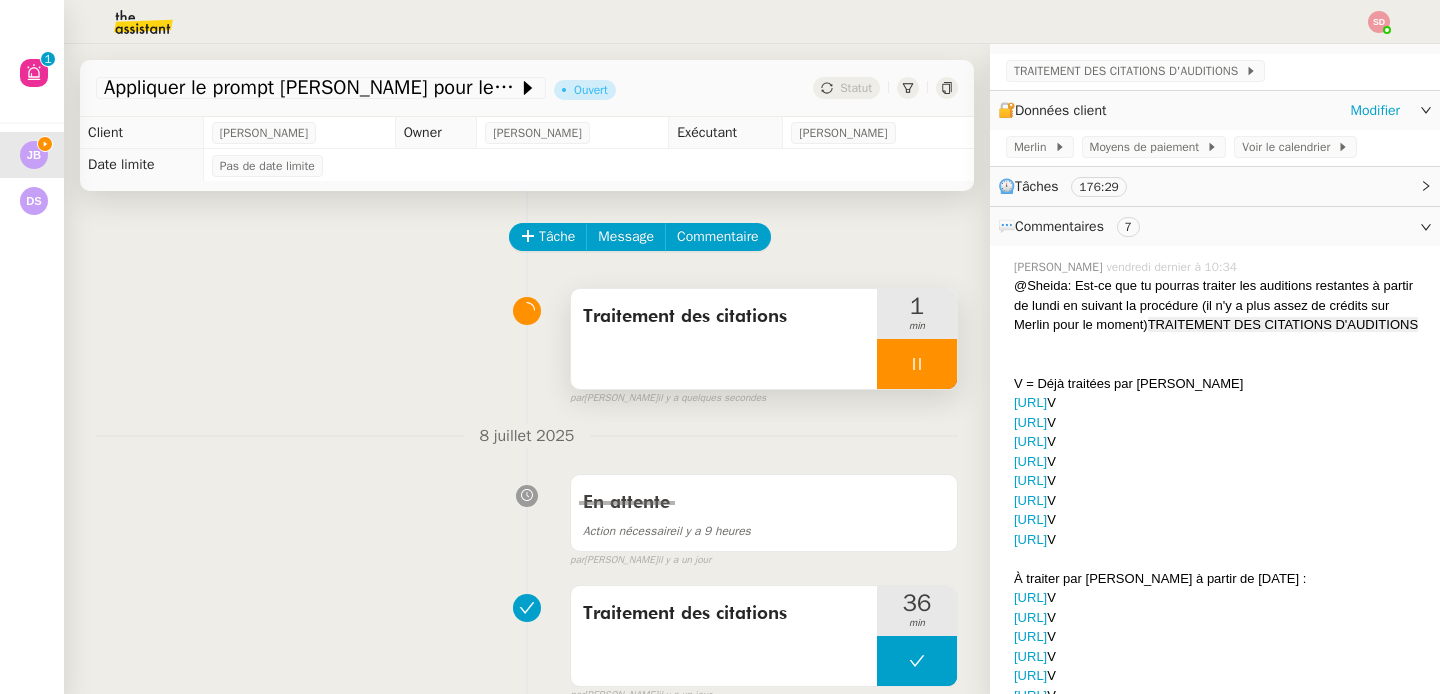 scroll, scrollTop: 0, scrollLeft: 0, axis: both 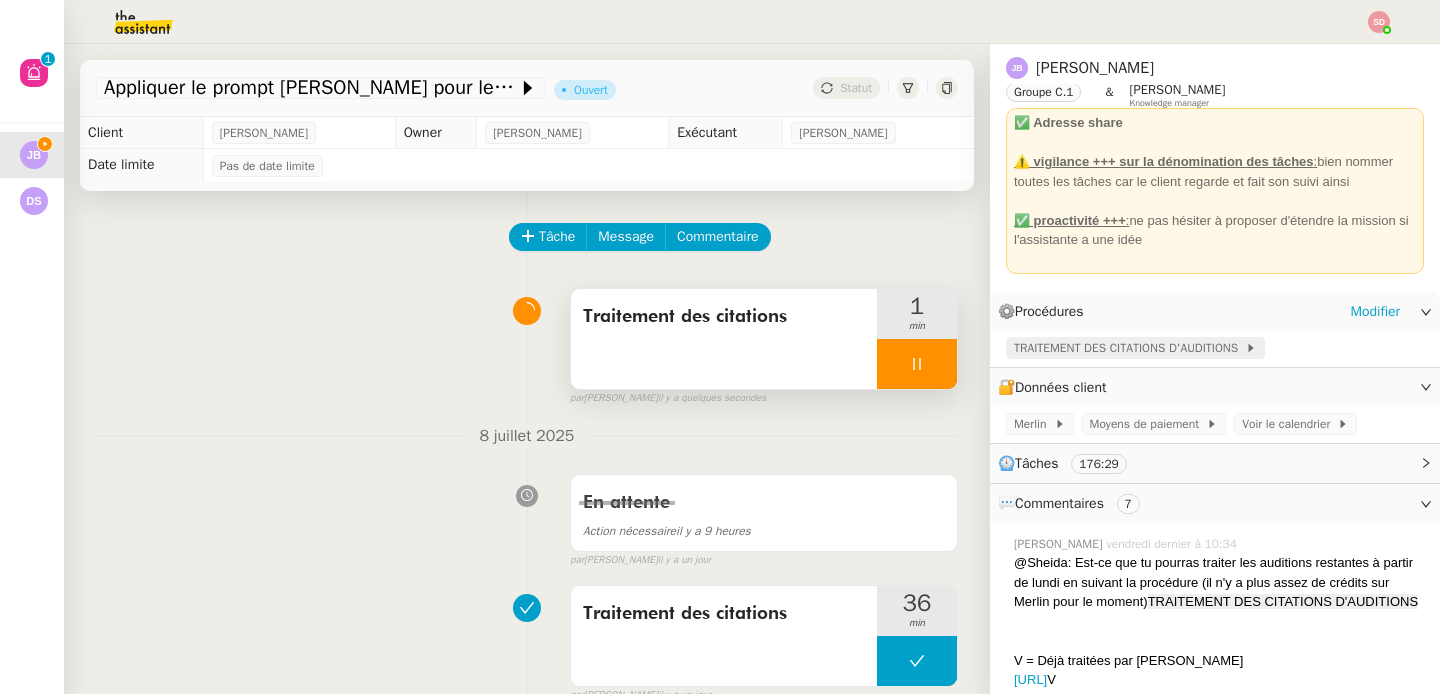 click on "TRAITEMENT DES CITATIONS D'AUDITIONS" 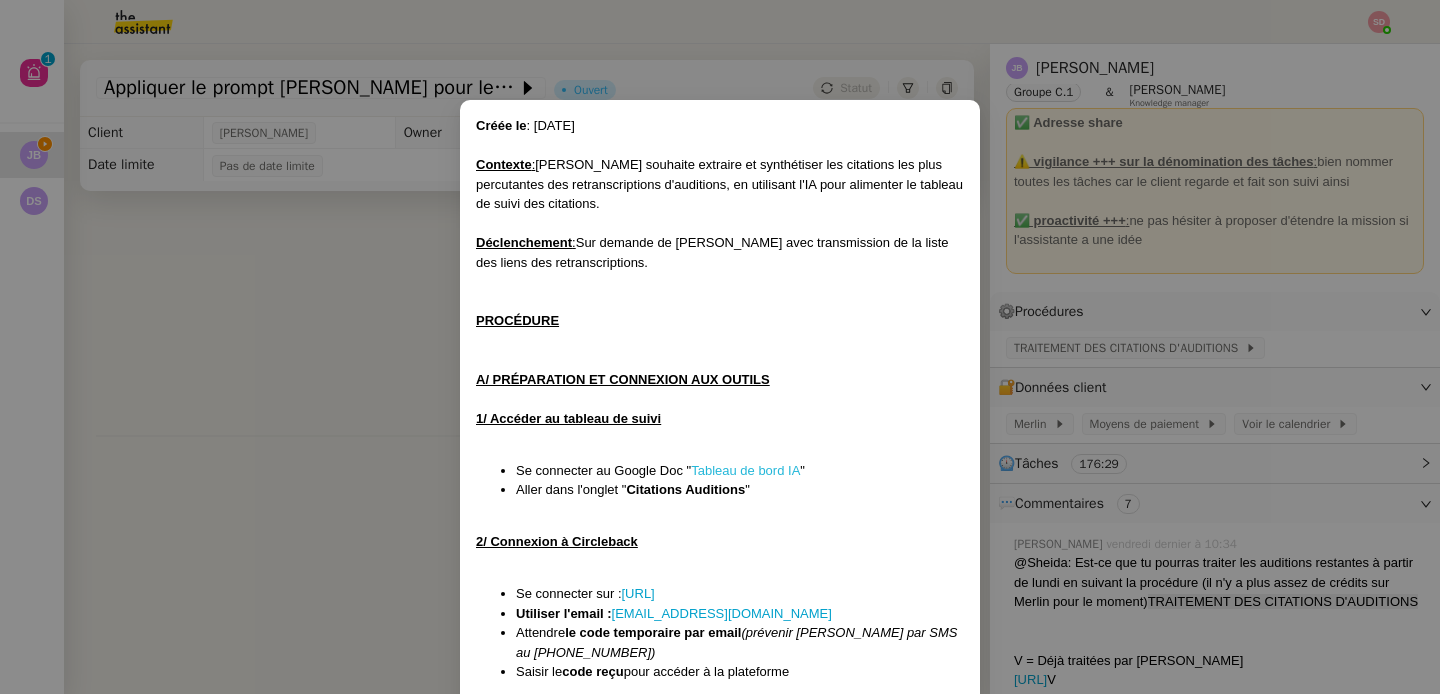 click on "Tableau de bord IA" at bounding box center (745, 470) 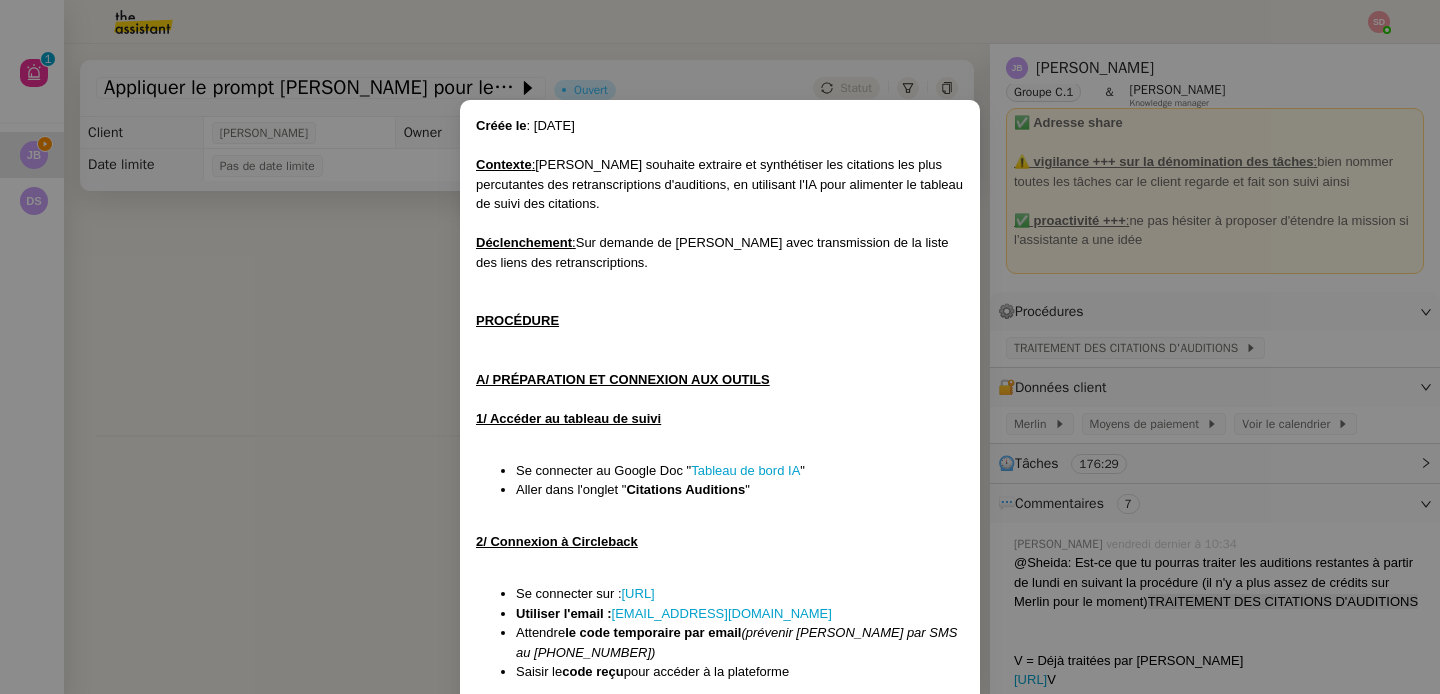 scroll, scrollTop: 290, scrollLeft: 0, axis: vertical 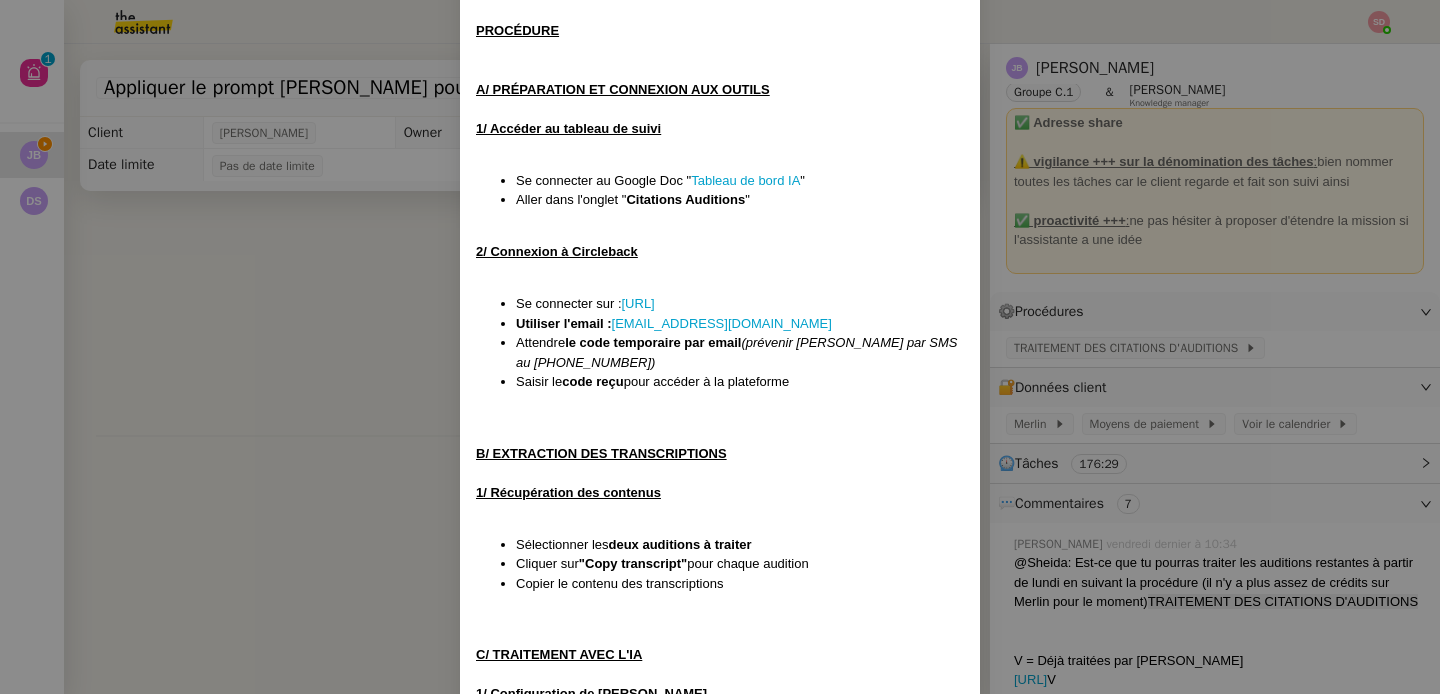 click on "Créée le  : 03/07/2025 Contexte  :  Jean-Baptiste souhaite extraire et synthétiser les citations les plus percutantes des retranscriptions d'auditions, en utilisant l'IA pour alimenter le tableau de suivi des citations. Déclenchement  :  Sur demande de Jean-Baptiste avec transmission de la liste des liens des retranscriptions. PROCÉDURE A/ PRÉPARATION ET CONNEXION AUX OUTILS 1/ Accéder au tableau de suivi Se connecter au Google Doc " Tableau de bord IA " Aller dans l'onglet " Citations Auditions " 2/ Connexion à Circleback Se connecter sur :  https://app.circleback.ai/login Utiliser l'email :  jbarfety@gmail.com Attendre  le code temporaire par email  (prévenir Jean-Baptiste par SMS au 0679935627) Saisir le  code reçu  pour accéder à la plateforme B/ EXTRACTION DES TRANSCRIPTIONS 1/ Récupération des contenus Sélectionner les  deux auditions à traiter Cliquer sur  "Copy transcript"  pour chaque audition Copier le contenu des transcriptions C/ TRAITEMENT AVEC L'IA 1/ Configuration de Merlin "" at bounding box center [720, 347] 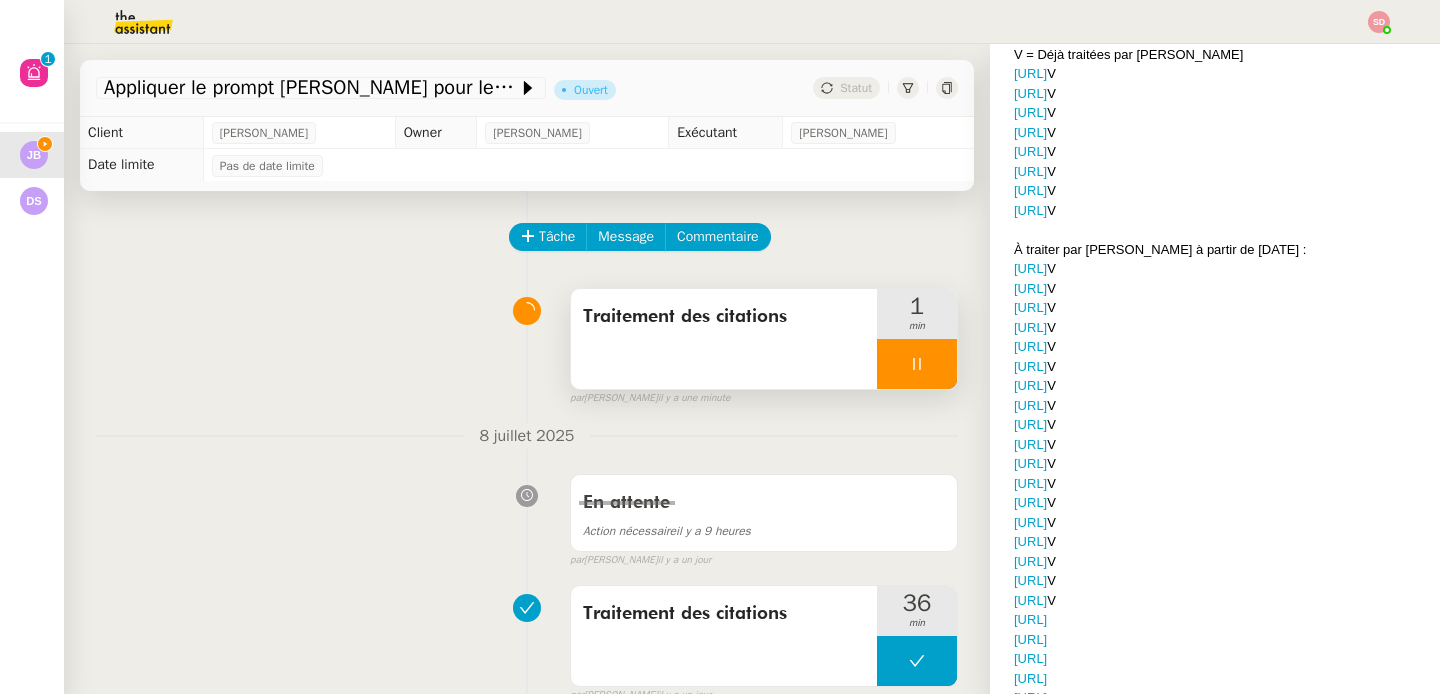 scroll, scrollTop: 817, scrollLeft: 0, axis: vertical 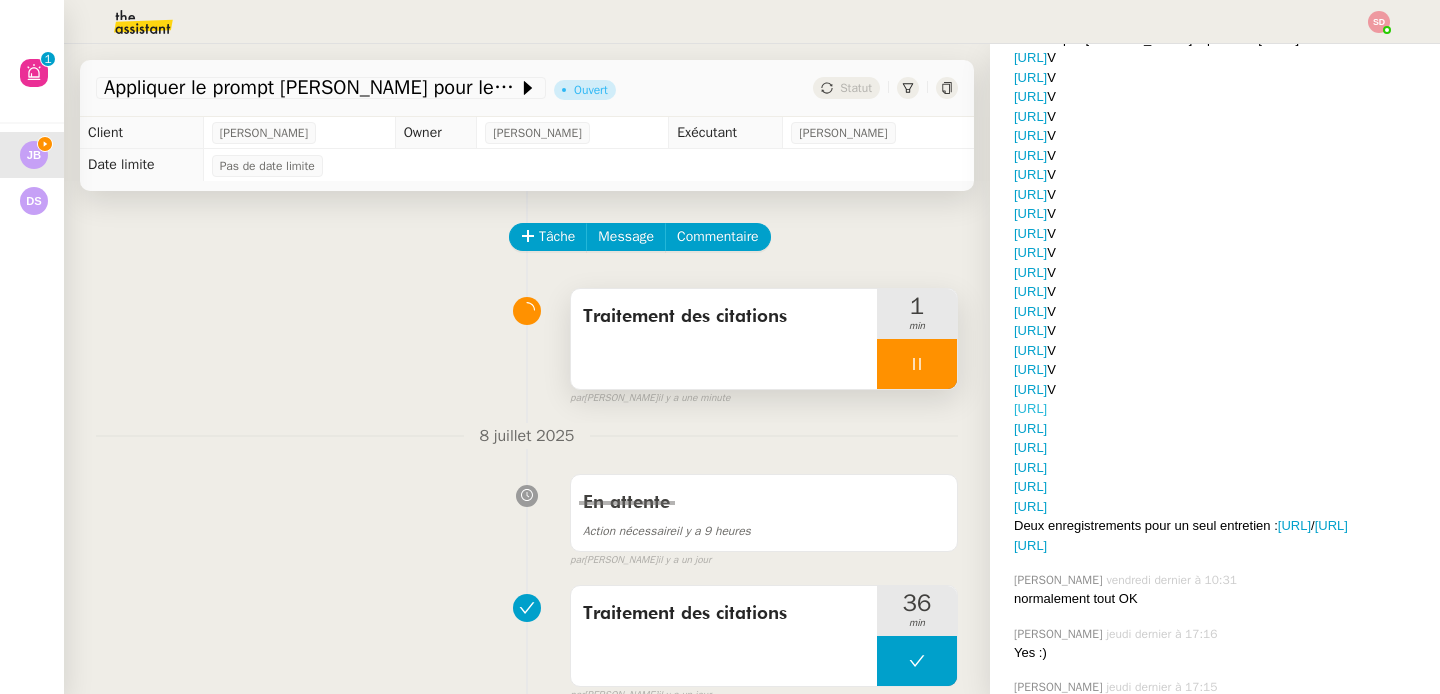 click on "https://app.circleback.ai/meetings/491004?tab=transcript" 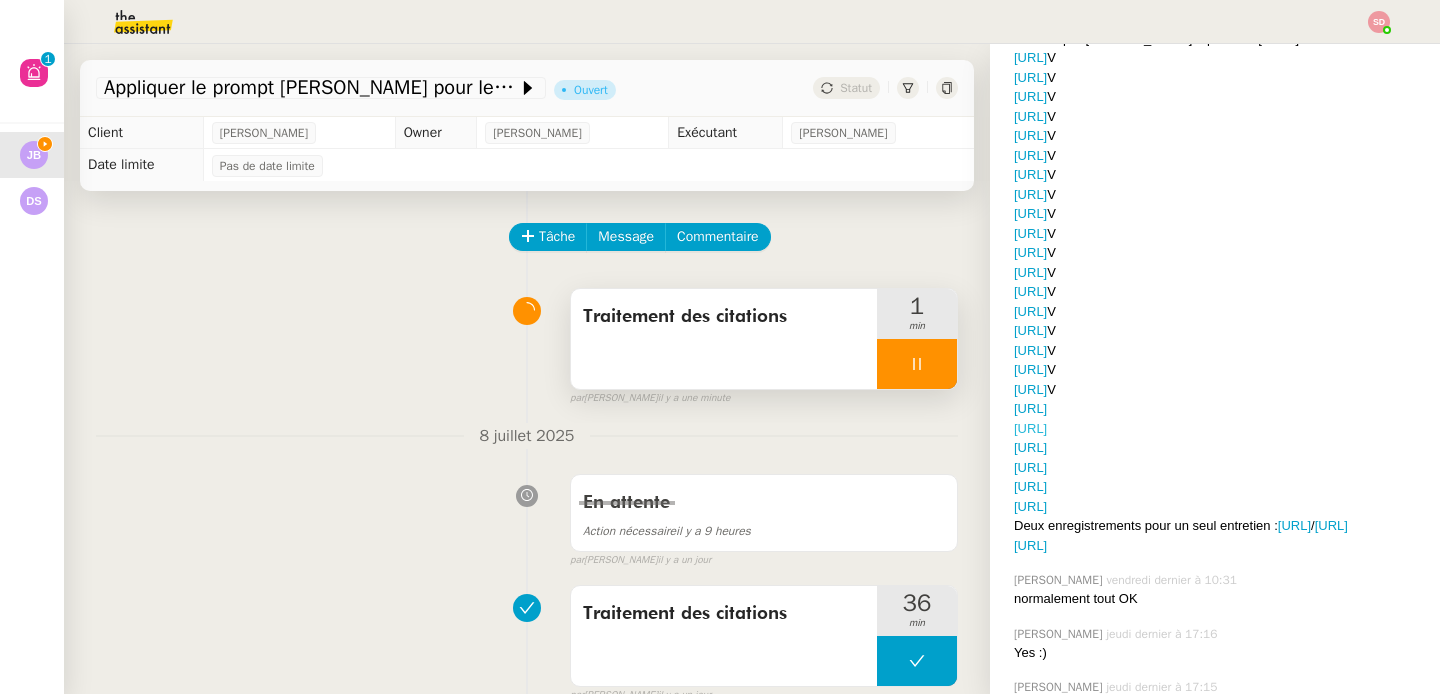 click on "https://app.circleback.ai/meetings/491489?tab=transcript" 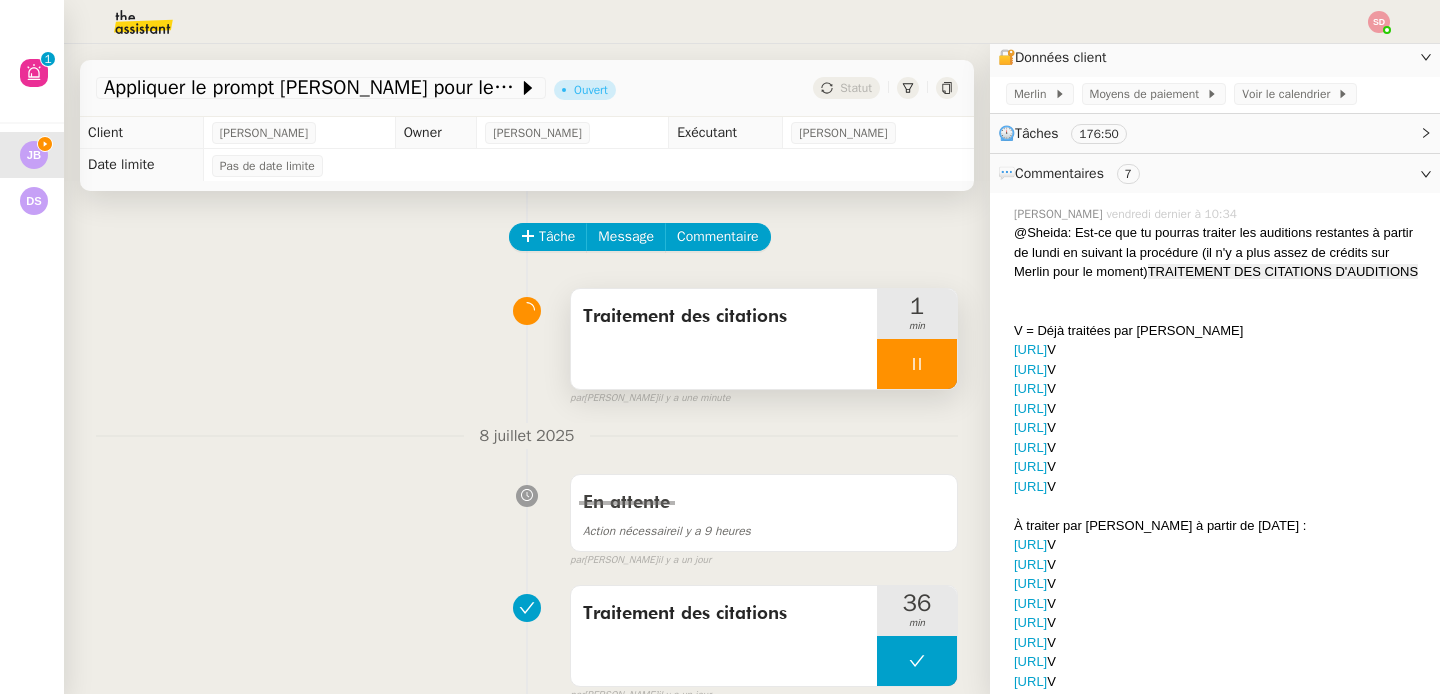 scroll, scrollTop: 149, scrollLeft: 0, axis: vertical 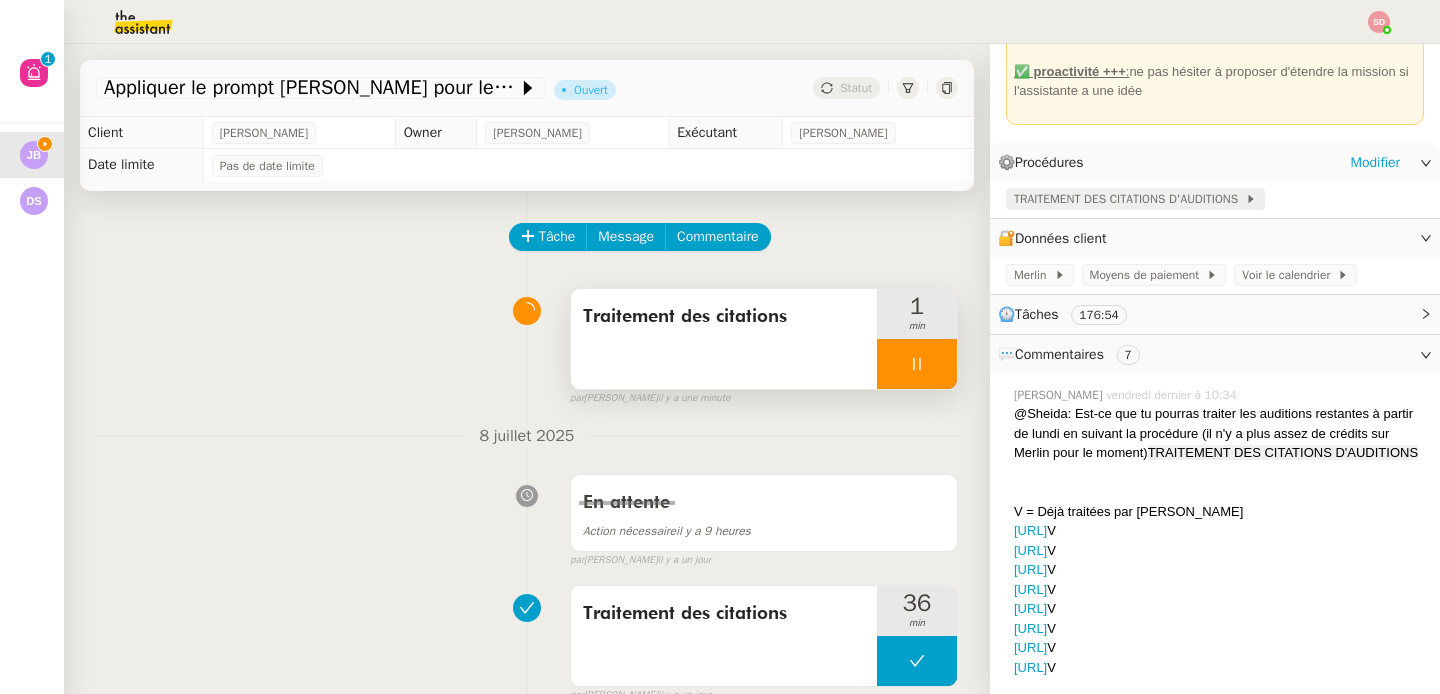 click on "TRAITEMENT DES CITATIONS D'AUDITIONS" 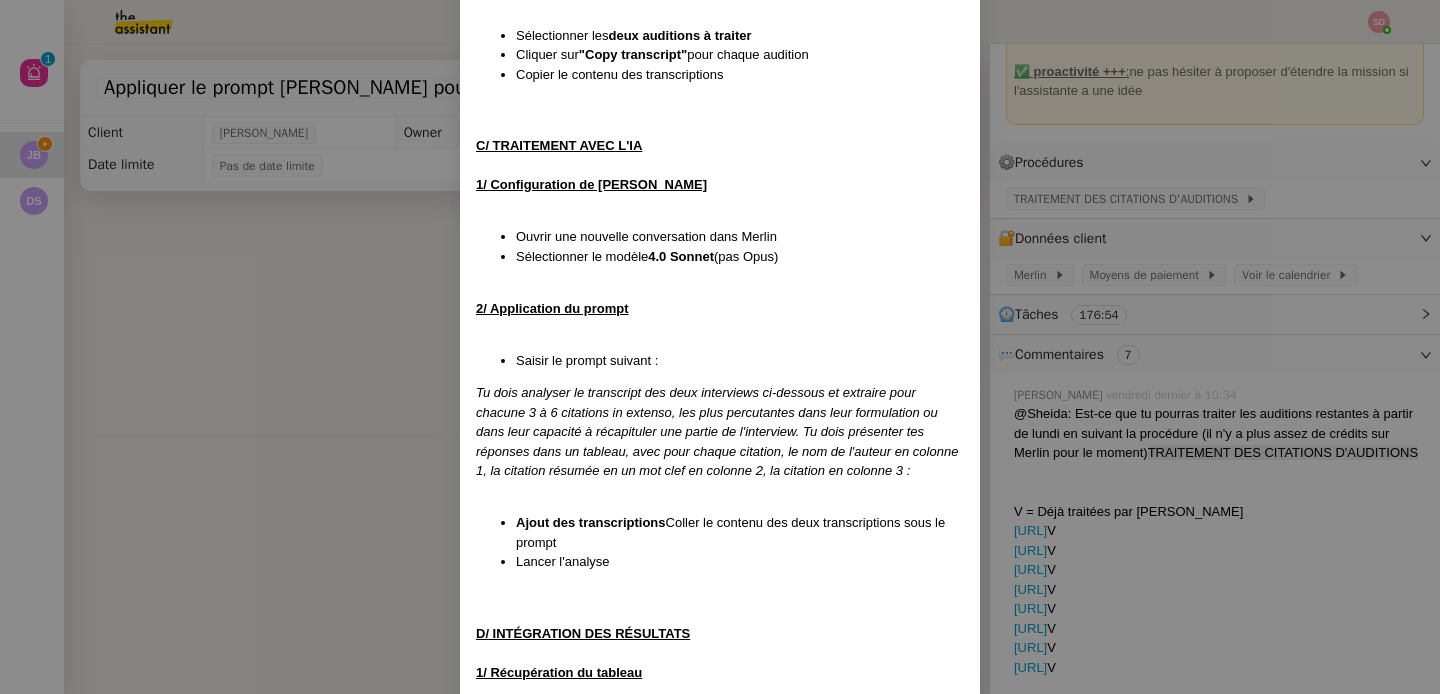 scroll, scrollTop: 806, scrollLeft: 0, axis: vertical 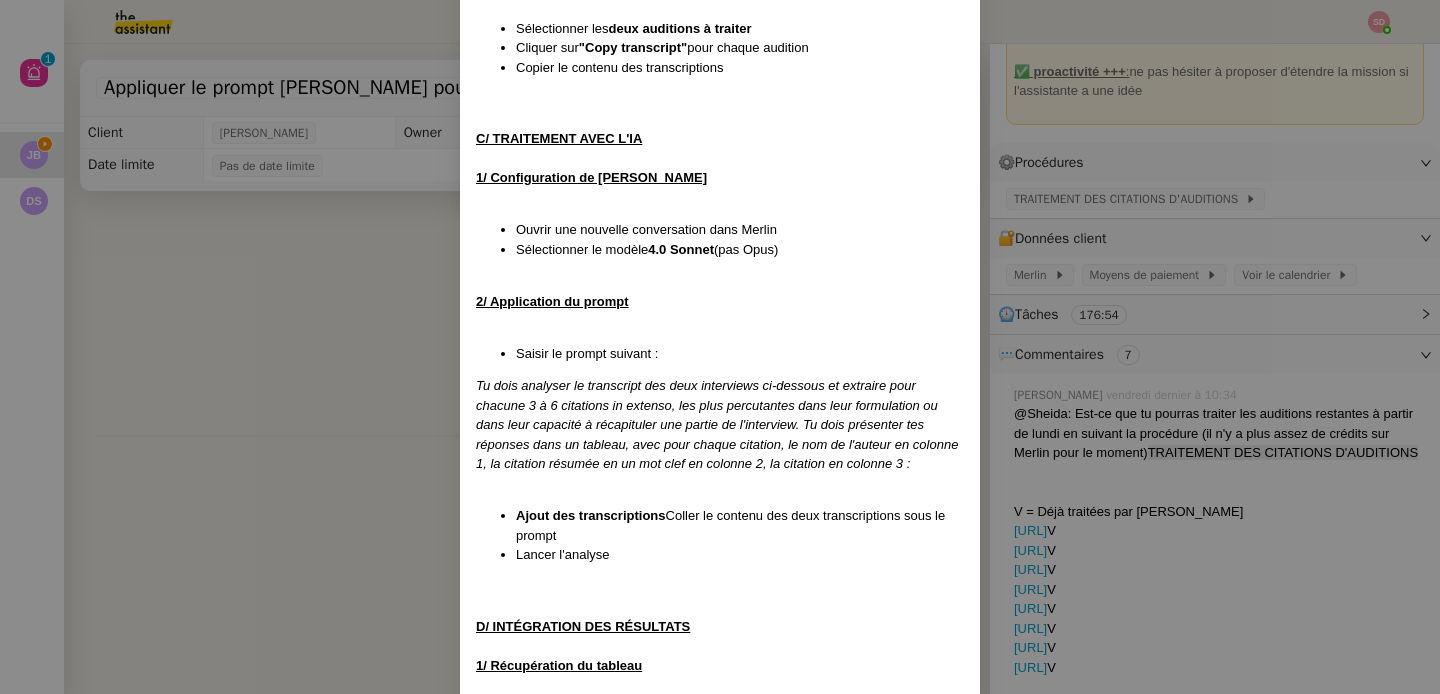 click on "Tu dois analyser le transcript des deux interviews ci-dessous et extraire pour chacune 3 à 6 citations in extenso, les plus percutantes dans leur formulation ou dans leur capacité à récapituler une partie de l'interview. Tu dois présenter tes réponses dans un tableau, avec pour chaque citation, le nom de l'auteur en colonne 1, la citation résumée en un mot clef en colonne 2, la citation en colonne 3 :" at bounding box center [717, 424] 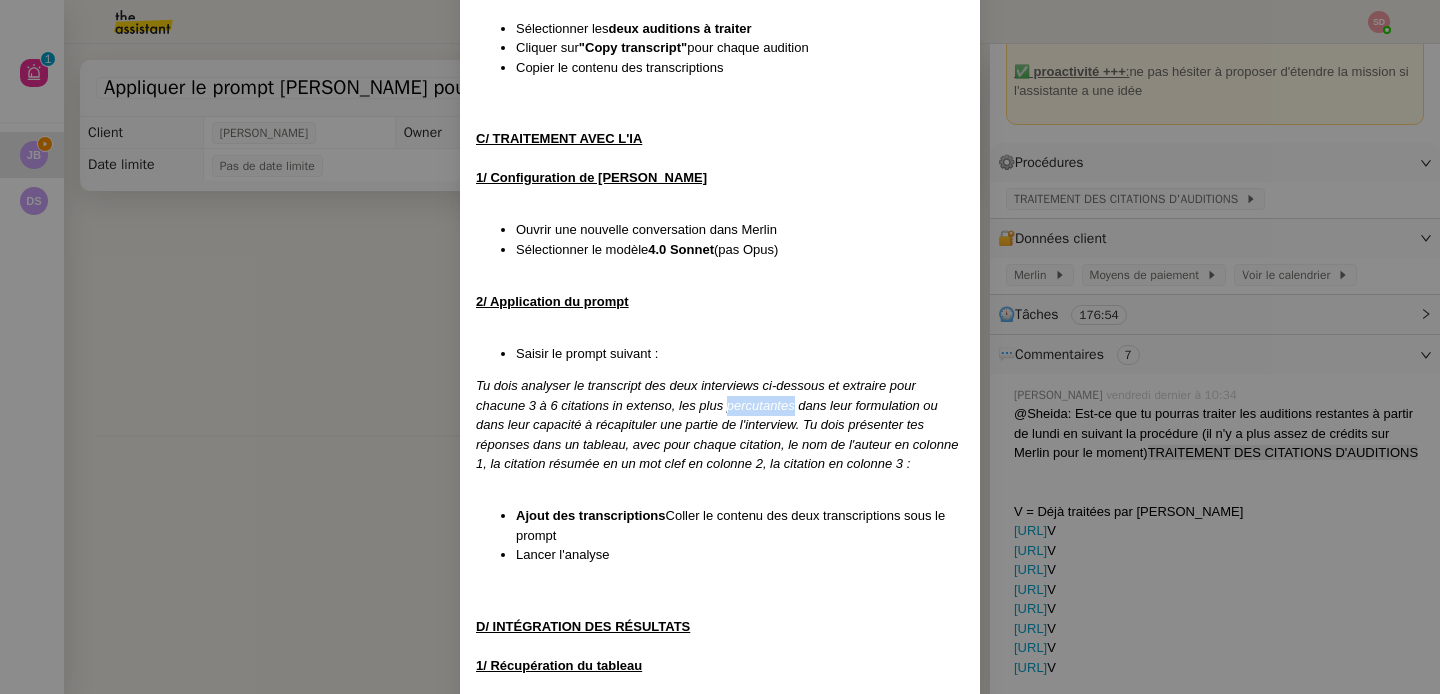 click on "Tu dois analyser le transcript des deux interviews ci-dessous et extraire pour chacune 3 à 6 citations in extenso, les plus percutantes dans leur formulation ou dans leur capacité à récapituler une partie de l'interview. Tu dois présenter tes réponses dans un tableau, avec pour chaque citation, le nom de l'auteur en colonne 1, la citation résumée en un mot clef en colonne 2, la citation en colonne 3 :" at bounding box center (717, 424) 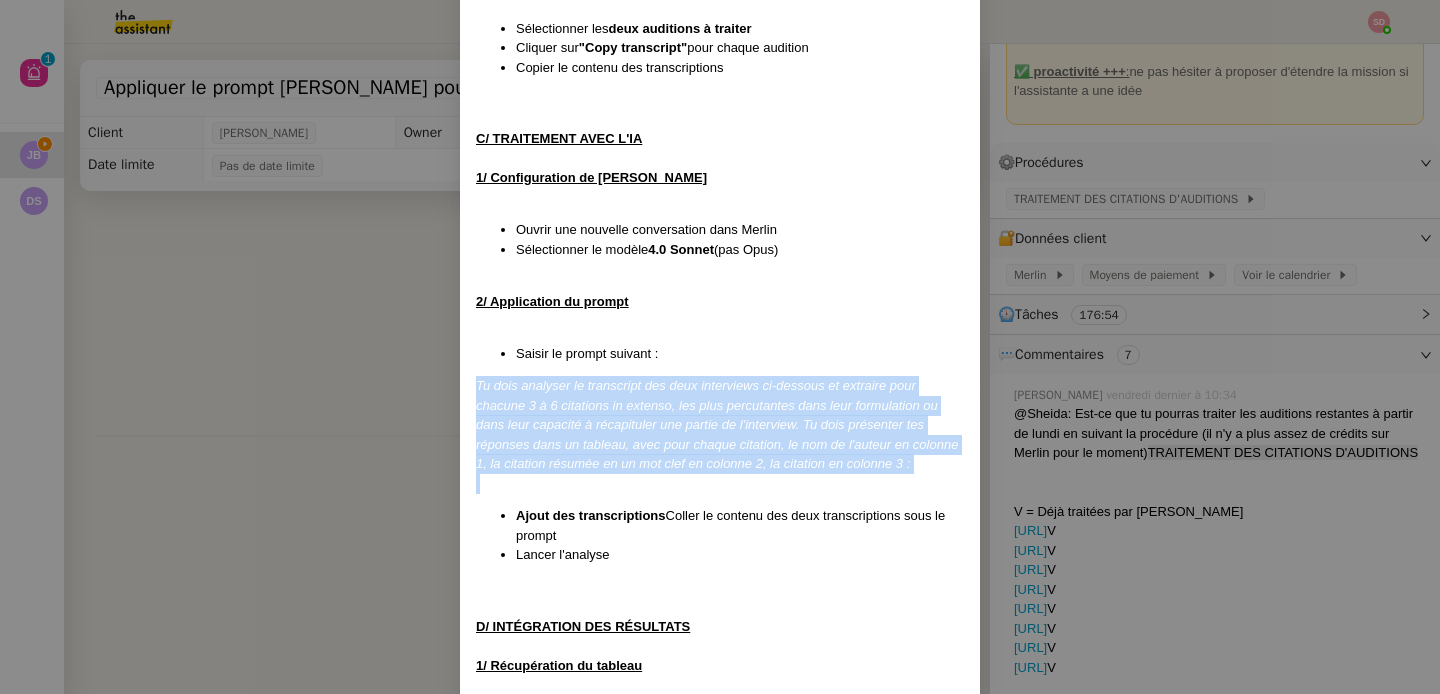click on "Tu dois analyser le transcript des deux interviews ci-dessous et extraire pour chacune 3 à 6 citations in extenso, les plus percutantes dans leur formulation ou dans leur capacité à récapituler une partie de l'interview. Tu dois présenter tes réponses dans un tableau, avec pour chaque citation, le nom de l'auteur en colonne 1, la citation résumée en un mot clef en colonne 2, la citation en colonne 3 :" at bounding box center [717, 424] 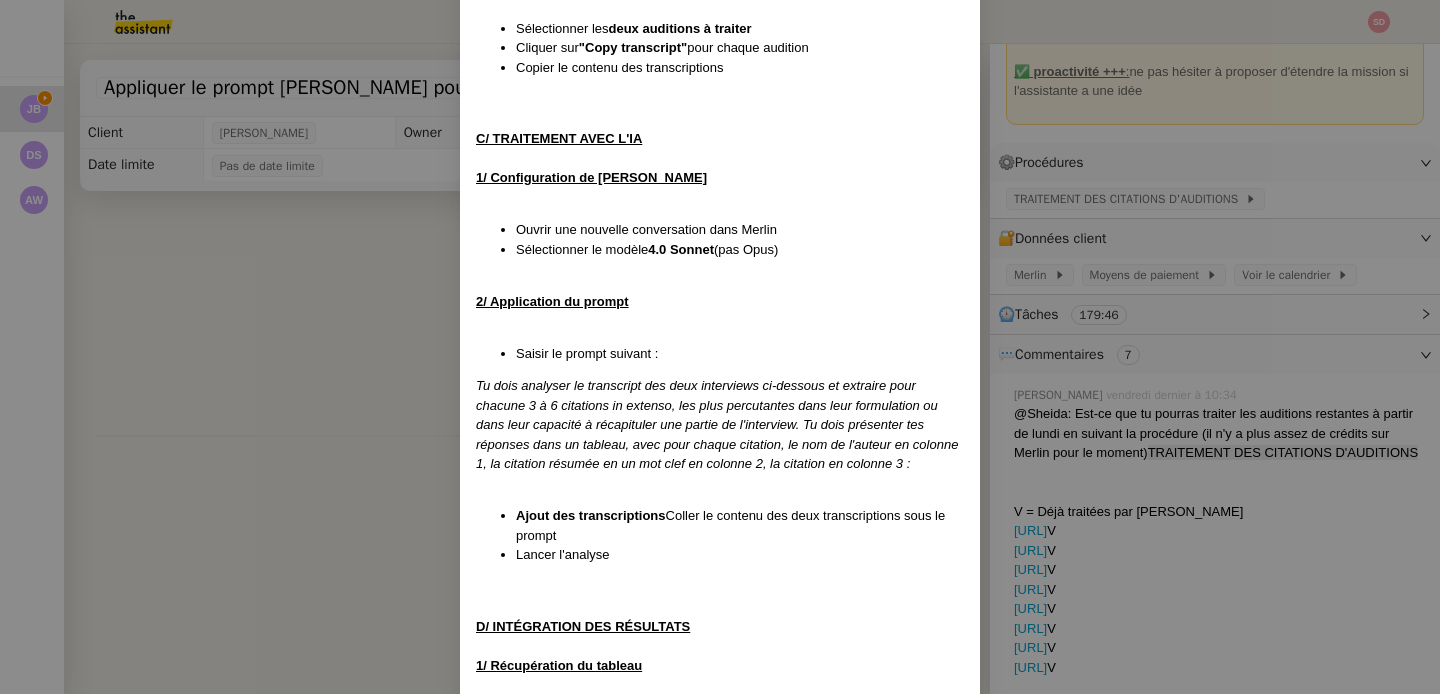 click on "Créée le  : 03/07/2025 Contexte  :  Jean-Baptiste souhaite extraire et synthétiser les citations les plus percutantes des retranscriptions d'auditions, en utilisant l'IA pour alimenter le tableau de suivi des citations. Déclenchement  :  Sur demande de Jean-Baptiste avec transmission de la liste des liens des retranscriptions. PROCÉDURE A/ PRÉPARATION ET CONNEXION AUX OUTILS 1/ Accéder au tableau de suivi Se connecter au Google Doc " Tableau de bord IA " Aller dans l'onglet " Citations Auditions " 2/ Connexion à Circleback Se connecter sur :  https://app.circleback.ai/login Utiliser l'email :  jbarfety@gmail.com Attendre  le code temporaire par email  (prévenir Jean-Baptiste par SMS au 0679935627) Saisir le  code reçu  pour accéder à la plateforme B/ EXTRACTION DES TRANSCRIPTIONS 1/ Récupération des contenus Sélectionner les  deux auditions à traiter Cliquer sur  "Copy transcript"  pour chaque audition Copier le contenu des transcriptions C/ TRAITEMENT AVEC L'IA 1/ Configuration de Merlin "" at bounding box center (720, 347) 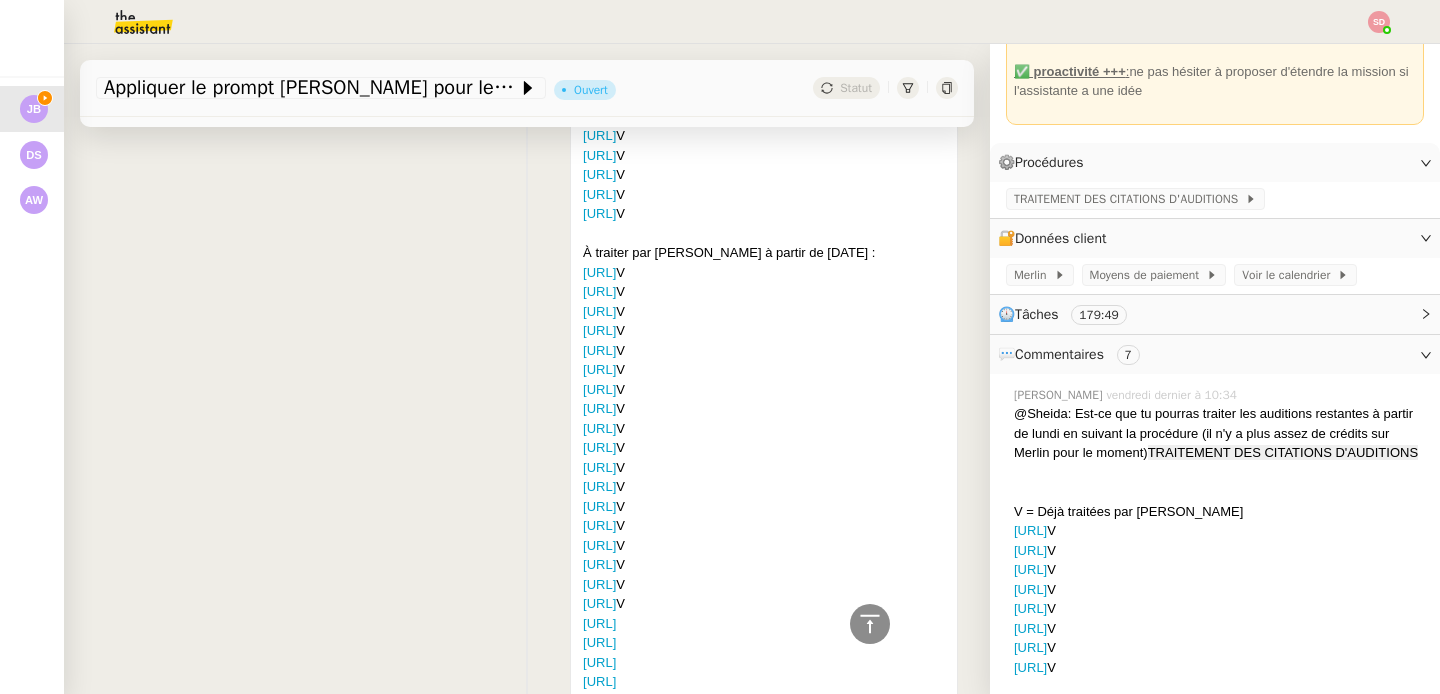 scroll, scrollTop: 1664, scrollLeft: 0, axis: vertical 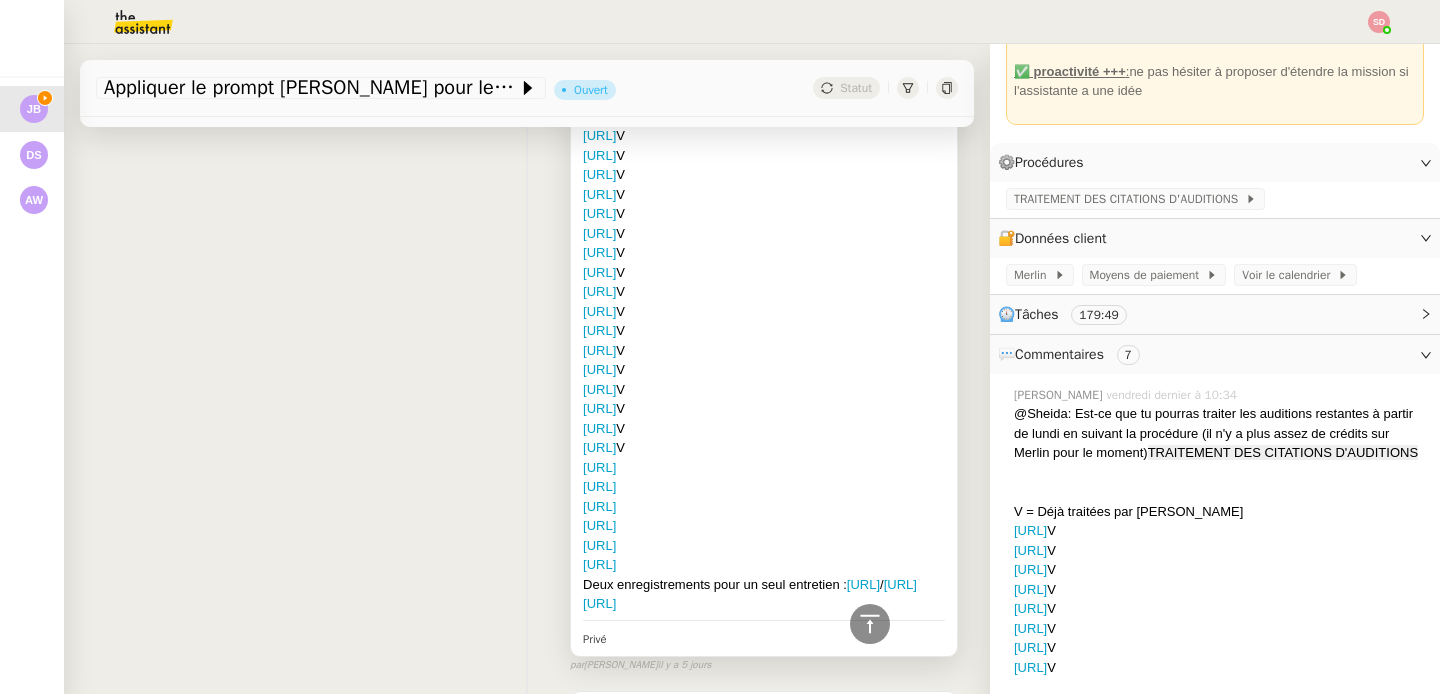 click on "@Sheida: Est-ce que tu pourras traiter les auditions restantes à partir de lundi en suivant la procédure (il n'y a plus assez de crédits sur Merlin pour le moment)  TRAITEMENT DES CITATIONS D'AUDITIONS  V = Déjà traitées par Amya https://app.circleback.ai/meetings/2136283?tab=transcript  V https://app.circleback.ai/meetings/2133046?tab=transcript  V https://app.circleback.ai/meetings/2091503?tab=transcript  V https://app.circleback.ai/meetings/2058570?tab=transcript  V https://app.circleback.ai/meetings/1780184?tab=transcript  V https://app.circleback.ai/meetings/1698836?tab=transcript  V https://app.circleback.ai/meetings/1624835?tab=transcript  V https://app.circleback.ai/meetings/1602529?tab=transcript  V À traiter par Sheida à partir de lundi : https://app.circleback.ai/meetings/1277150?tab=transcript  V https://app.circleback.ai/meetings/1219530?tab=transcript  V https://app.circleback.ai/meetings/1203003?tab=transcript  V https://app.circleback.ai/meetings/1098743?tab=transcript V V" at bounding box center [764, 209] 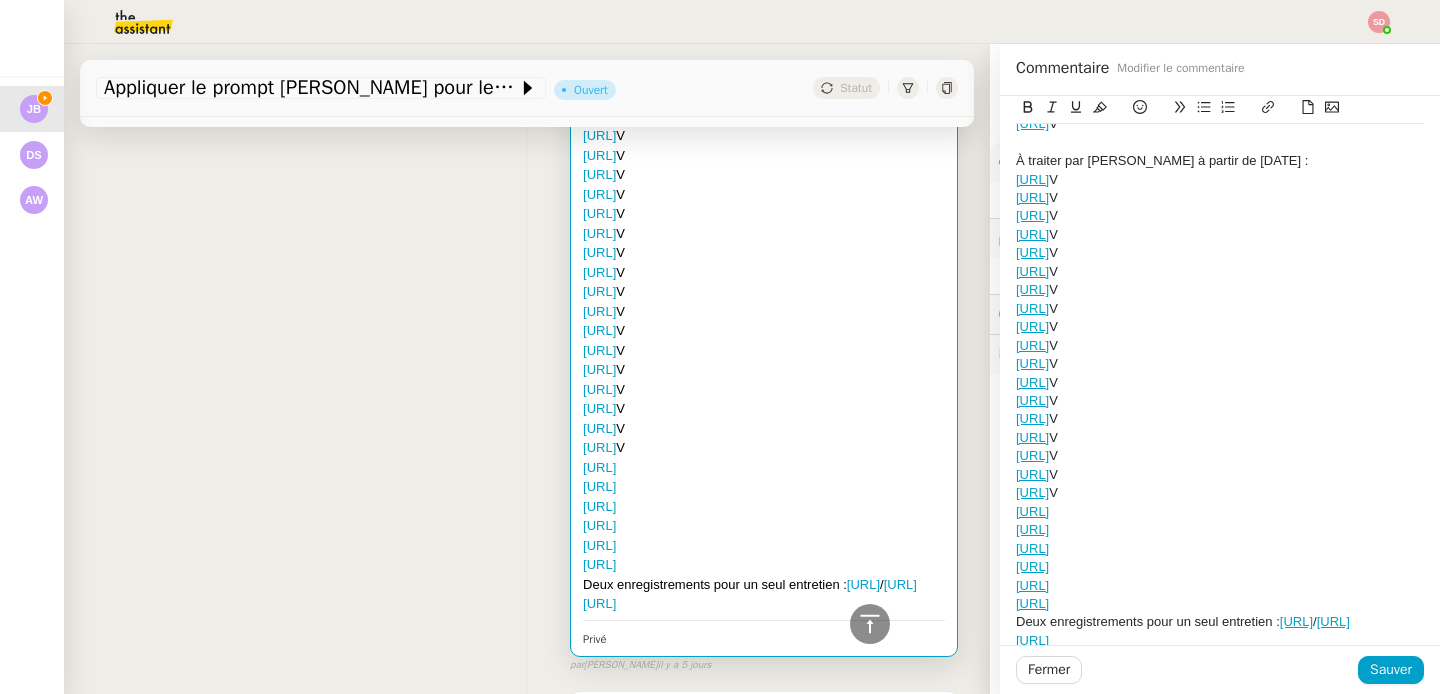 scroll, scrollTop: 384, scrollLeft: 0, axis: vertical 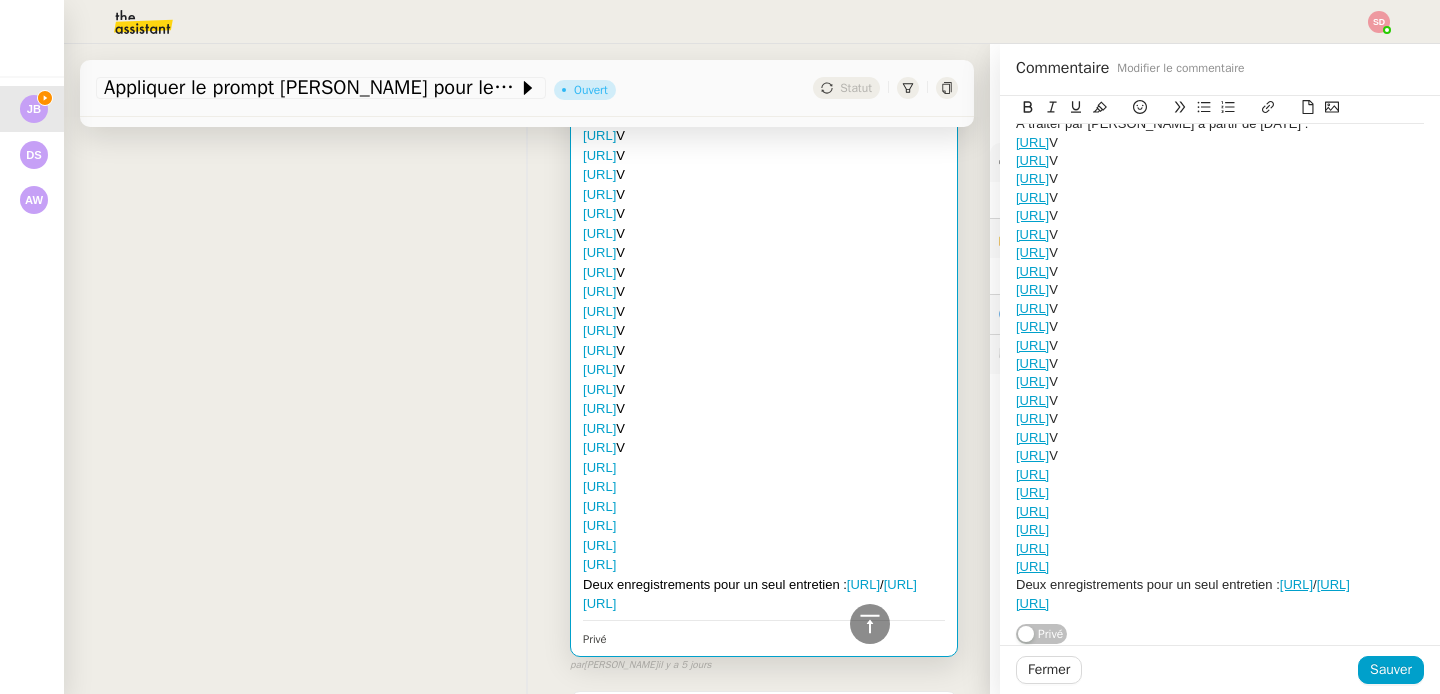 click on "https://app.circleback.ai/meetings/491004?tab=transcript" 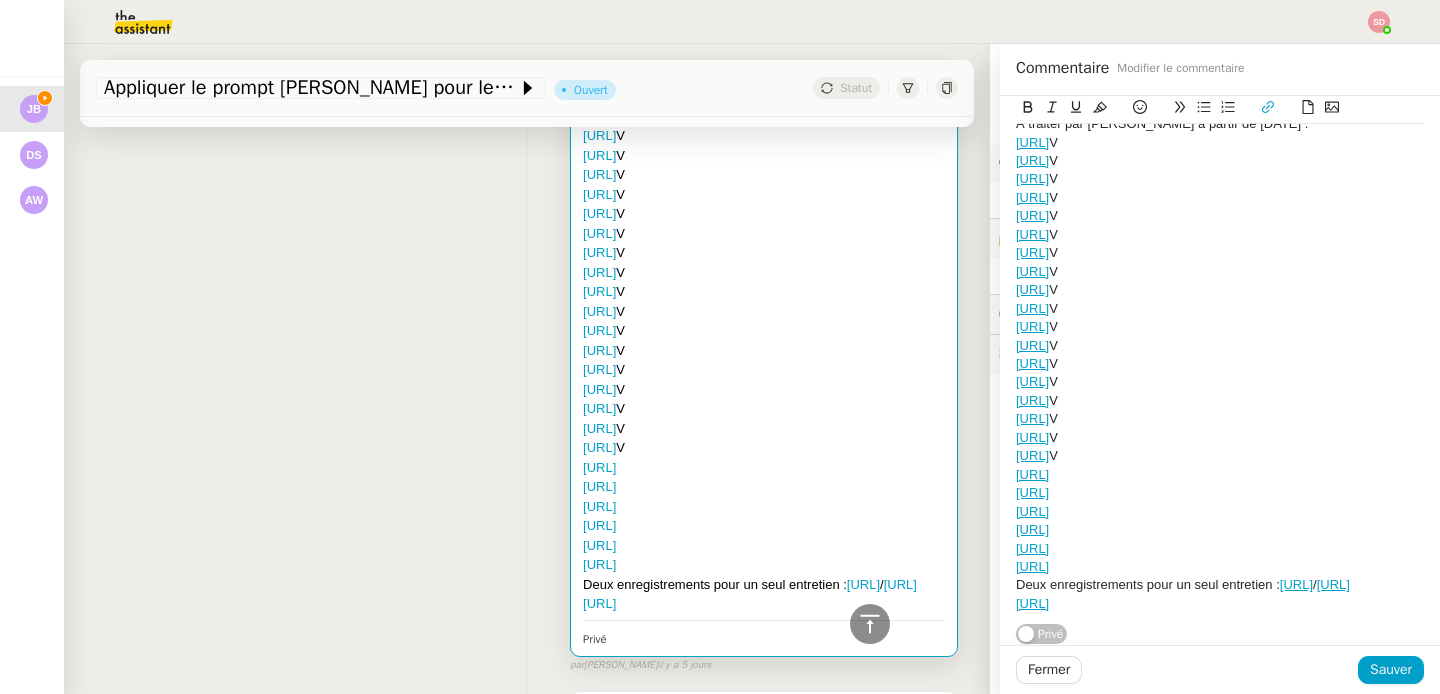 type 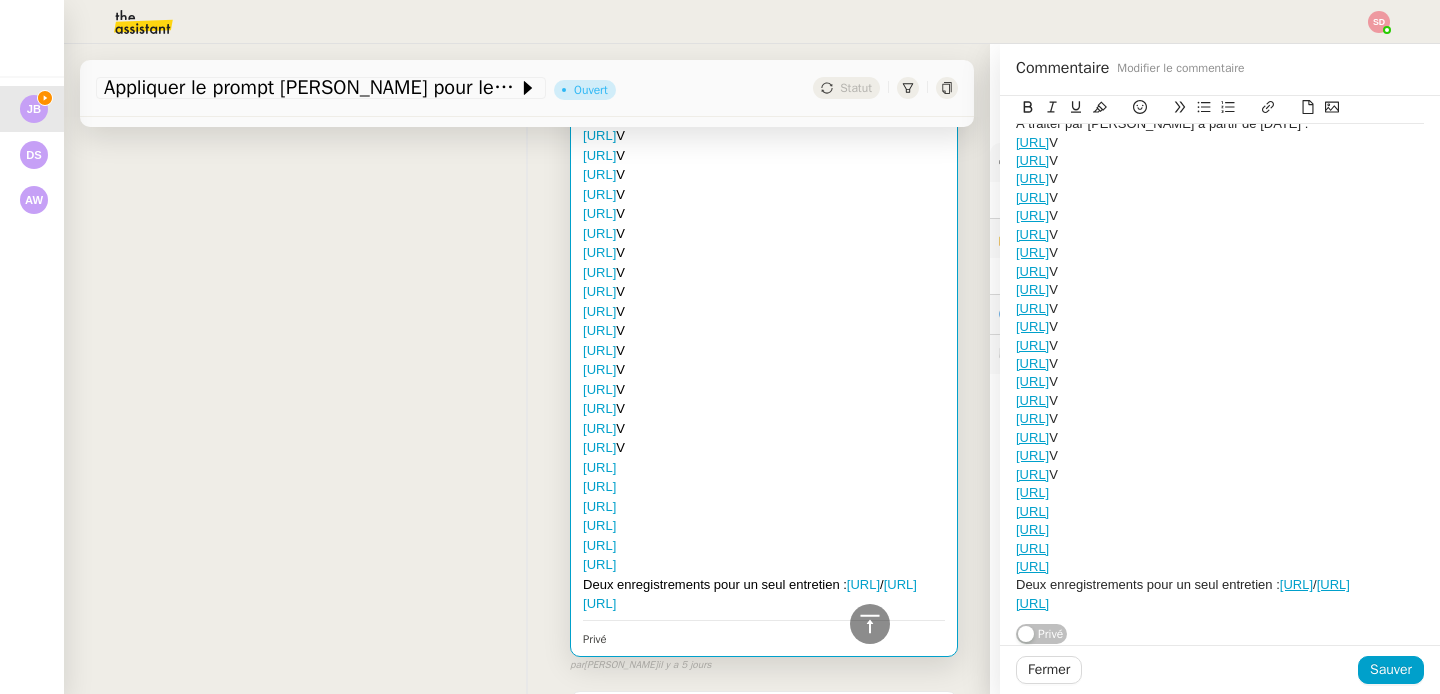 click on "https://app.circleback.ai/meetings/491489?tab=transcript" 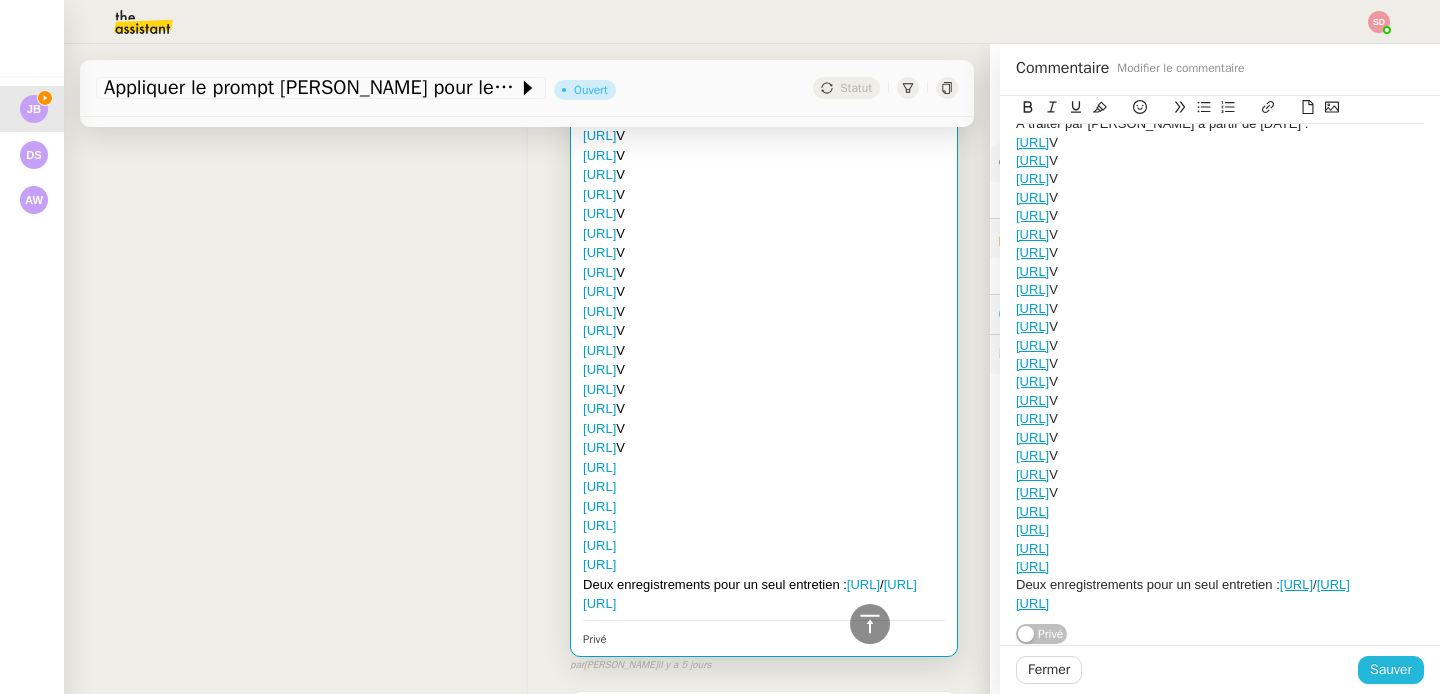 click on "Sauver" 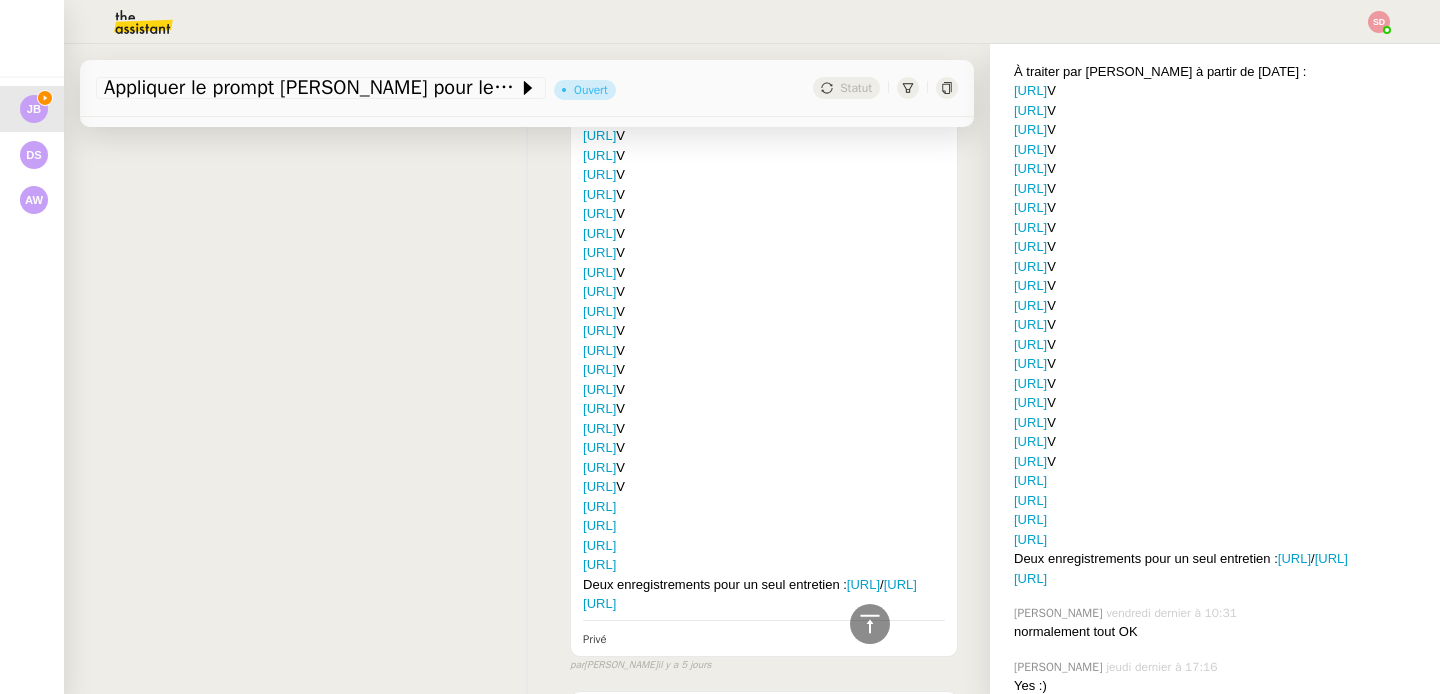 scroll, scrollTop: 788, scrollLeft: 0, axis: vertical 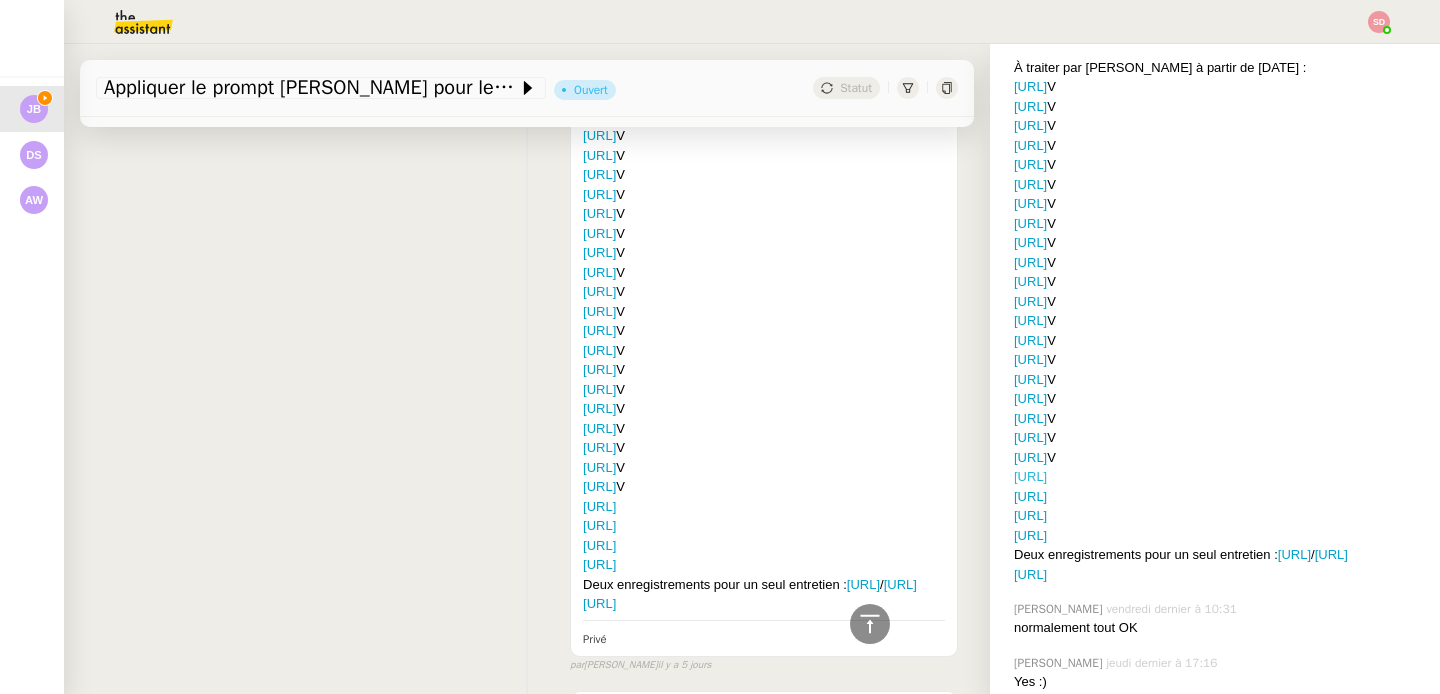 click on "https://app.circleback.ai/meetings/524608?tab=transcript" 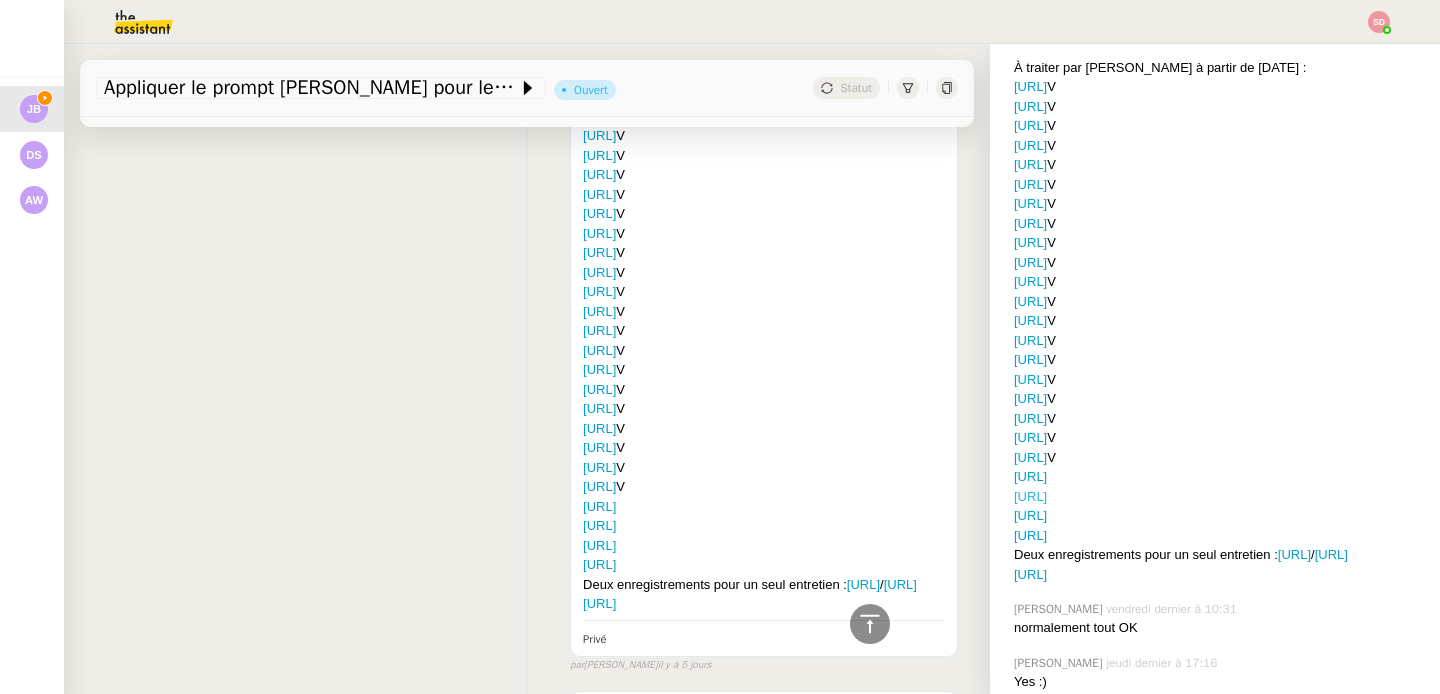 click on "https://app.circleback.ai/meetings/534835?tab=transcript" 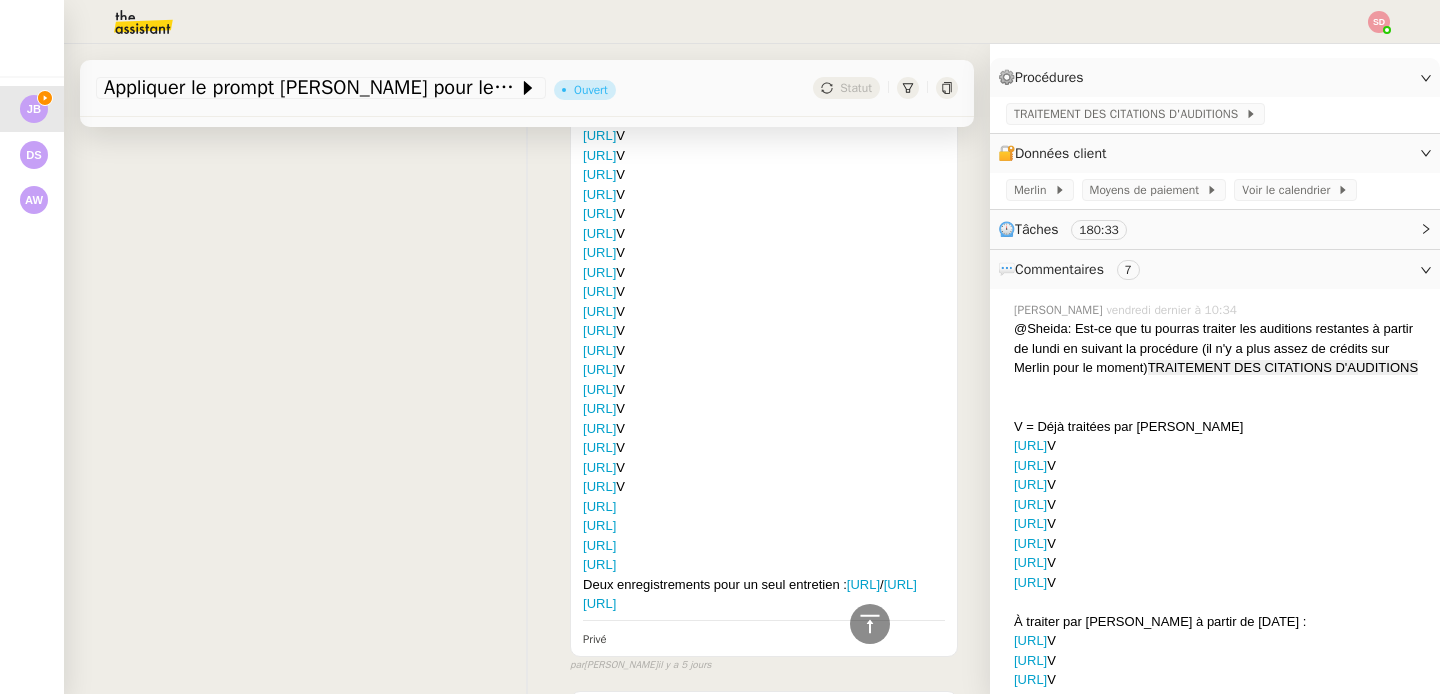scroll, scrollTop: 0, scrollLeft: 0, axis: both 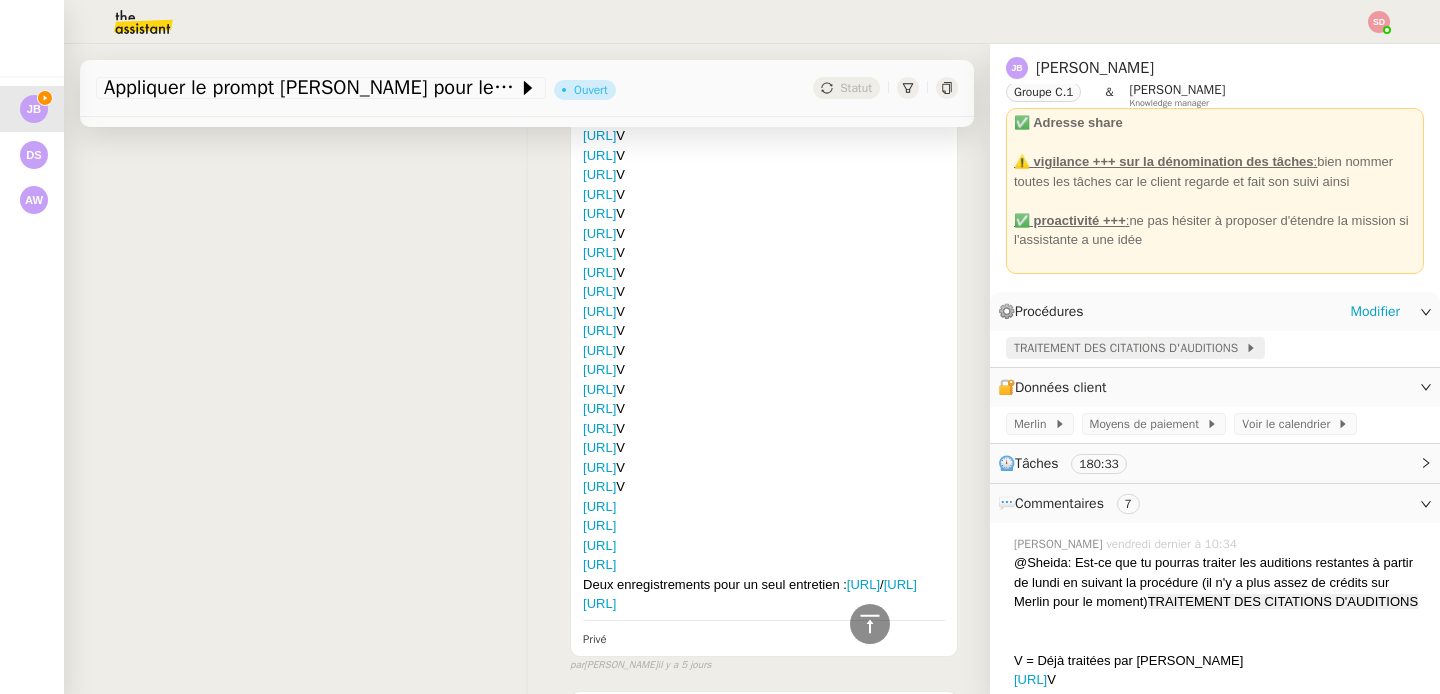 click on "TRAITEMENT DES CITATIONS D'AUDITIONS" 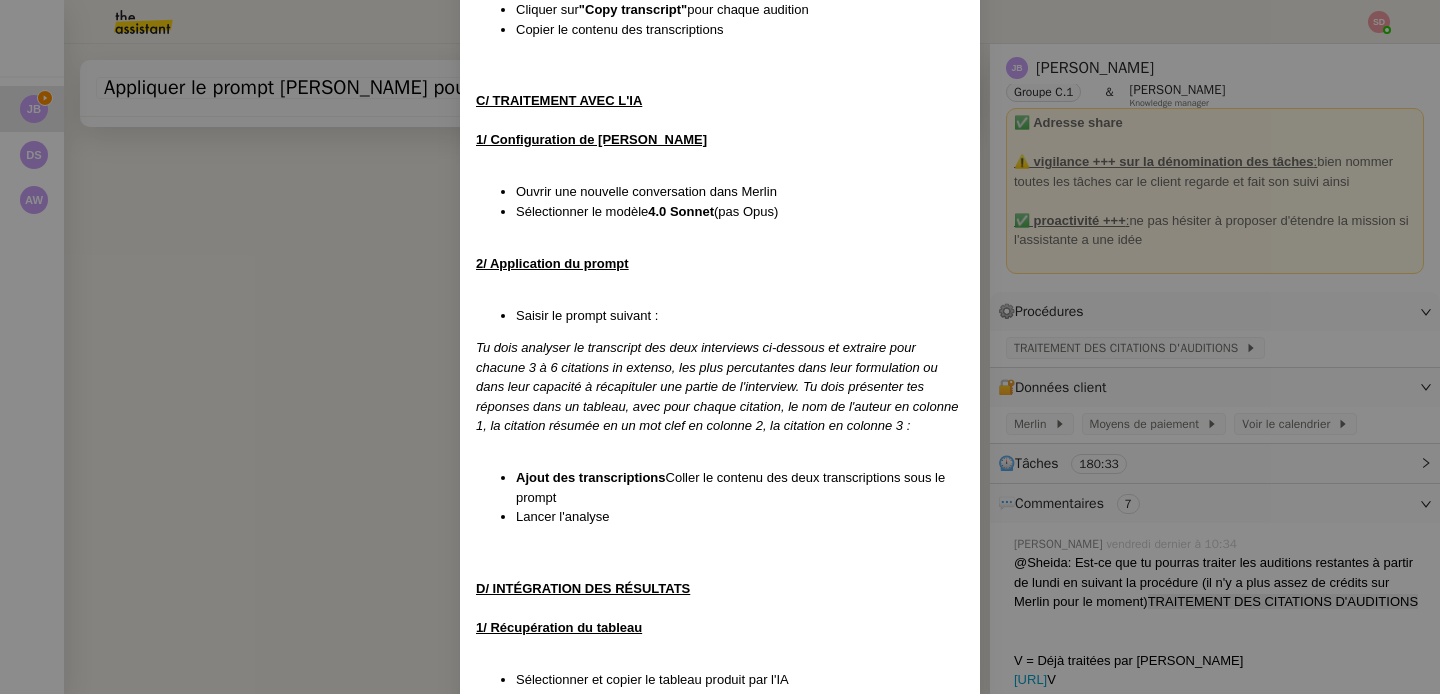 scroll, scrollTop: 1011, scrollLeft: 0, axis: vertical 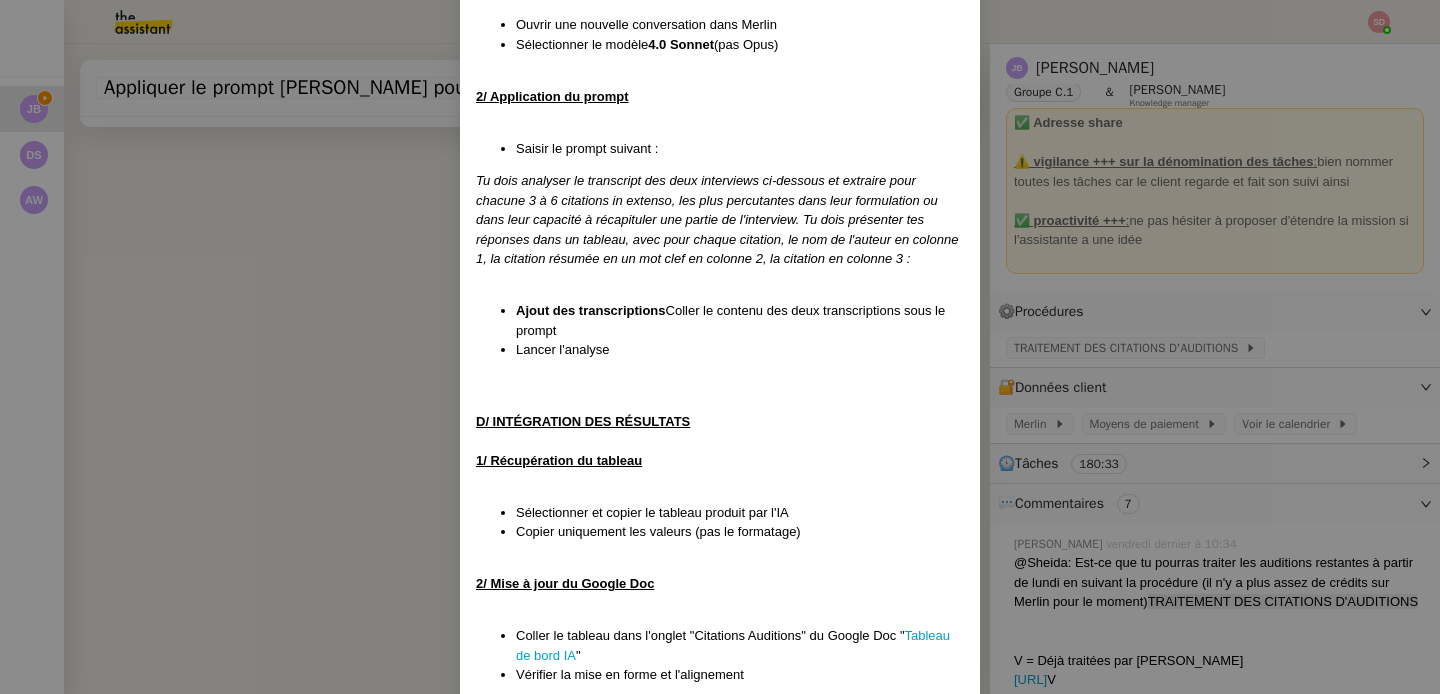 click on "Tu dois analyser le transcript des deux interviews ci-dessous et extraire pour chacune 3 à 6 citations in extenso, les plus percutantes dans leur formulation ou dans leur capacité à récapituler une partie de l'interview. Tu dois présenter tes réponses dans un tableau, avec pour chaque citation, le nom de l'auteur en colonne 1, la citation résumée en un mot clef en colonne 2, la citation en colonne 3 :" at bounding box center [717, 219] 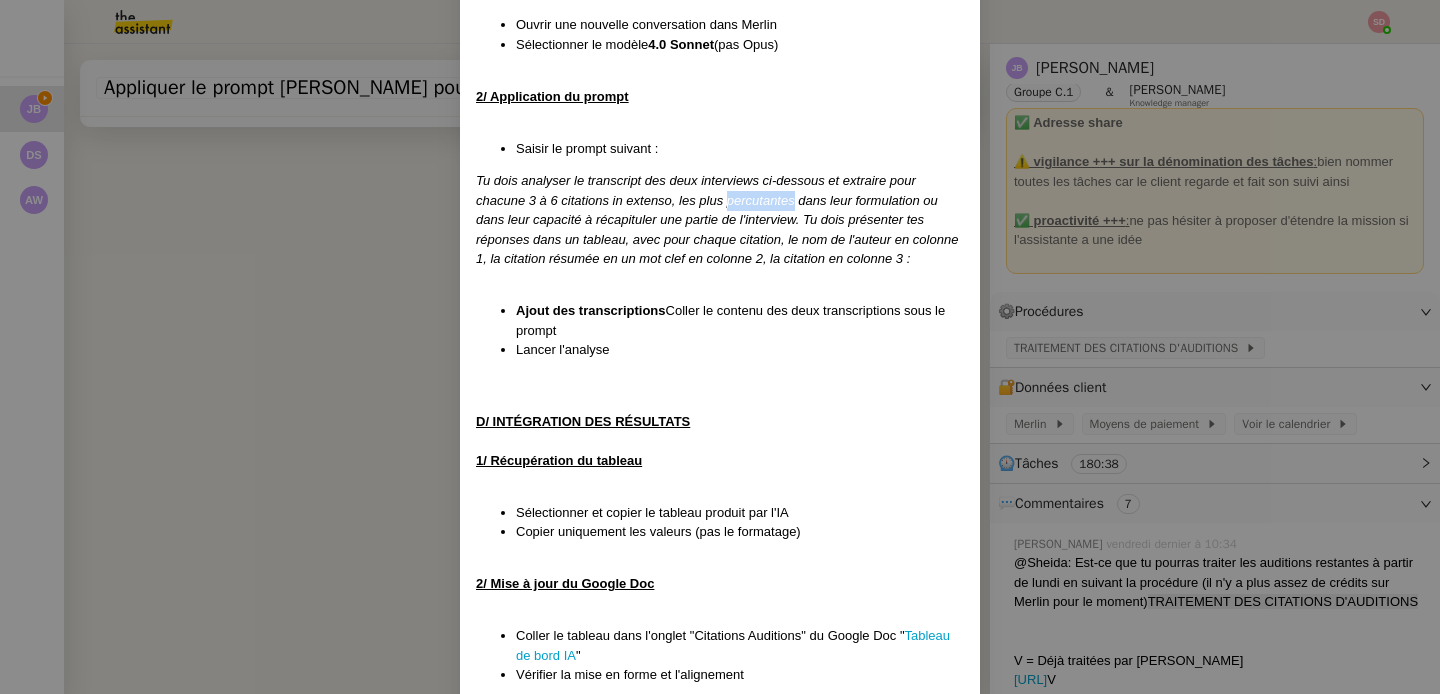 click on "Tu dois analyser le transcript des deux interviews ci-dessous et extraire pour chacune 3 à 6 citations in extenso, les plus percutantes dans leur formulation ou dans leur capacité à récapituler une partie de l'interview. Tu dois présenter tes réponses dans un tableau, avec pour chaque citation, le nom de l'auteur en colonne 1, la citation résumée en un mot clef en colonne 2, la citation en colonne 3 :" at bounding box center (717, 219) 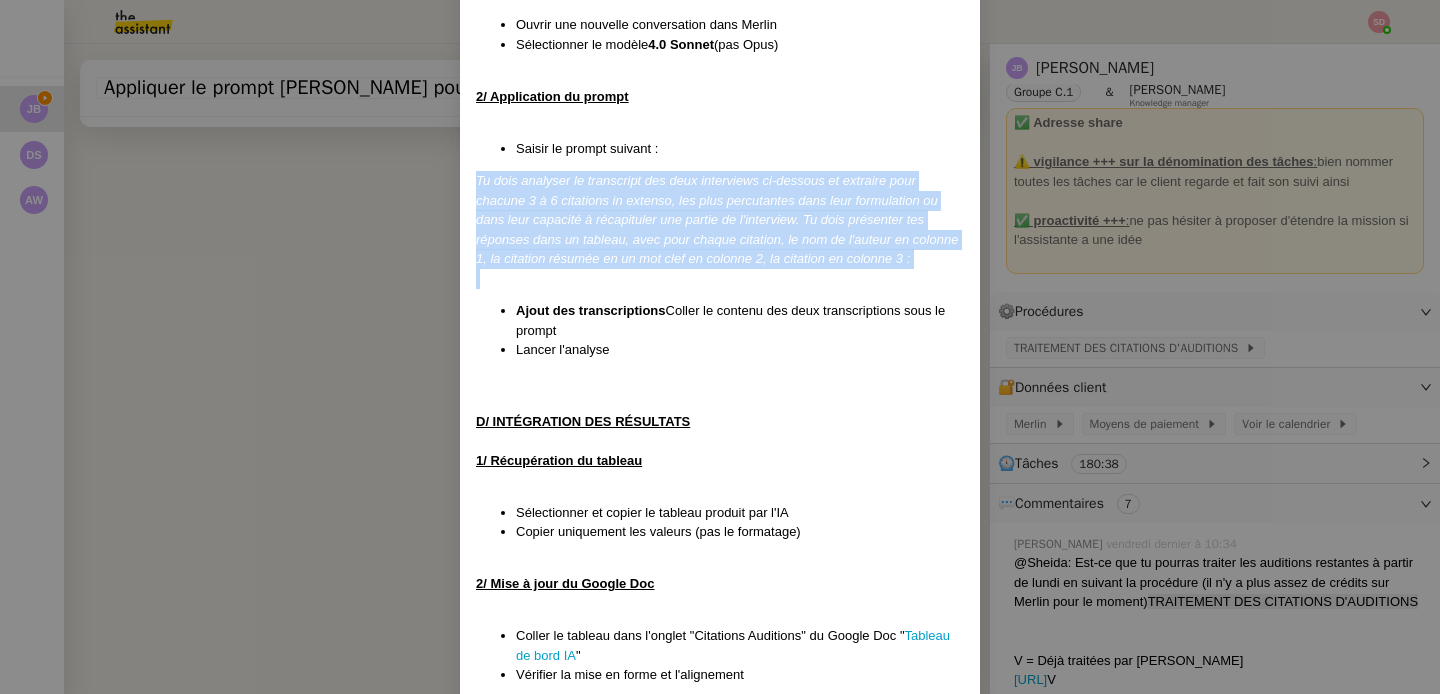 click on "Tu dois analyser le transcript des deux interviews ci-dessous et extraire pour chacune 3 à 6 citations in extenso, les plus percutantes dans leur formulation ou dans leur capacité à récapituler une partie de l'interview. Tu dois présenter tes réponses dans un tableau, avec pour chaque citation, le nom de l'auteur en colonne 1, la citation résumée en un mot clef en colonne 2, la citation en colonne 3 :" at bounding box center (717, 219) 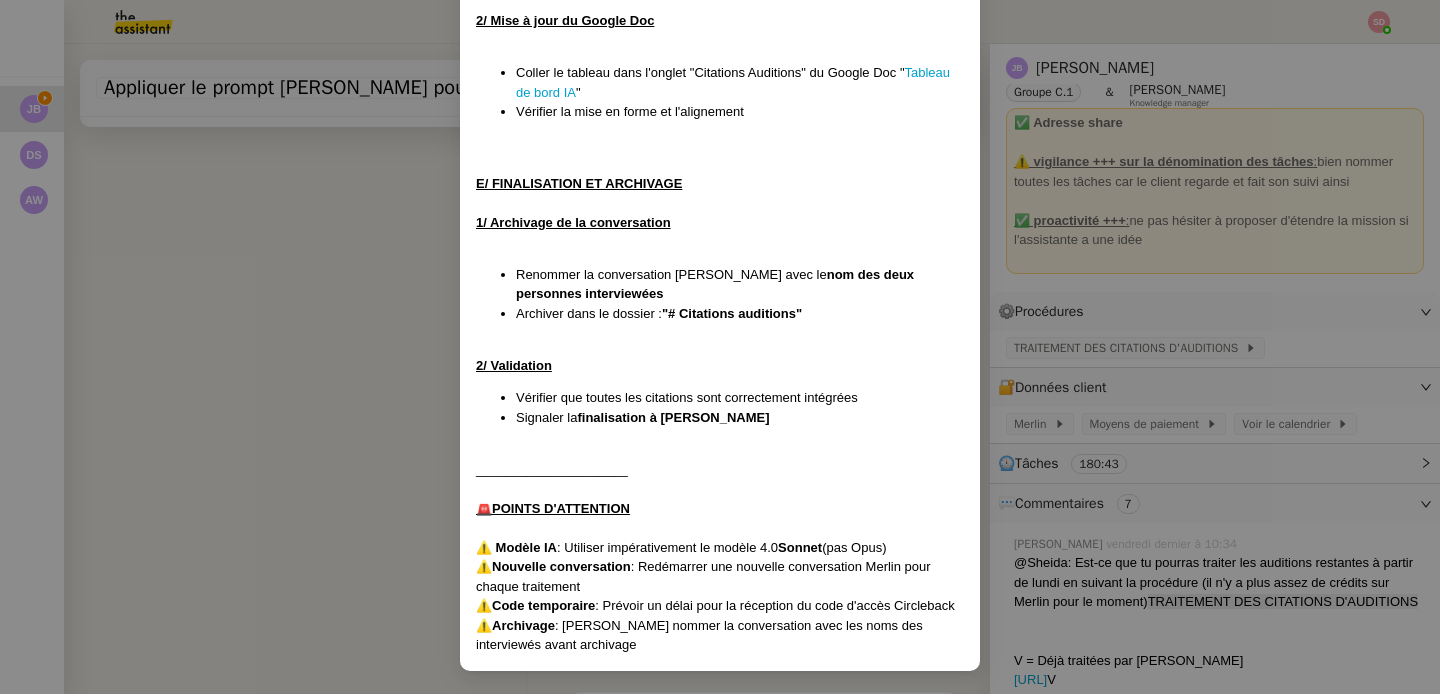 scroll, scrollTop: 688, scrollLeft: 0, axis: vertical 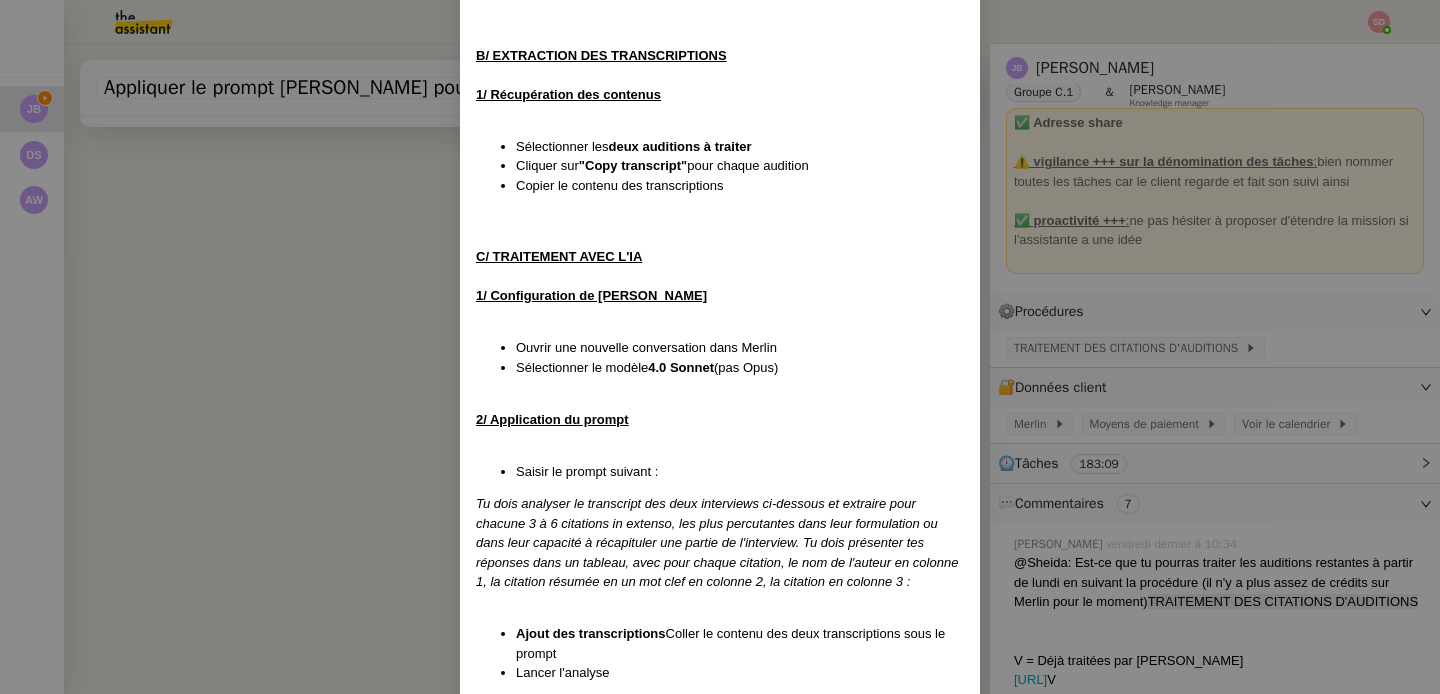 click on "Créée le  : 03/07/2025 Contexte  :  Jean-Baptiste souhaite extraire et synthétiser les citations les plus percutantes des retranscriptions d'auditions, en utilisant l'IA pour alimenter le tableau de suivi des citations. Déclenchement  :  Sur demande de Jean-Baptiste avec transmission de la liste des liens des retranscriptions. PROCÉDURE A/ PRÉPARATION ET CONNEXION AUX OUTILS 1/ Accéder au tableau de suivi Se connecter au Google Doc " Tableau de bord IA " Aller dans l'onglet " Citations Auditions " 2/ Connexion à Circleback Se connecter sur :  https://app.circleback.ai/login Utiliser l'email :  jbarfety@gmail.com Attendre  le code temporaire par email  (prévenir Jean-Baptiste par SMS au 0679935627) Saisir le  code reçu  pour accéder à la plateforme B/ EXTRACTION DES TRANSCRIPTIONS 1/ Récupération des contenus Sélectionner les  deux auditions à traiter Cliquer sur  "Copy transcript"  pour chaque audition Copier le contenu des transcriptions C/ TRAITEMENT AVEC L'IA 1/ Configuration de Merlin "" at bounding box center [720, 347] 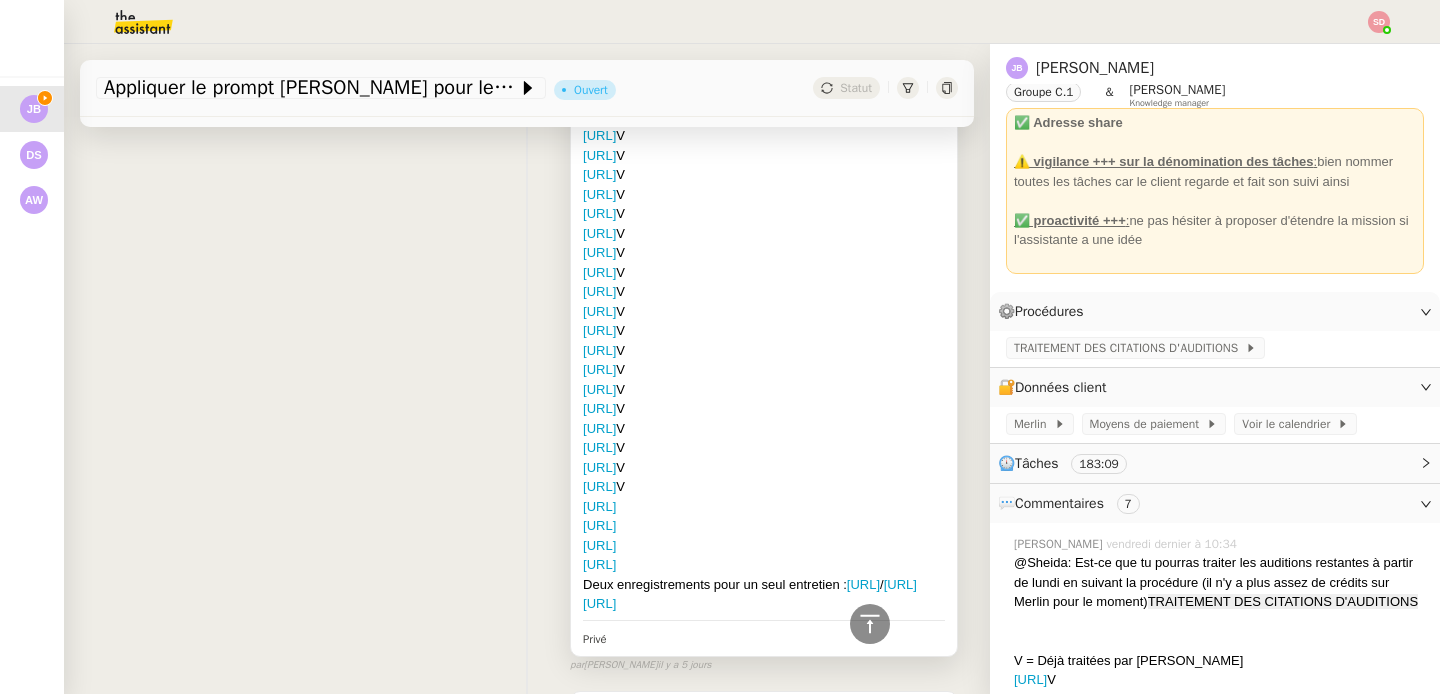 click on "https://app.circleback.ai/meetings/534835?tab=transcript" at bounding box center (764, 526) 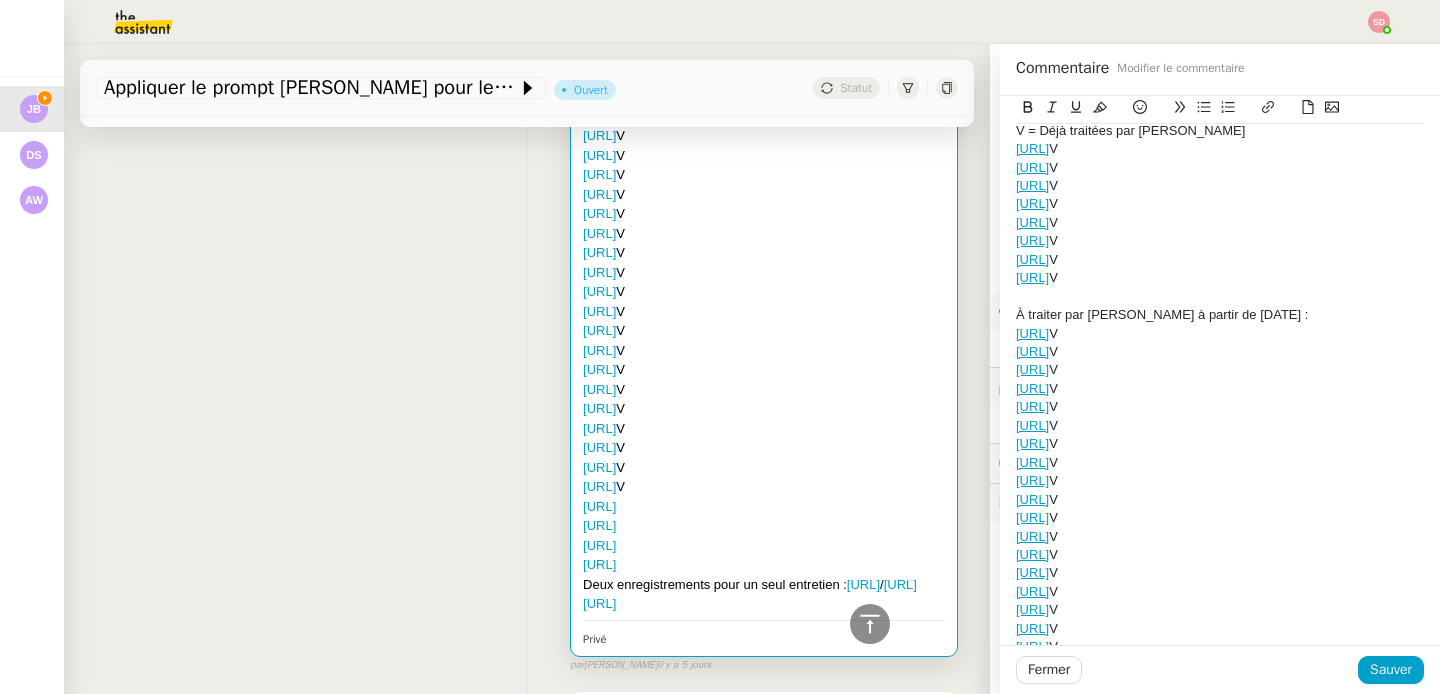 scroll, scrollTop: 386, scrollLeft: 0, axis: vertical 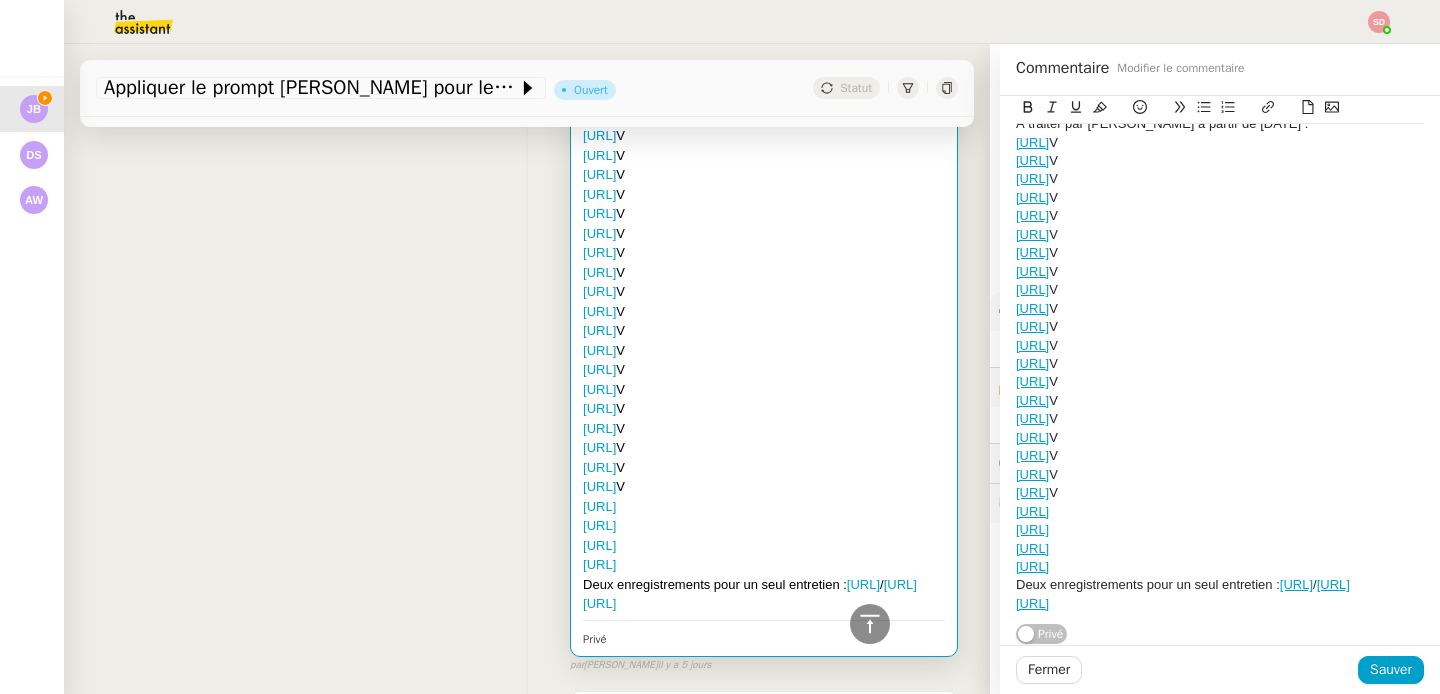 click on "https://app.circleback.ai/meetings/524608?tab=transcript" 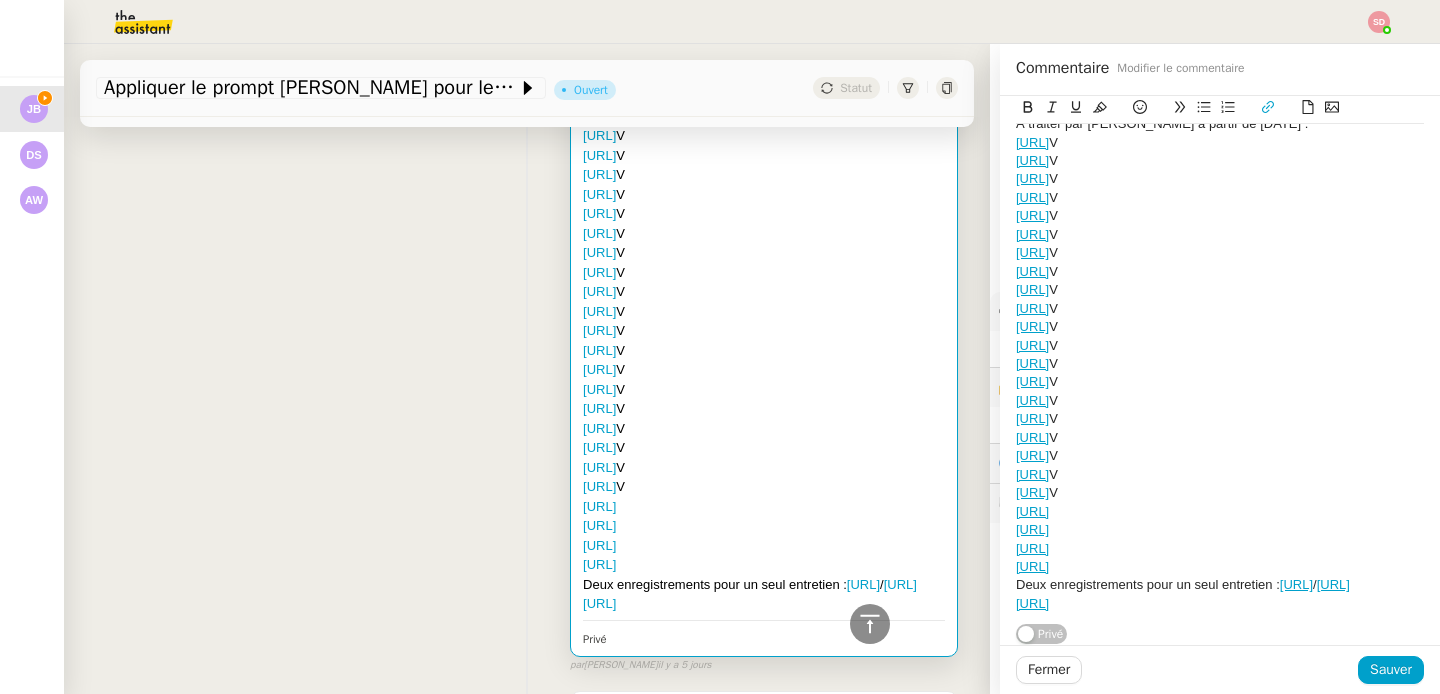 type 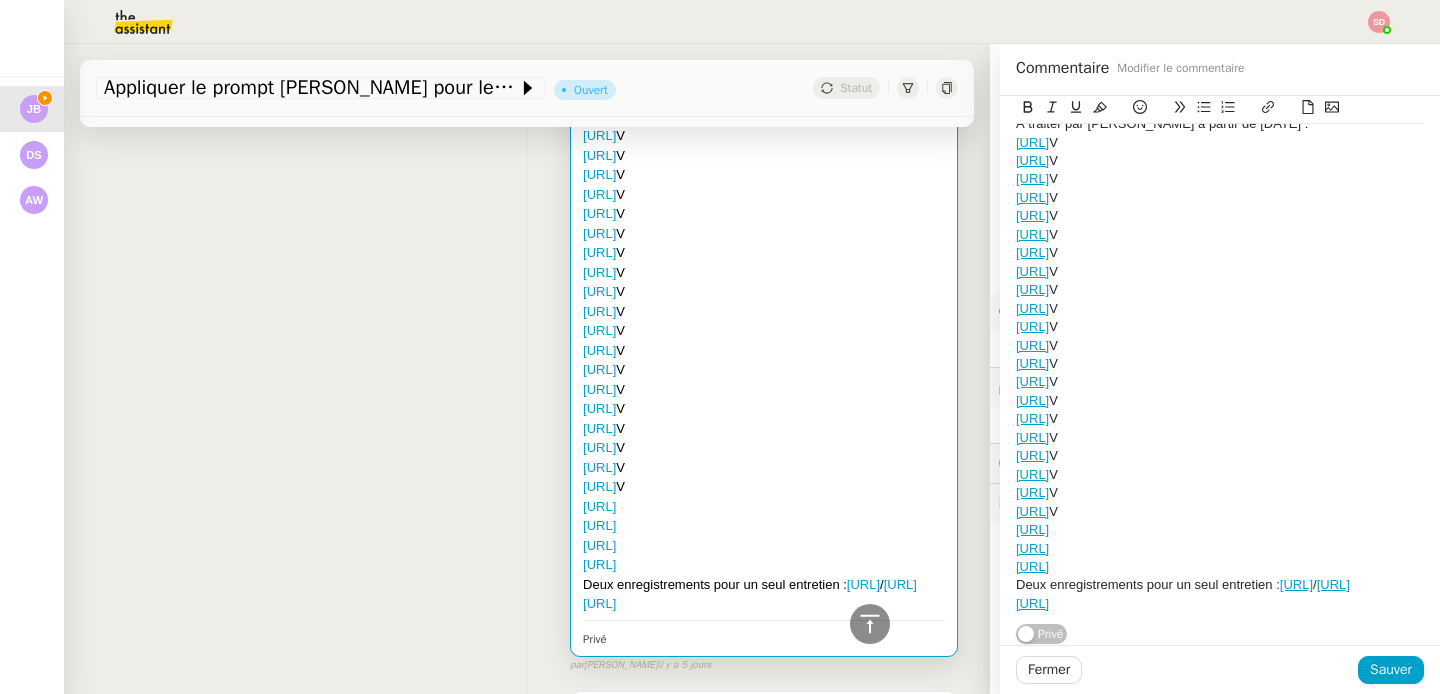 click on "https://app.circleback.ai/meetings/534835?tab=transcript" 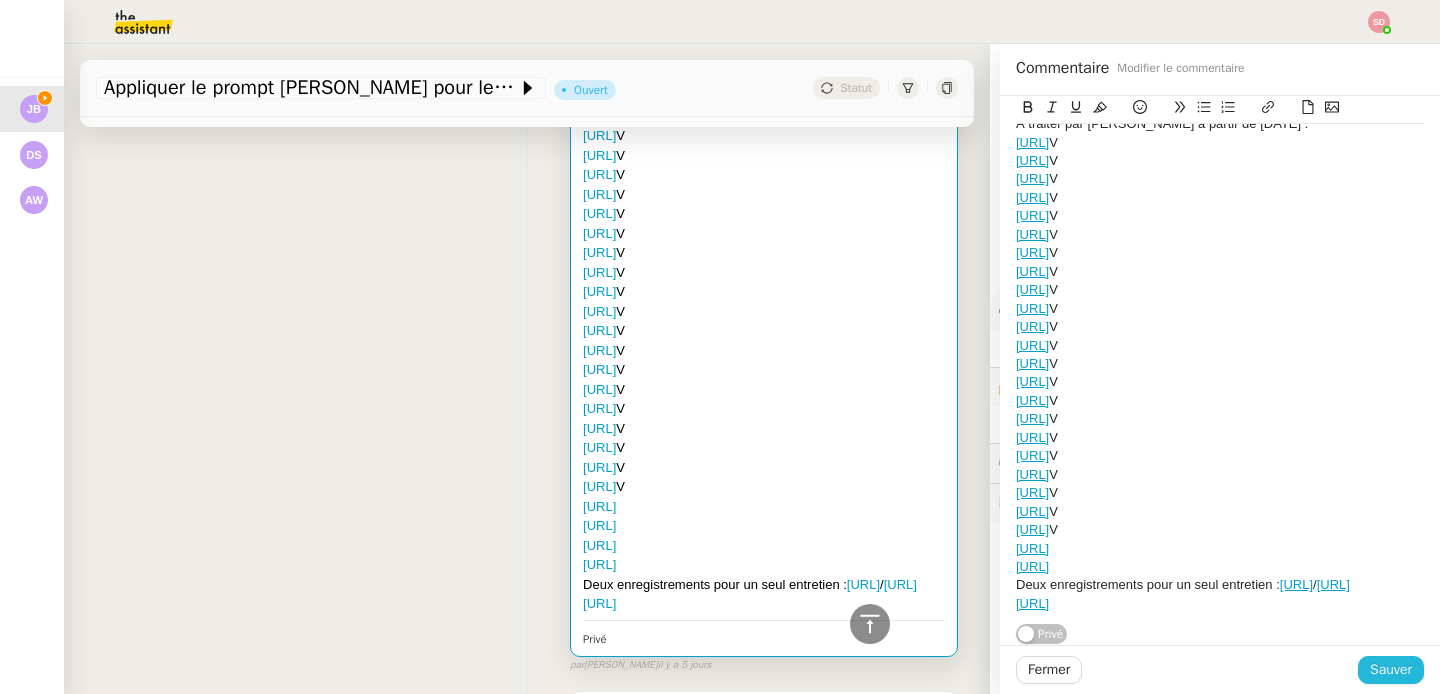 click on "Sauver" 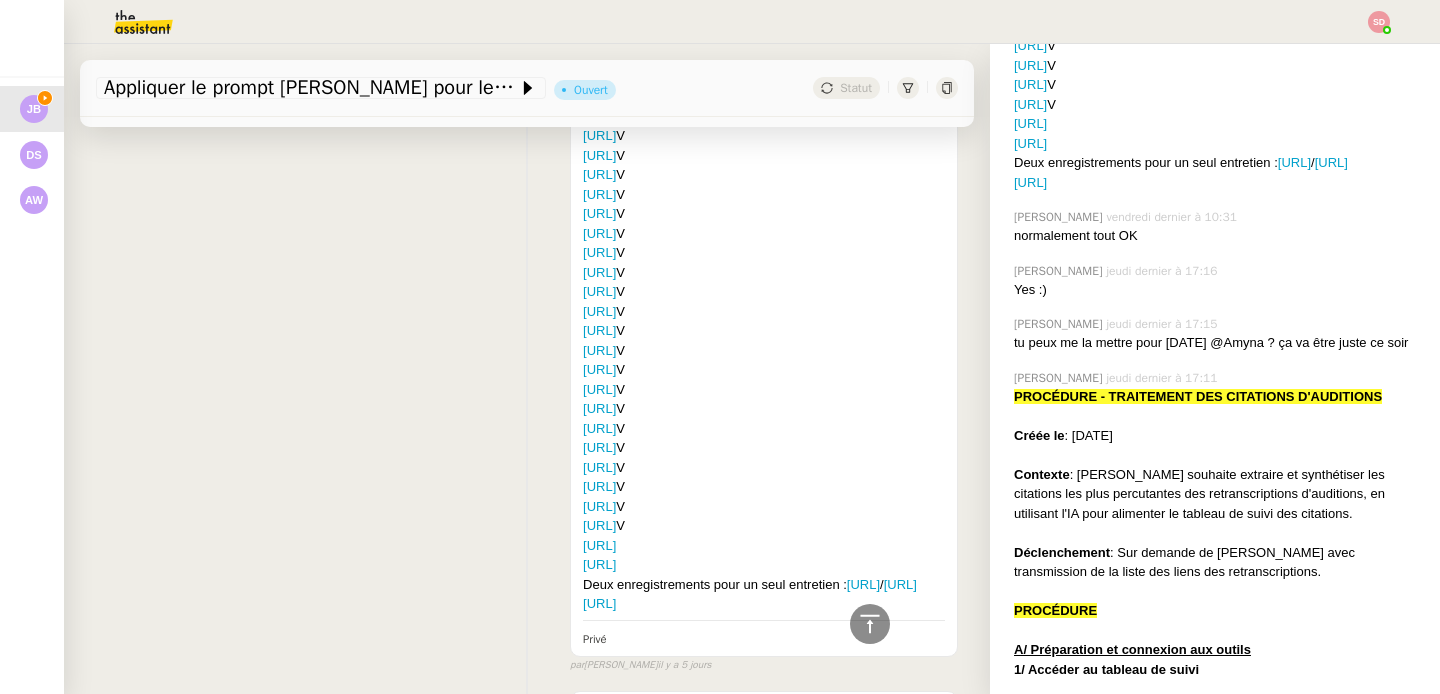 scroll, scrollTop: 1179, scrollLeft: 0, axis: vertical 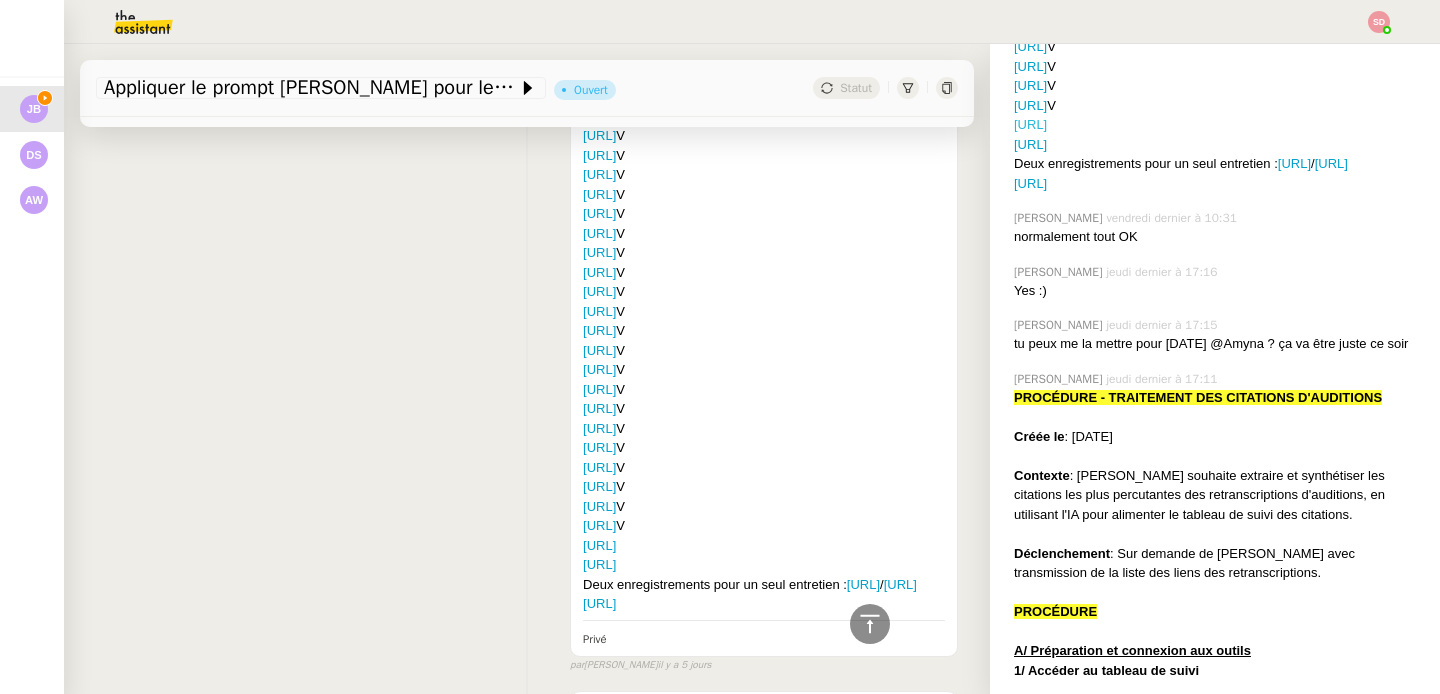 click on "https://app.circleback.ai/meetings/536009?tab=transcript" 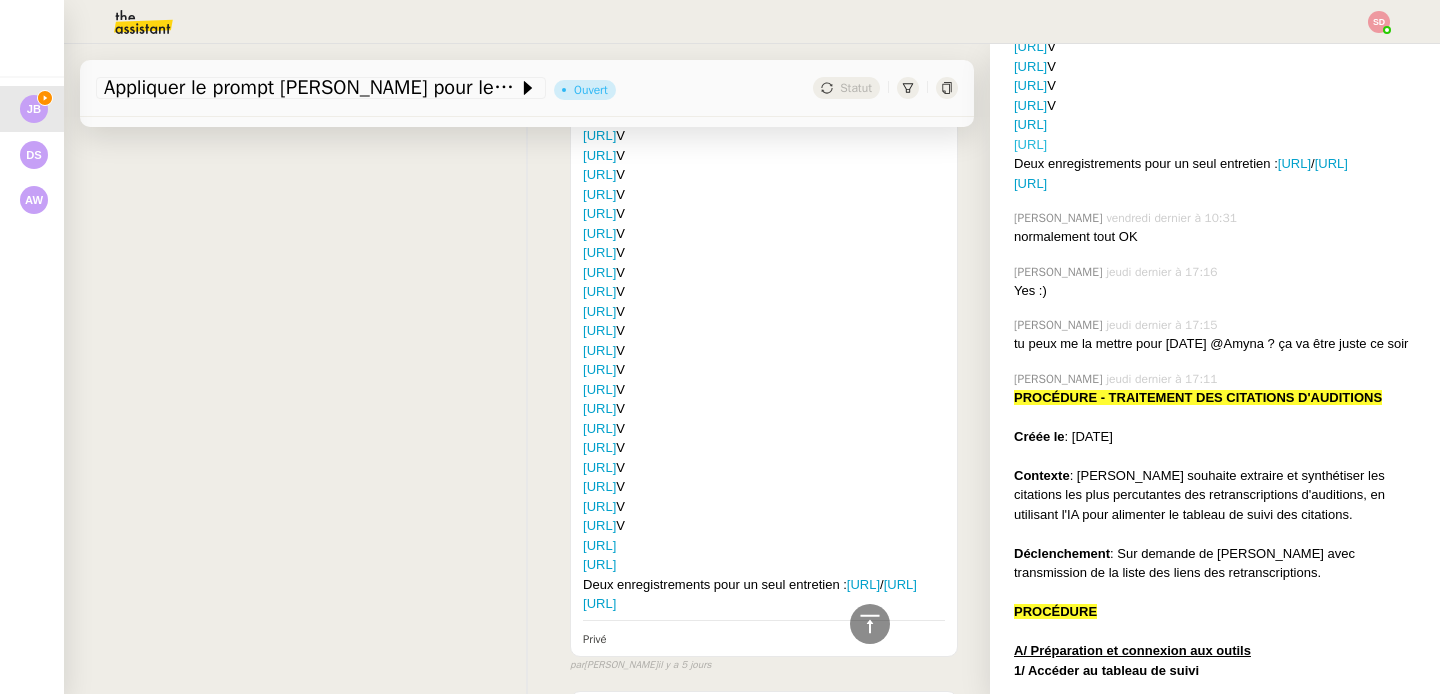 click on "https://app.circleback.ai/meetings/540379?tab=transcript" 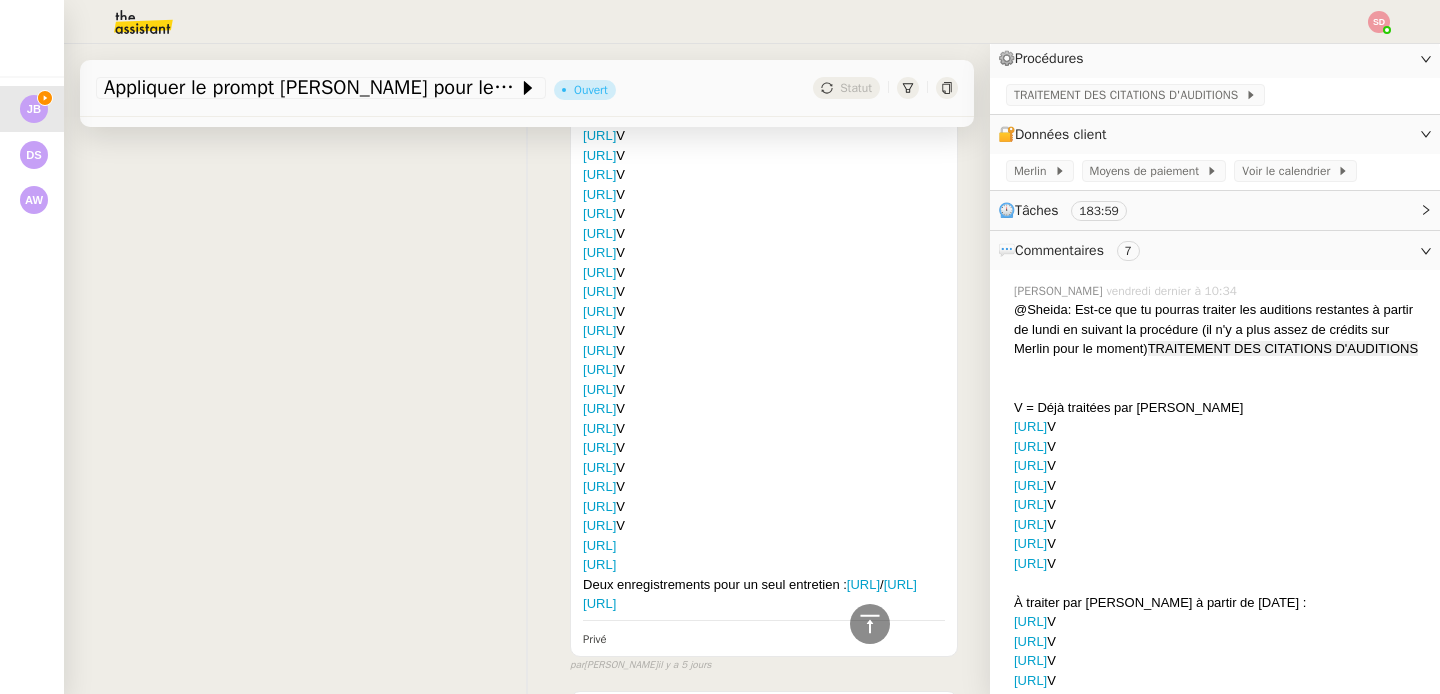scroll, scrollTop: 0, scrollLeft: 0, axis: both 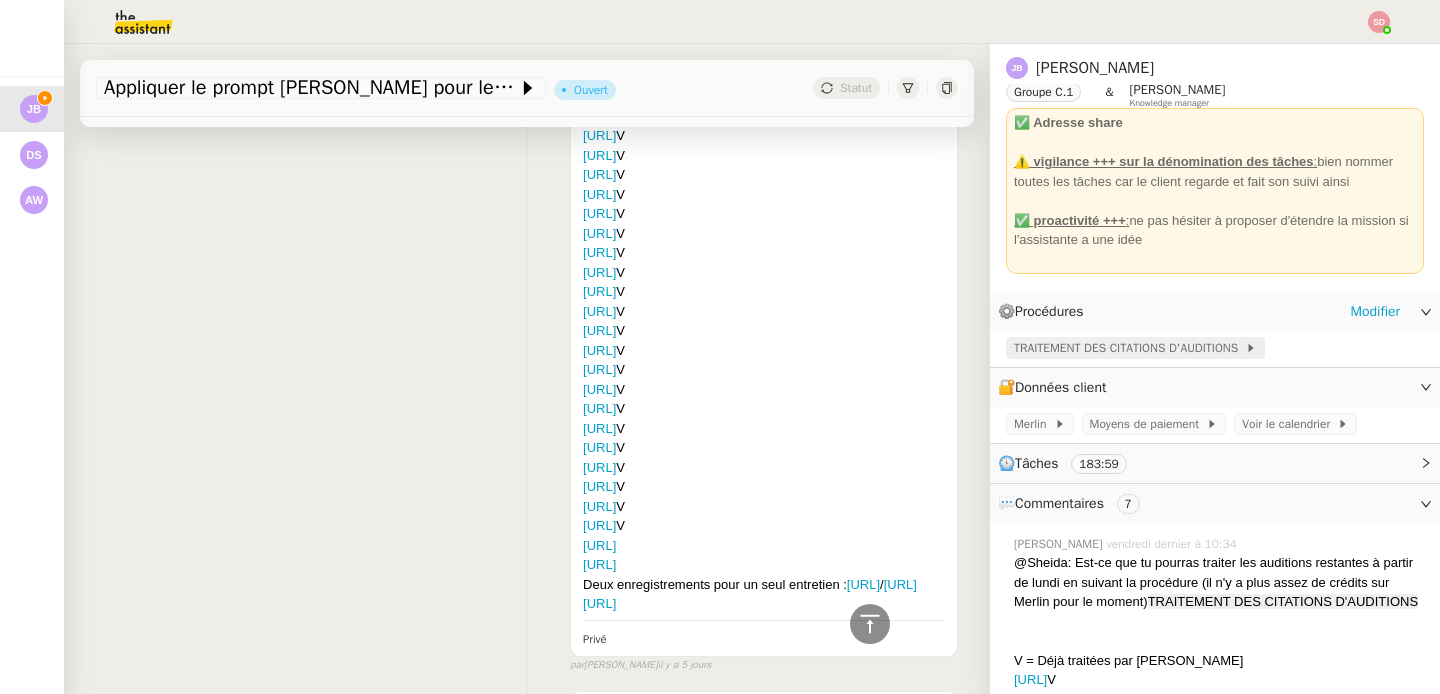 click on "TRAITEMENT DES CITATIONS D'AUDITIONS" 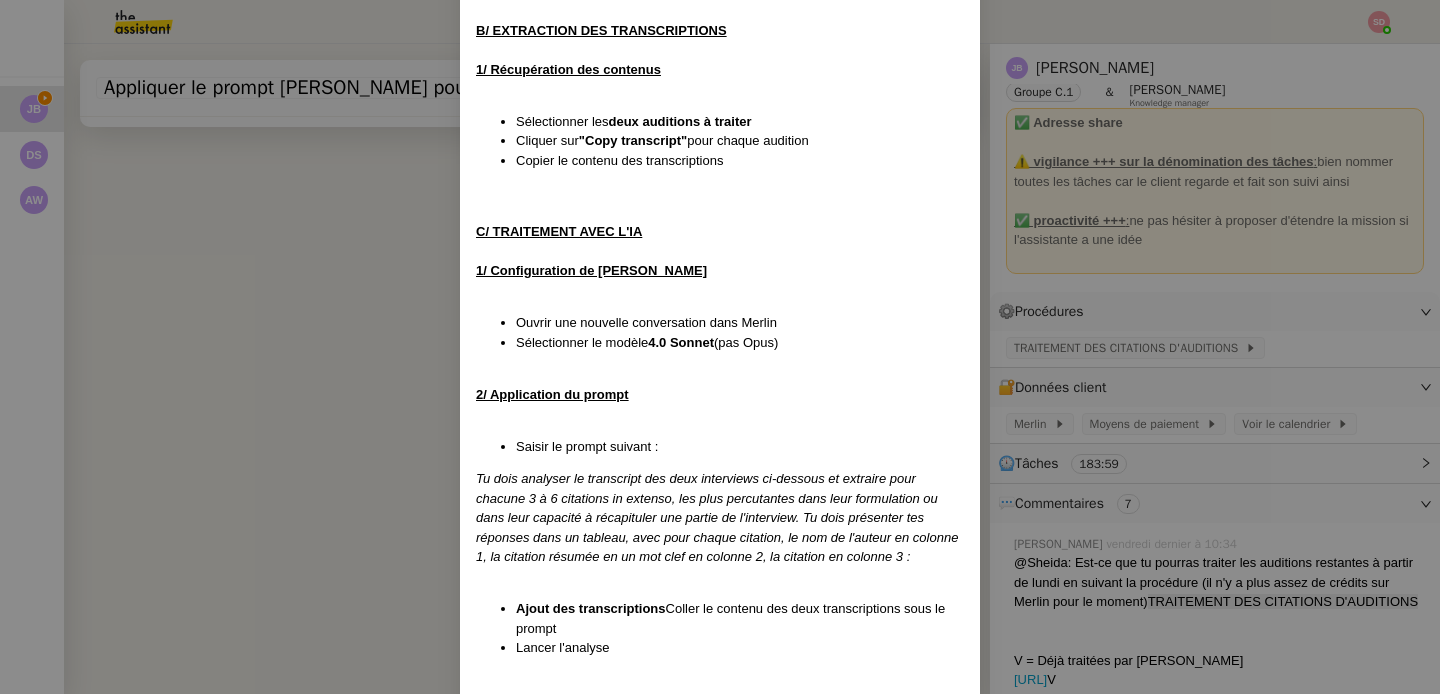 scroll, scrollTop: 807, scrollLeft: 0, axis: vertical 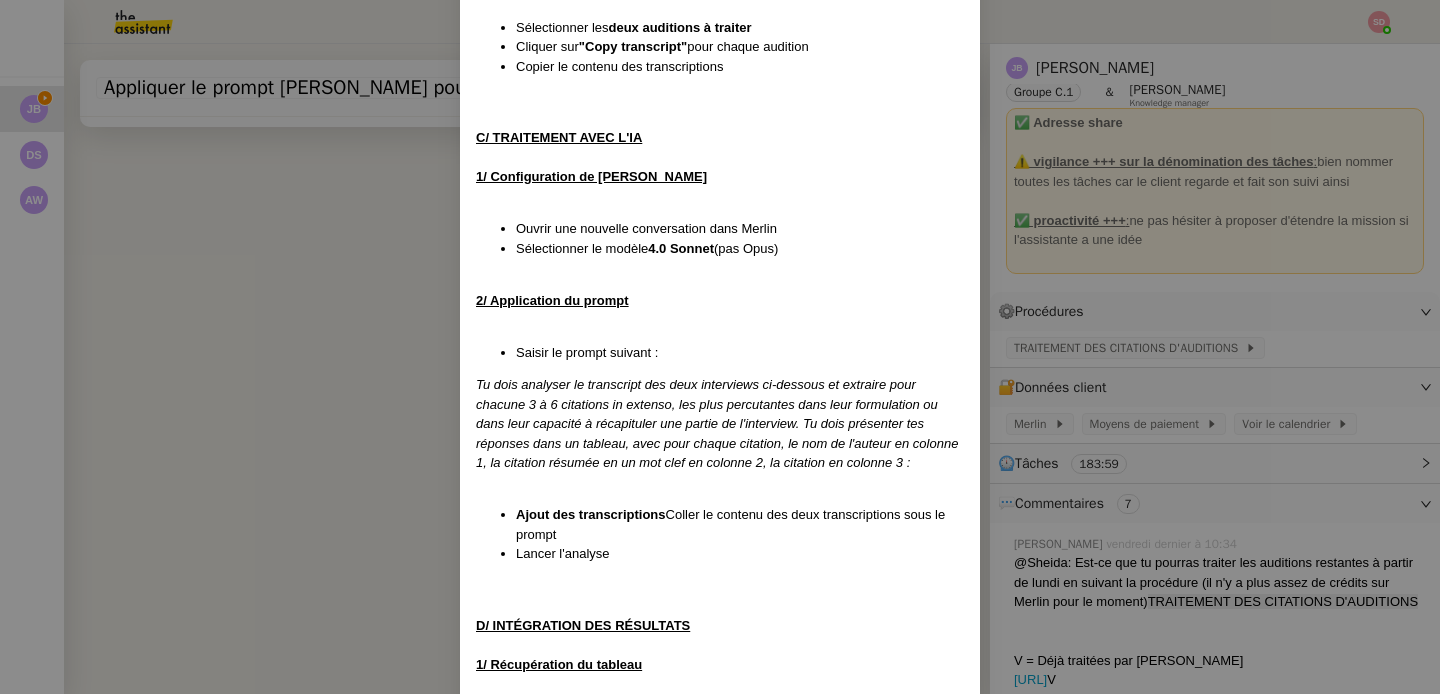 click on "Tu dois analyser le transcript des deux interviews ci-dessous et extraire pour chacune 3 à 6 citations in extenso, les plus percutantes dans leur formulation ou dans leur capacité à récapituler une partie de l'interview. Tu dois présenter tes réponses dans un tableau, avec pour chaque citation, le nom de l'auteur en colonne 1, la citation résumée en un mot clef en colonne 2, la citation en colonne 3 :" at bounding box center (717, 423) 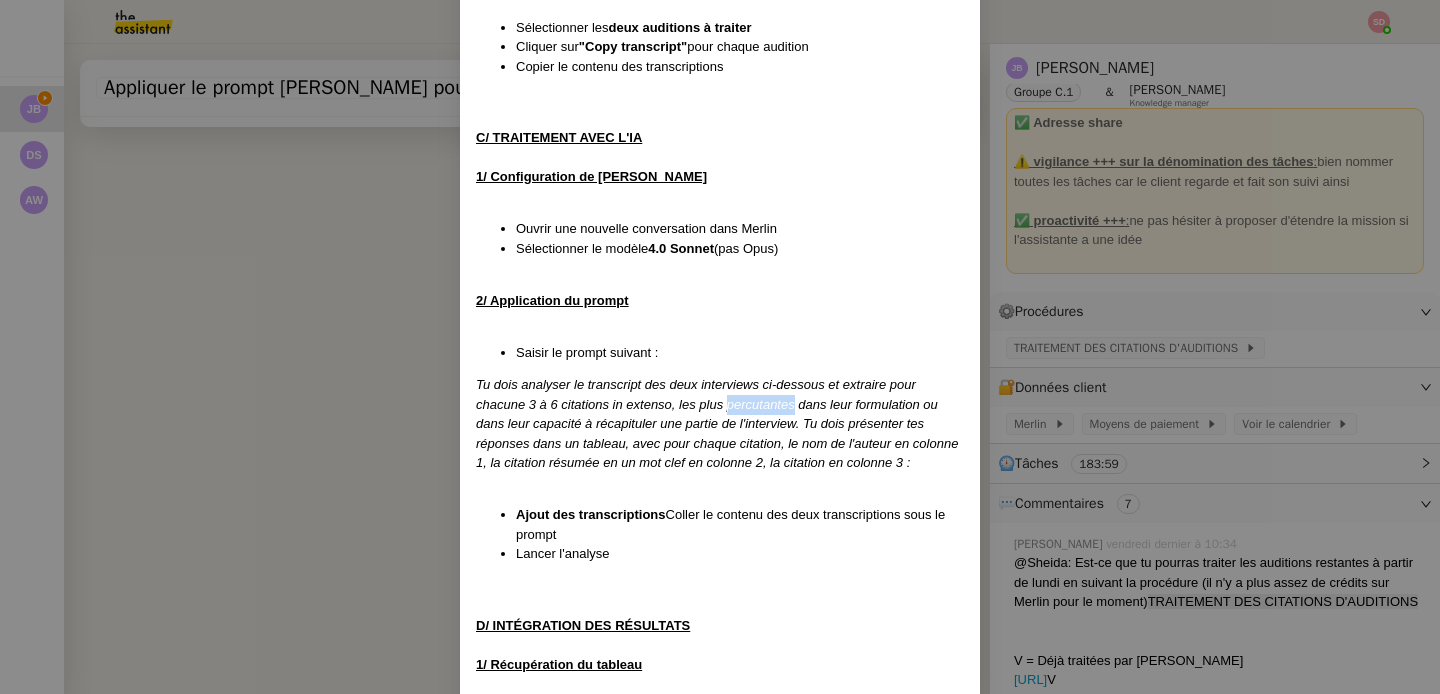 click on "Tu dois analyser le transcript des deux interviews ci-dessous et extraire pour chacune 3 à 6 citations in extenso, les plus percutantes dans leur formulation ou dans leur capacité à récapituler une partie de l'interview. Tu dois présenter tes réponses dans un tableau, avec pour chaque citation, le nom de l'auteur en colonne 1, la citation résumée en un mot clef en colonne 2, la citation en colonne 3 :" at bounding box center [717, 423] 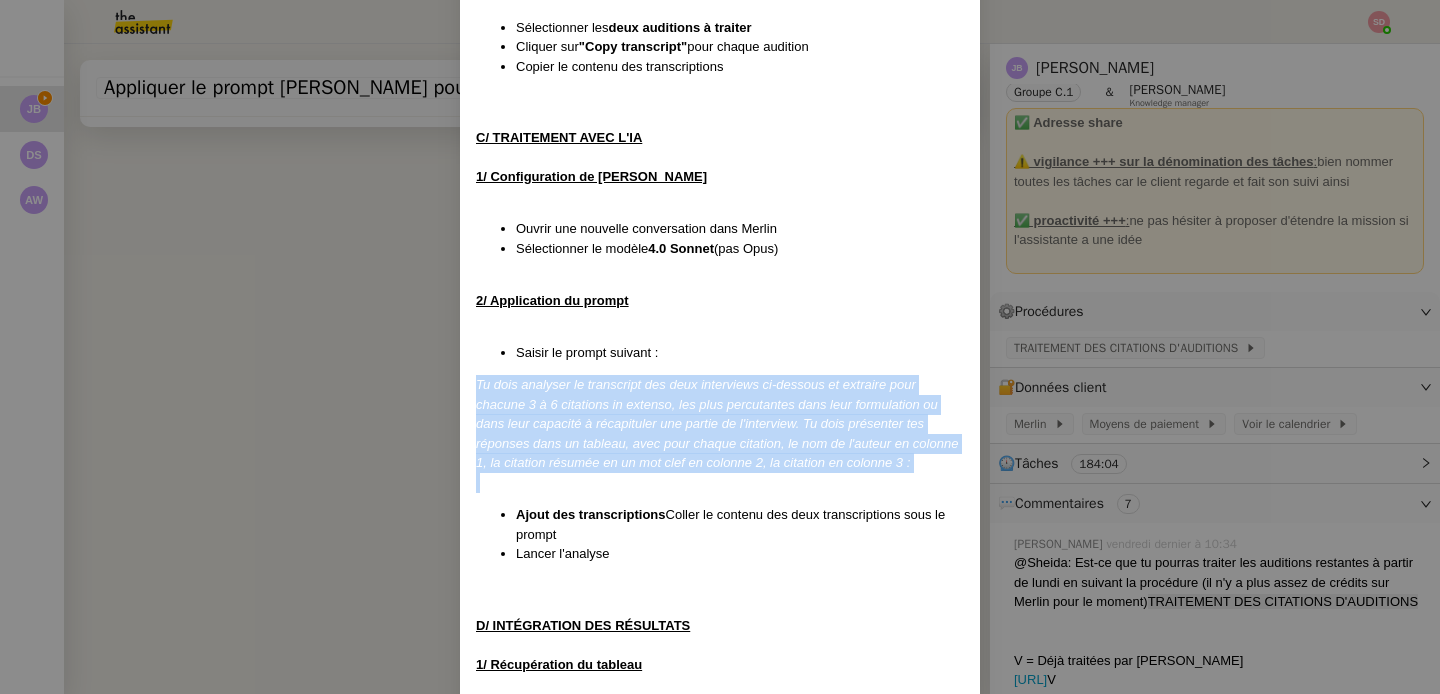 click on "Tu dois analyser le transcript des deux interviews ci-dessous et extraire pour chacune 3 à 6 citations in extenso, les plus percutantes dans leur formulation ou dans leur capacité à récapituler une partie de l'interview. Tu dois présenter tes réponses dans un tableau, avec pour chaque citation, le nom de l'auteur en colonne 1, la citation résumée en un mot clef en colonne 2, la citation en colonne 3 :" at bounding box center (717, 423) 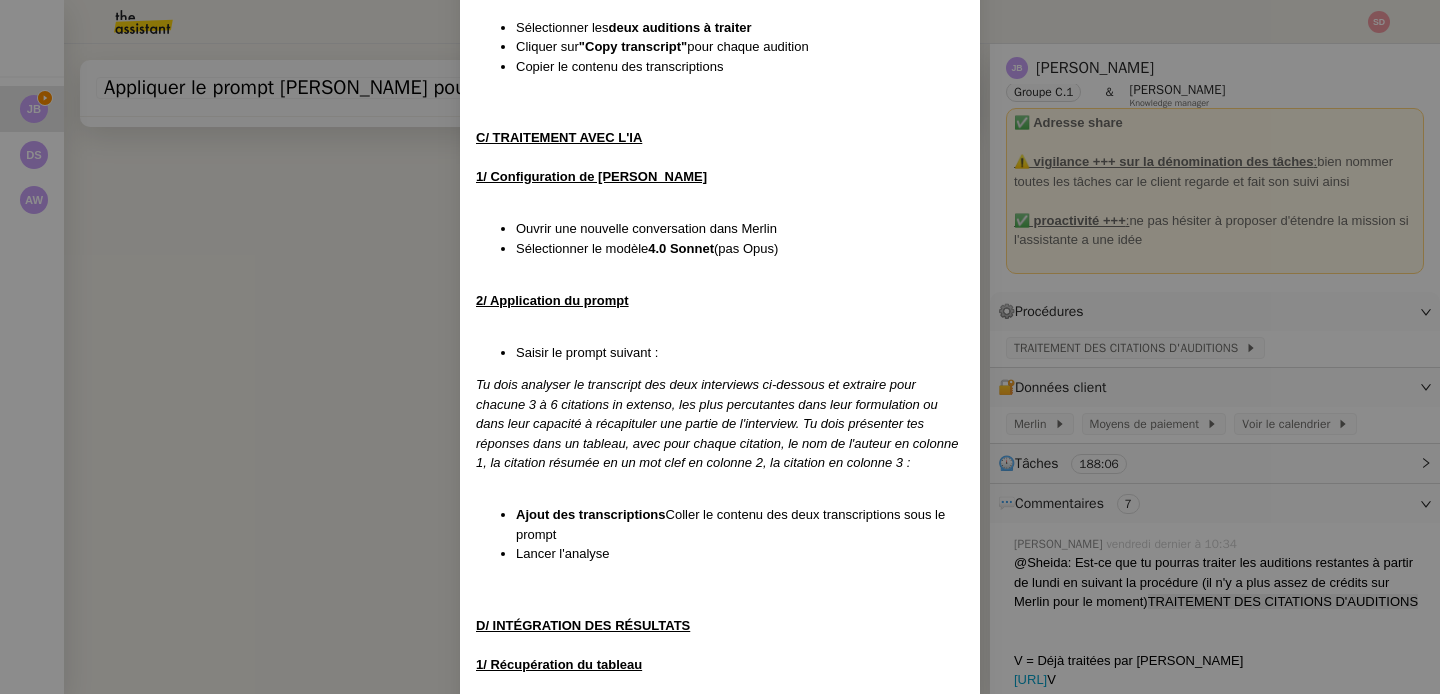 click on "Créée le  : 03/07/2025 Contexte  :  Jean-Baptiste souhaite extraire et synthétiser les citations les plus percutantes des retranscriptions d'auditions, en utilisant l'IA pour alimenter le tableau de suivi des citations. Déclenchement  :  Sur demande de Jean-Baptiste avec transmission de la liste des liens des retranscriptions. PROCÉDURE A/ PRÉPARATION ET CONNEXION AUX OUTILS 1/ Accéder au tableau de suivi Se connecter au Google Doc " Tableau de bord IA " Aller dans l'onglet " Citations Auditions " 2/ Connexion à Circleback Se connecter sur :  https://app.circleback.ai/login Utiliser l'email :  jbarfety@gmail.com Attendre  le code temporaire par email  (prévenir Jean-Baptiste par SMS au 0679935627) Saisir le  code reçu  pour accéder à la plateforme B/ EXTRACTION DES TRANSCRIPTIONS 1/ Récupération des contenus Sélectionner les  deux auditions à traiter Cliquer sur  "Copy transcript"  pour chaque audition Copier le contenu des transcriptions C/ TRAITEMENT AVEC L'IA 1/ Configuration de Merlin "" at bounding box center [720, 347] 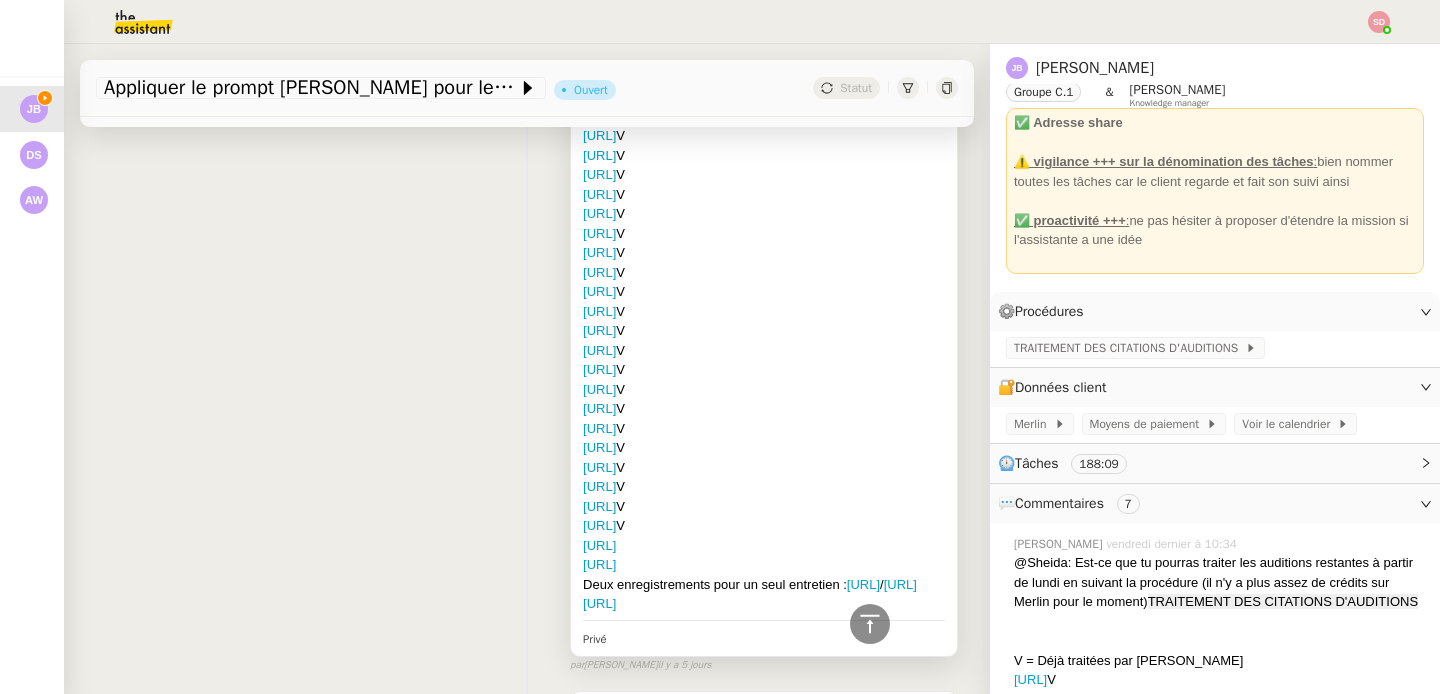 click on "https://app.circleback.ai/meetings/536009?tab=transcript" at bounding box center (764, 546) 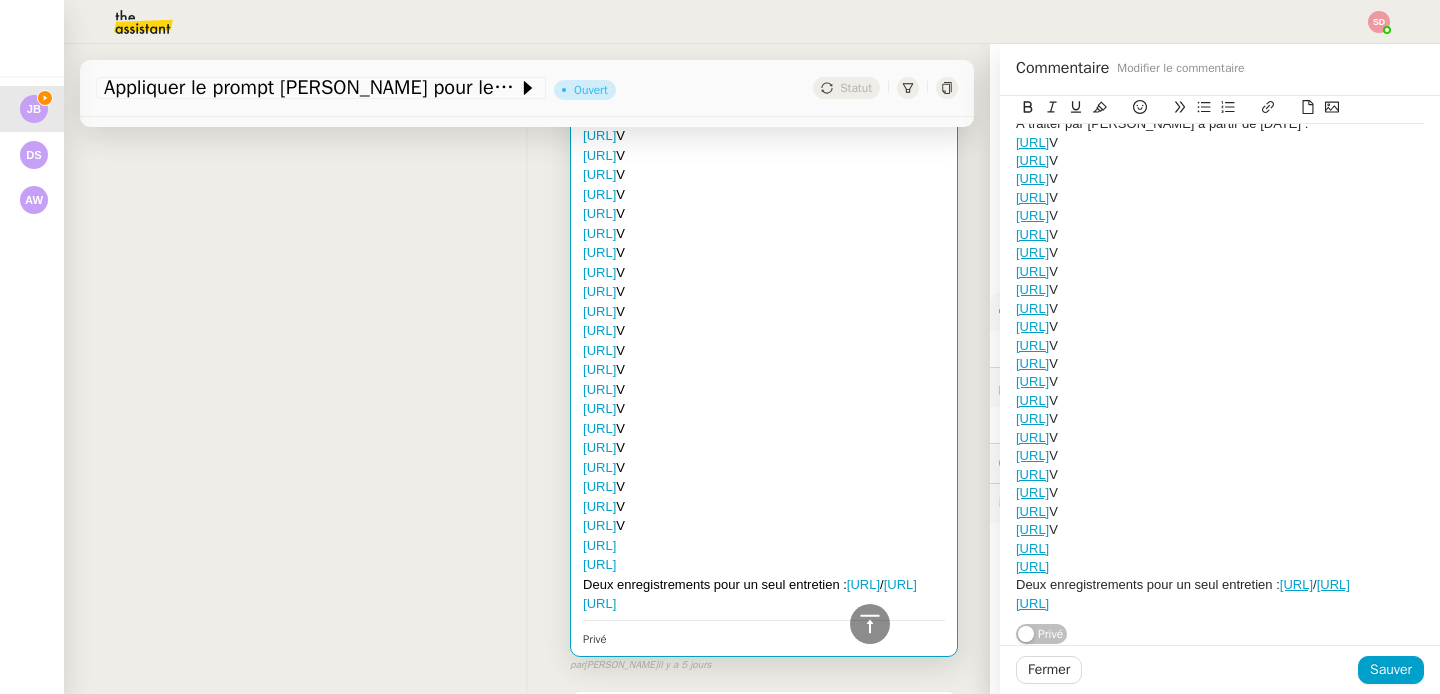 scroll, scrollTop: 386, scrollLeft: 0, axis: vertical 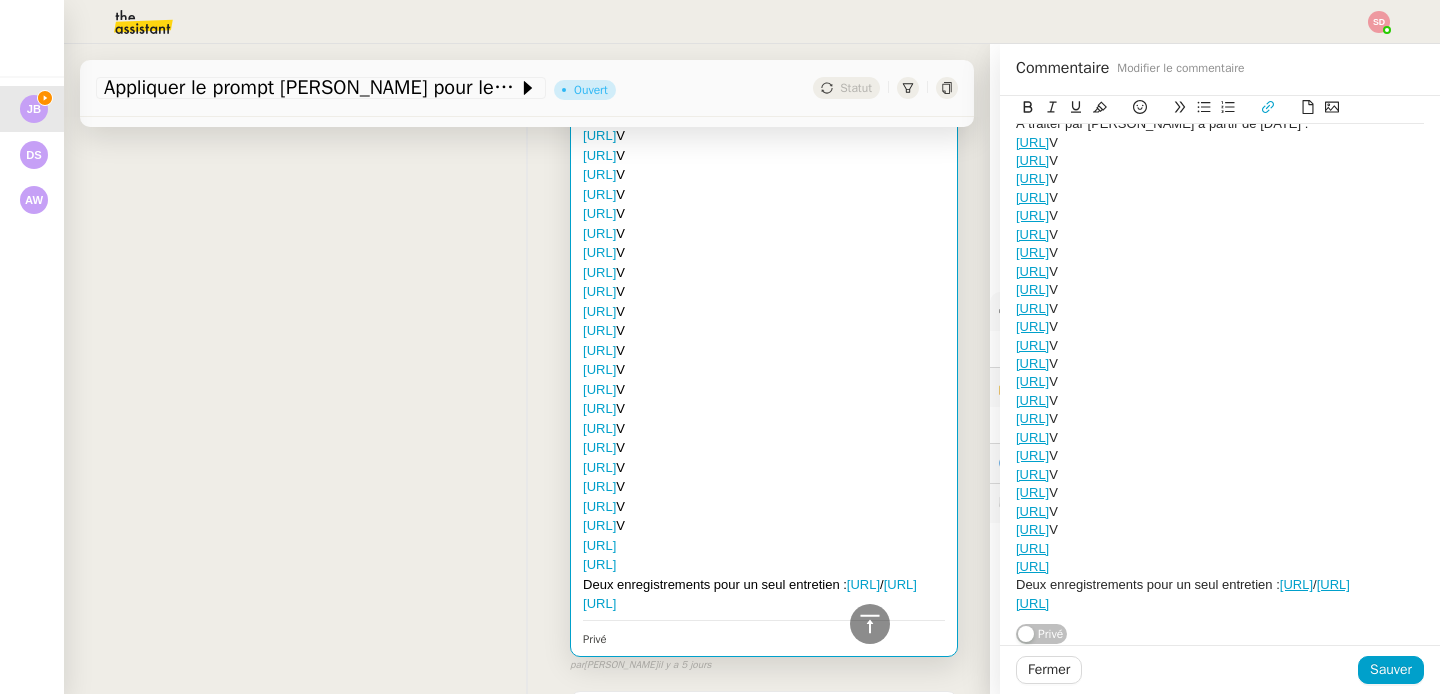 type 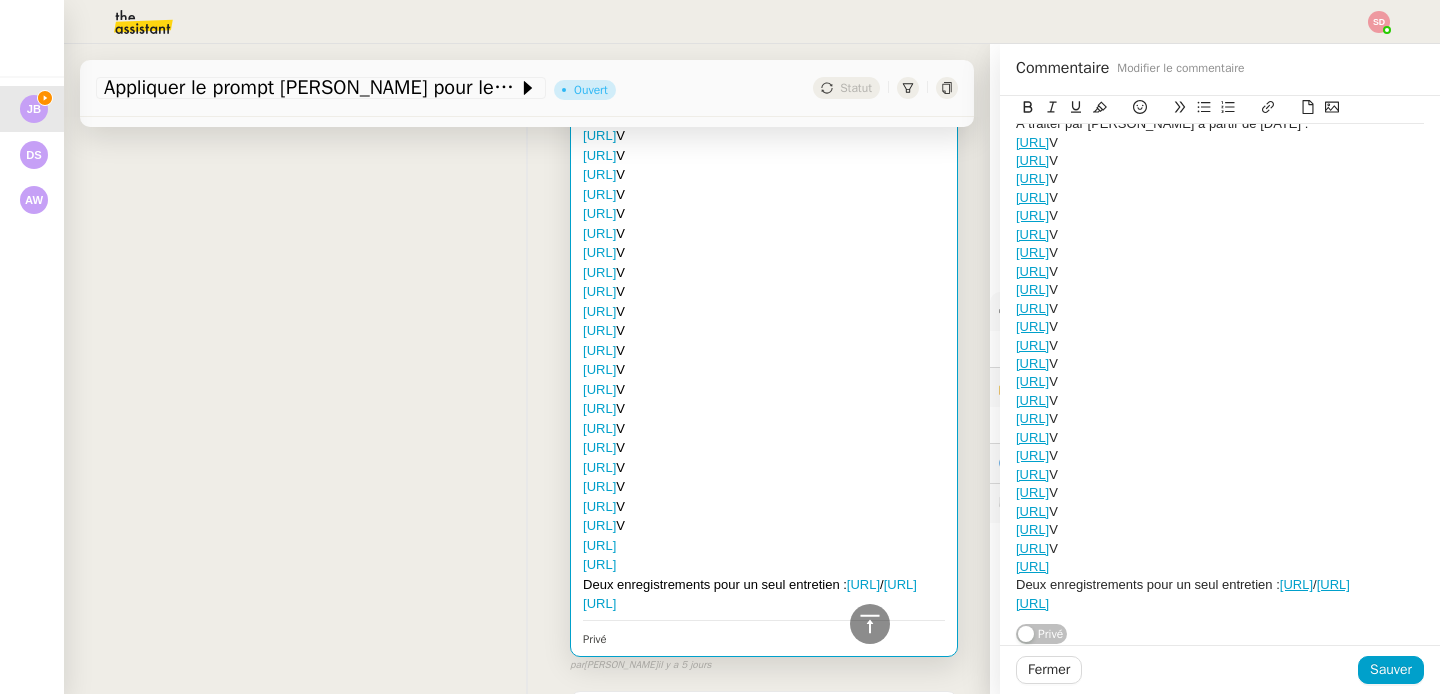 click on "https://app.circleback.ai/meetings/540379?tab=transcript" 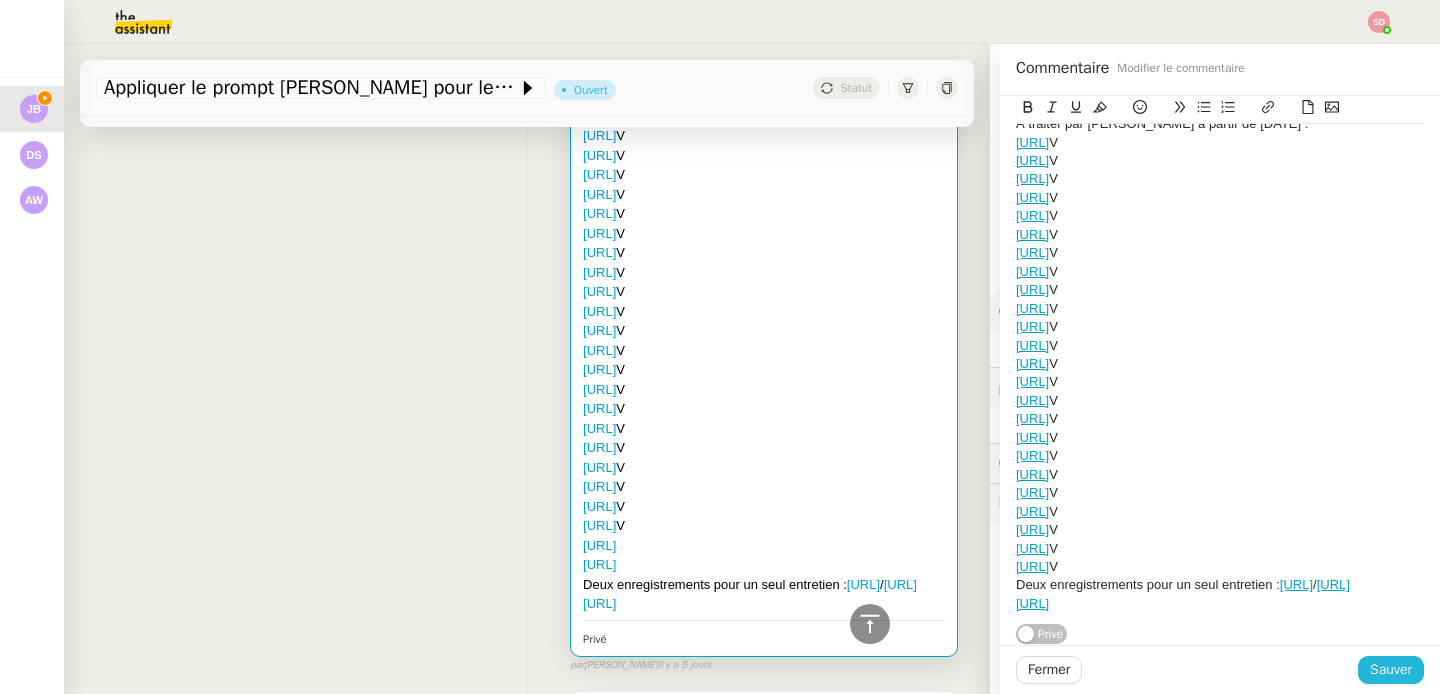 click on "Sauver" 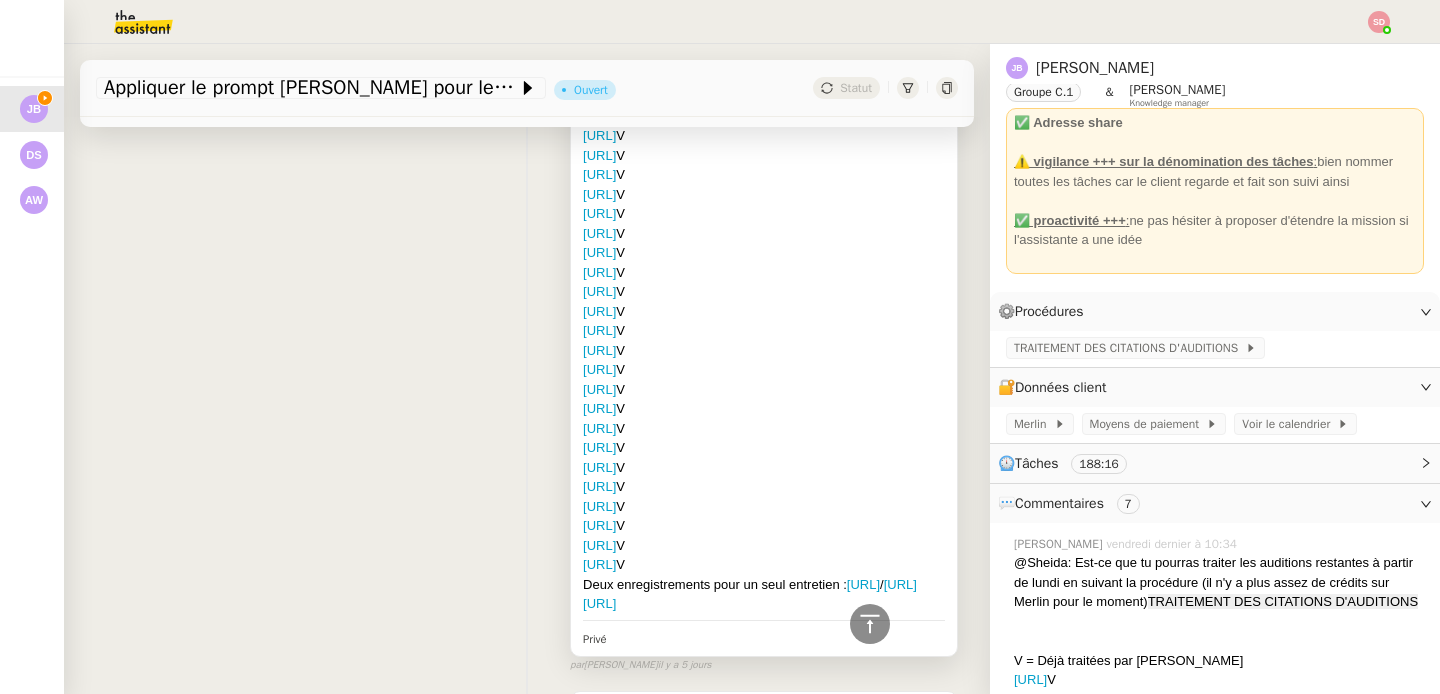 scroll, scrollTop: 1829, scrollLeft: 0, axis: vertical 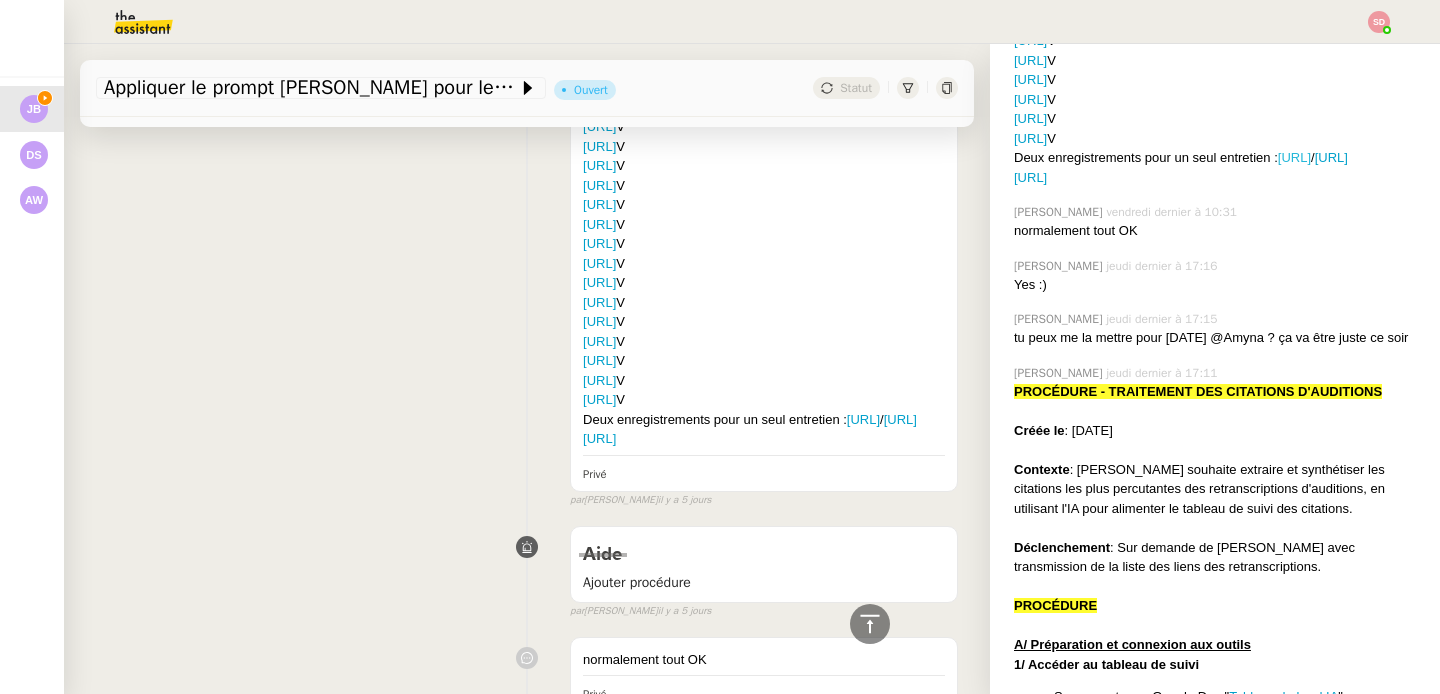 click on "https://app.circleback.ai/meetings/540402?tab=transcript" 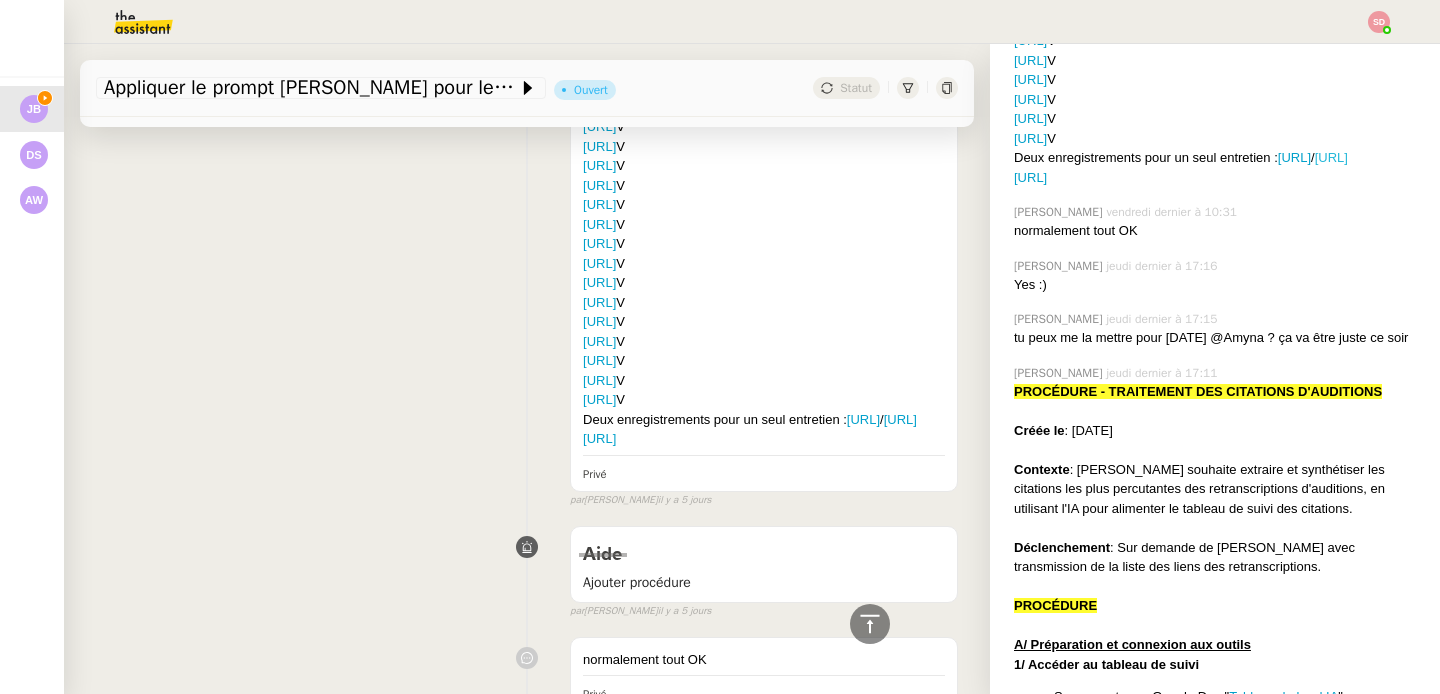 click on "https://app.circleback.ai/meetings/540420?tab=transcript" 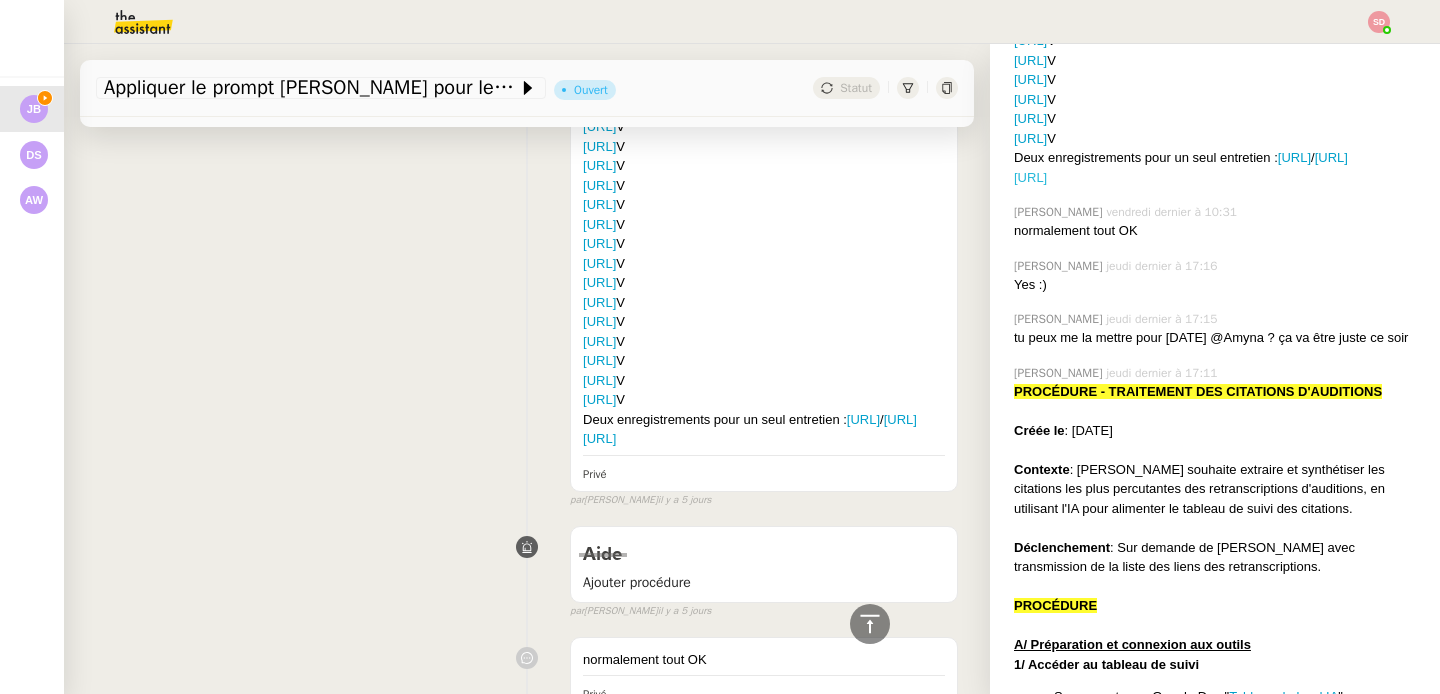 click on "https://app.circleback.ai/meetings/541275?tab=transcript" 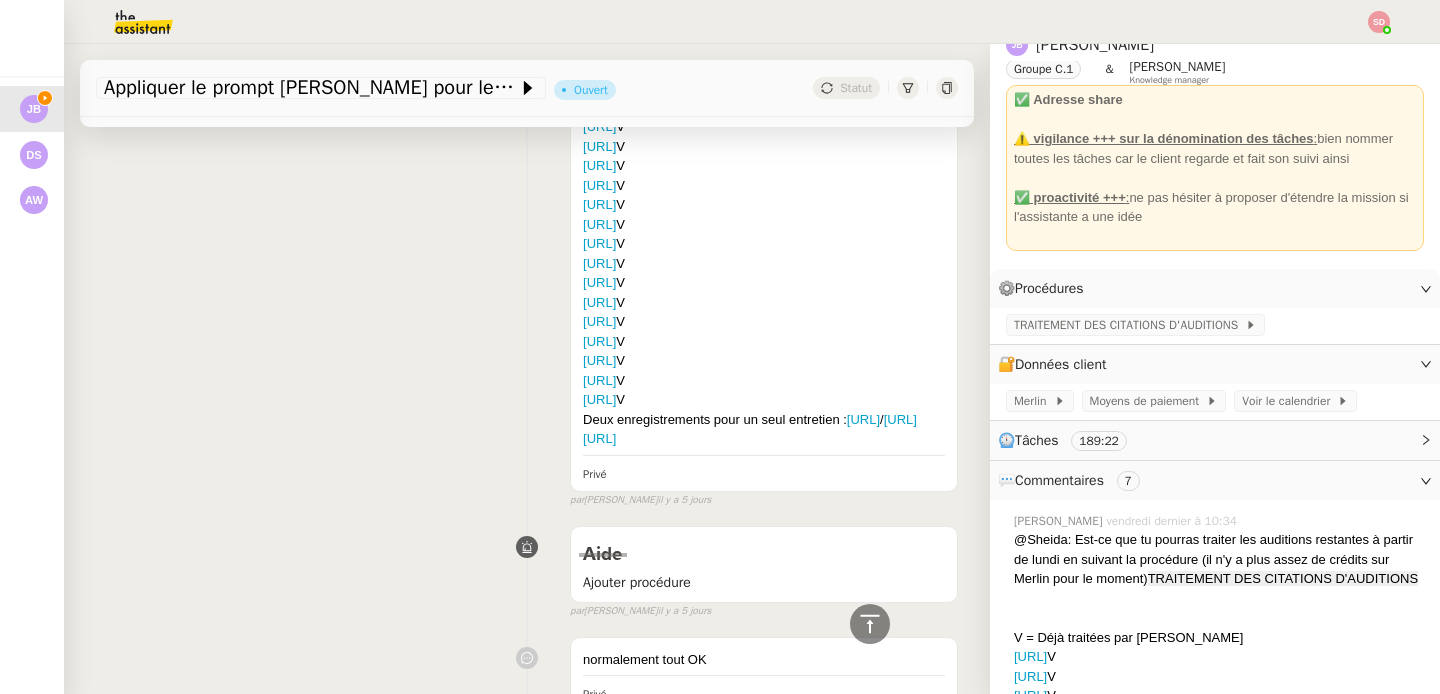 scroll, scrollTop: 0, scrollLeft: 0, axis: both 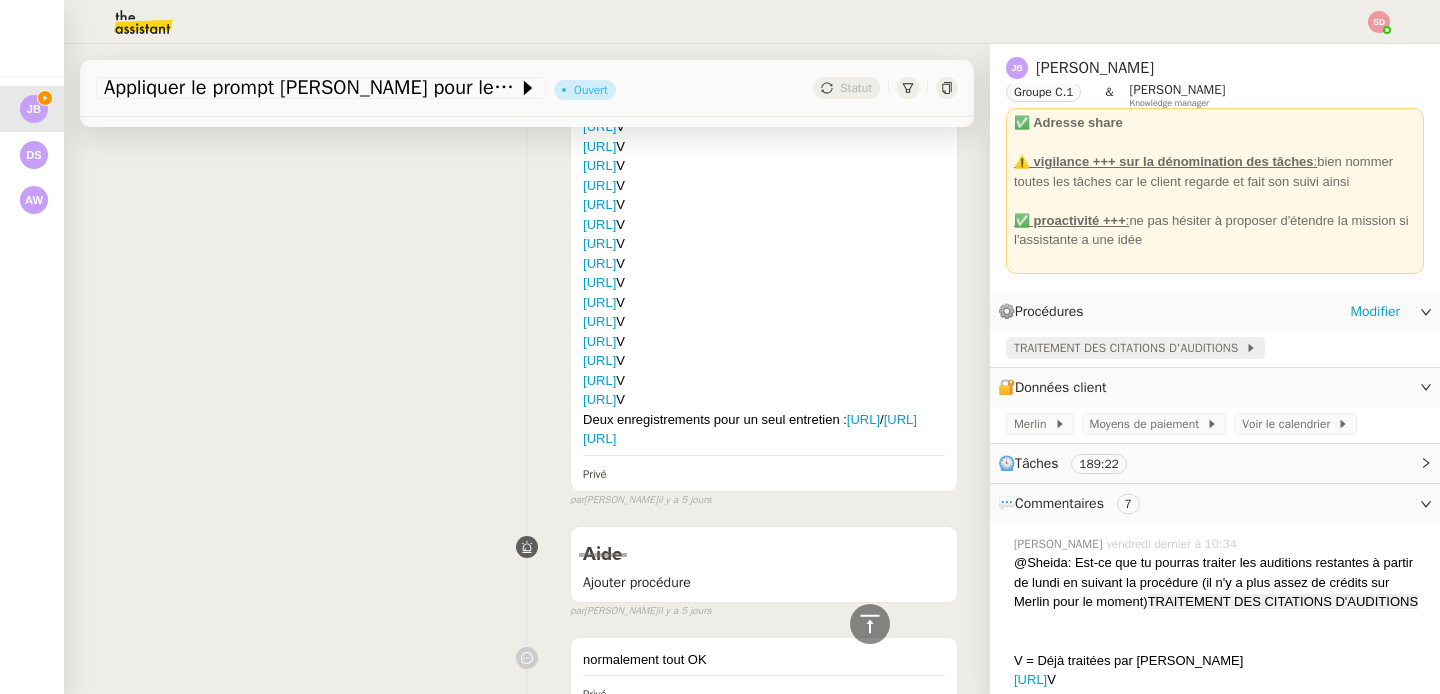 click on "TRAITEMENT DES CITATIONS D'AUDITIONS" 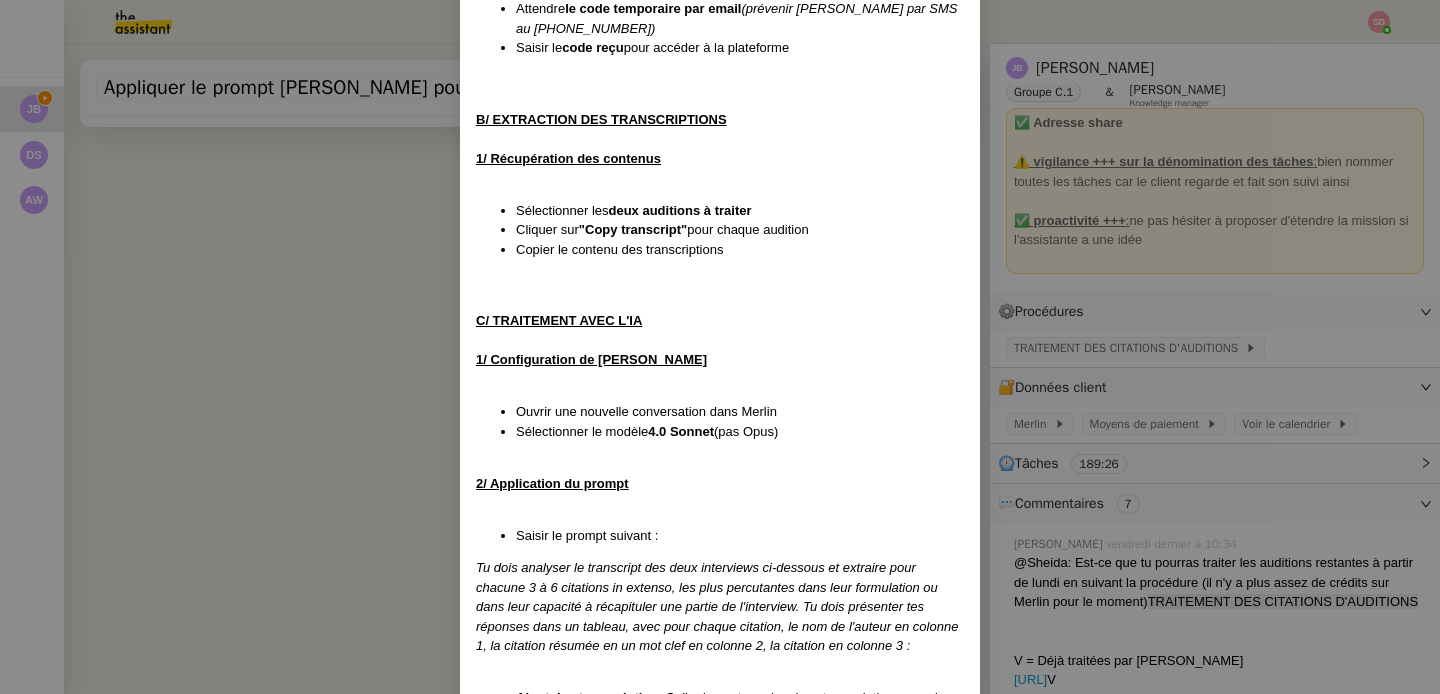 scroll, scrollTop: 866, scrollLeft: 0, axis: vertical 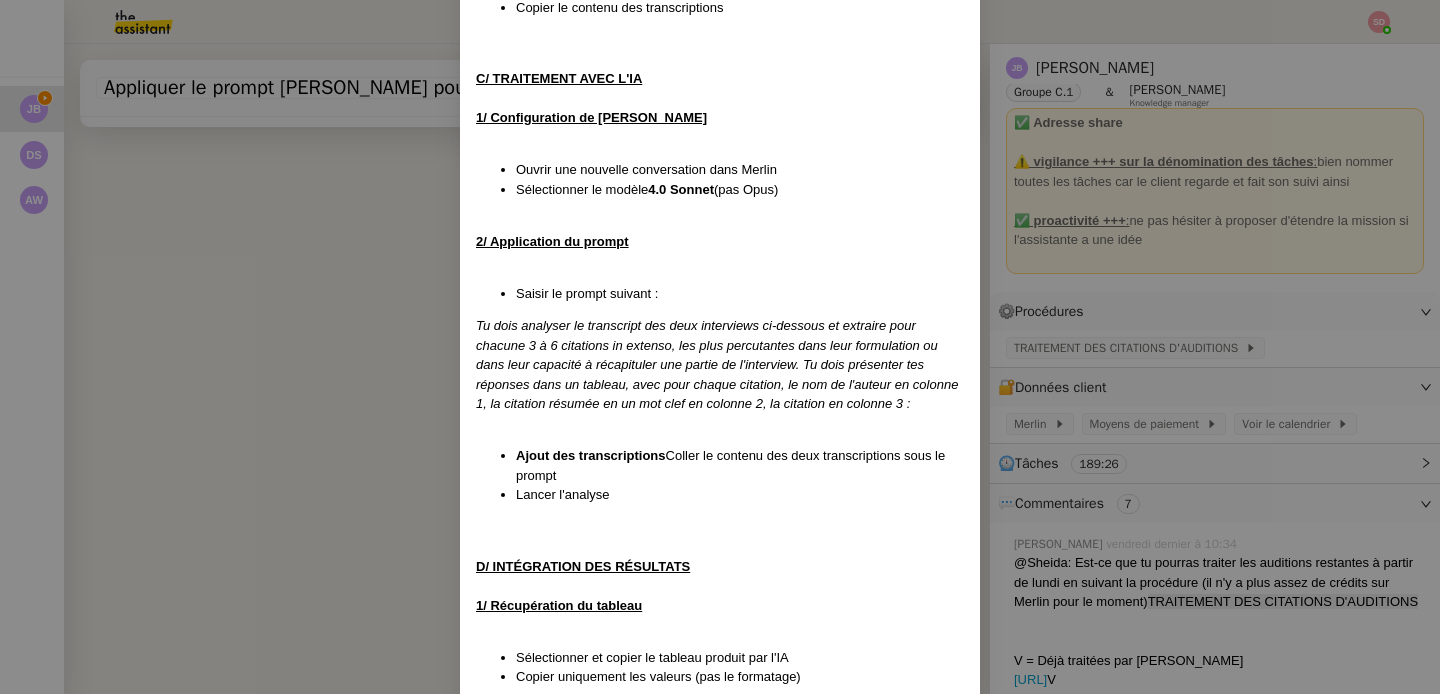 click on "Tu dois analyser le transcript des deux interviews ci-dessous et extraire pour chacune 3 à 6 citations in extenso, les plus percutantes dans leur formulation ou dans leur capacité à récapituler une partie de l'interview. Tu dois présenter tes réponses dans un tableau, avec pour chaque citation, le nom de l'auteur en colonne 1, la citation résumée en un mot clef en colonne 2, la citation en colonne 3 :" at bounding box center (717, 364) 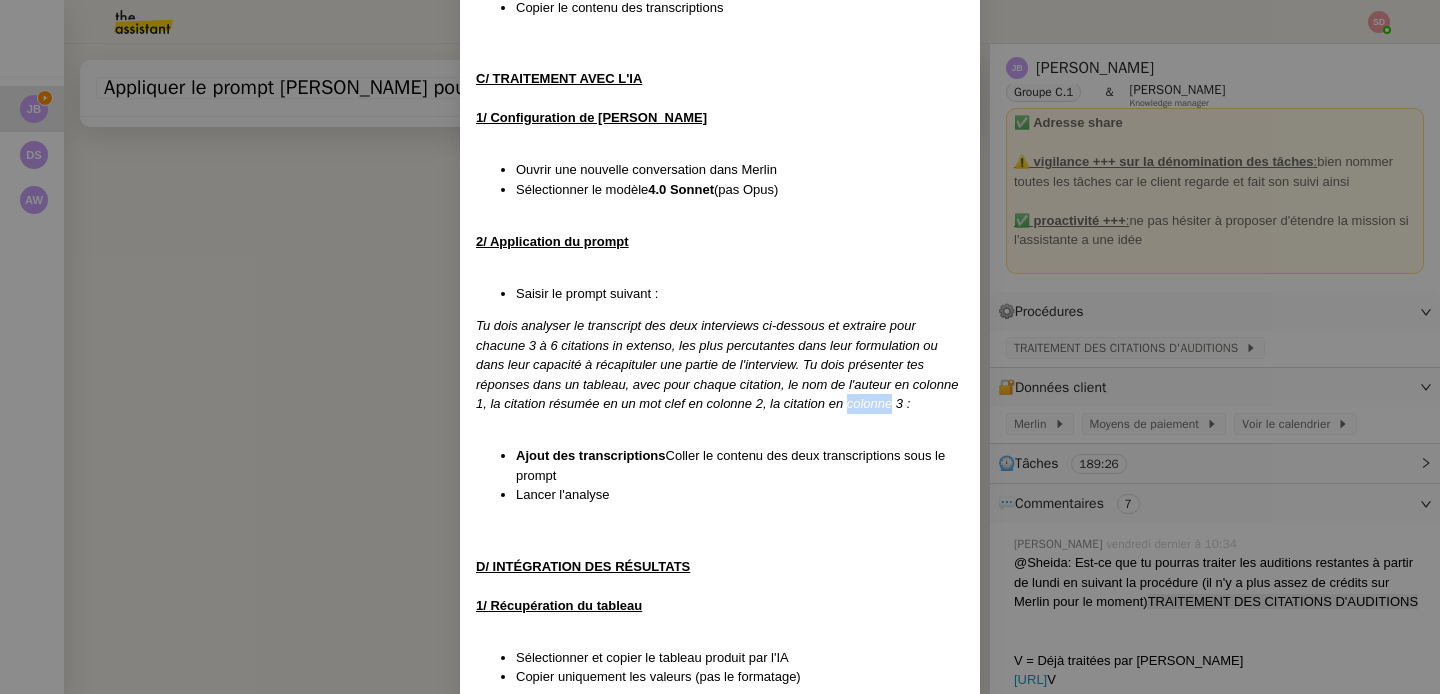 click on "Tu dois analyser le transcript des deux interviews ci-dessous et extraire pour chacune 3 à 6 citations in extenso, les plus percutantes dans leur formulation ou dans leur capacité à récapituler une partie de l'interview. Tu dois présenter tes réponses dans un tableau, avec pour chaque citation, le nom de l'auteur en colonne 1, la citation résumée en un mot clef en colonne 2, la citation en colonne 3 :" at bounding box center (717, 364) 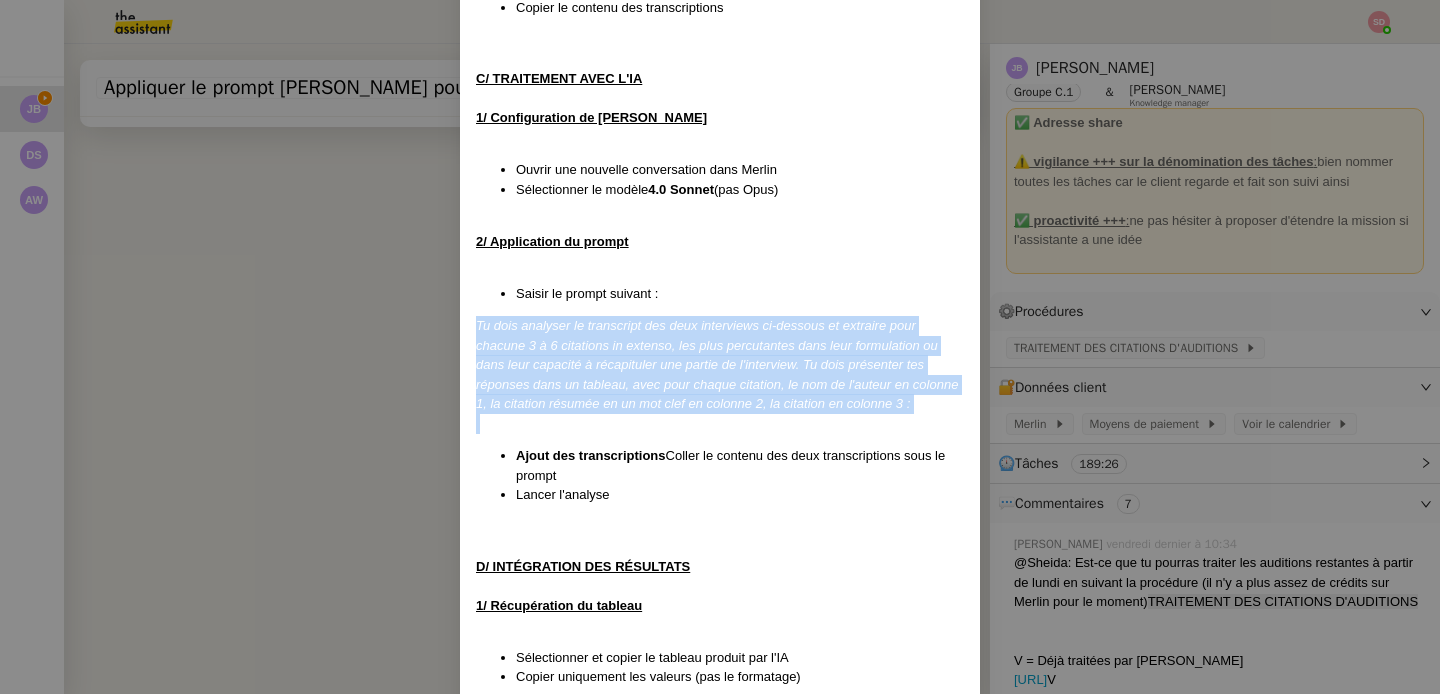 click on "Tu dois analyser le transcript des deux interviews ci-dessous et extraire pour chacune 3 à 6 citations in extenso, les plus percutantes dans leur formulation ou dans leur capacité à récapituler une partie de l'interview. Tu dois présenter tes réponses dans un tableau, avec pour chaque citation, le nom de l'auteur en colonne 1, la citation résumée en un mot clef en colonne 2, la citation en colonne 3 :" at bounding box center (717, 364) 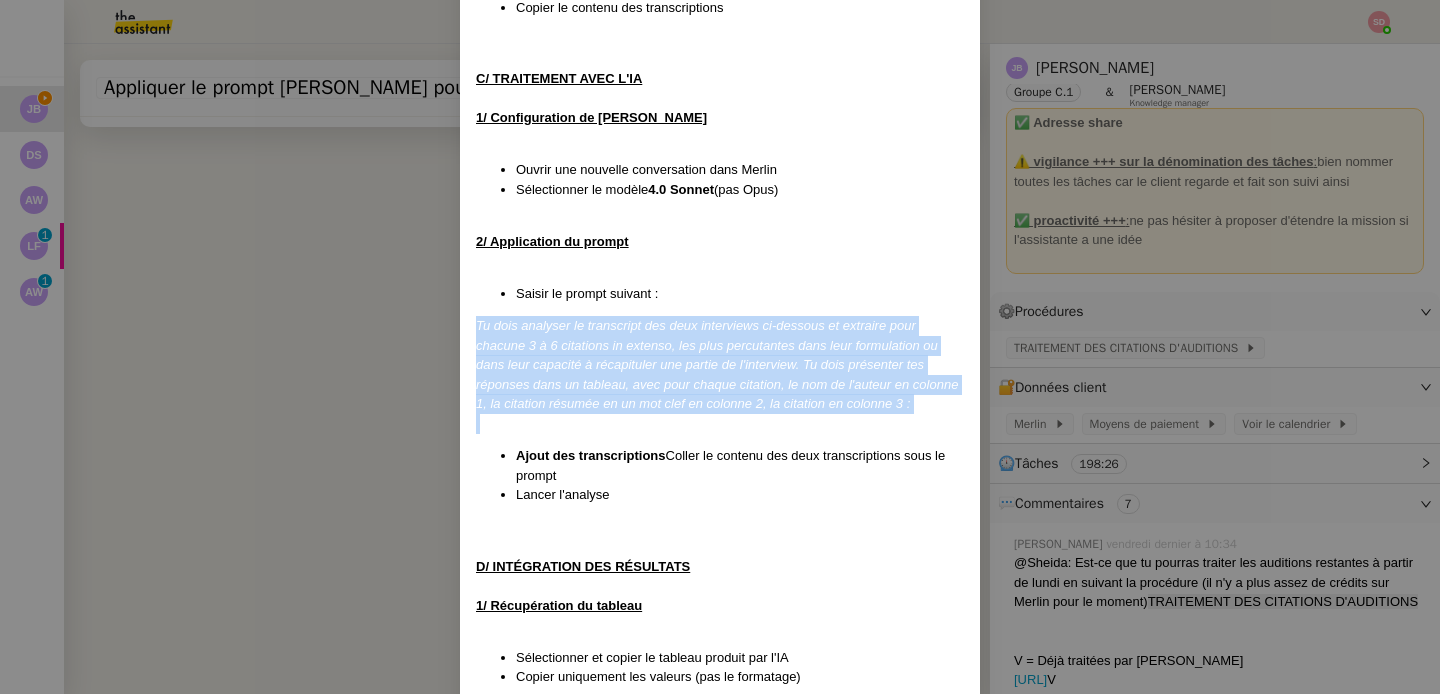 click on "Créée le  : 03/07/2025 Contexte  :  Jean-Baptiste souhaite extraire et synthétiser les citations les plus percutantes des retranscriptions d'auditions, en utilisant l'IA pour alimenter le tableau de suivi des citations. Déclenchement  :  Sur demande de Jean-Baptiste avec transmission de la liste des liens des retranscriptions. PROCÉDURE A/ PRÉPARATION ET CONNEXION AUX OUTILS 1/ Accéder au tableau de suivi Se connecter au Google Doc " Tableau de bord IA " Aller dans l'onglet " Citations Auditions " 2/ Connexion à Circleback Se connecter sur :  https://app.circleback.ai/login Utiliser l'email :  jbarfety@gmail.com Attendre  le code temporaire par email  (prévenir Jean-Baptiste par SMS au 0679935627) Saisir le  code reçu  pour accéder à la plateforme B/ EXTRACTION DES TRANSCRIPTIONS 1/ Récupération des contenus Sélectionner les  deux auditions à traiter Cliquer sur  "Copy transcript"  pour chaque audition Copier le contenu des transcriptions C/ TRAITEMENT AVEC L'IA 1/ Configuration de Merlin "" at bounding box center [720, 347] 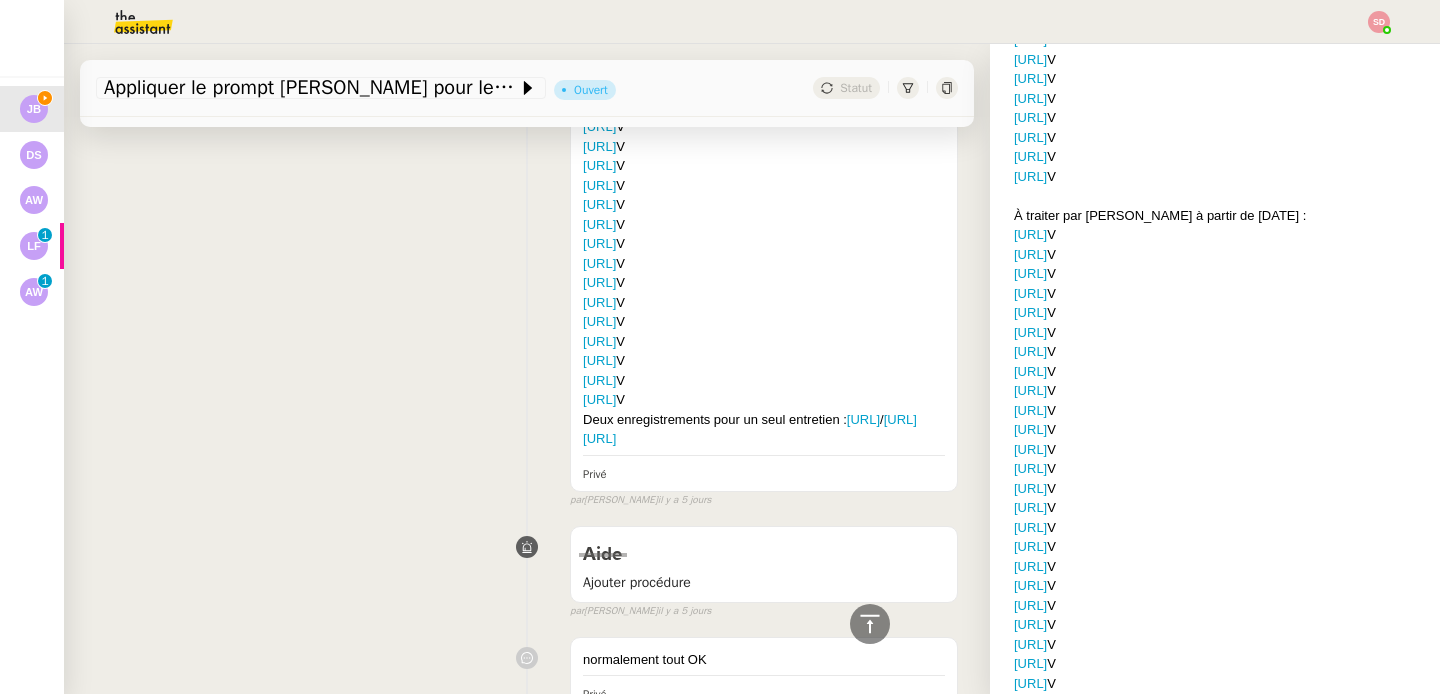 scroll, scrollTop: 0, scrollLeft: 0, axis: both 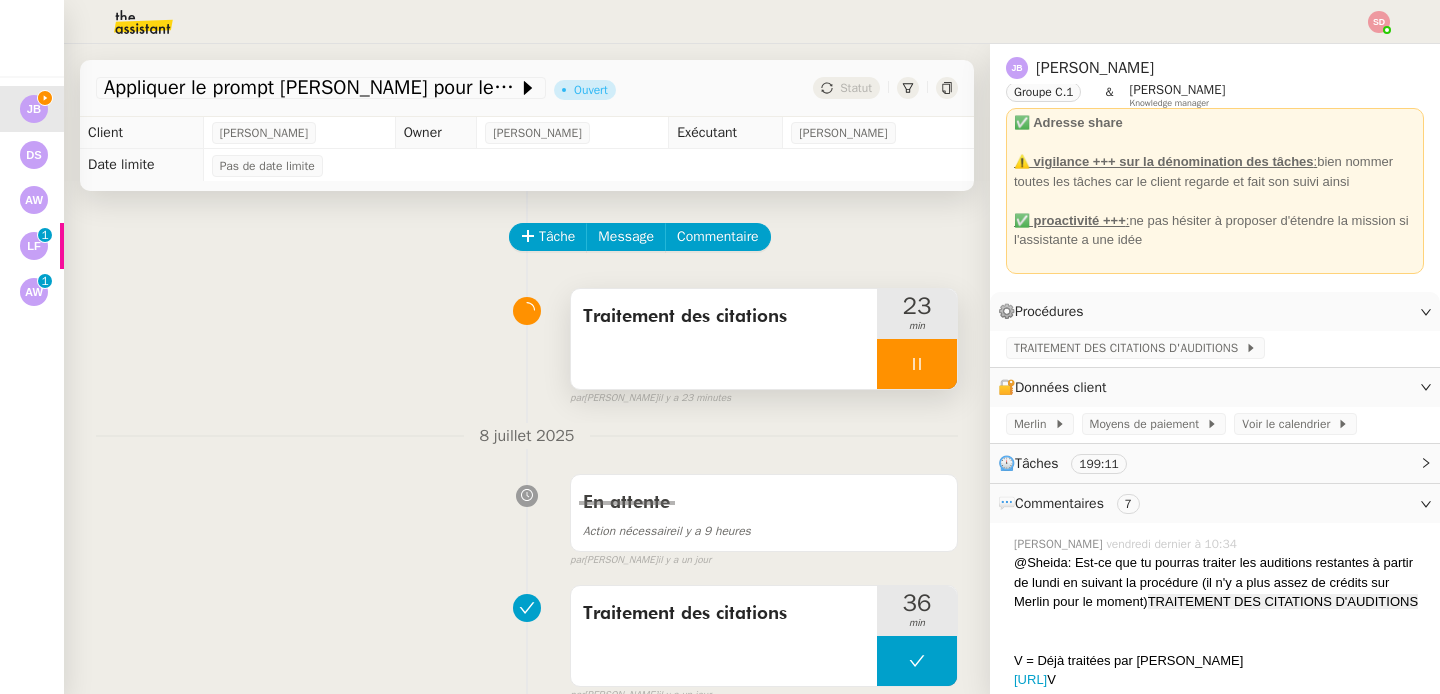 click on "En attente Action nécessaire  il y a 9 heures  false par   Sheida D.   il y a un jour" at bounding box center [527, 516] 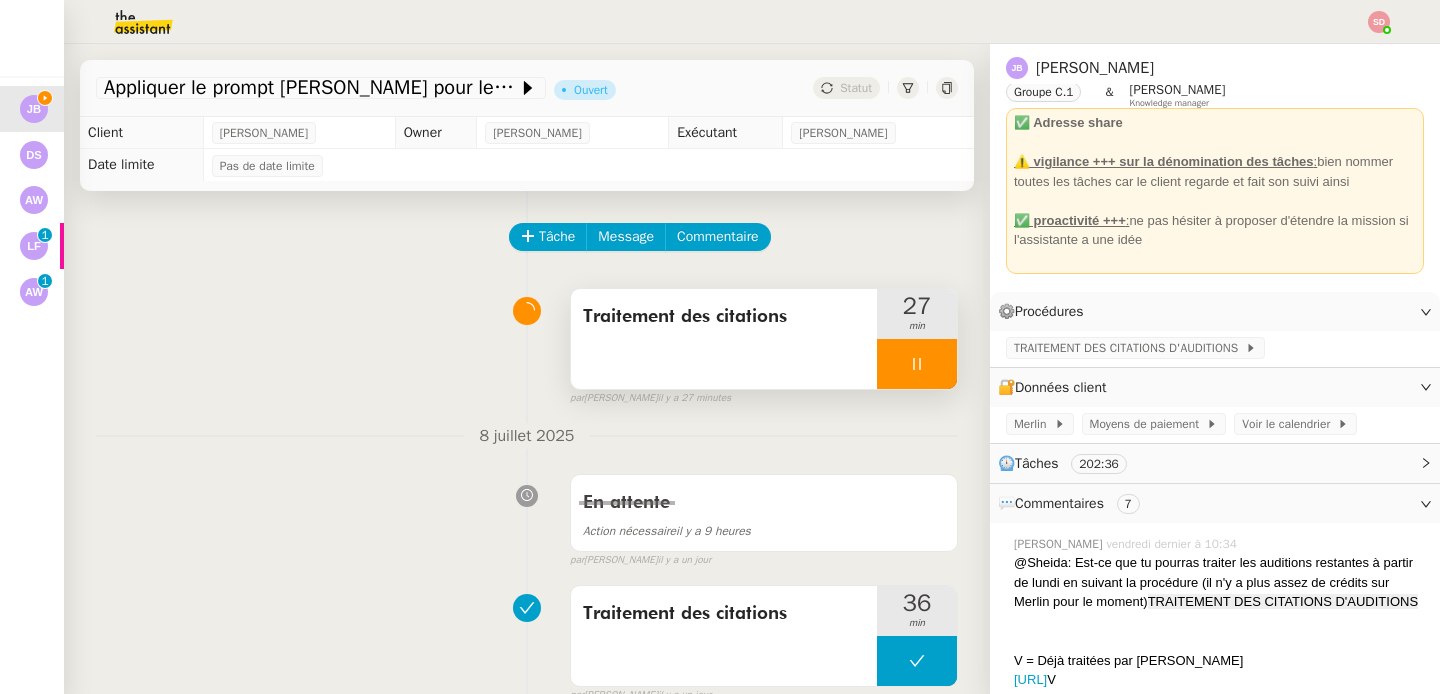 click on "Tâche Message Commentaire Veuillez patienter une erreur s'est produite 👌👌👌 message envoyé ✌️✌️✌️ Veuillez d'abord attribuer un client Une erreur s'est produite, veuillez réessayer  Traitement des citations     27 min false par   Sheida D.   il y a 27 minutes 👌👌👌 message envoyé ✌️✌️✌️ une erreur s'est produite 👌👌👌 message envoyé ✌️✌️✌️ Votre message va être revu ✌️✌️✌️ une erreur s'est produite La taille des fichiers doit être de 10Mb au maximum. 8 juillet 2025 En attente Action nécessaire  il y a 9 heures  false par   Sheida D.   il y a un jour 👌👌👌 message envoyé ✌️✌️✌️ une erreur s'est produite 👌👌👌 message envoyé ✌️✌️✌️ Votre message va être revu ✌️✌️✌️ une erreur s'est produite La taille des fichiers doit être de 10Mb au maximum.  Traitement des citations     36 min false par   Sheida D.   il y a un jour 👌👌👌 message envoyé ✌️✌️✌️ En attente" 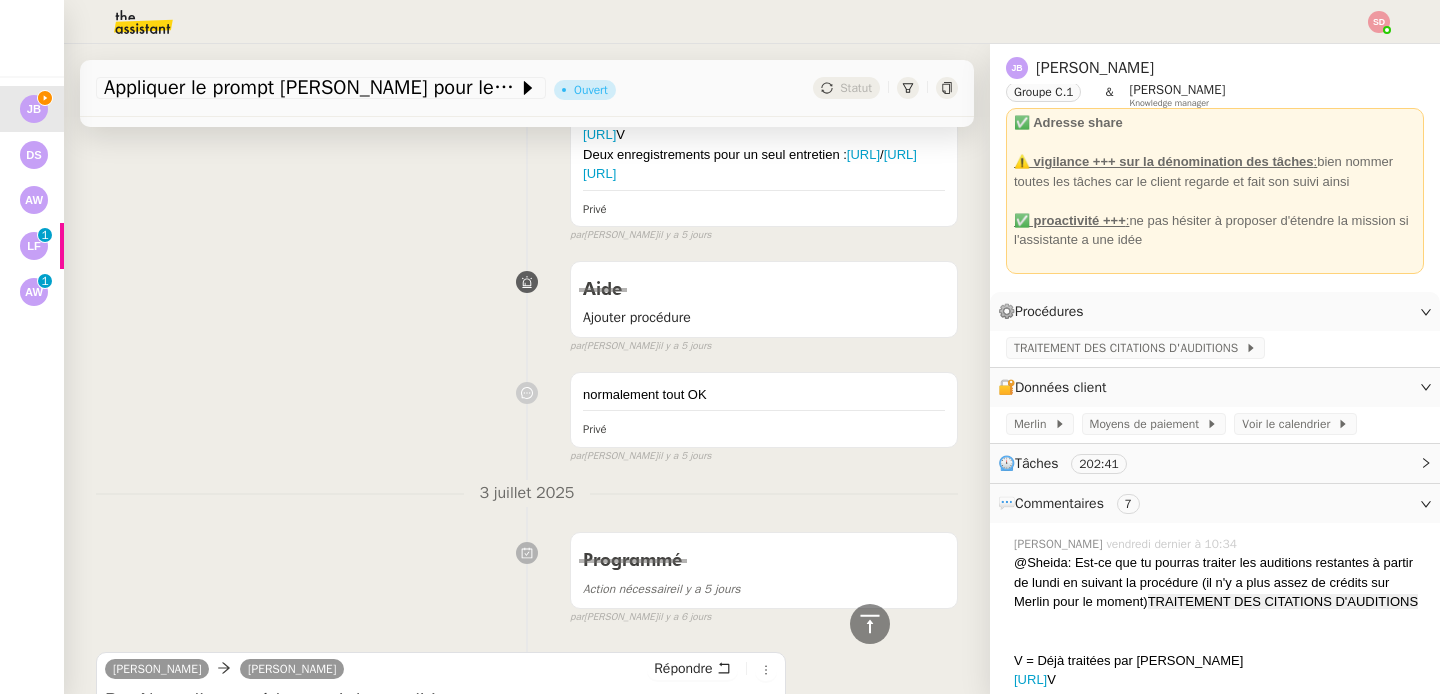 scroll, scrollTop: 2420, scrollLeft: 0, axis: vertical 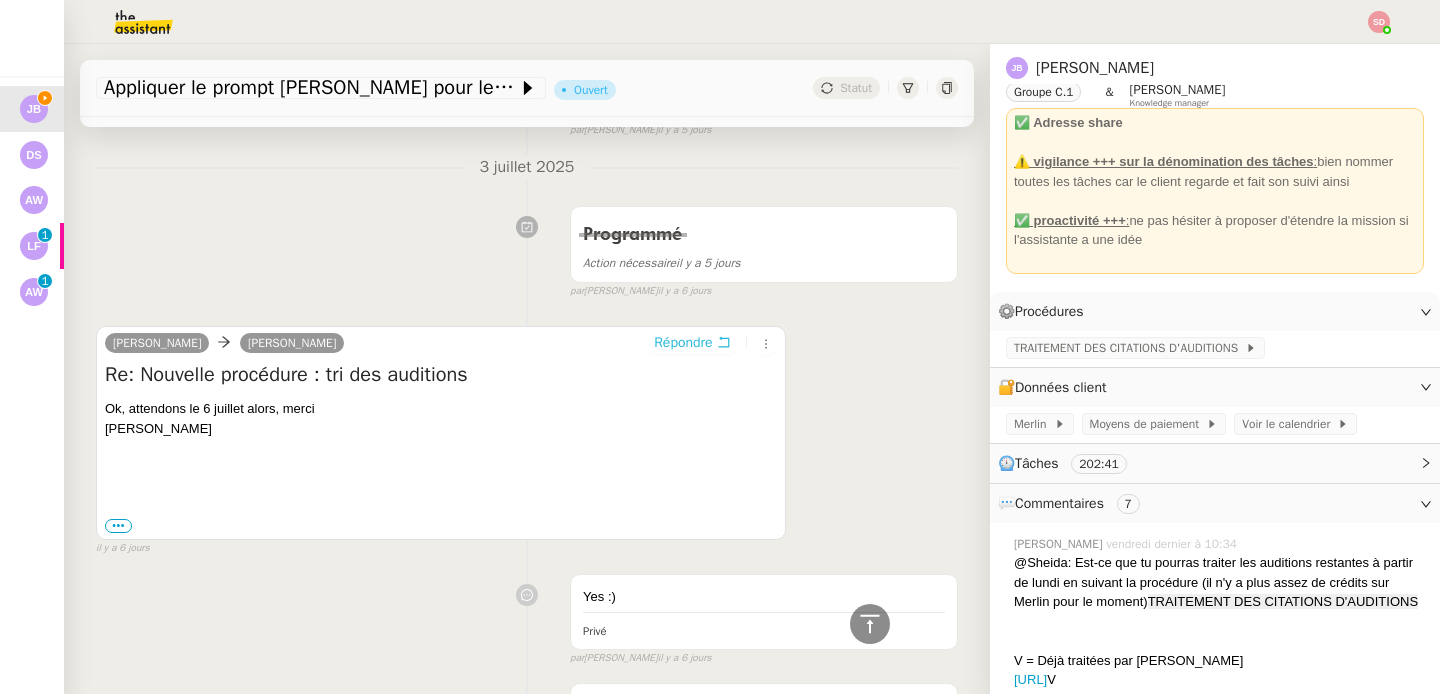 click on "Répondre" at bounding box center (683, 343) 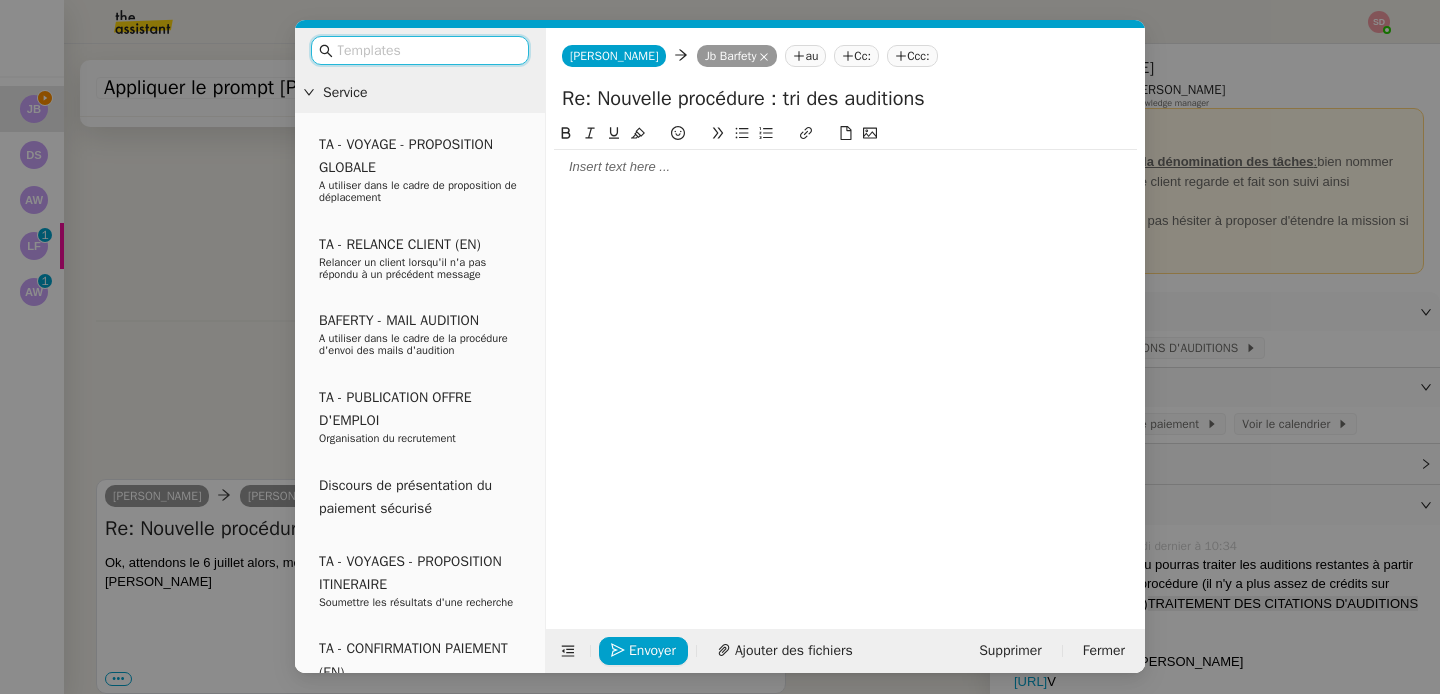 scroll, scrollTop: 2573, scrollLeft: 0, axis: vertical 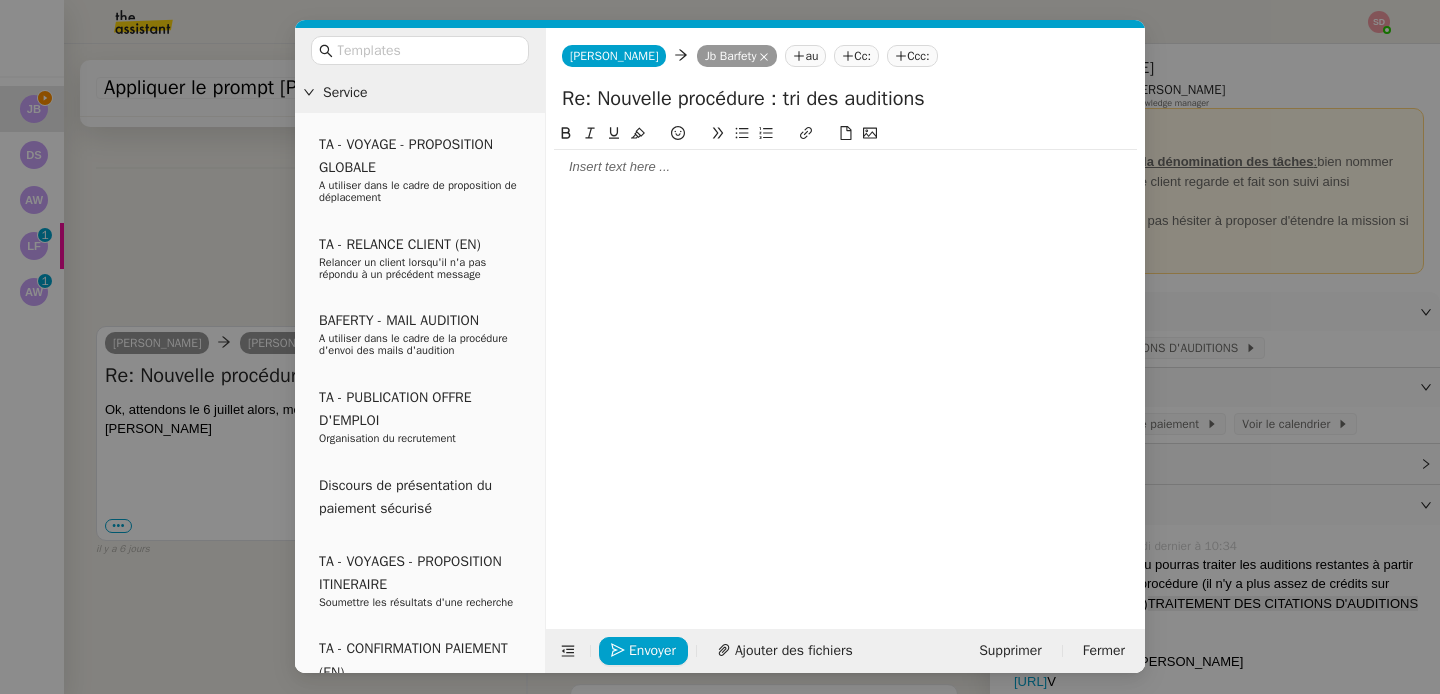 click 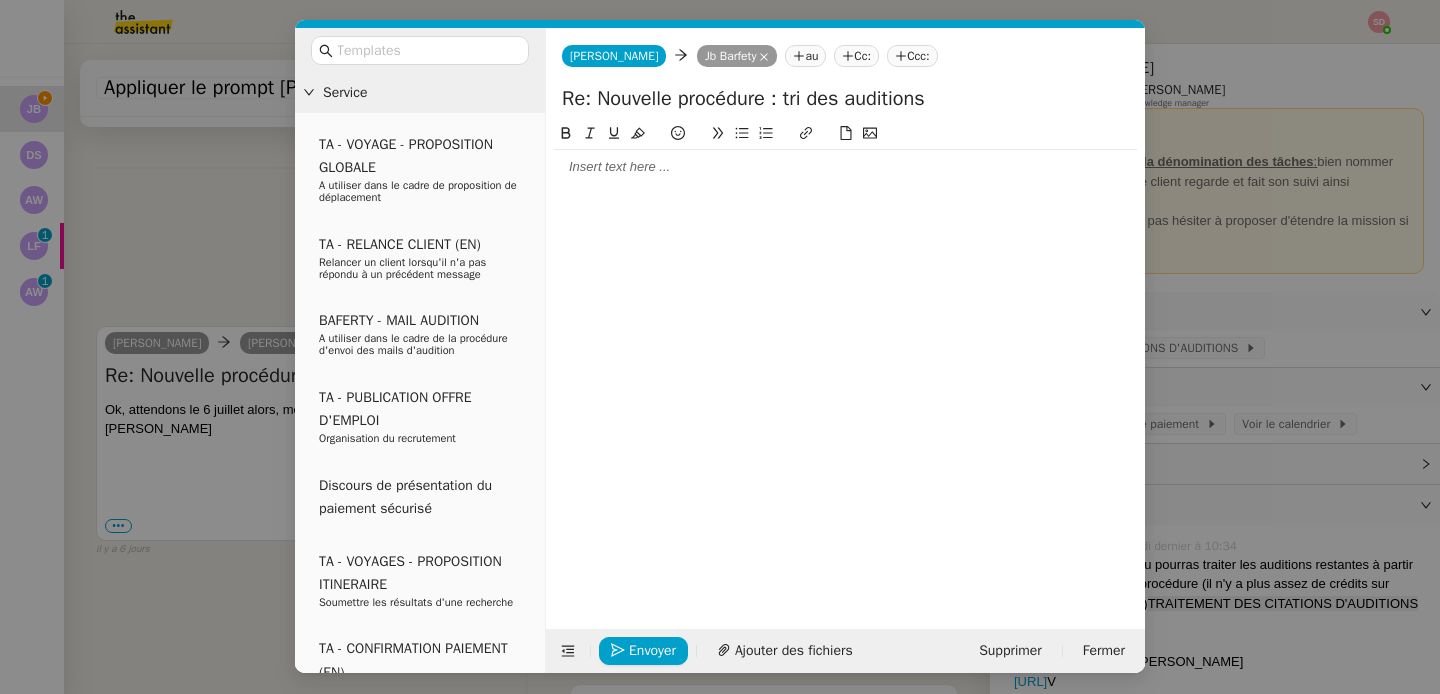 type 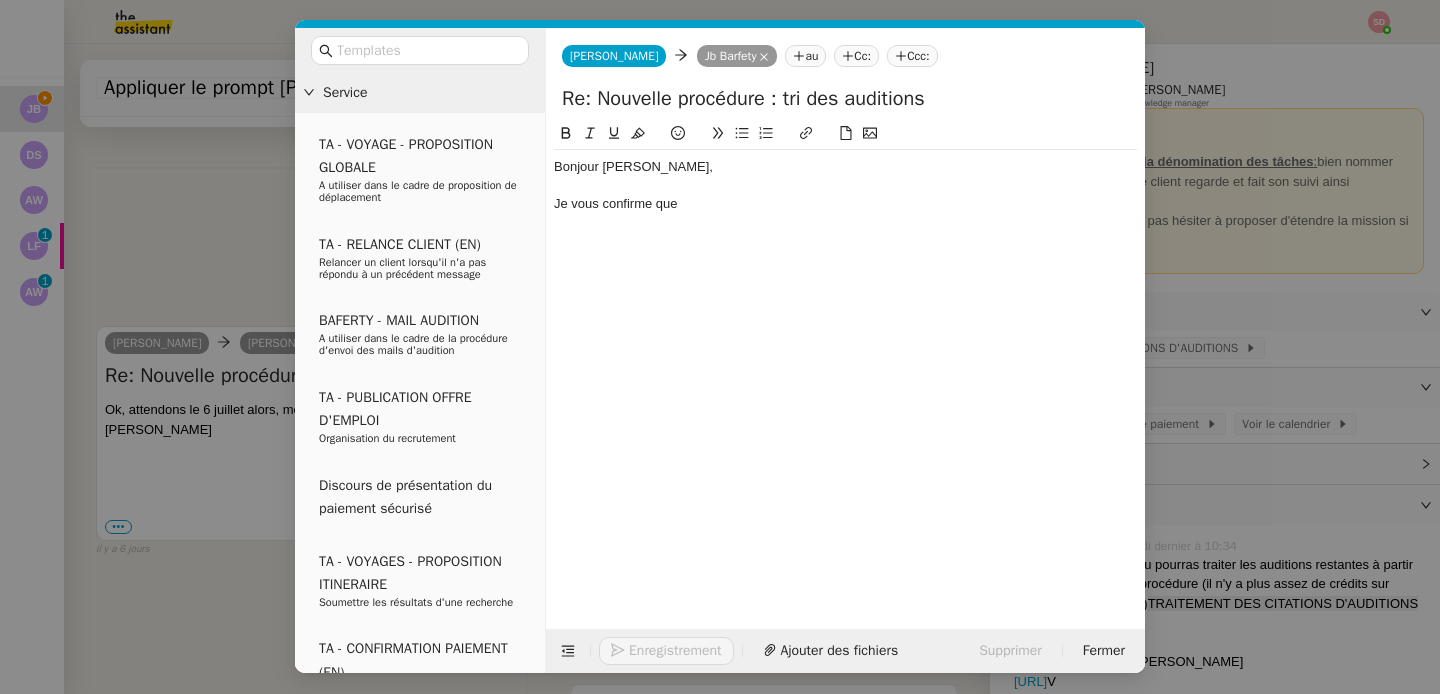 scroll, scrollTop: 2631, scrollLeft: 0, axis: vertical 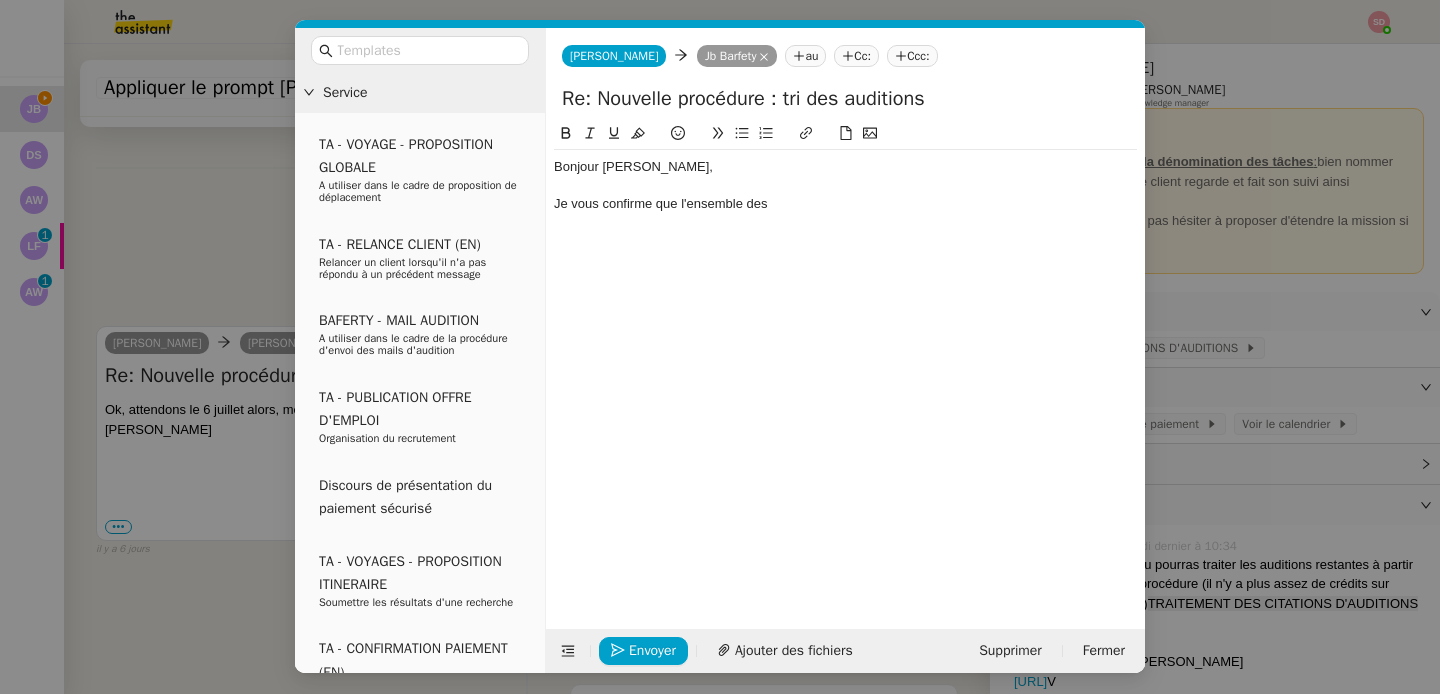 click on "Service TA - VOYAGE - PROPOSITION GLOBALE    A utiliser dans le cadre de proposition de déplacement TA - RELANCE CLIENT (EN)    Relancer un client lorsqu'il n'a pas répondu à un précédent message BAFERTY - MAIL AUDITION    A utiliser dans le cadre de la procédure d'envoi des mails d'audition TA - PUBLICATION OFFRE D'EMPLOI     Organisation du recrutement Discours de présentation du paiement sécurisé    TA - VOYAGES - PROPOSITION ITINERAIRE    Soumettre les résultats d'une recherche TA - CONFIRMATION PAIEMENT (EN)    Confirmer avec le client de modèle de transaction - Attention Plan Pro nécessaire. TA - COURRIER EXPEDIE (recommandé)    A utiliser dans le cadre de l'envoi d'un courrier recommandé TA - PARTAGE DE CALENDRIER (EN)    A utiliser pour demander au client de partager son calendrier afin de faciliter l'accès et la gestion PSPI - Appel de fonds MJL    A utiliser dans le cadre de la procédure d'appel de fonds MJL TA - RELANCE CLIENT    TA - AR PROCEDURES        21 YIELD" at bounding box center [720, 347] 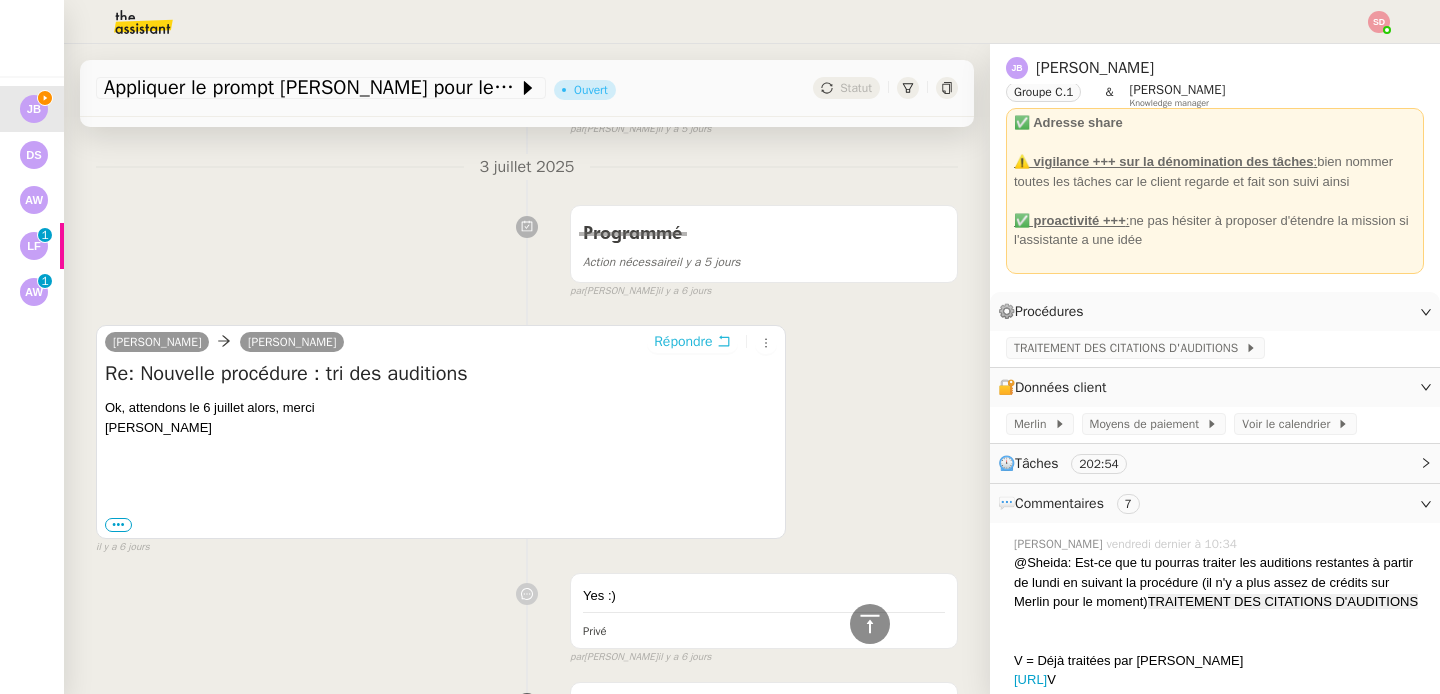 scroll, scrollTop: 2629, scrollLeft: 0, axis: vertical 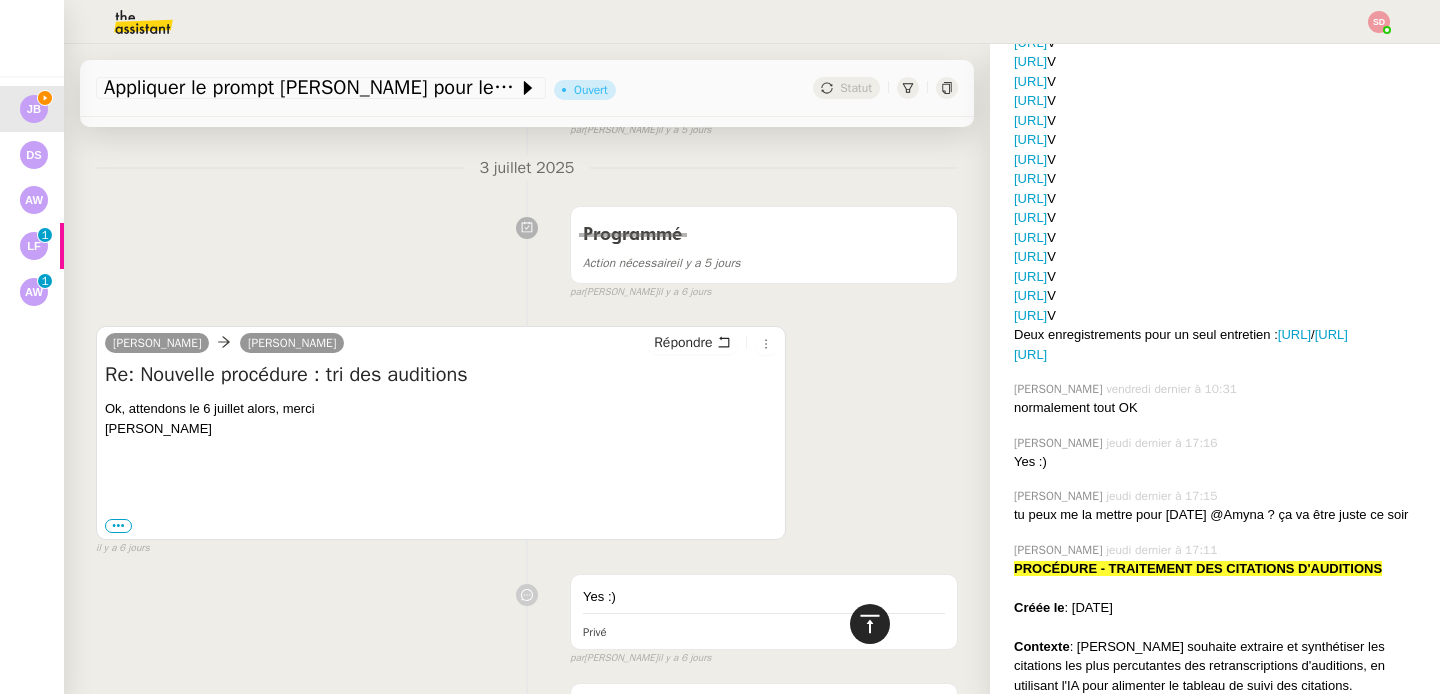click 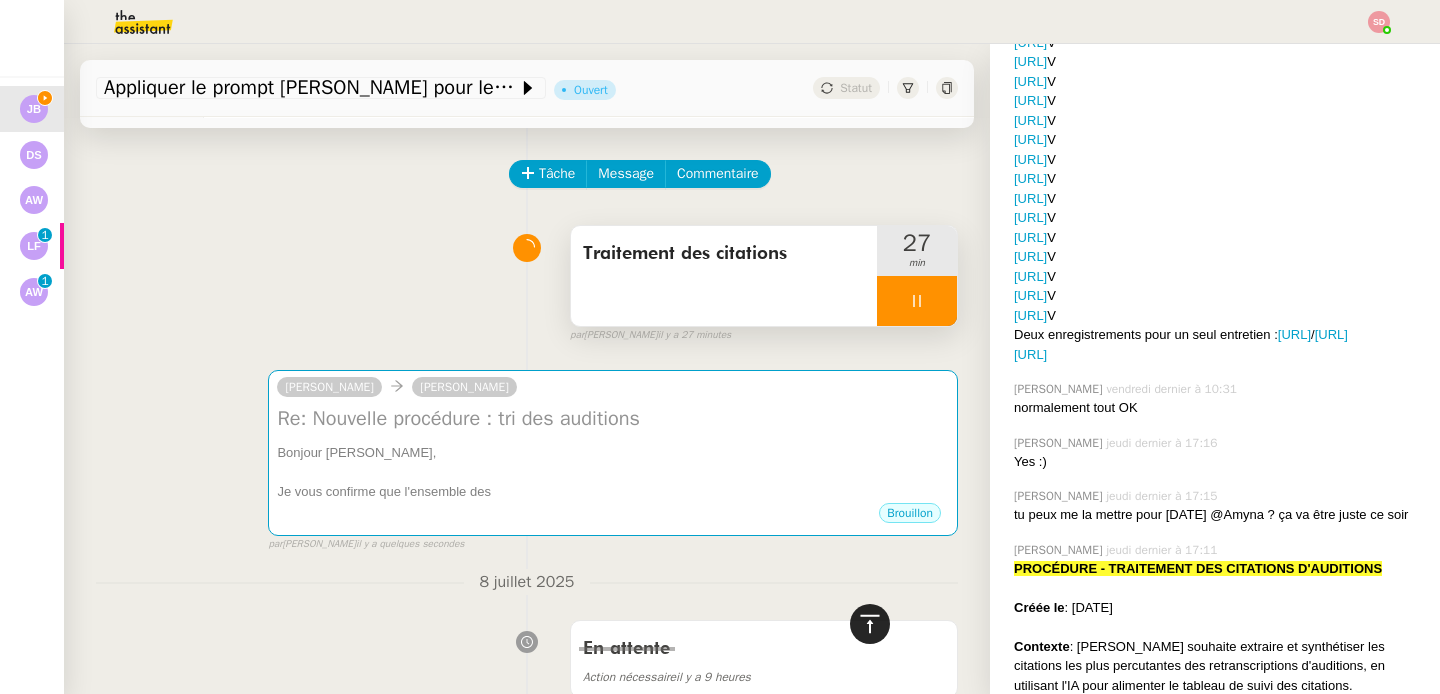scroll, scrollTop: 0, scrollLeft: 0, axis: both 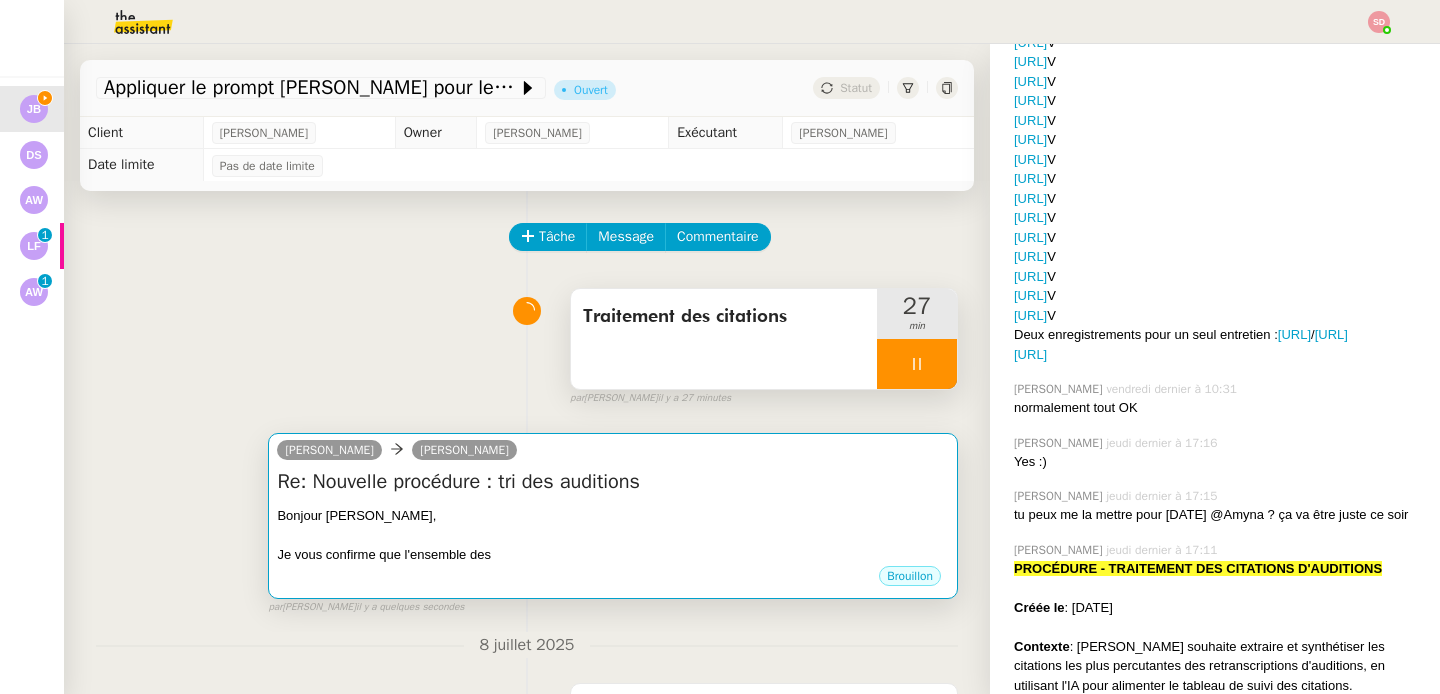 click on "Re: Nouvelle procédure : tri des auditions" at bounding box center [613, 482] 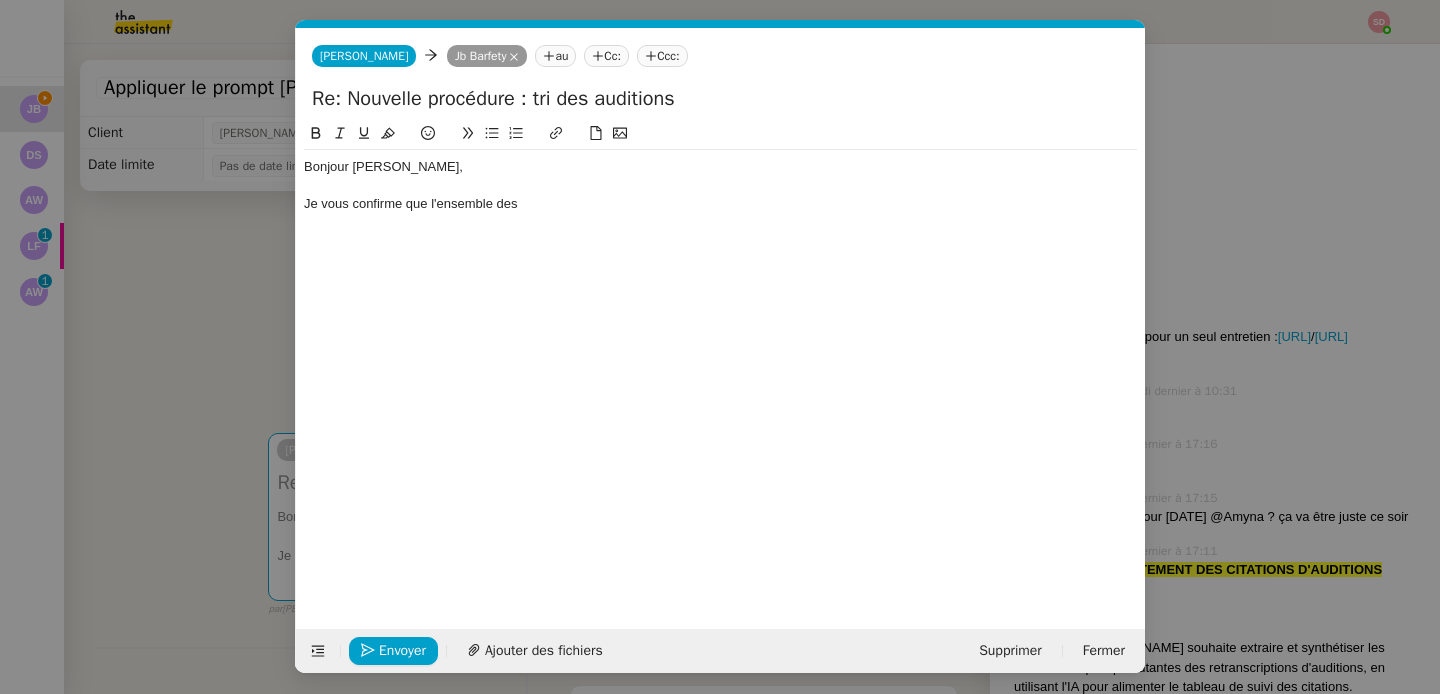 scroll, scrollTop: 1009, scrollLeft: 0, axis: vertical 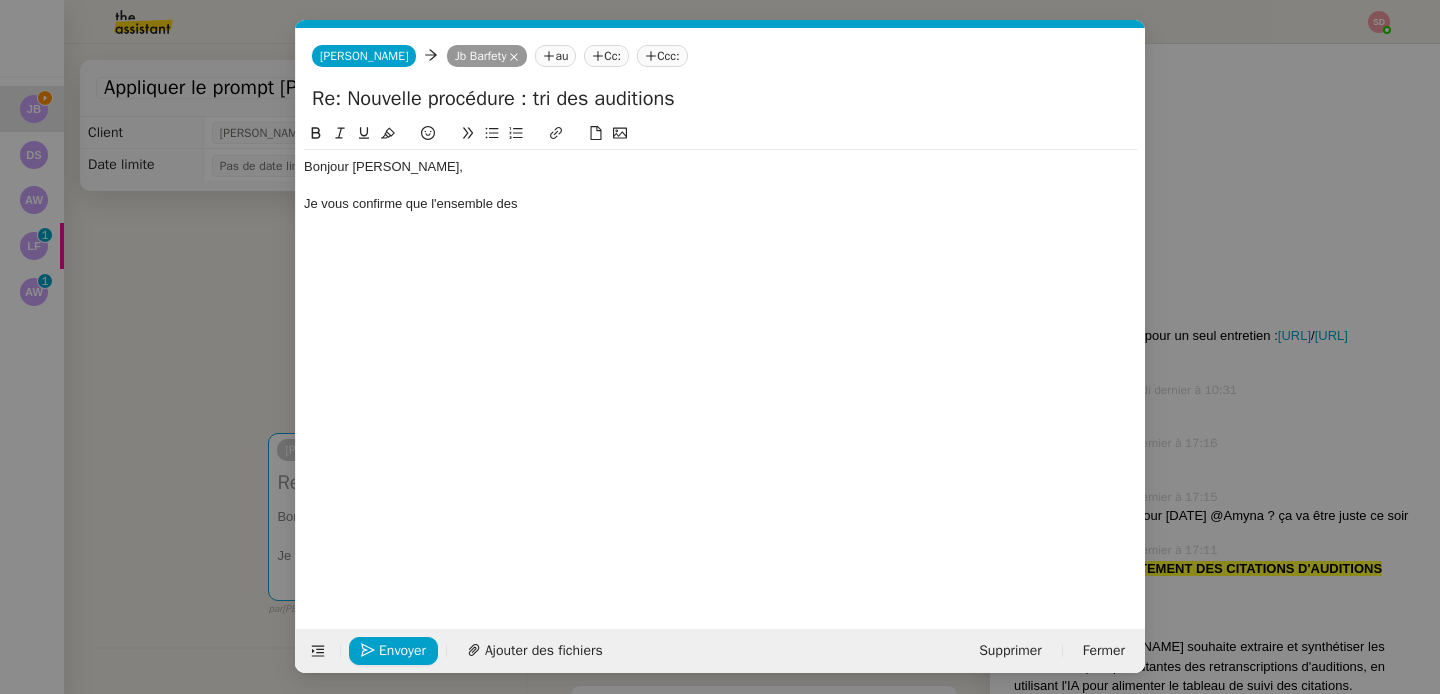 click on "Je vous confirme que l'ensemble des" 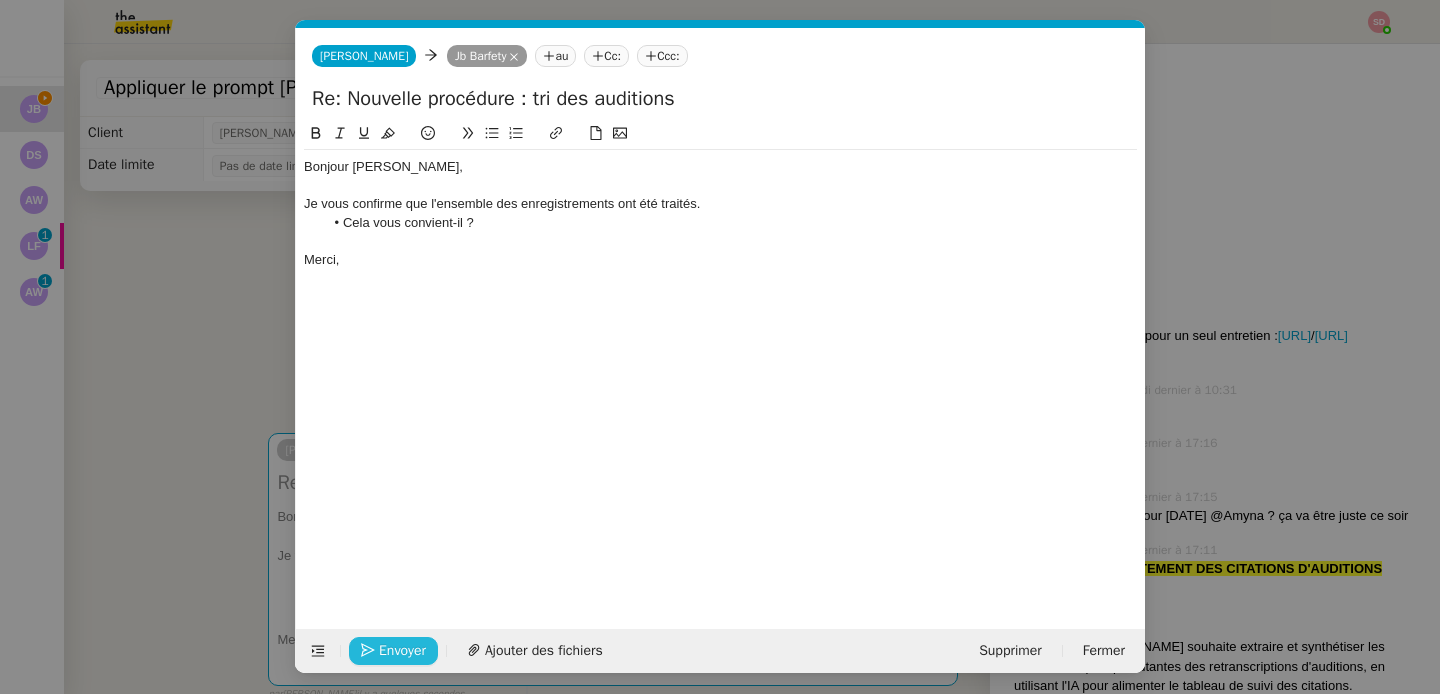 click on "Envoyer" 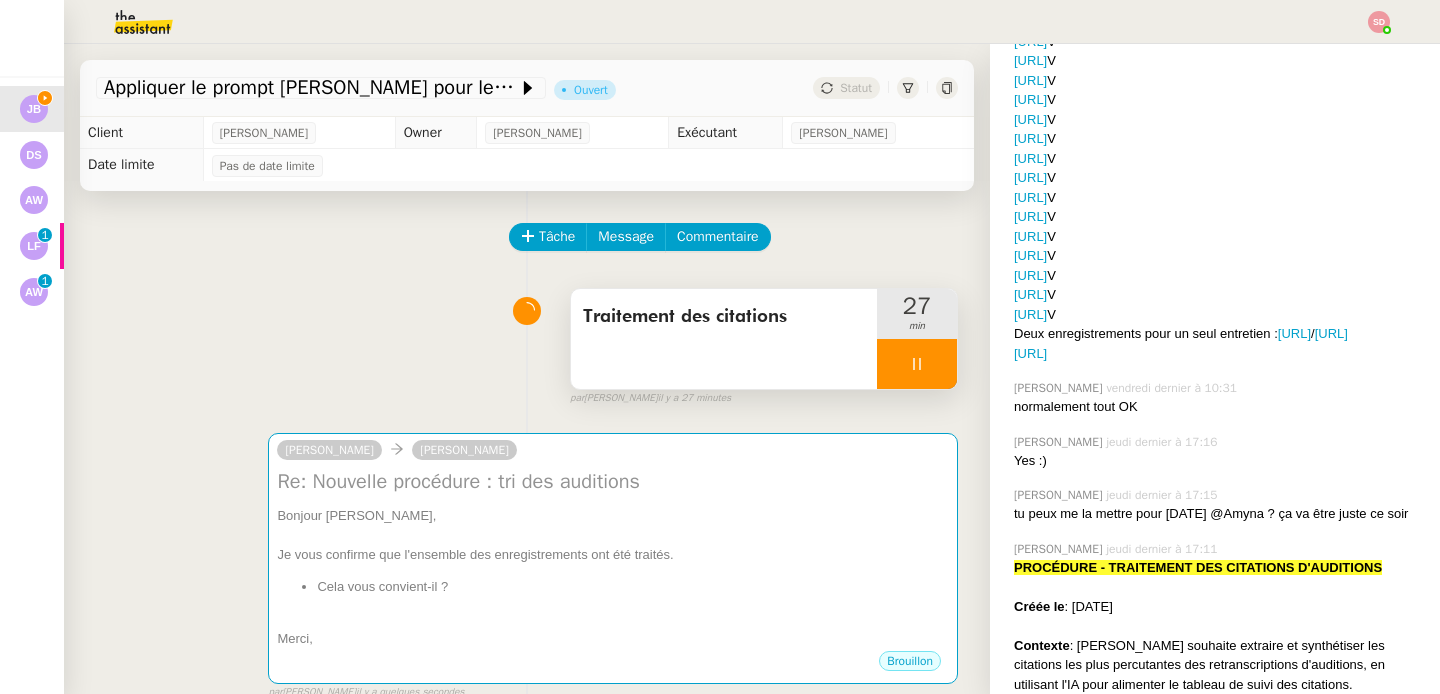 scroll, scrollTop: 1008, scrollLeft: 0, axis: vertical 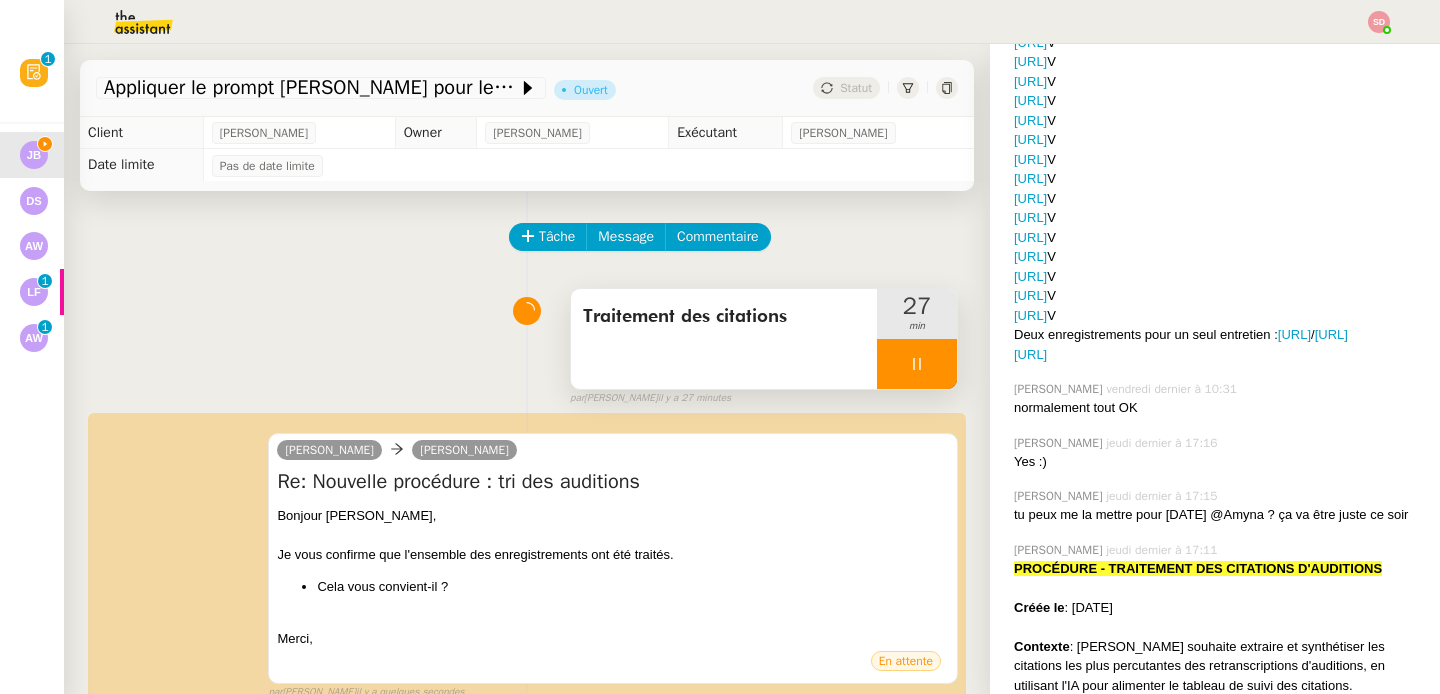 click at bounding box center [917, 364] 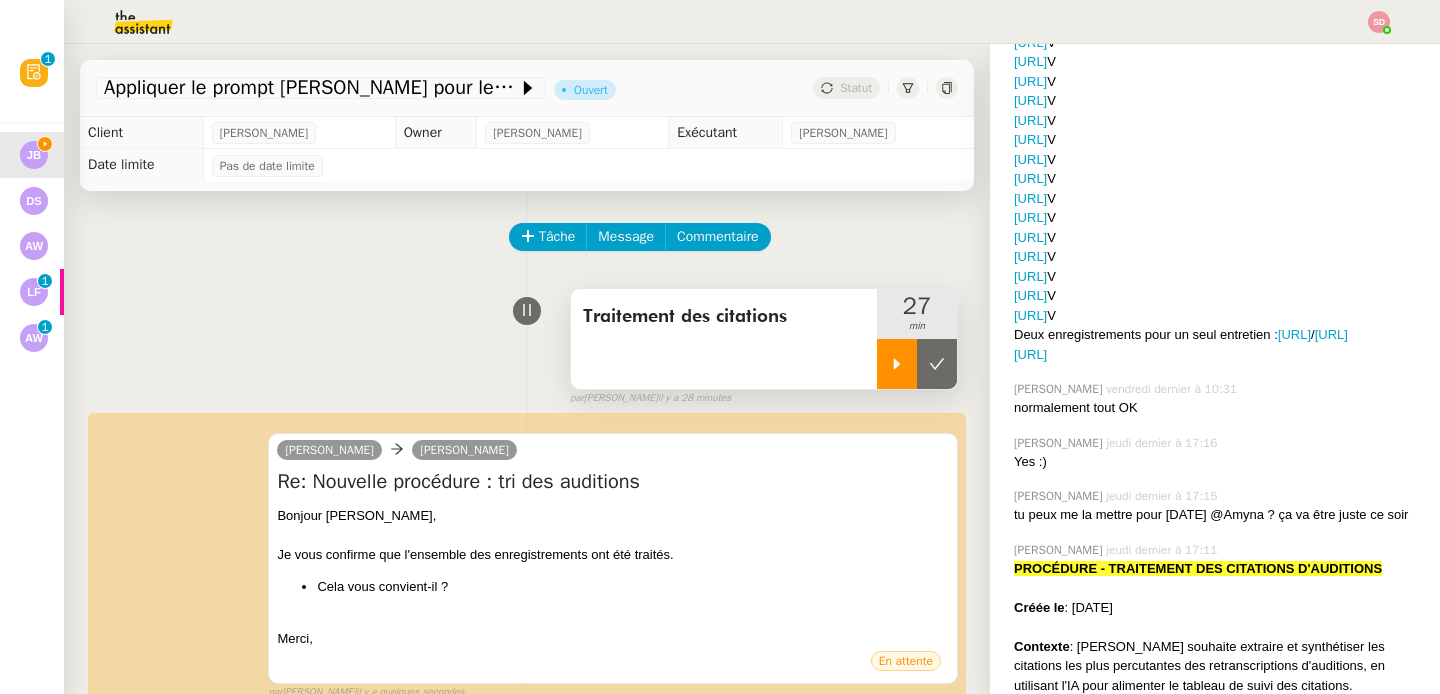 click 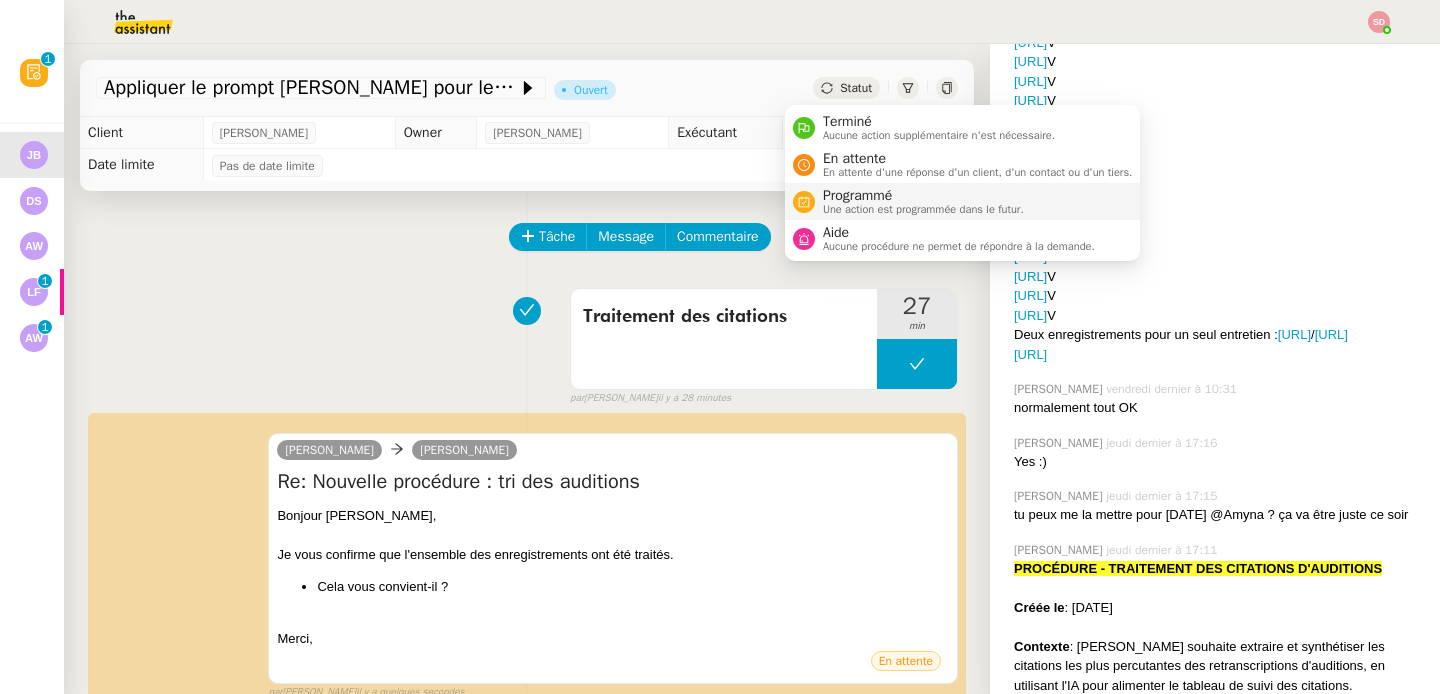 click on "Programmé Une action est programmée dans le futur." at bounding box center [963, 201] 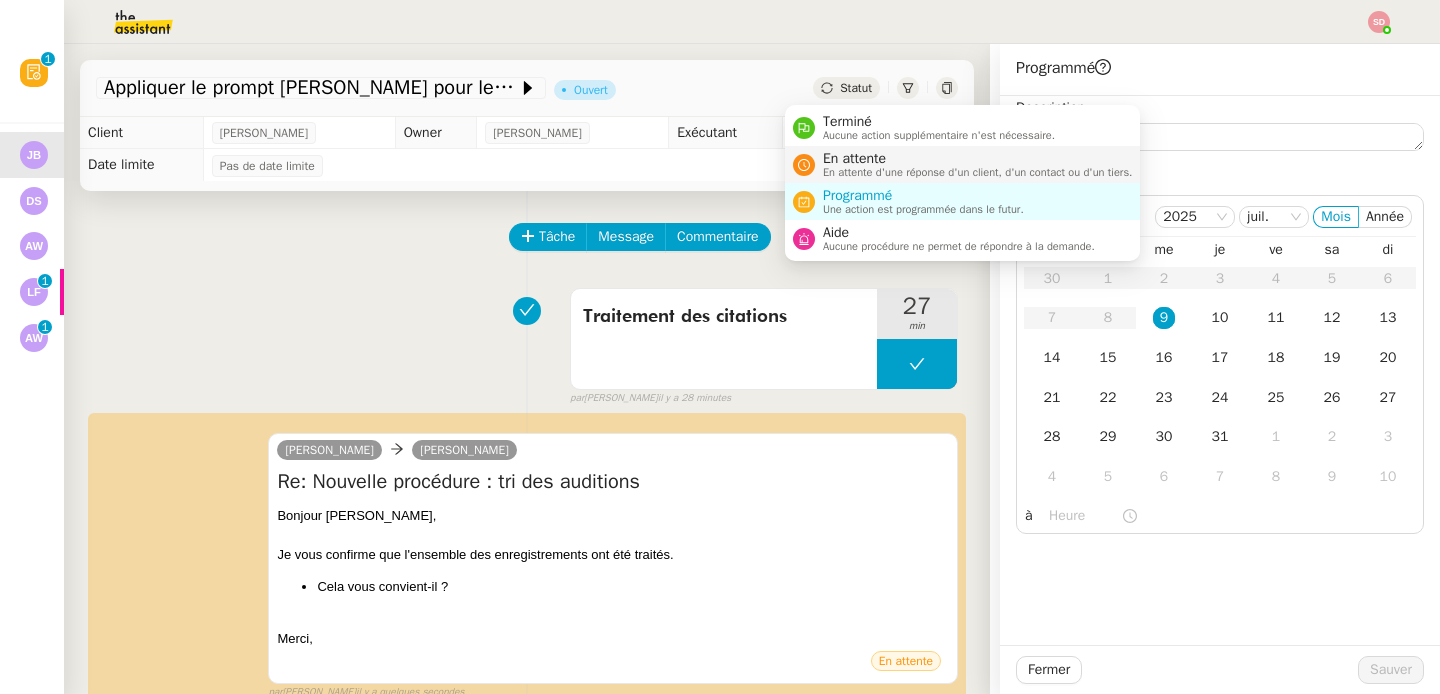 click on "En attente" at bounding box center (978, 159) 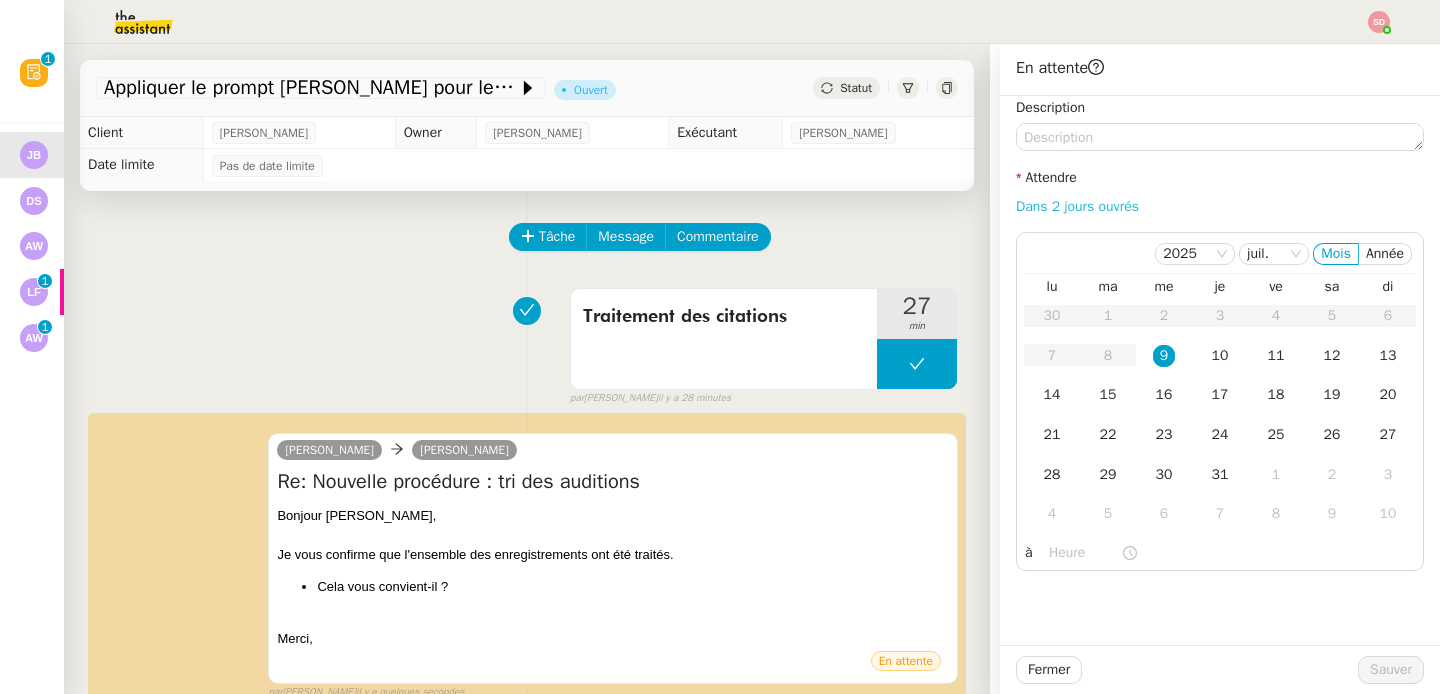 click on "Dans 2 jours ouvrés" 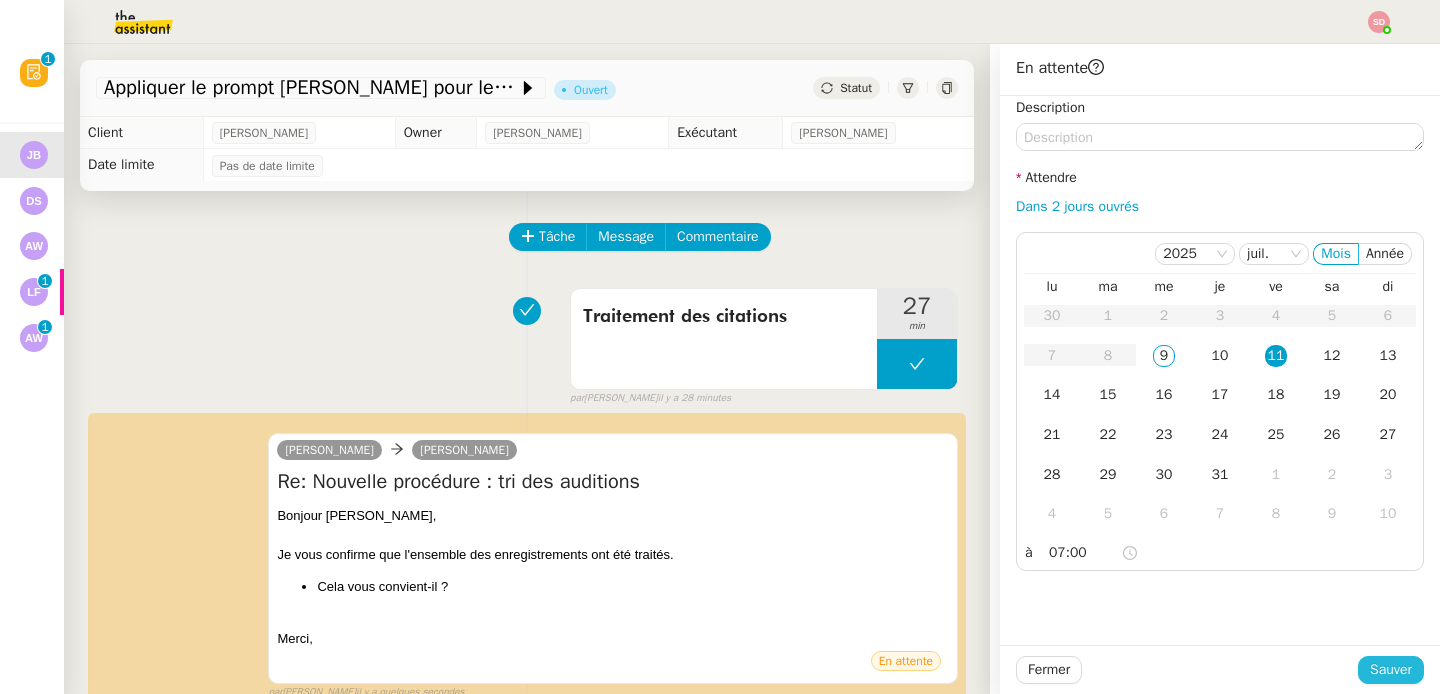 click on "Sauver" 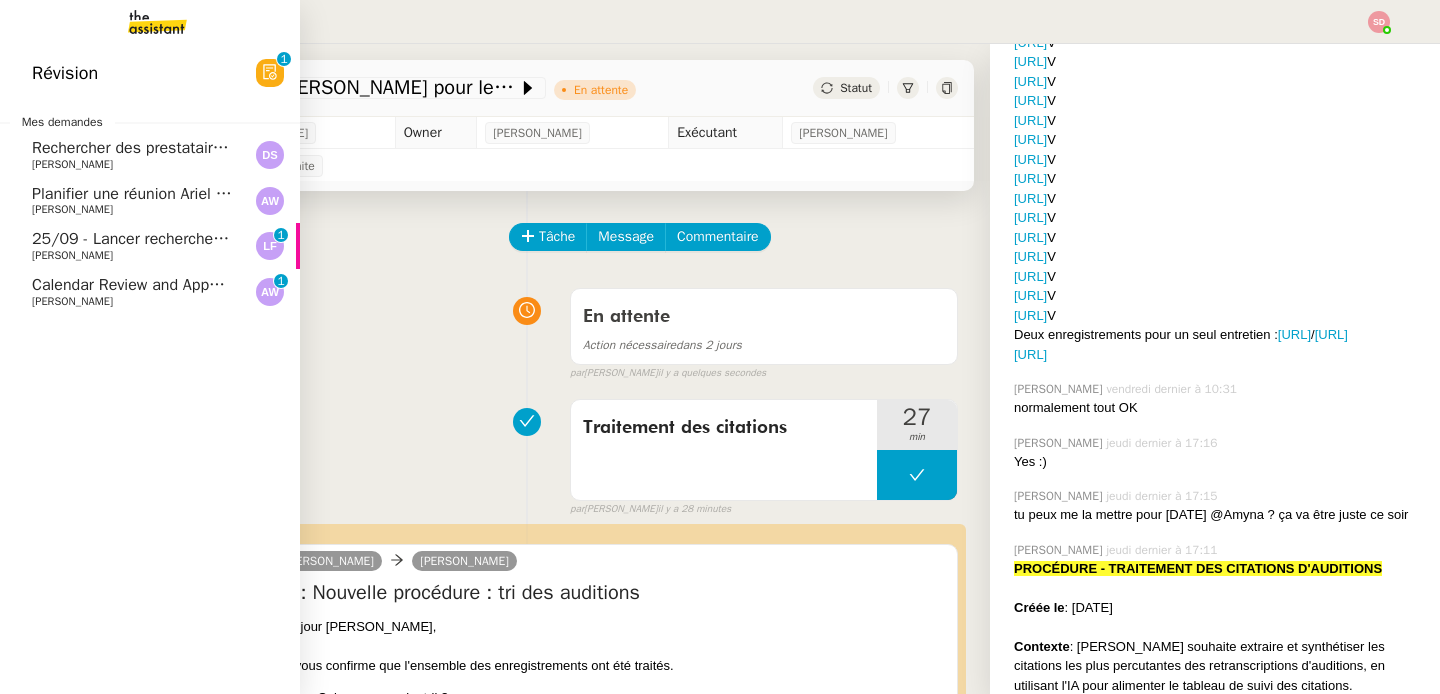 click on "[PERSON_NAME]" 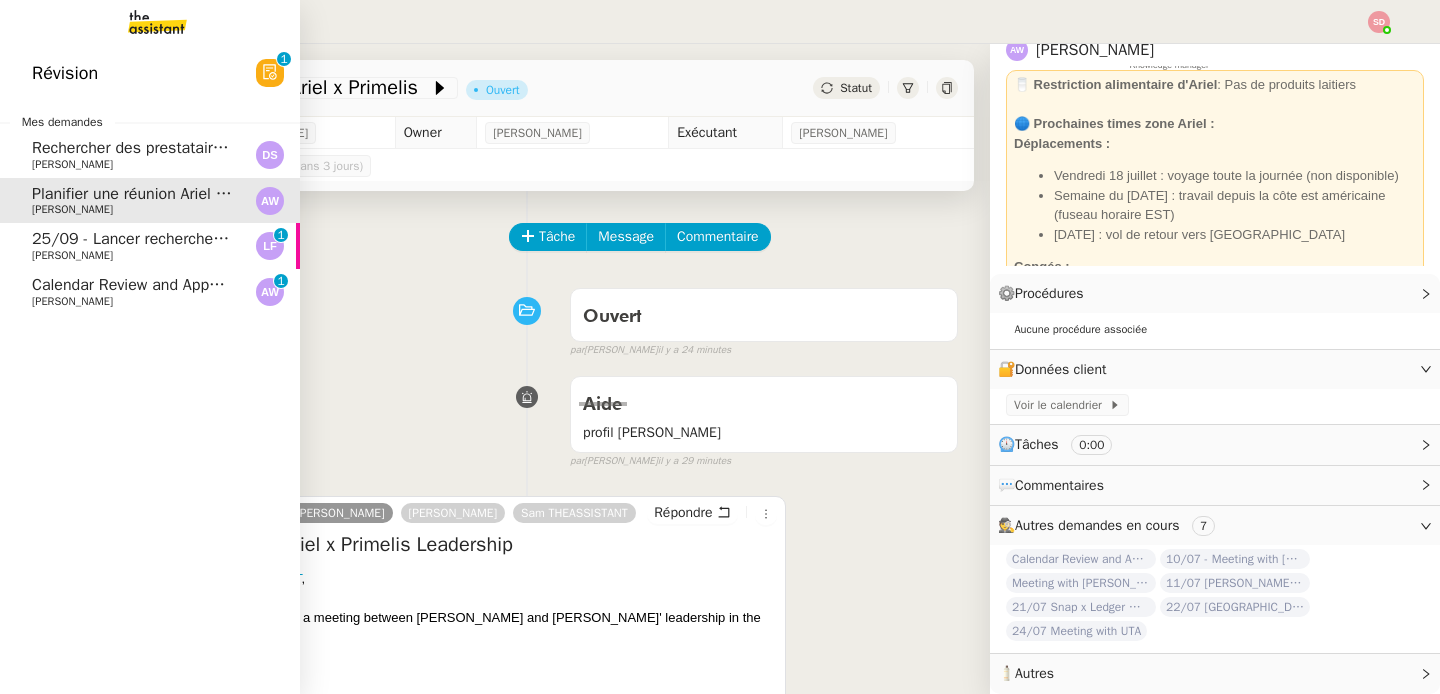 scroll, scrollTop: 0, scrollLeft: 0, axis: both 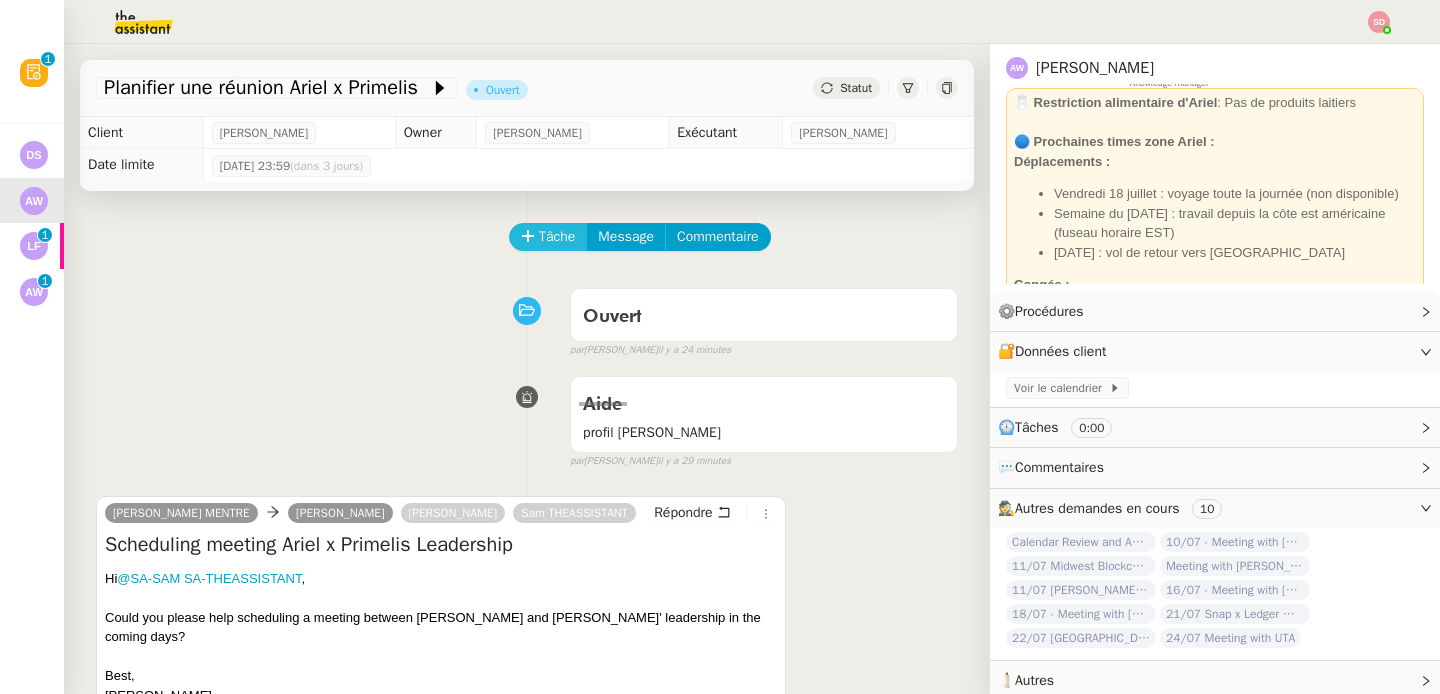 click on "Tâche" 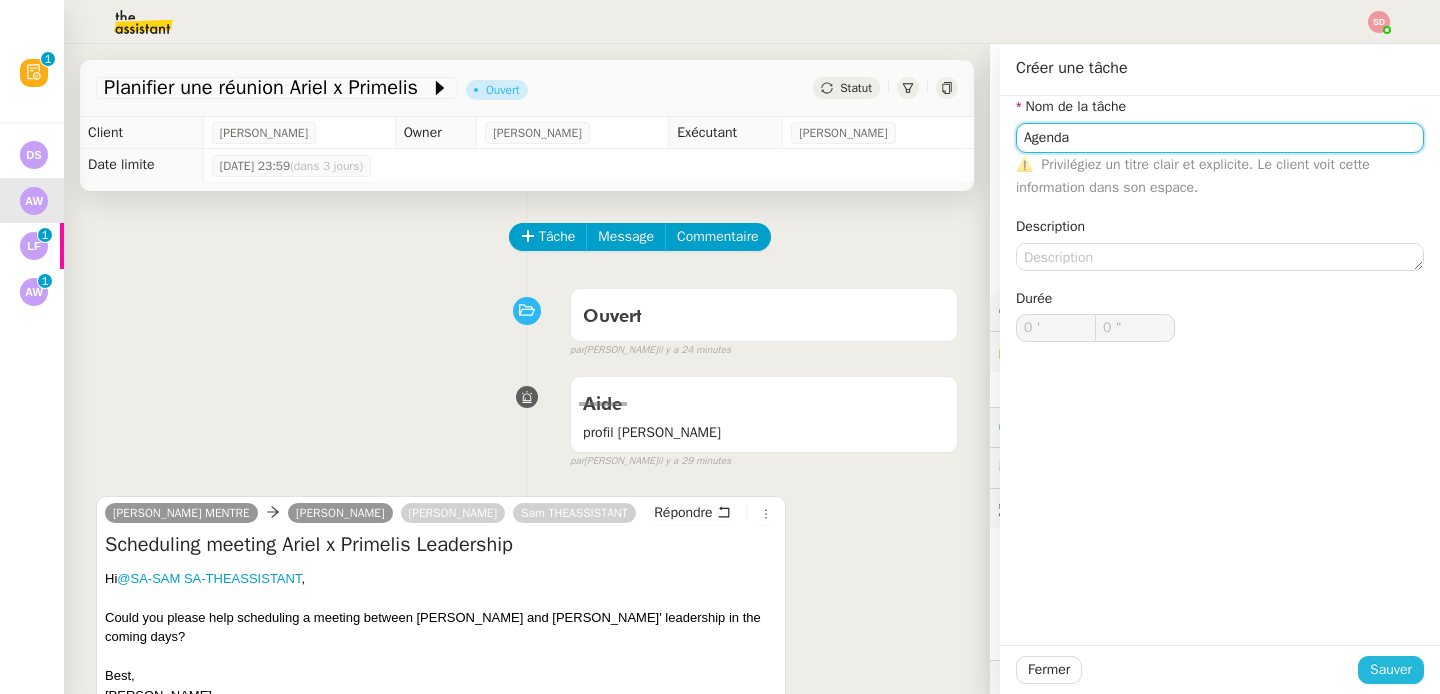type on "Agenda" 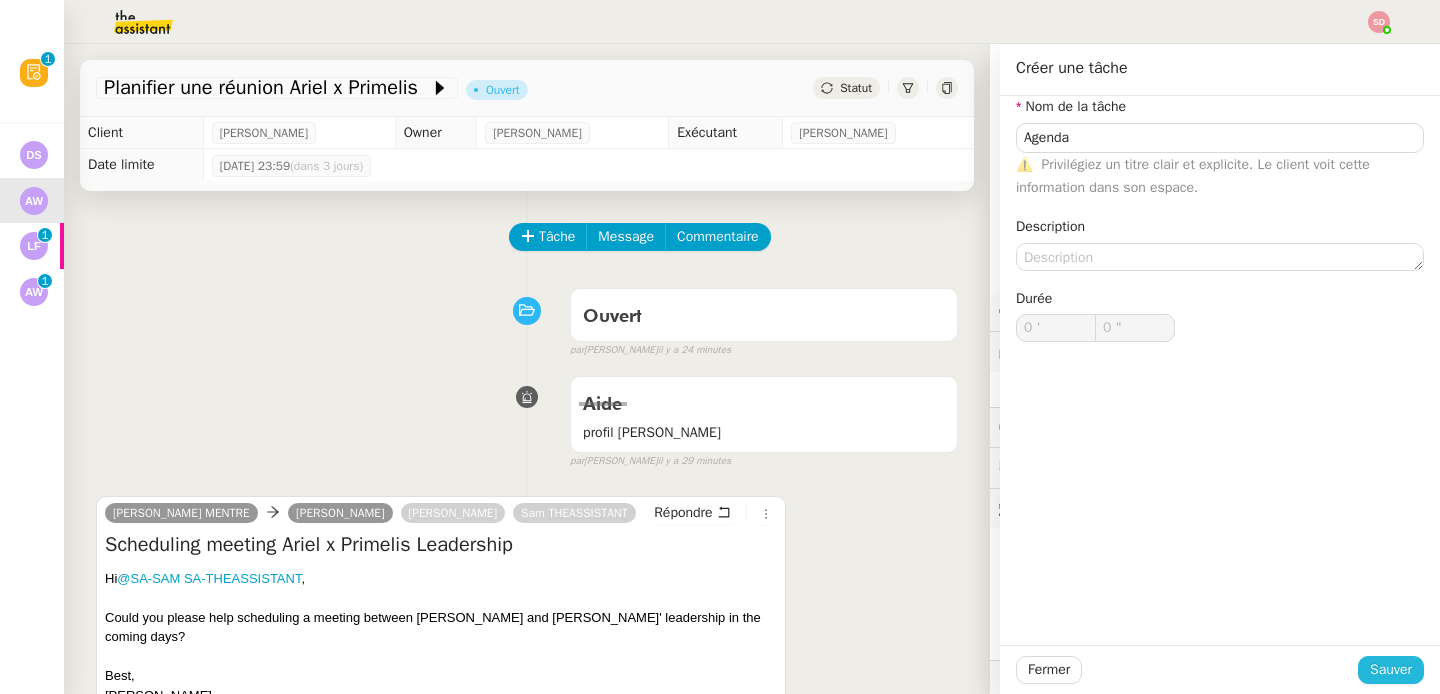 click on "Sauver" 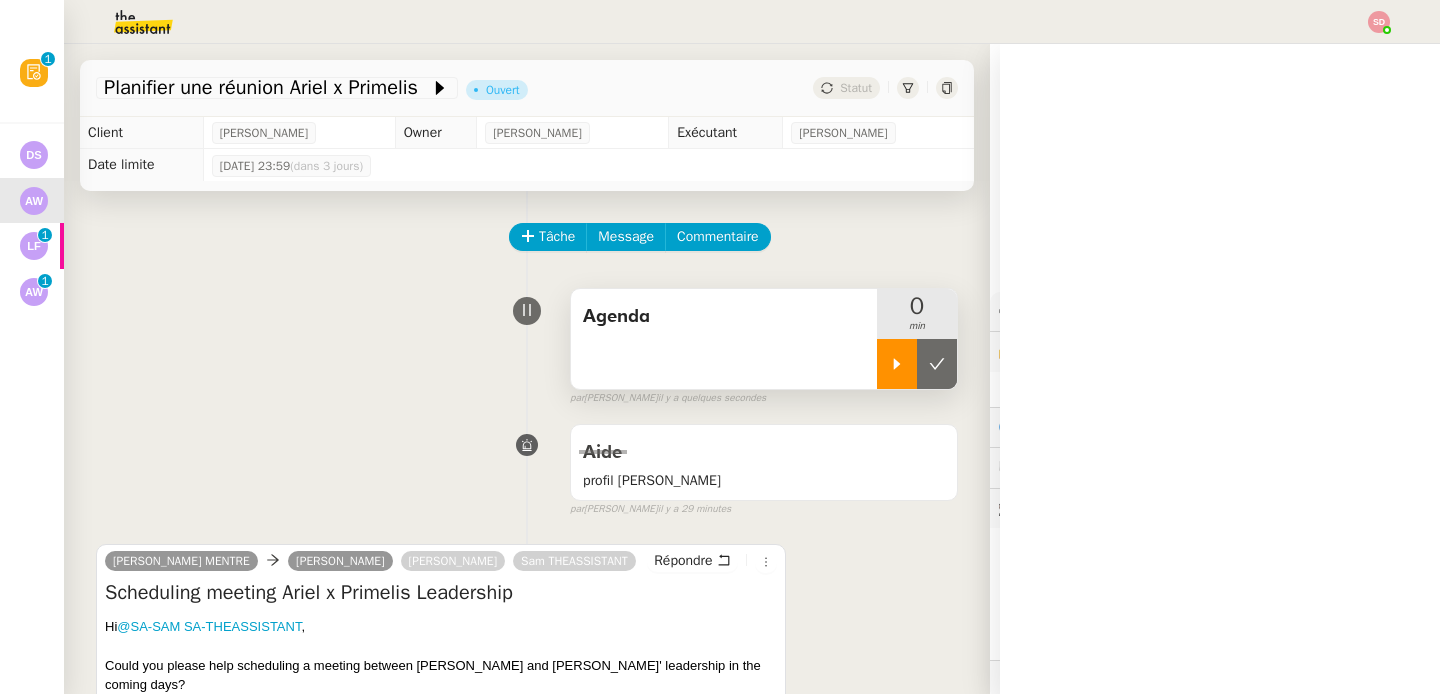 click 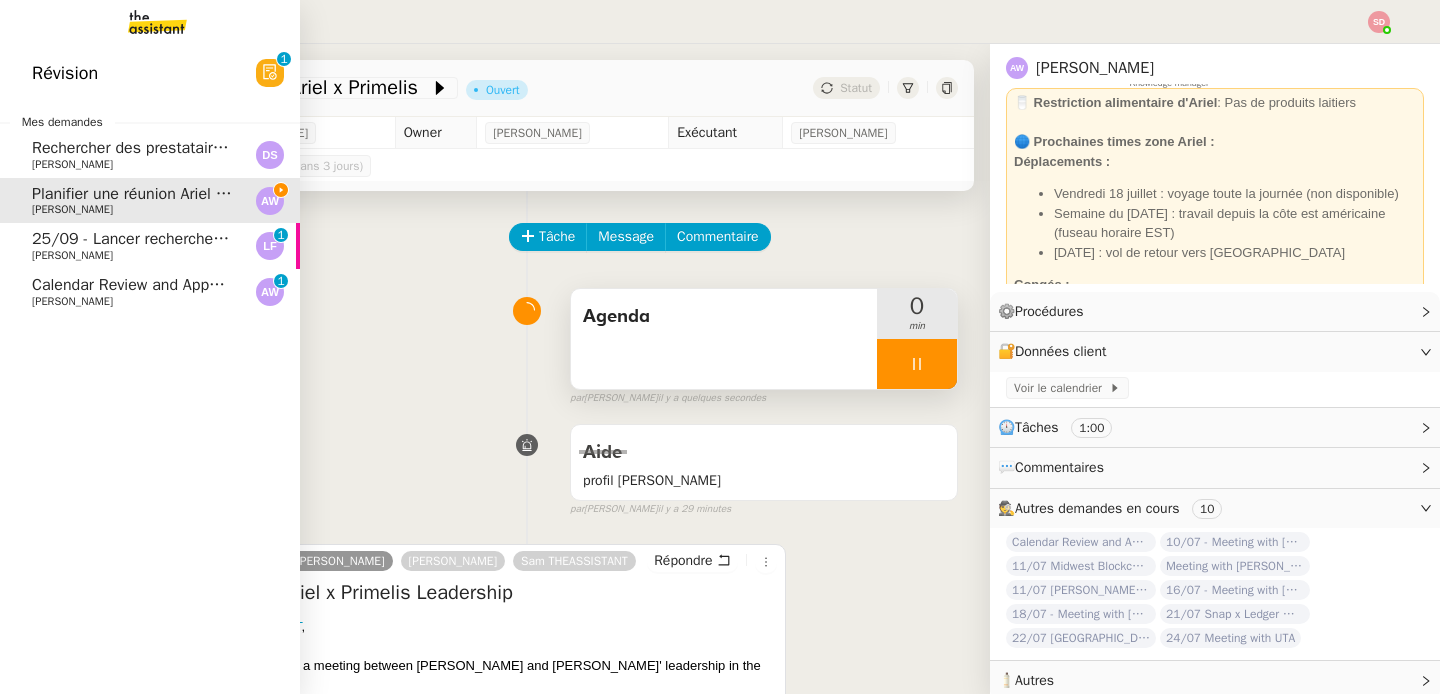 click on "25/09 - Lancer recherche empty leg    Louis Frei     0   1   2   3   4   5   6   7   8   9" 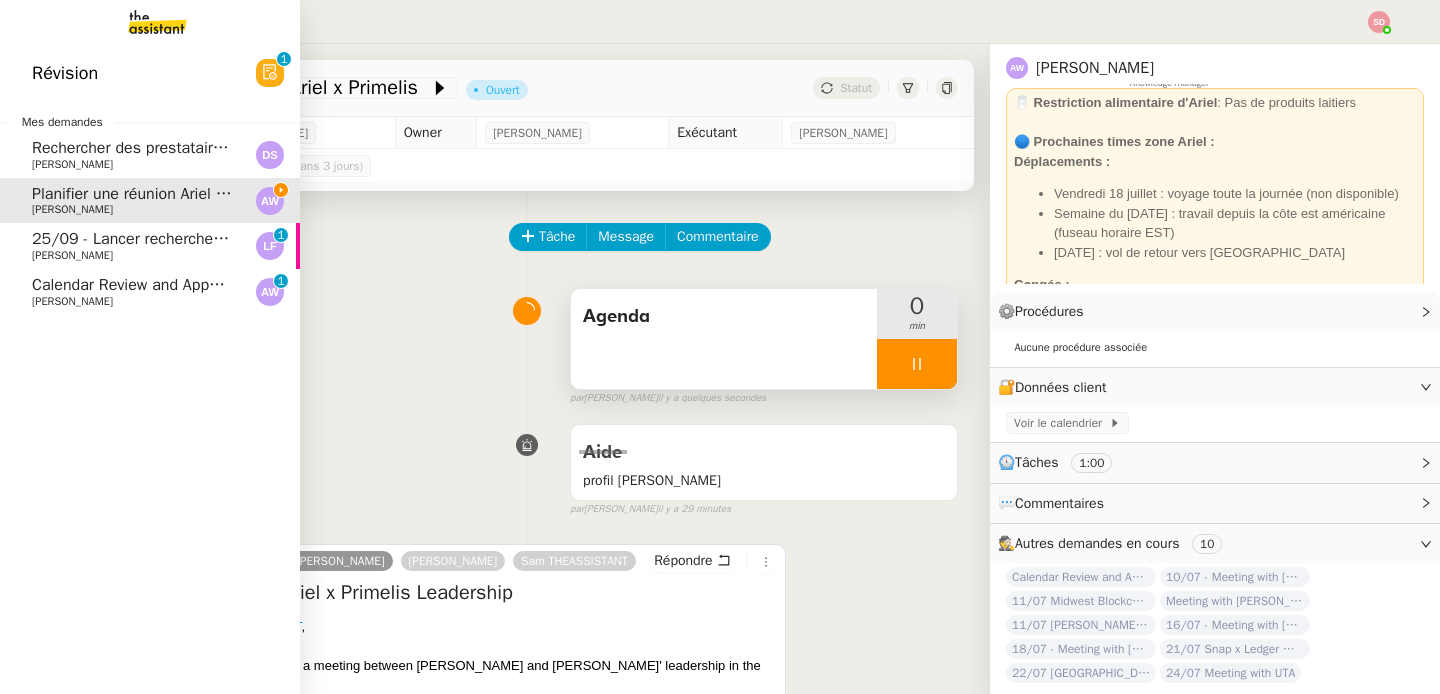 scroll, scrollTop: 86, scrollLeft: 0, axis: vertical 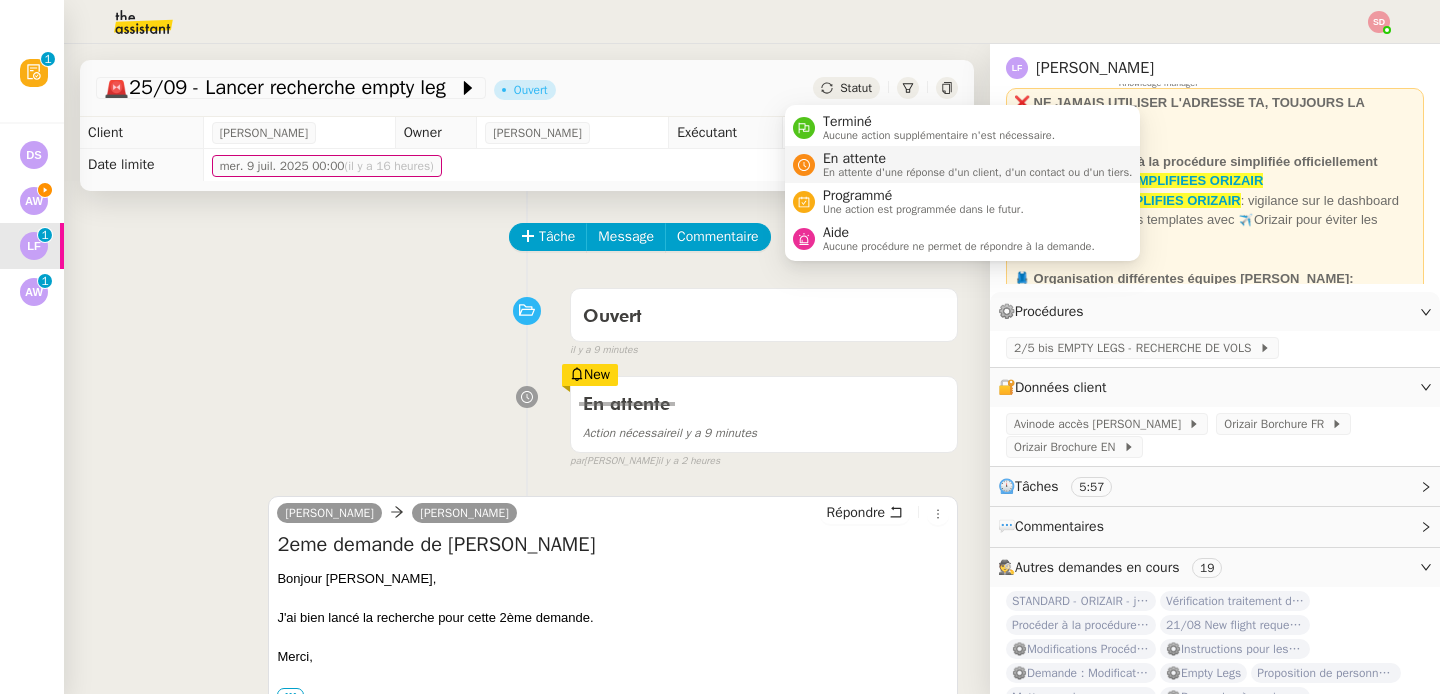click on "En attente En attente d'une réponse d'un client, d'un contact ou d'un tiers." at bounding box center [974, 164] 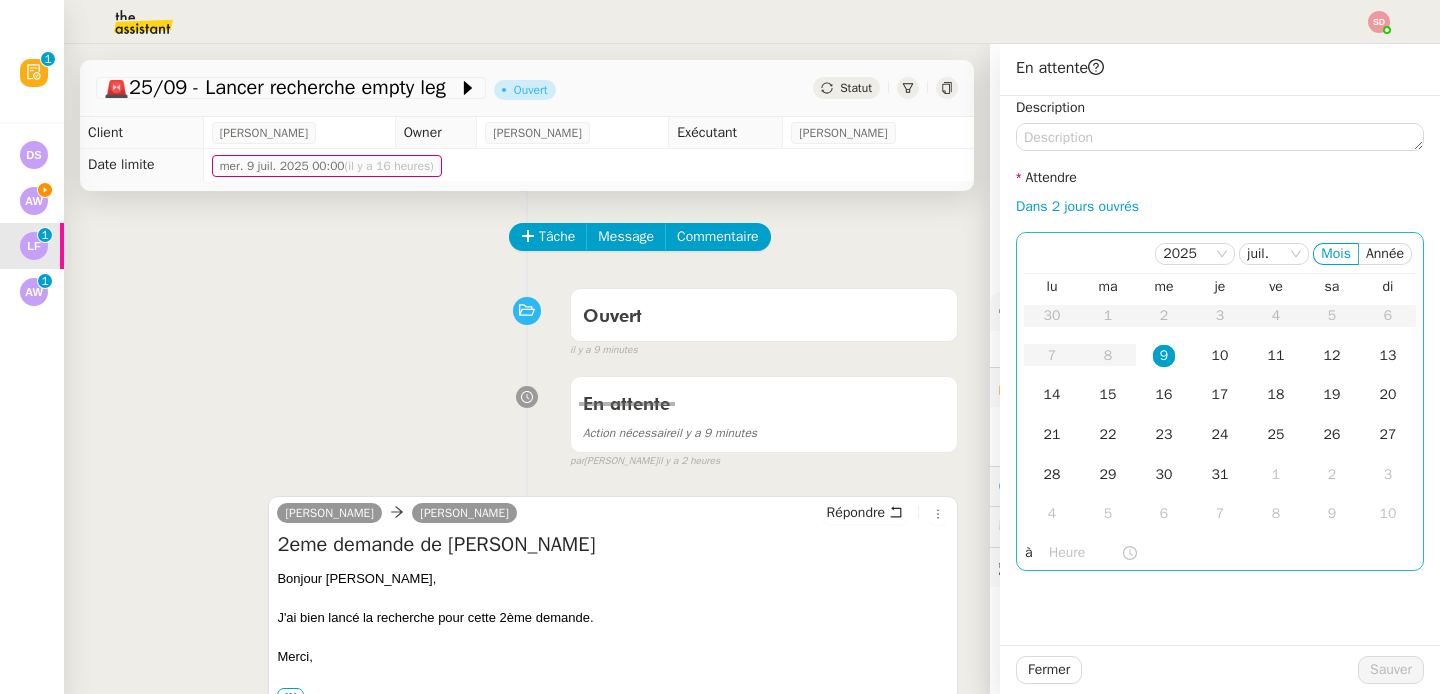 click 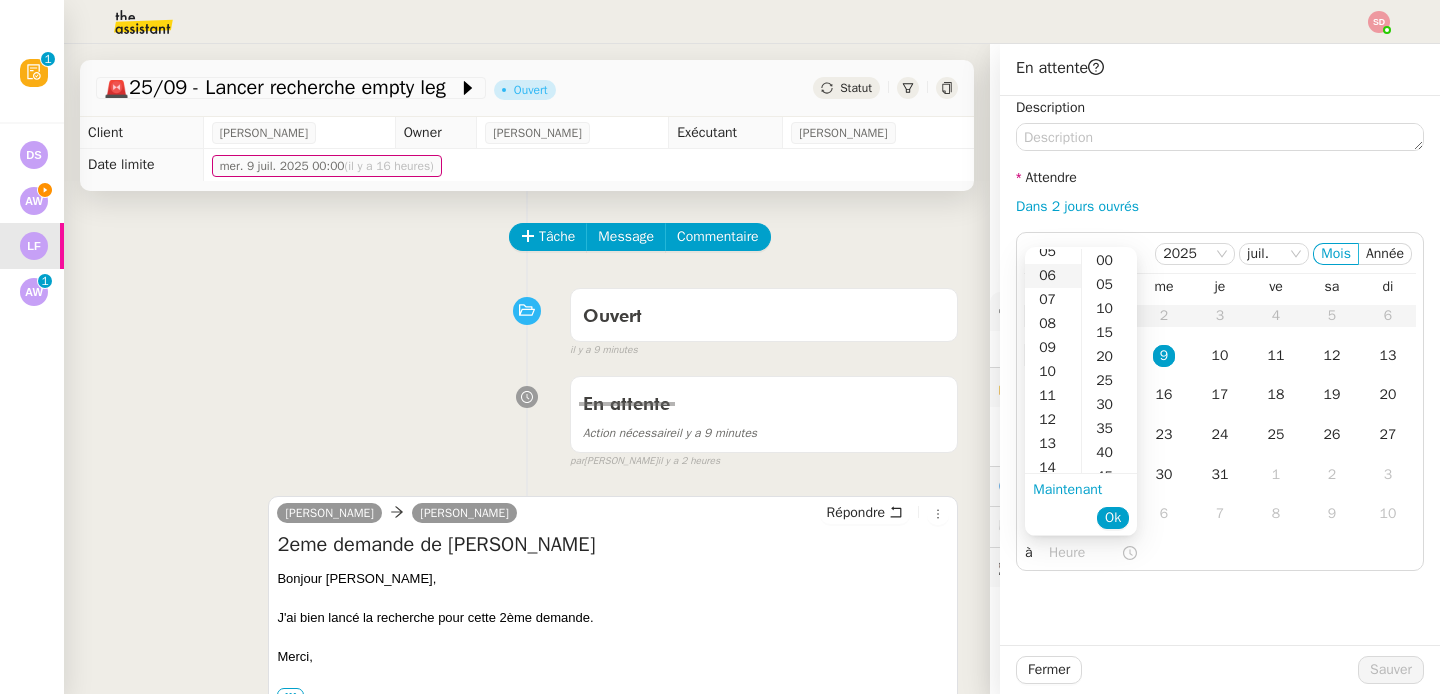scroll, scrollTop: 295, scrollLeft: 0, axis: vertical 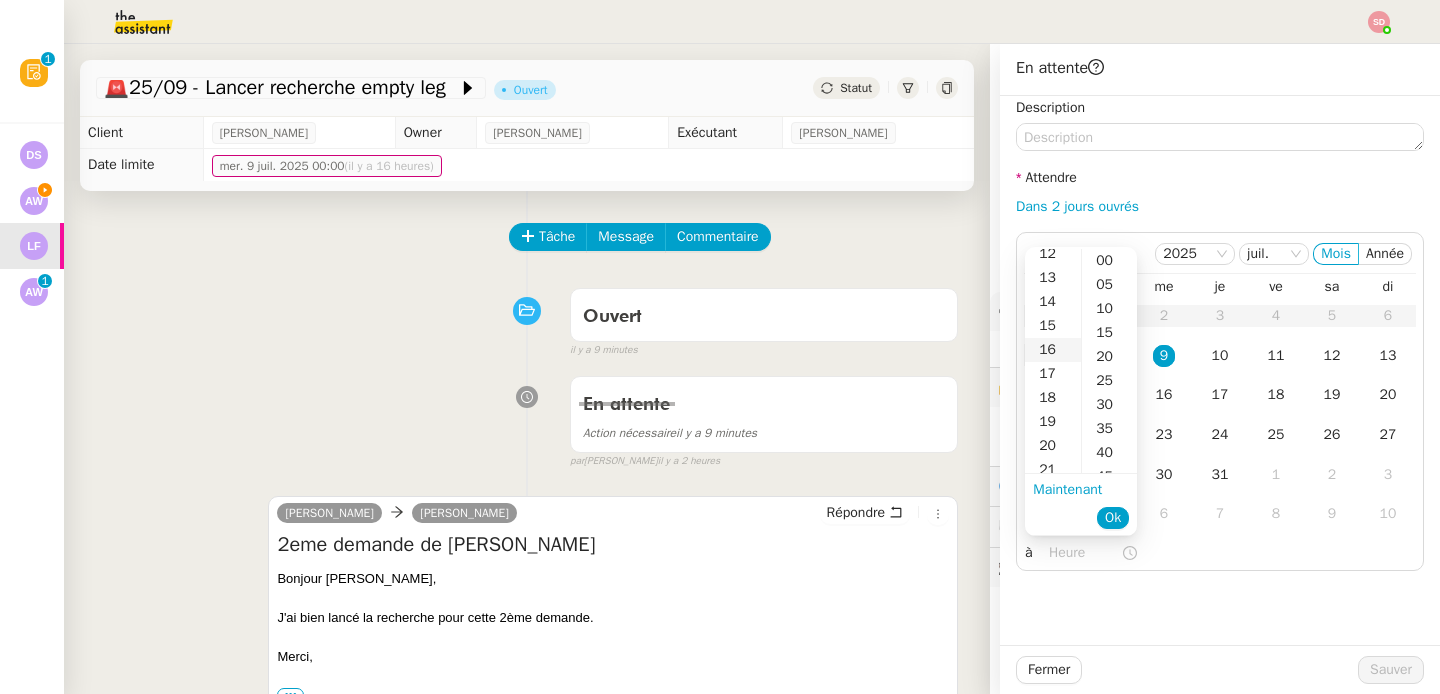 click on "16" at bounding box center (1053, 350) 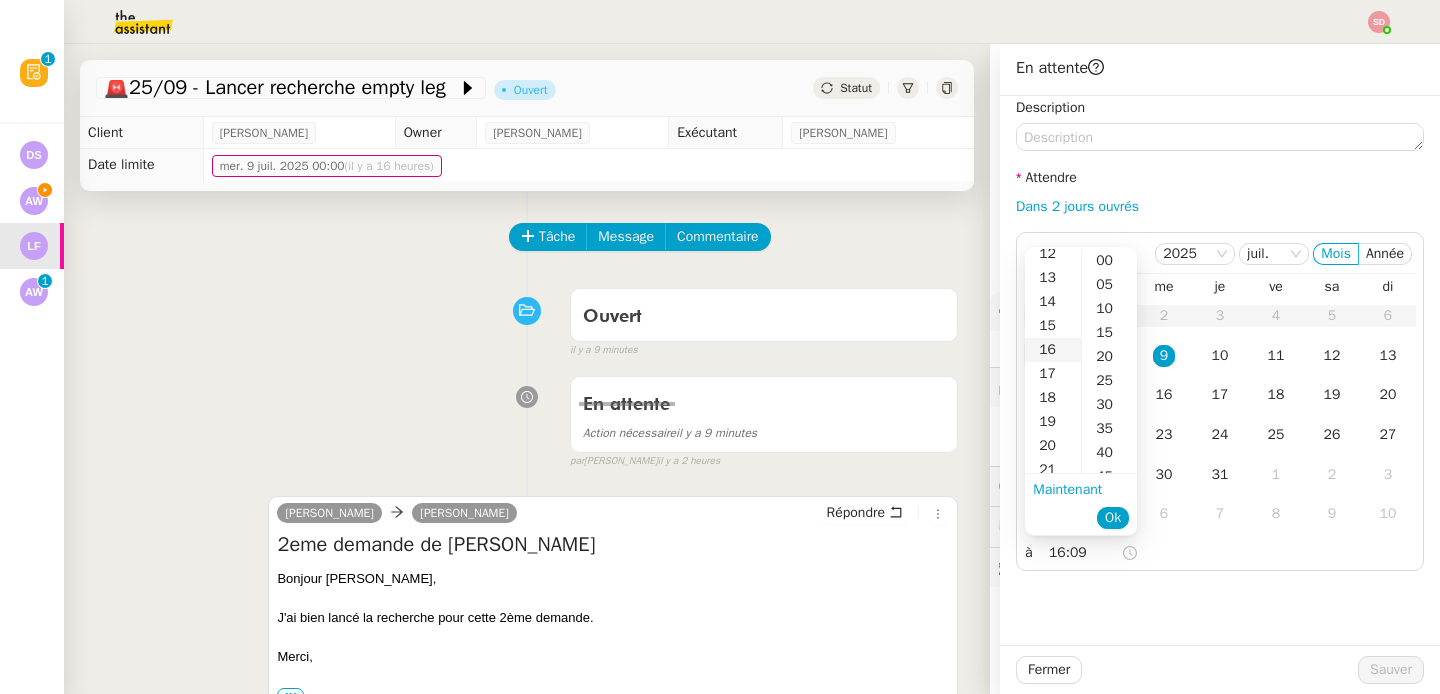 scroll, scrollTop: 384, scrollLeft: 0, axis: vertical 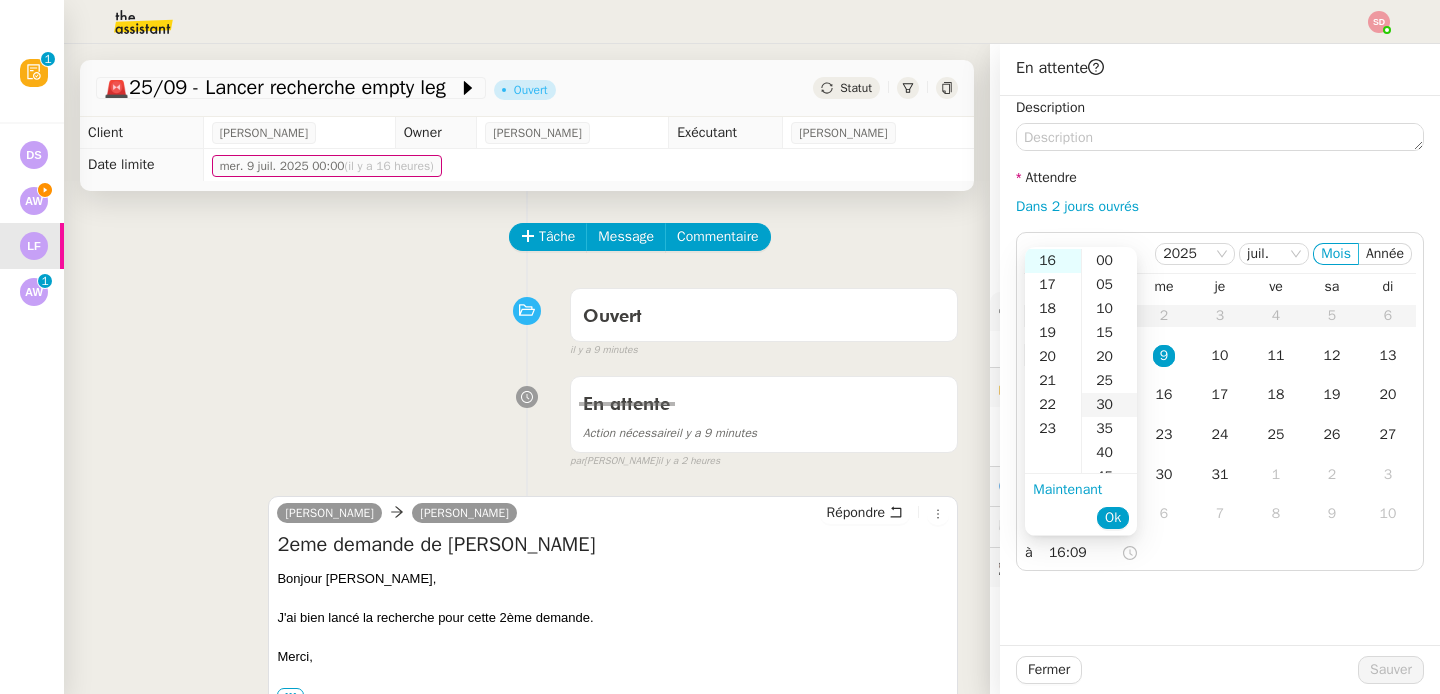 click on "30" at bounding box center [1109, 405] 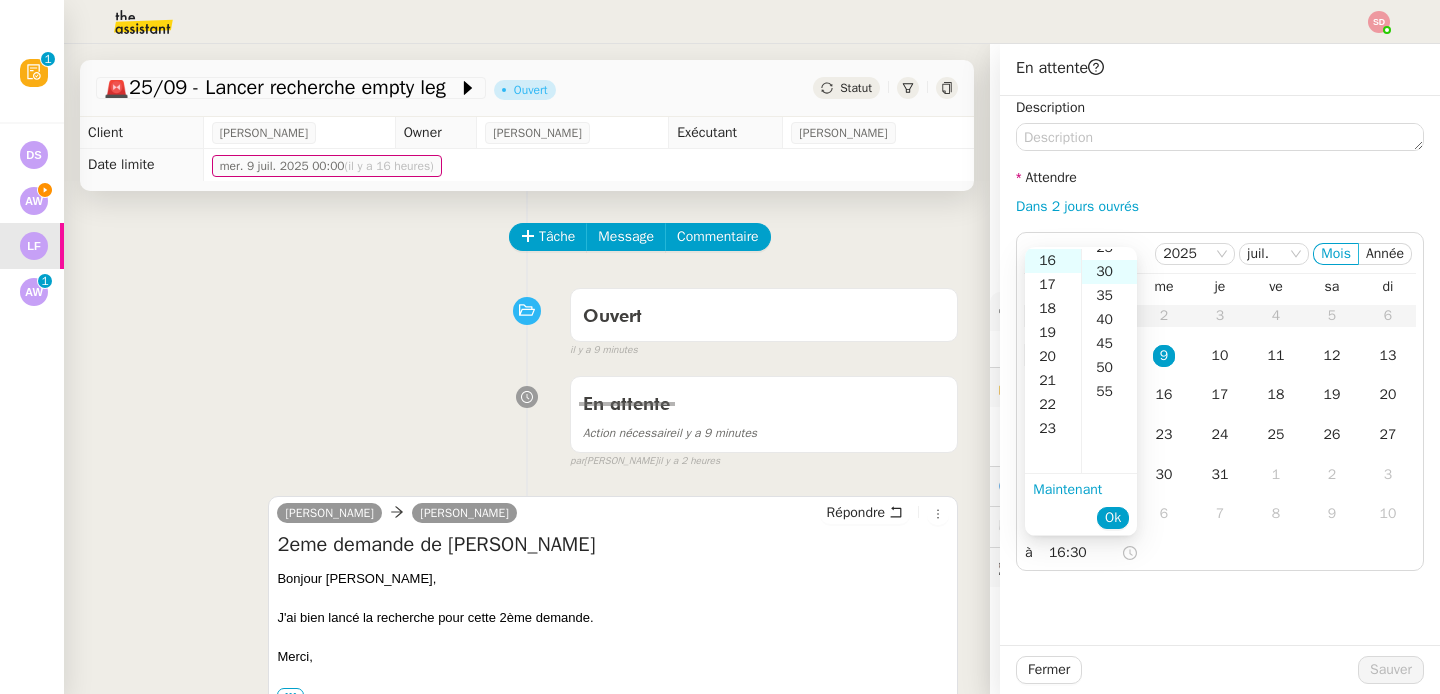 scroll, scrollTop: 144, scrollLeft: 0, axis: vertical 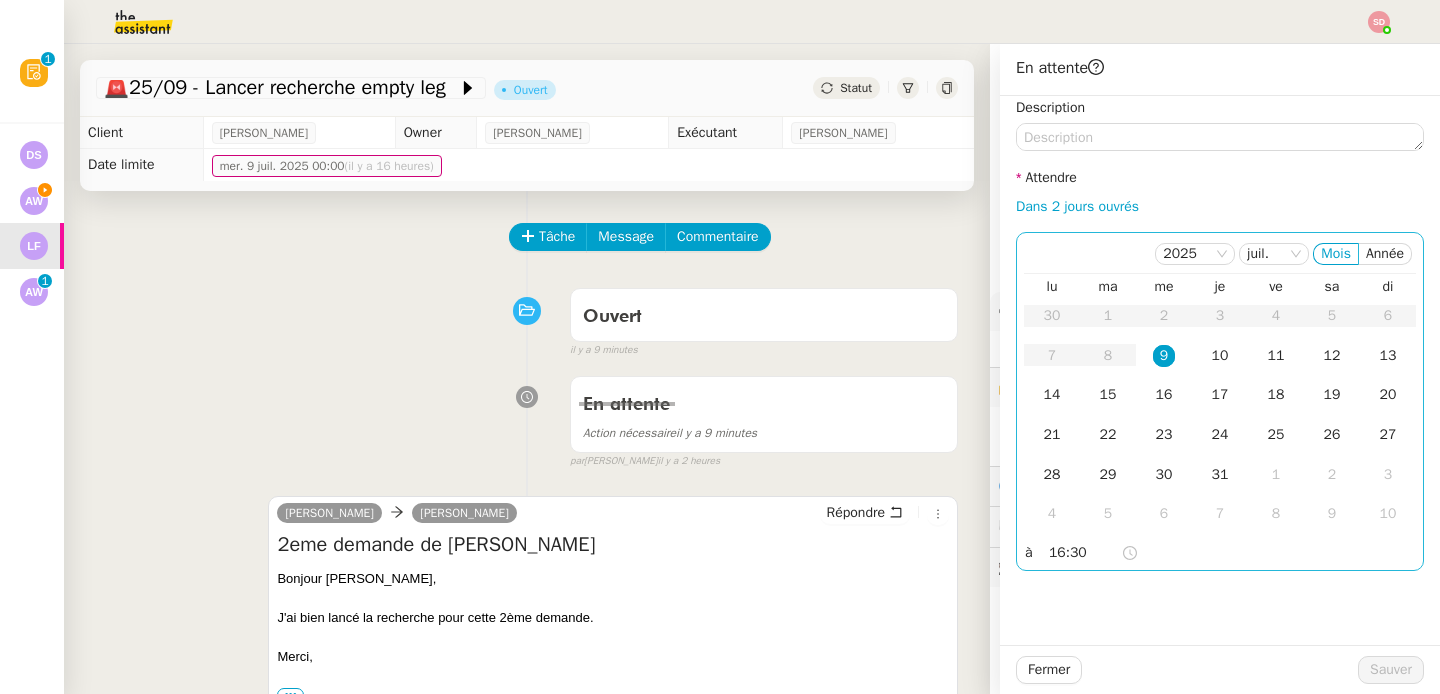 click on "9" 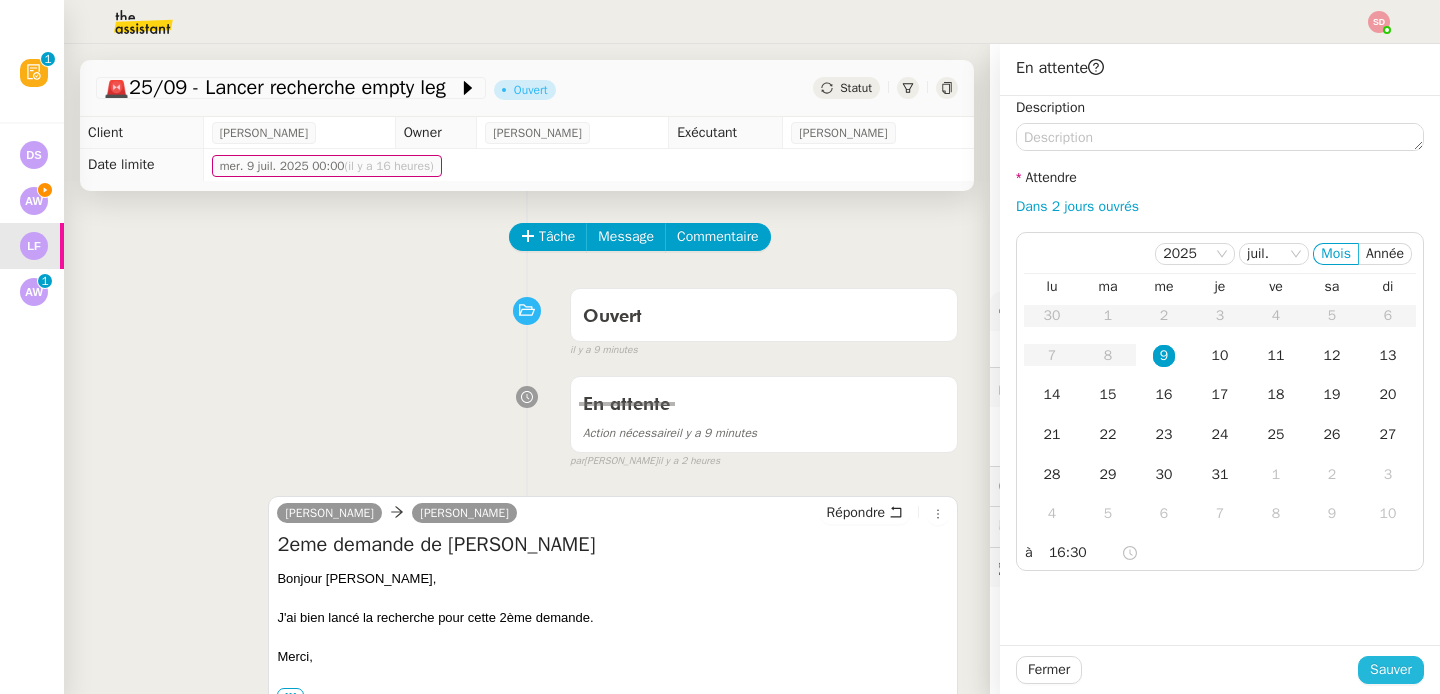 click on "Sauver" 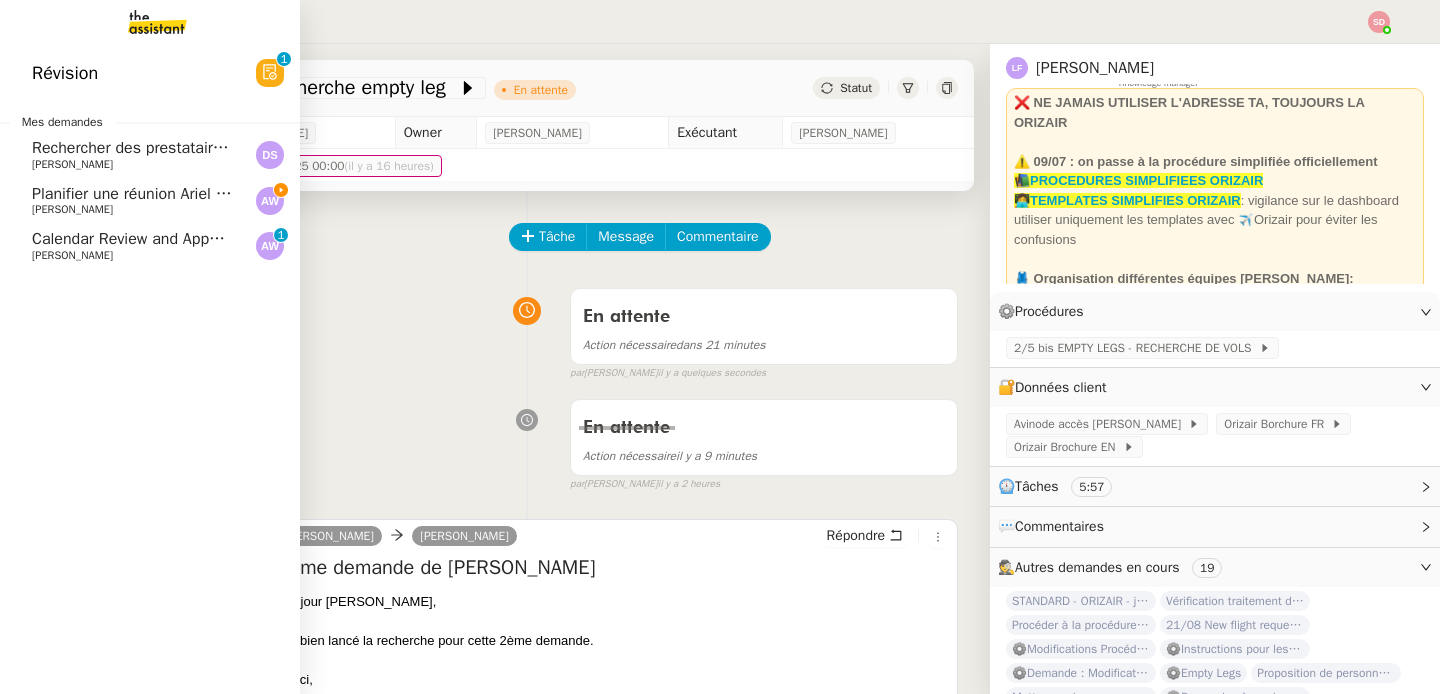click on "Planifier une réunion Ariel x Primelis" 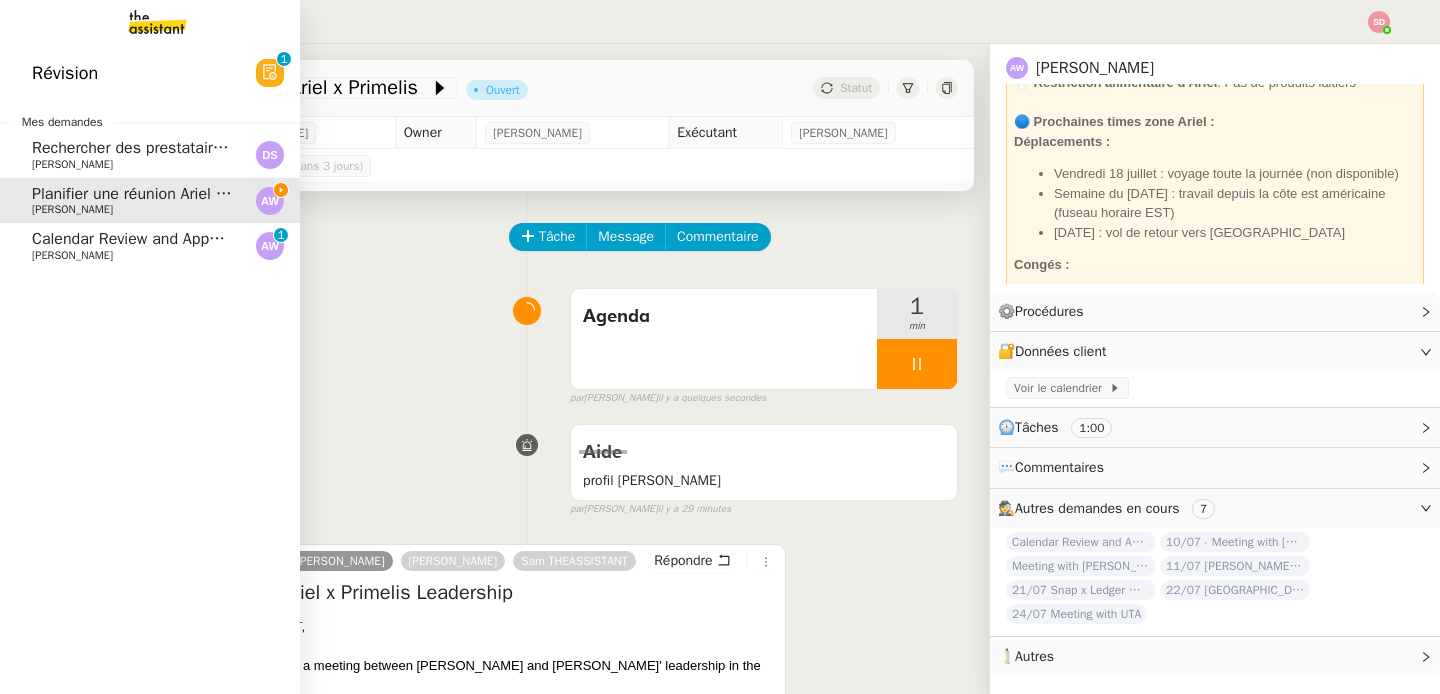 scroll, scrollTop: 66, scrollLeft: 0, axis: vertical 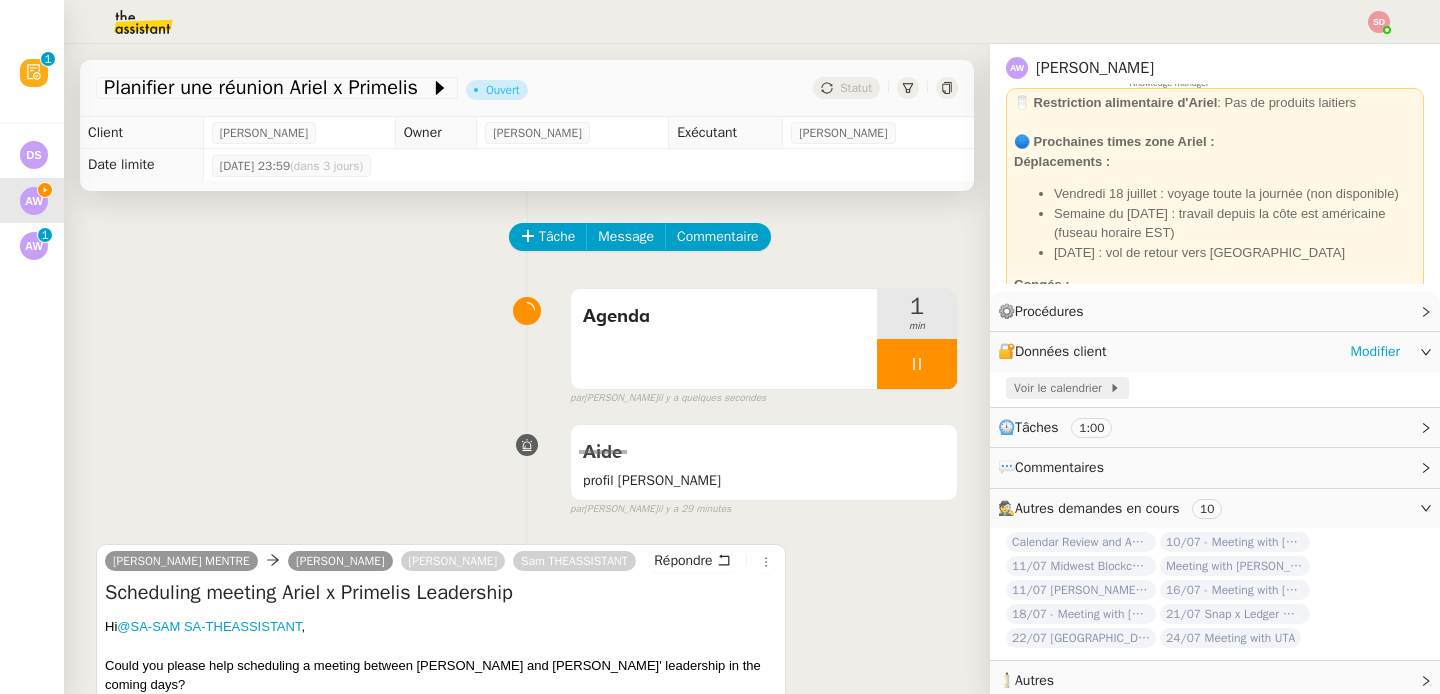 click 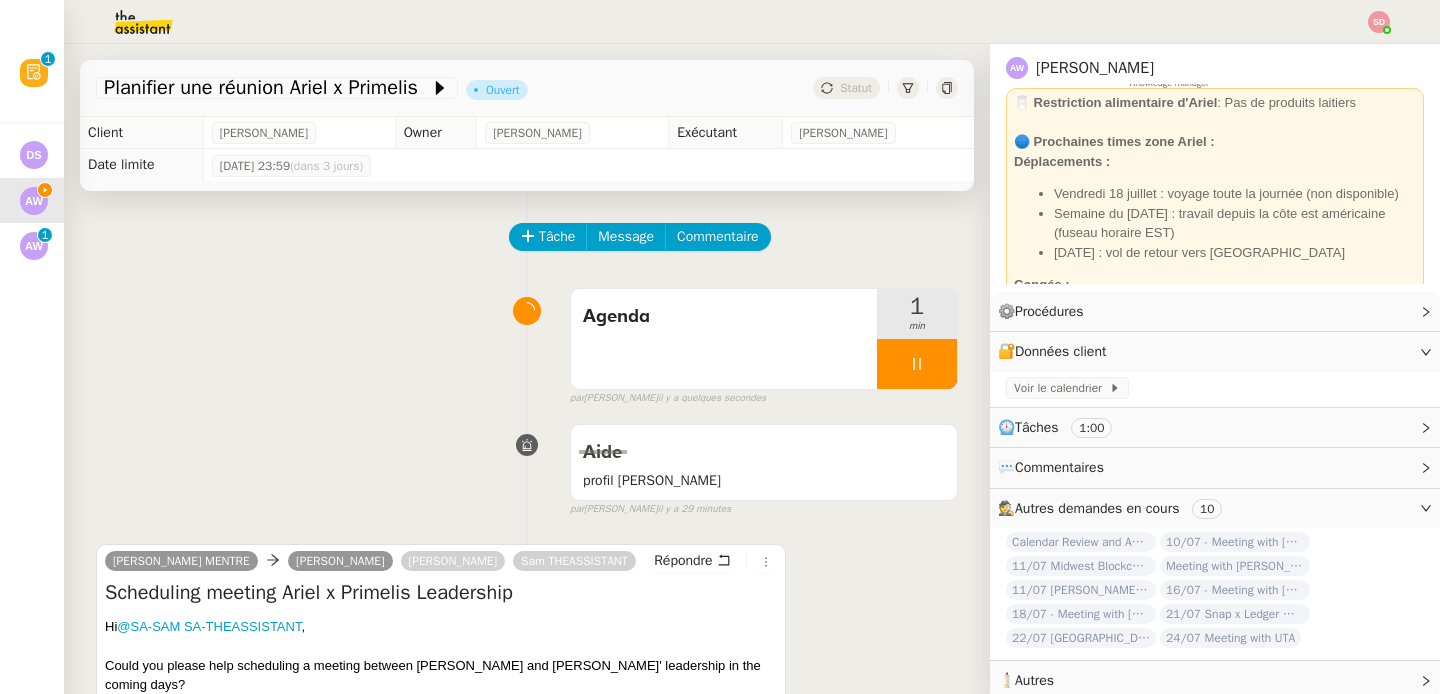 scroll, scrollTop: 313, scrollLeft: 0, axis: vertical 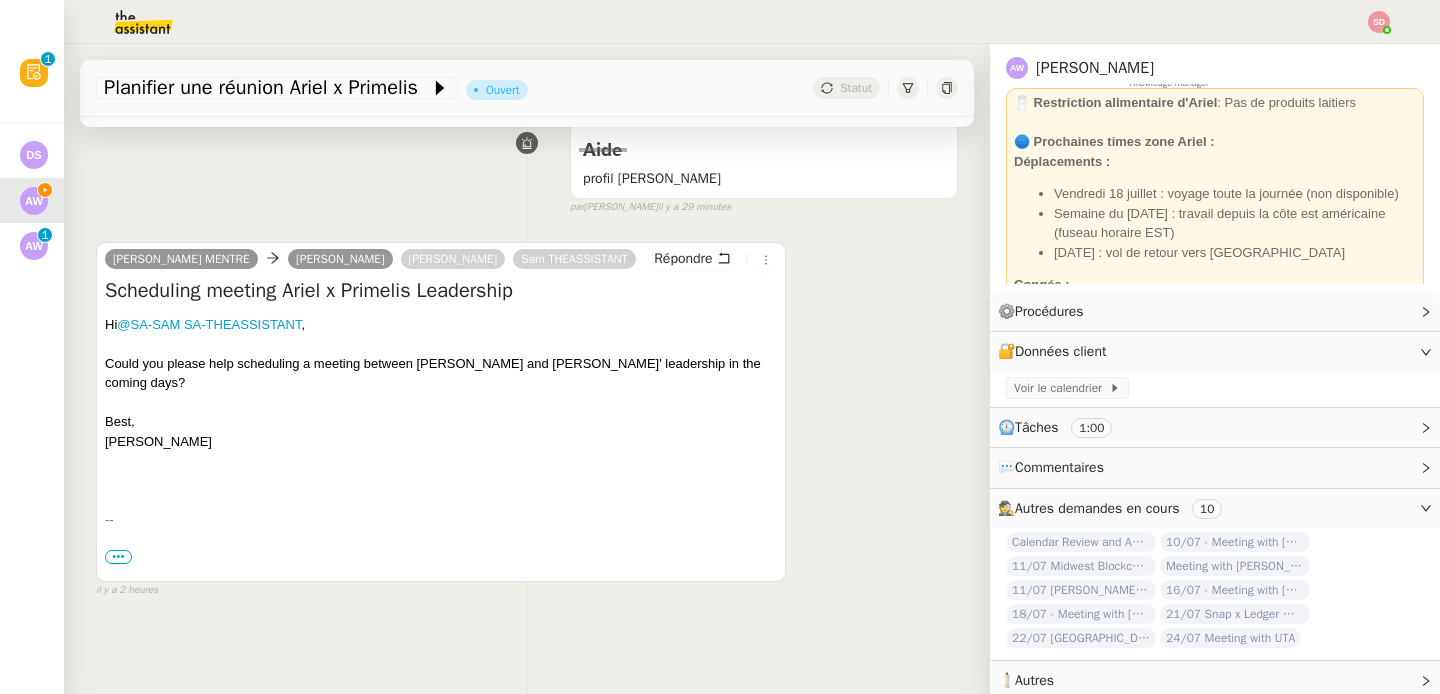 click on "•••" at bounding box center (118, 558) 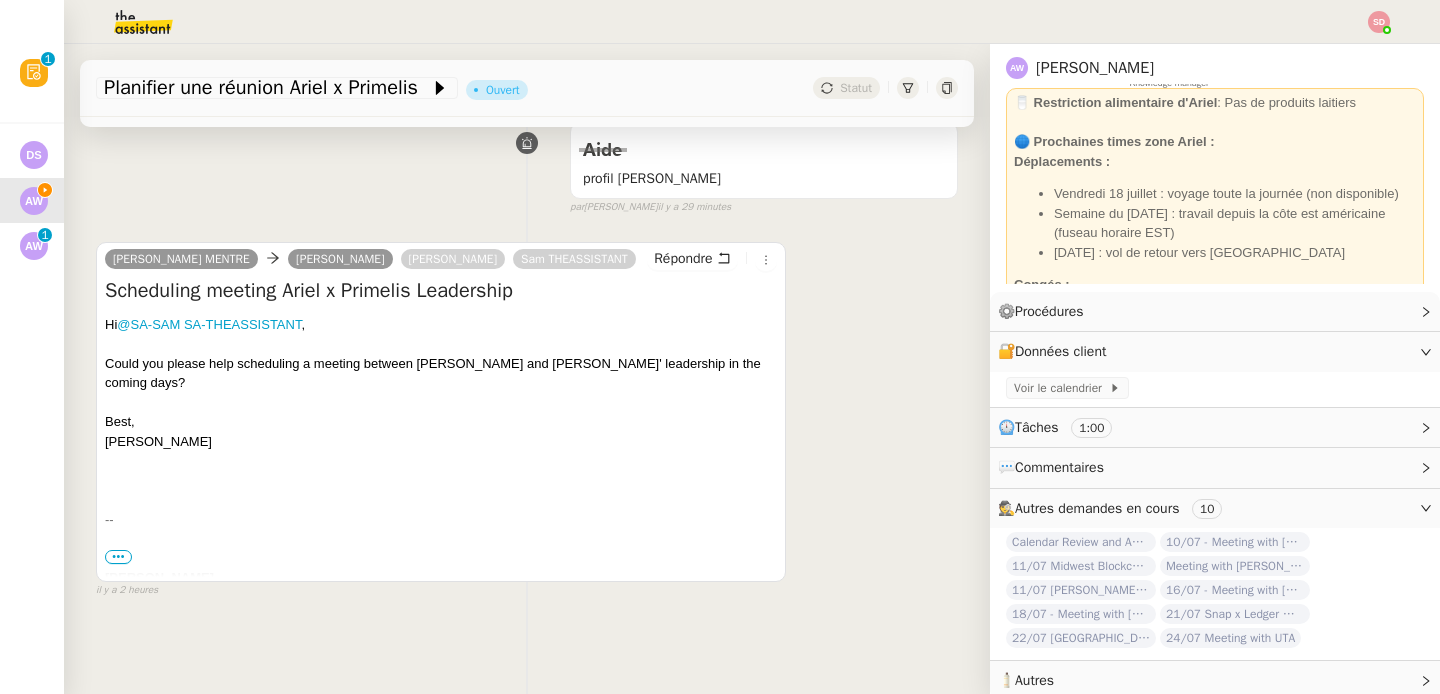 click on "•••" at bounding box center [118, 557] 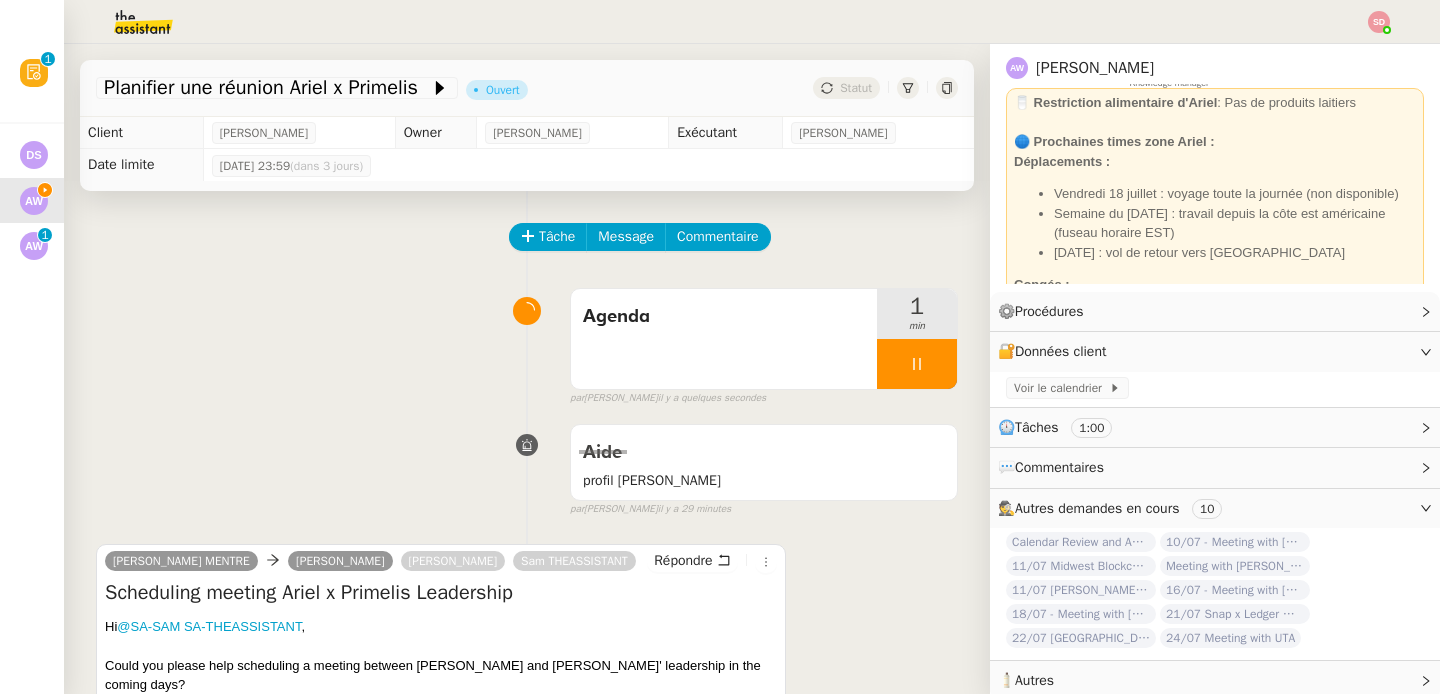 scroll, scrollTop: 188, scrollLeft: 0, axis: vertical 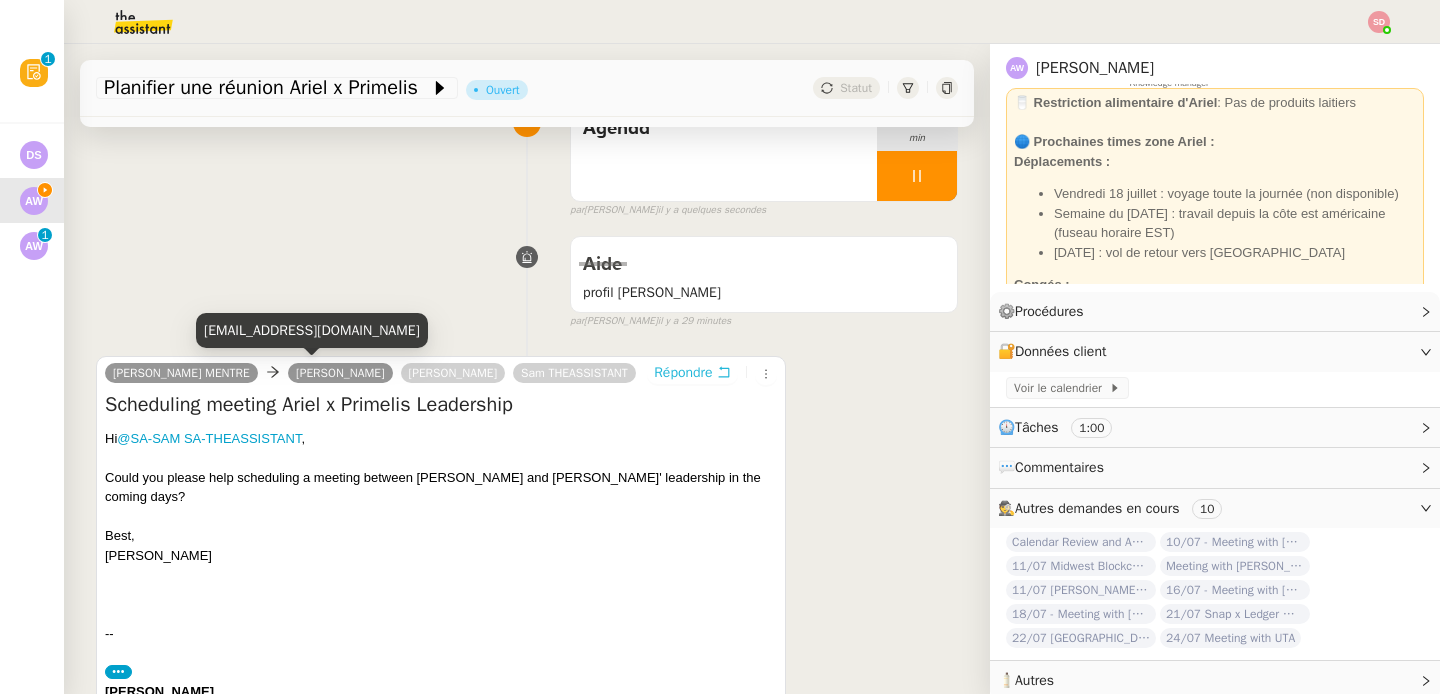 click on "Répondre" at bounding box center (683, 373) 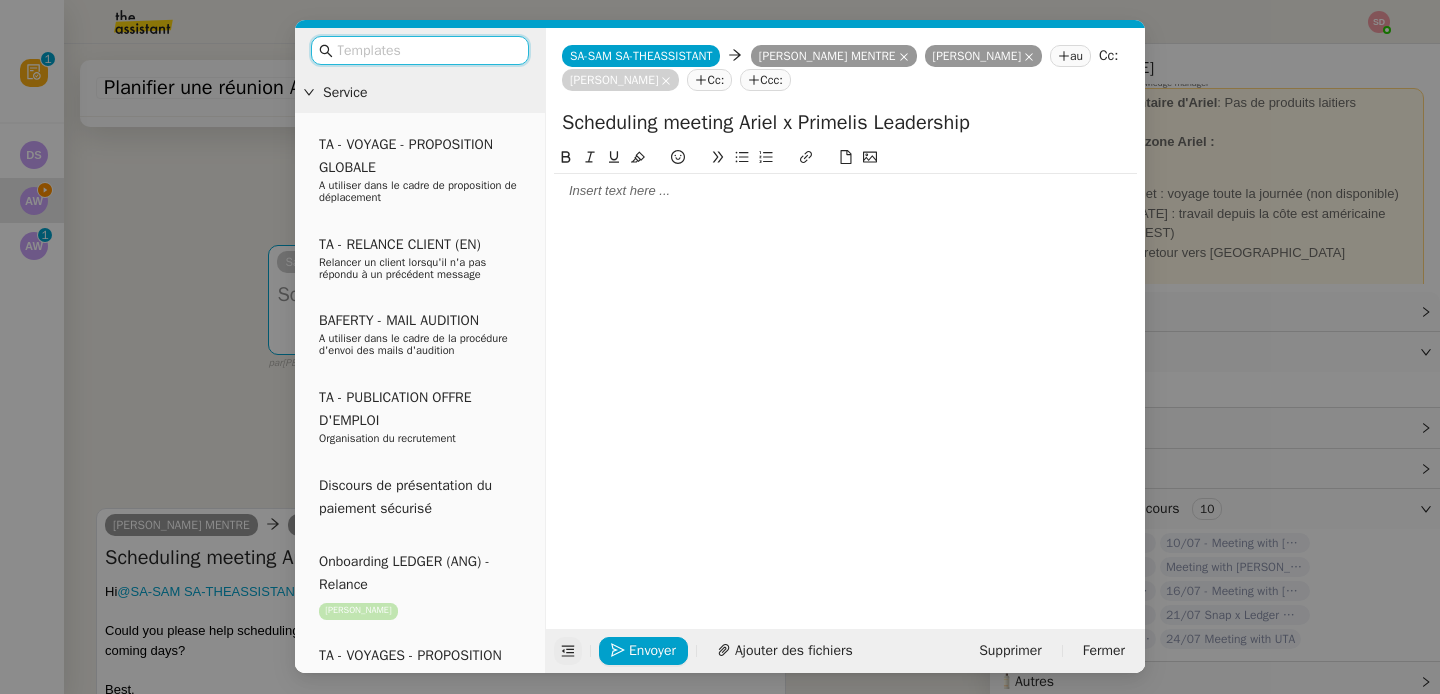 click 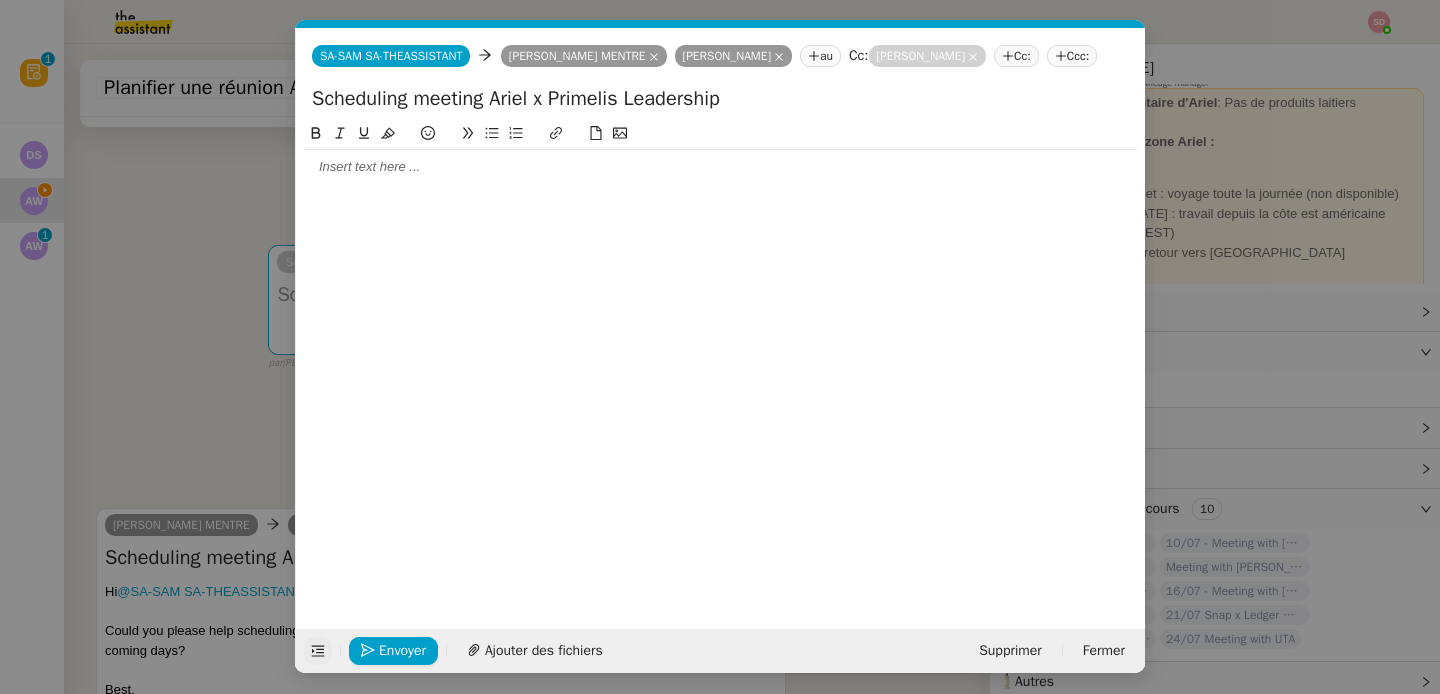 click 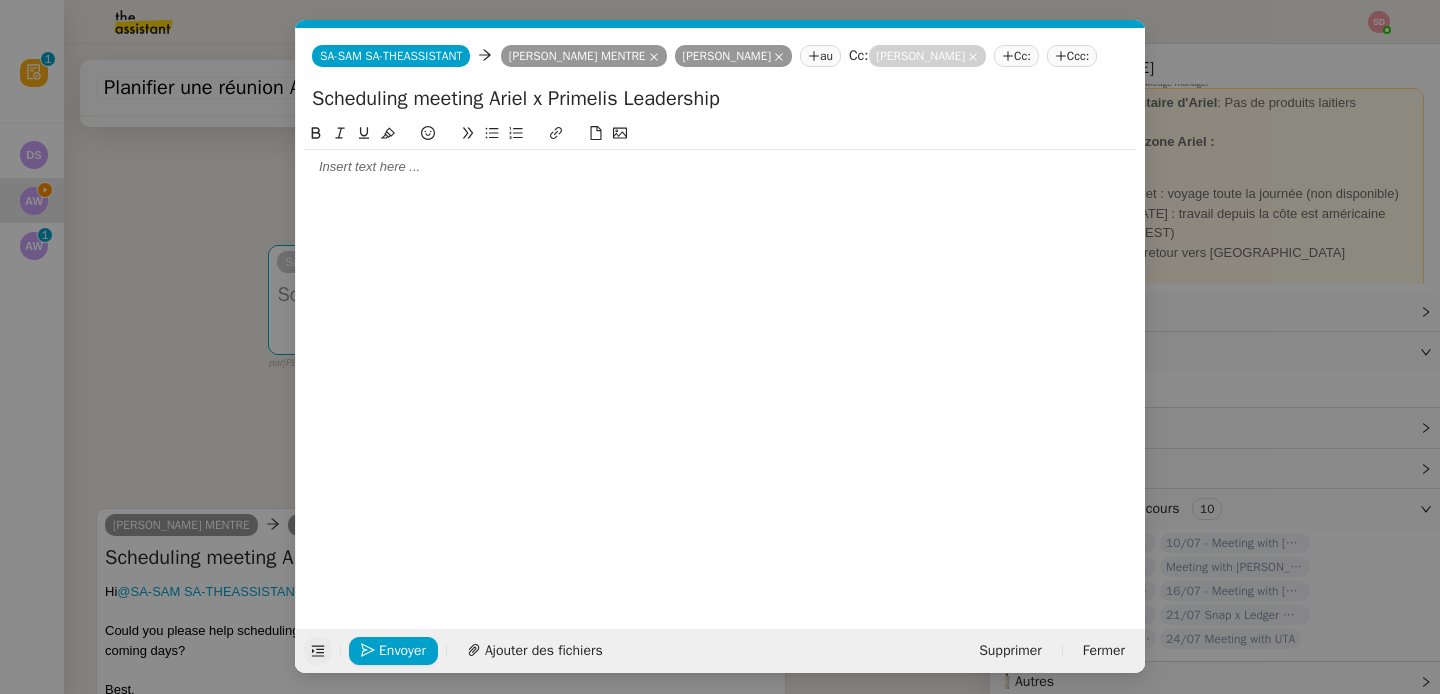 type 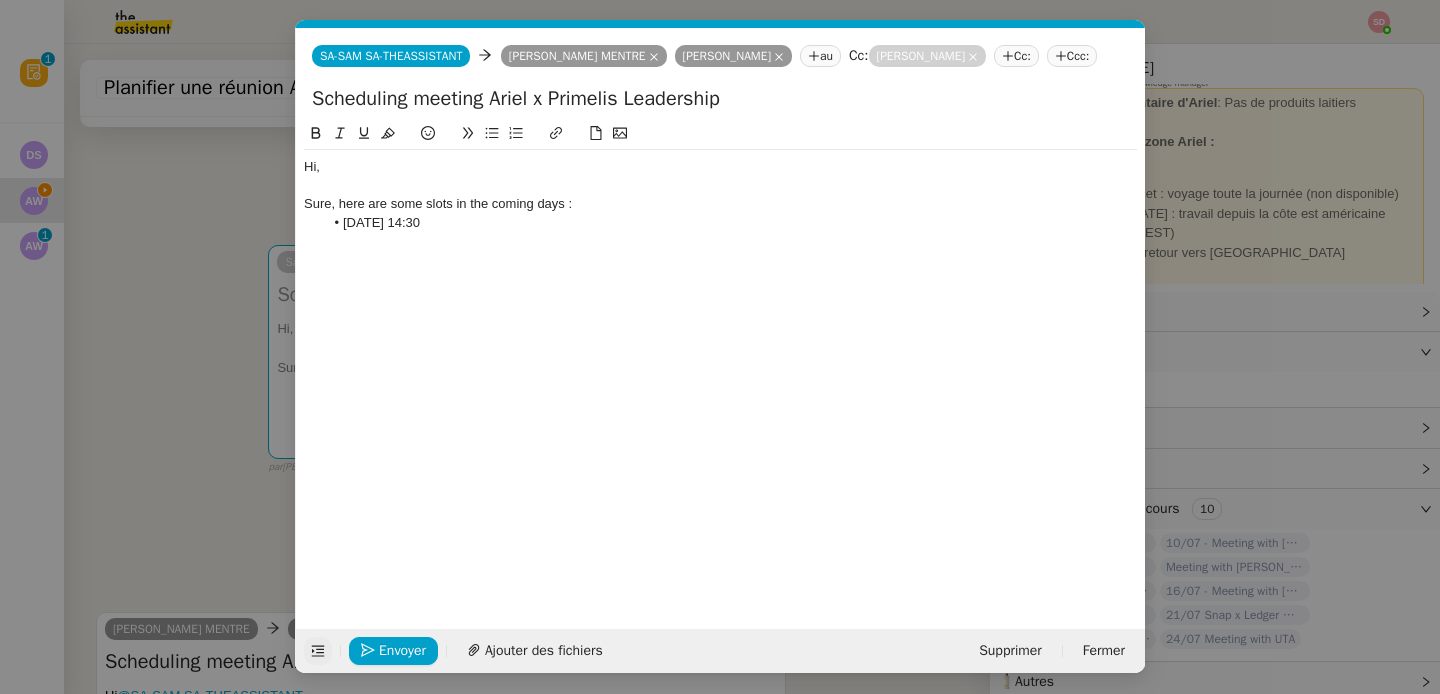 click on "Sure, here are some slots in the coming days :" 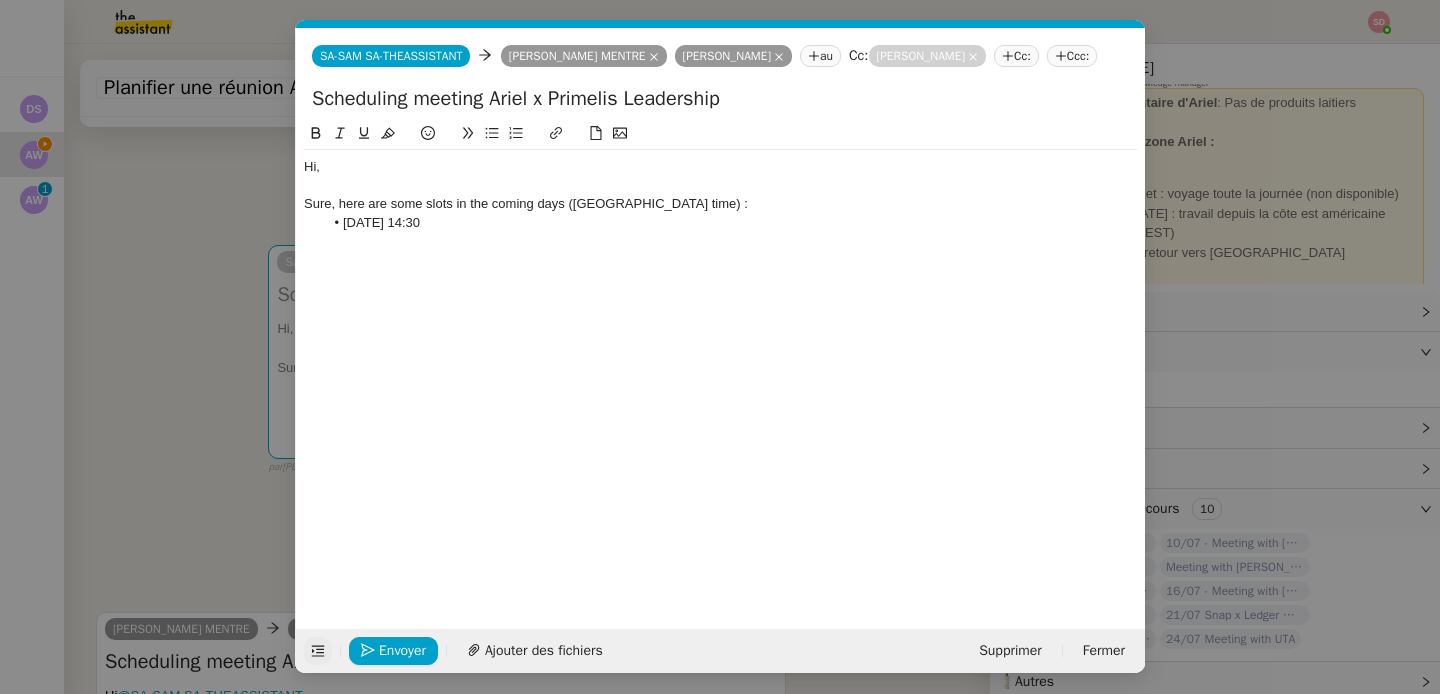 click on "July 17th at 14:30" 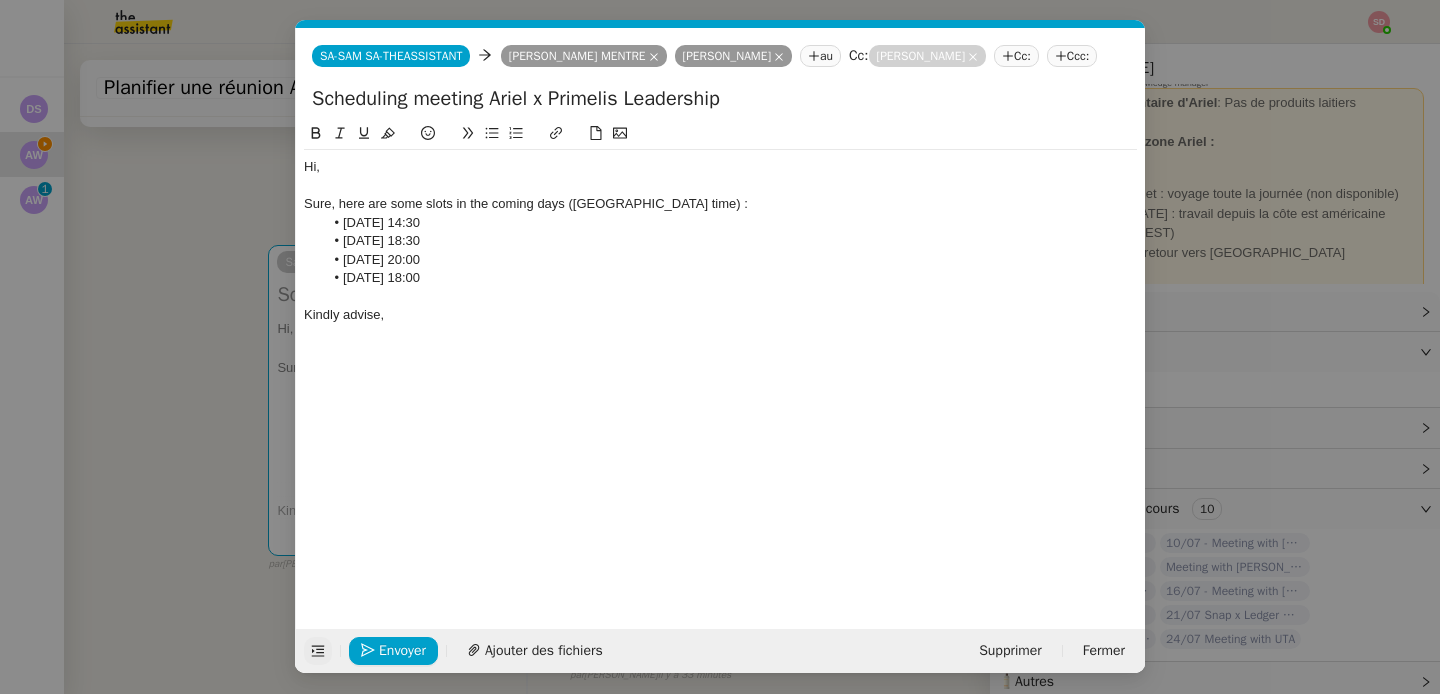 drag, startPoint x: 507, startPoint y: 100, endPoint x: 778, endPoint y: 88, distance: 271.26556 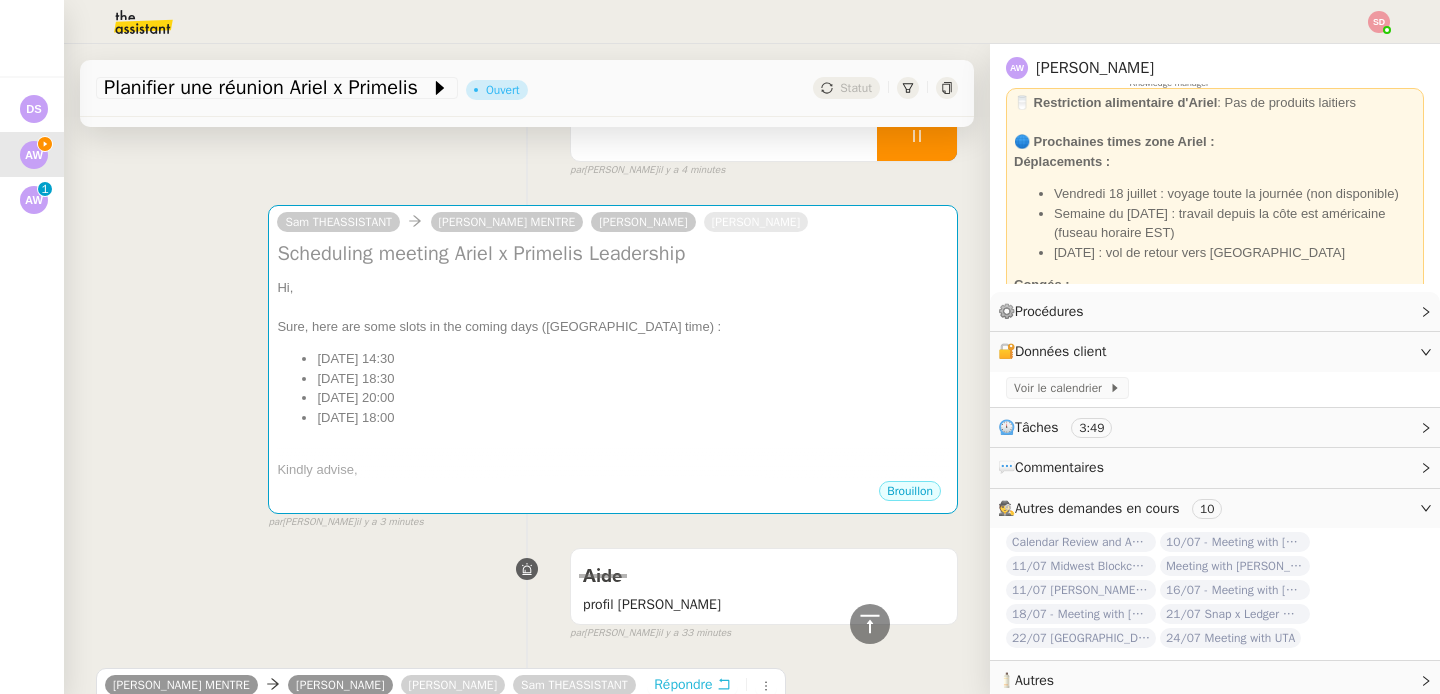 scroll, scrollTop: 0, scrollLeft: 0, axis: both 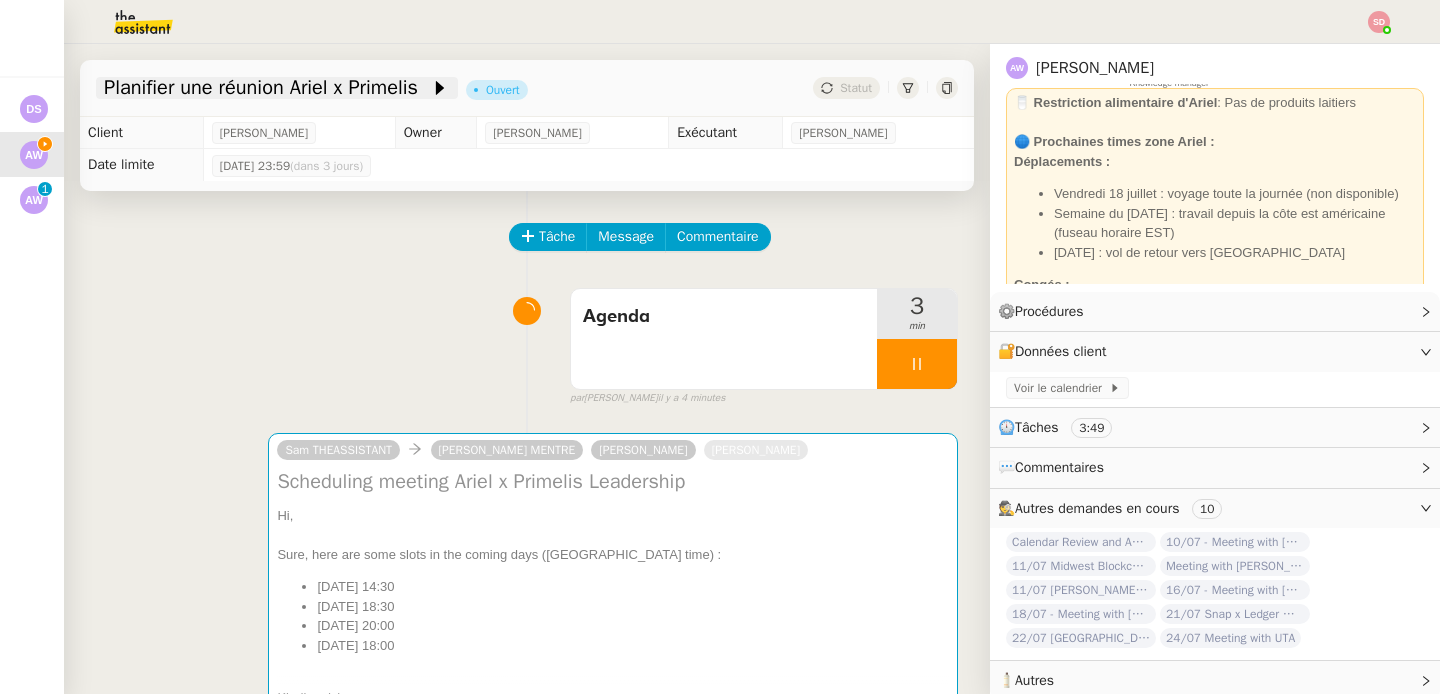 click on "Planifier une réunion Ariel x Primelis" 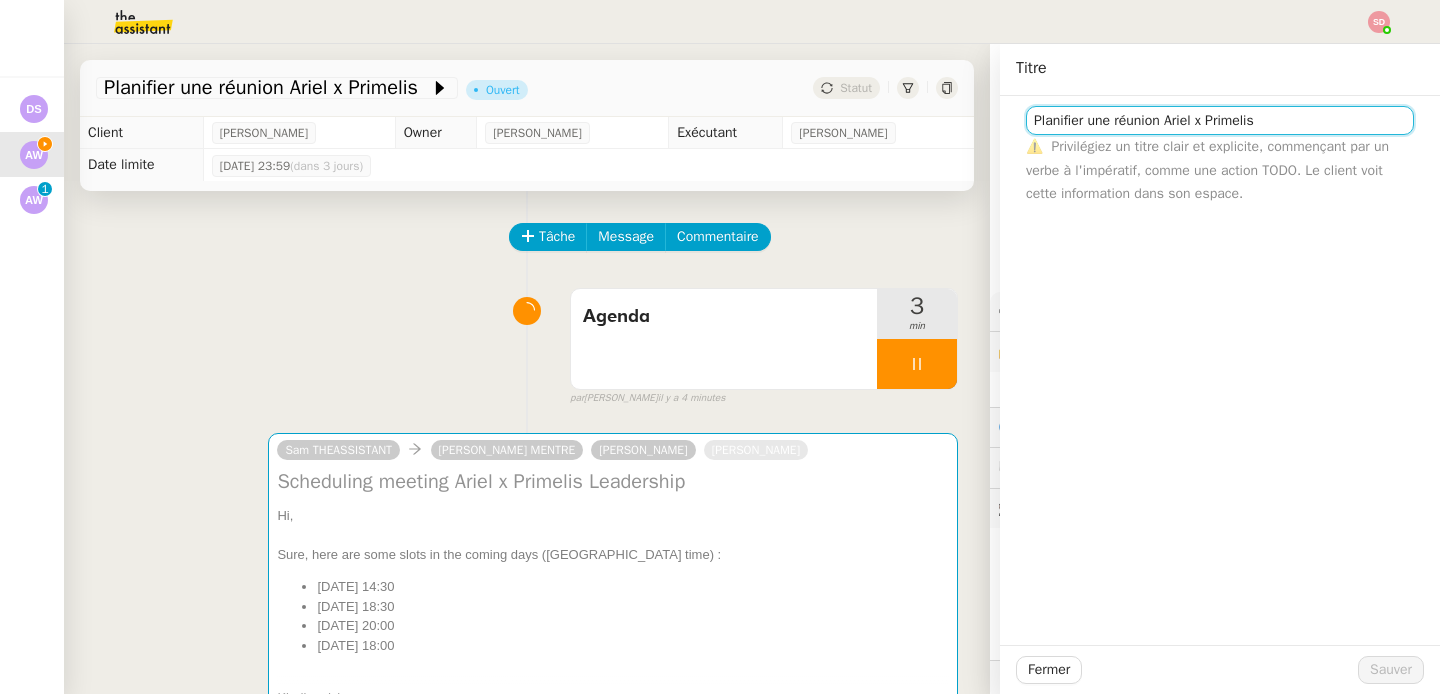click on "Planifier une réunion Ariel x Primelis" 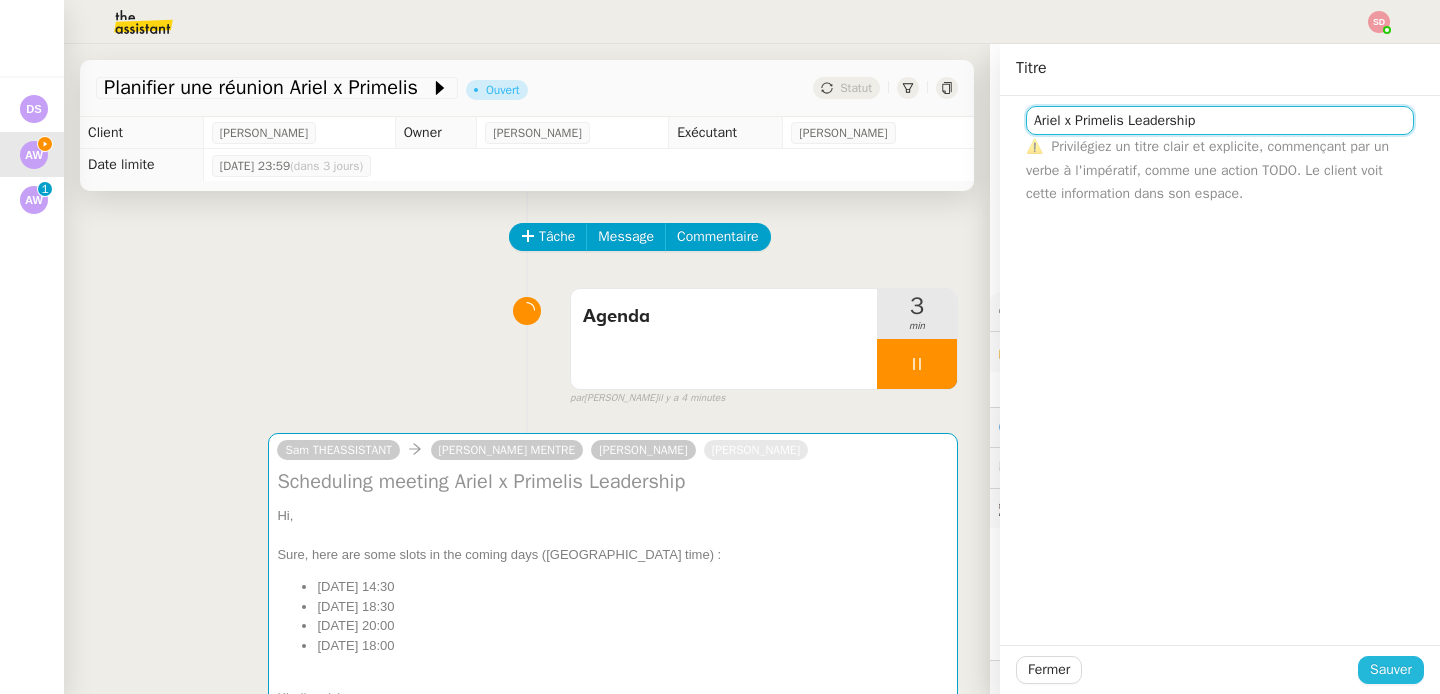 type on "Ariel x Primelis Leadership" 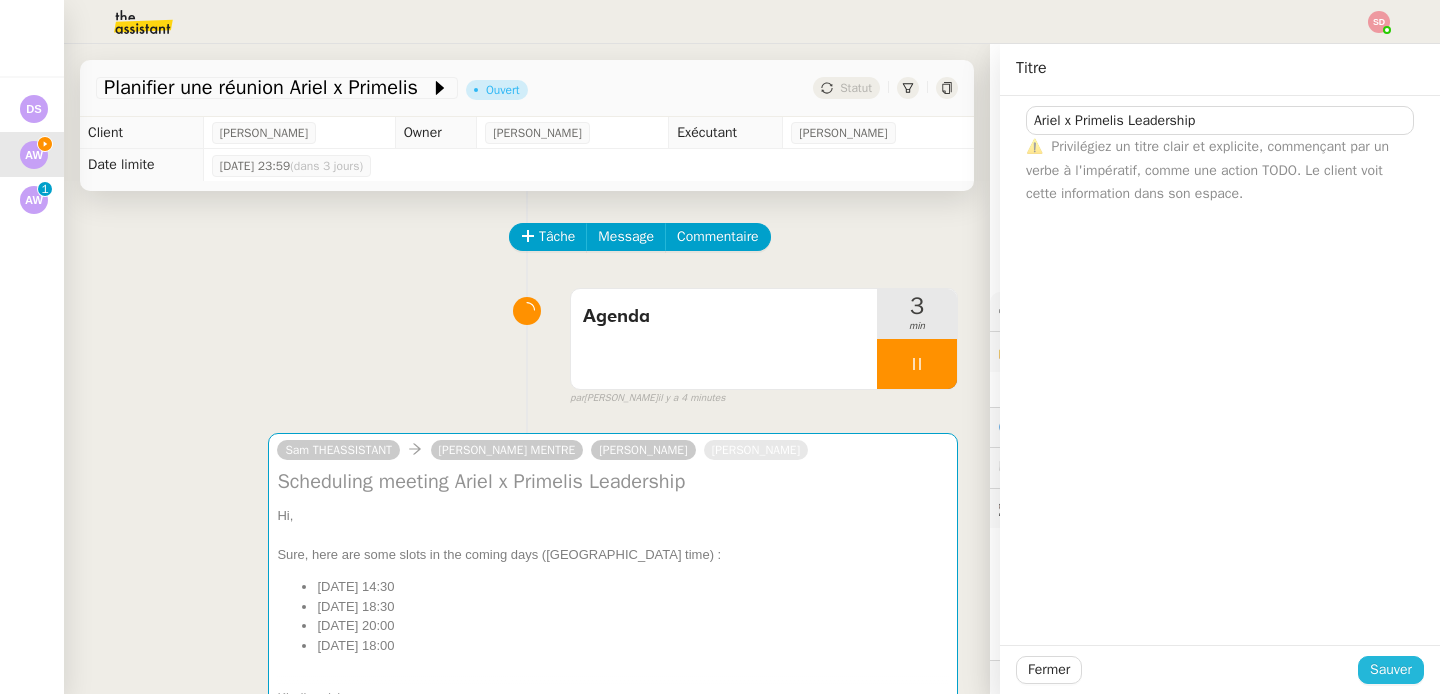 click on "Sauver" 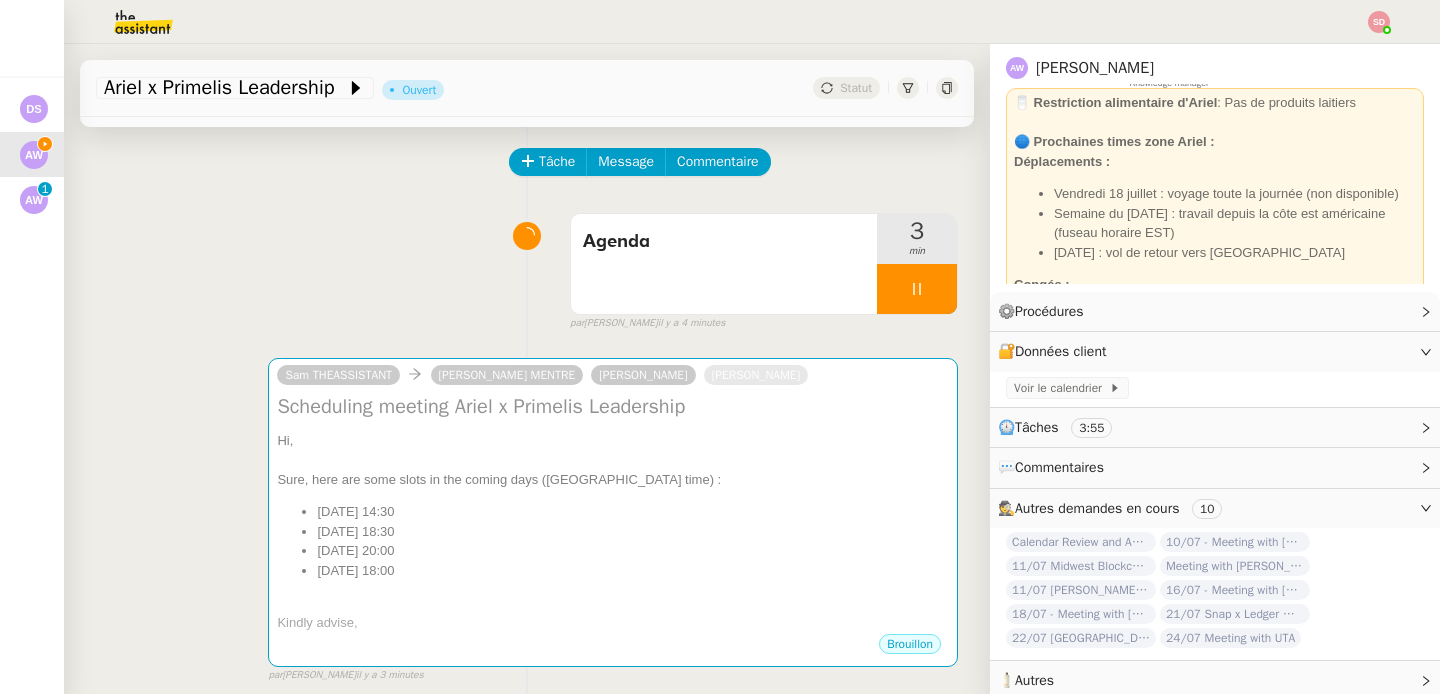 scroll, scrollTop: 101, scrollLeft: 0, axis: vertical 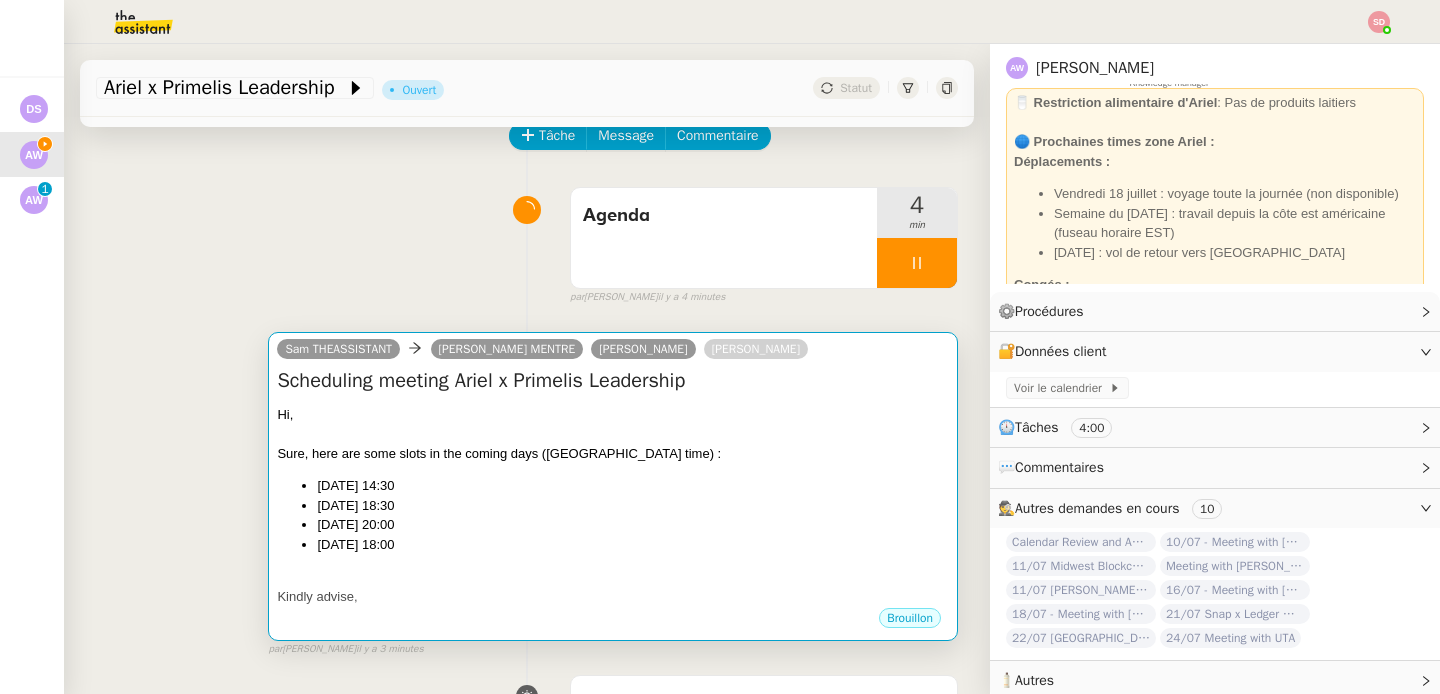 click on "Scheduling meeting Ariel x Primelis Leadership
Hi, Sure, here are some slots in the coming days (Paris time) : July 17th at 14:30  July 21st at 18:30 July 22nd at 20:00 July 23rd at 18:00 Kindly advise, •••" at bounding box center (613, 487) 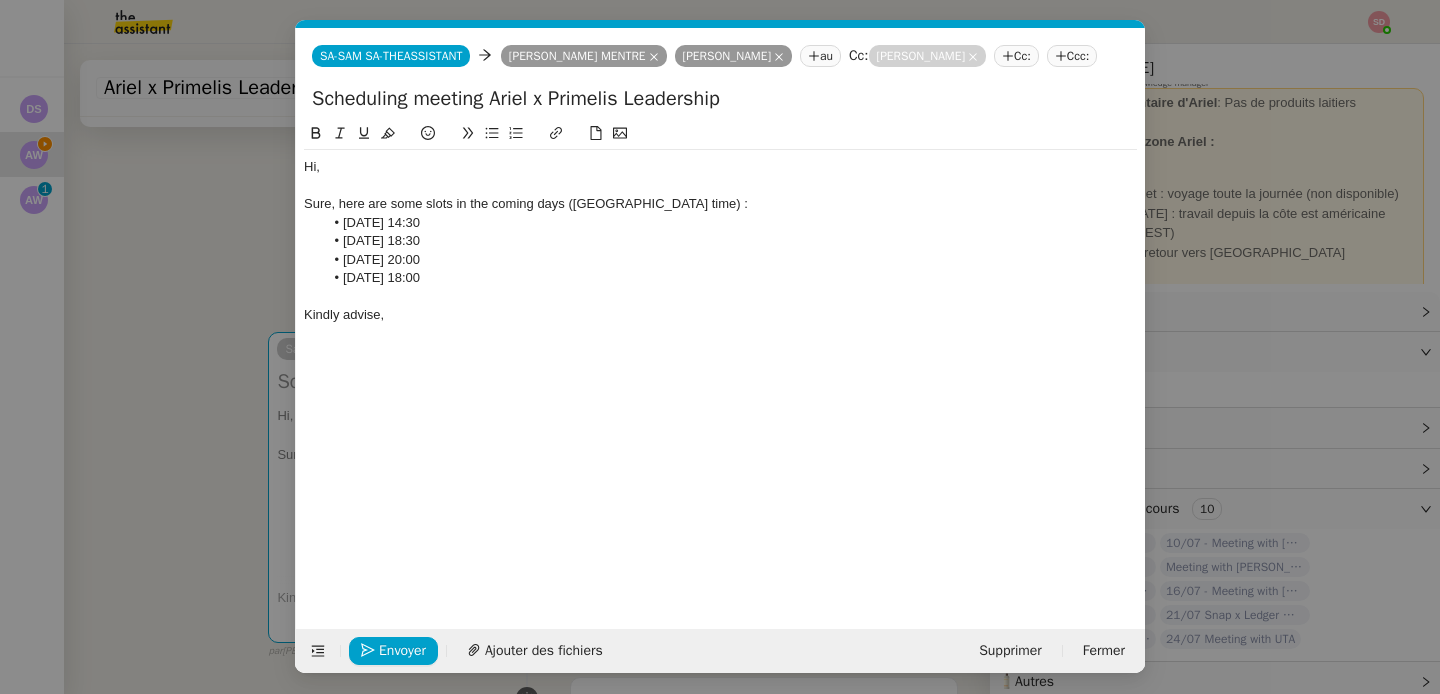 scroll, scrollTop: 0, scrollLeft: 42, axis: horizontal 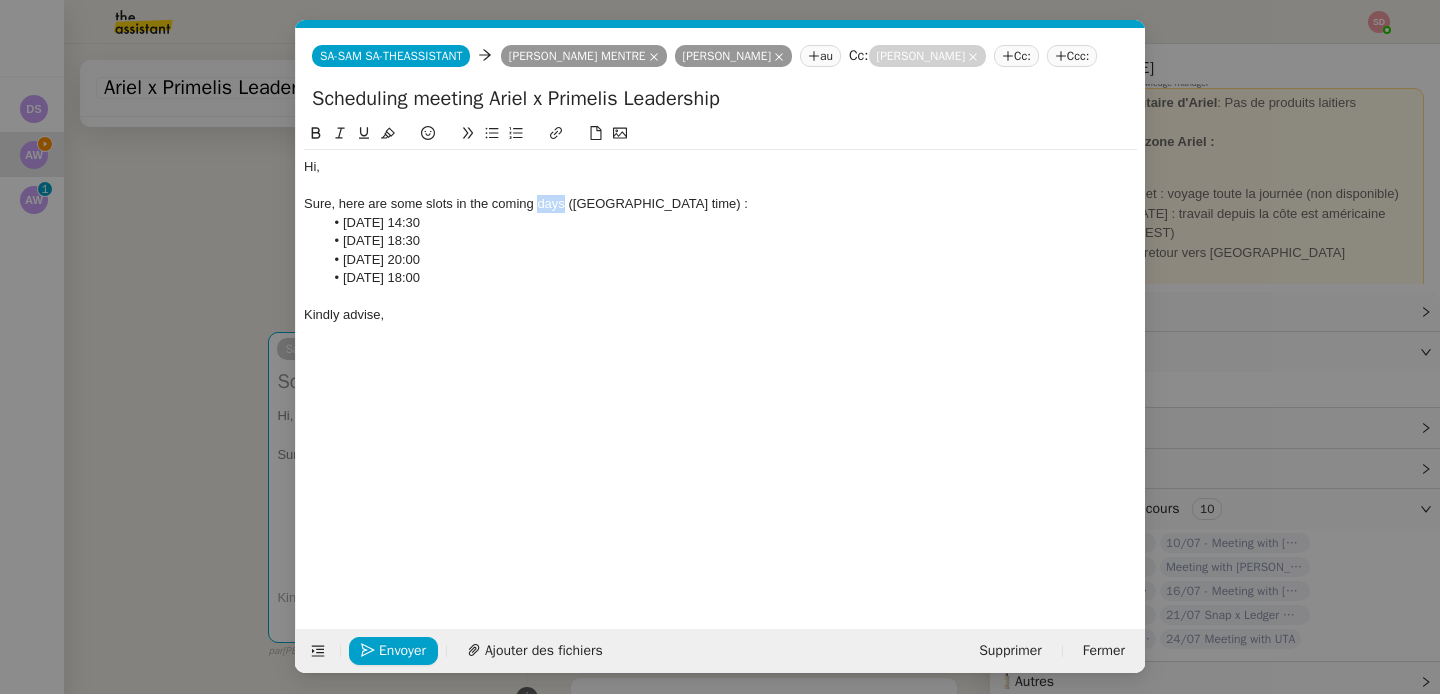 click on "Sure, here are some slots in the coming days (Paris time) :" 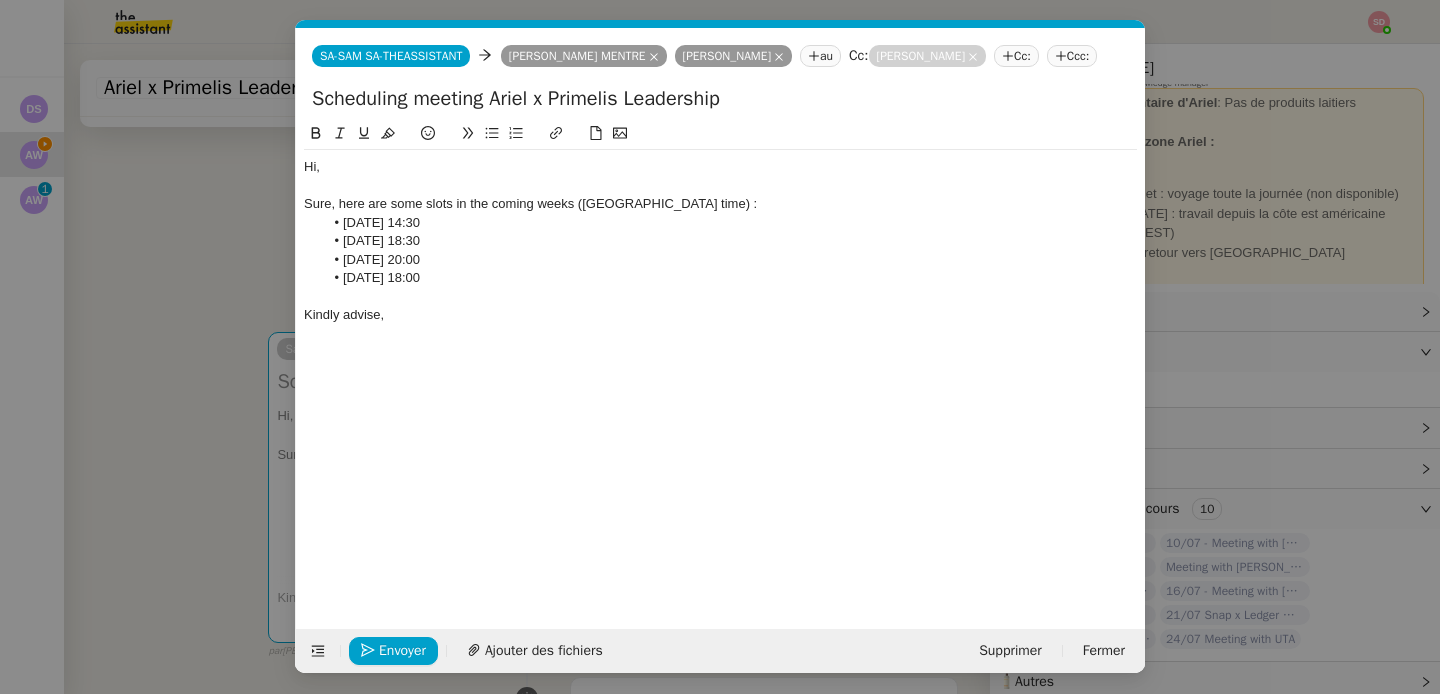 click on "July 22nd at 20:00" 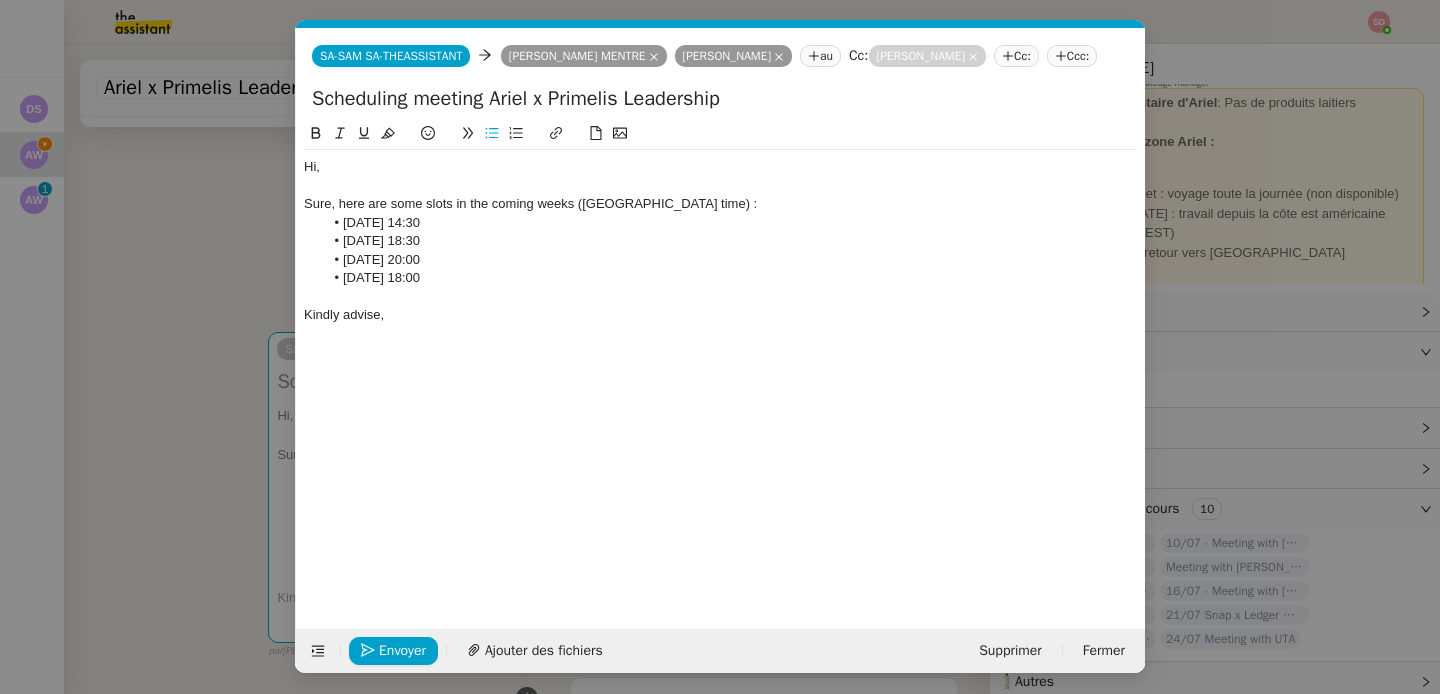 click 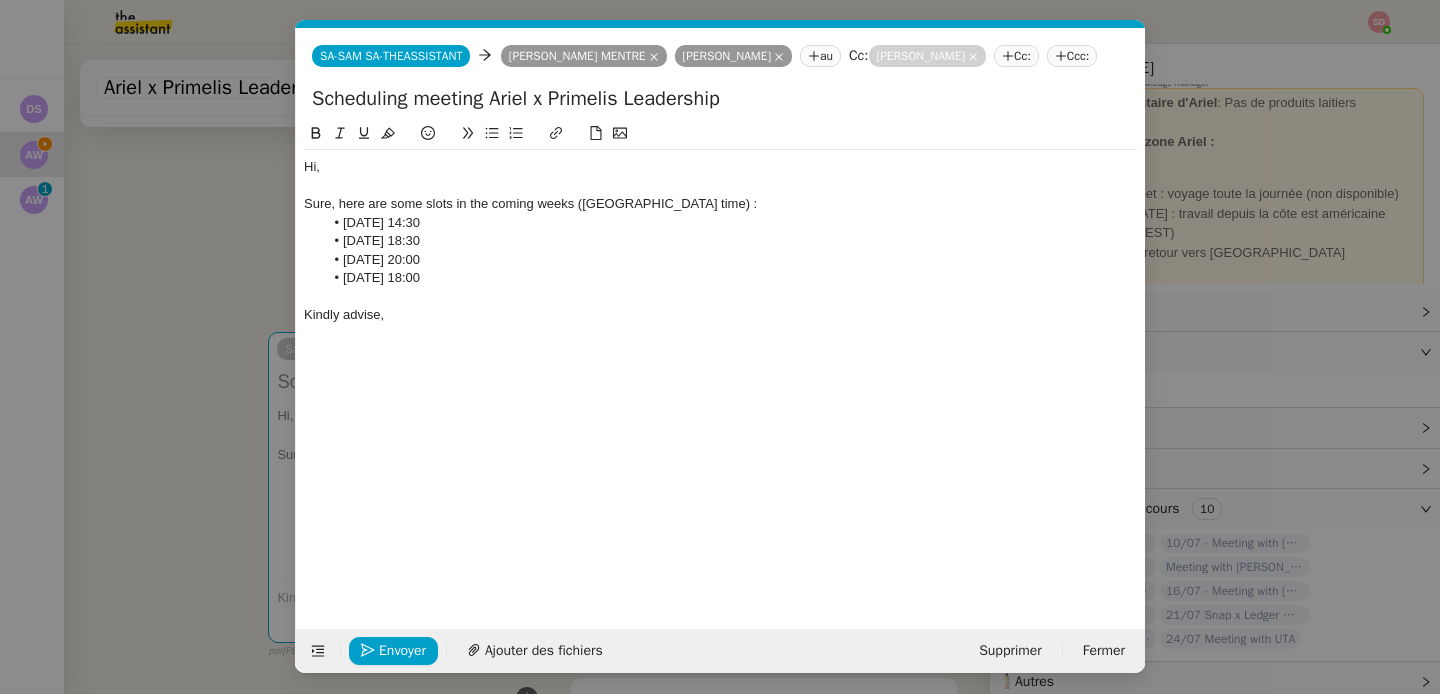 click on "Hi, Sure, here are some slots in the coming weeks (Paris time) : July 17th at 14:30 July 21st at 18:30 July 22nd at 20:00 July 23rd at 18:00 Kindly advise," 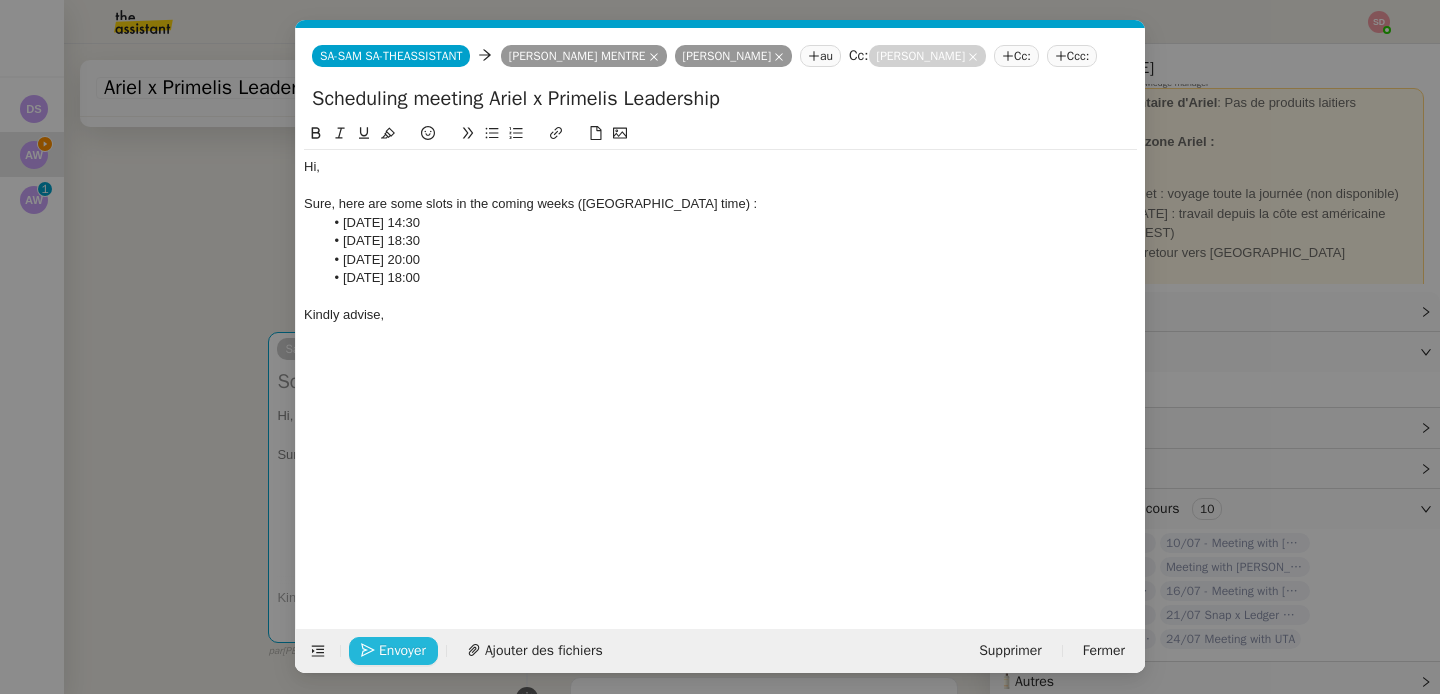 click on "Envoyer" 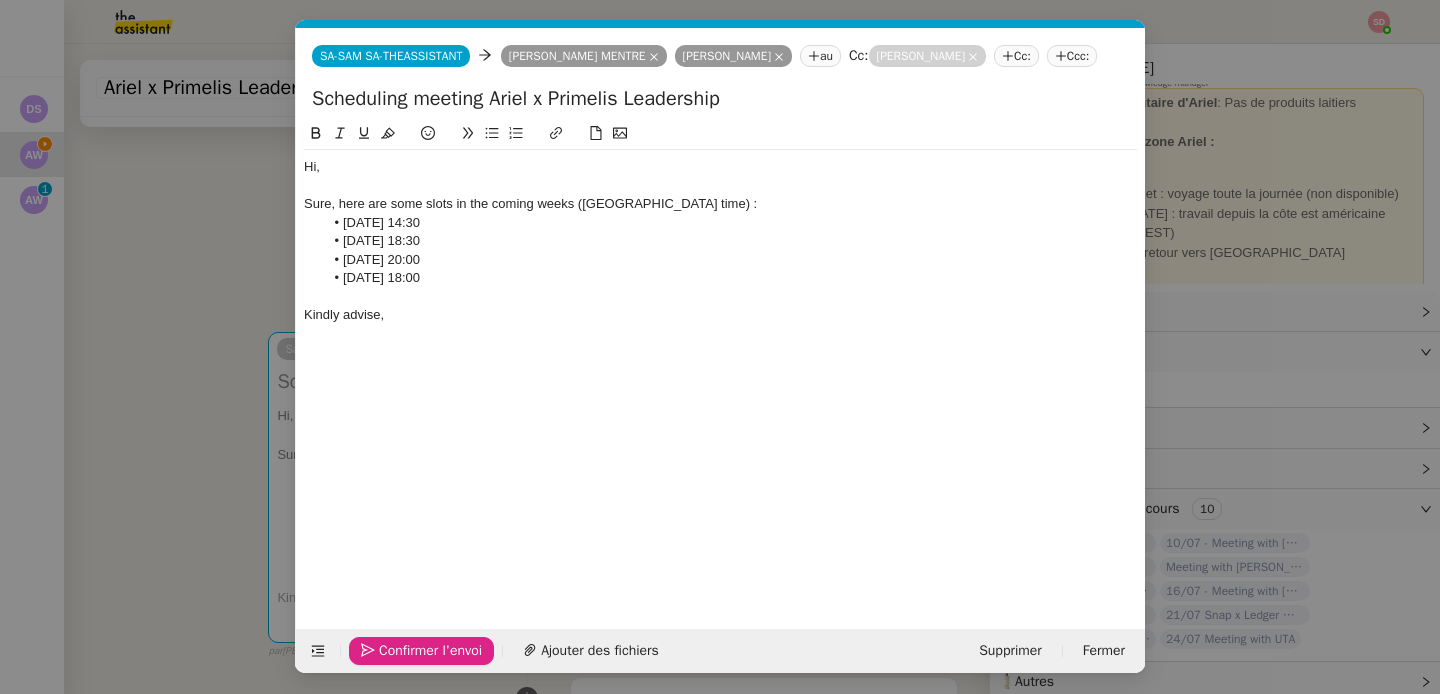 click on "Confirmer l'envoi" 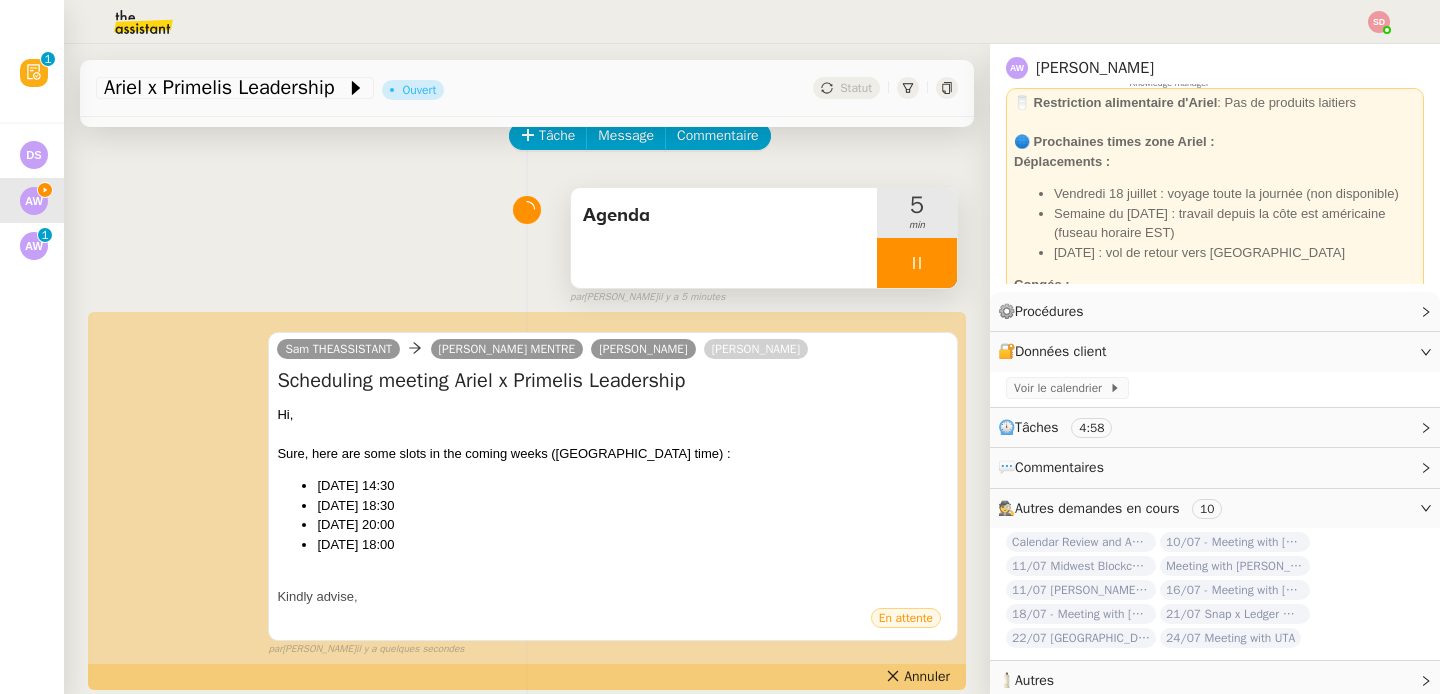 click at bounding box center (917, 263) 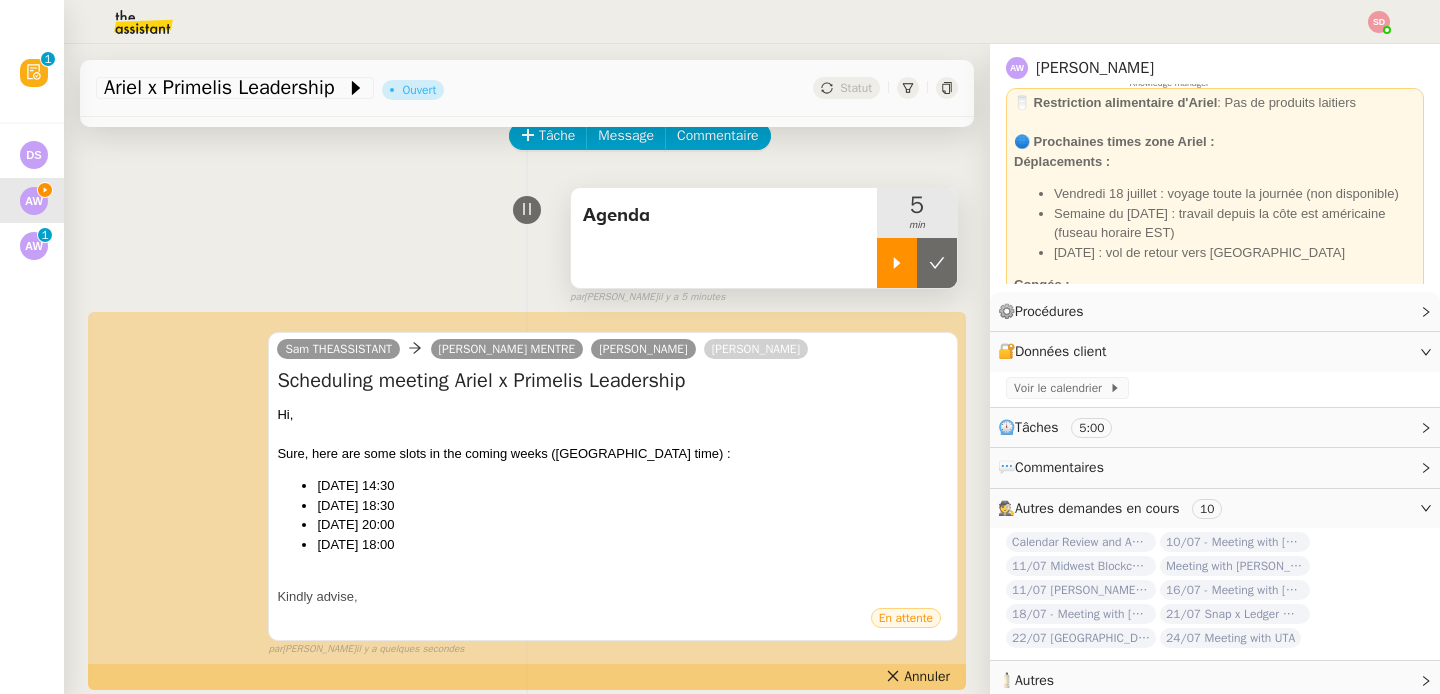 click at bounding box center [937, 263] 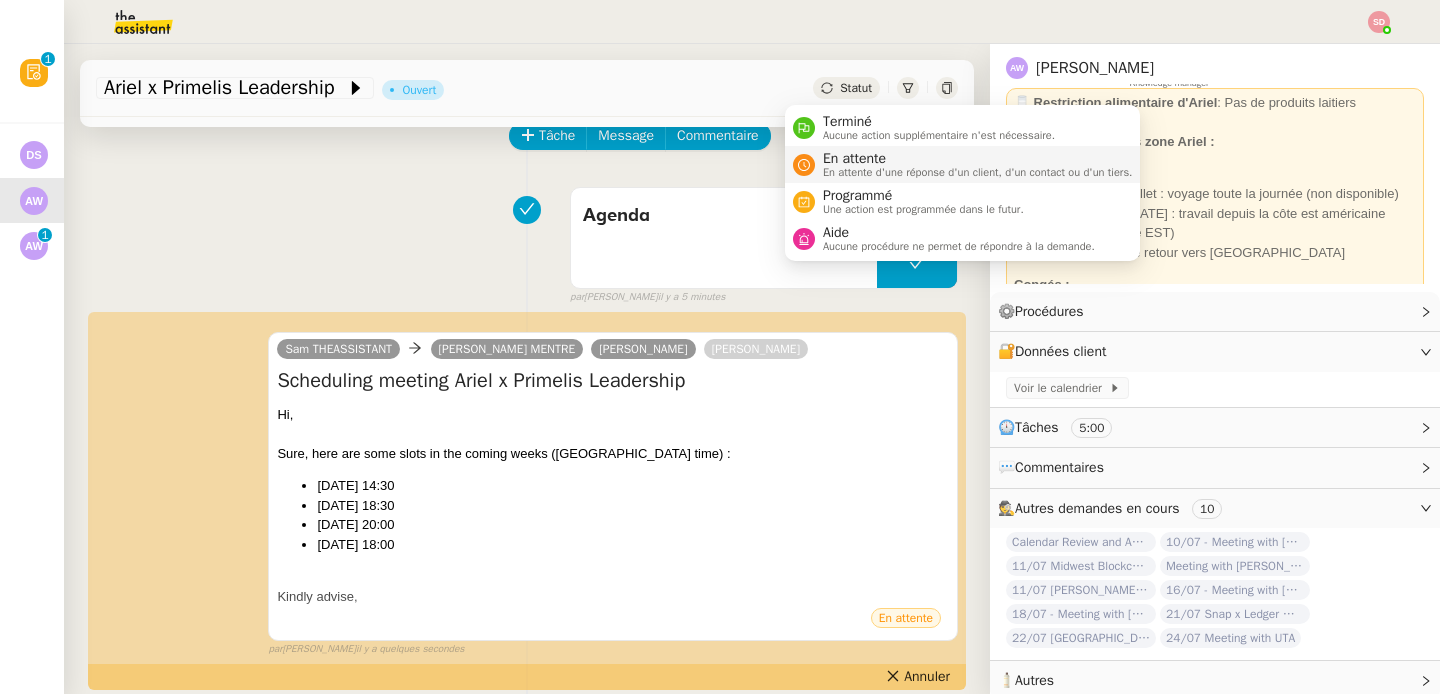 click on "En attente" at bounding box center [978, 159] 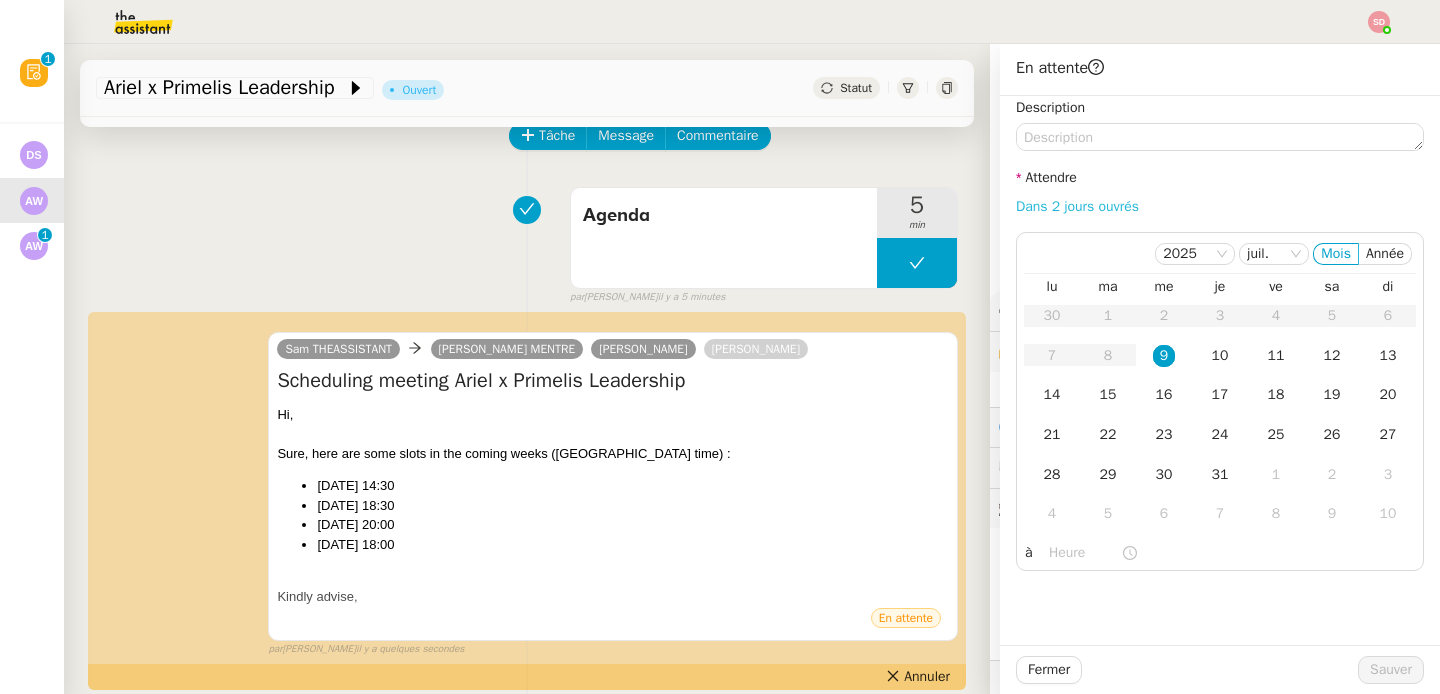 click on "Dans 2 jours ouvrés" 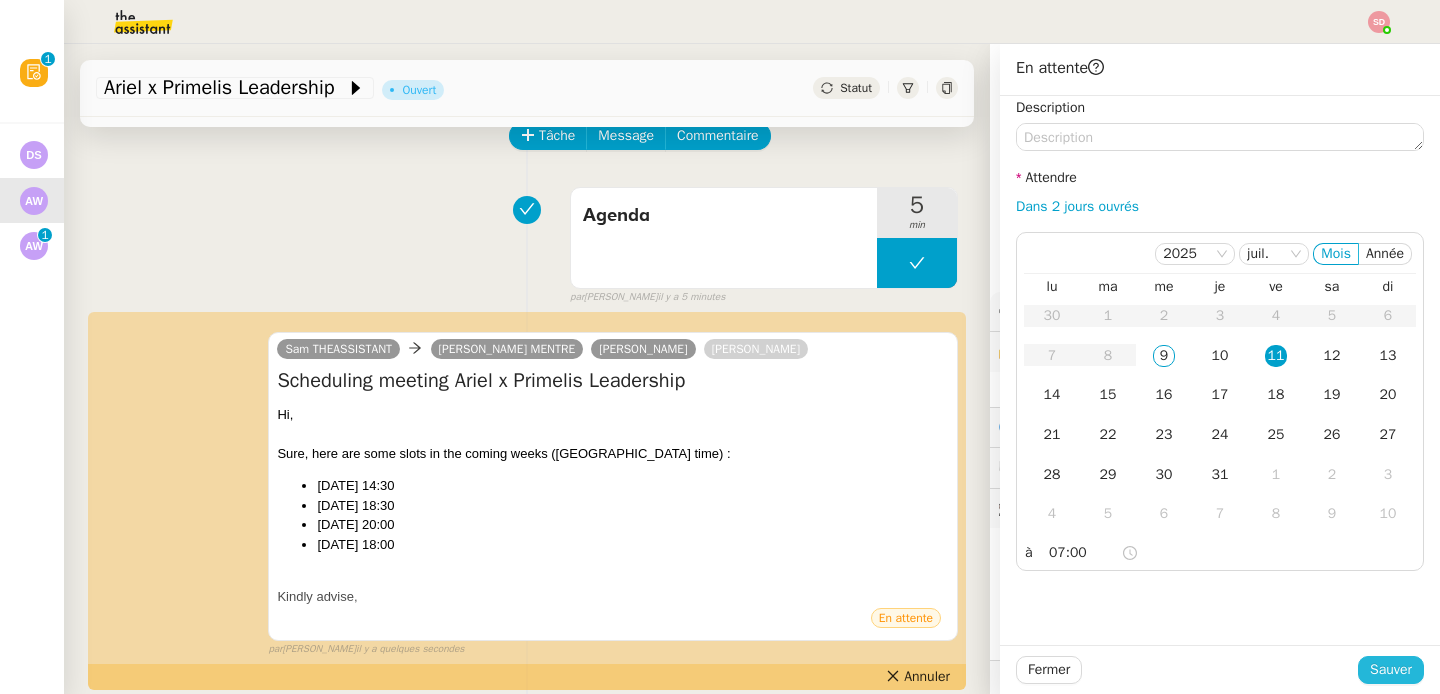 click on "Sauver" 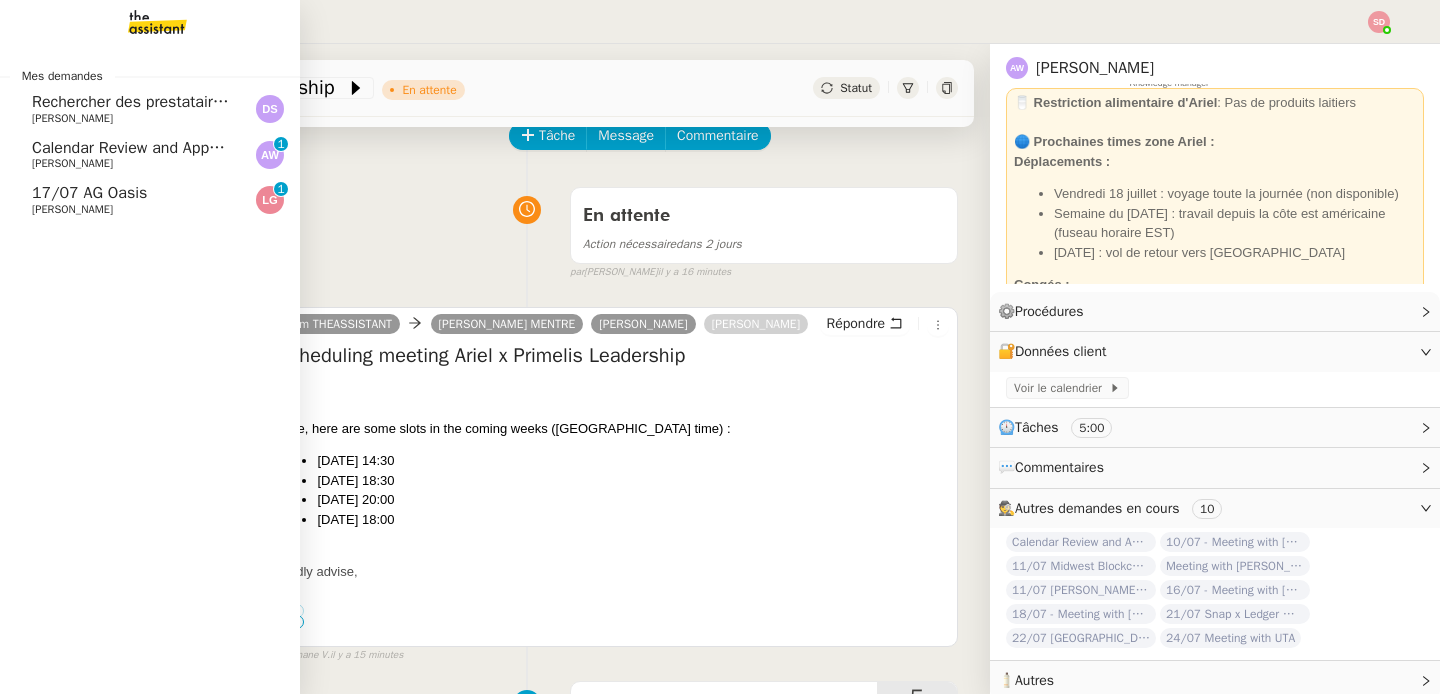 click on "Mes demandes Rechercher des prestataires pour formation IA    David Le Souder    Calendar Review and Appointment Confirmation - 9 juillet 2025    Ariel Wengroff     0   1   2   3   4   5   6   7   8   9  17/07 AG Oasis    Laurène Gauthier     0   1   2   3   4   5   6   7   8   9" at bounding box center [150, 369] 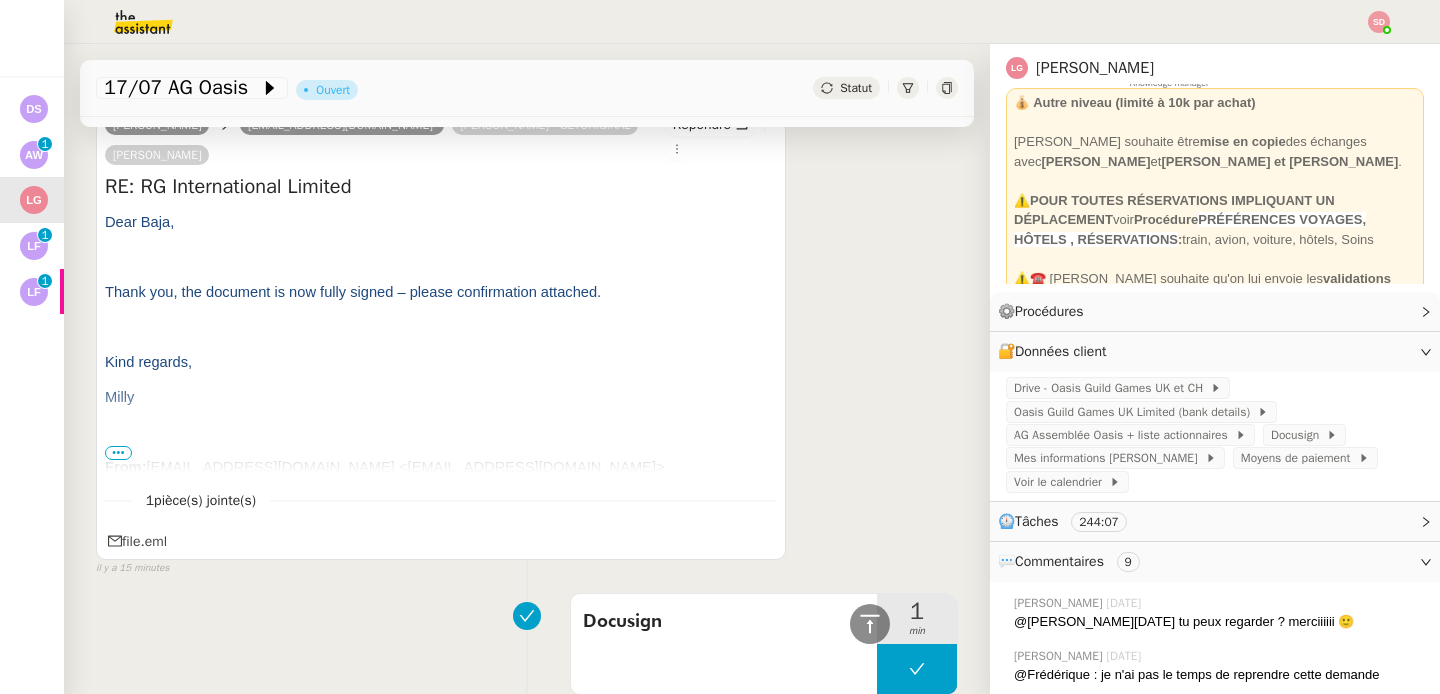 scroll, scrollTop: 612, scrollLeft: 0, axis: vertical 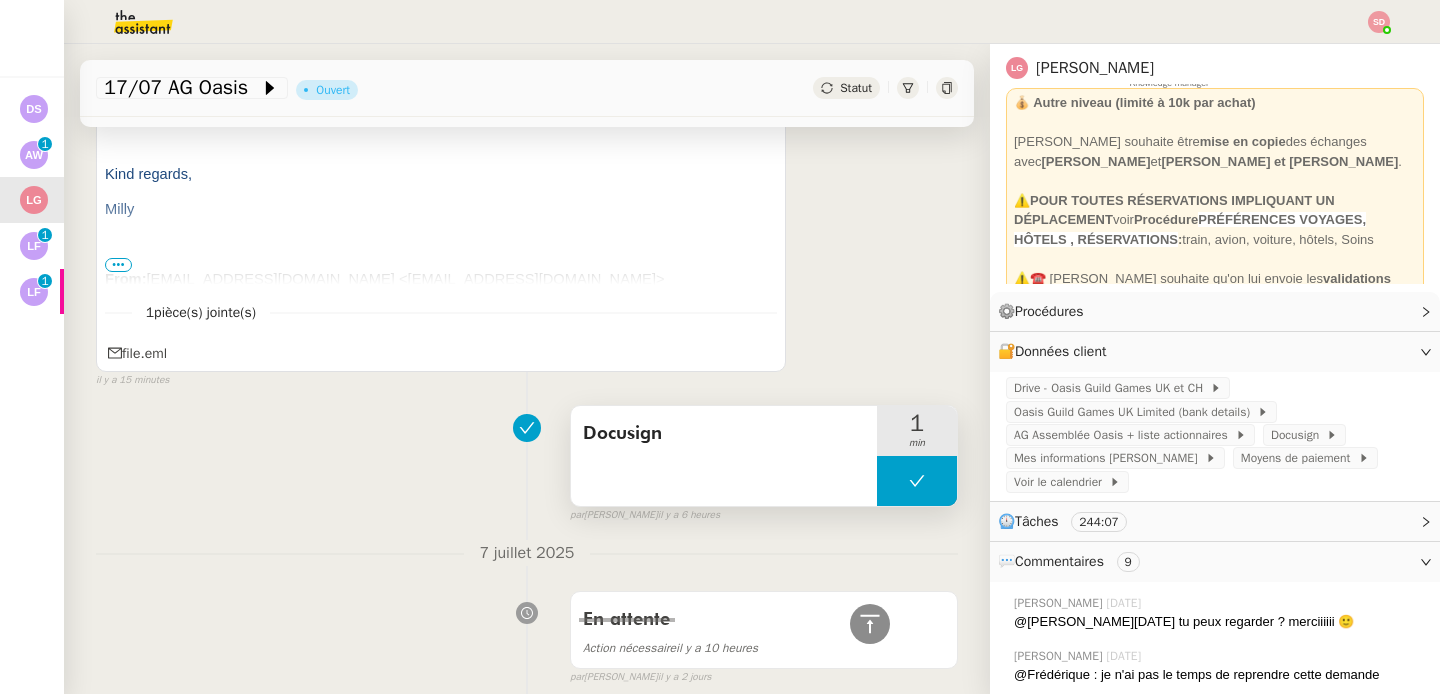 click at bounding box center (917, 481) 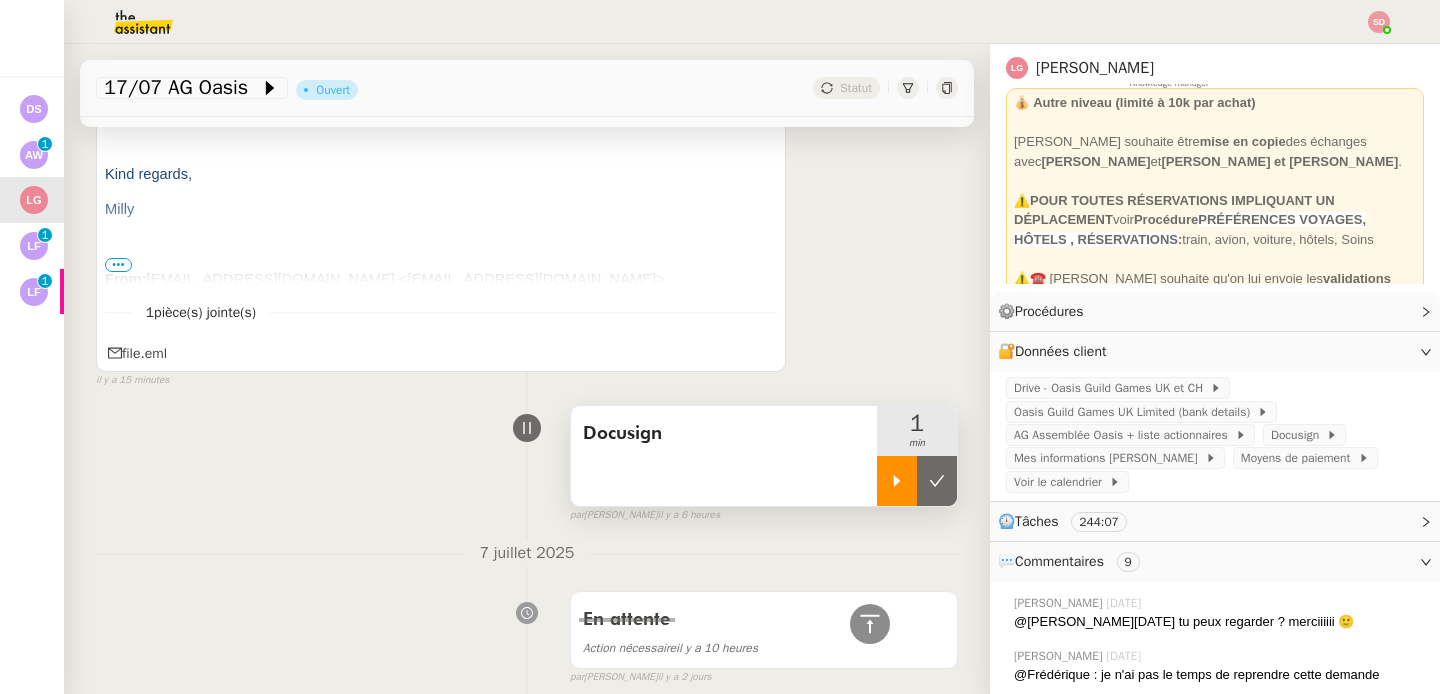 click at bounding box center (897, 481) 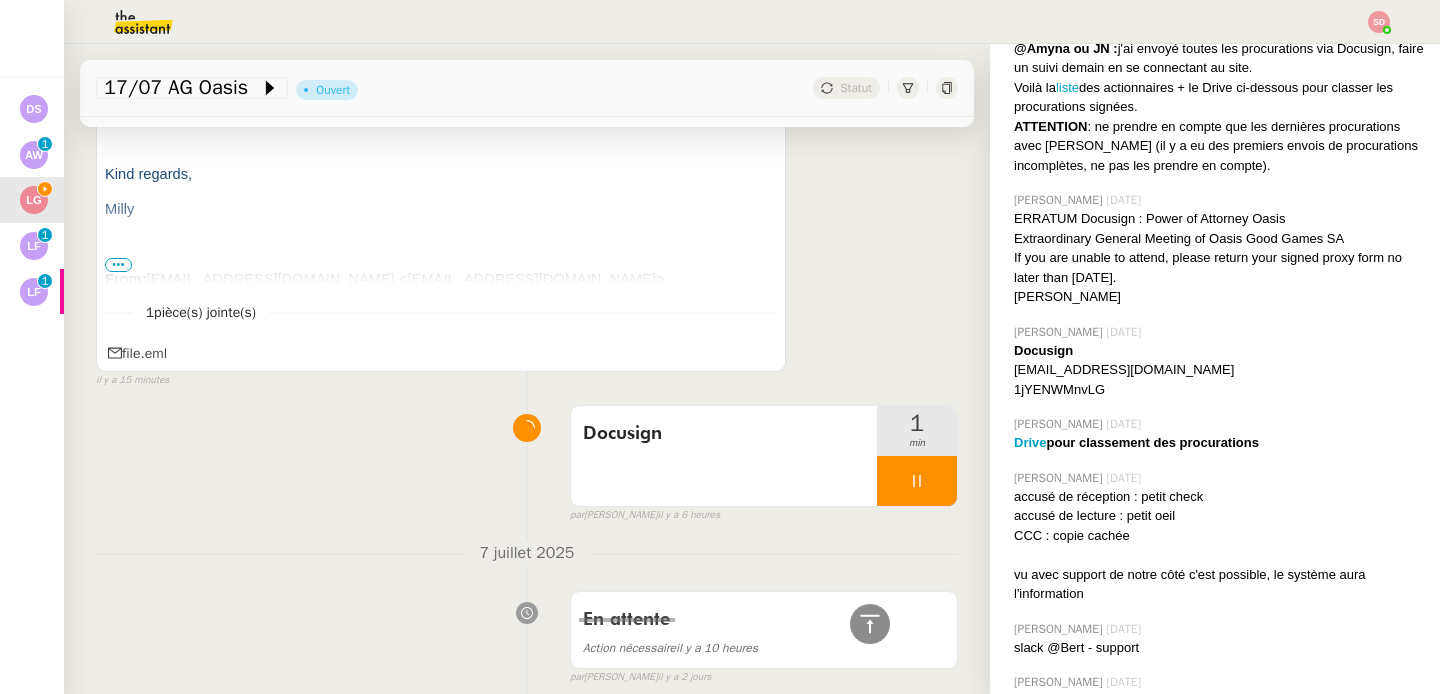 scroll, scrollTop: 686, scrollLeft: 0, axis: vertical 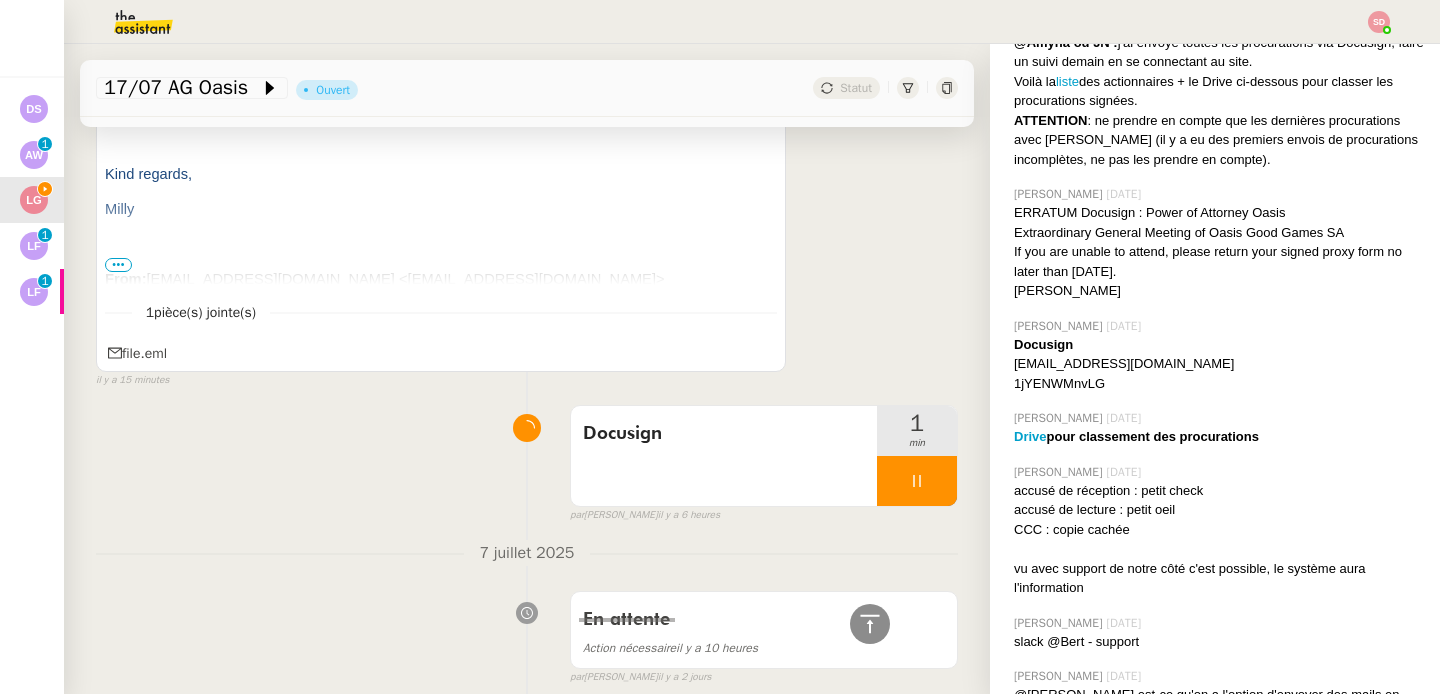 click on "1jYENWMnvLG" 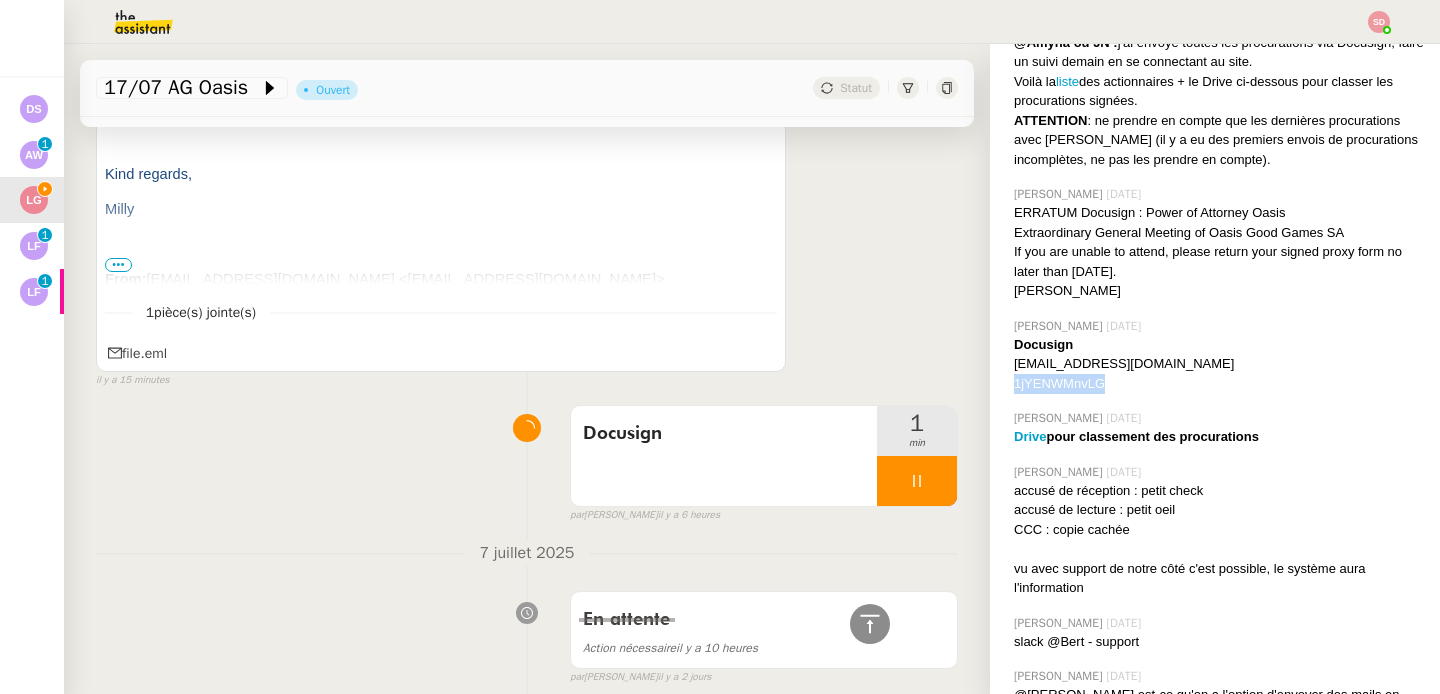 copy on "1jYENWMnvLG" 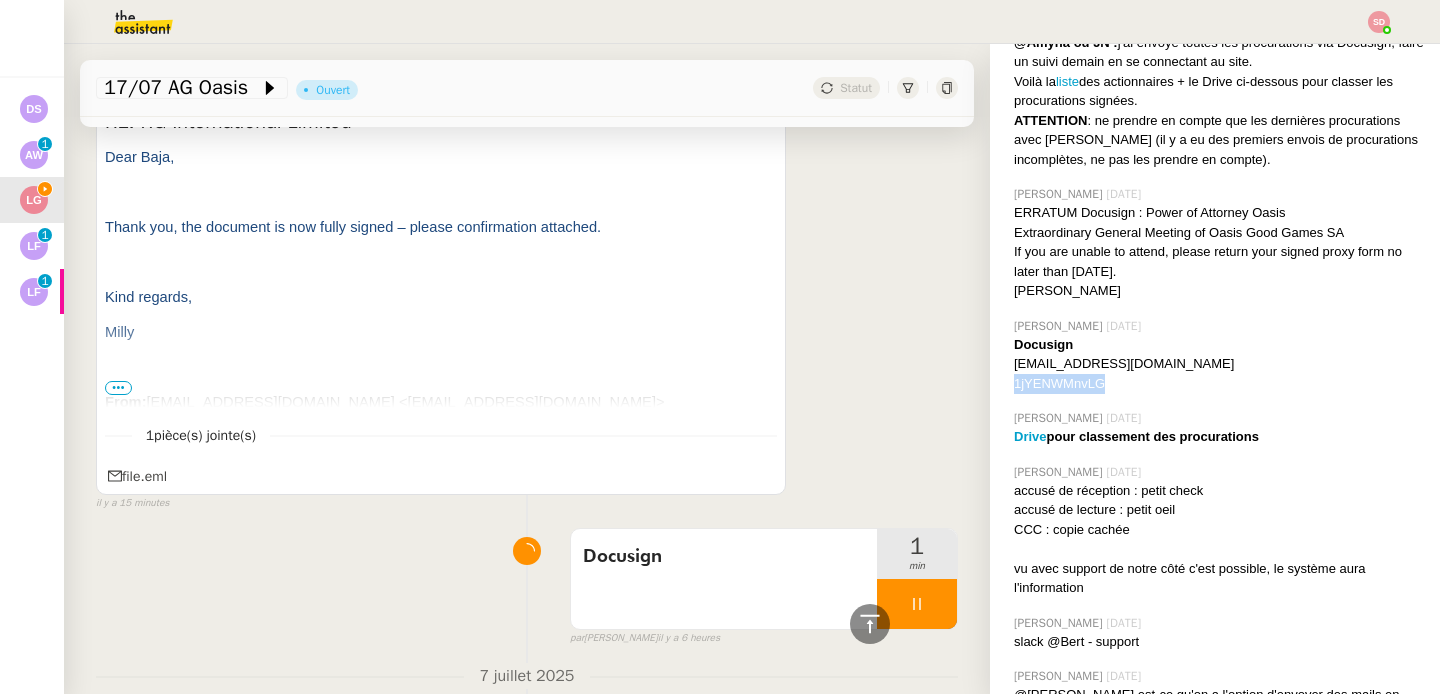 scroll, scrollTop: 242, scrollLeft: 0, axis: vertical 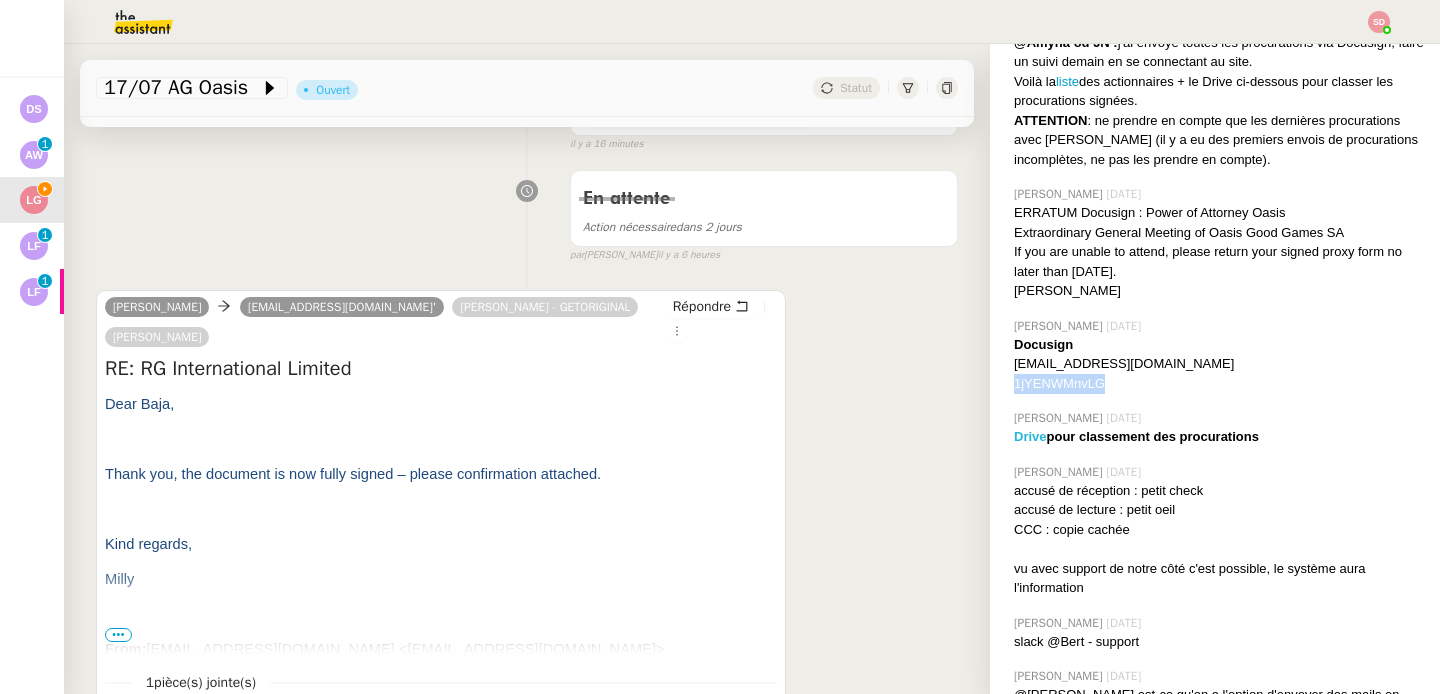 click on "Drive" 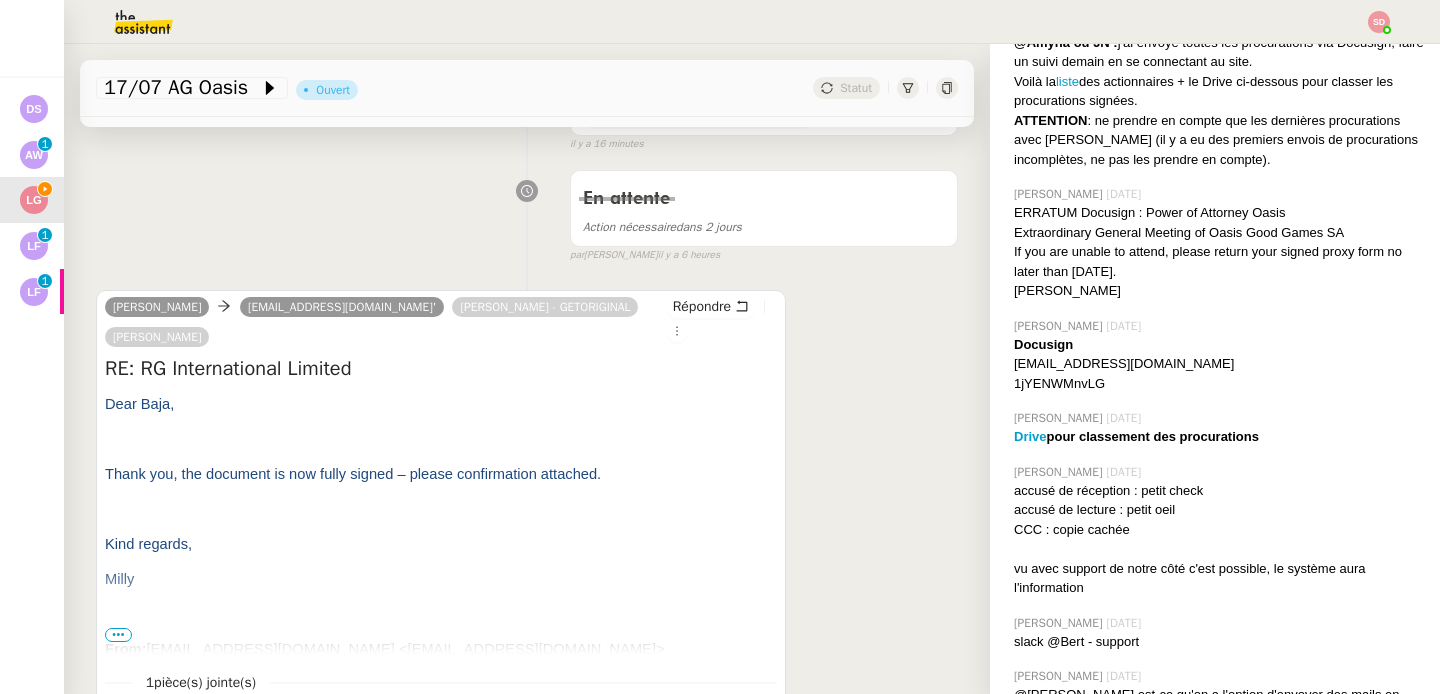 click on "En attente Action nécessaire  dans 2 jours  false par   Sheida D.   il y a 6 heures" at bounding box center [527, 212] 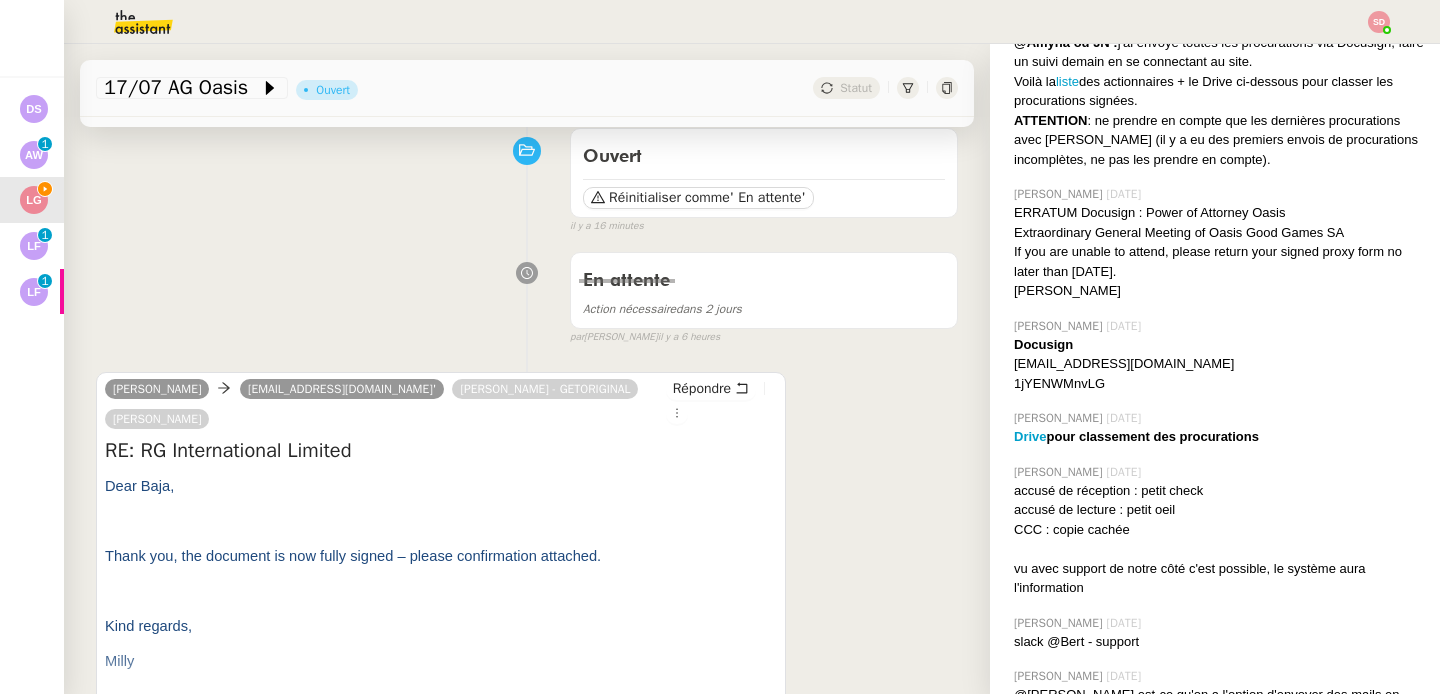 scroll, scrollTop: 278, scrollLeft: 0, axis: vertical 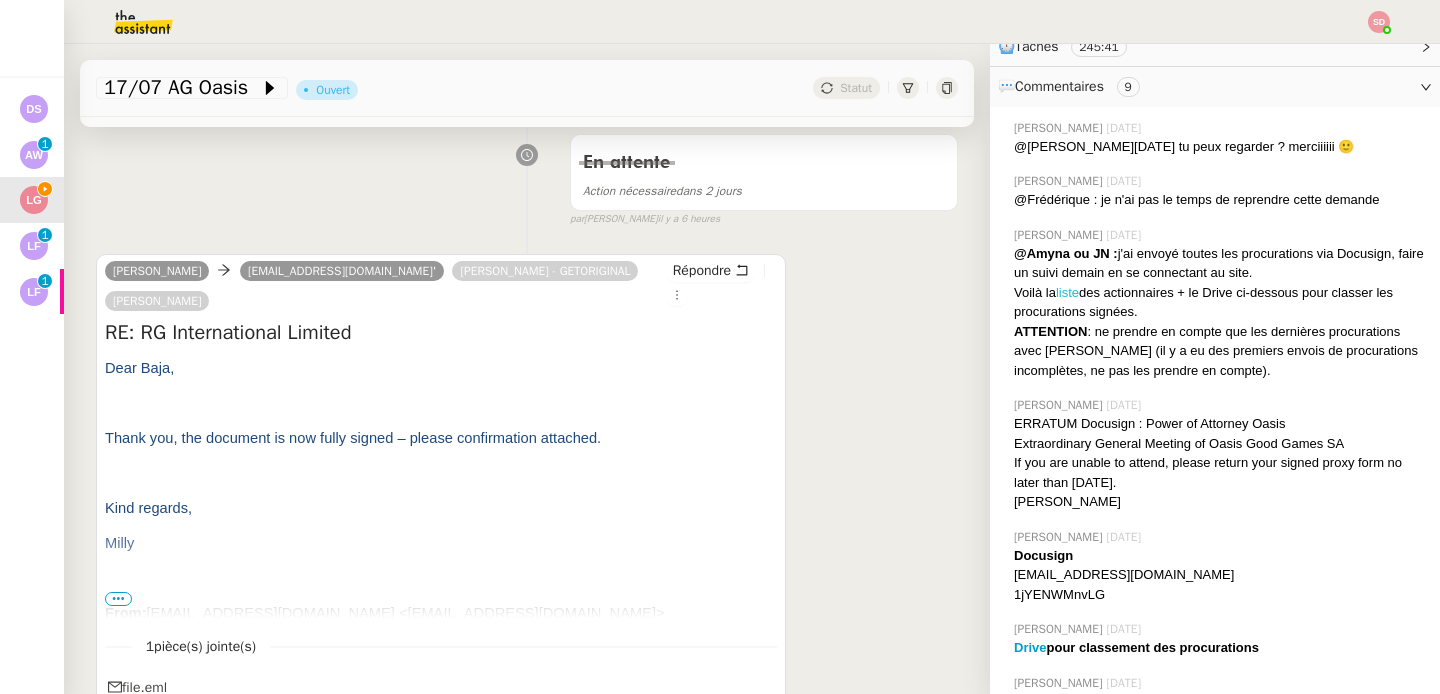 click on "liste" 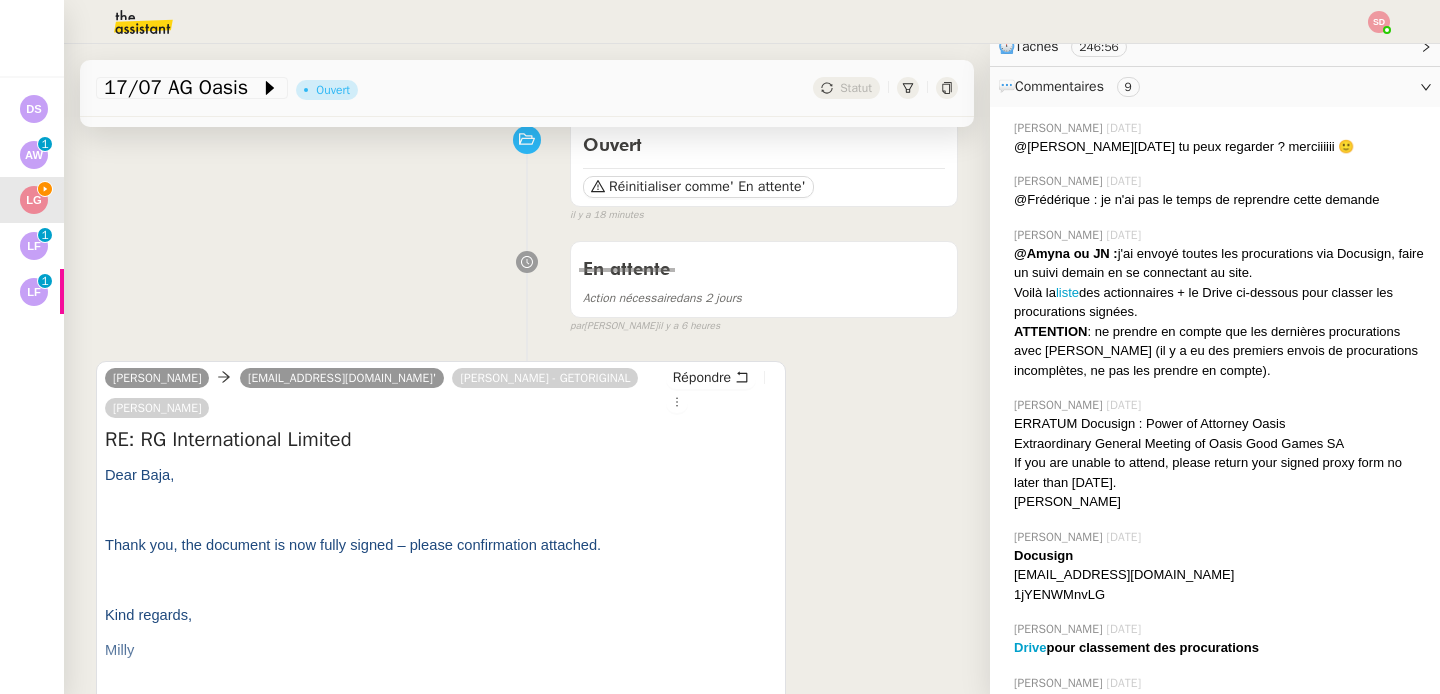 scroll, scrollTop: 315, scrollLeft: 0, axis: vertical 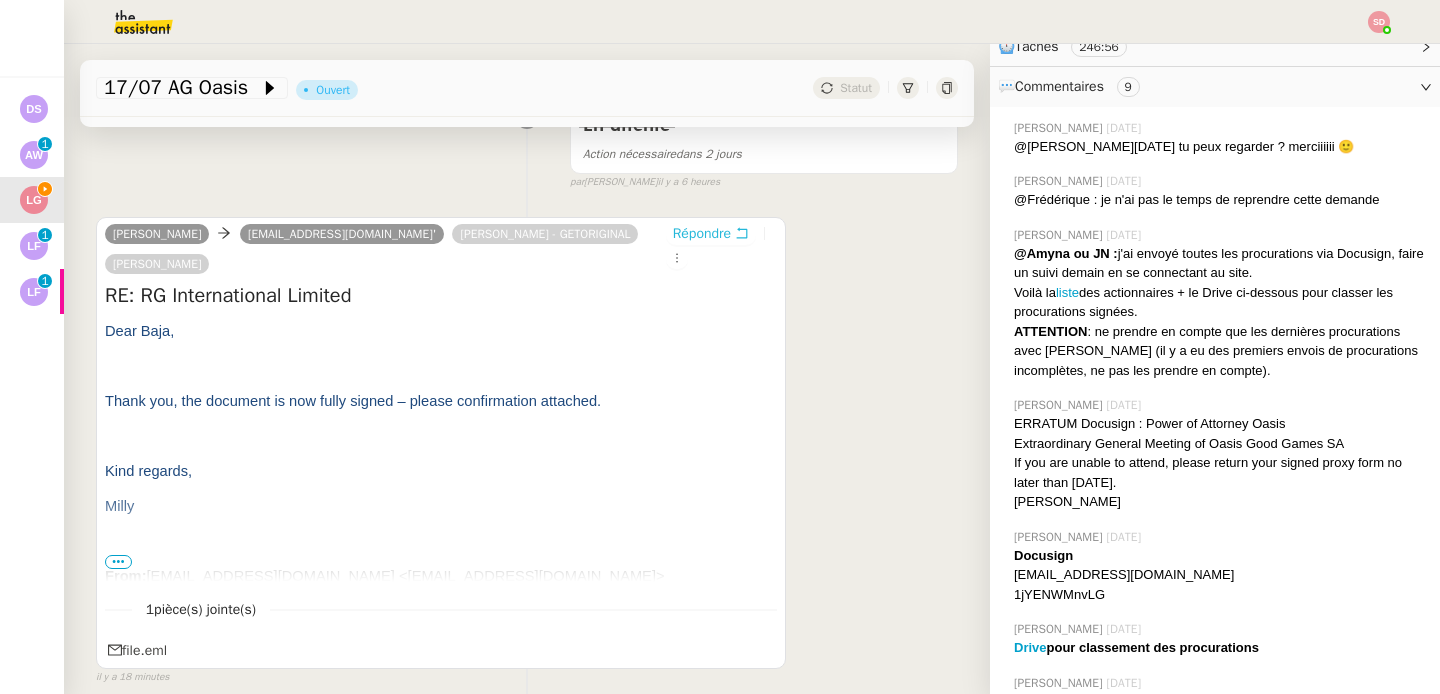 click on "Répondre" at bounding box center (702, 234) 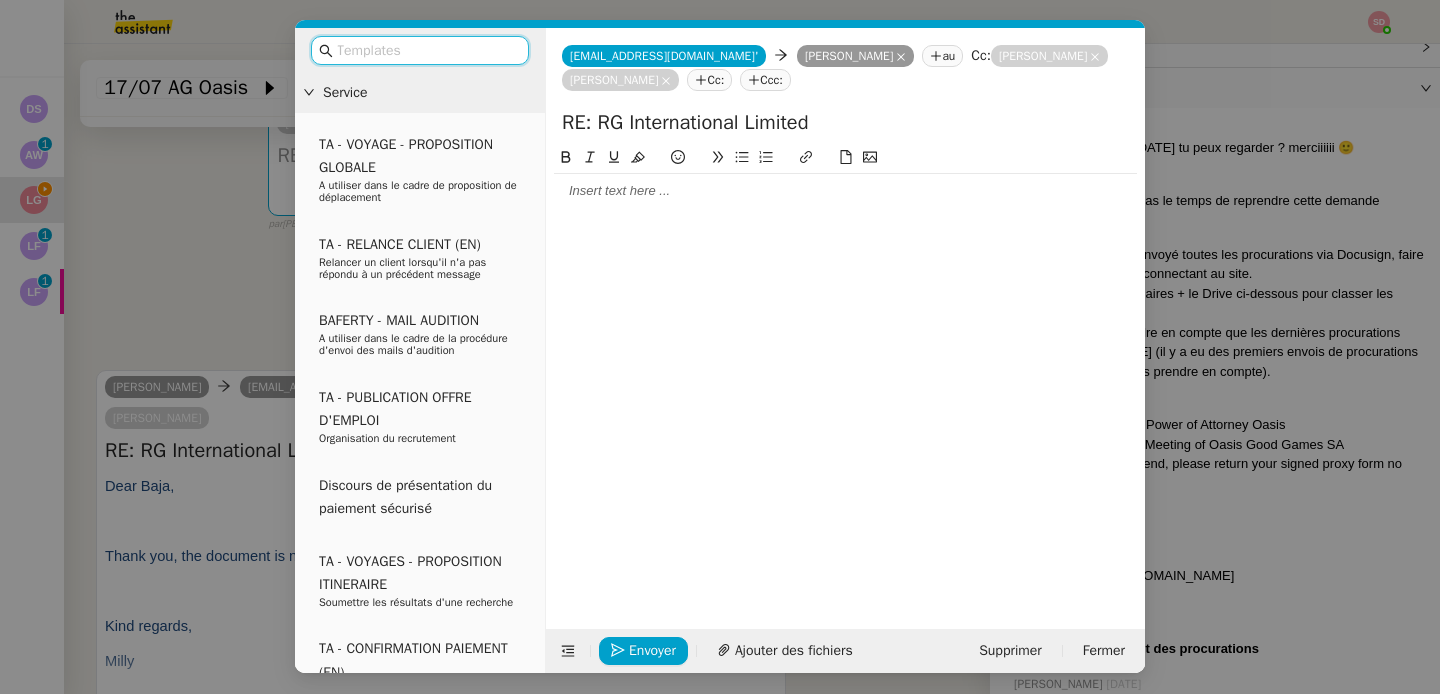 click 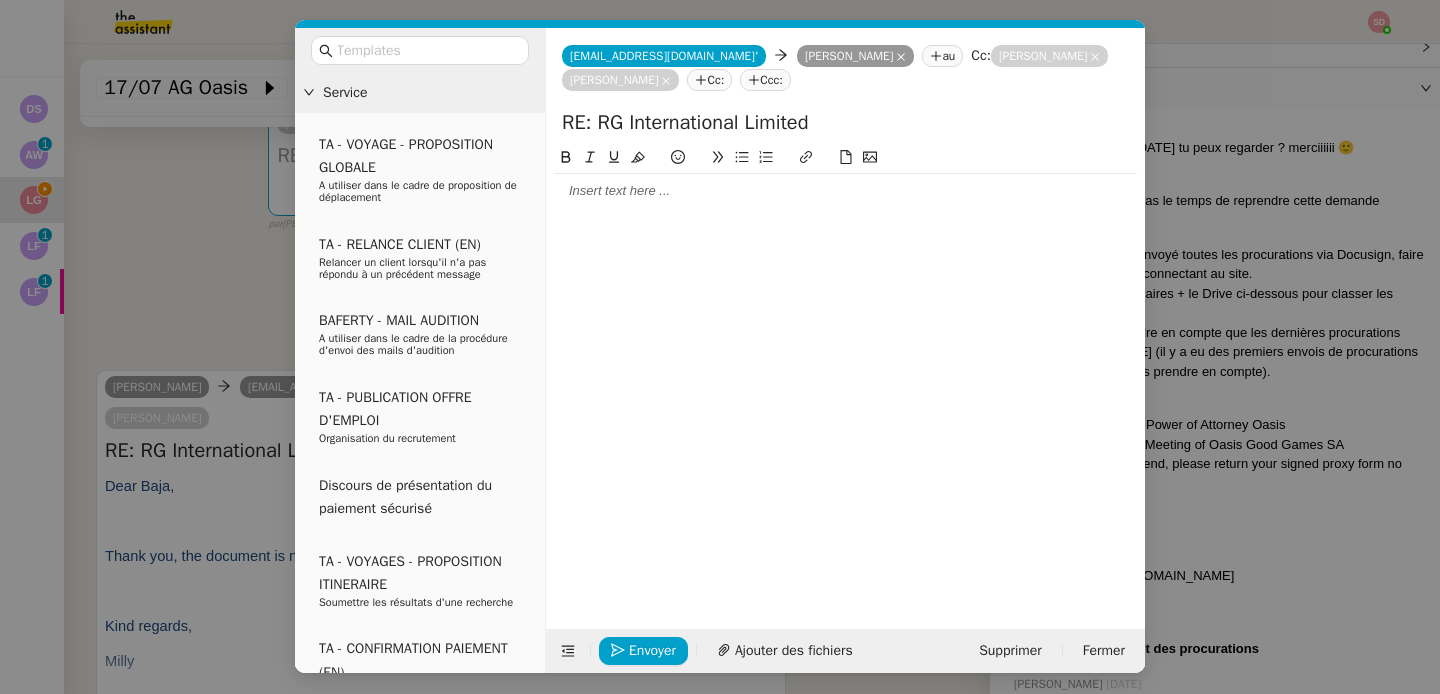 type 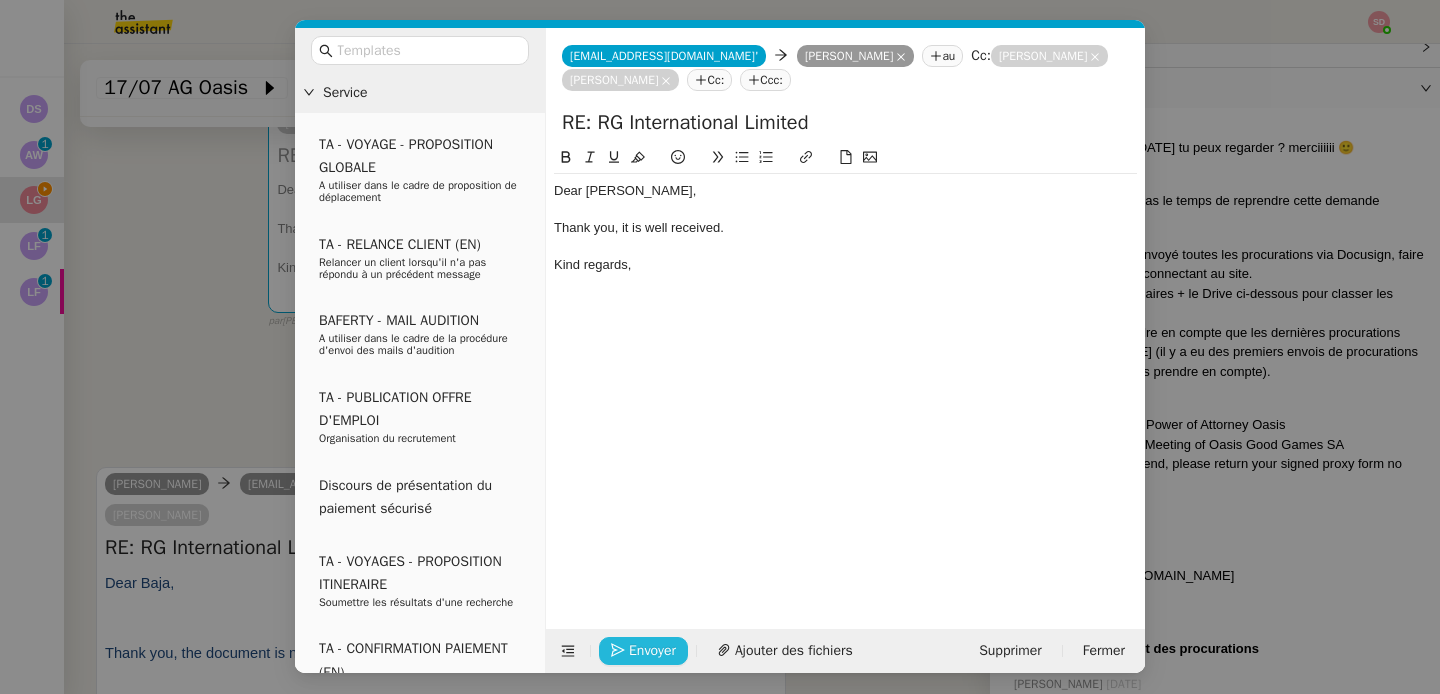 click on "Envoyer" 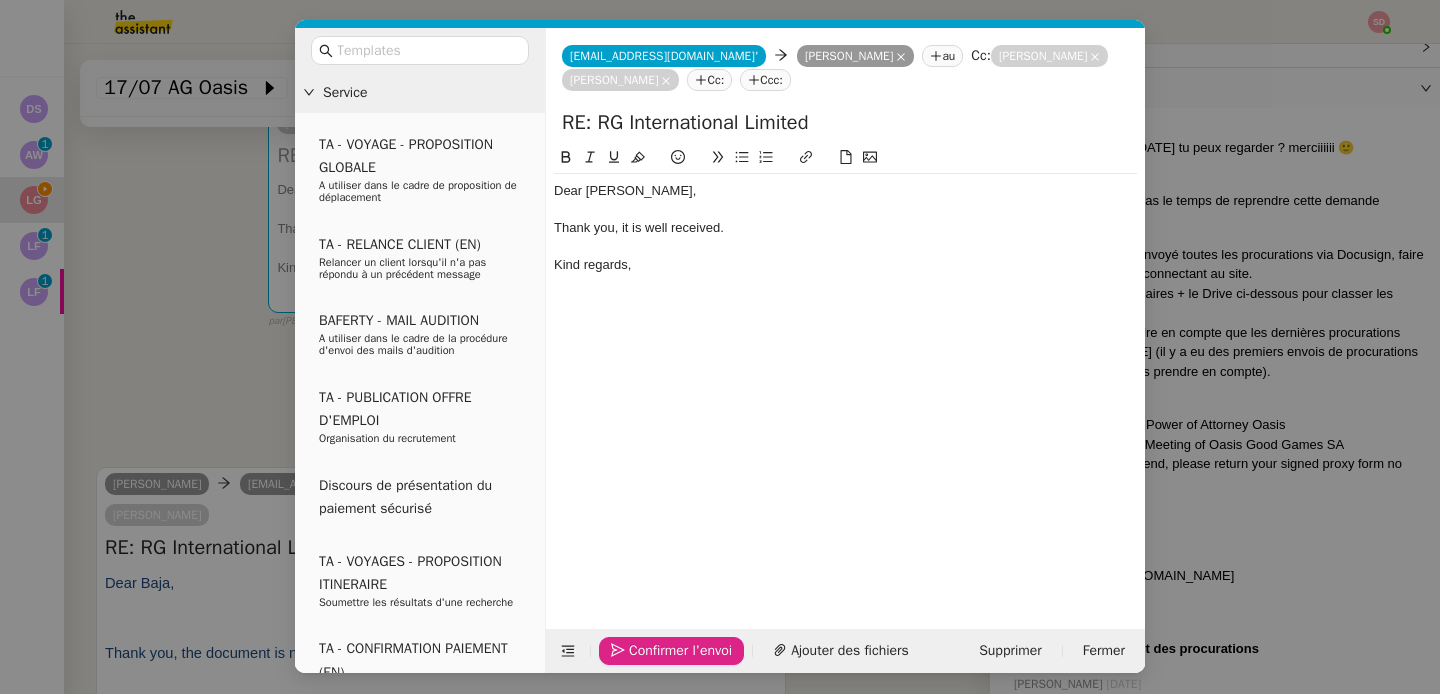 click on "Confirmer l'envoi" 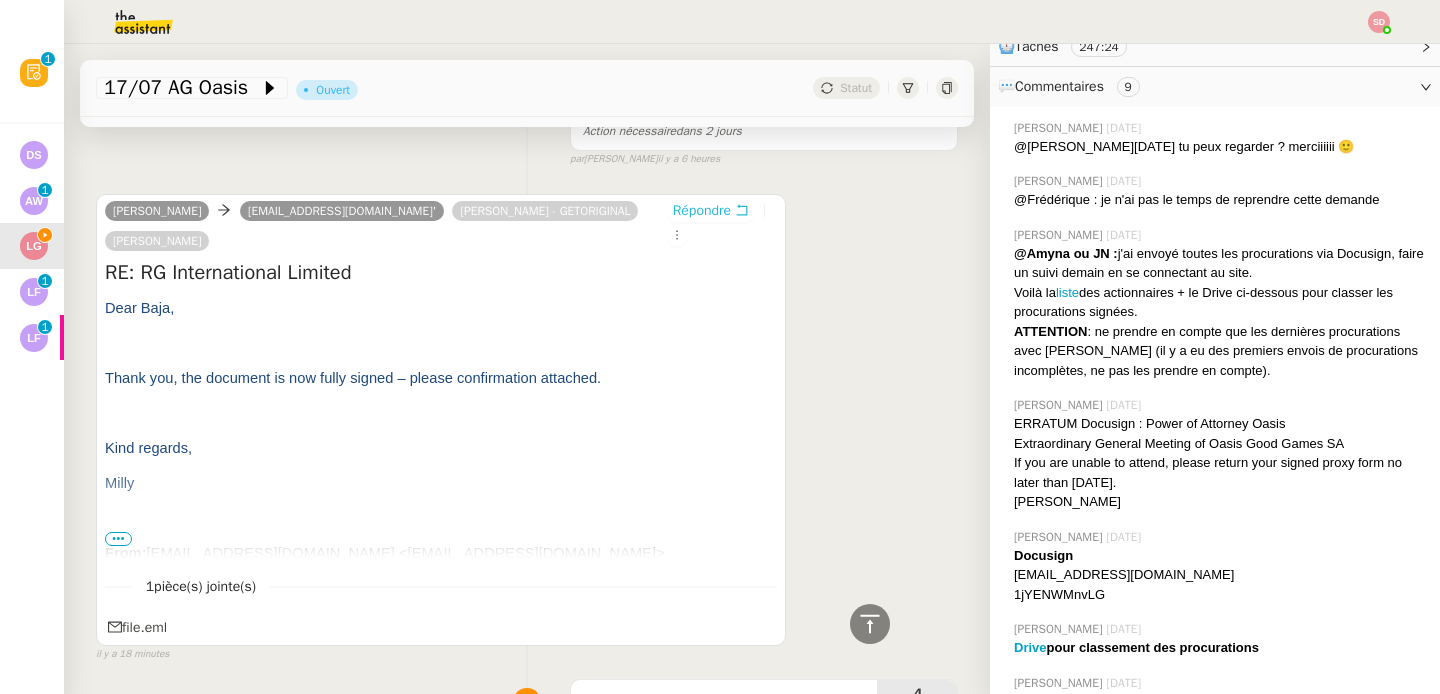 scroll, scrollTop: 812, scrollLeft: 0, axis: vertical 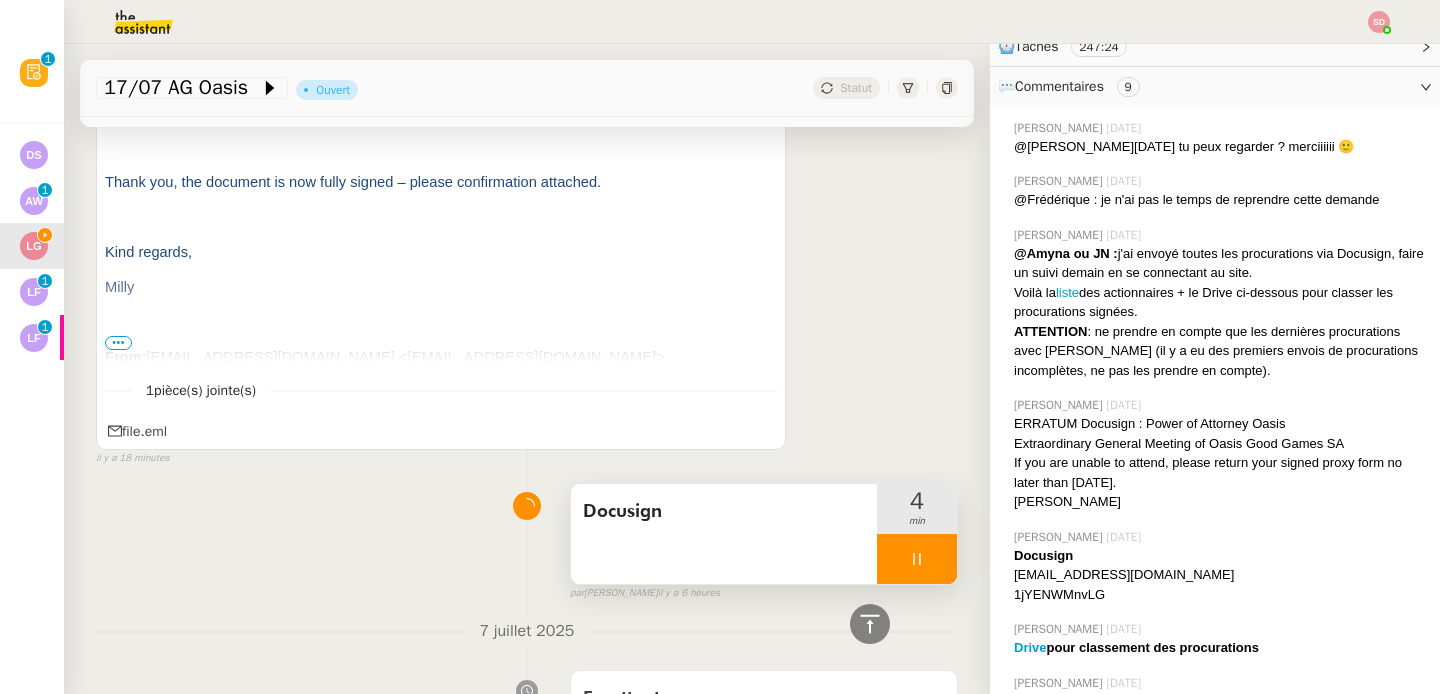 click at bounding box center [917, 559] 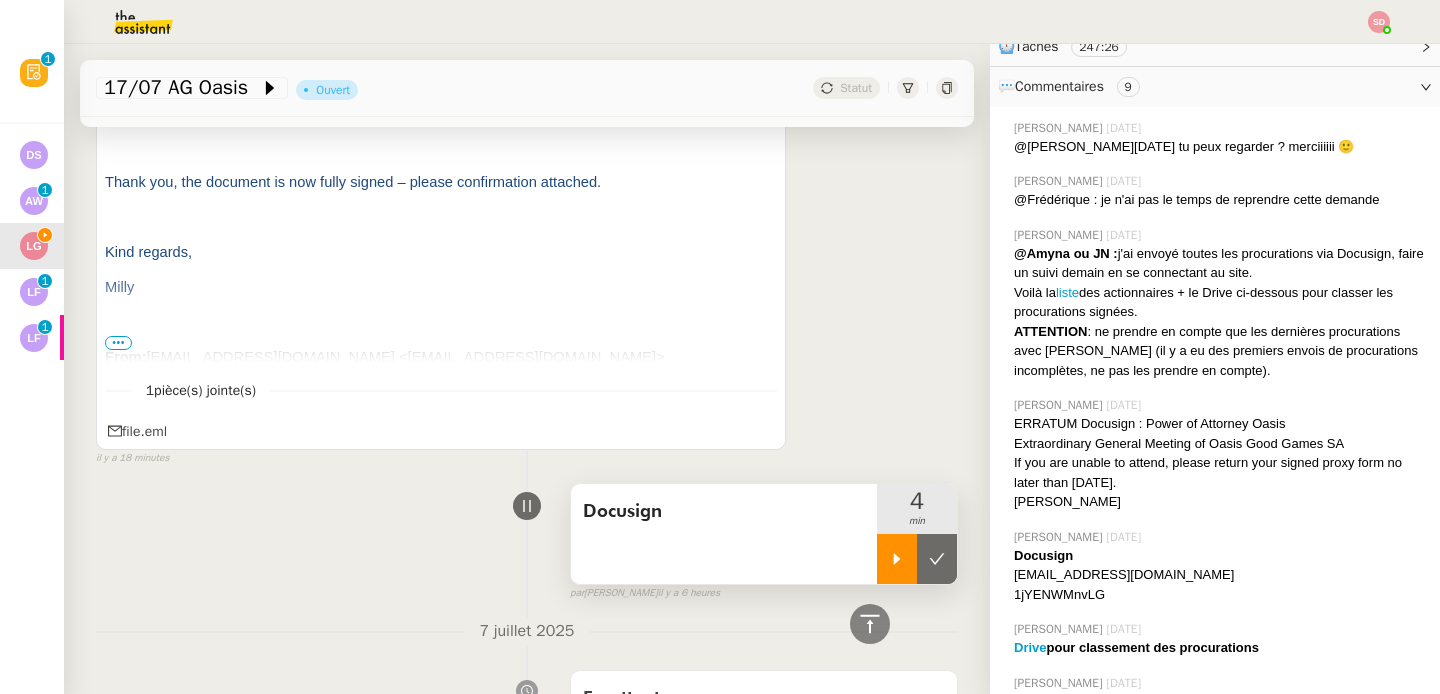 click 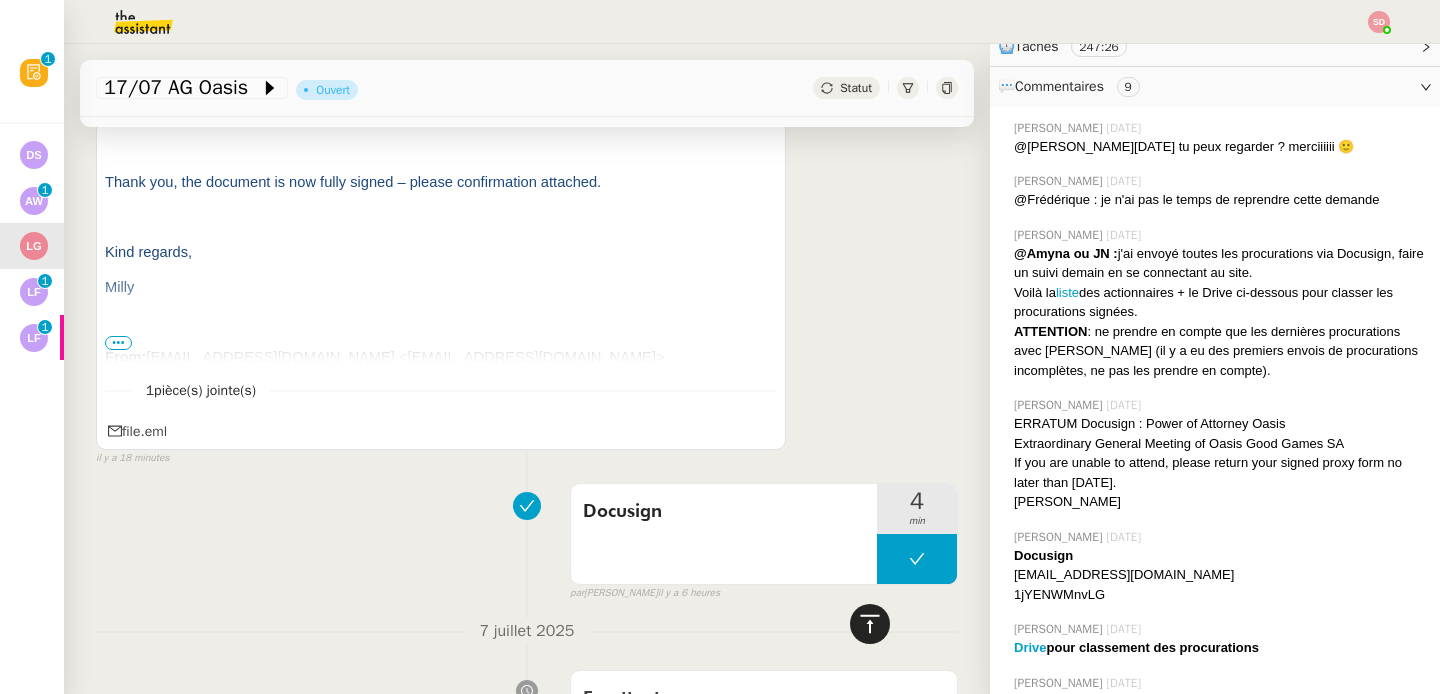 click 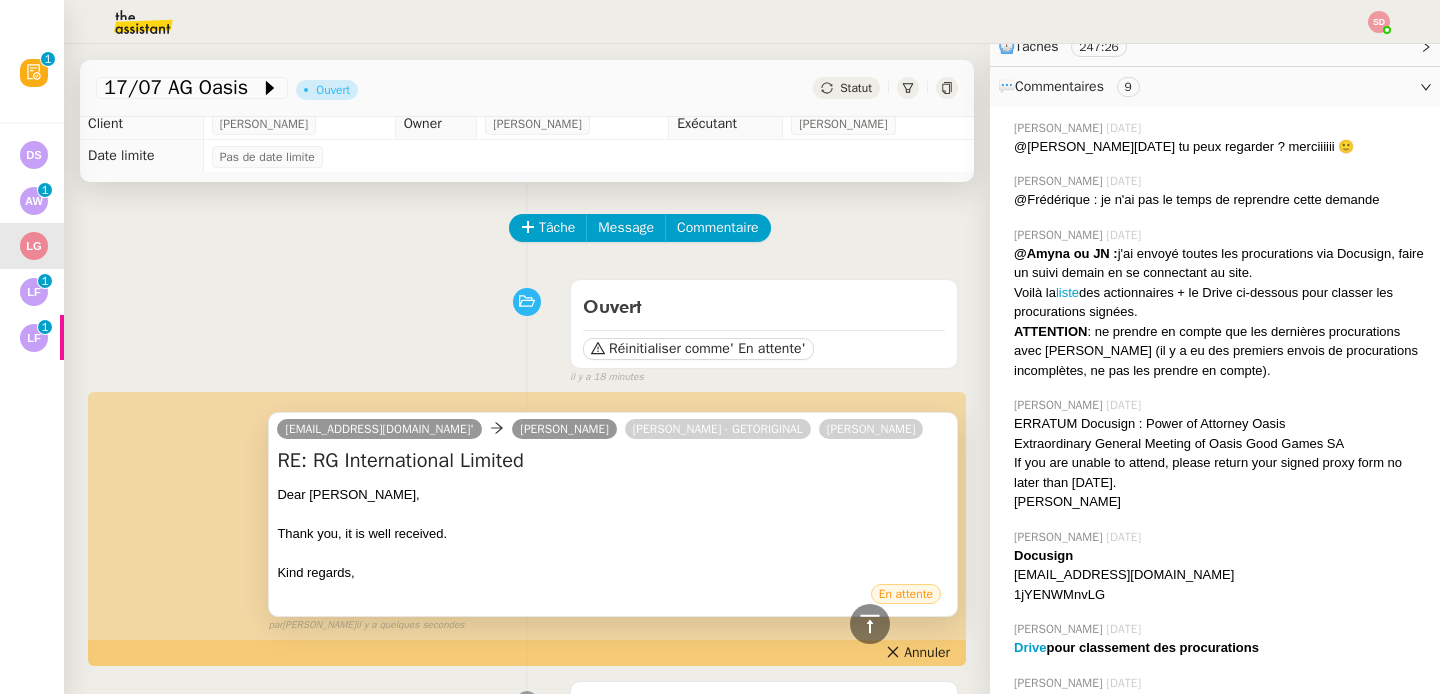 scroll, scrollTop: 0, scrollLeft: 0, axis: both 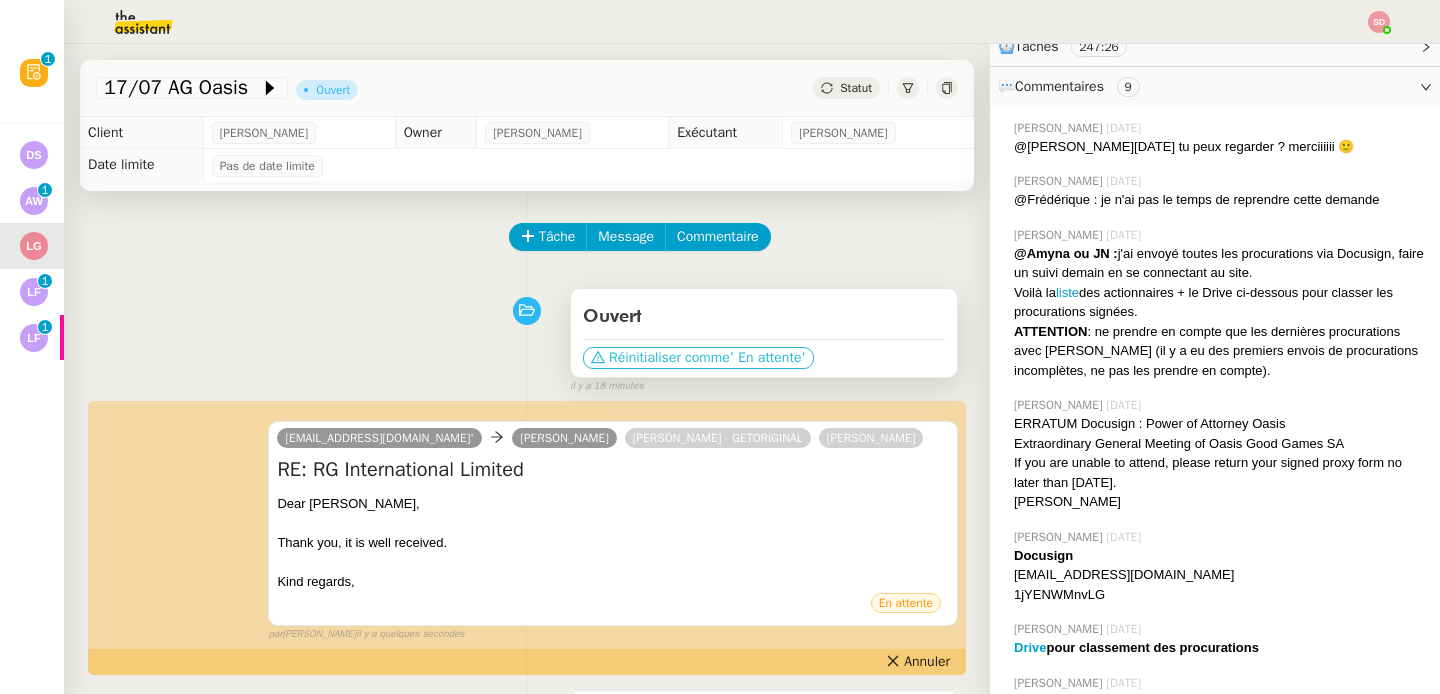 click on "' En attente'" at bounding box center [768, 358] 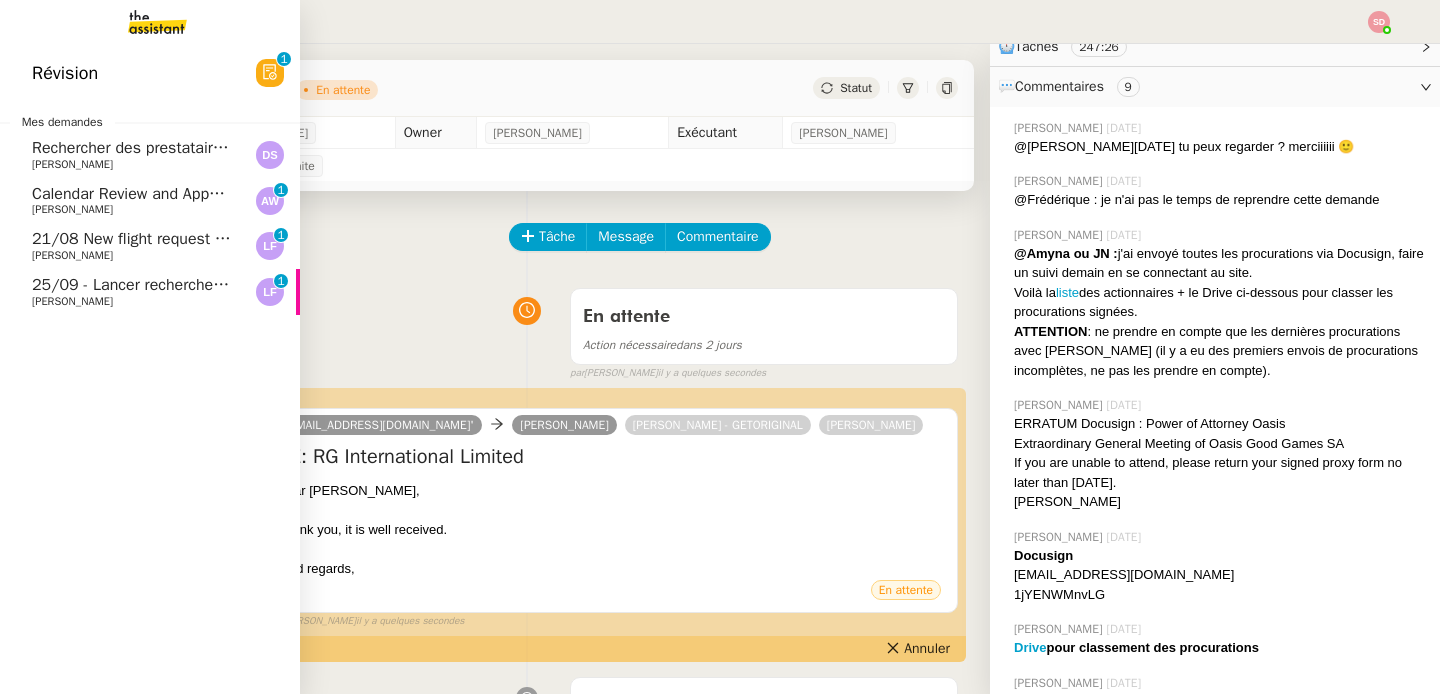 click on "25/09 - Lancer recherche empty leg" 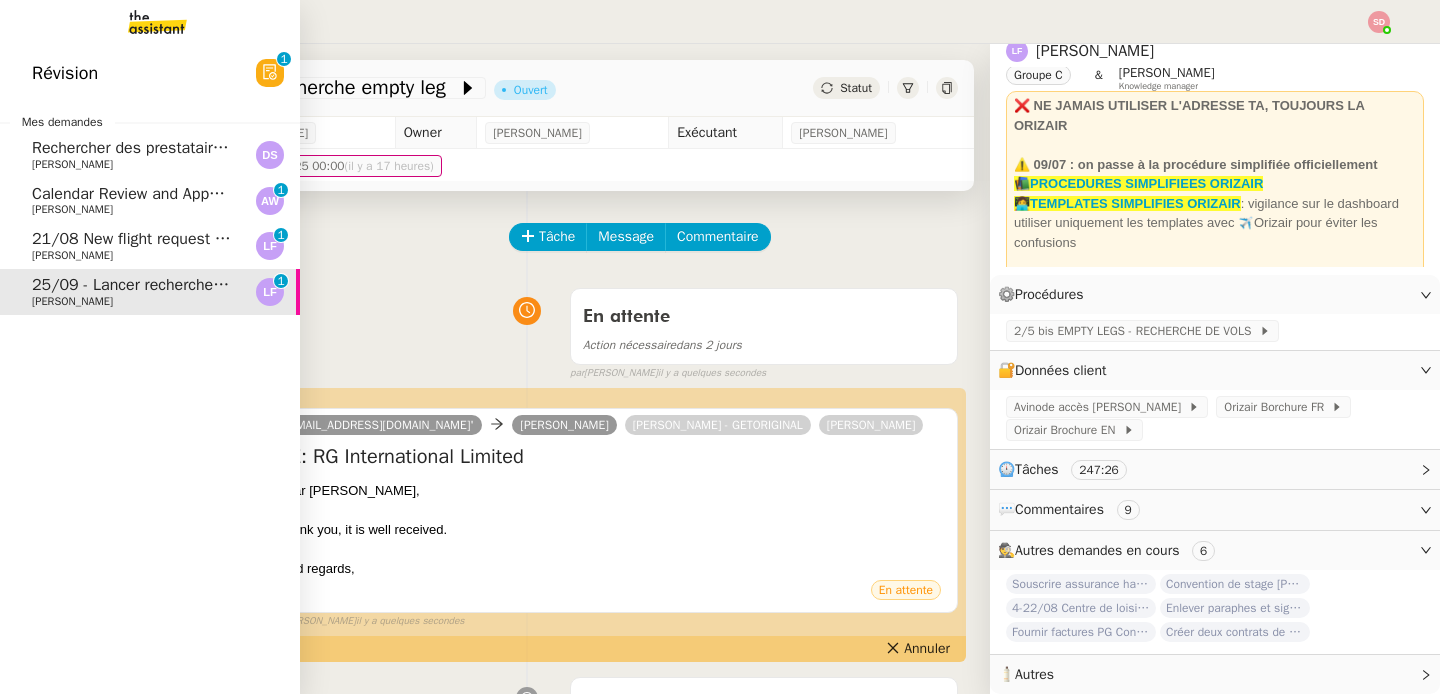 scroll, scrollTop: 54, scrollLeft: 0, axis: vertical 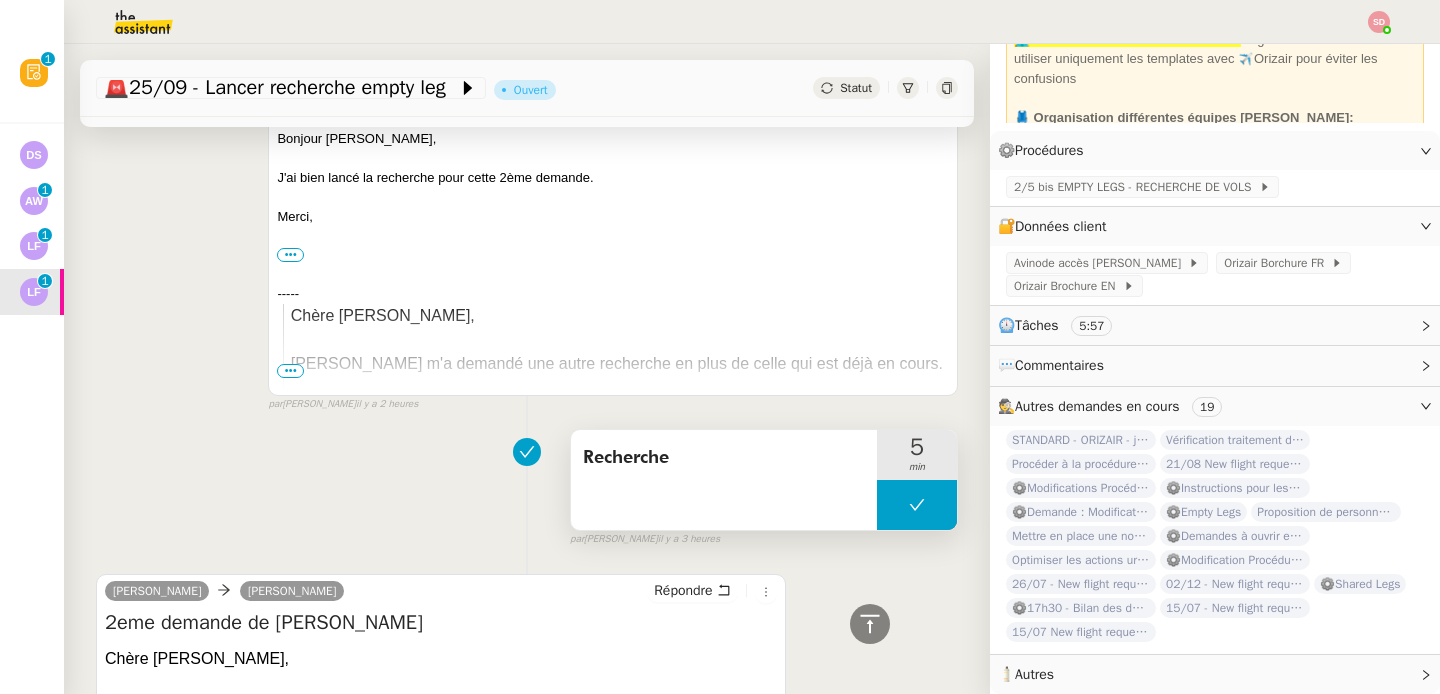 click at bounding box center (917, 505) 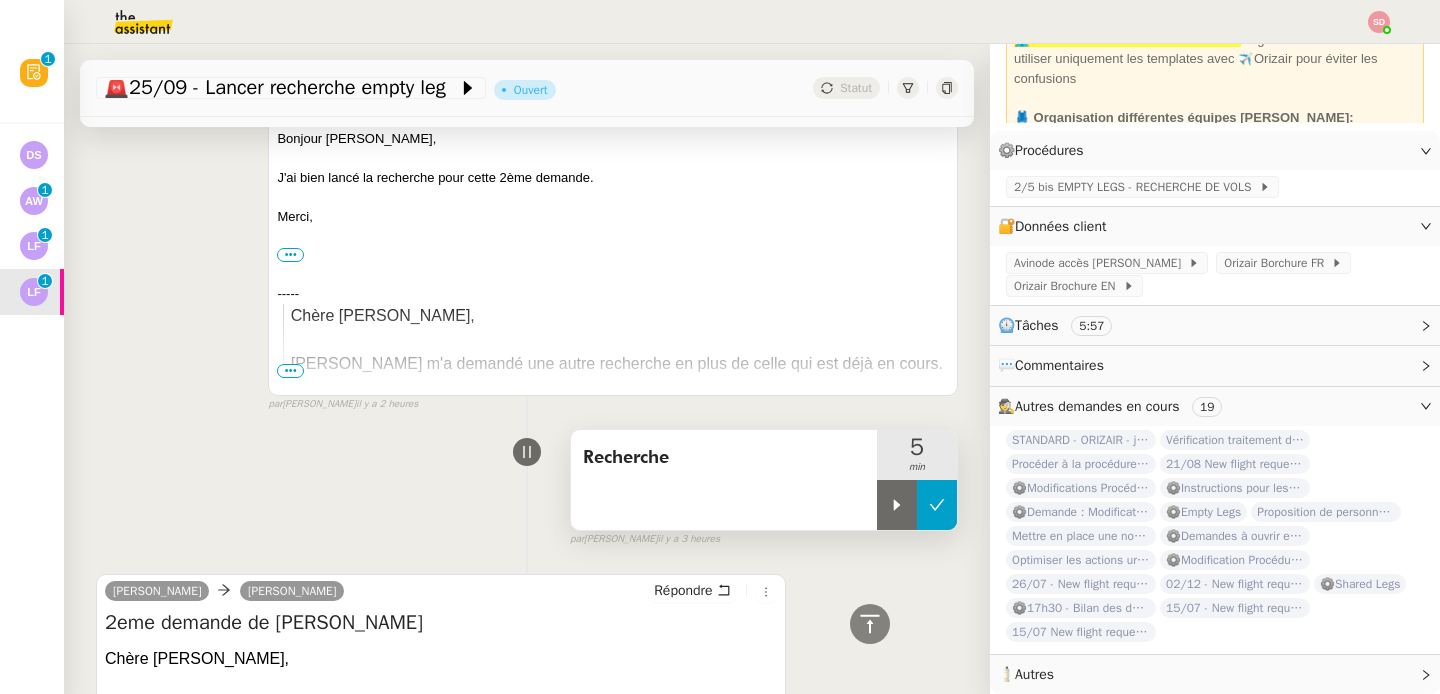 click at bounding box center [897, 505] 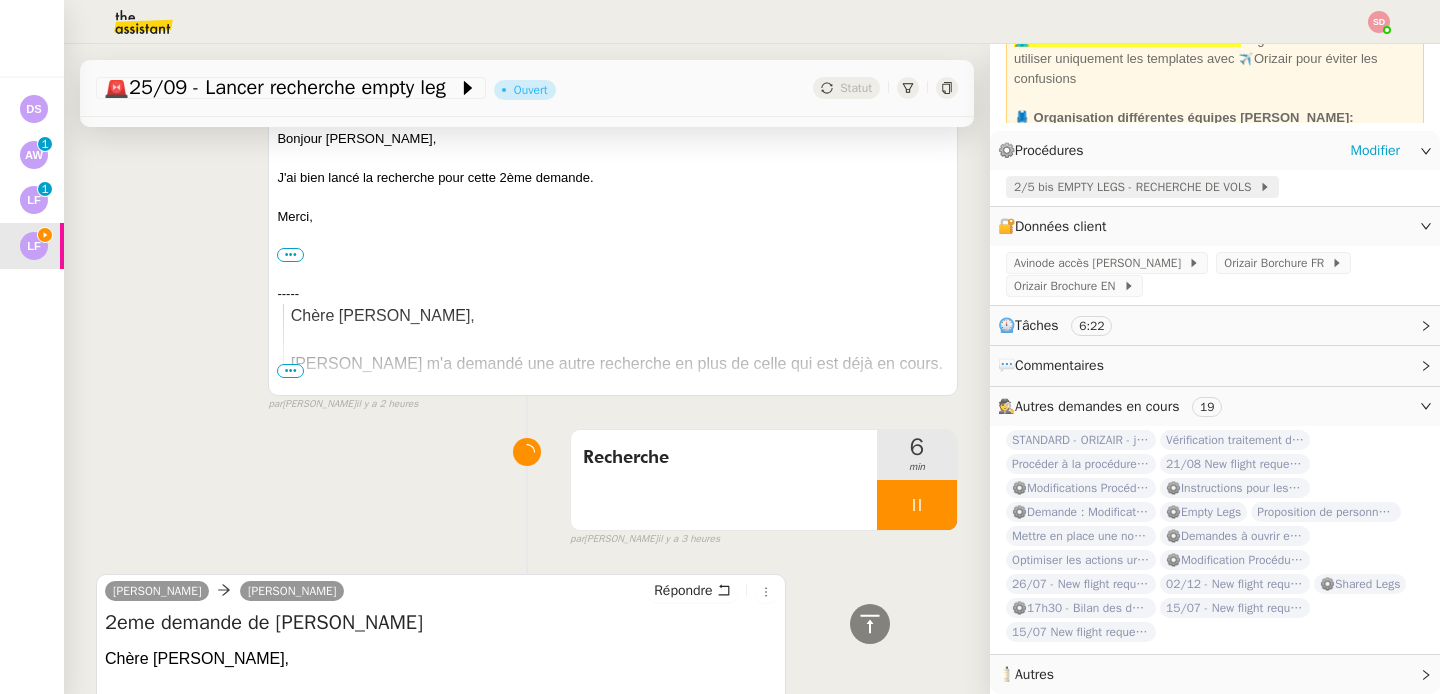 click on "2/5 bis EMPTY LEGS - RECHERCHE DE VOLS" 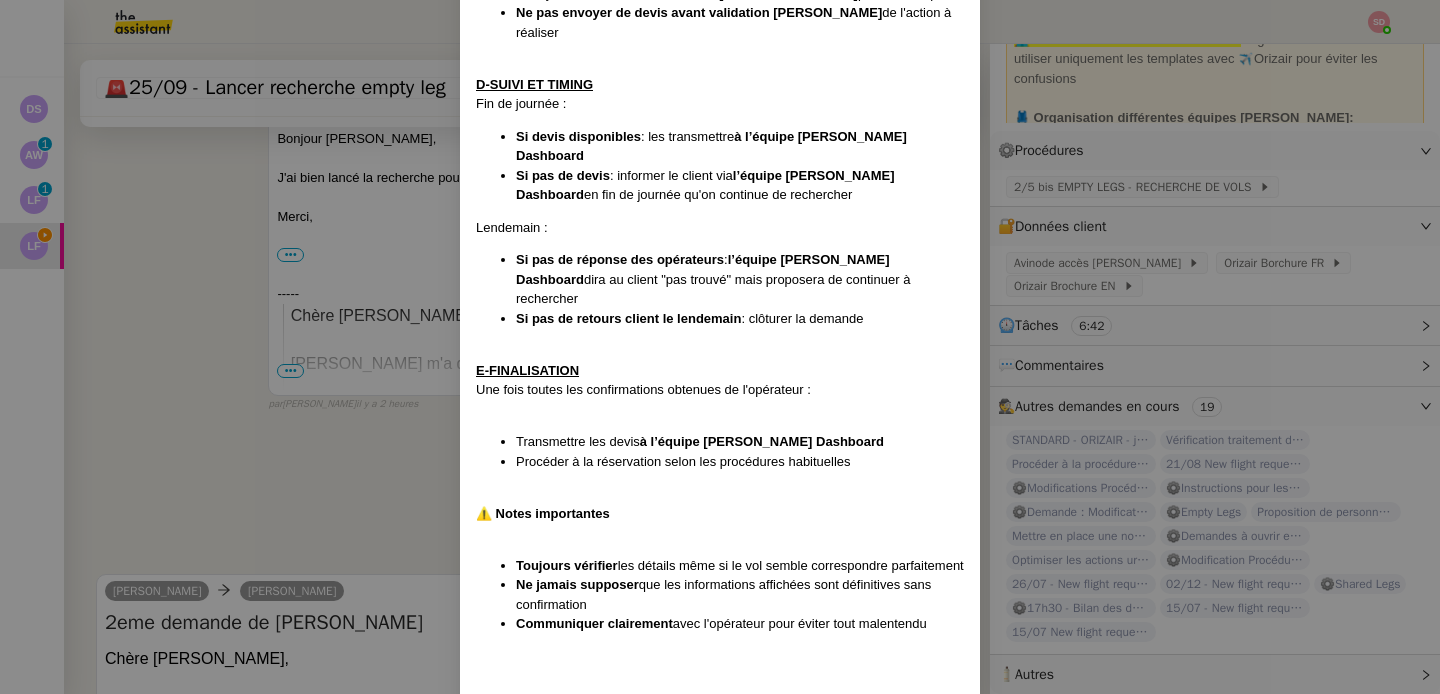 scroll, scrollTop: 1984, scrollLeft: 0, axis: vertical 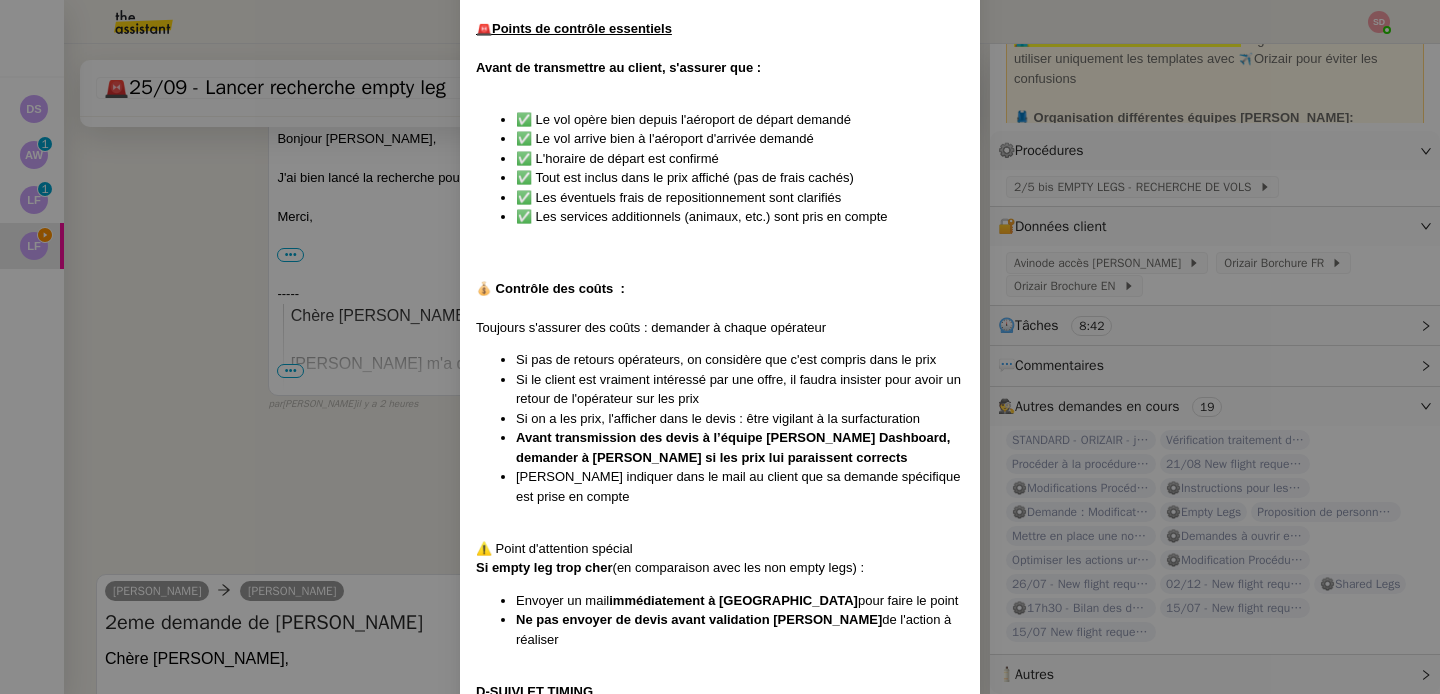 click on "Créée le 26/06/2025 MàJ le 27/06/2025 Équipe Orizair qui réalise la procédure :  Équipe Joséphine Avinode  Contexte  : Les  Empty Legs  sont des itinéraires déjà établis sur lesquels le client peut se positionner. Cette procédure détaille le processus complet de recherche, sélection et confirmation. Récurrence  : à la demande   PROCEDURE A-RECHERCHE D'EMPTY LEGS   Deux méthodes de recherche : 1/ Recherche standard : Effectuer une  recherche normale avec les critères du client Le système proposera des options d' empty legs disponibles   2/ Recherche directe (pour plus de flexibilité) : Aller dans  Search > Empty legs Utiliser cette méthode si le client : Souhaite partir de n'importe quel endroit vers une destination précise Souhaite partir d'un lieu précis vers n'importe quelle destination A un budget défini et cherche des options flexibles   ⚠️ Points de vigilance importants : ✅  Vérifier systématiquement l'itinéraire  : le système peut proposer des alternatives ⚠️" at bounding box center (720, 347) 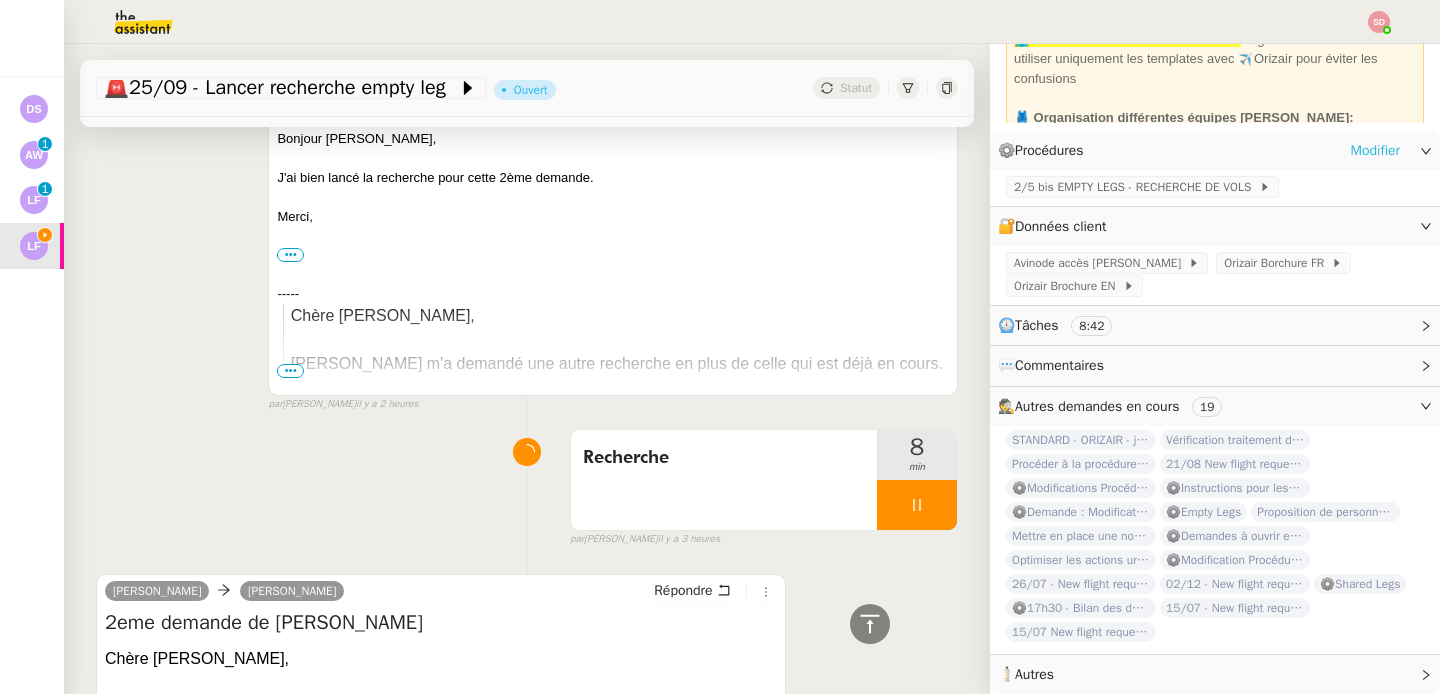 click on "Modifier" 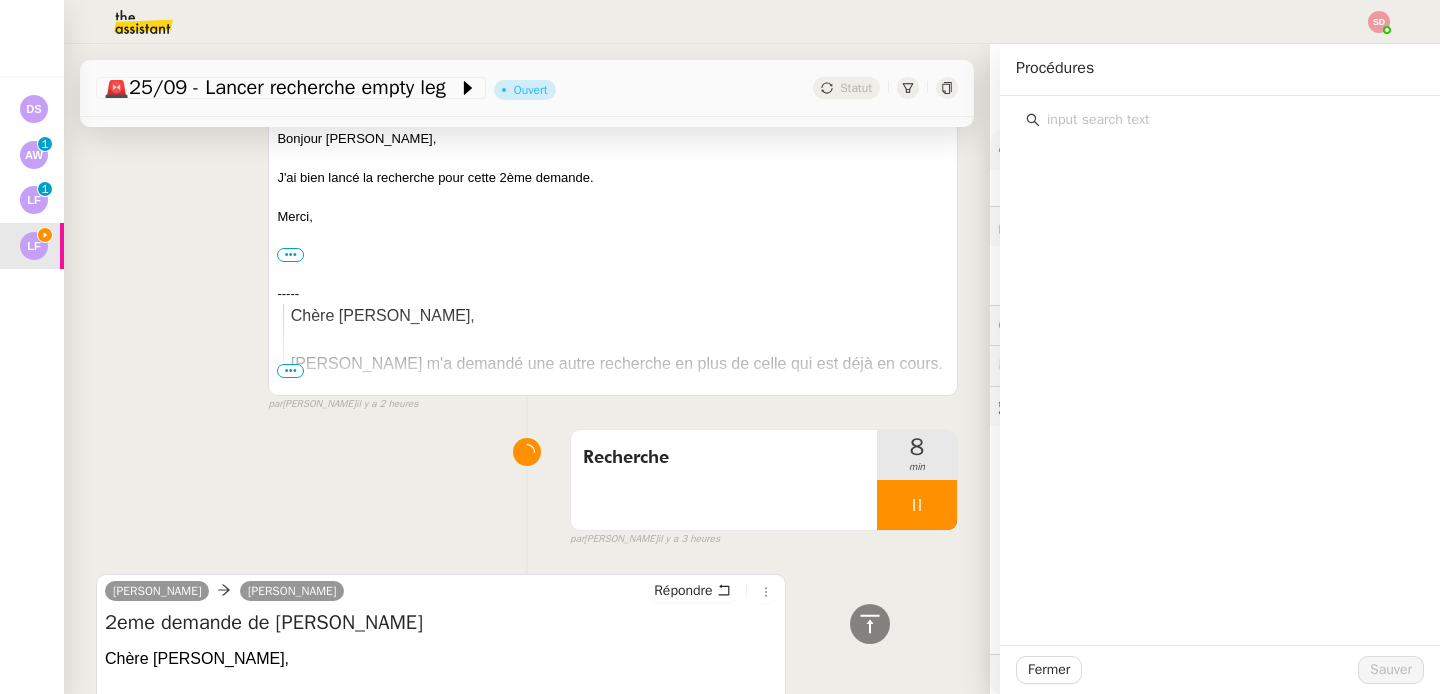 scroll, scrollTop: 172, scrollLeft: 0, axis: vertical 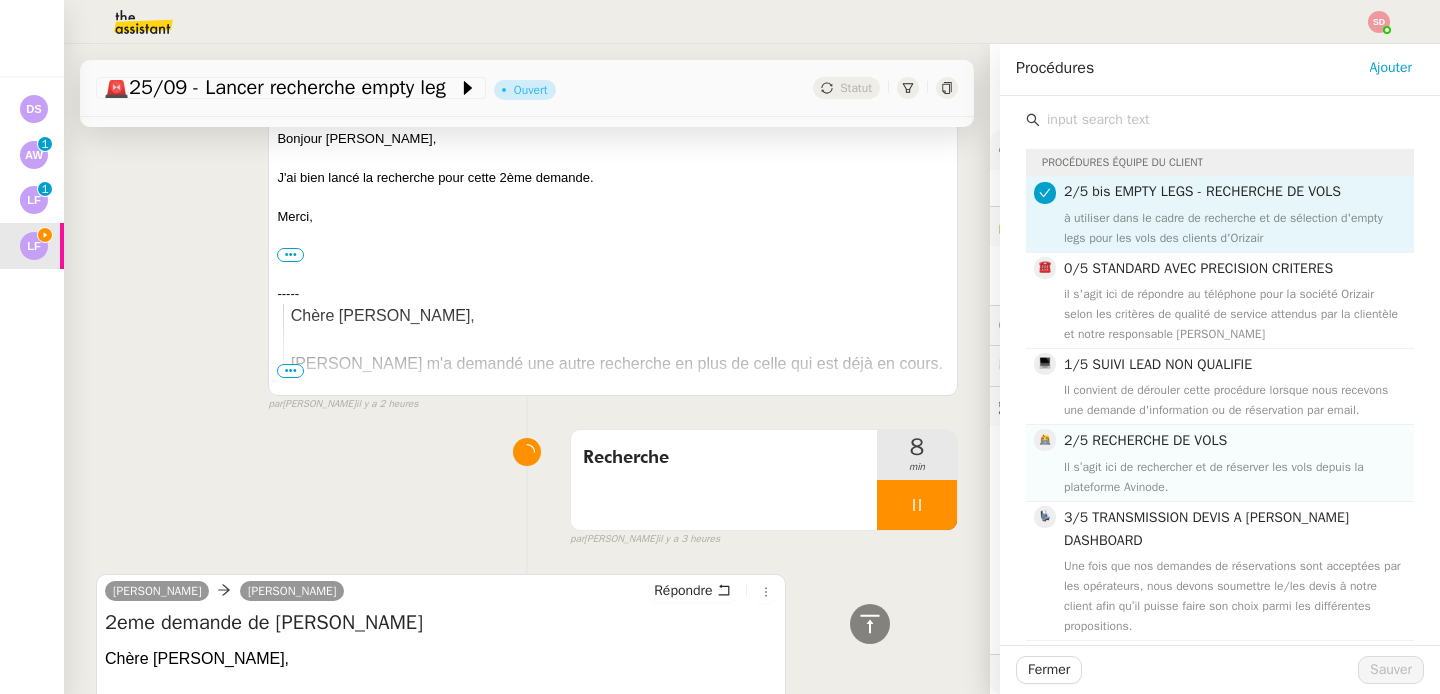 click on "Il s’agit ici de rechercher et de réserver les vols depuis la plateforme Avinode." 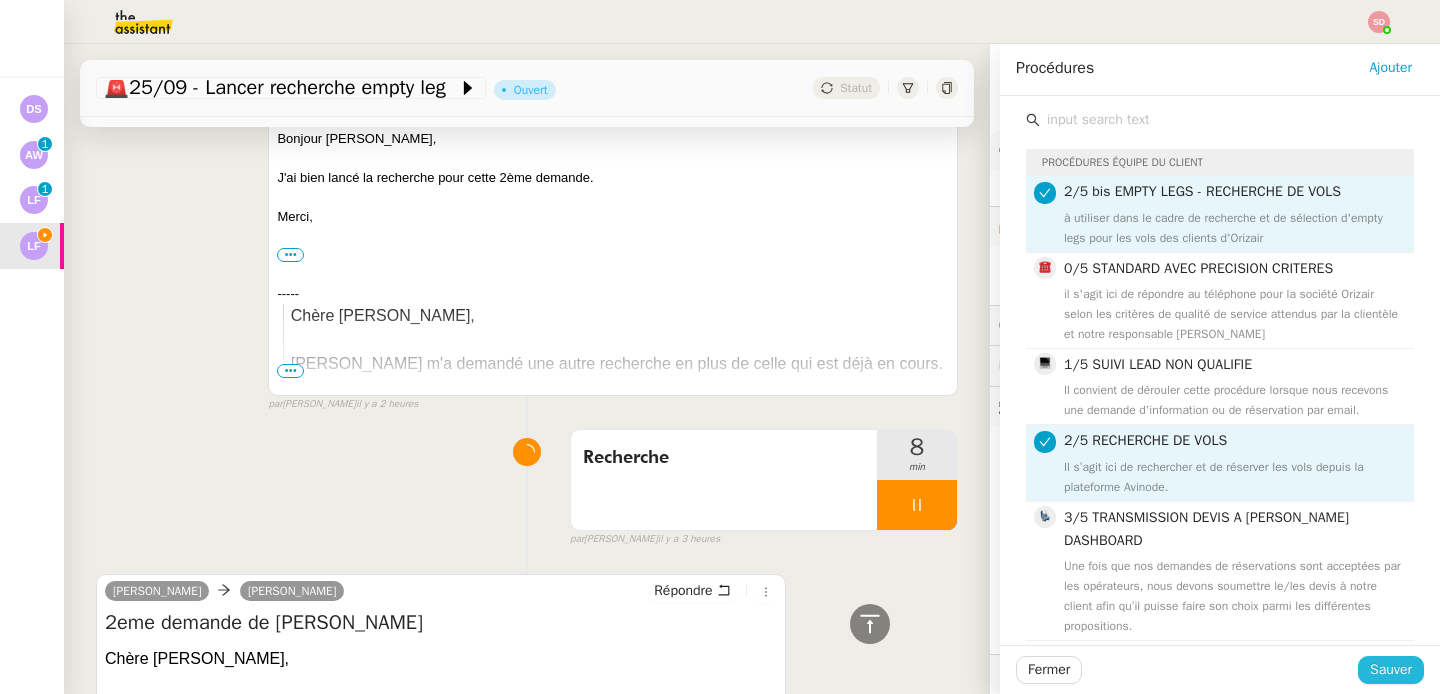 click on "Sauver" 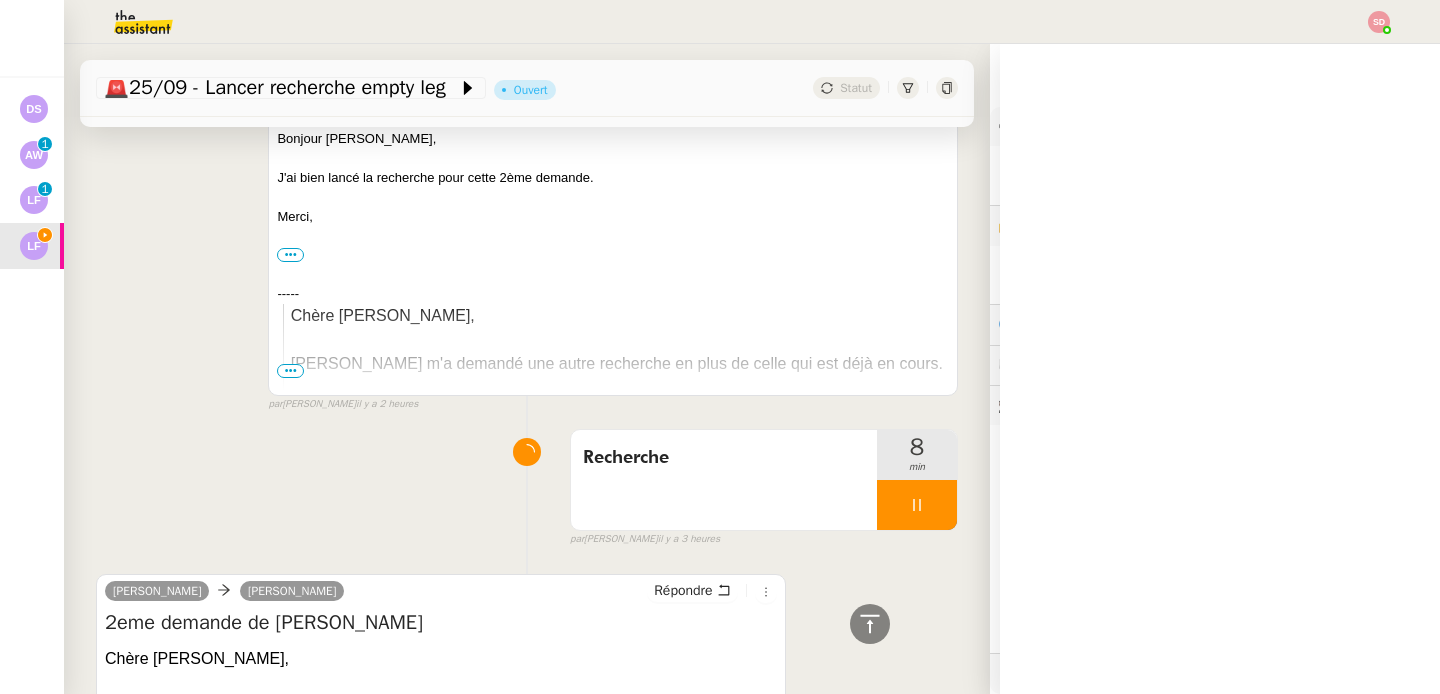 scroll, scrollTop: 195, scrollLeft: 0, axis: vertical 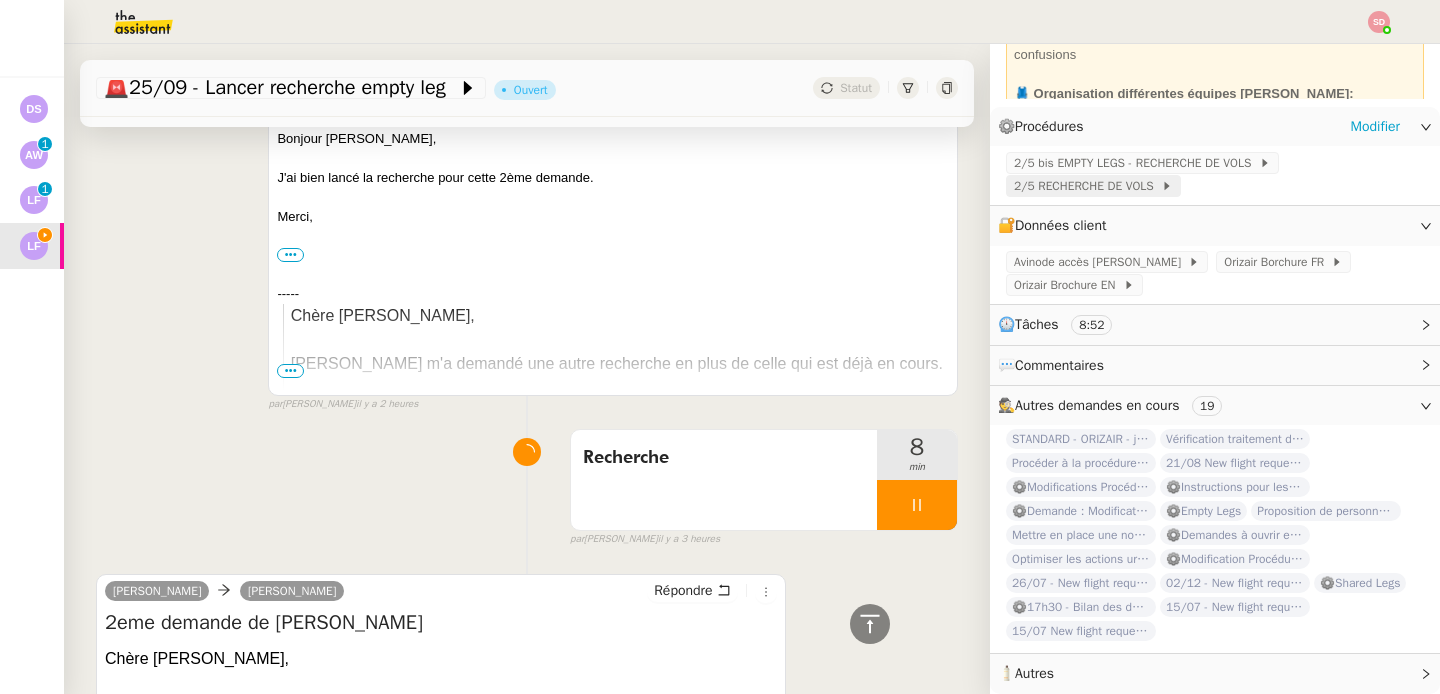 click on "2/5 RECHERCHE DE VOLS" 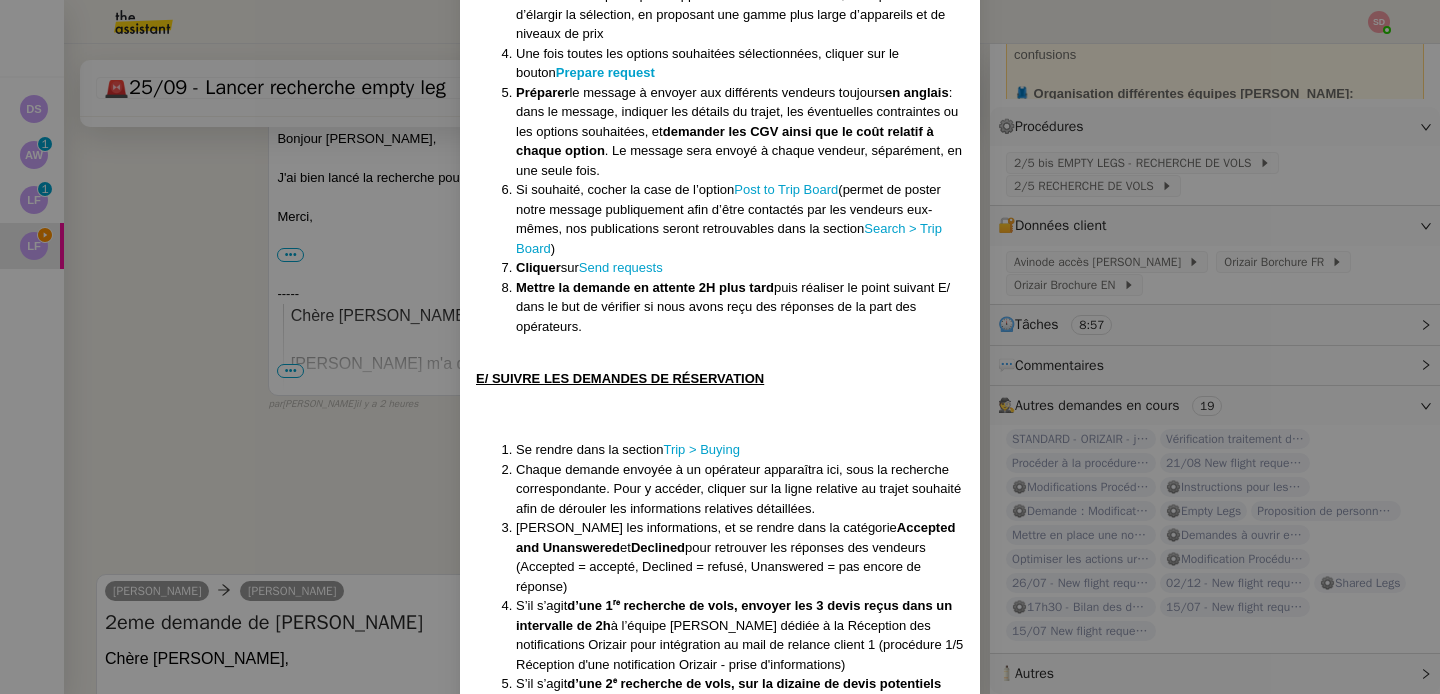 scroll, scrollTop: 2829, scrollLeft: 0, axis: vertical 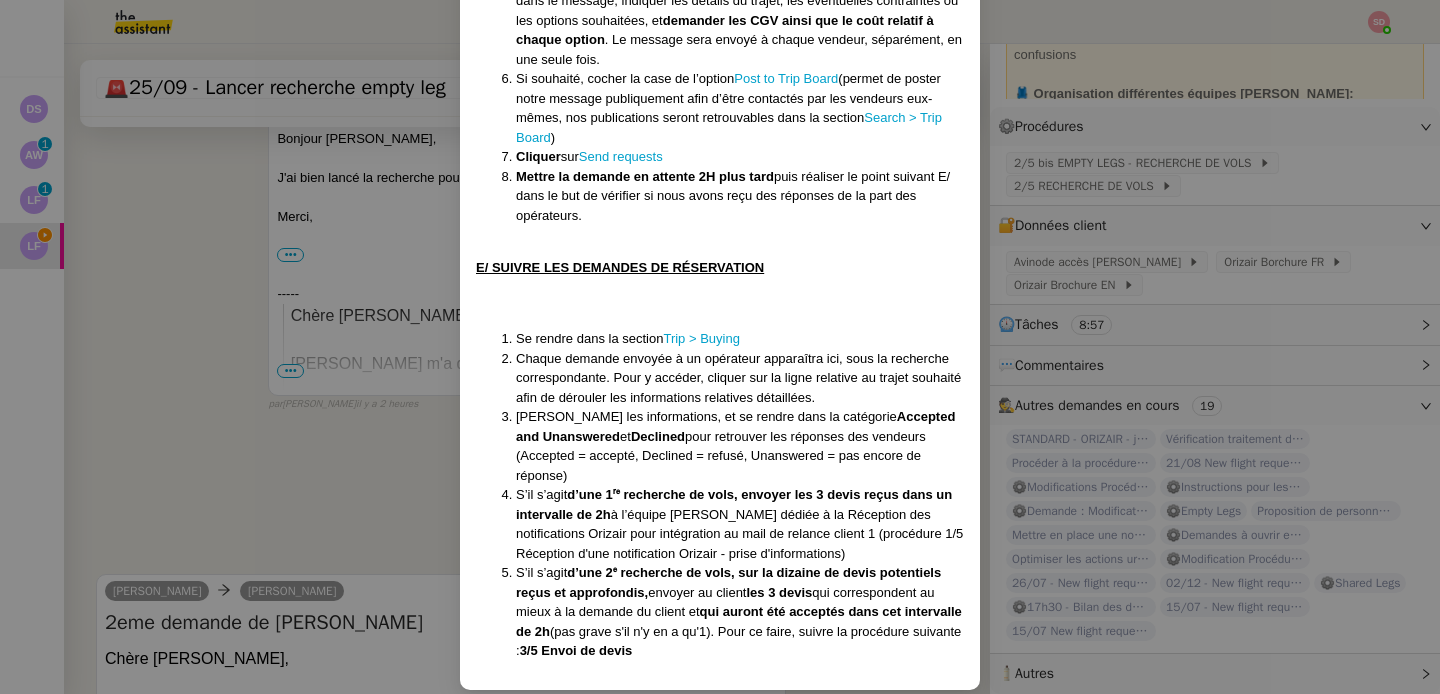 drag, startPoint x: 1183, startPoint y: 267, endPoint x: 1187, endPoint y: 256, distance: 11.7046995 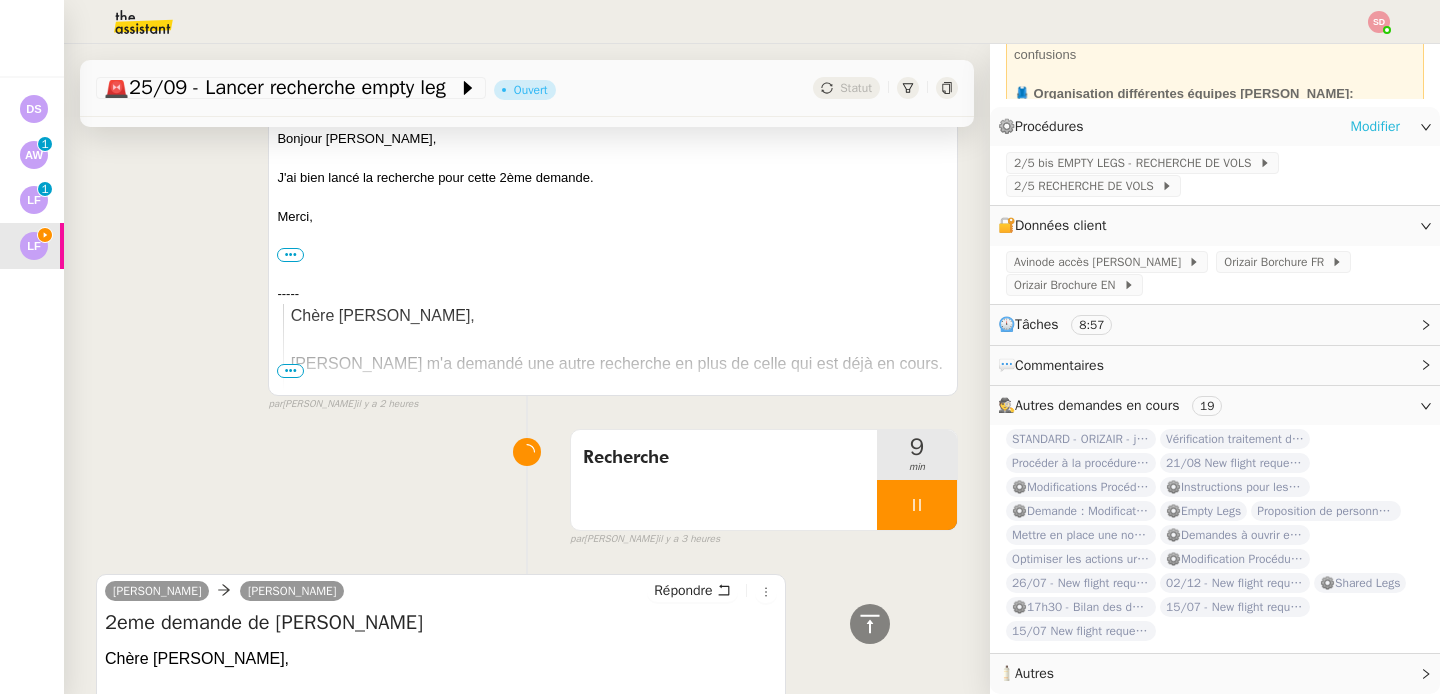 click on "Modifier" 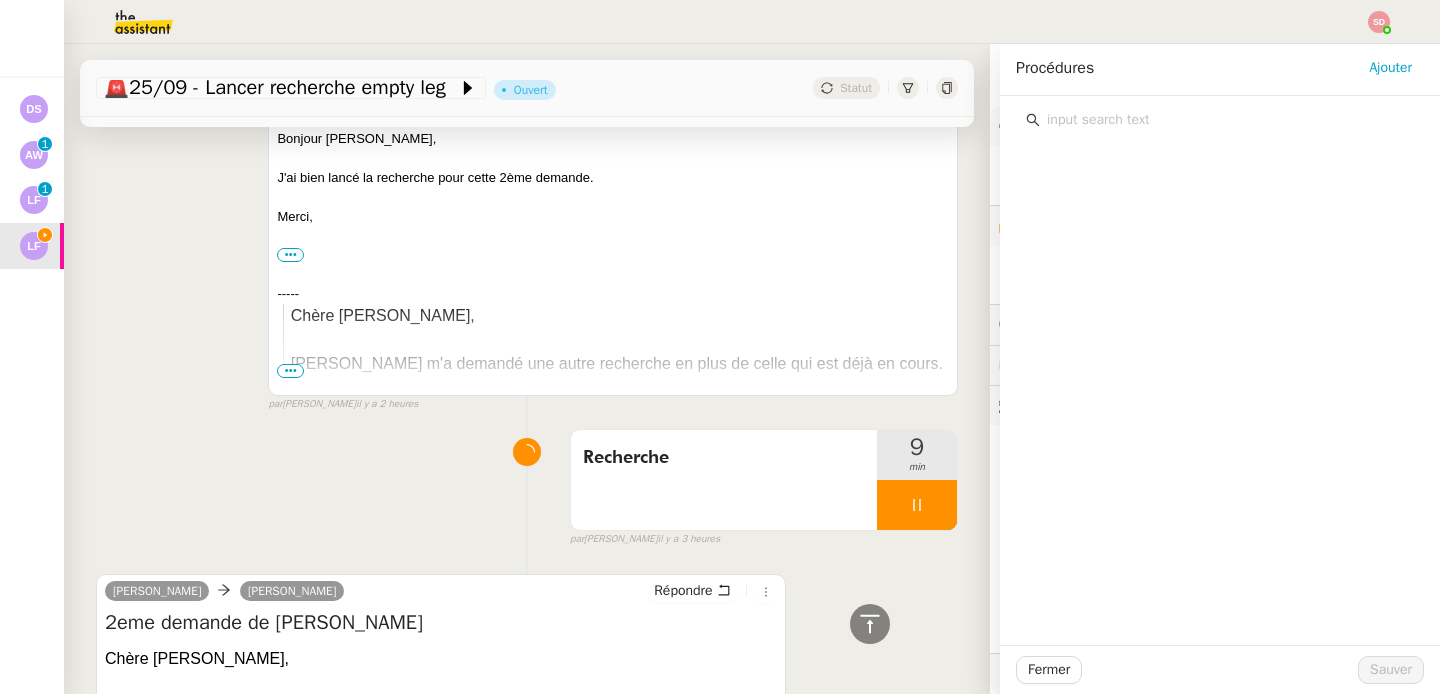 scroll, scrollTop: 195, scrollLeft: 0, axis: vertical 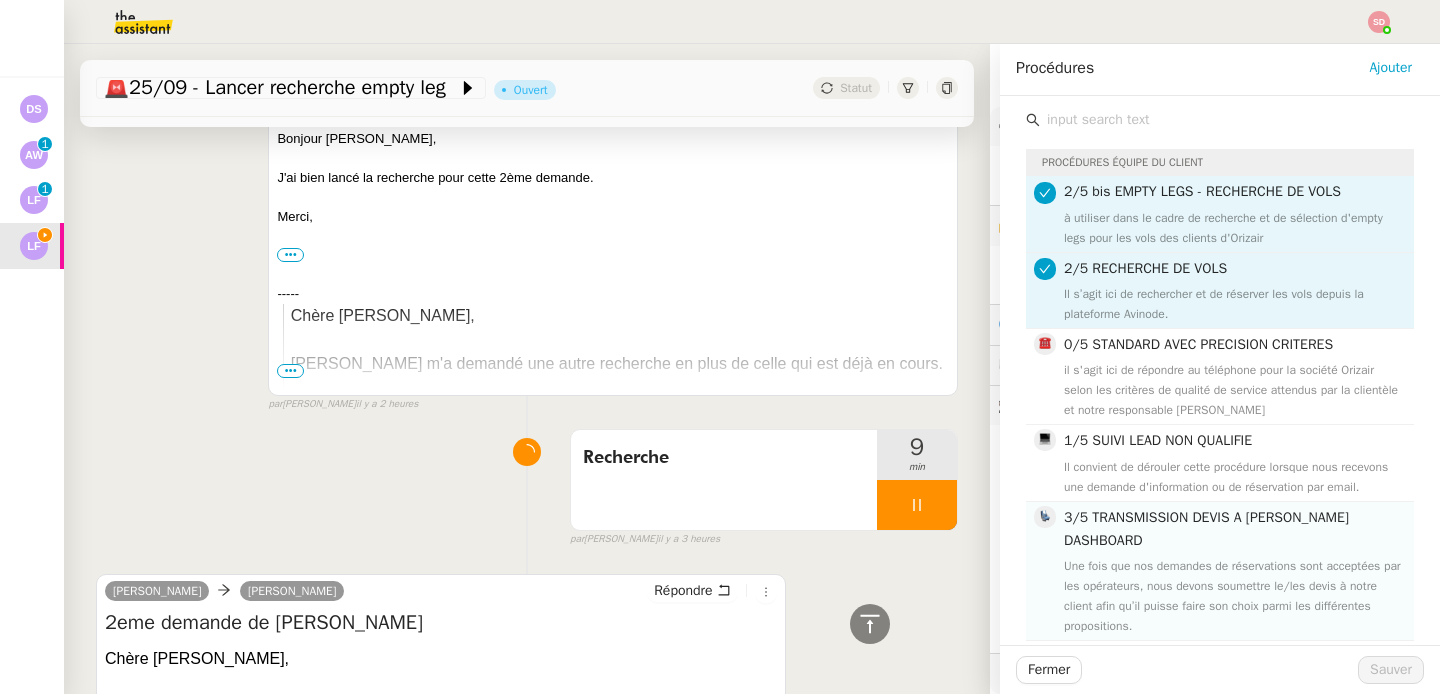 click on "3/5 TRANSMISSION DEVIS A JOSÉPHINE DASHBOARD" 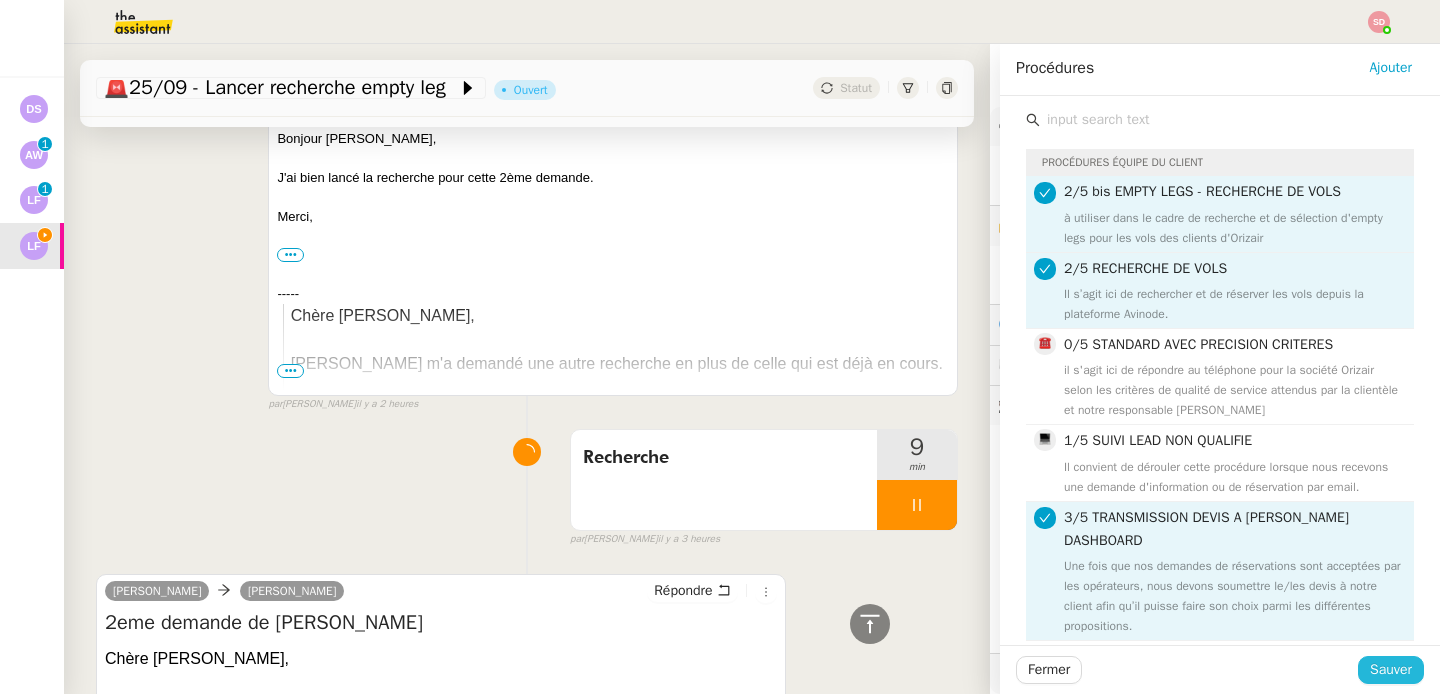 click on "Sauver" 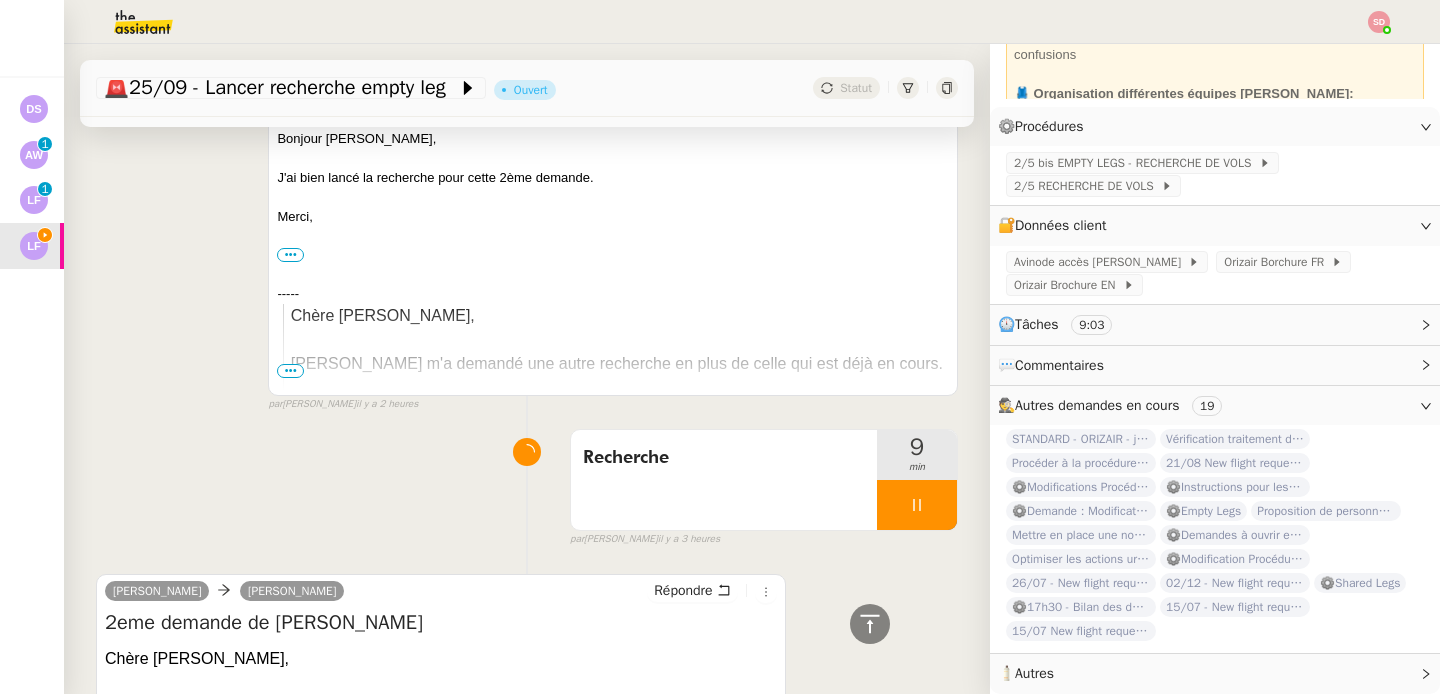 scroll, scrollTop: 218, scrollLeft: 0, axis: vertical 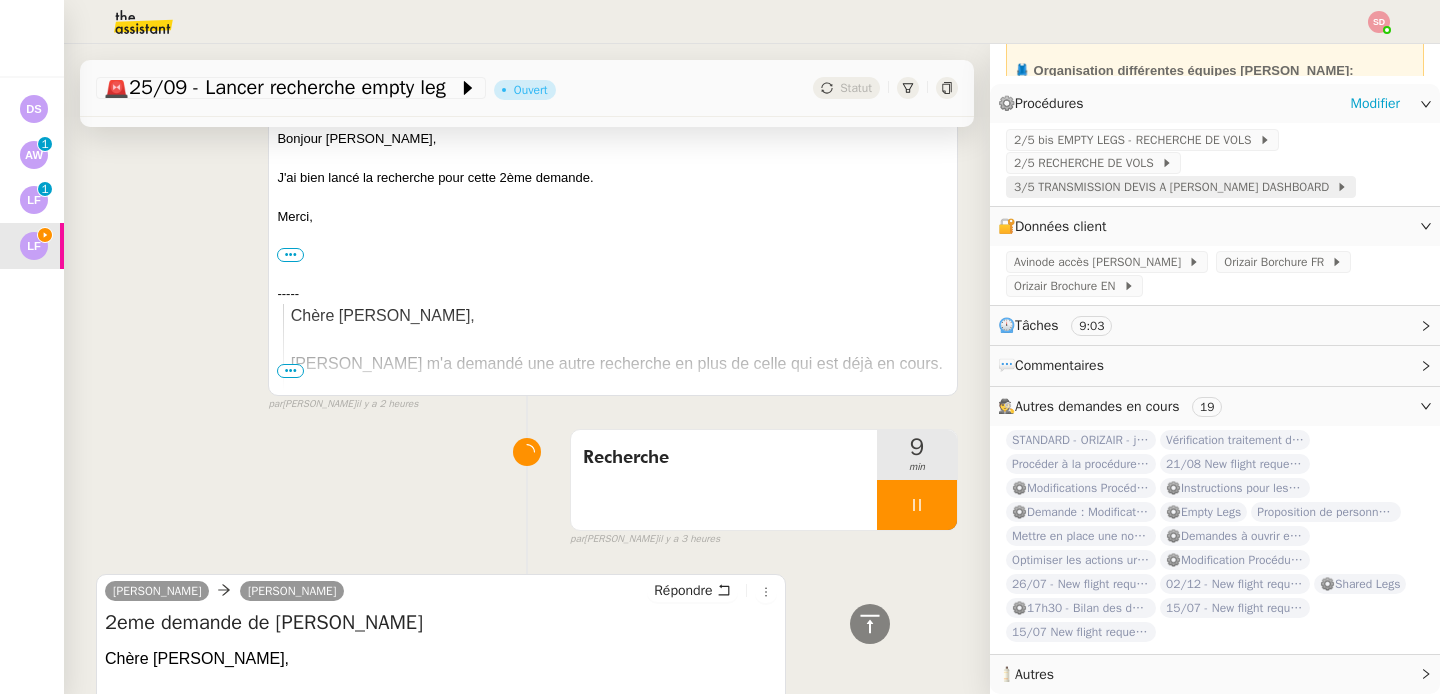 click on "3/5 TRANSMISSION DEVIS A JOSÉPHINE DASHBOARD" 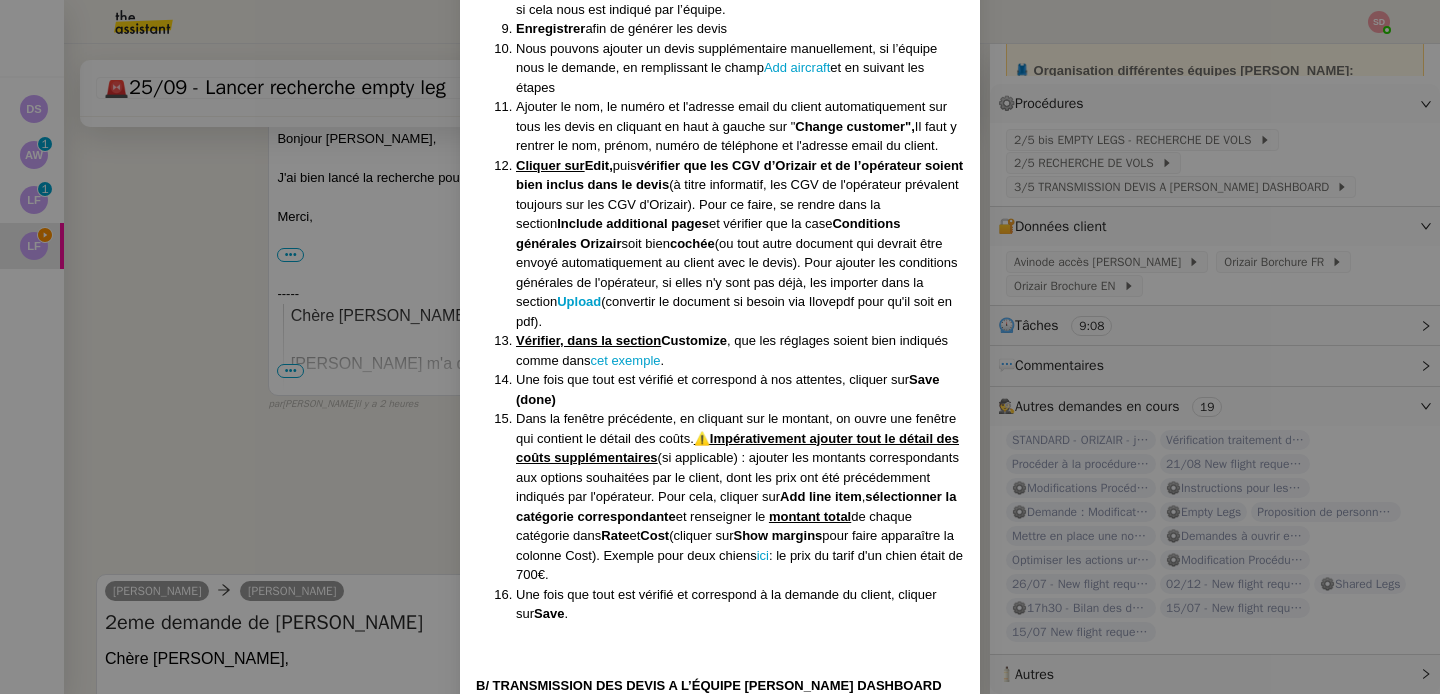 scroll, scrollTop: 1073, scrollLeft: 0, axis: vertical 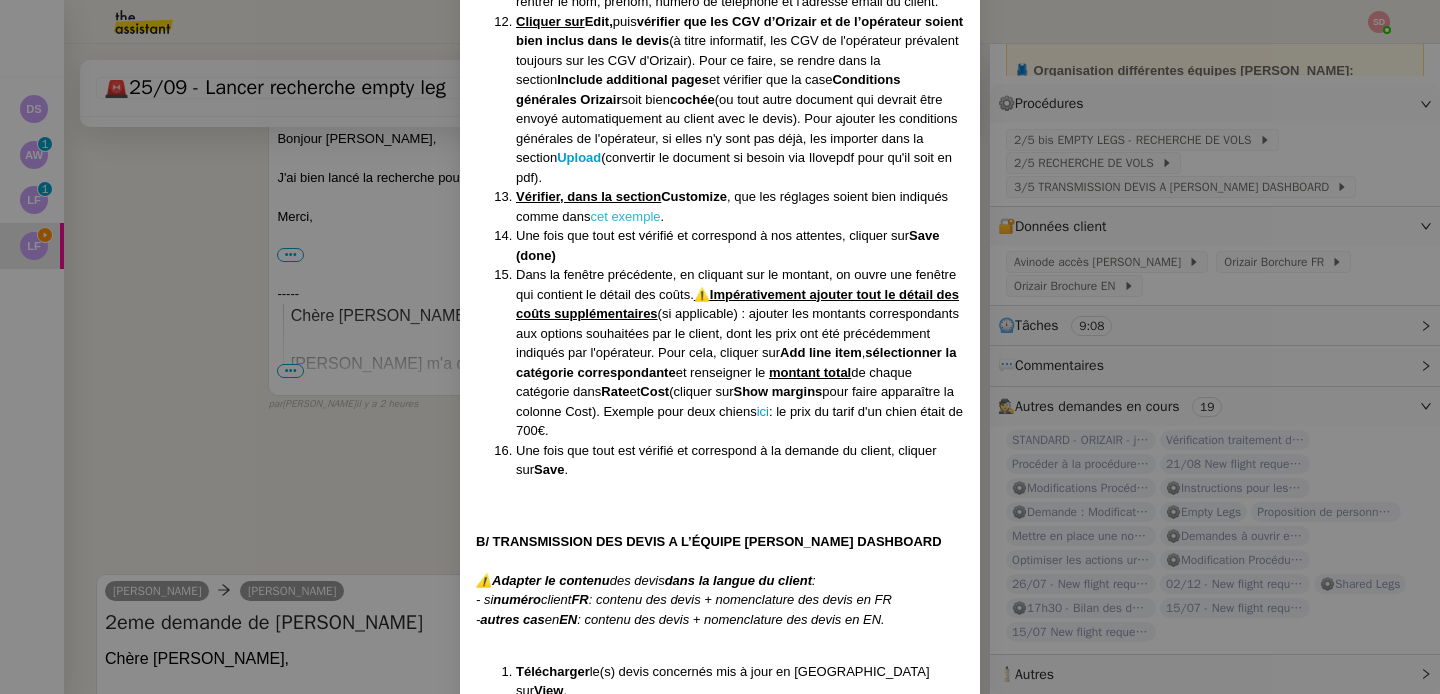 click on "cet exemple" at bounding box center (625, 216) 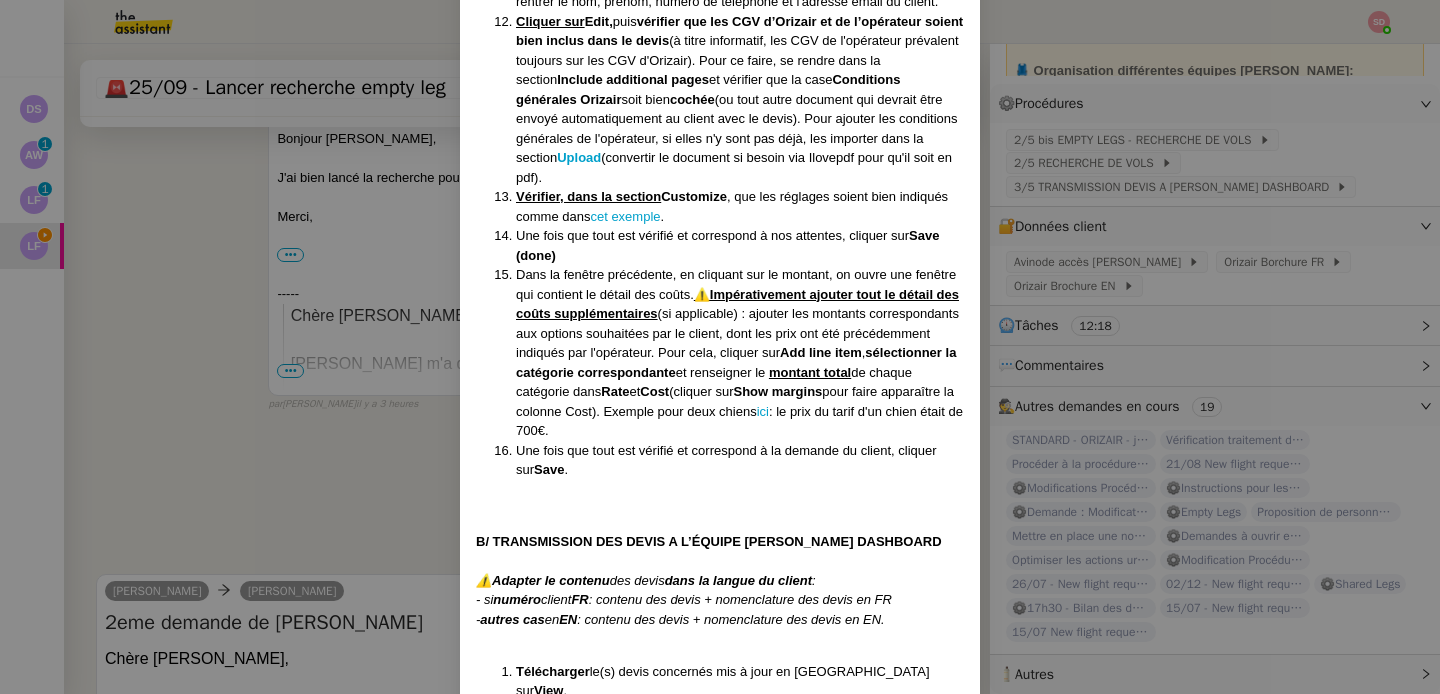 click on "Créée le 07/04/25  MAJ le 01/07/2025 Équipe Orizair qui réalise la procédure :  Équipe Joséphine Avinode Contexte :   Une fois que nos demandes de réservations sont acceptées par les opérateurs, nous devons soumettre le/les devis à notre client afin qu’il puisse faire son choix parmi les différentes propositions. Déclenchement  :  Sur réception d’une notification d’acceptation de la part d’un opérateur  A/ GÉNÉRER LES DEVIS : Se rendre dans la section Avinode Marketplace (M) puis  Trip > Buying  et cliquer sur la ligne correspondante au trajet. Cliquer sur le vendeur  pour voir son message : il contiendra automatiquement le  prix final  (en haut de la fenêtre de conversation), le  devis  ainsi que les  termes et conditions  du voyage. ⚠️  A cette étape : bien lire l'intégralité des documents et des annotations de l'opérateur, ⚠️  La transparence des prix pour Orizair vis-à-vis de ses clients est primordiale. Dans le cas où l'opérateur ne répondrait pas  Il" at bounding box center [720, 347] 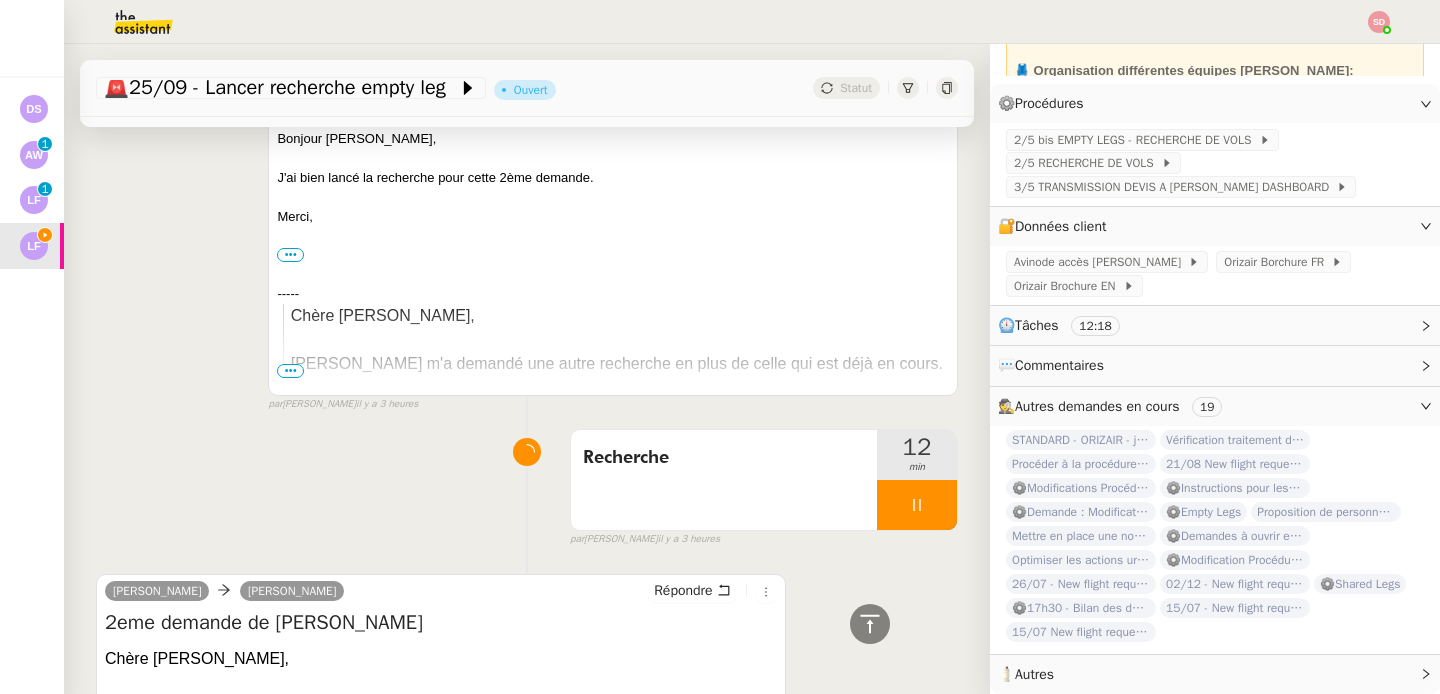 scroll, scrollTop: 0, scrollLeft: 0, axis: both 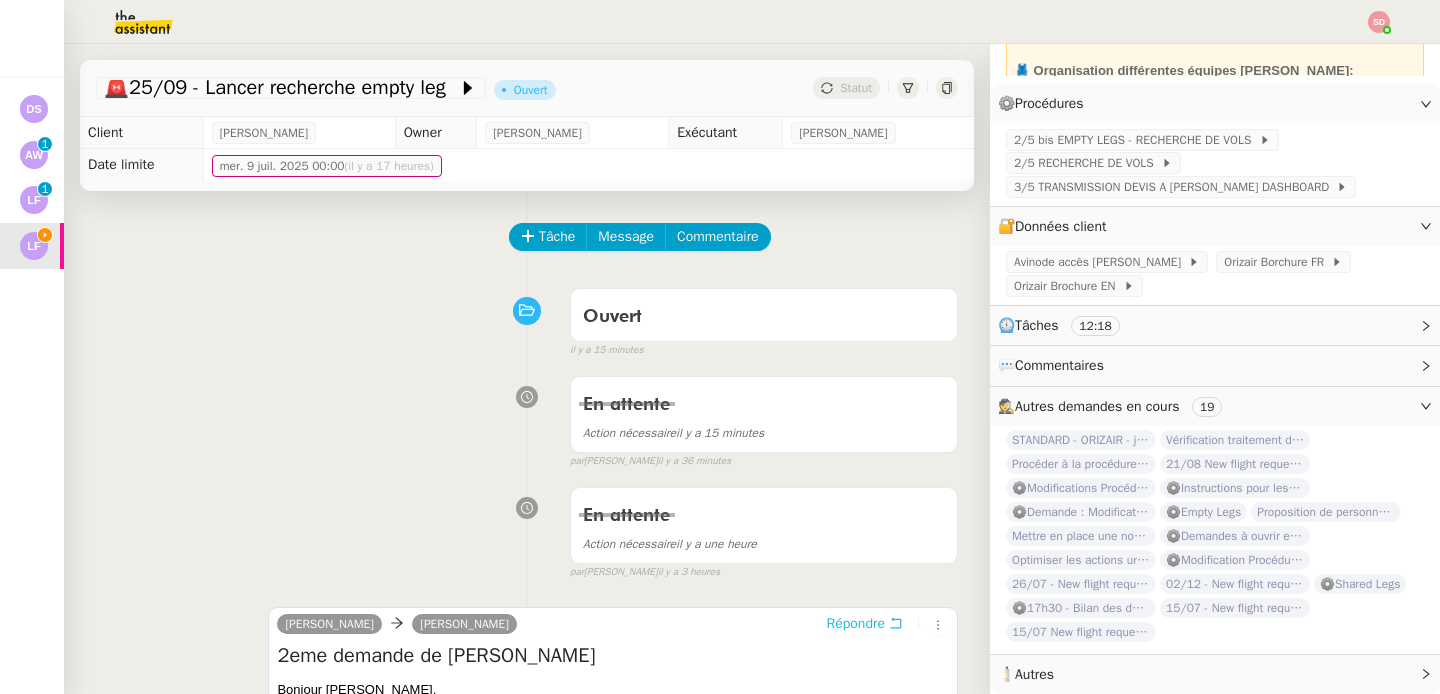 click on "Répondre" at bounding box center [856, 624] 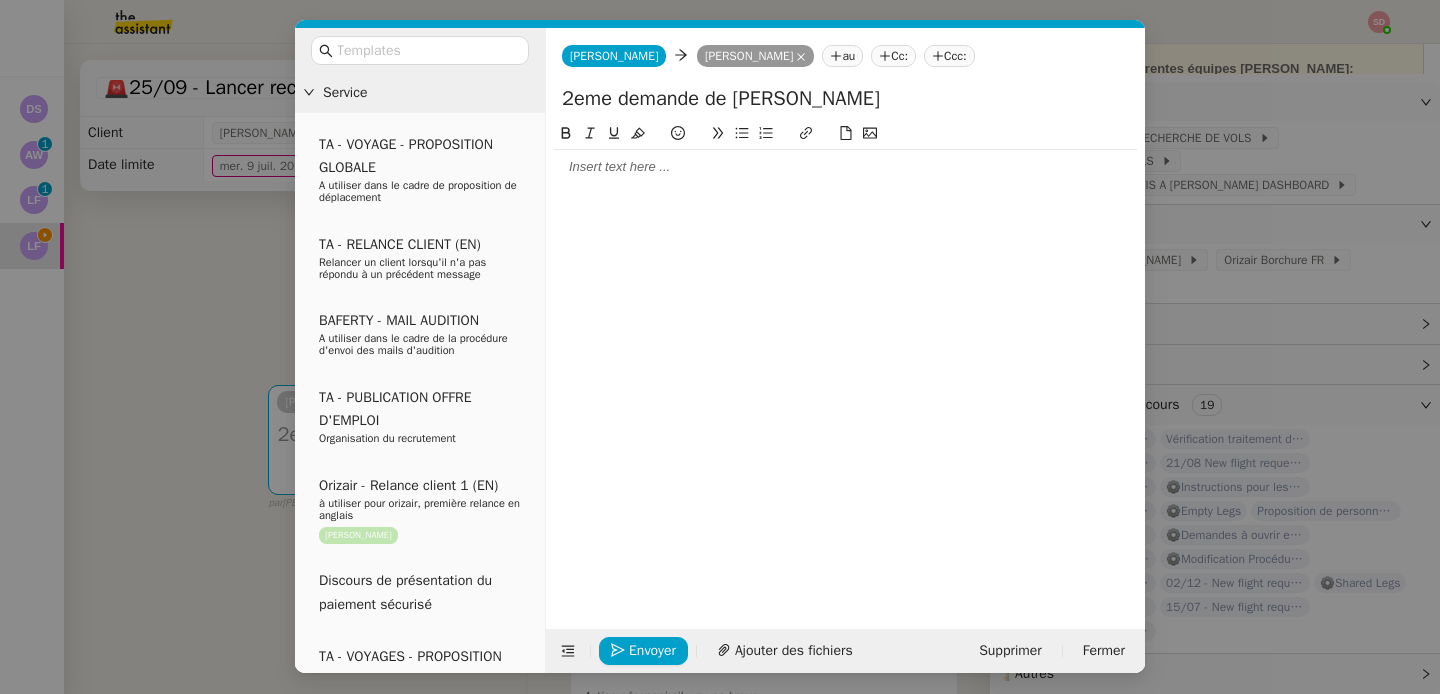 scroll, scrollTop: 220, scrollLeft: 0, axis: vertical 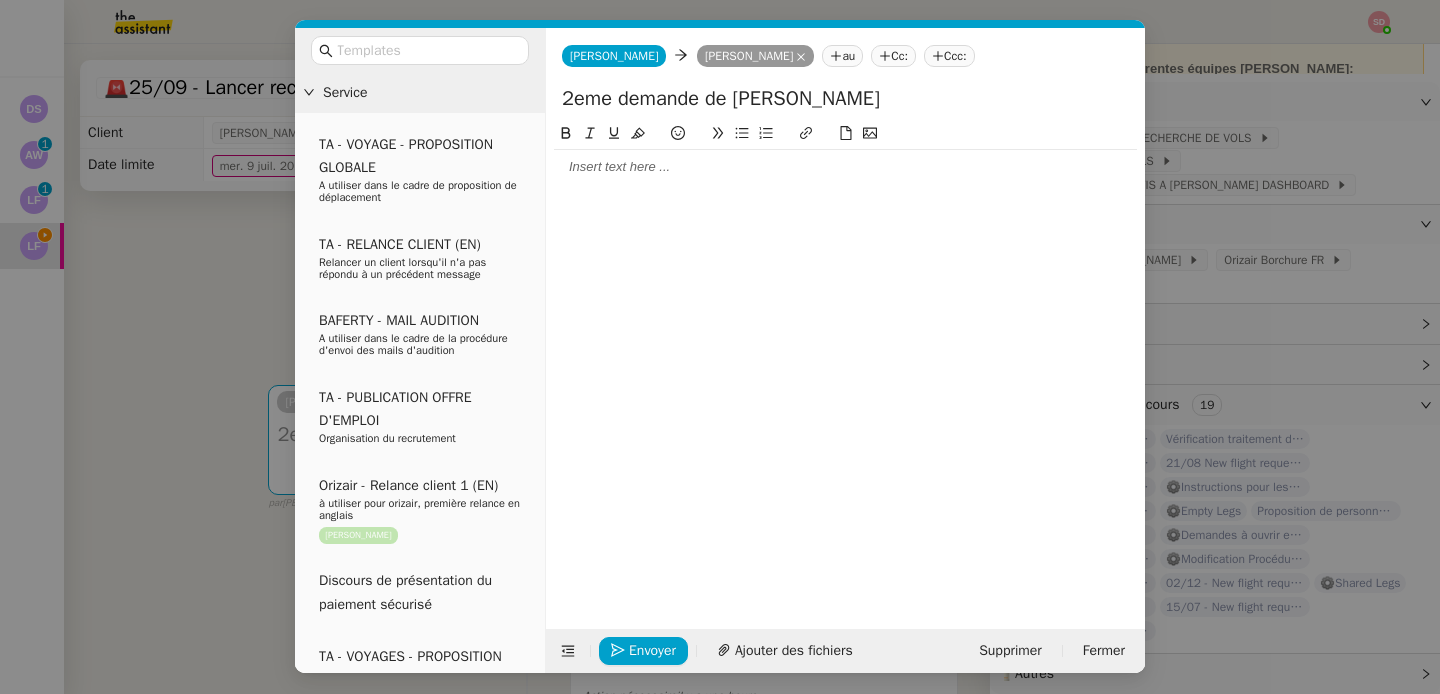 click 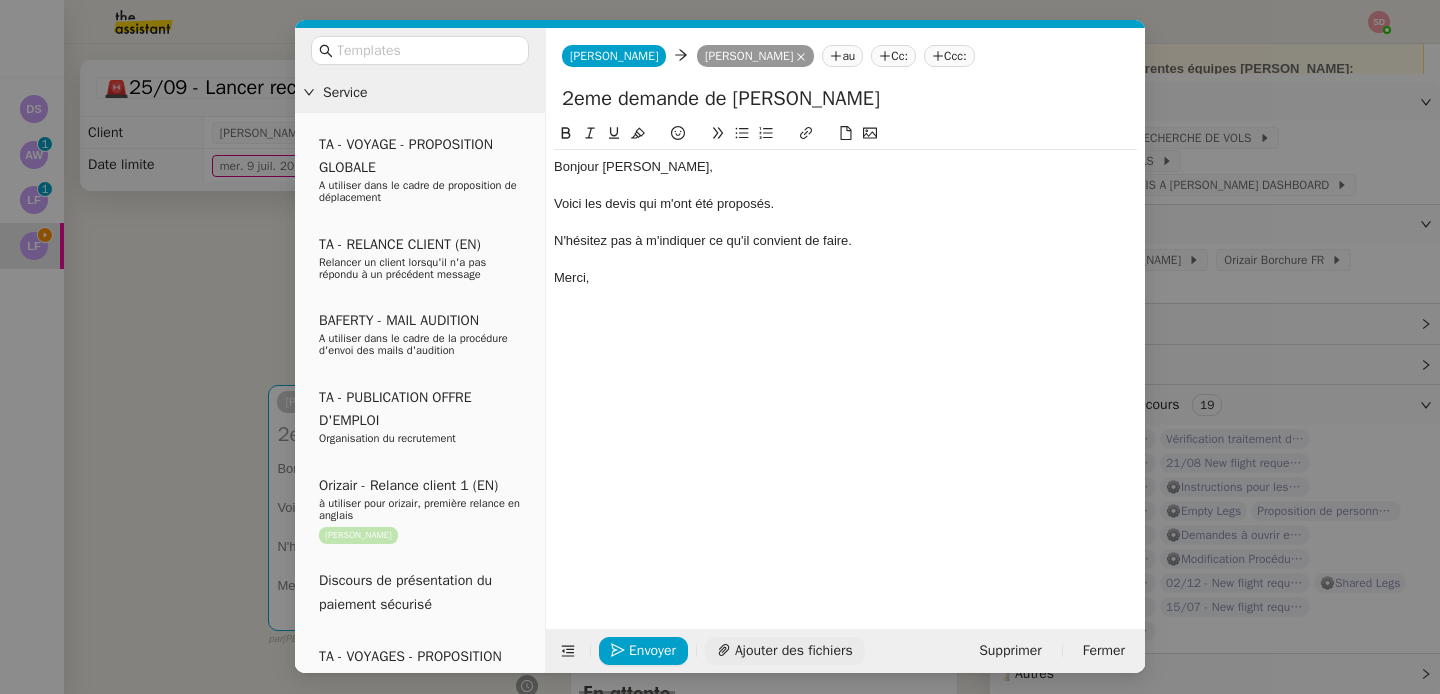 click on "Ajouter des fichiers" 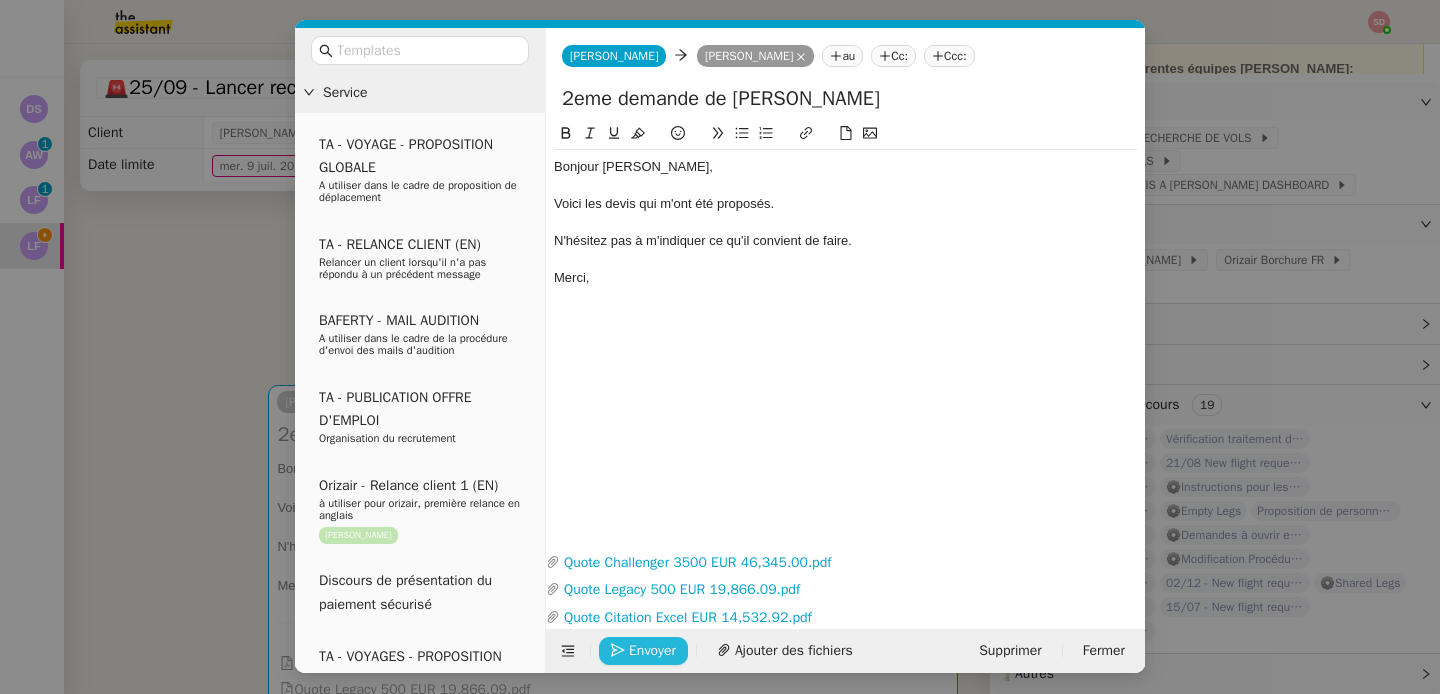 click on "Envoyer" 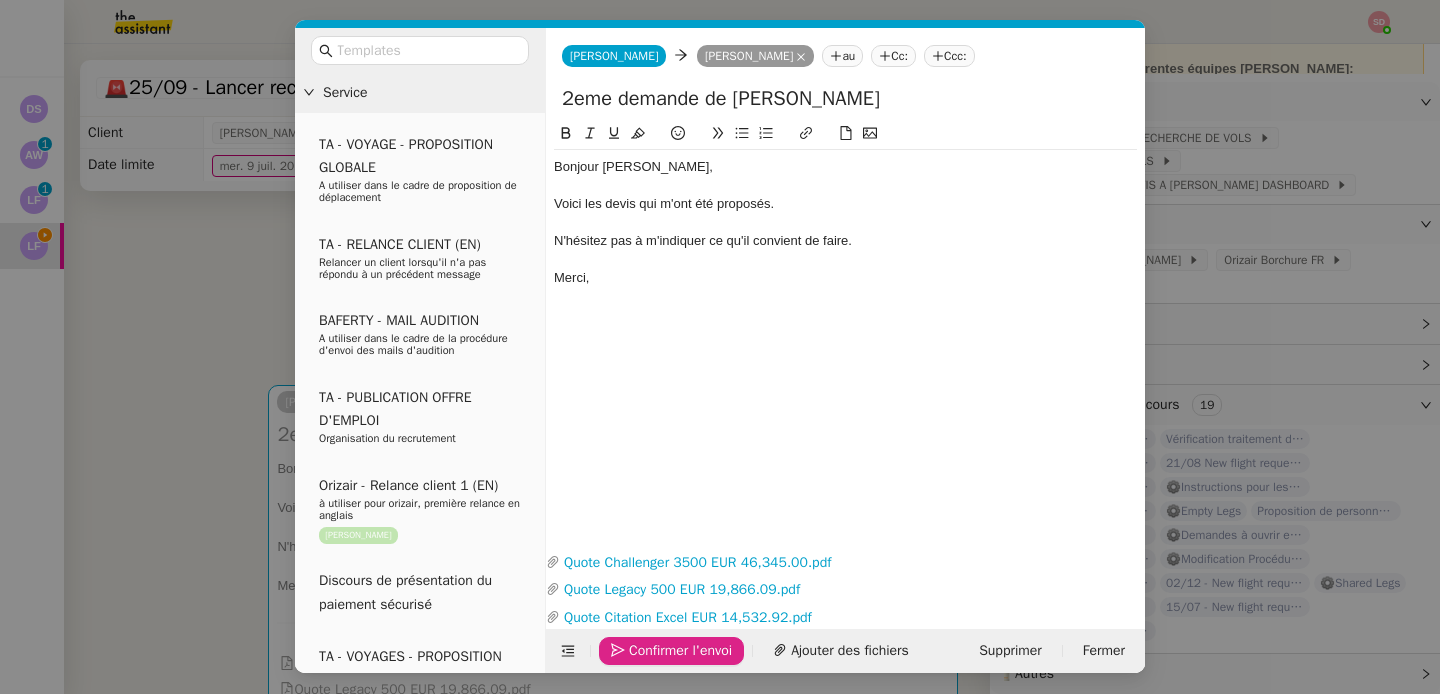 click on "Confirmer l'envoi" 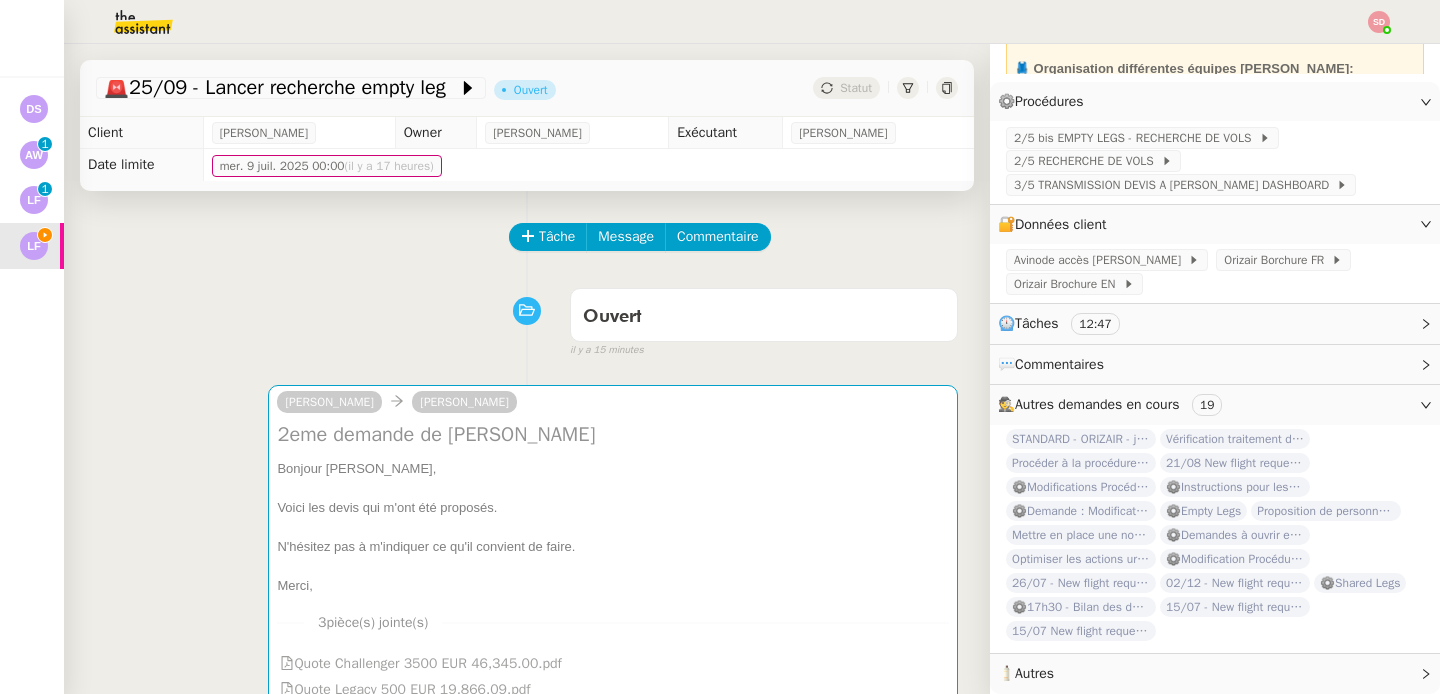 scroll, scrollTop: 682, scrollLeft: 0, axis: vertical 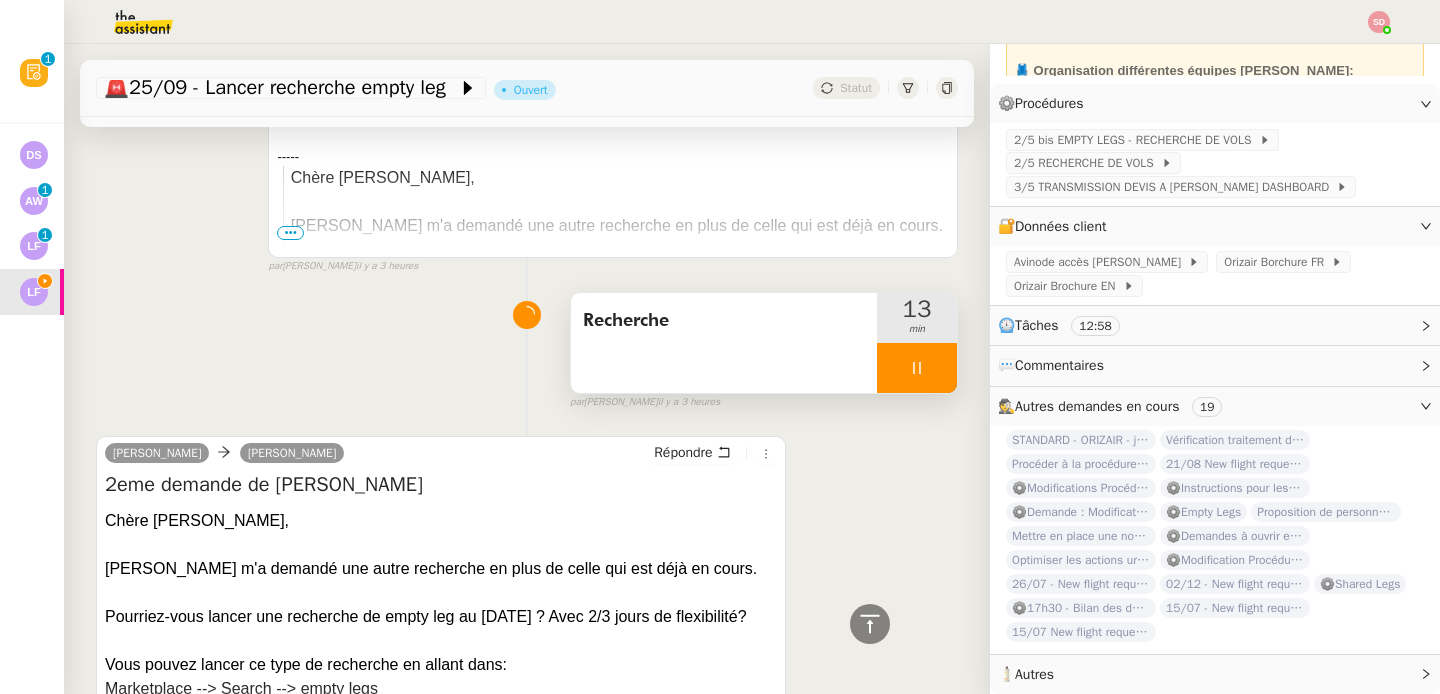 click at bounding box center [917, 368] 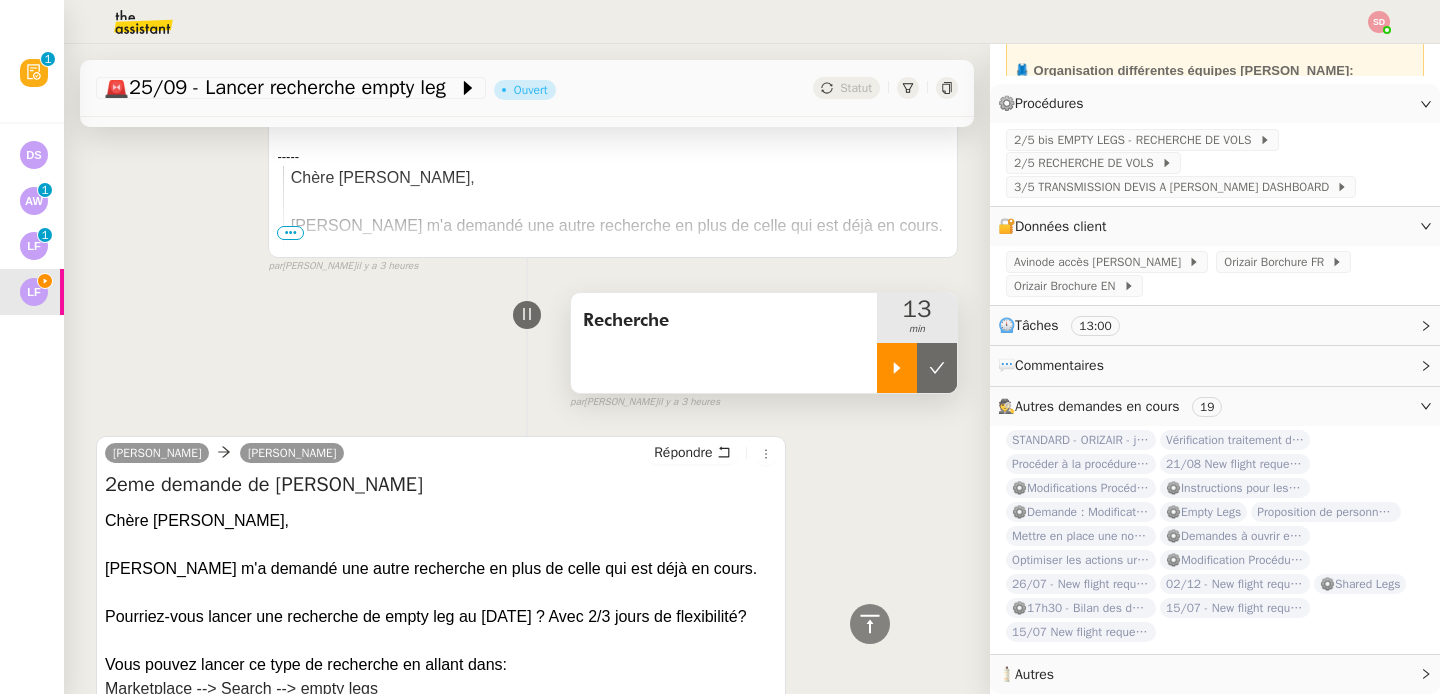 click 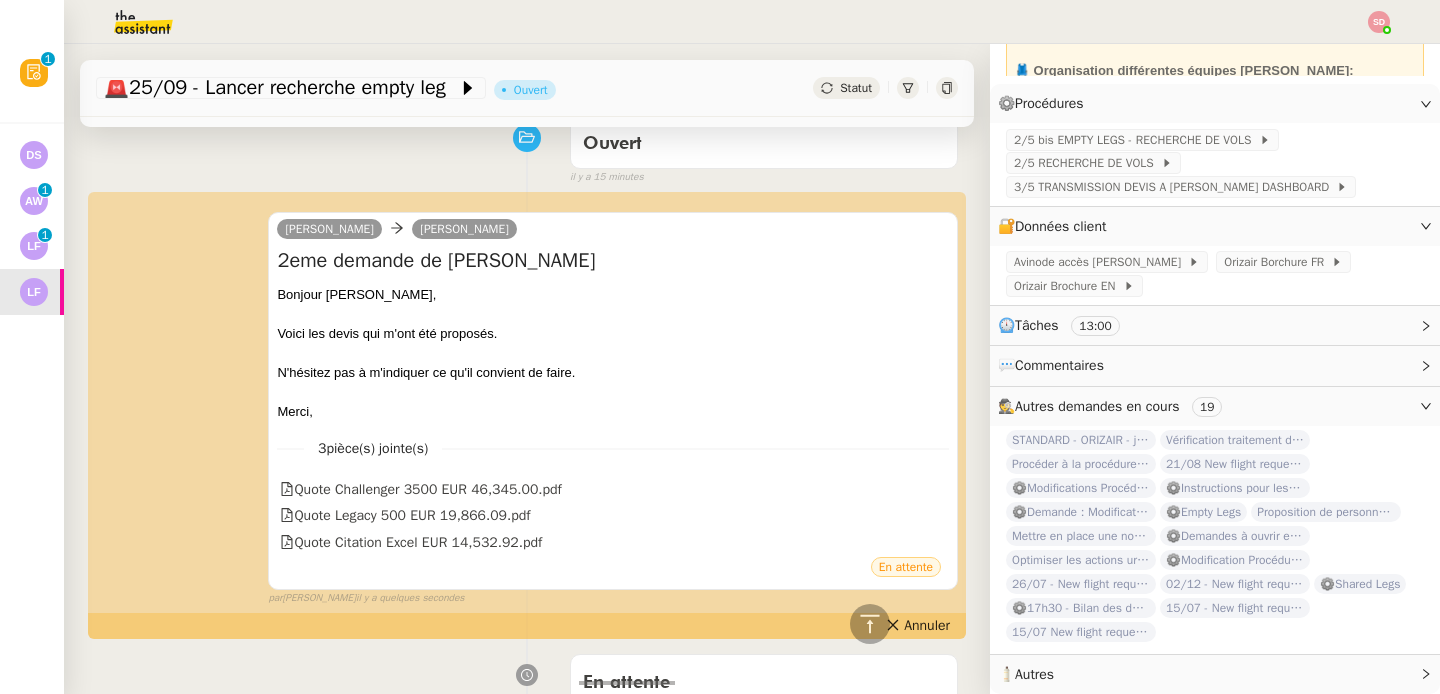 scroll, scrollTop: 0, scrollLeft: 0, axis: both 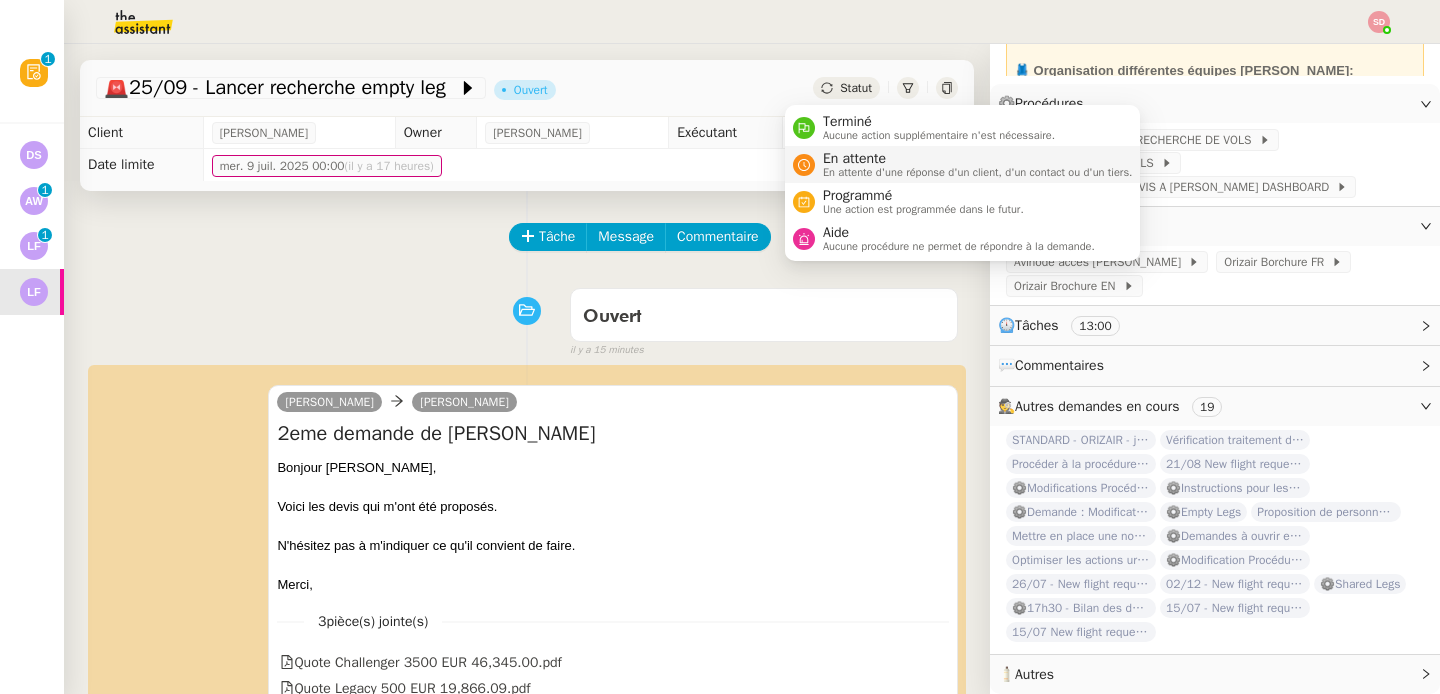 click on "En attente" at bounding box center (978, 159) 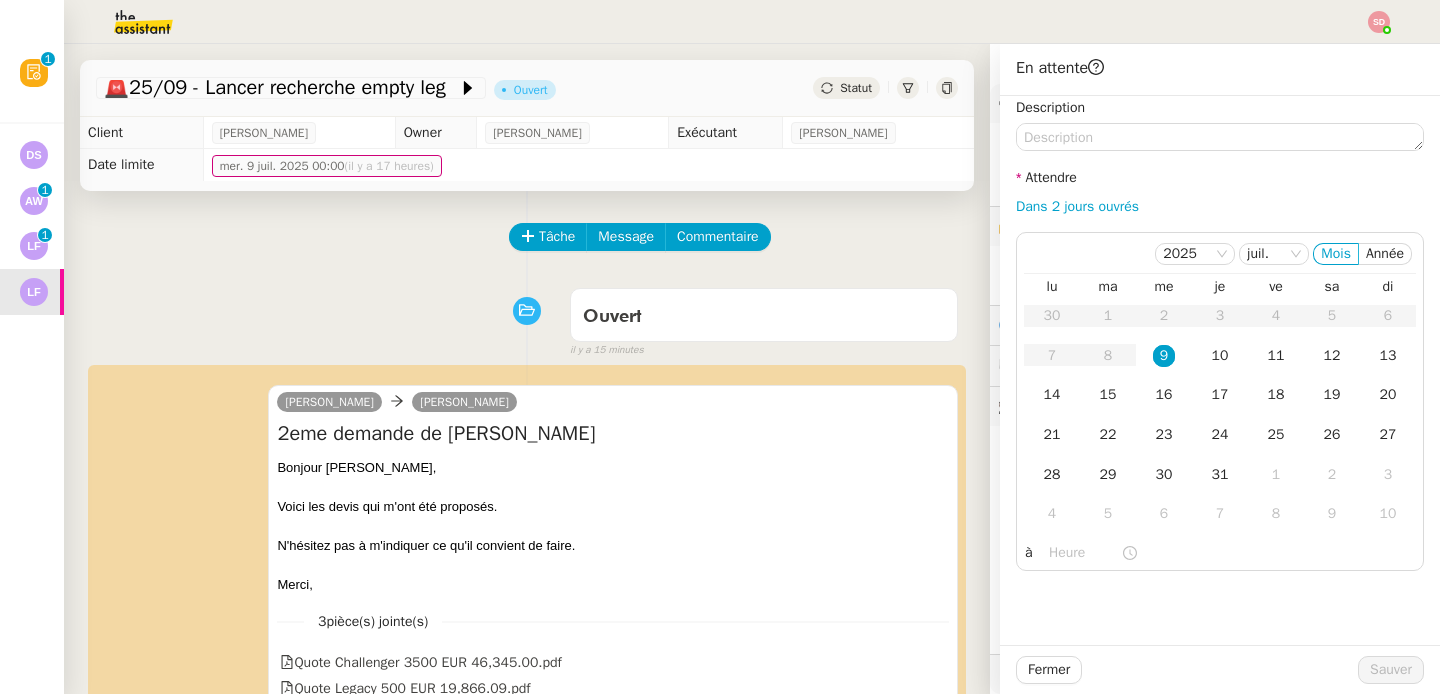 scroll, scrollTop: 218, scrollLeft: 0, axis: vertical 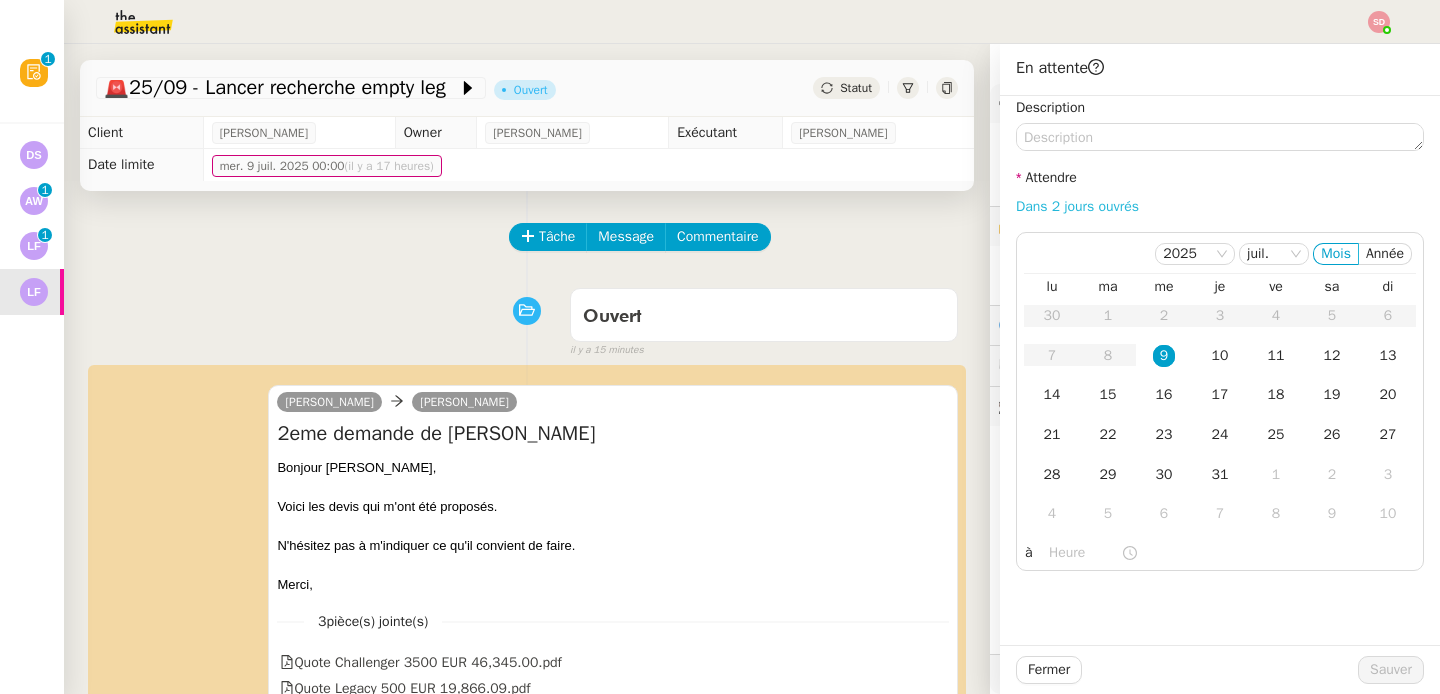 click on "Dans 2 jours ouvrés" 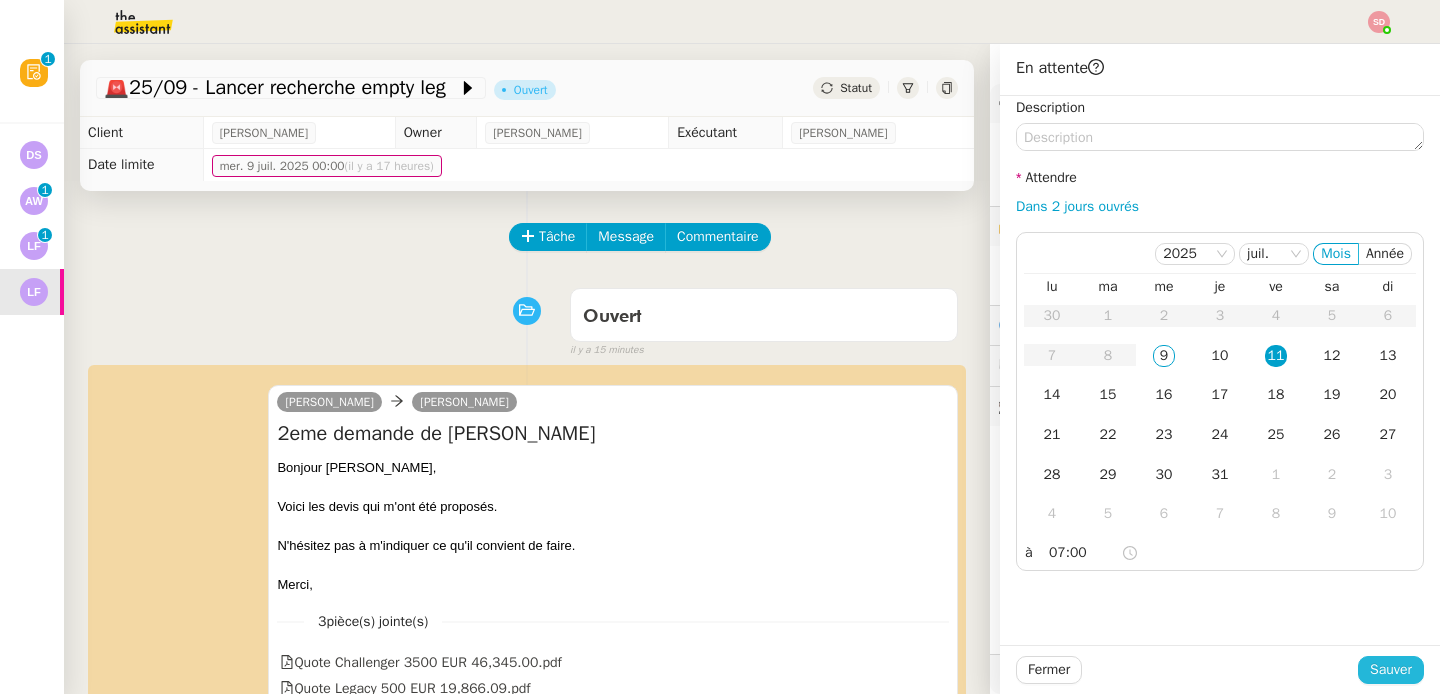 click on "Sauver" 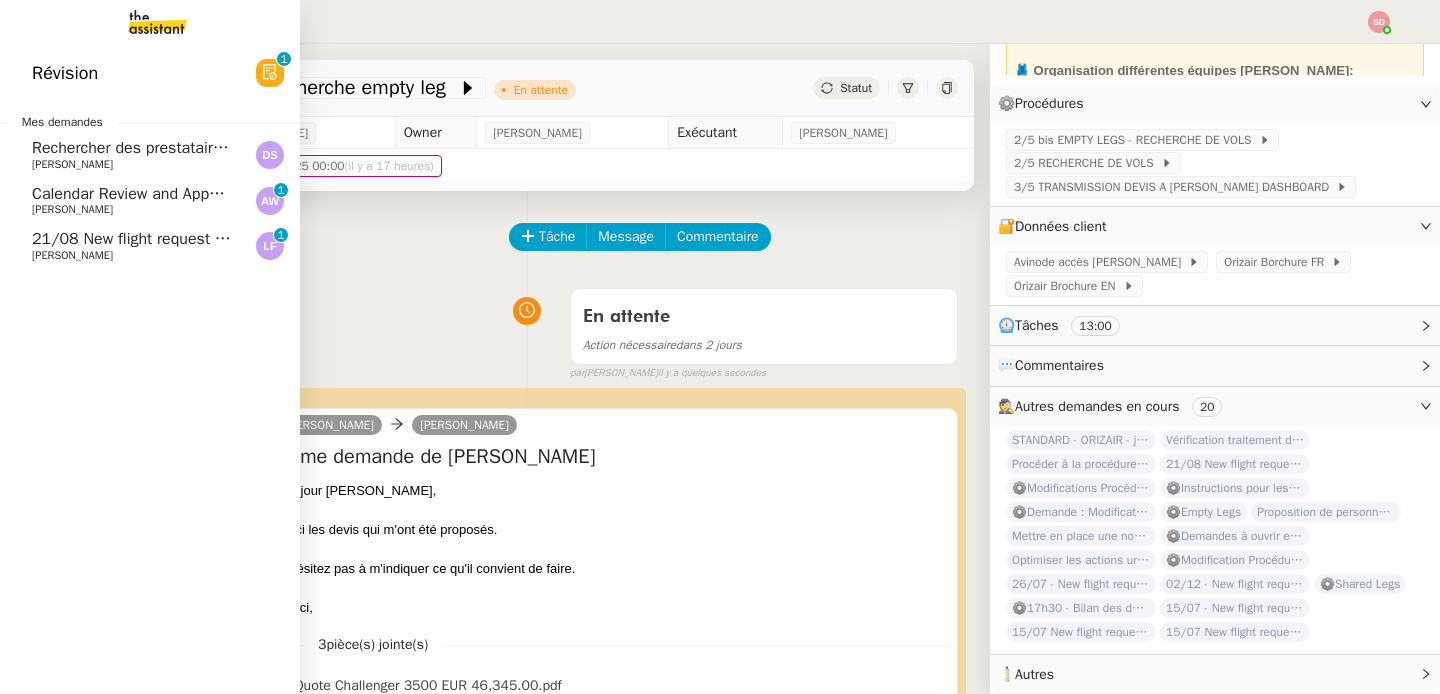 click on "21/08 New flight request - Igor Dykier    Louis Frei     0   1   2   3   4   5   6   7   8   9" 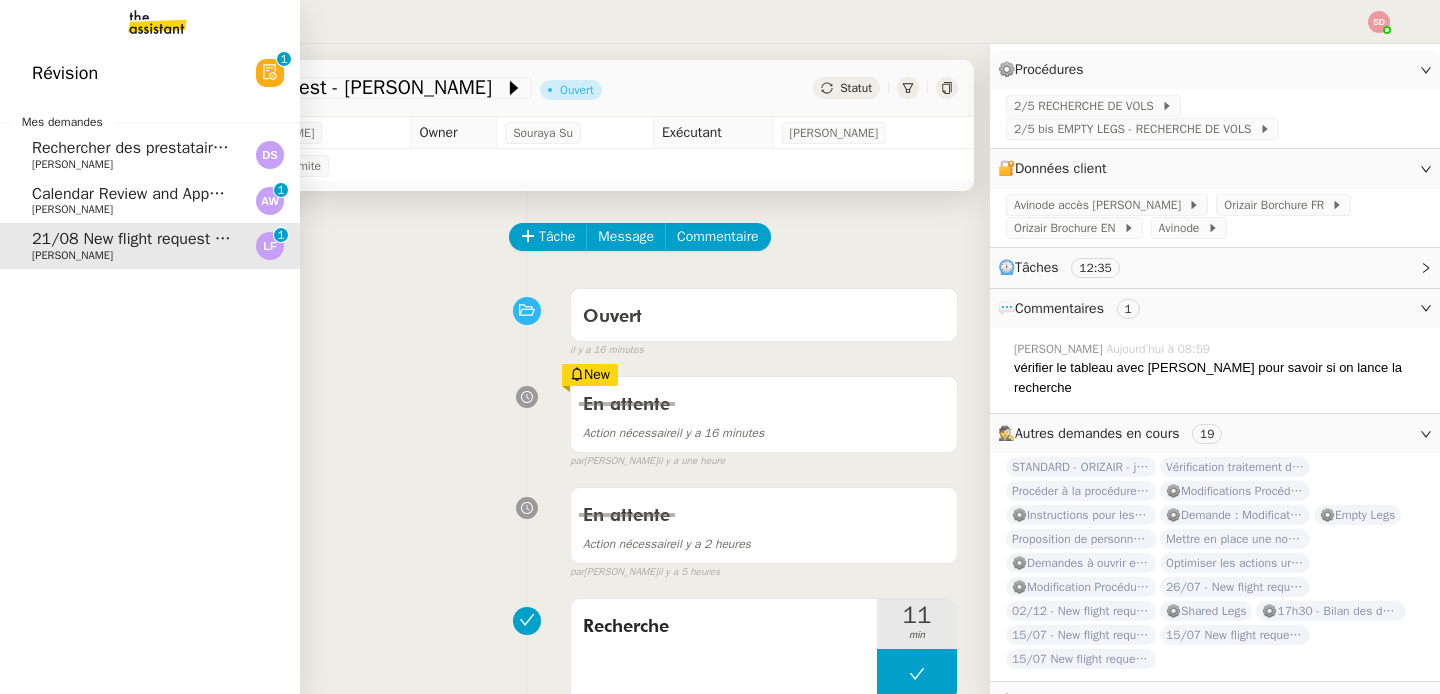 scroll, scrollTop: 261, scrollLeft: 0, axis: vertical 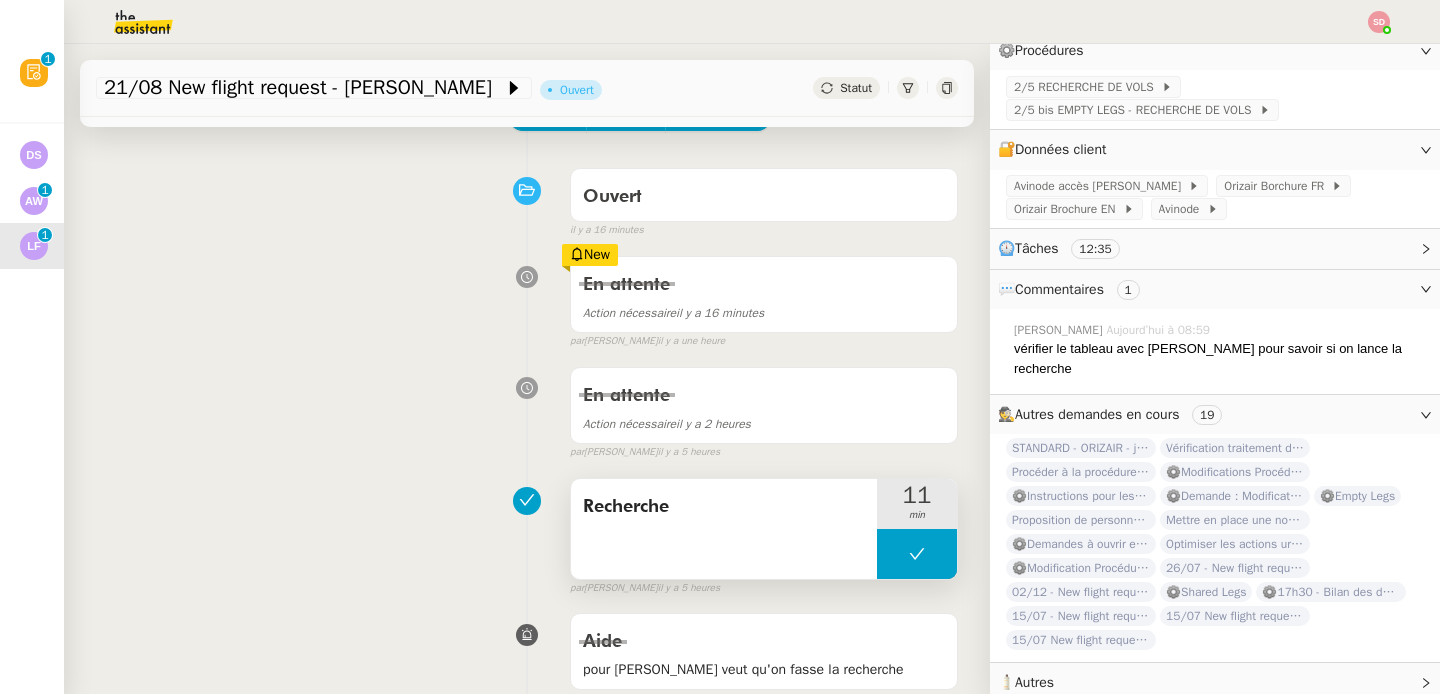 click at bounding box center (917, 554) 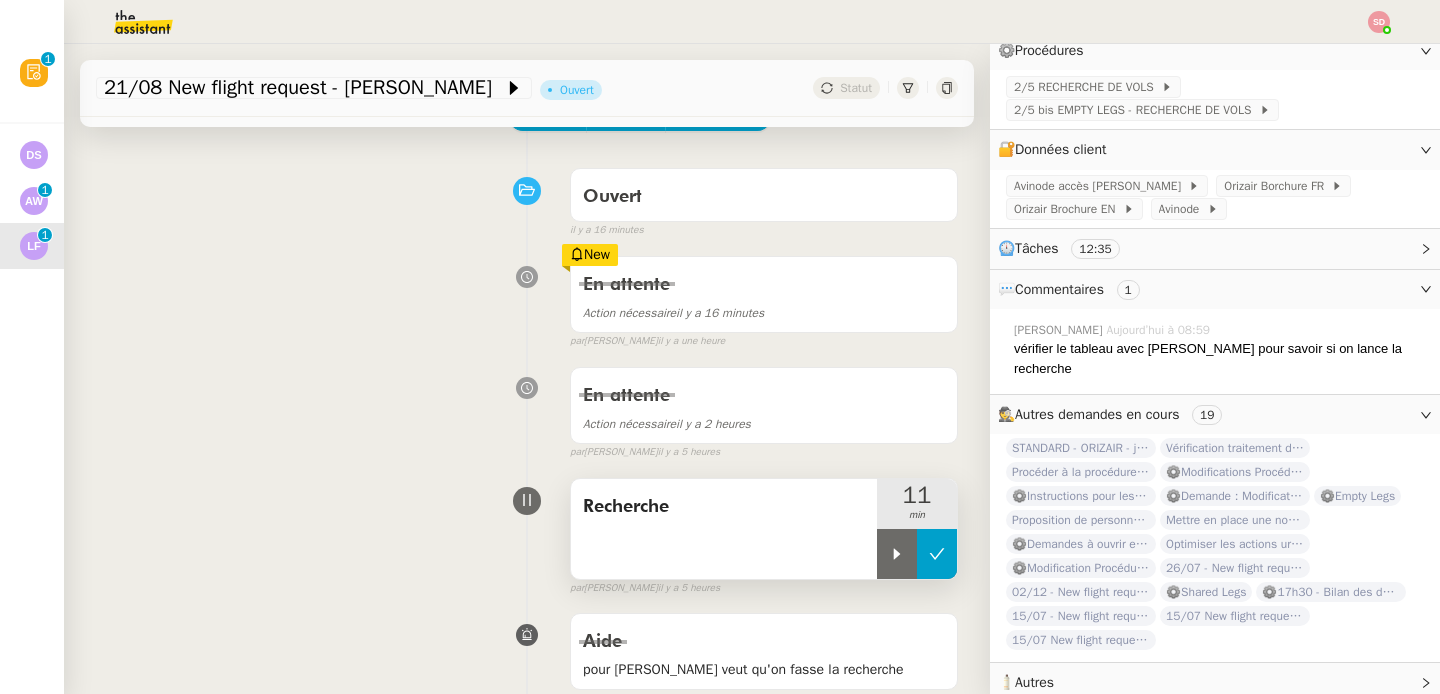 click at bounding box center [897, 554] 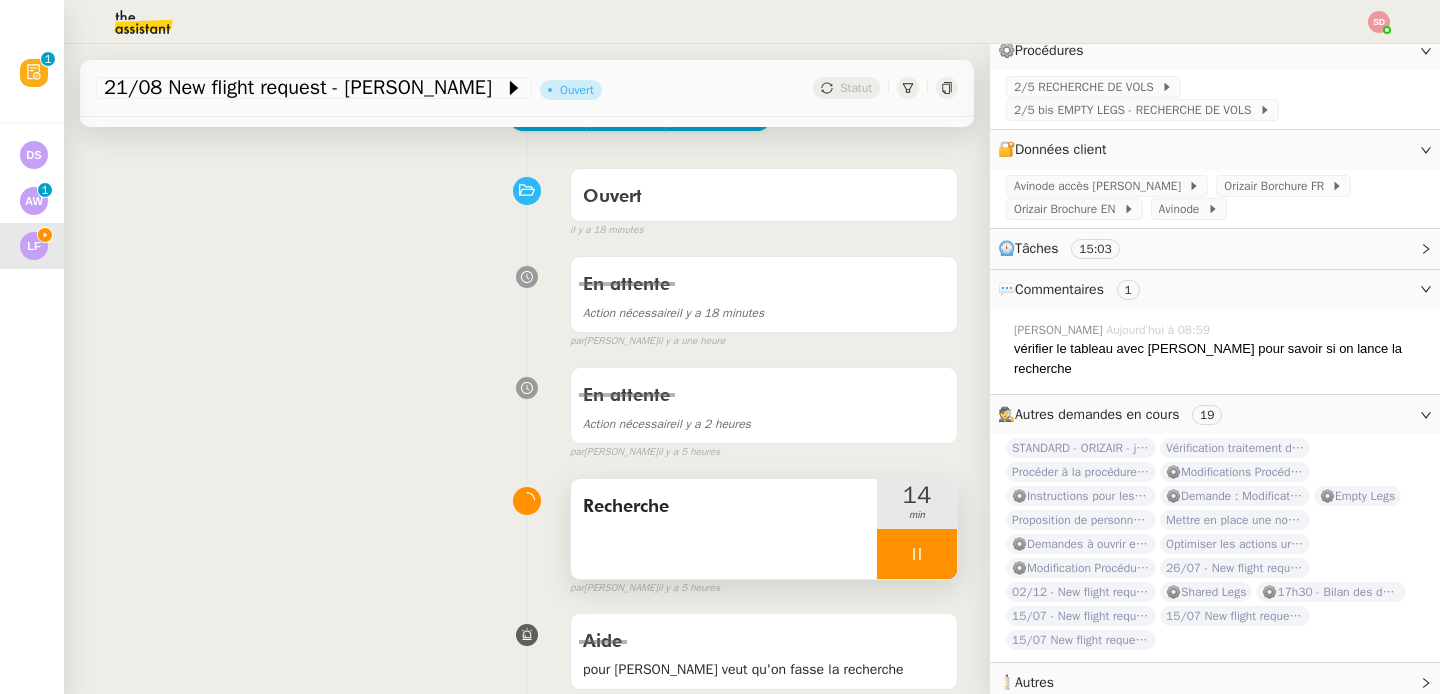 click at bounding box center (917, 554) 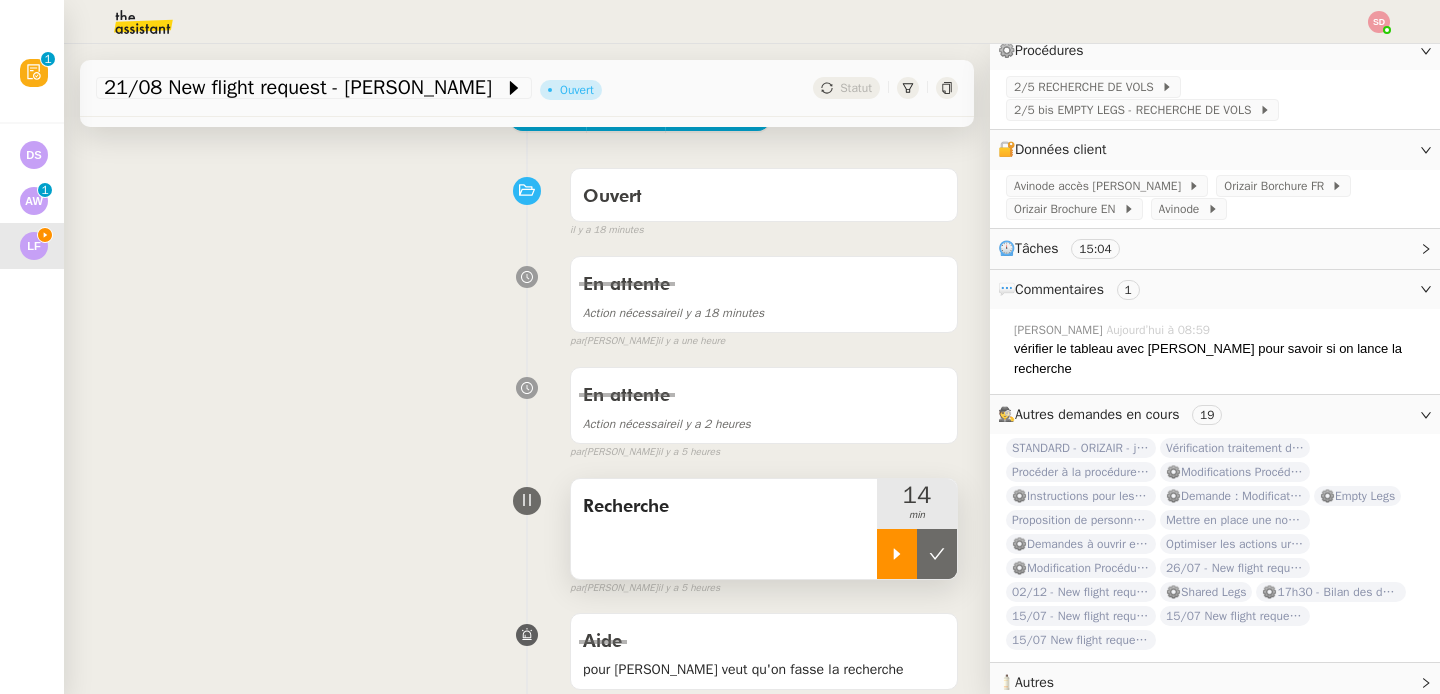 click at bounding box center [937, 554] 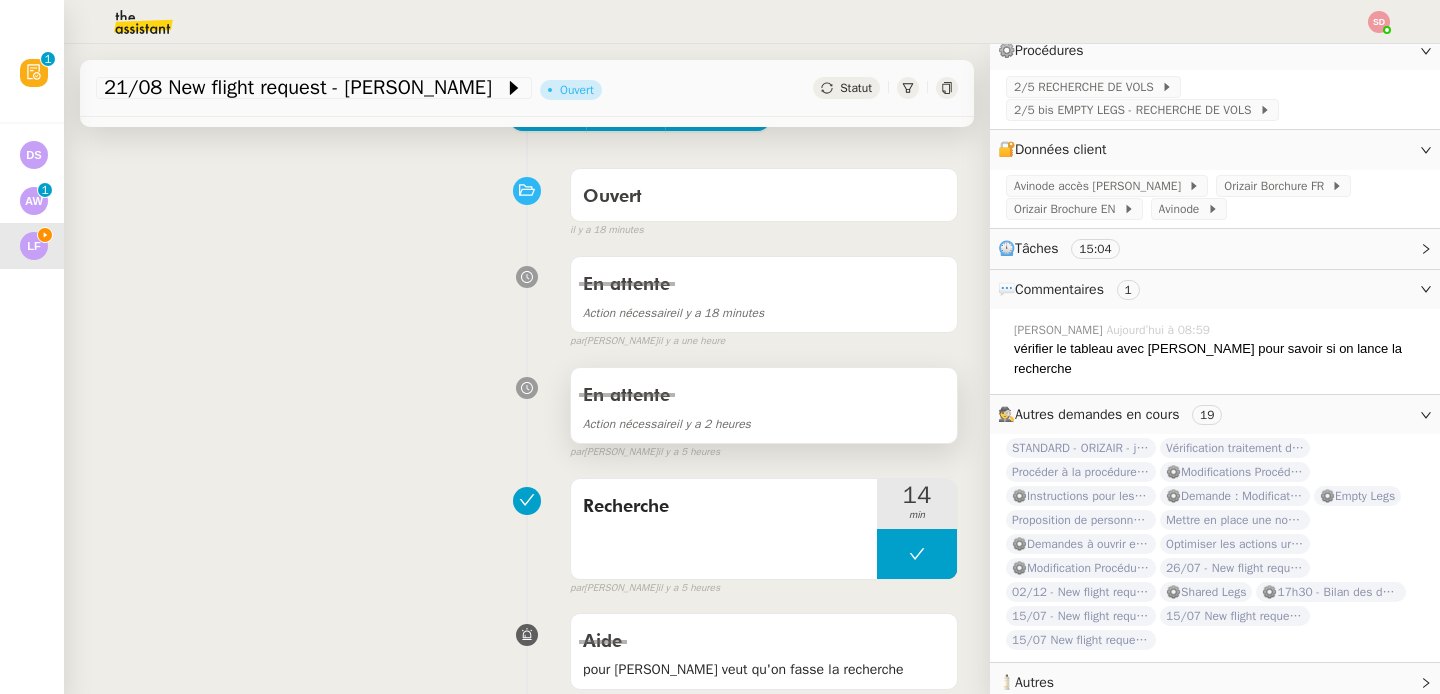 scroll, scrollTop: 0, scrollLeft: 0, axis: both 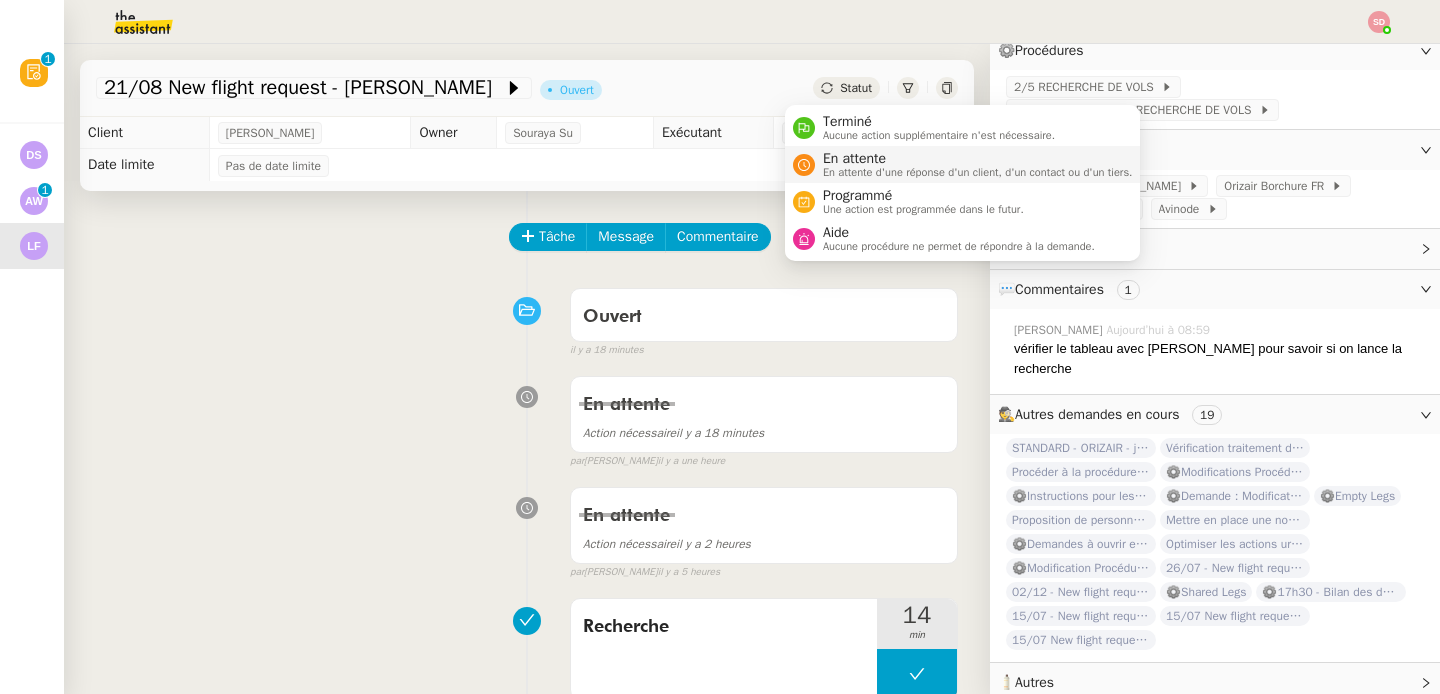 click on "En attente d'une réponse d'un client, d'un contact ou d'un tiers." at bounding box center (978, 172) 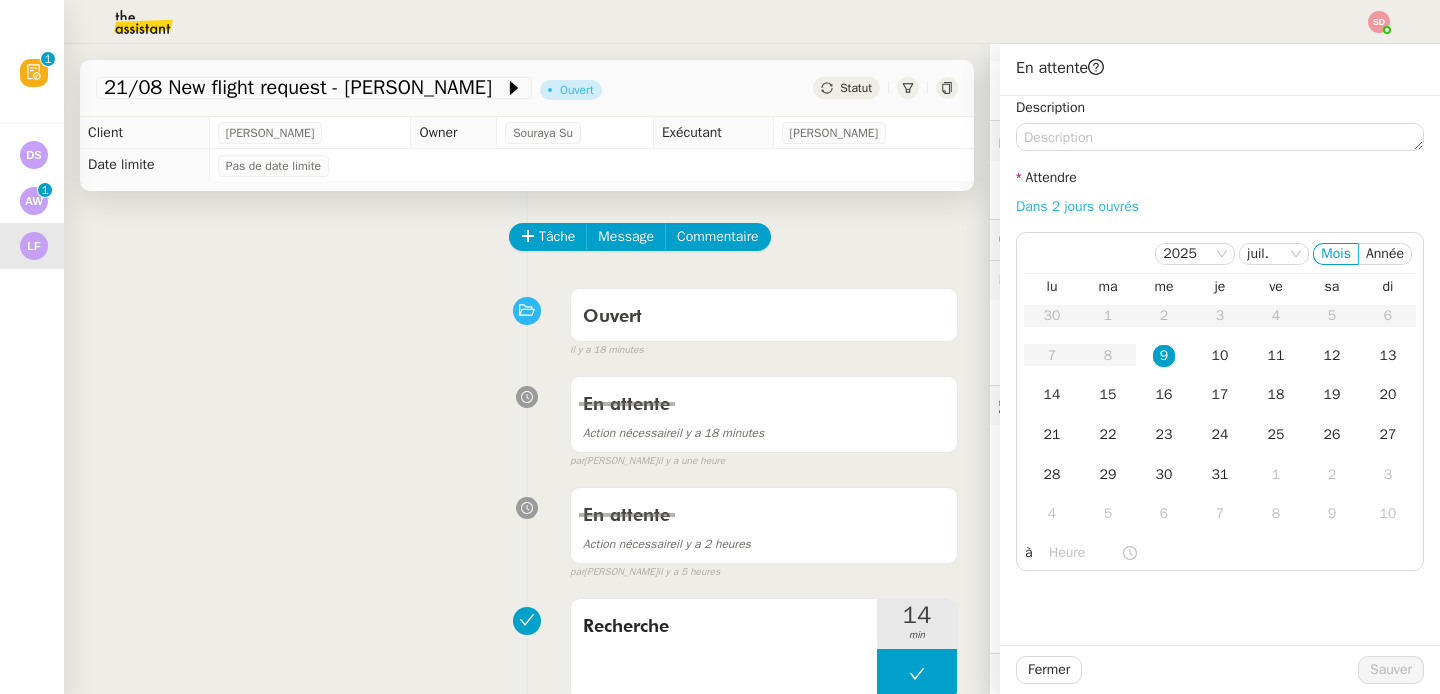 scroll, scrollTop: 261, scrollLeft: 0, axis: vertical 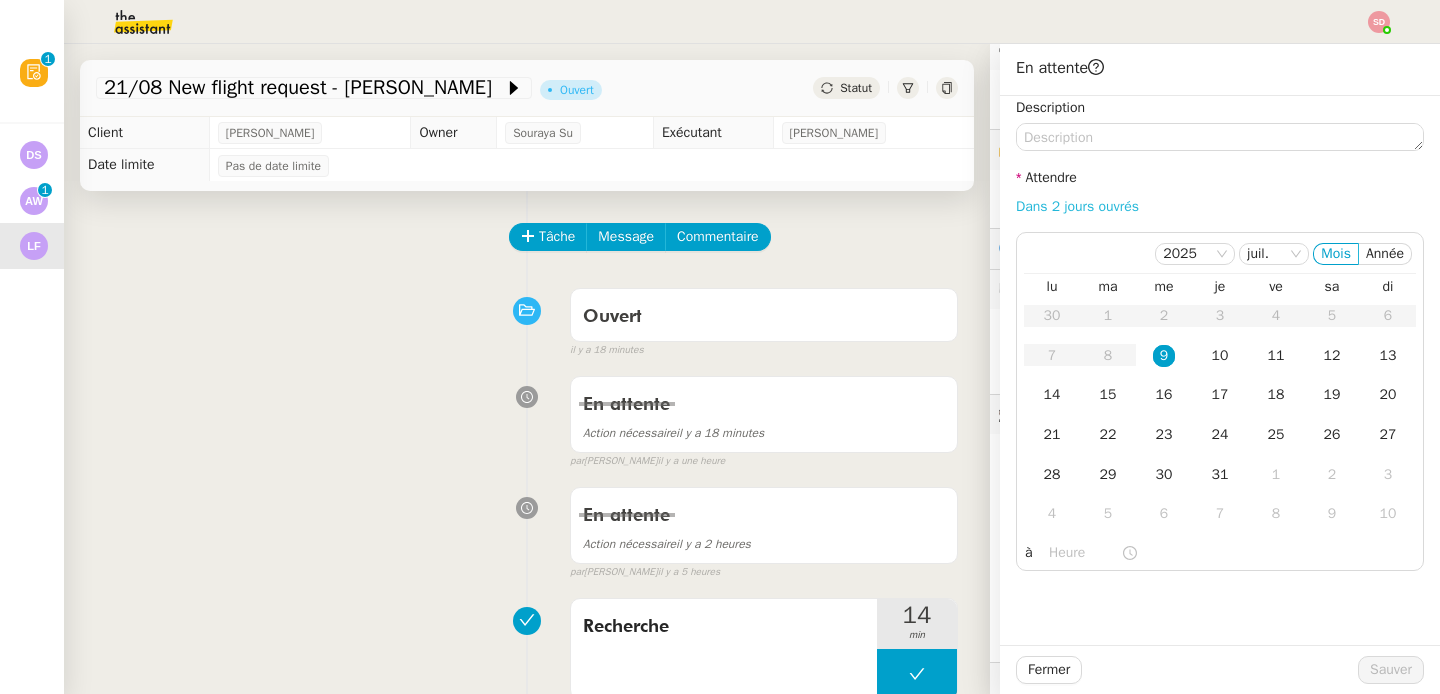 click on "Dans 2 jours ouvrés" 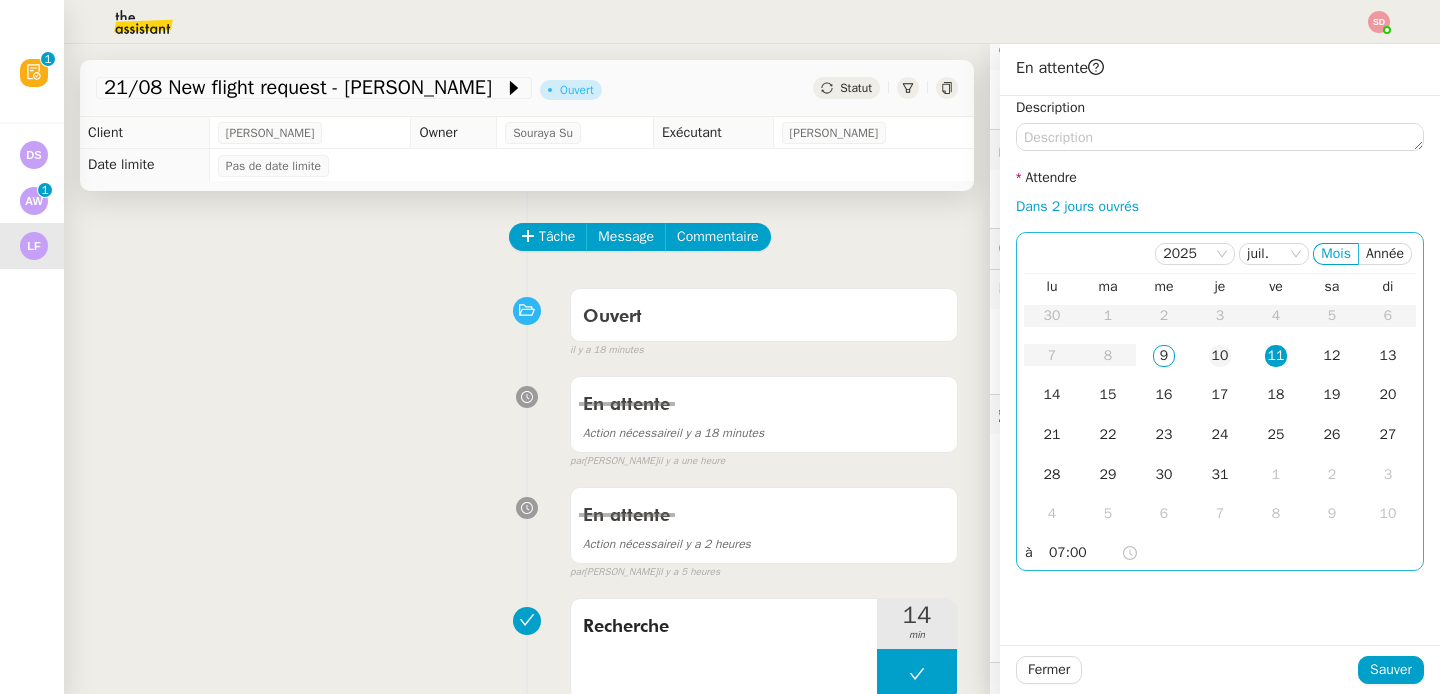 click on "10" 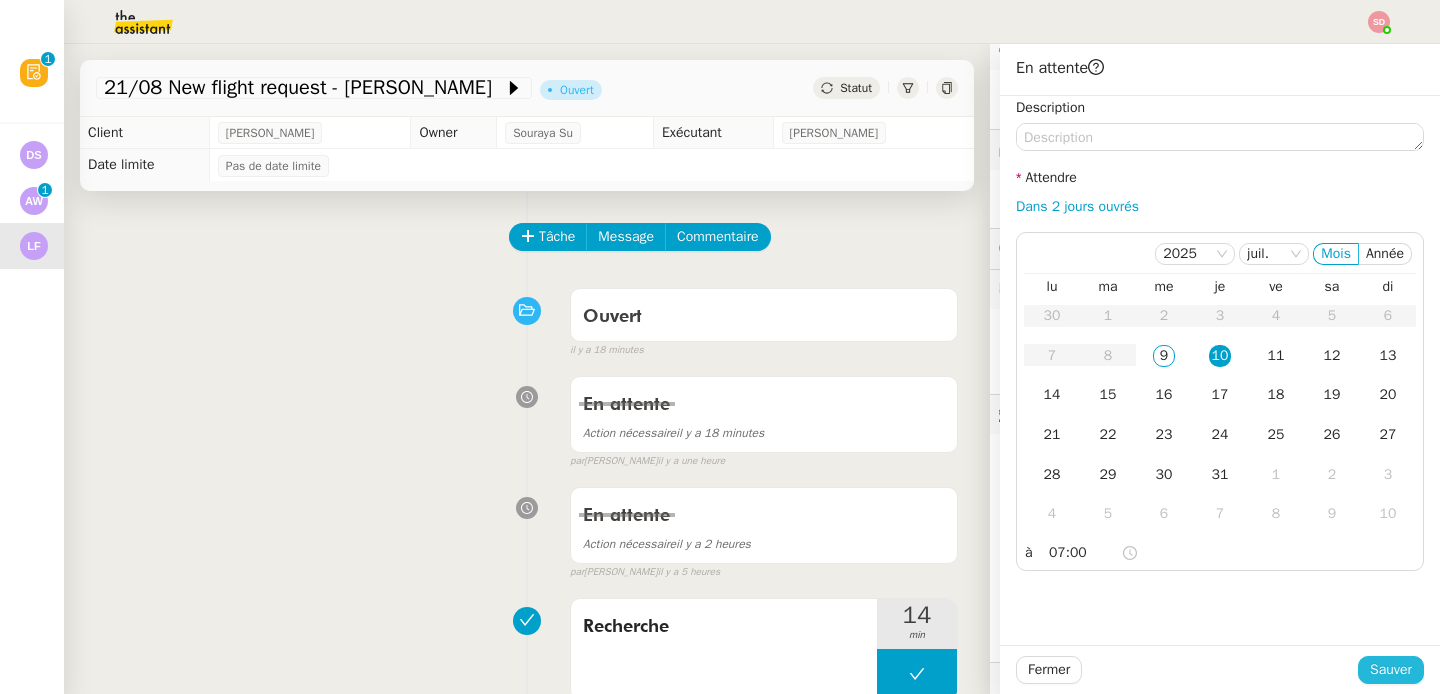 click on "Sauver" 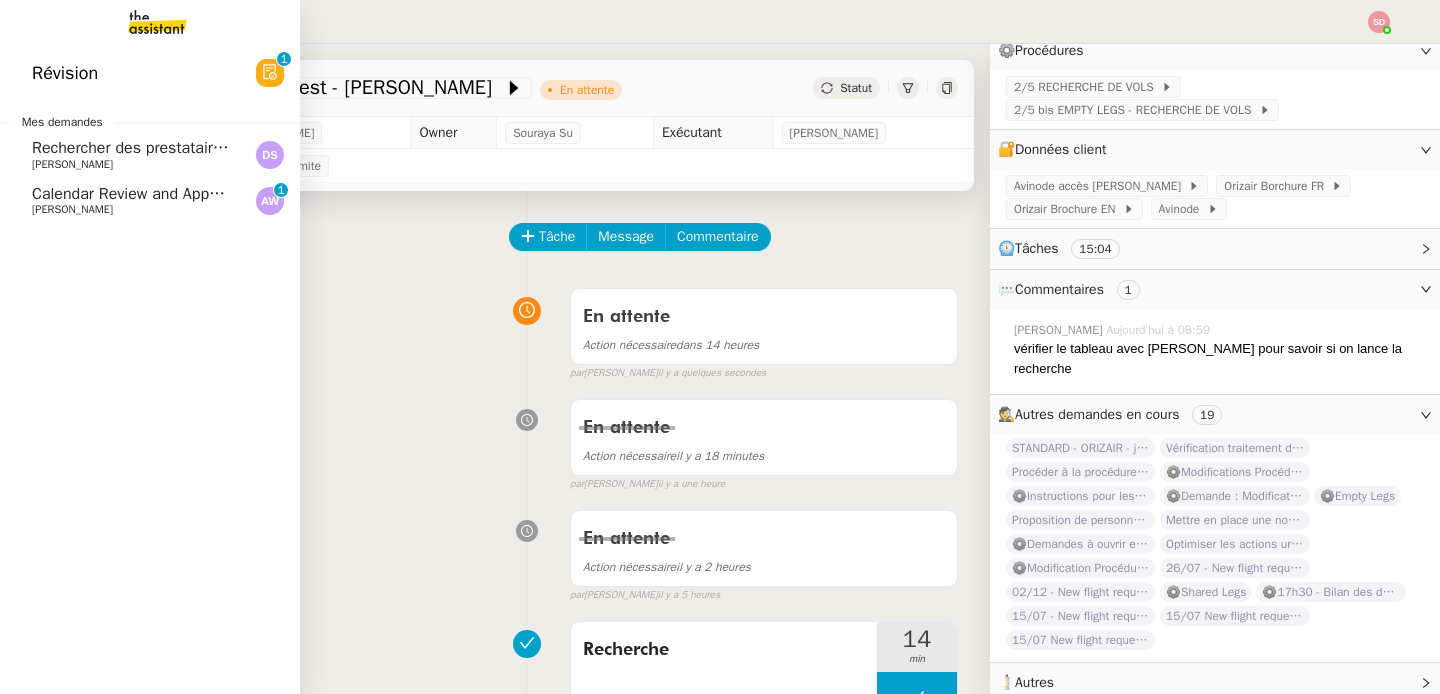 click on "Calendar Review and Appointment Confirmation - 9 juillet 2025" 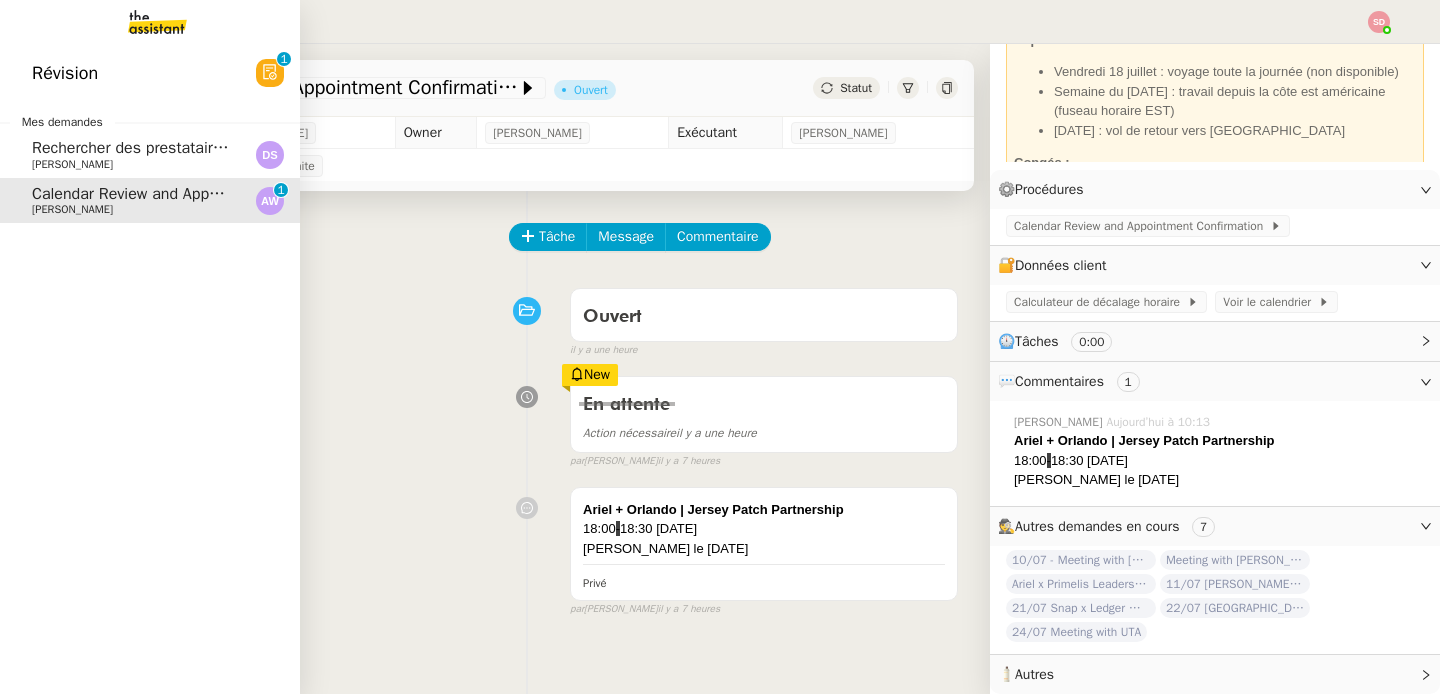 scroll, scrollTop: 157, scrollLeft: 0, axis: vertical 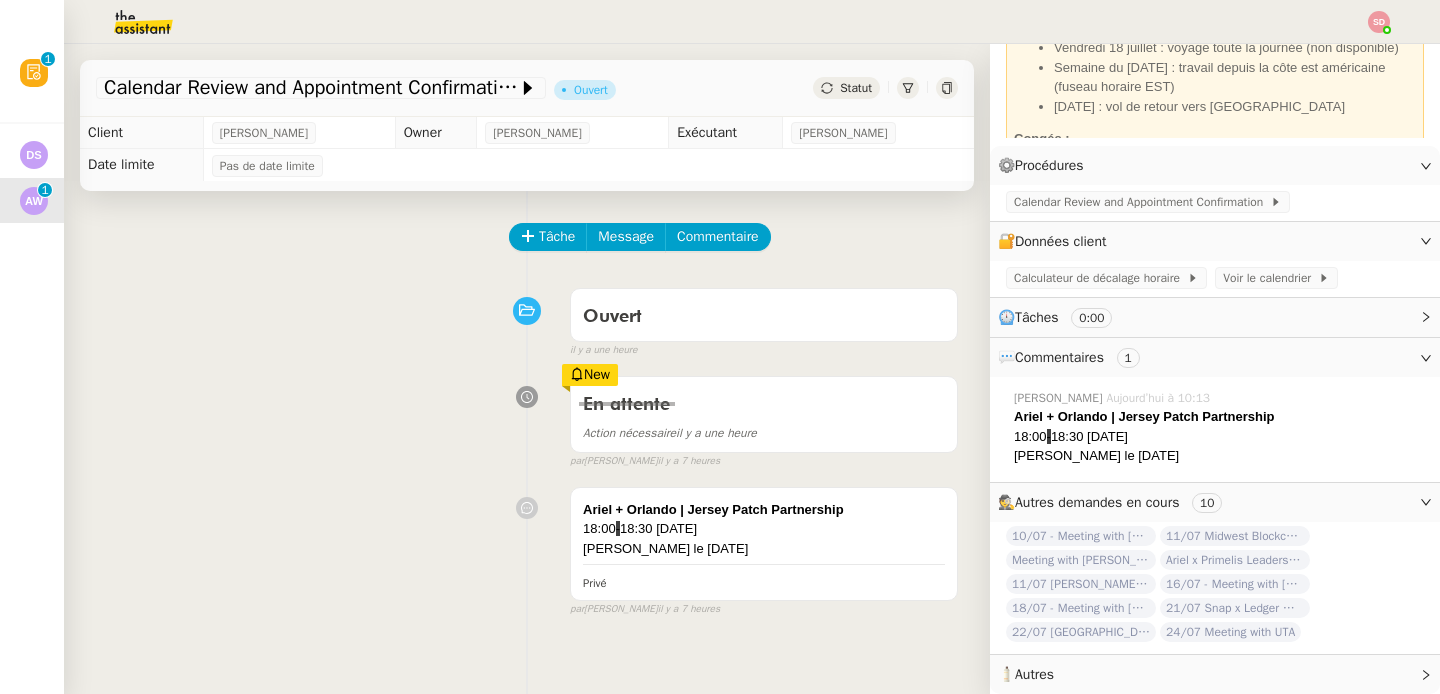 click on "Calendar Review and Appointment Confirmation - 9 juillet 2025         Ouvert     Statut" 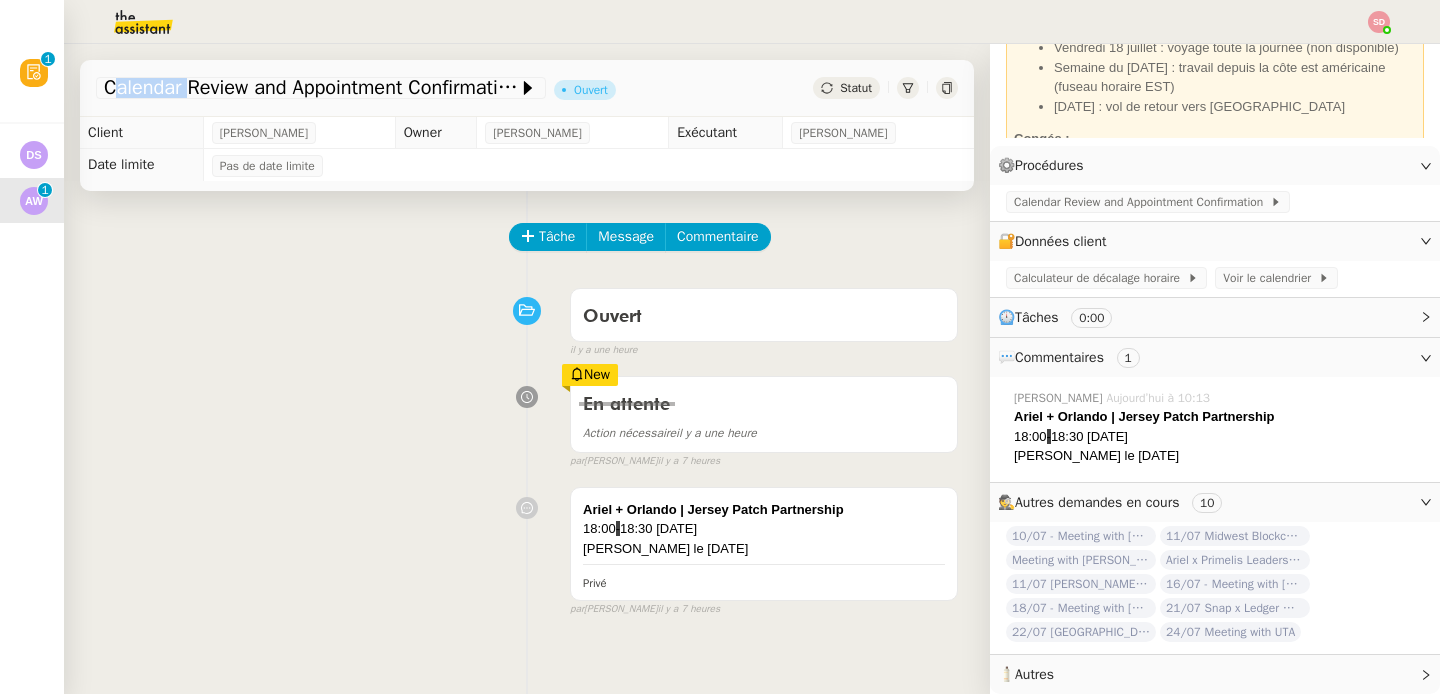 click on "Calendar Review and Appointment Confirmation - 9 juillet 2025         Ouvert     Statut" 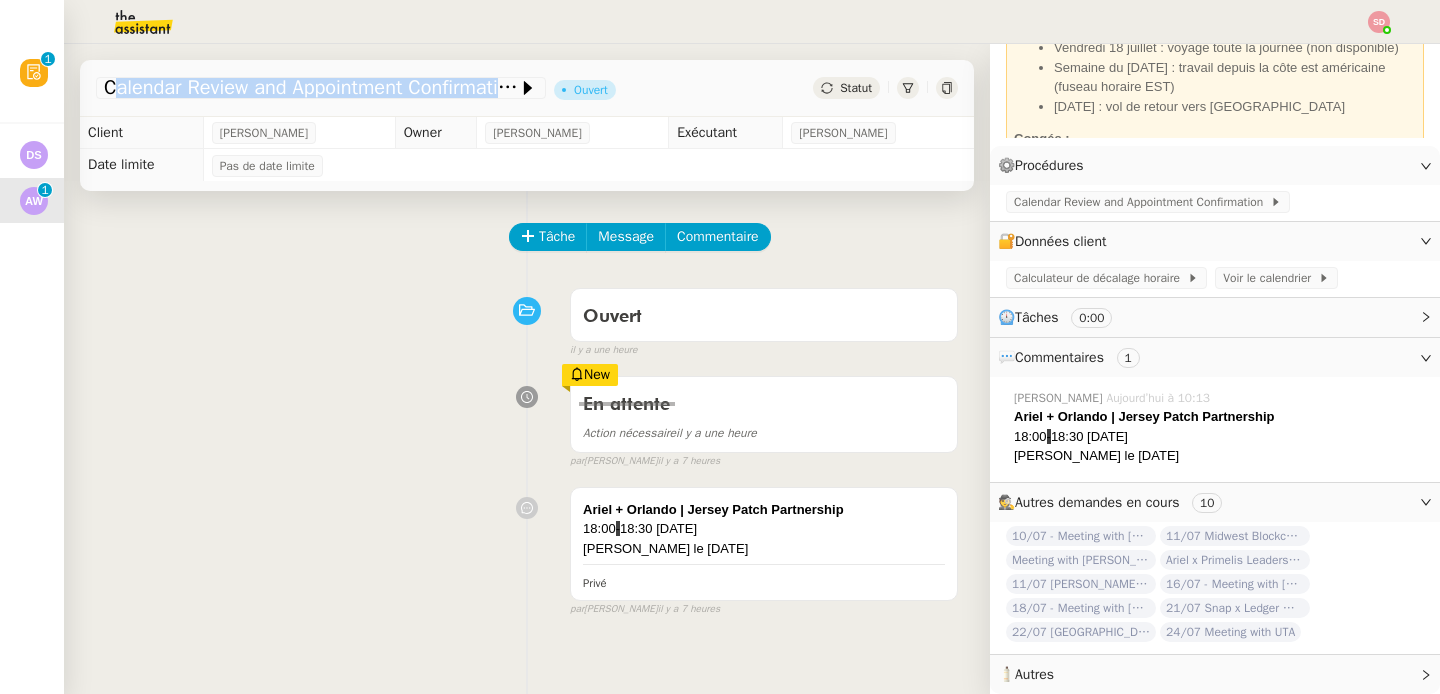 click on "Calendar Review and Appointment Confirmation - 9 juillet 2025         Ouvert     Statut" 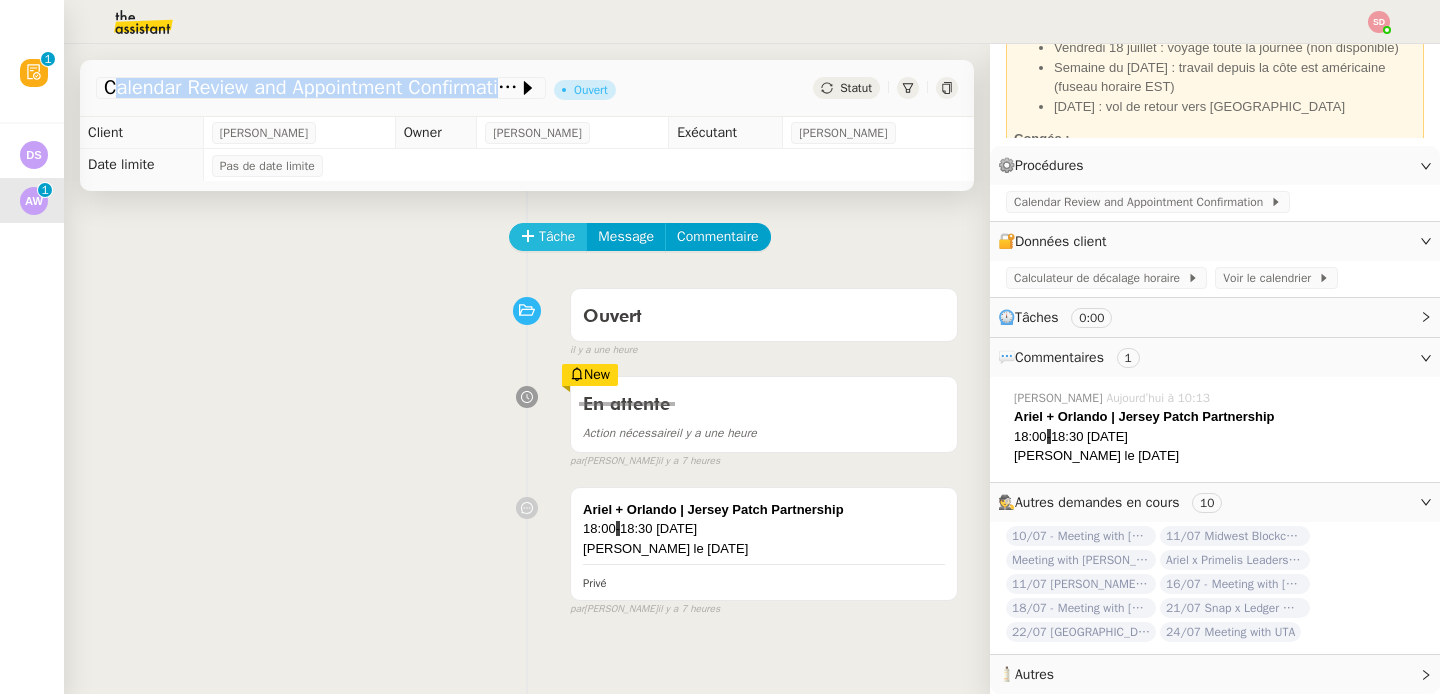 click on "Tâche" 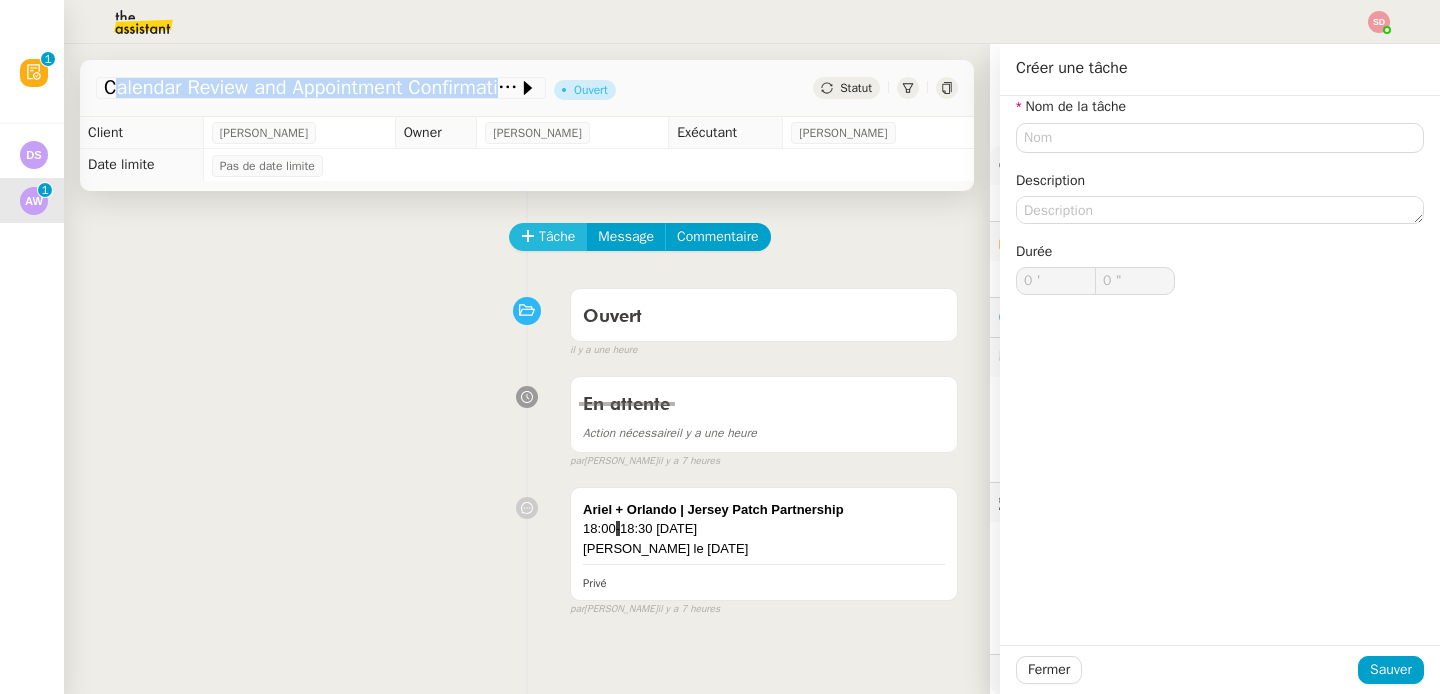 type 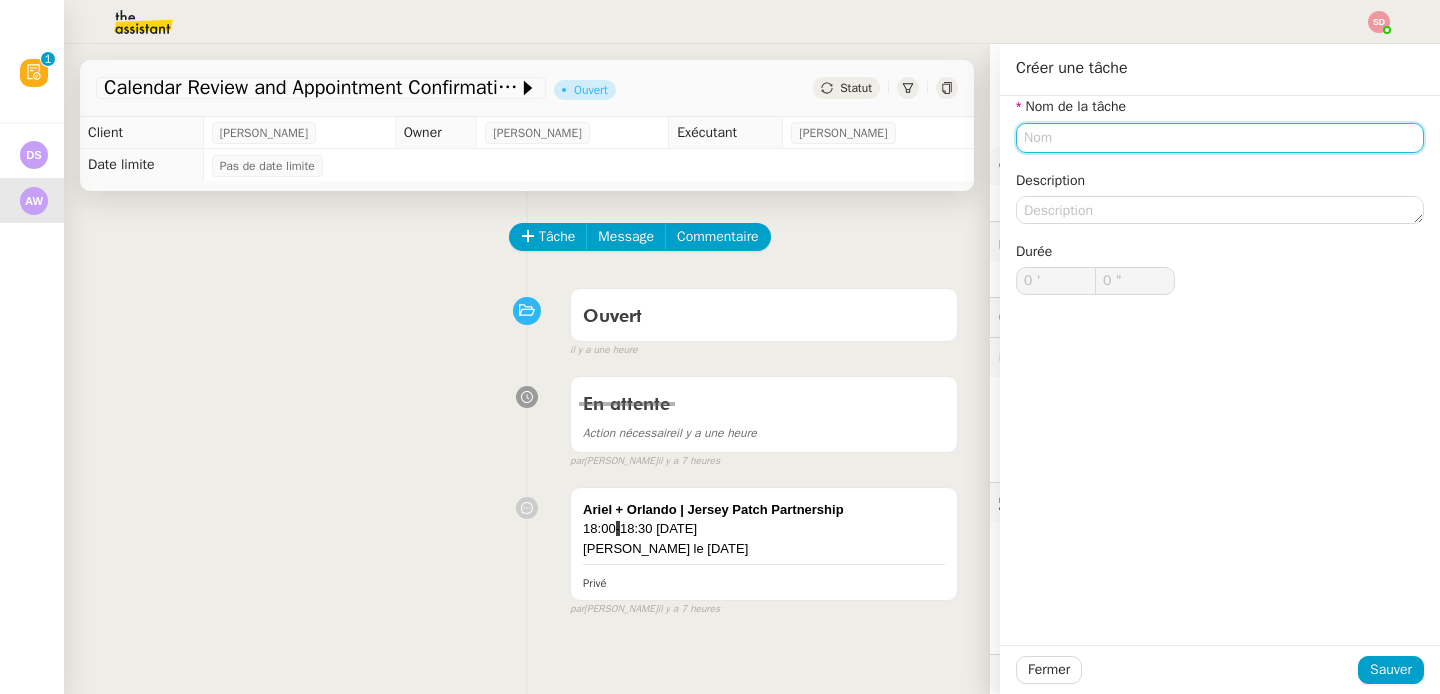paste on "Calendar Review and Appointment Confirmation - 9 juillet 2025" 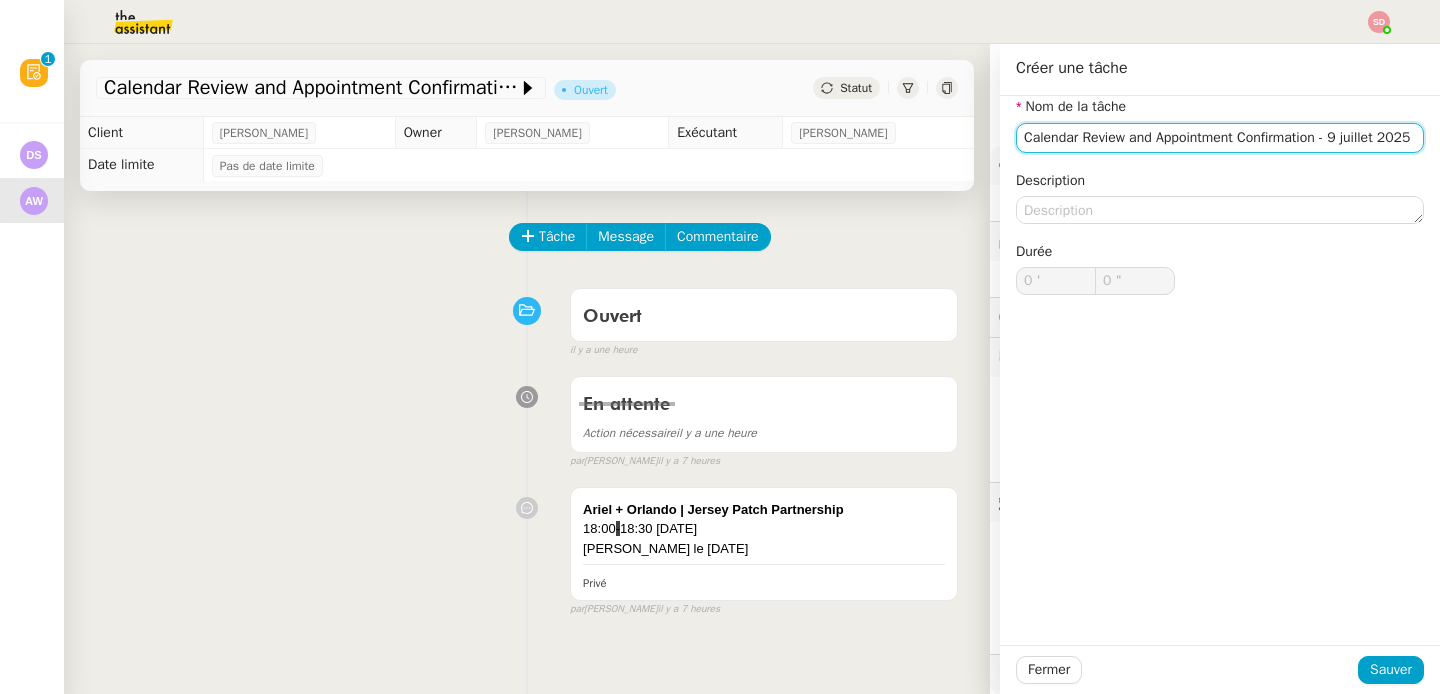 scroll, scrollTop: 0, scrollLeft: 28, axis: horizontal 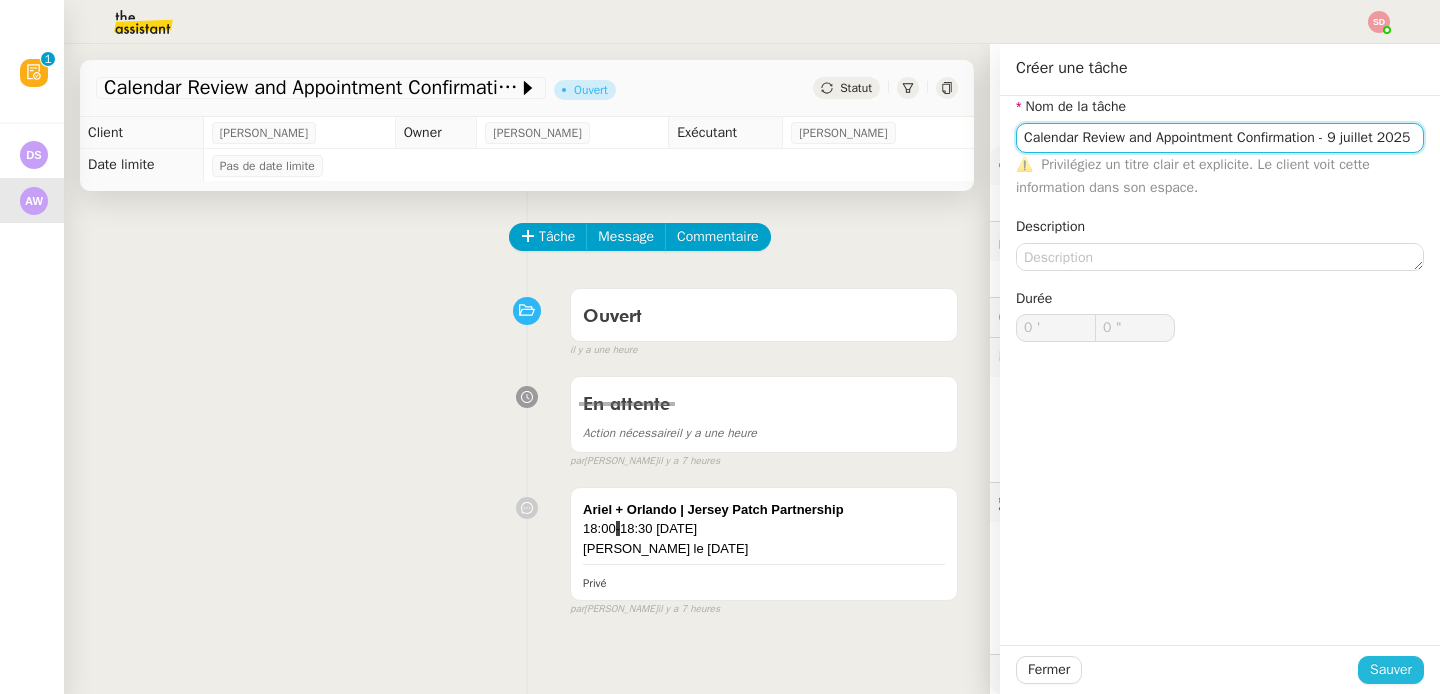 type on "Calendar Review and Appointment Confirmation - 9 juillet 2025" 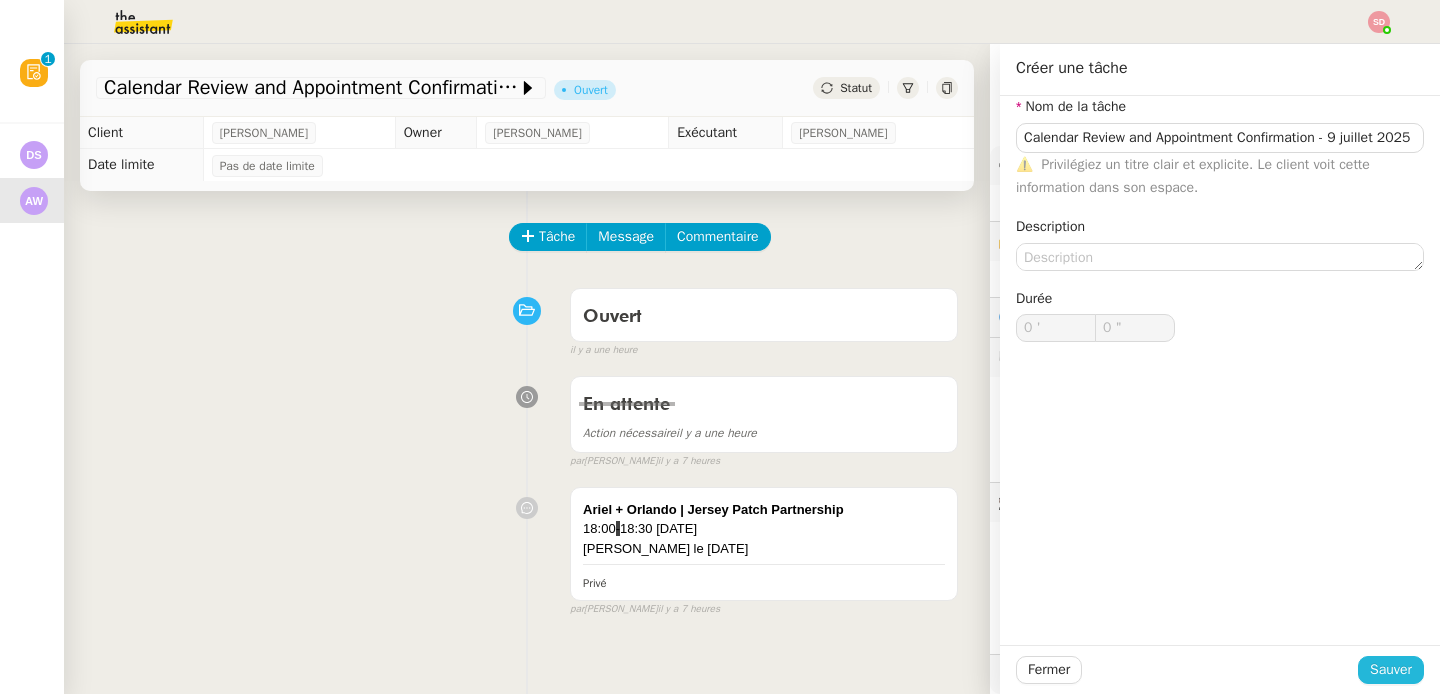 click on "Sauver" 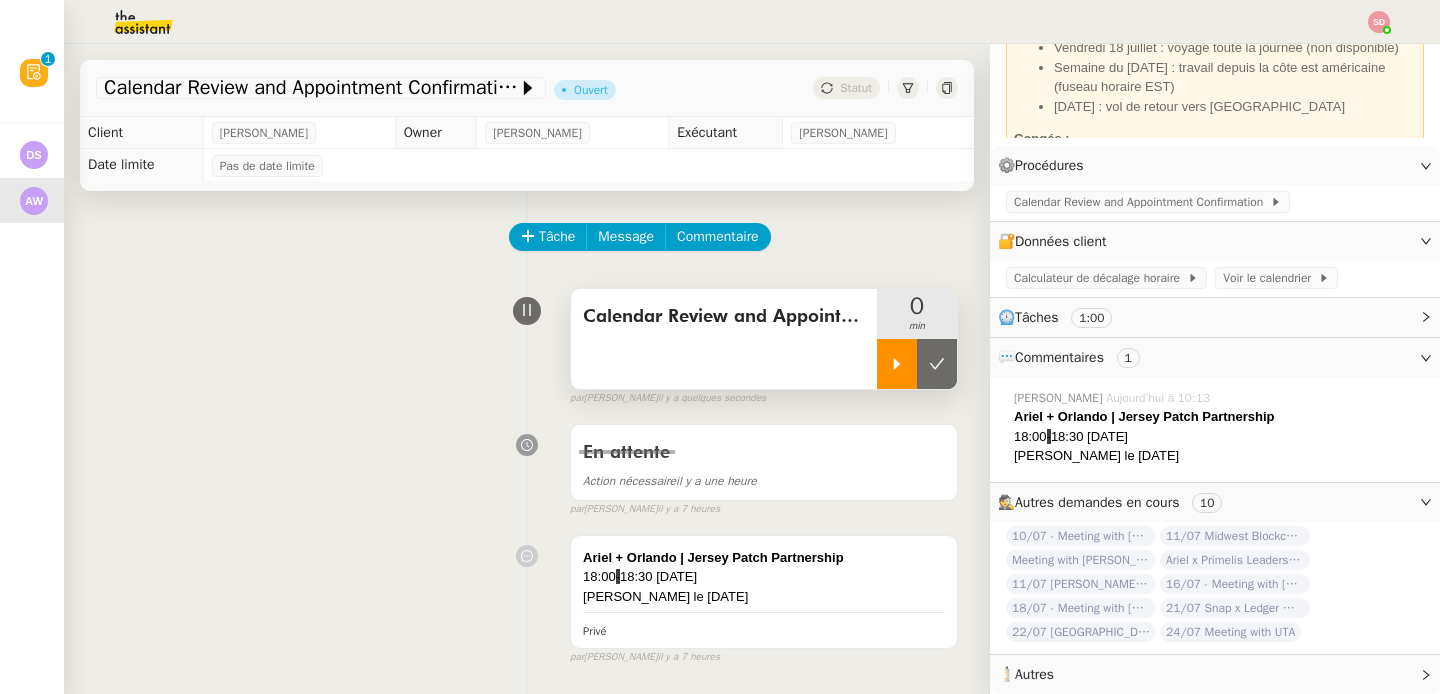 scroll, scrollTop: 157, scrollLeft: 0, axis: vertical 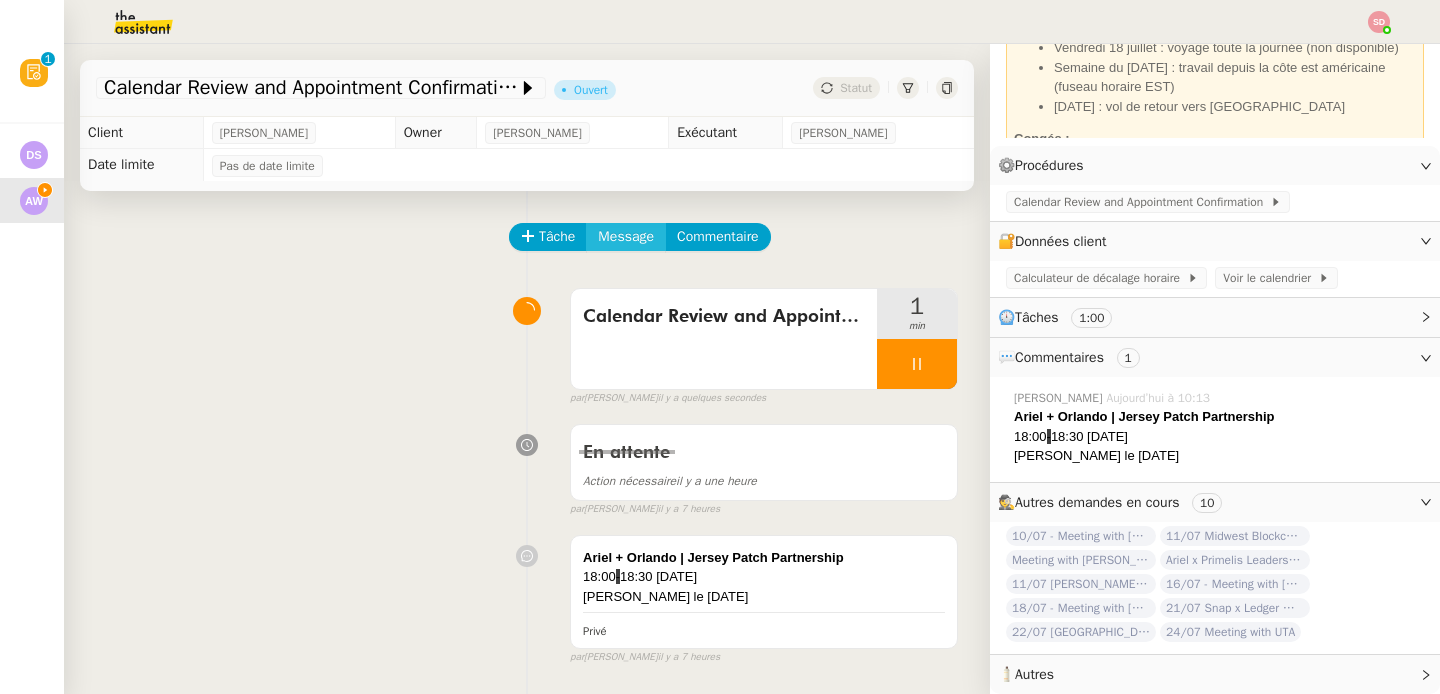 click on "Message" 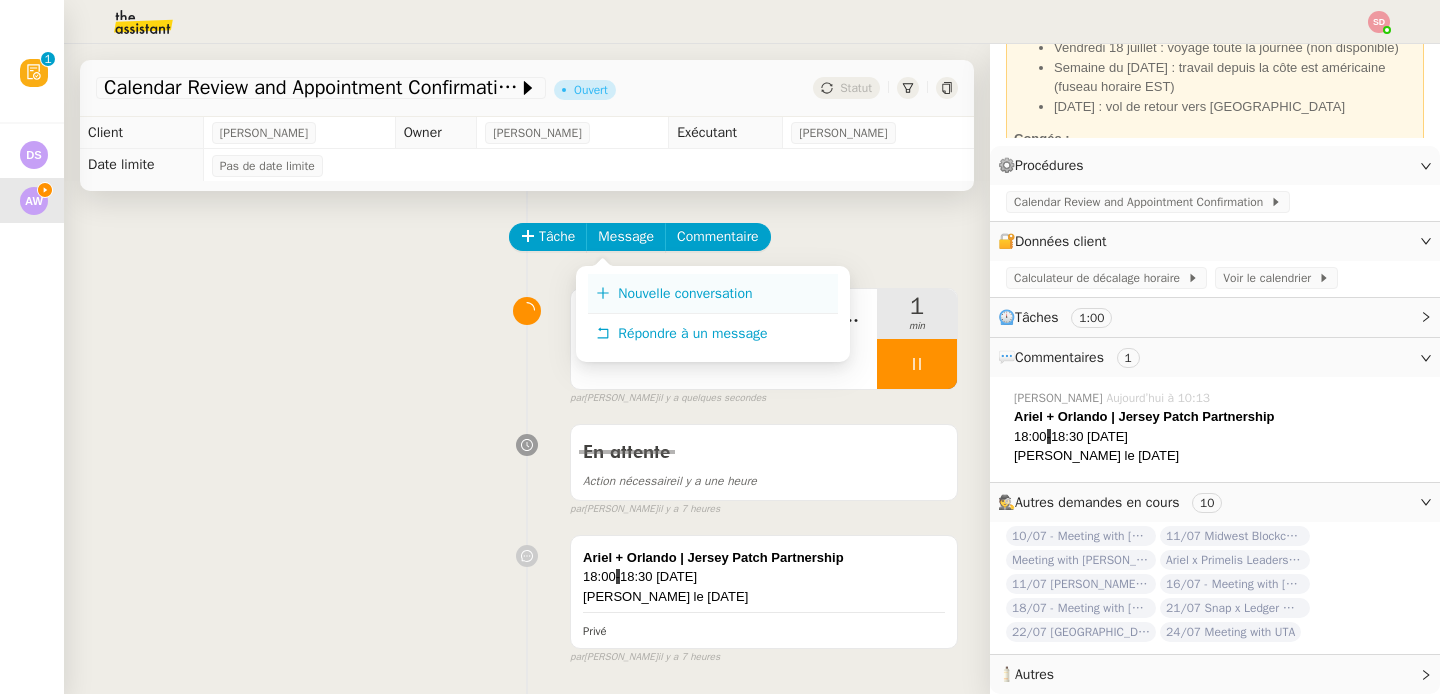 click on "Nouvelle conversation" at bounding box center (685, 293) 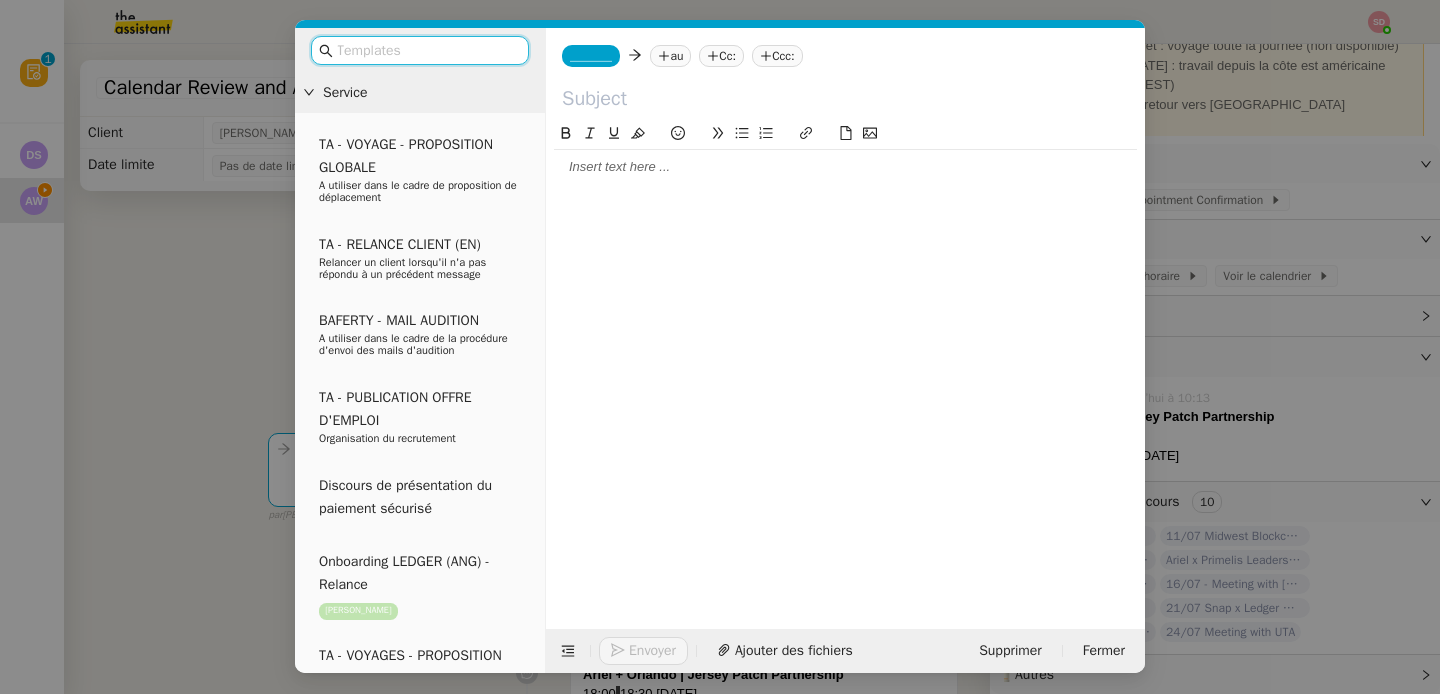 scroll, scrollTop: 159, scrollLeft: 0, axis: vertical 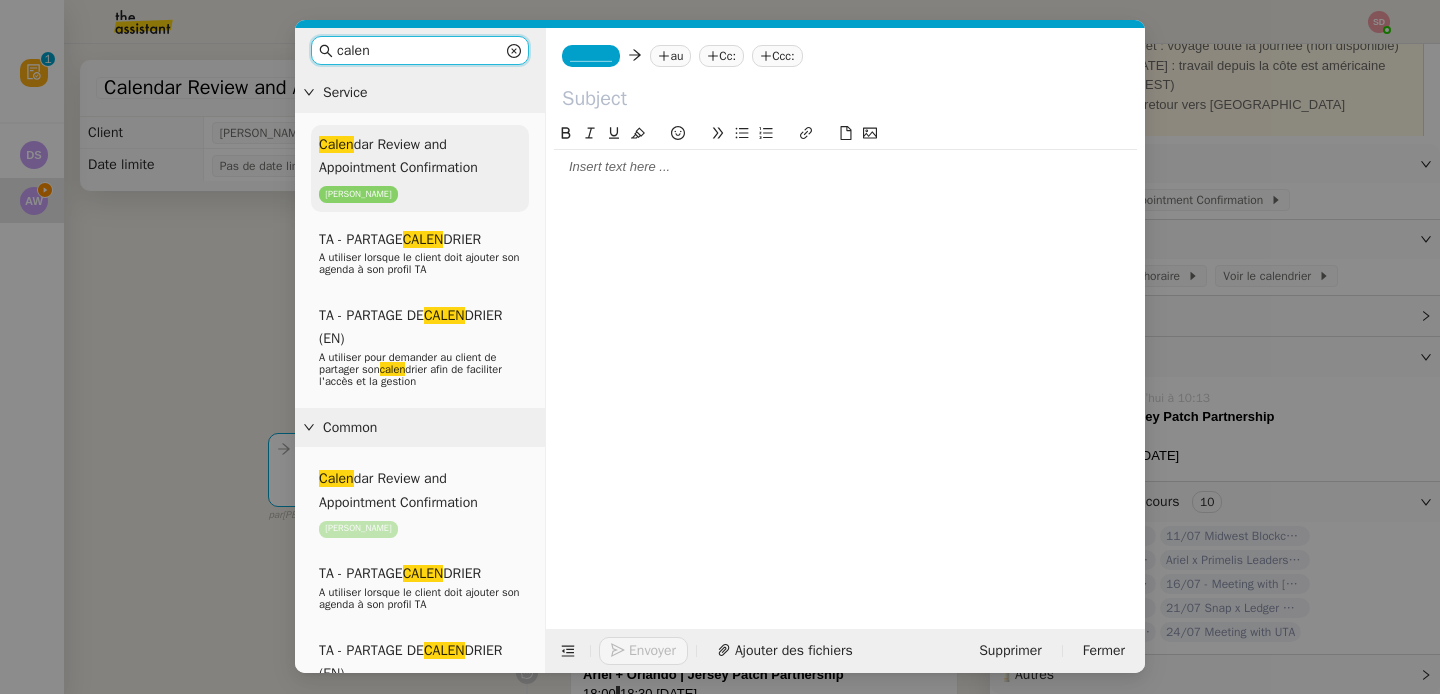 type on "calen" 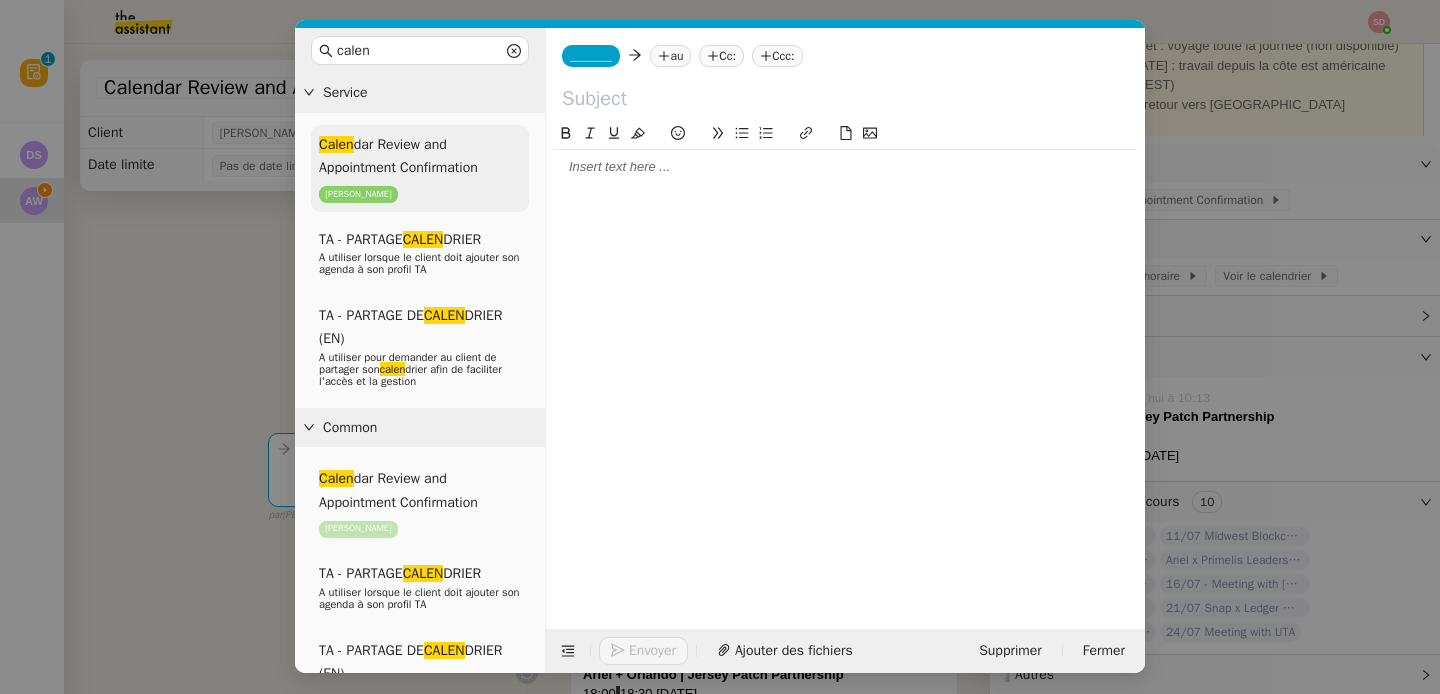 click on "Calen dar Review and Appointment Confirmation     Ariel Wengroff" at bounding box center (420, 168) 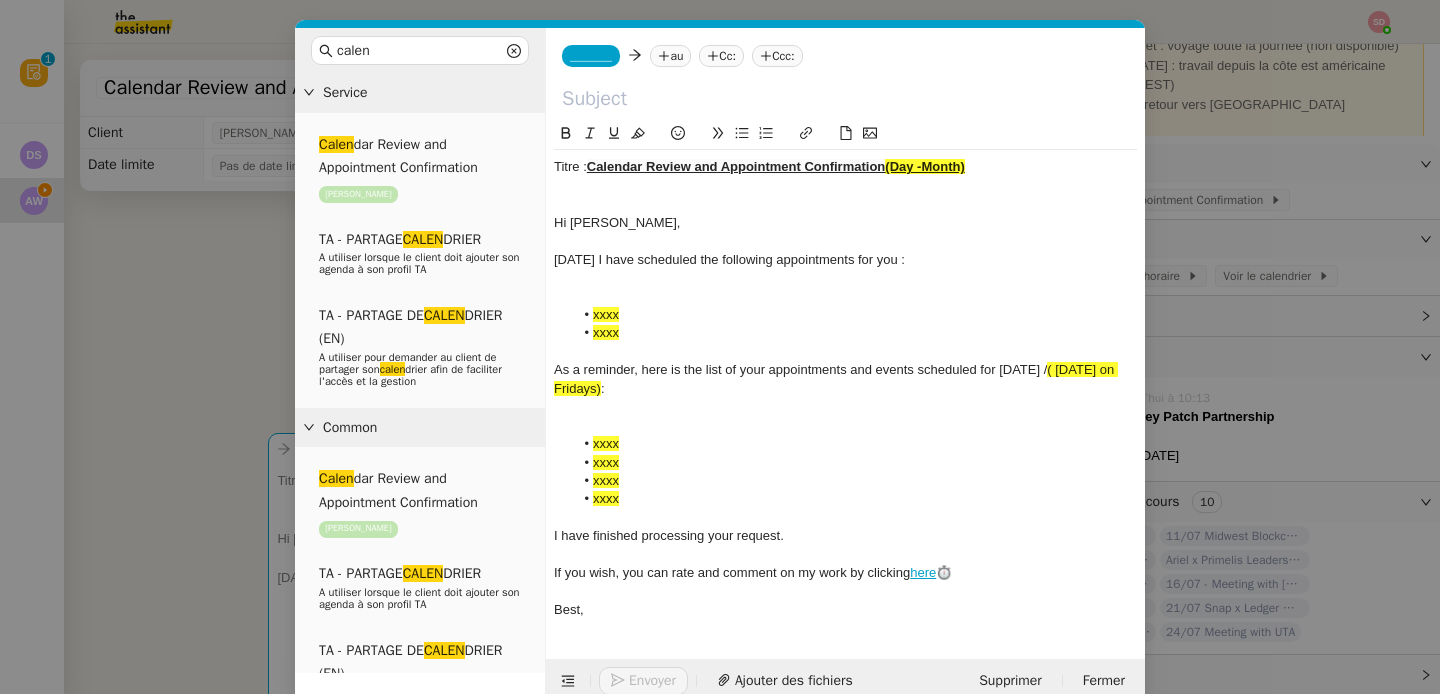 click 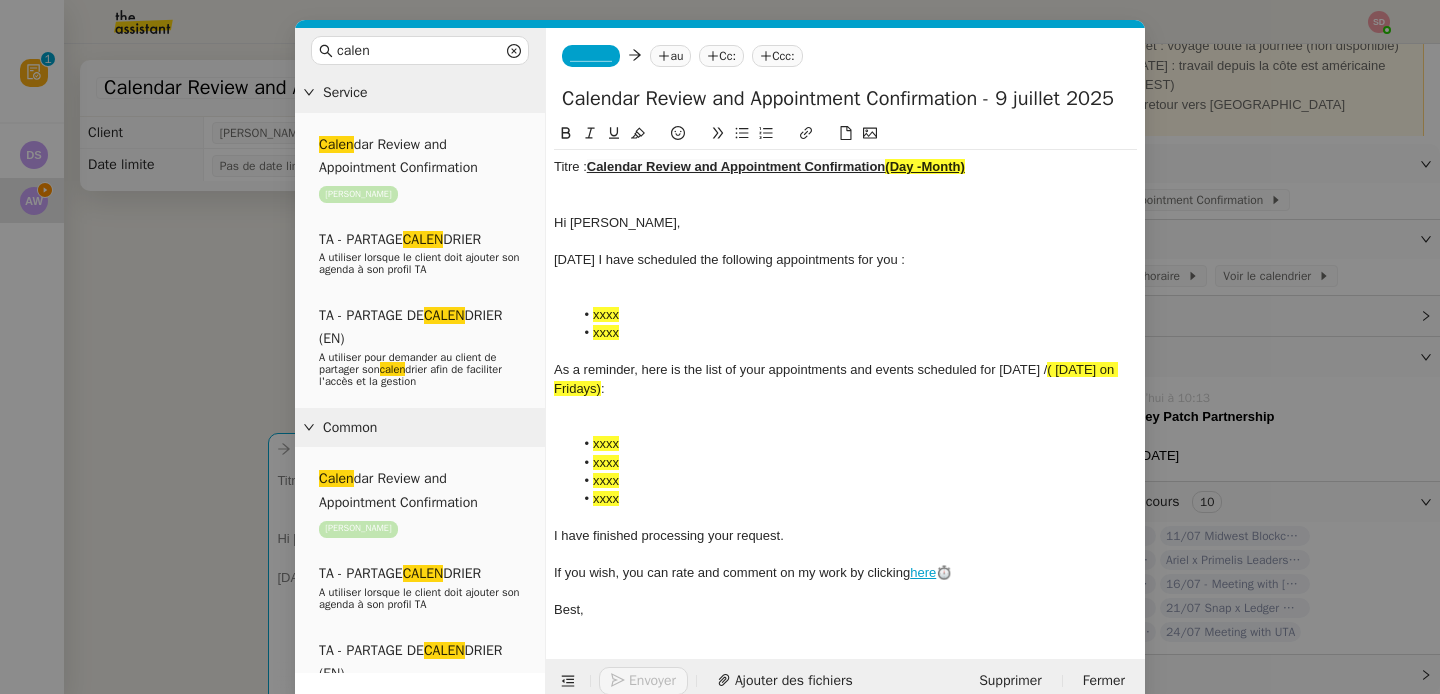 scroll, scrollTop: 0, scrollLeft: 40, axis: horizontal 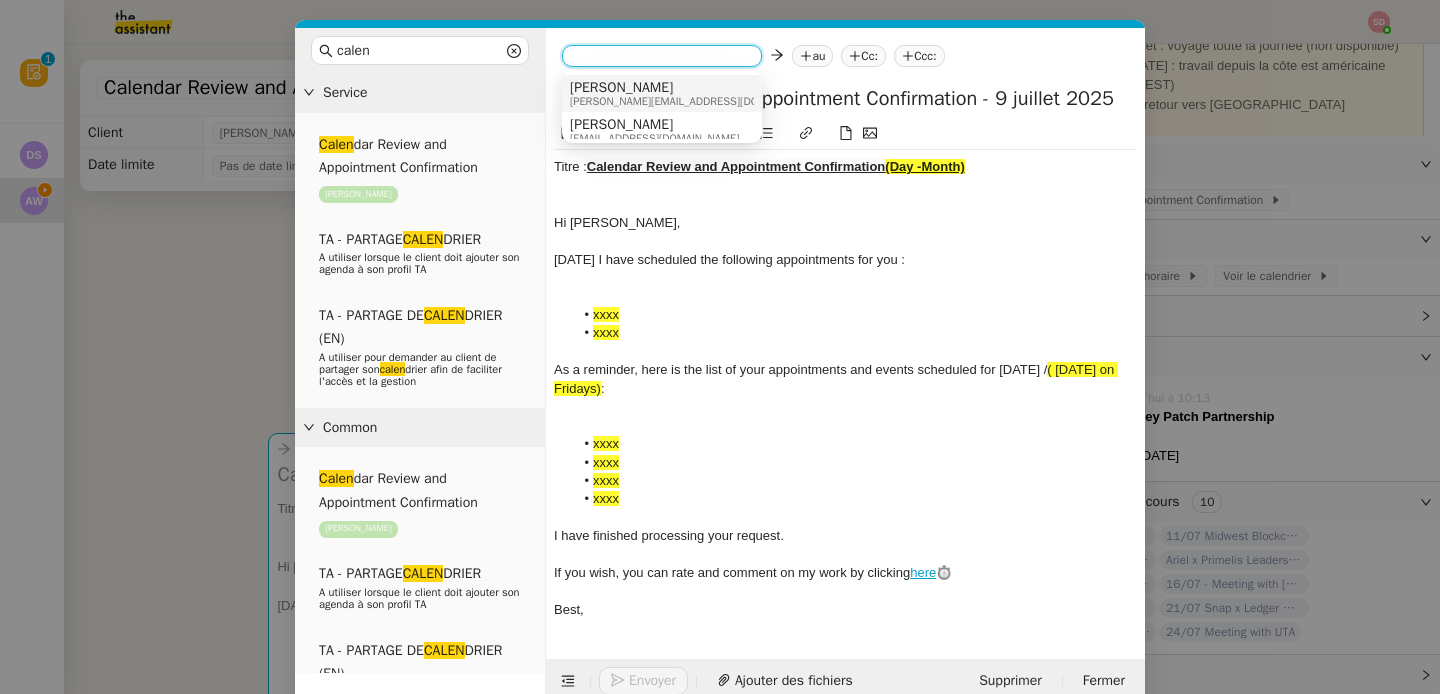 click on "Sam" at bounding box center (695, 88) 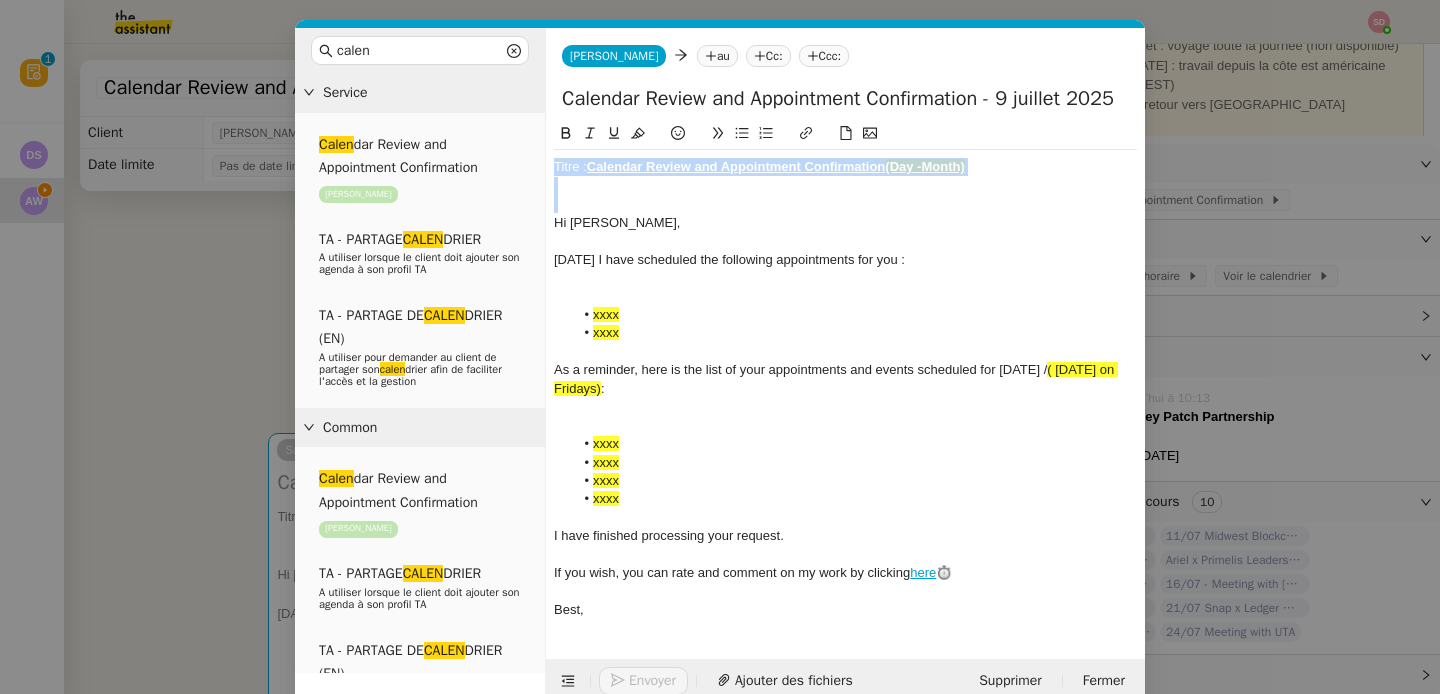 drag, startPoint x: 553, startPoint y: 168, endPoint x: 626, endPoint y: 213, distance: 85.75546 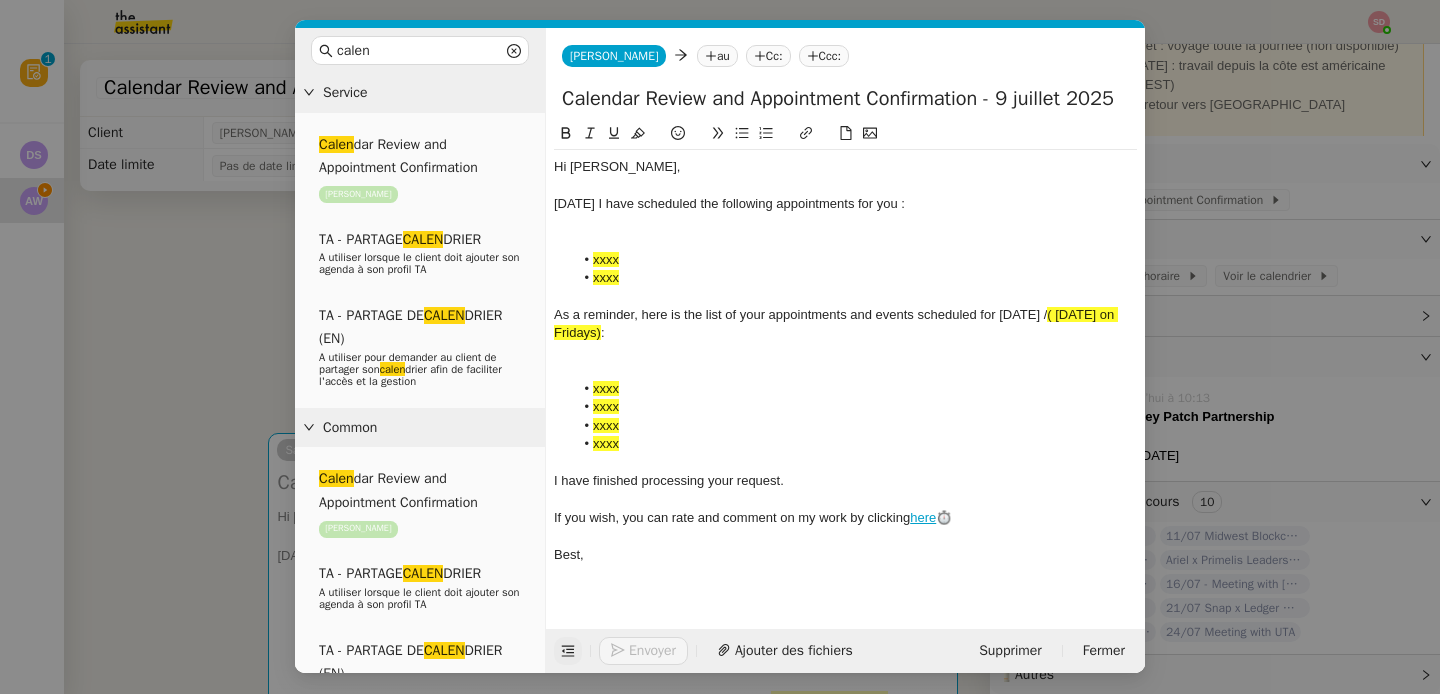 click 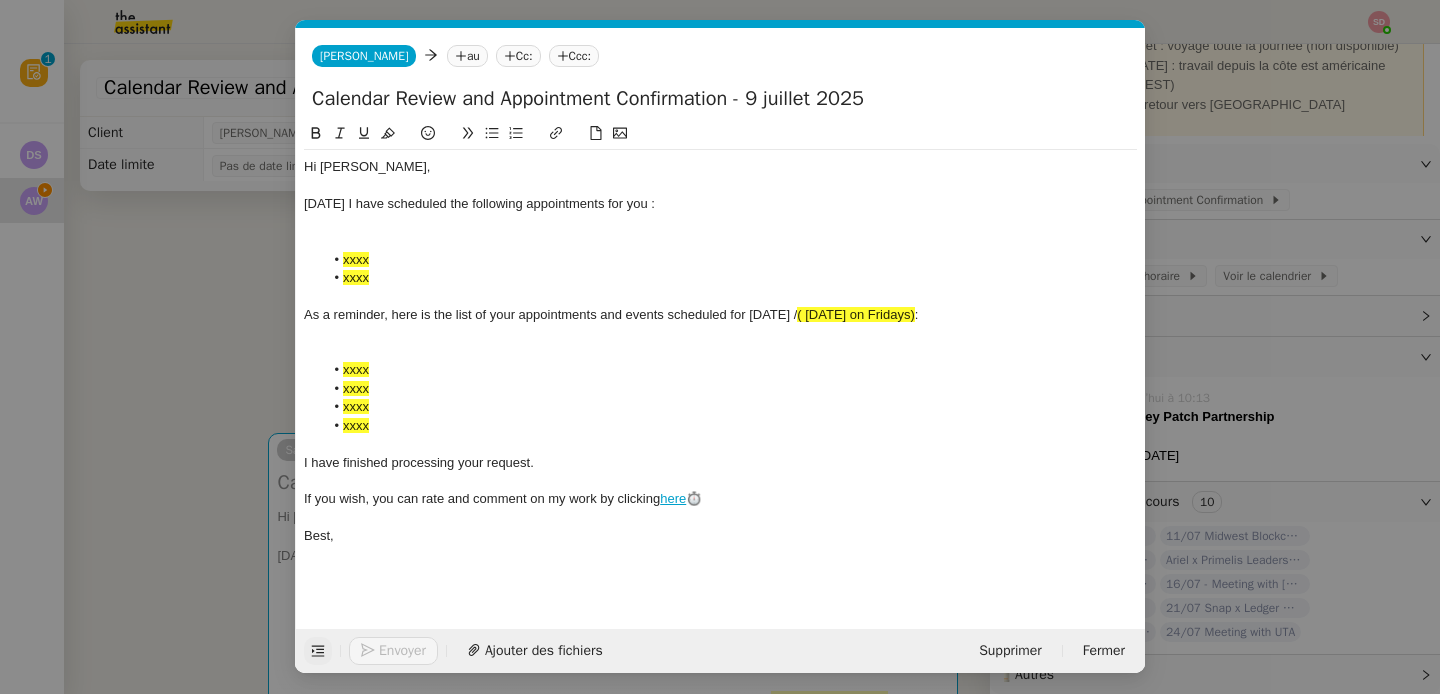 click on "calen Service Calen dar Review and Appointment Confirmation     Ariel Wengroff TA - PARTAGE  CALEN DRIER    A utiliser lorsque le client doit ajouter son agenda à son profil TA TA - PARTAGE DE  CALEN DRIER (EN)    A utiliser pour demander au client de partager son  calen drier afin de faciliter l'accès et la gestion Common Calen dar Review and Appointment Confirmation     Ariel Wengroff TA - PARTAGE  CALEN DRIER    A utiliser lorsque le client doit ajouter son agenda à son profil TA TA - PARTAGE DE  CALEN DRIER (EN)    A utiliser pour demander au client de partager son  calen drier afin de faciliter l'accès et la gestion Other No Templates Sam Sam         au
Cc:
Ccc:
Calendar Review and Appointment Confirmation - 9 juillet 2025         Hi Ariel, Today I have scheduled the following appointments for you : xxxx xxxx As a reminder, here is the list of your appointments and events scheduled for tomorrow / ( next Monday on Fridays)  : xxxx xxxx xxxx xxxx here  ⏱️ Best, Envoyer Fermer" at bounding box center (720, 347) 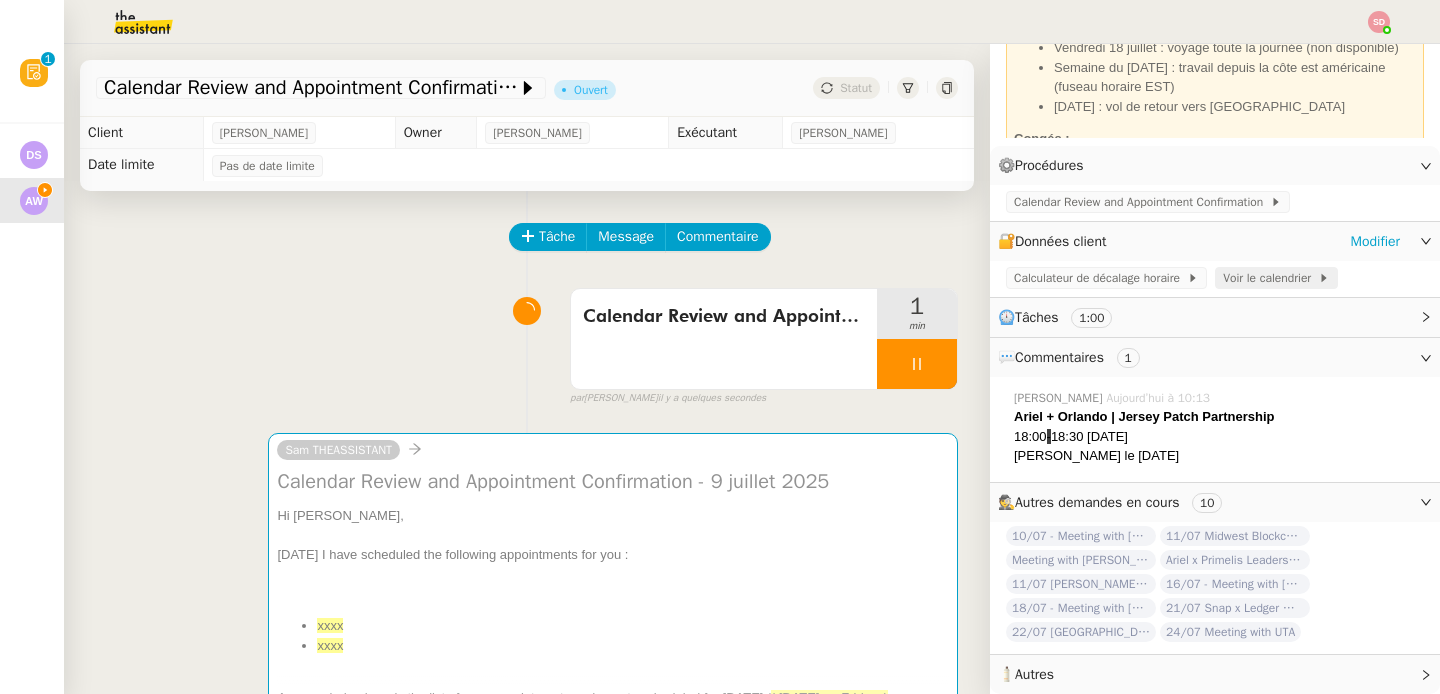 scroll, scrollTop: 157, scrollLeft: 0, axis: vertical 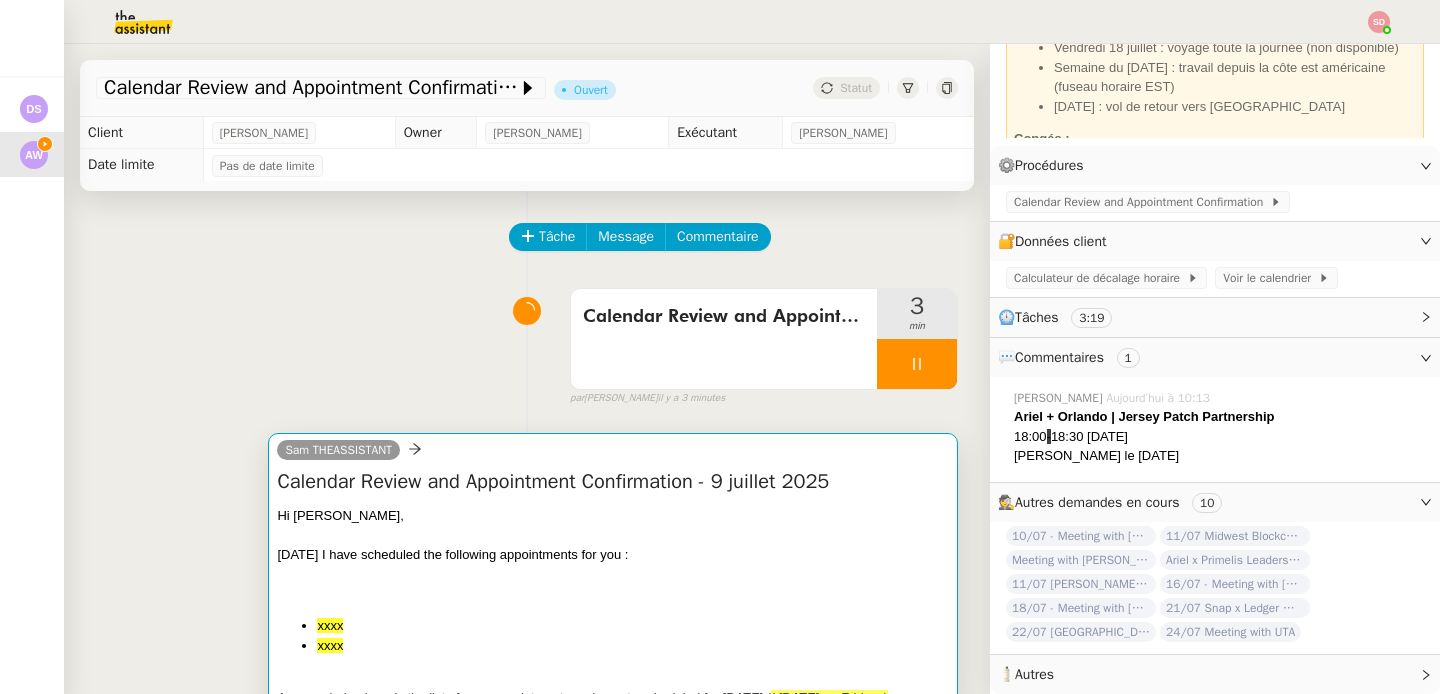 click on "Calendar Review and Appointment Confirmation - 9 juillet 2025" at bounding box center [613, 482] 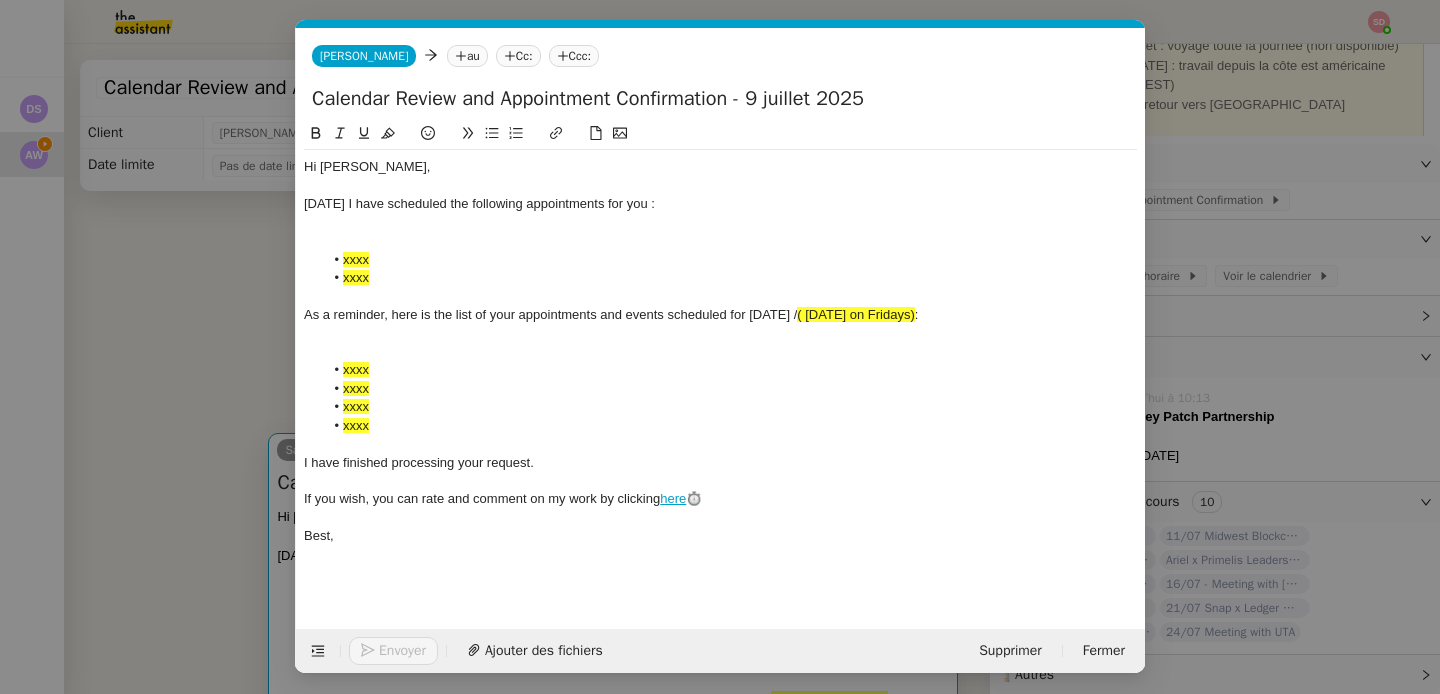 scroll, scrollTop: 159, scrollLeft: 0, axis: vertical 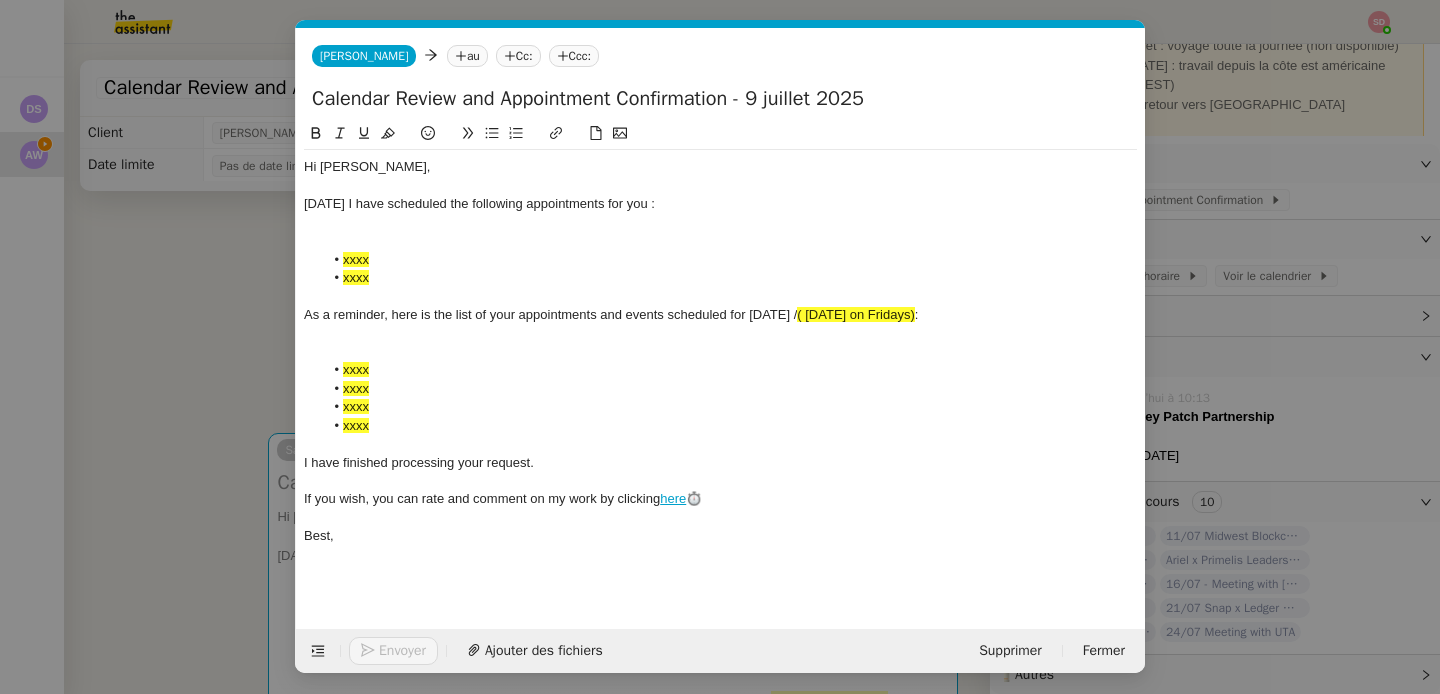 click on "au" 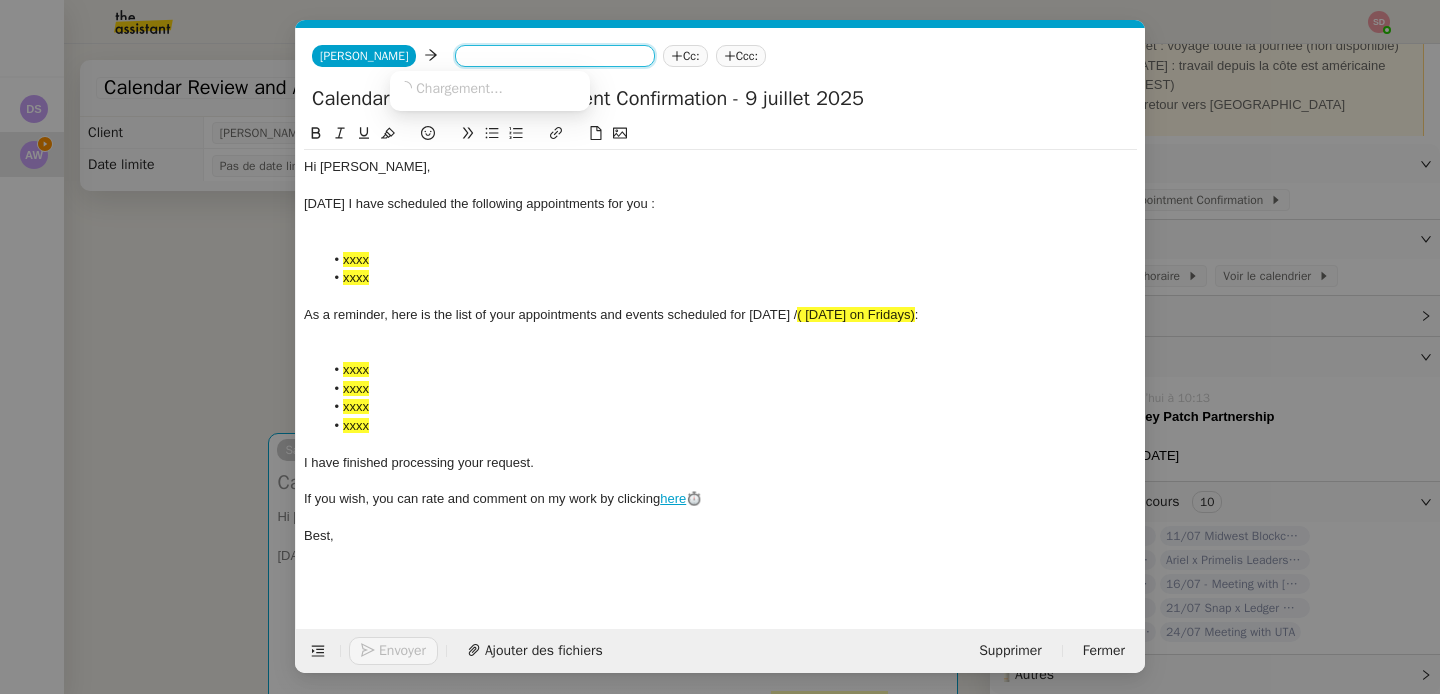 paste on "[PERSON_NAME][EMAIL_ADDRESS][DOMAIN_NAME]" 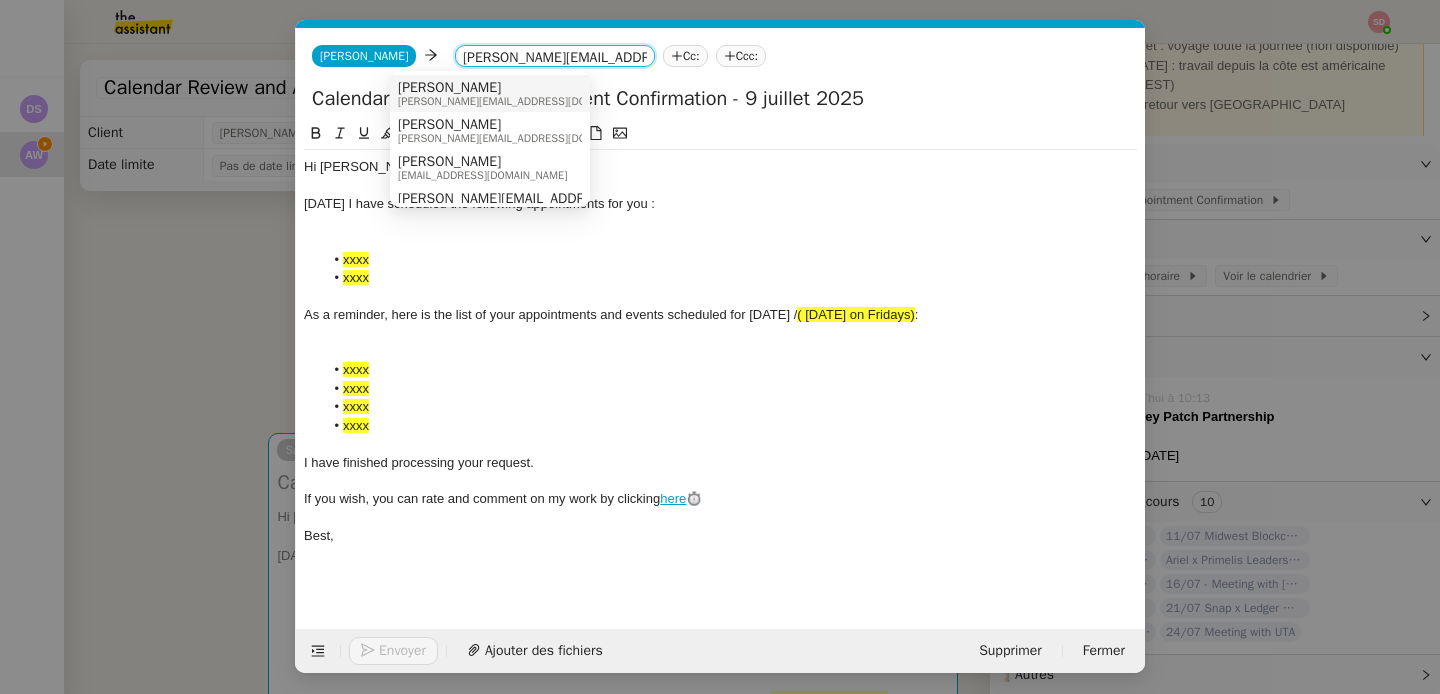 type on "[PERSON_NAME][EMAIL_ADDRESS][DOMAIN_NAME]" 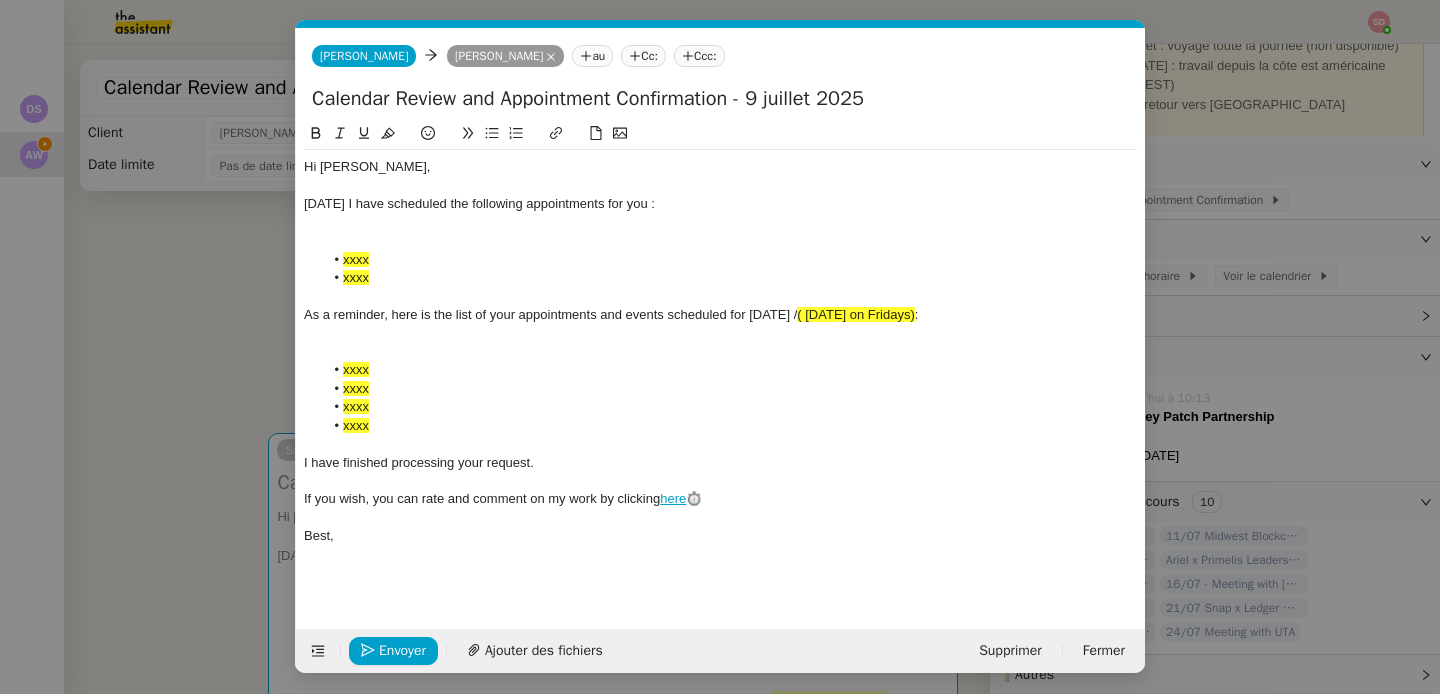 click on "calen Service Calen dar Review and Appointment Confirmation     Ariel Wengroff TA - PARTAGE  CALEN DRIER    A utiliser lorsque le client doit ajouter son agenda à son profil TA TA - PARTAGE DE  CALEN DRIER (EN)    A utiliser pour demander au client de partager son  calen drier afin de faciliter l'accès et la gestion Common Calen dar Review and Appointment Confirmation     Ariel Wengroff TA - PARTAGE  CALEN DRIER    A utiliser lorsque le client doit ajouter son agenda à son profil TA TA - PARTAGE DE  CALEN DRIER (EN)    A utiliser pour demander au client de partager son  calen drier afin de faciliter l'accès et la gestion Other No Templates Sam Sam     Ariel Wengroff
Ariel Wengroff   au
Cc:
Ccc:
Calendar Review and Appointment Confirmation - 9 juillet 2025         Hi Ariel, Today I have scheduled the following appointments for you : xxxx xxxx As a reminder, here is the list of your appointments and events scheduled for tomorrow / ( next Monday on Fridays)  : xxxx xxxx xxxx xxxx here" at bounding box center (720, 347) 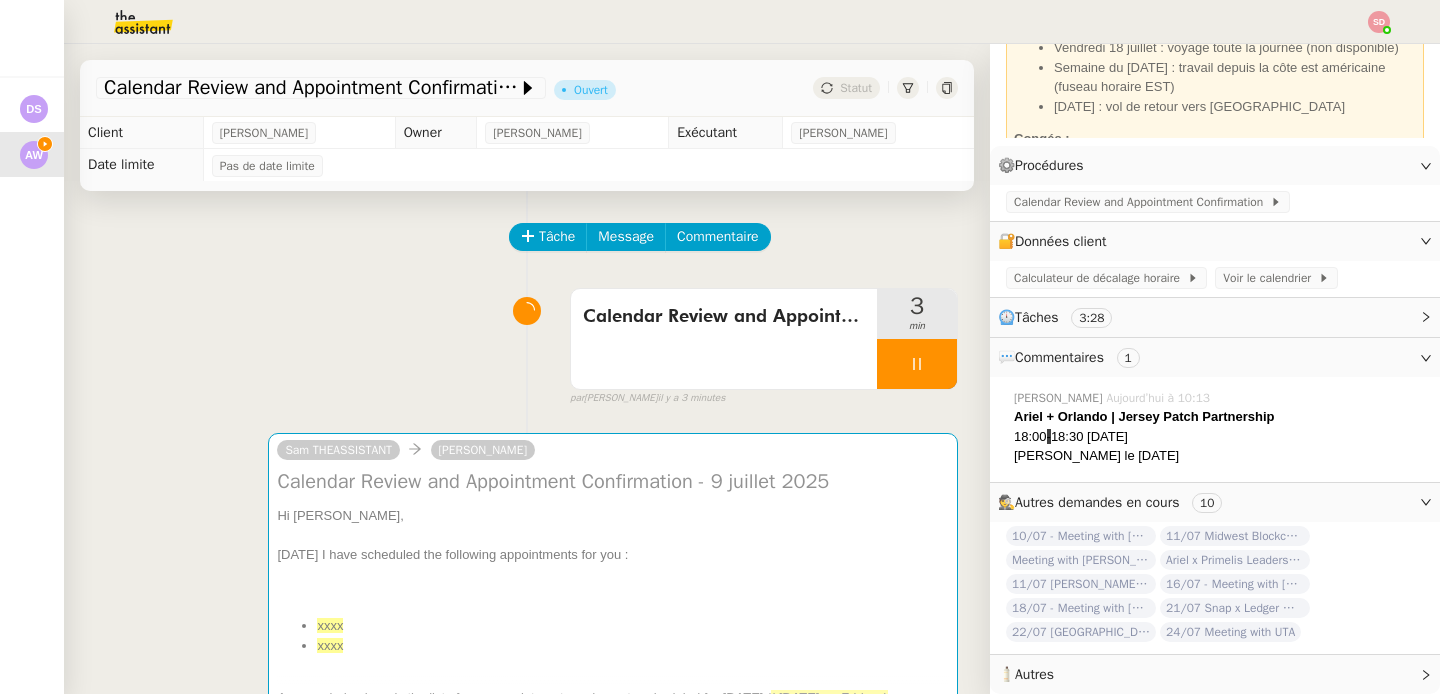 scroll, scrollTop: 157, scrollLeft: 0, axis: vertical 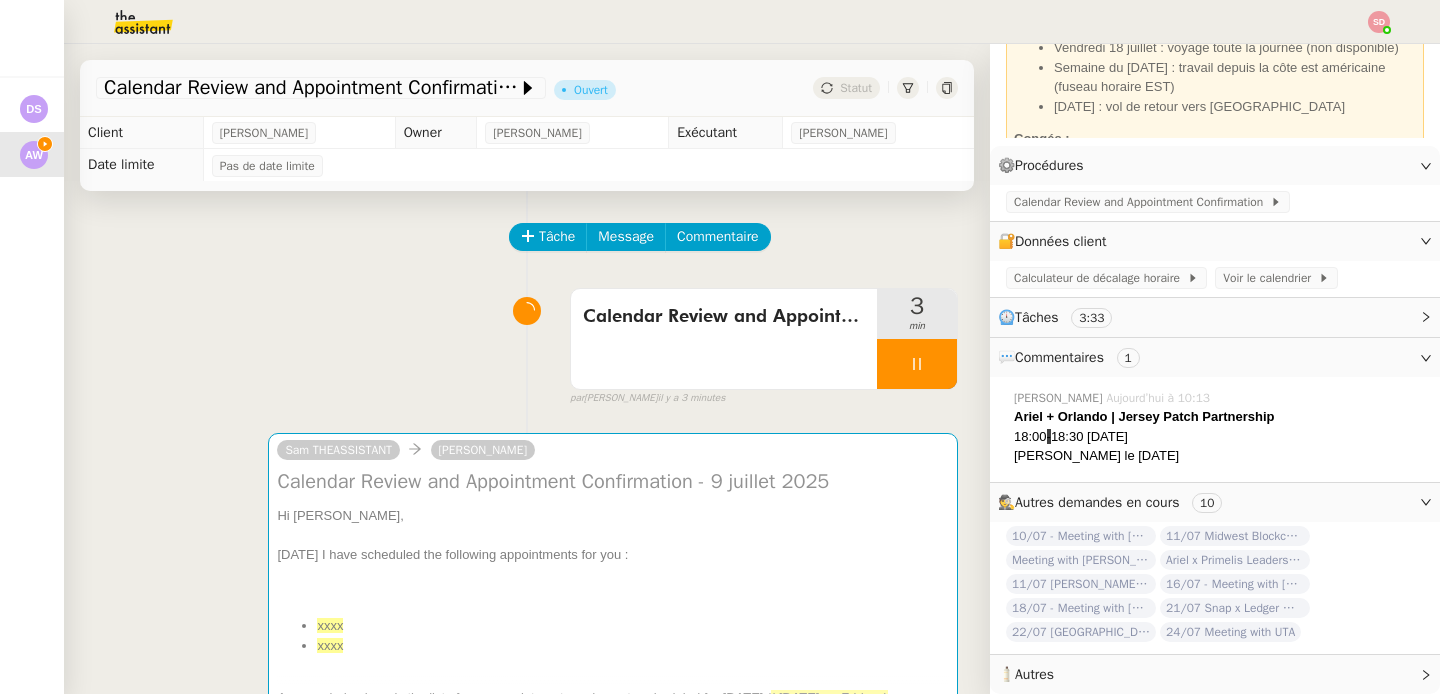 drag, startPoint x: 1170, startPoint y: 445, endPoint x: 999, endPoint y: 412, distance: 174.1551 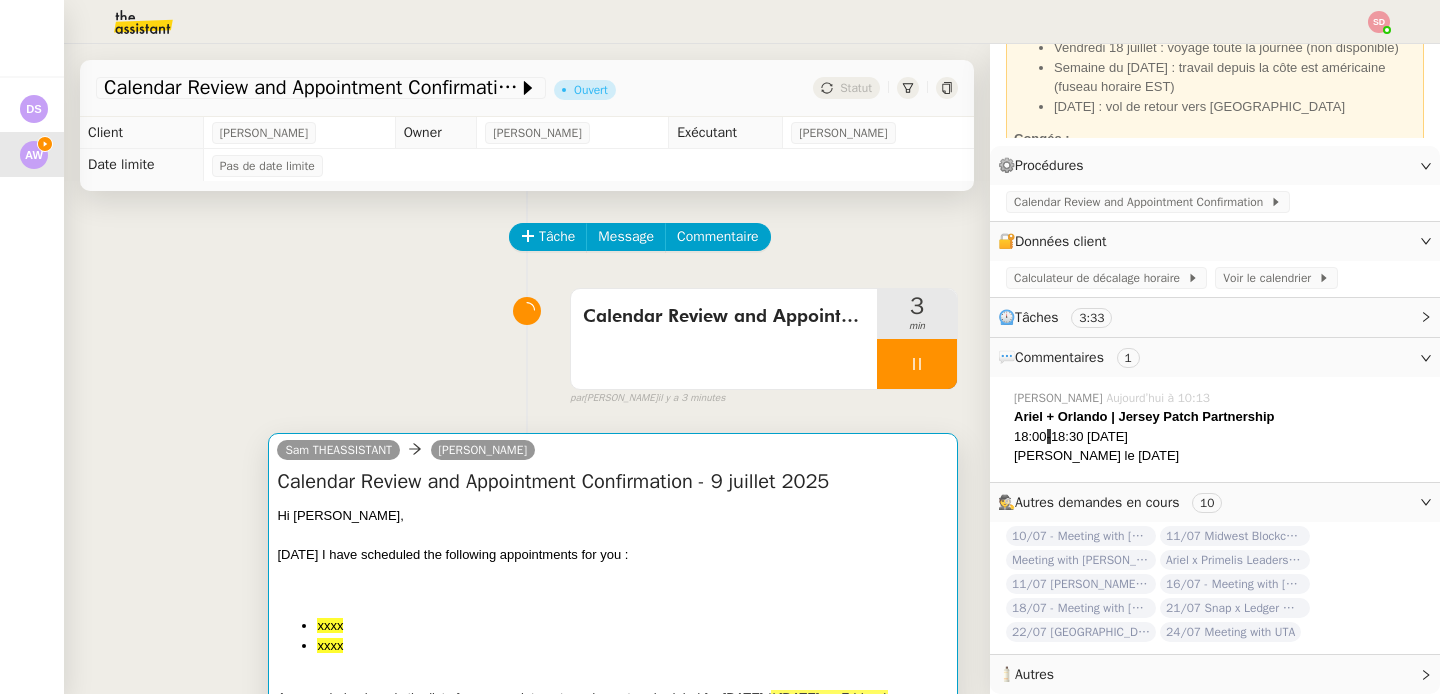 click on "Today I have scheduled the following appointments for you :" at bounding box center (613, 555) 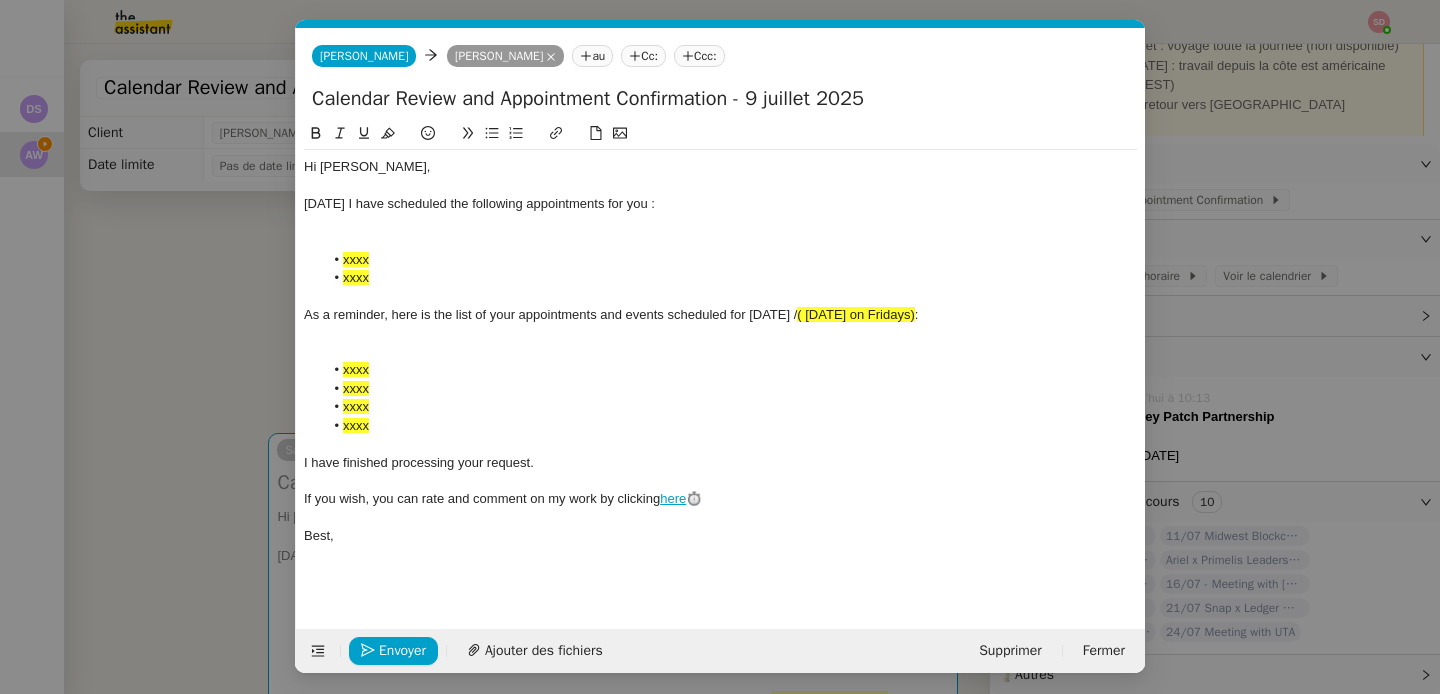 scroll, scrollTop: 159, scrollLeft: 0, axis: vertical 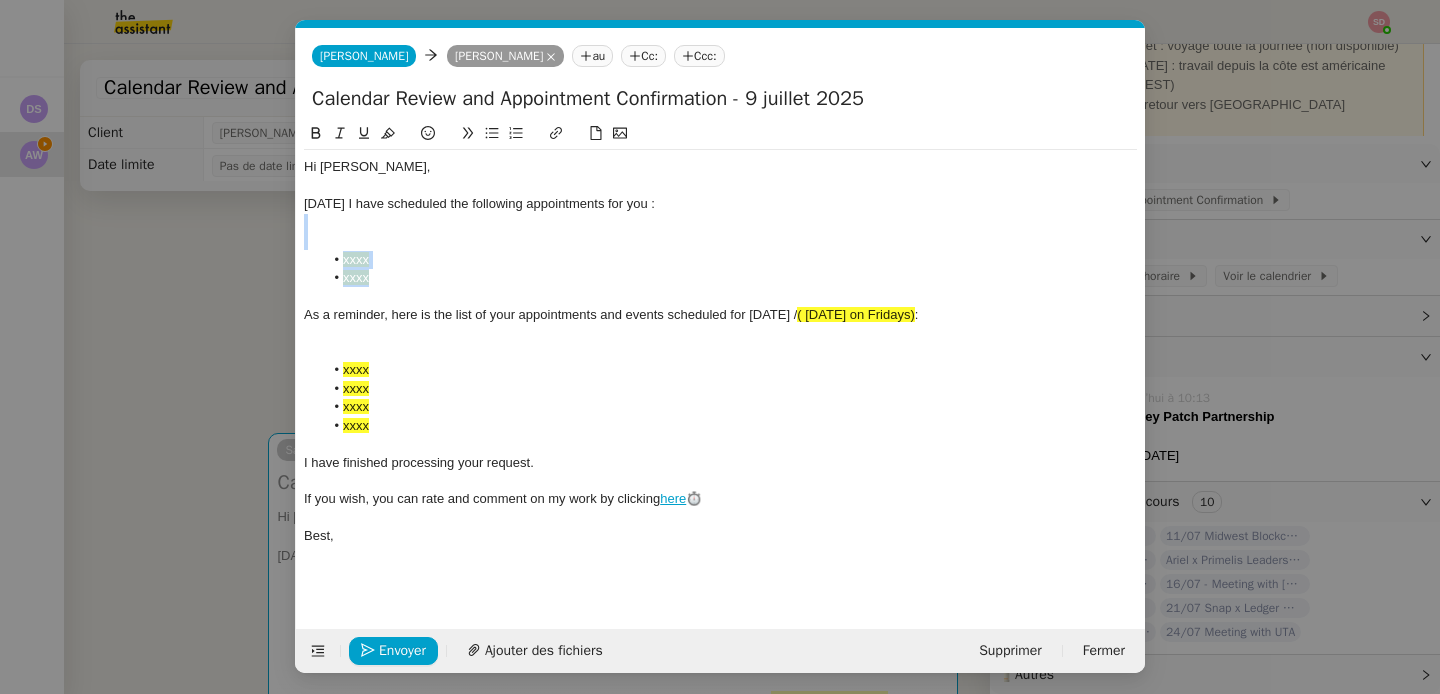 drag, startPoint x: 405, startPoint y: 279, endPoint x: 294, endPoint y: 230, distance: 121.33425 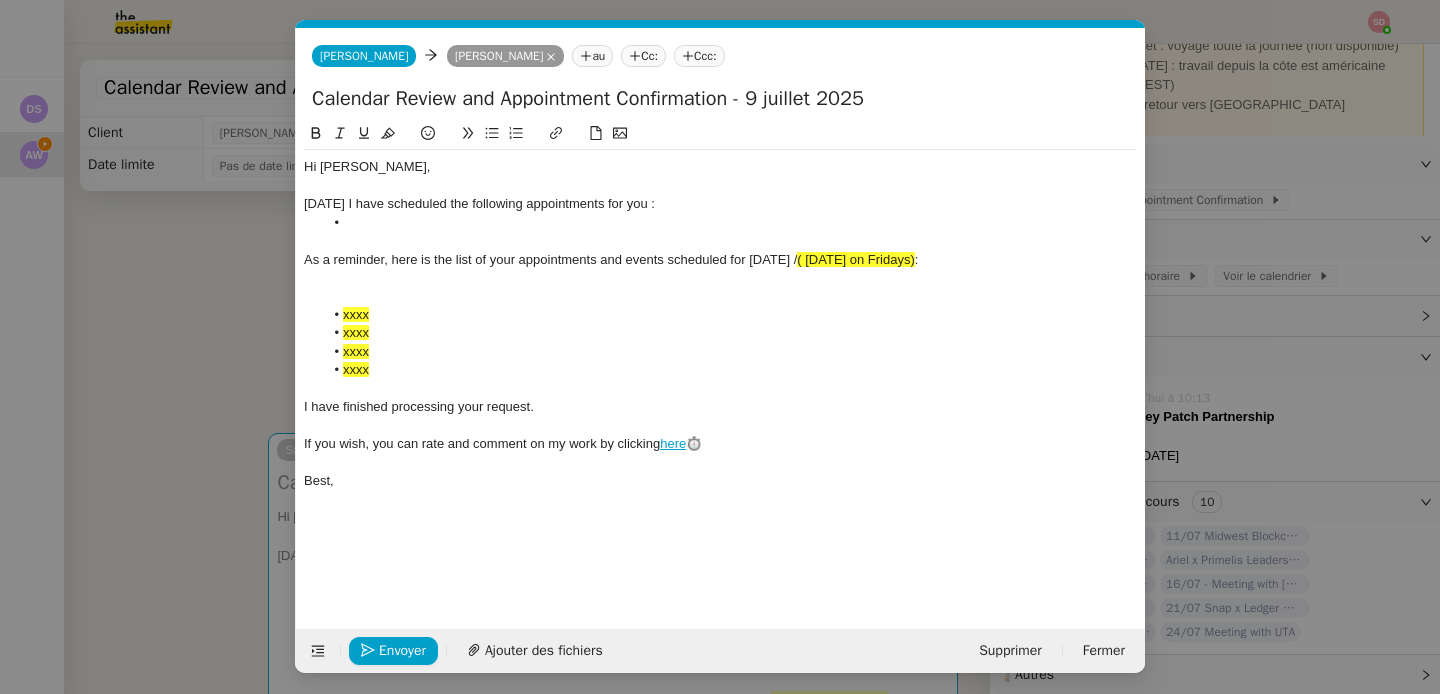 scroll, scrollTop: 0, scrollLeft: 0, axis: both 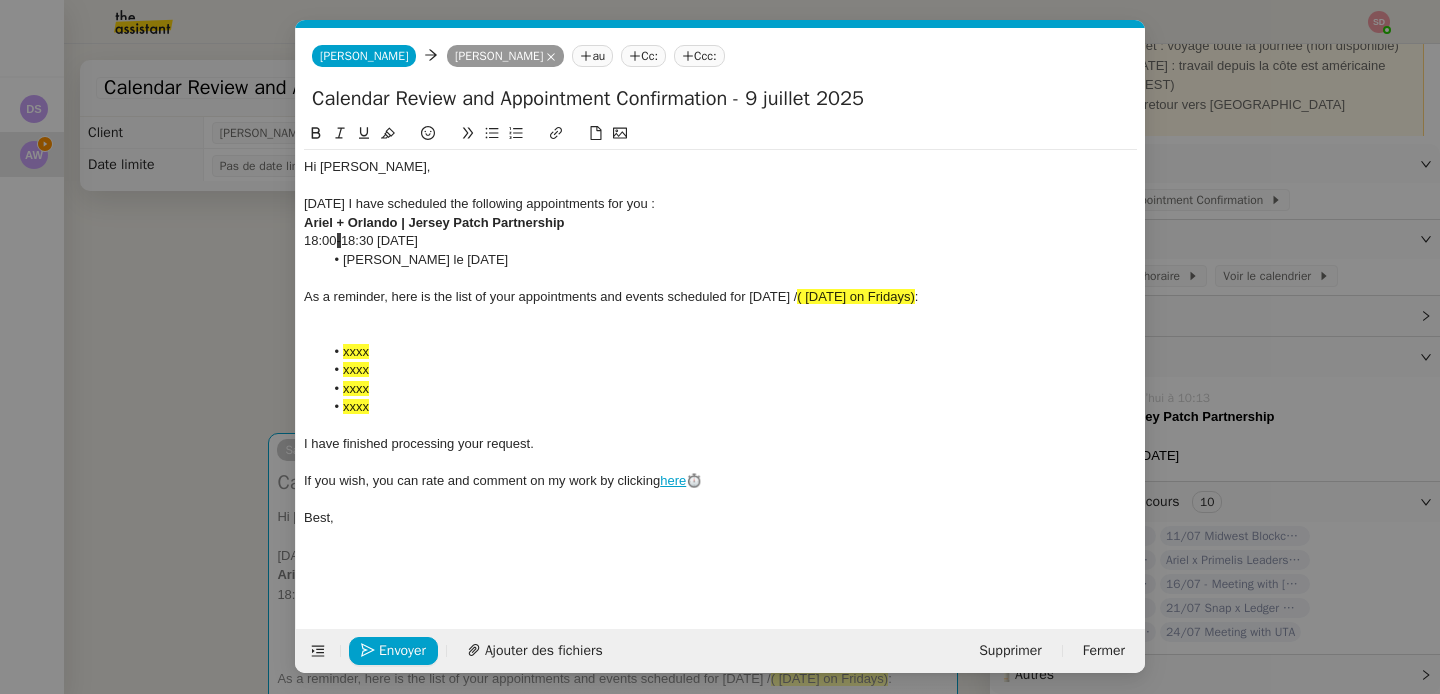 click on "Ariel + Orlando | Jersey Patch Partnership" 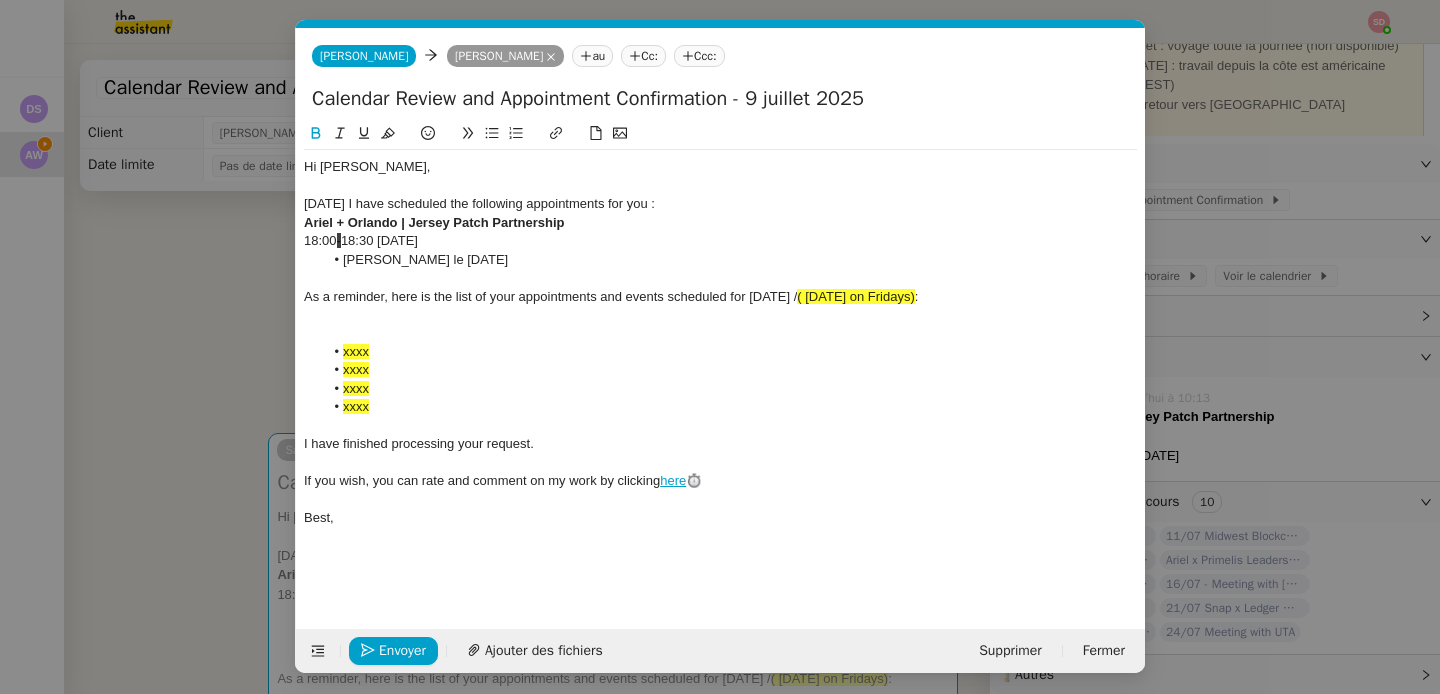 type 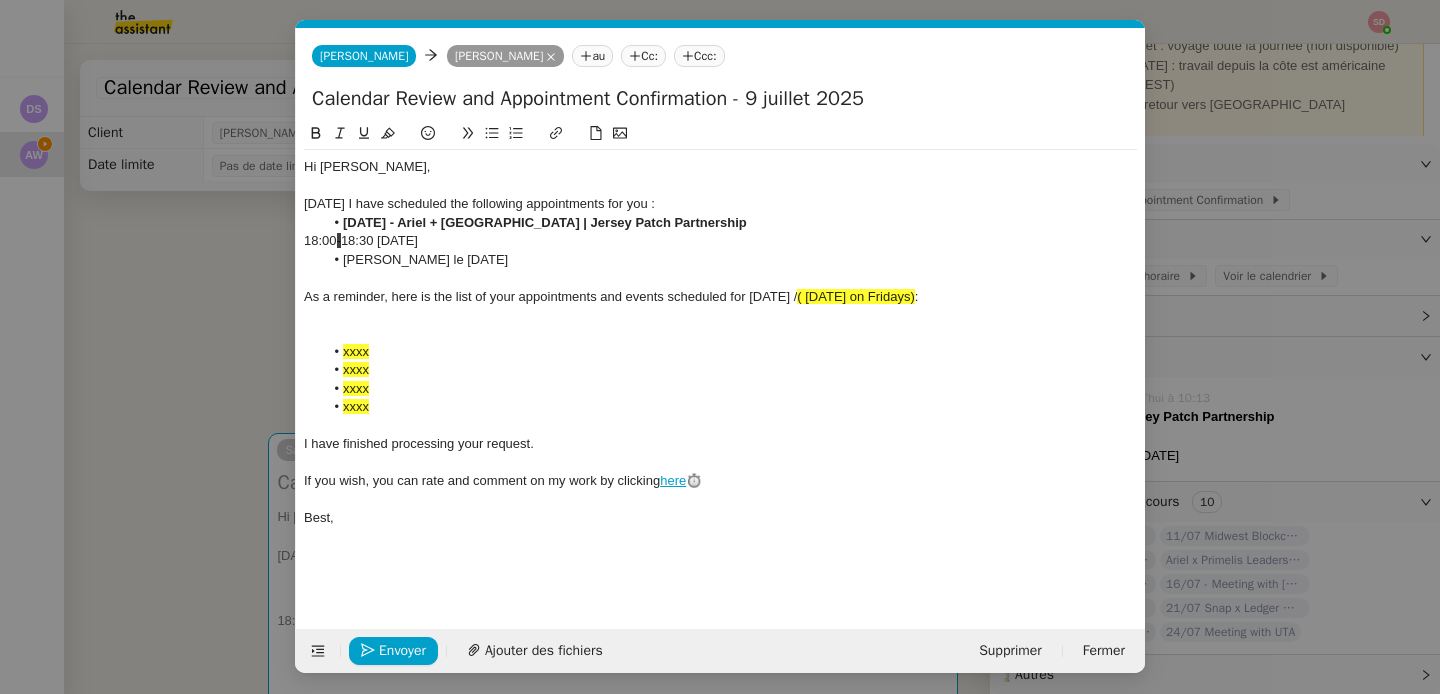 click on "July 22nd - Ariel + Orlando | Jersey Patch Partnership" 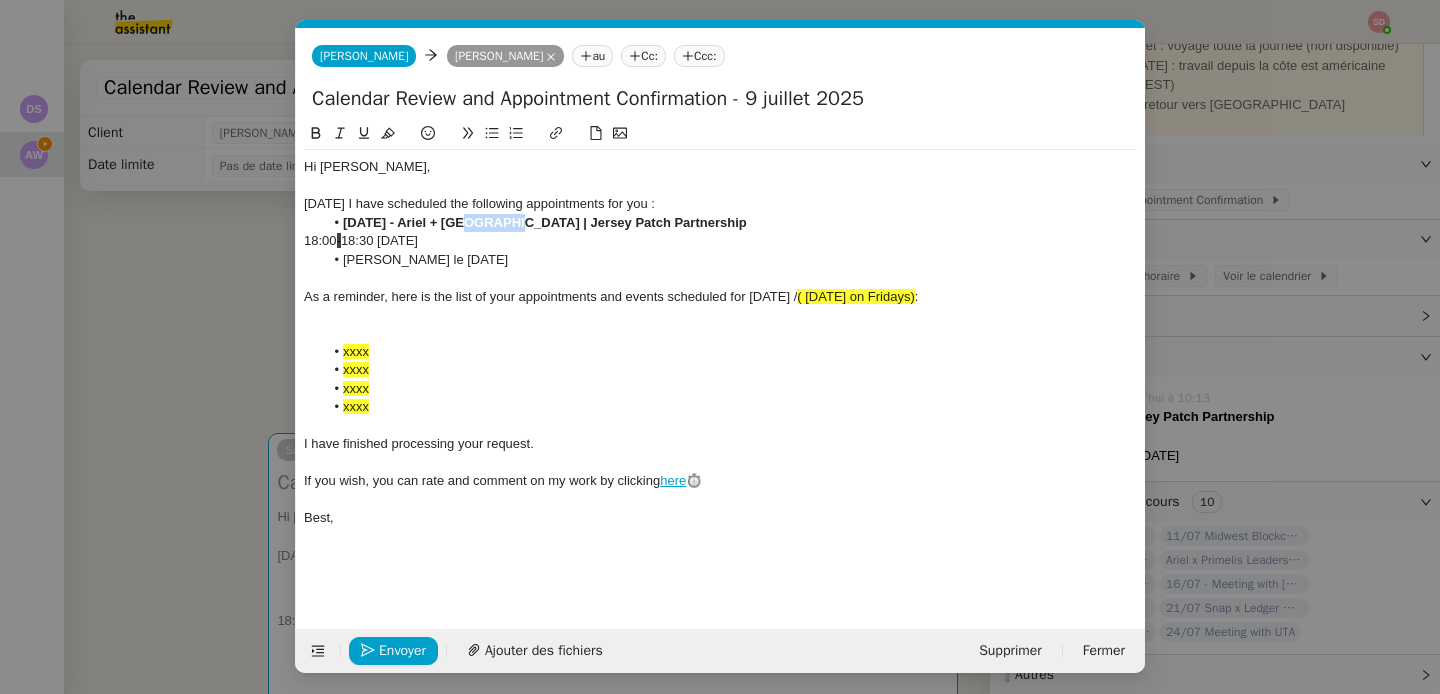 click on "July 22nd - Ariel + Orlando | Jersey Patch Partnership" 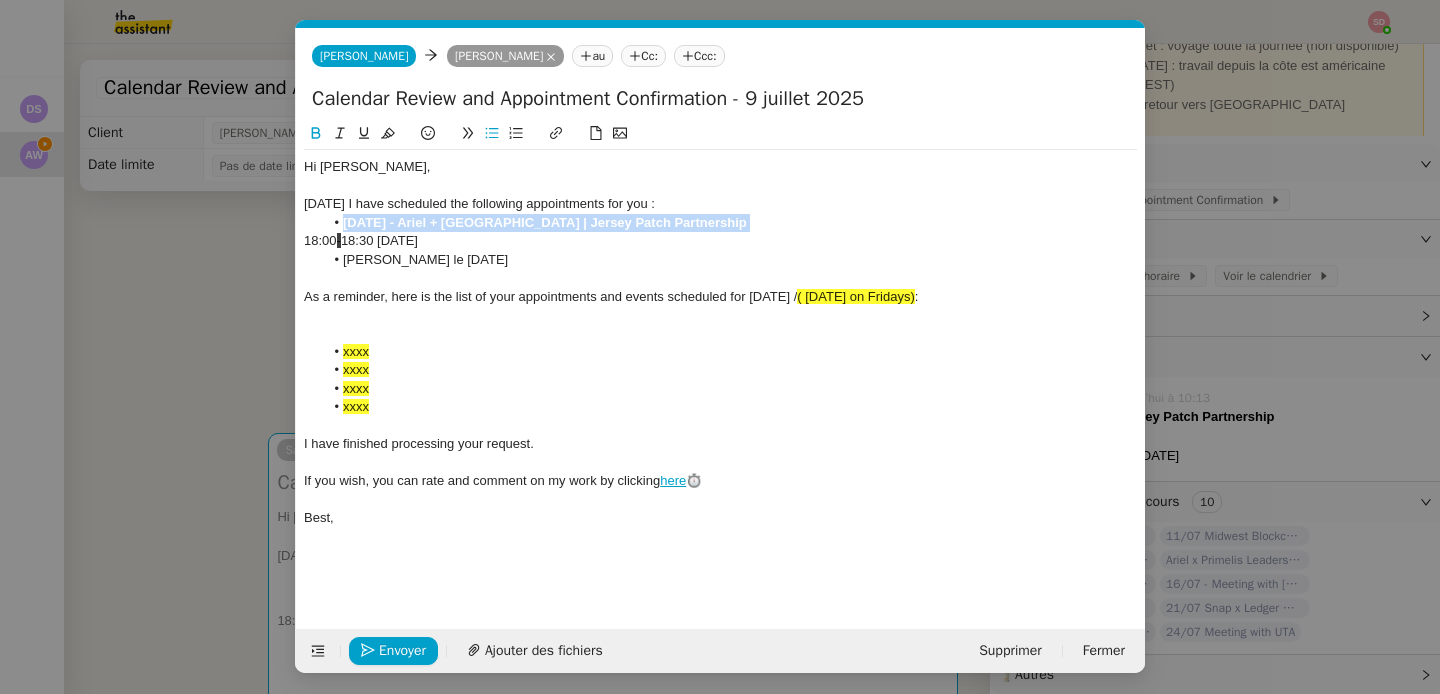 click on "July 22nd - Ariel + Orlando | Jersey Patch Partnership" 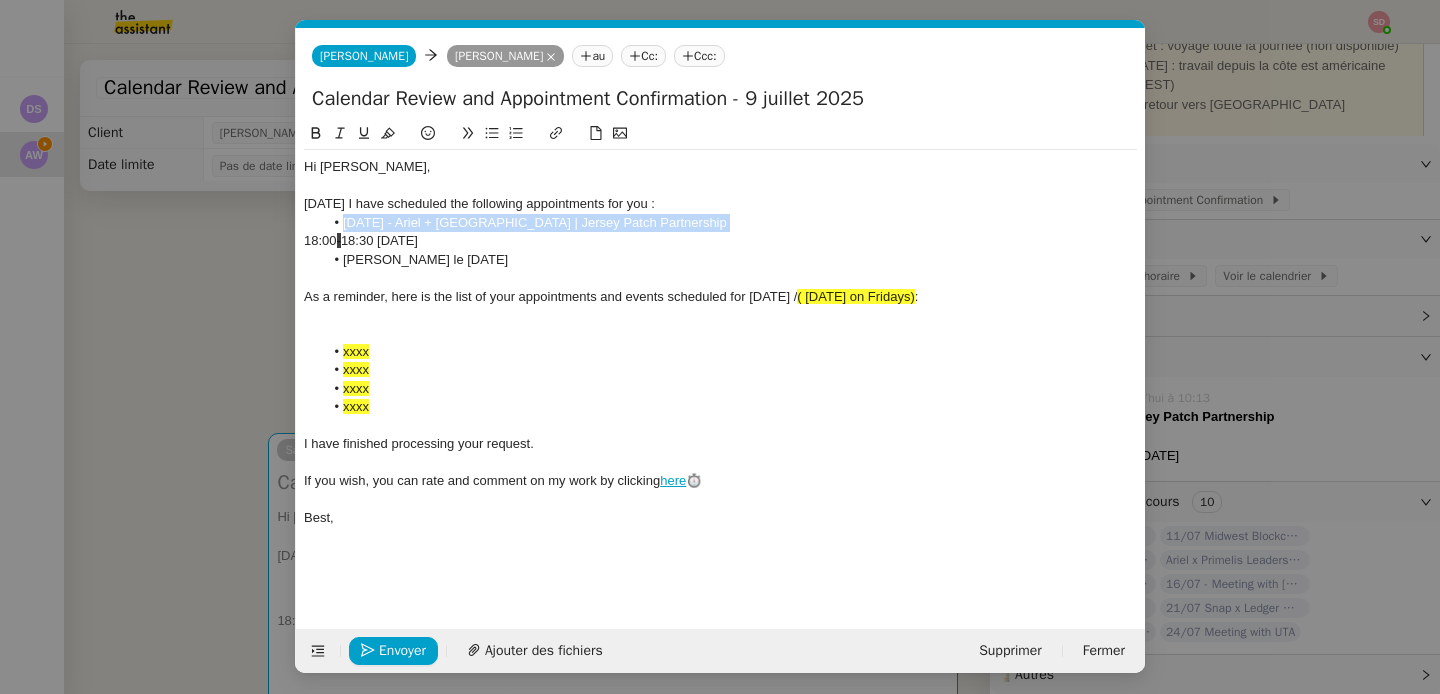 click on "18:00  -  18:30 - 22 july" 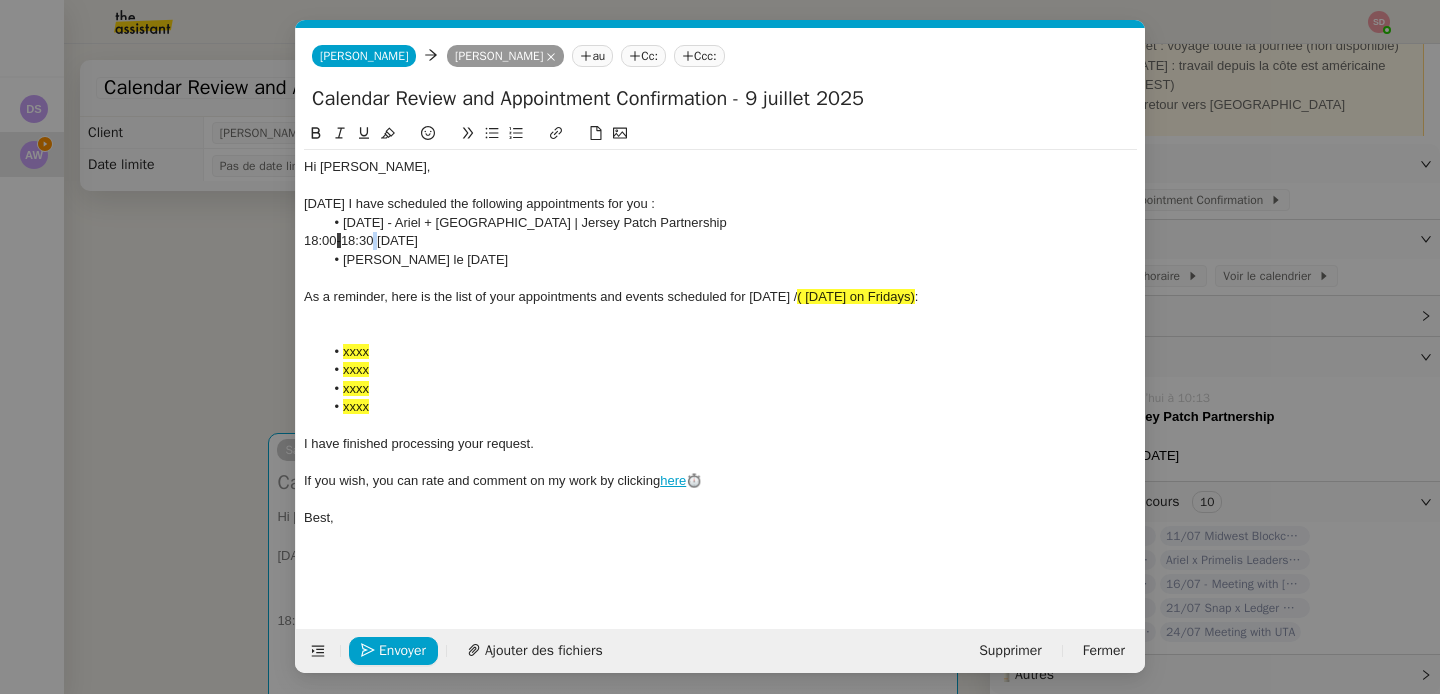 click on "18:00  -  18:30 - 22 july" 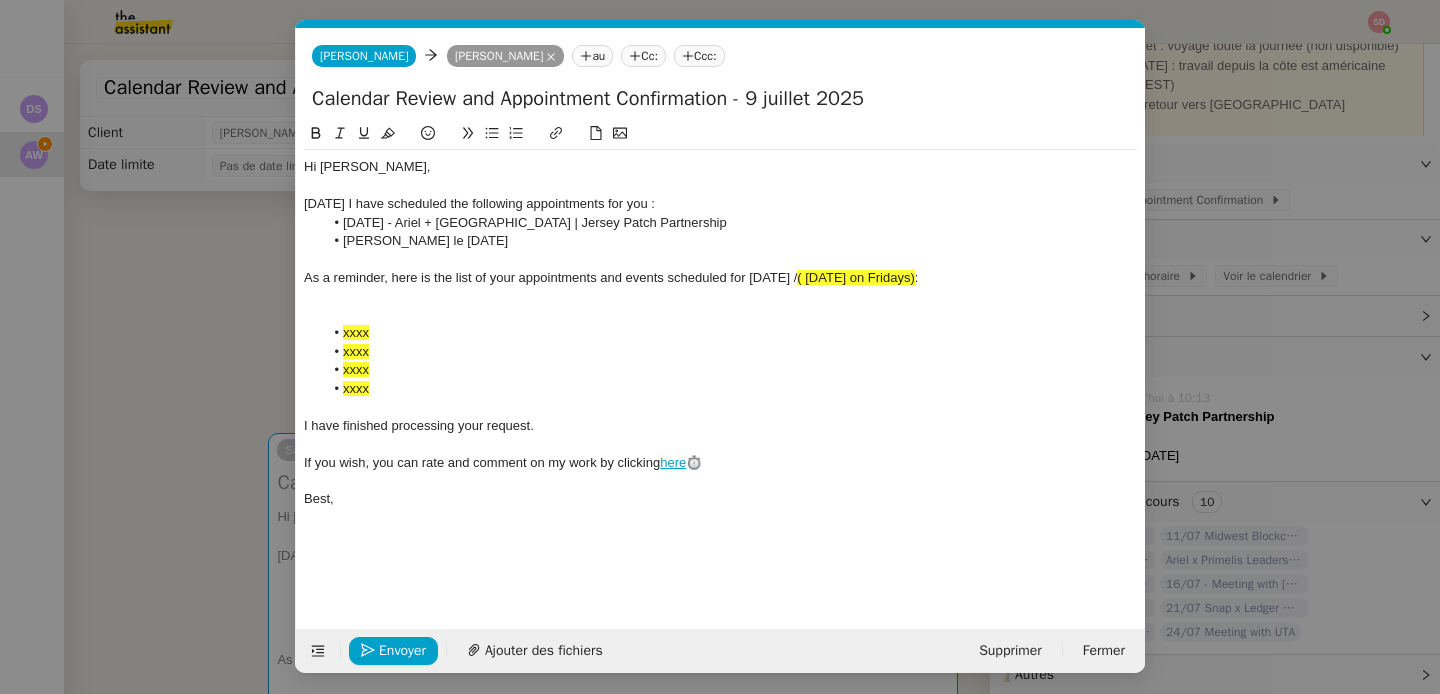 drag, startPoint x: 445, startPoint y: 242, endPoint x: 545, endPoint y: 242, distance: 100 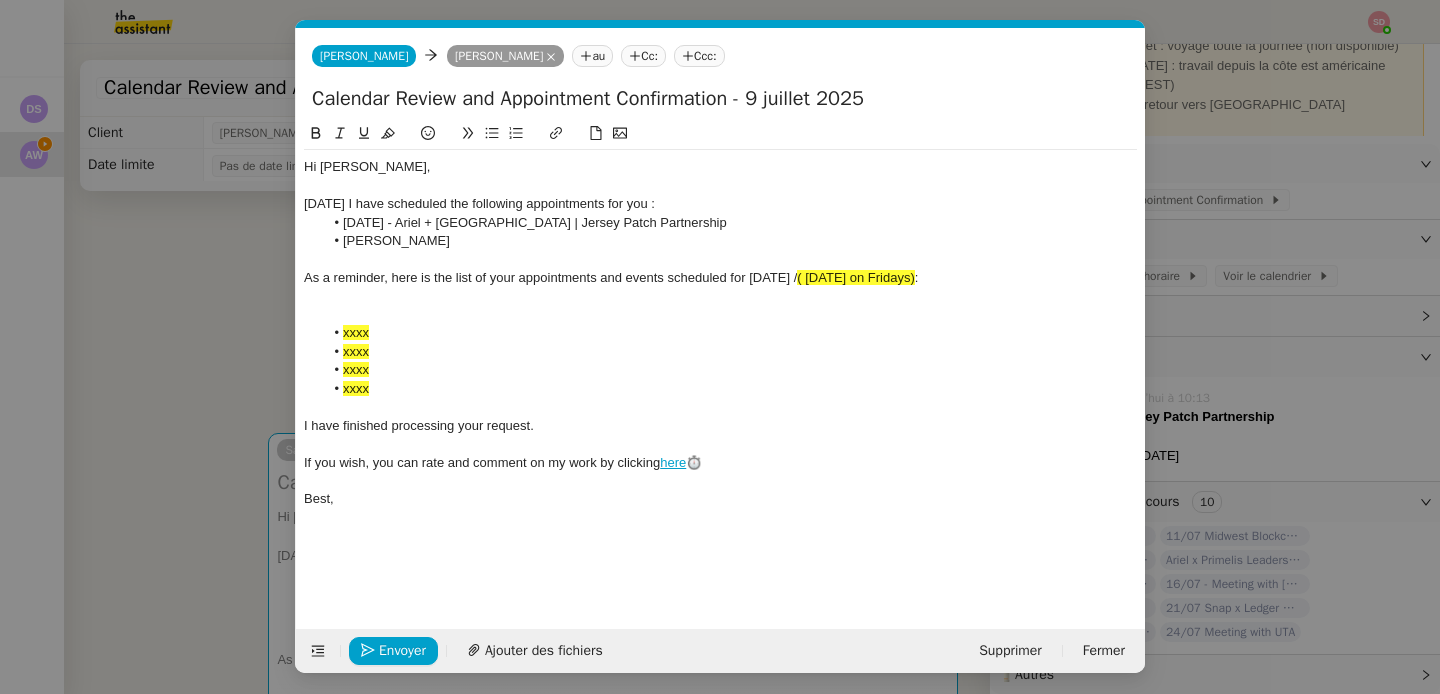 click on "Lesley Silverman" 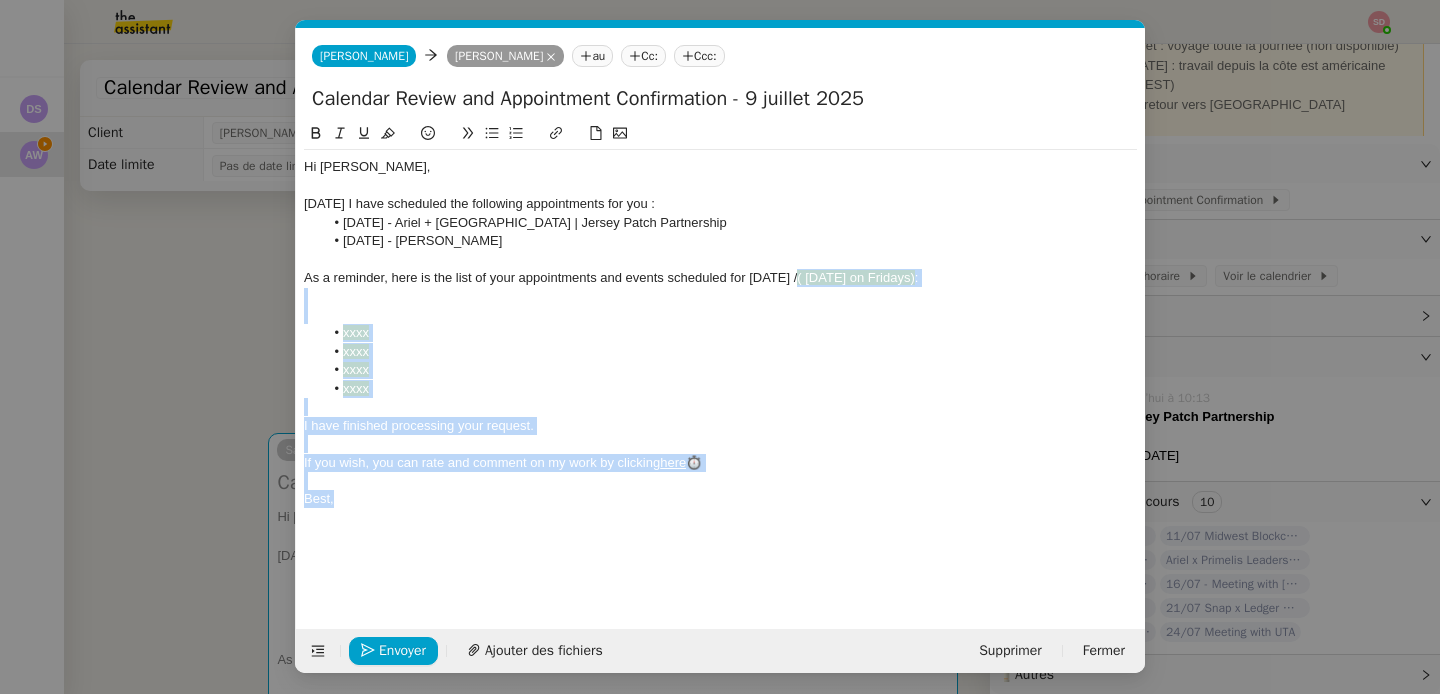 drag, startPoint x: 804, startPoint y: 282, endPoint x: 836, endPoint y: 505, distance: 225.28427 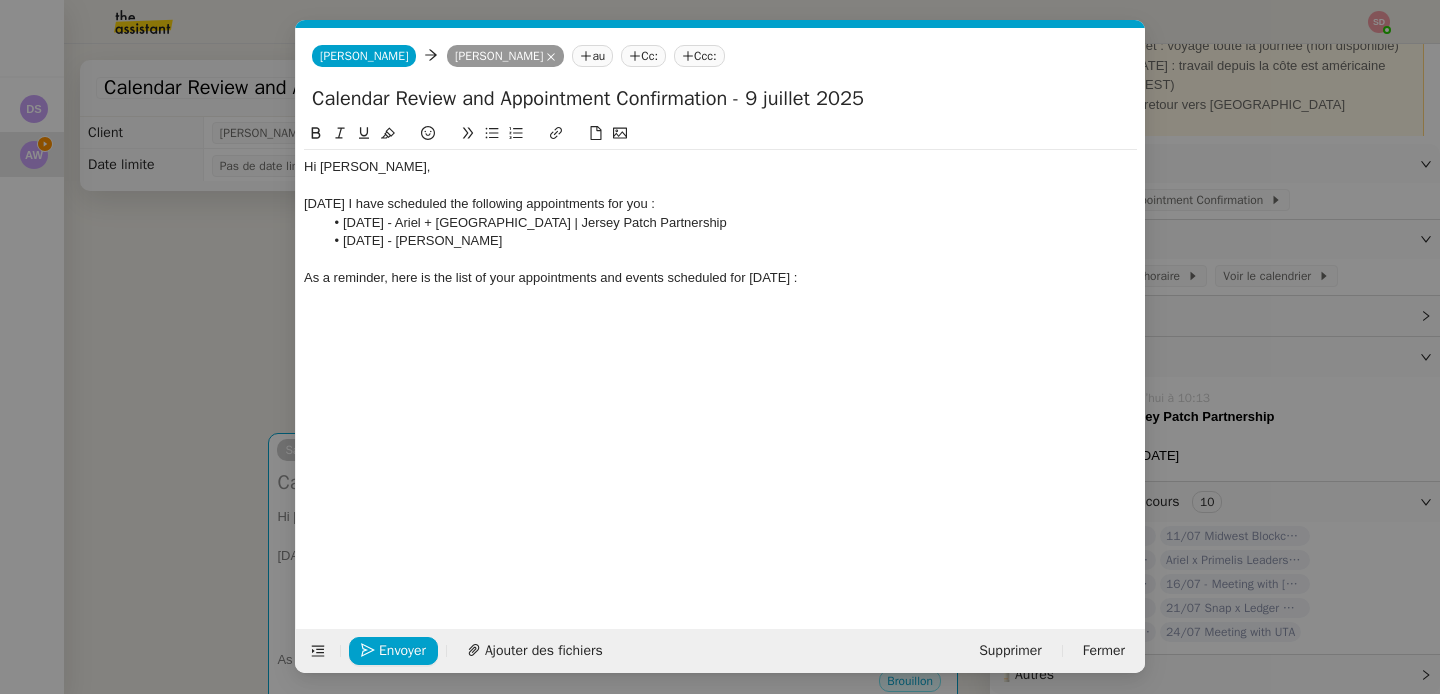click on "July 22nd - Ariel + Orlando | Jersey Patch Partnership" 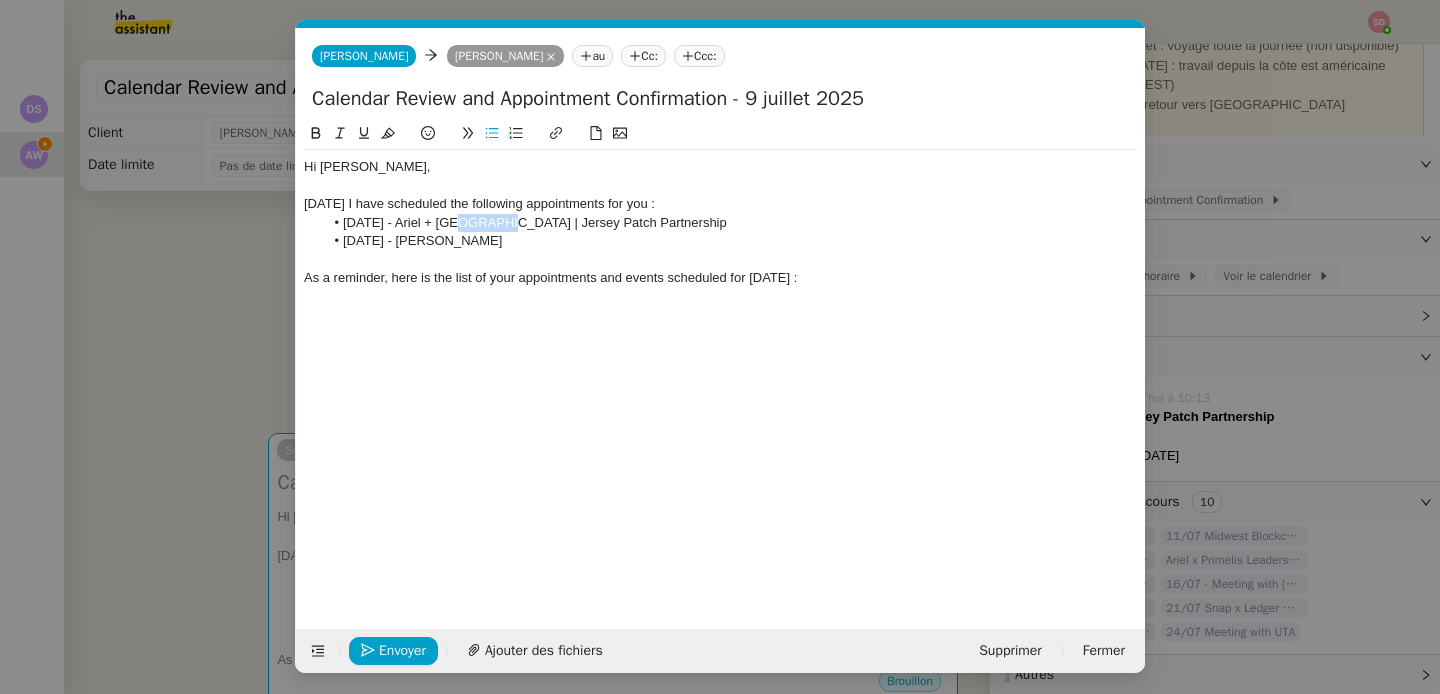 click on "July 22nd - Ariel + Orlando | Jersey Patch Partnership" 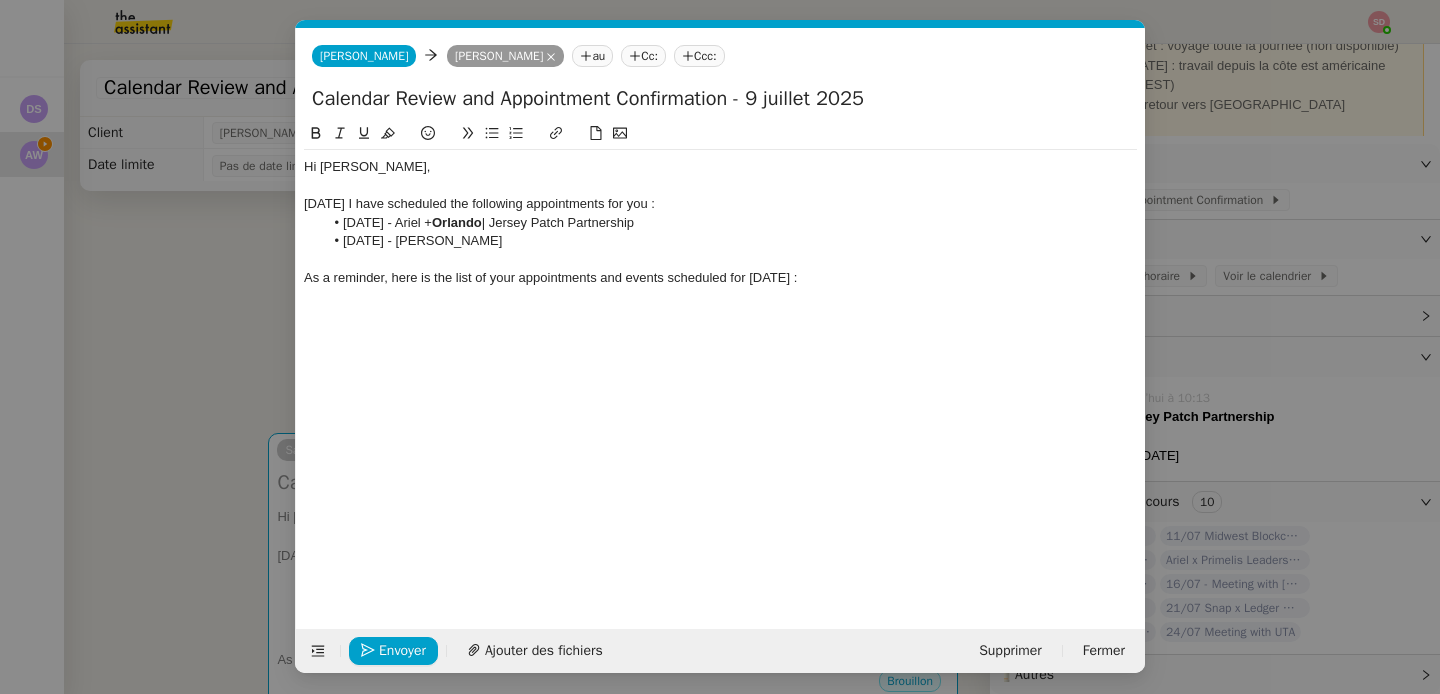 drag, startPoint x: 406, startPoint y: 242, endPoint x: 567, endPoint y: 240, distance: 161.01242 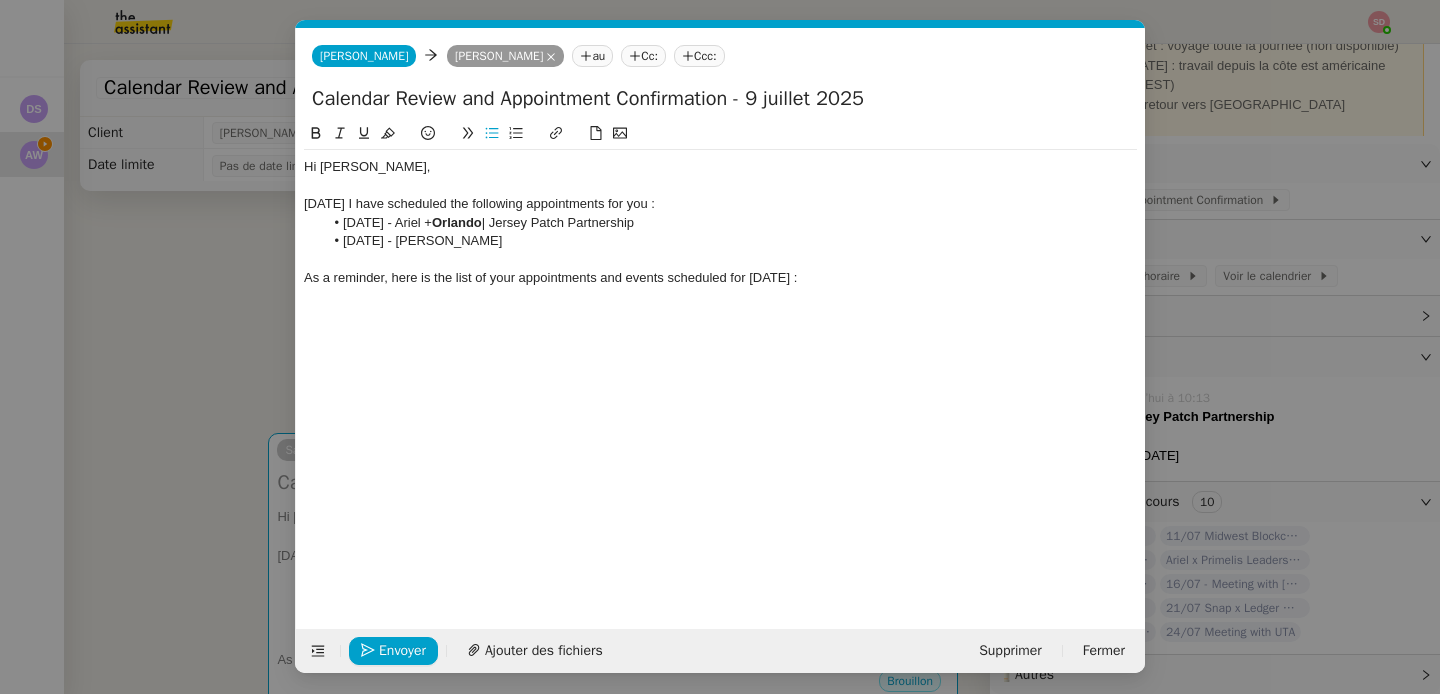 click 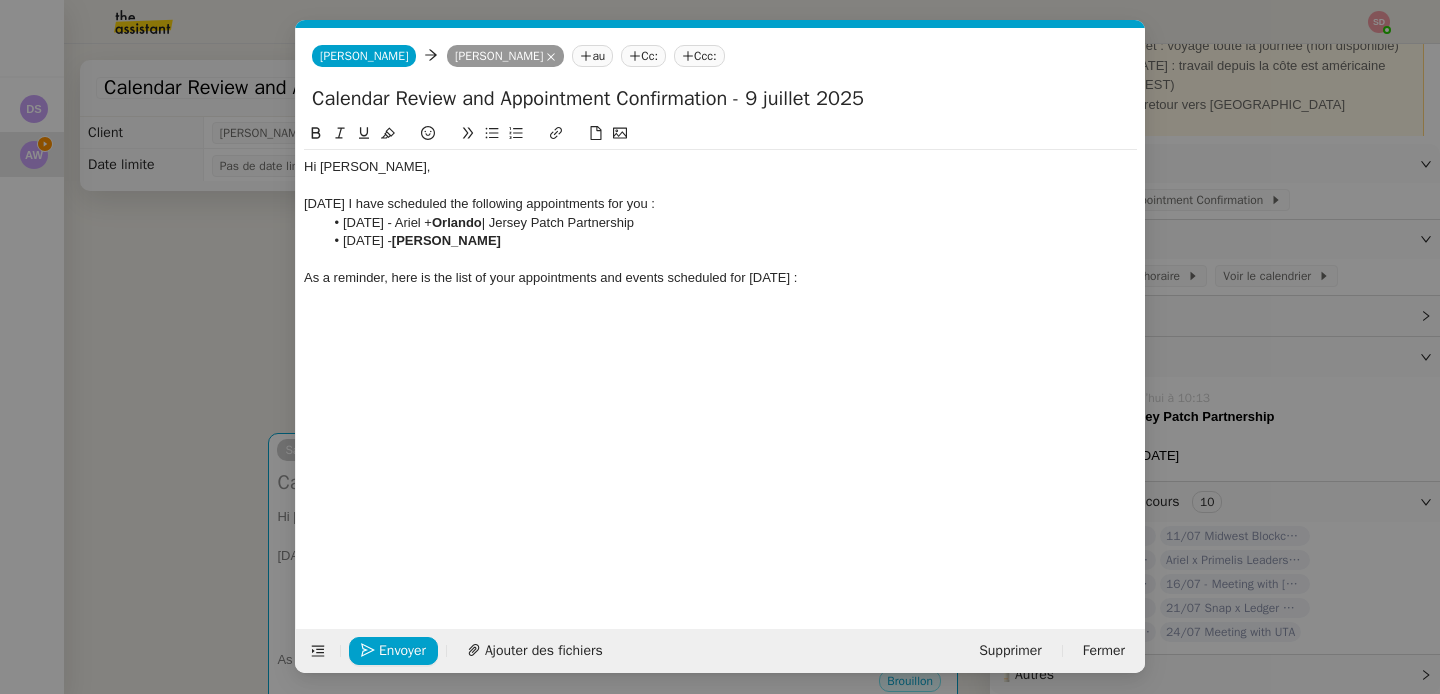 click on "Hi Ariel, Today I have scheduled the following appointments for you : July 22nd - Ariel +  Orlando  | Jersey Patch Partnership July 24th -  Lesley Silverman  As a reminder, here is the list of your appointments and events scheduled for tomorrow :" 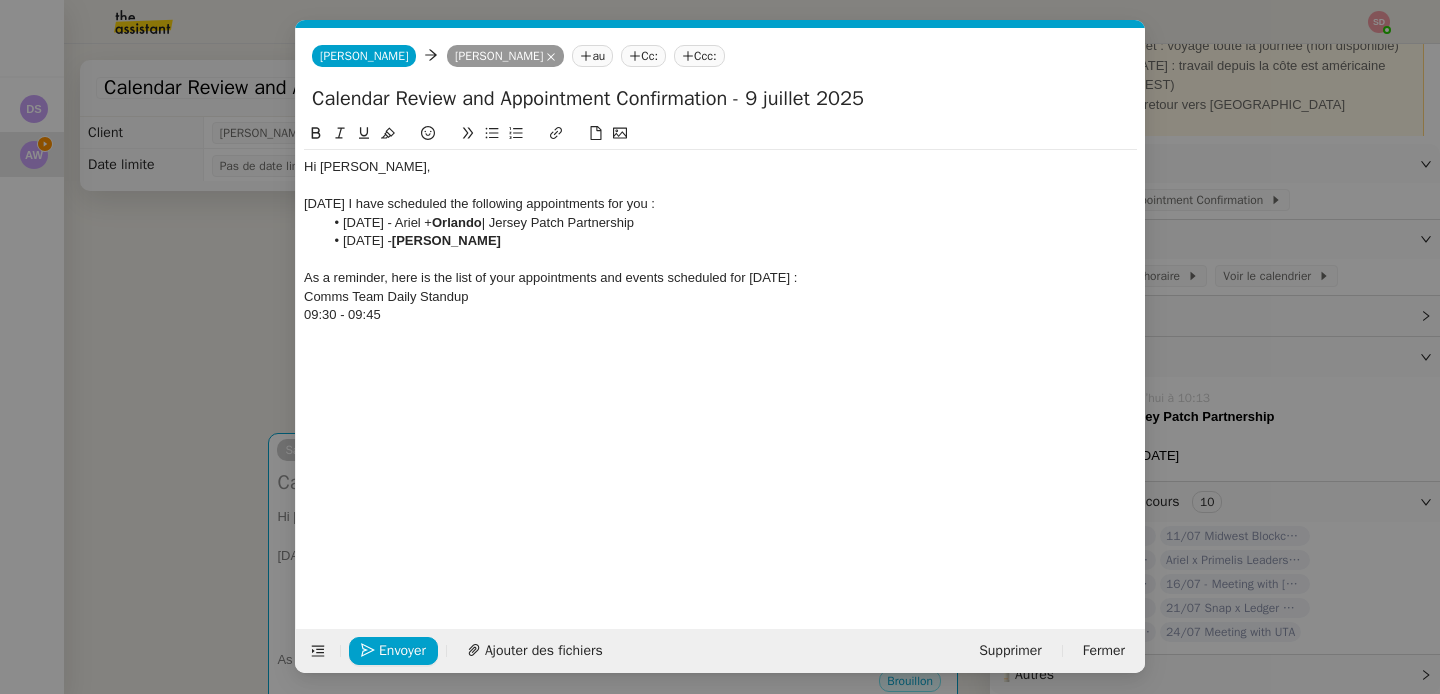 click on "09:30 - 09:45" 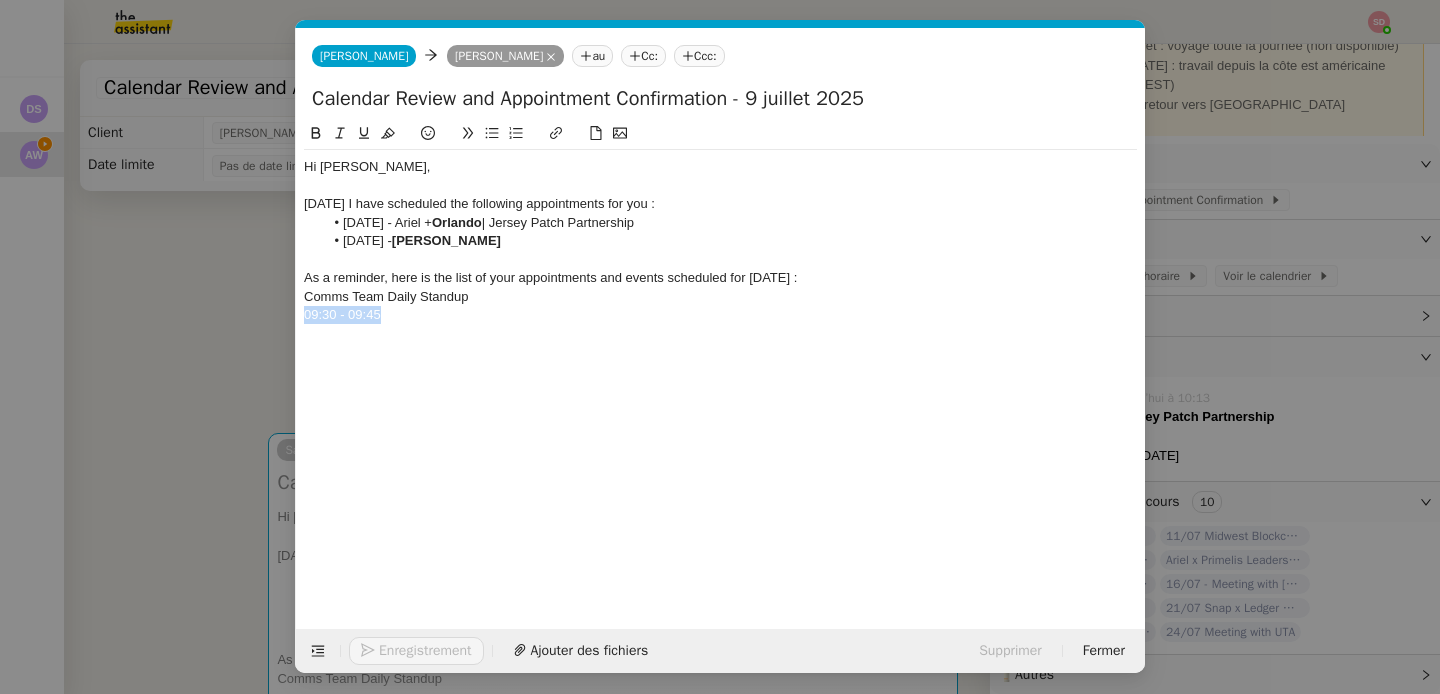 click on "09:30 - 09:45" 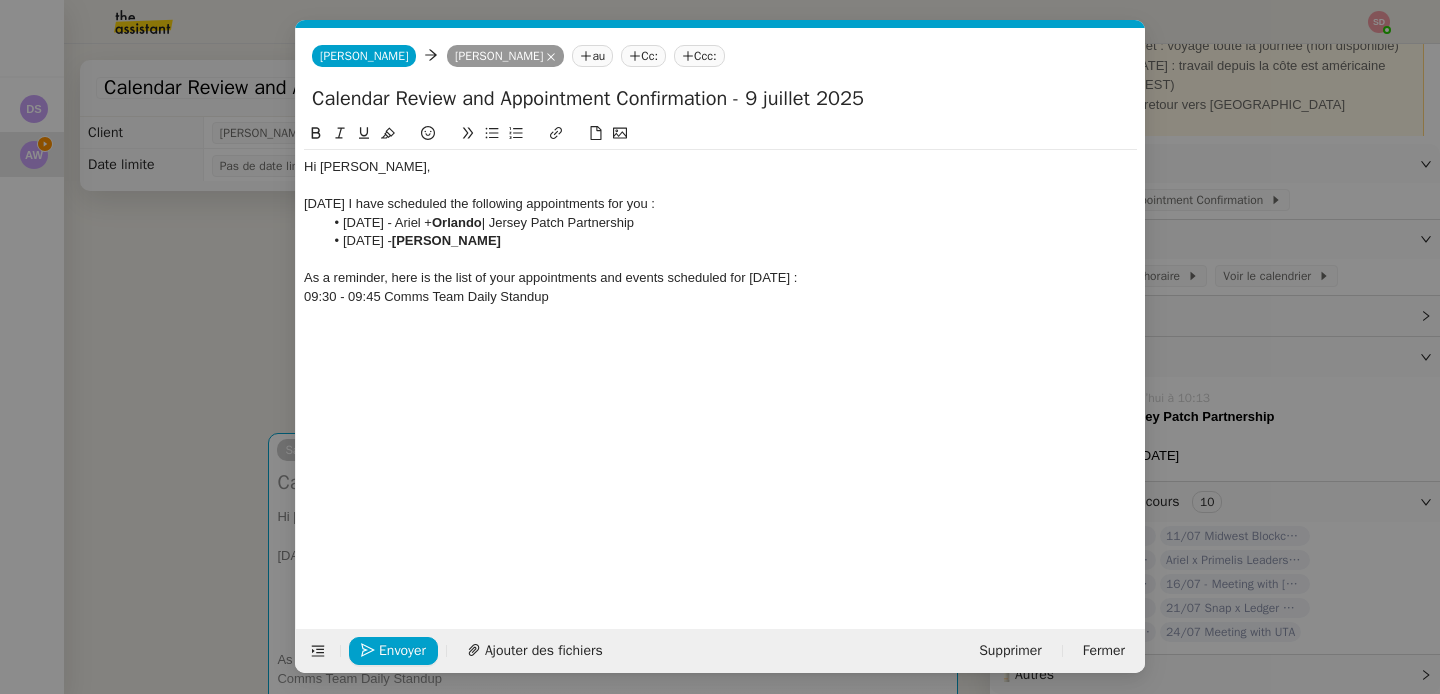scroll, scrollTop: 0, scrollLeft: 0, axis: both 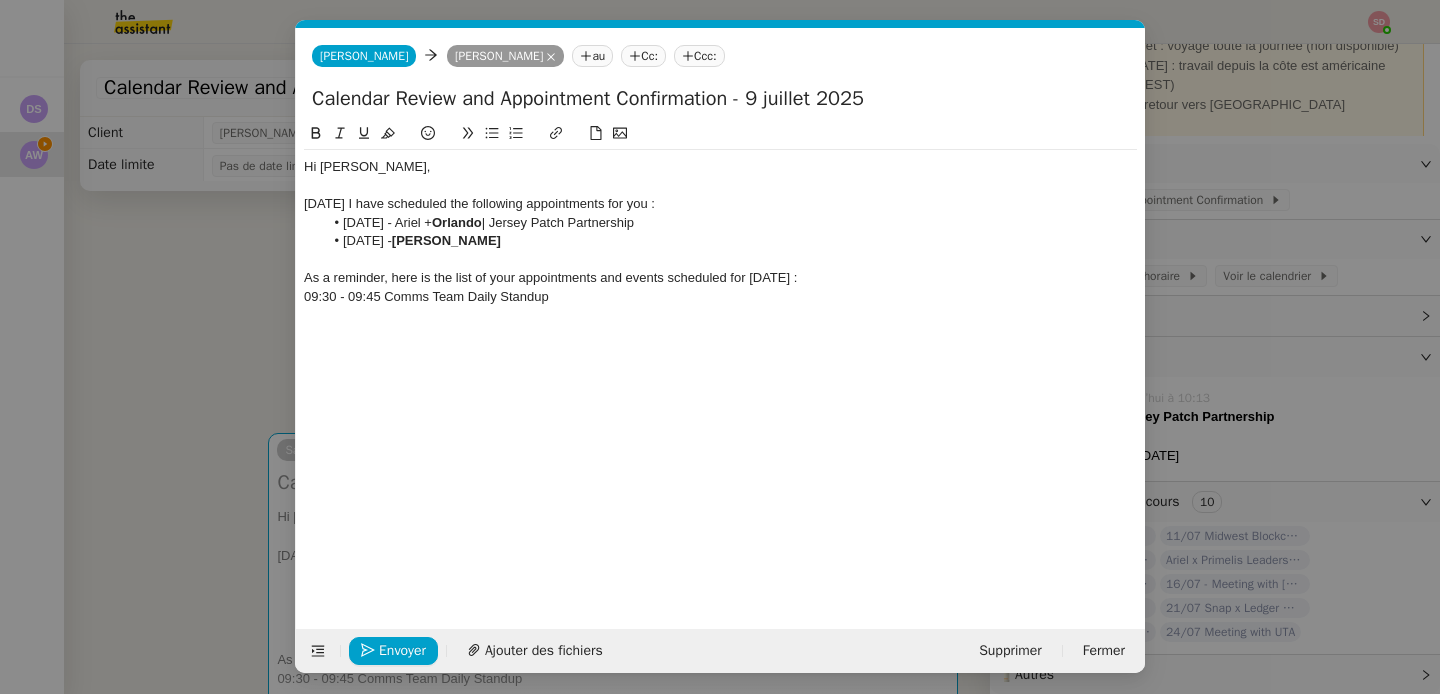 click 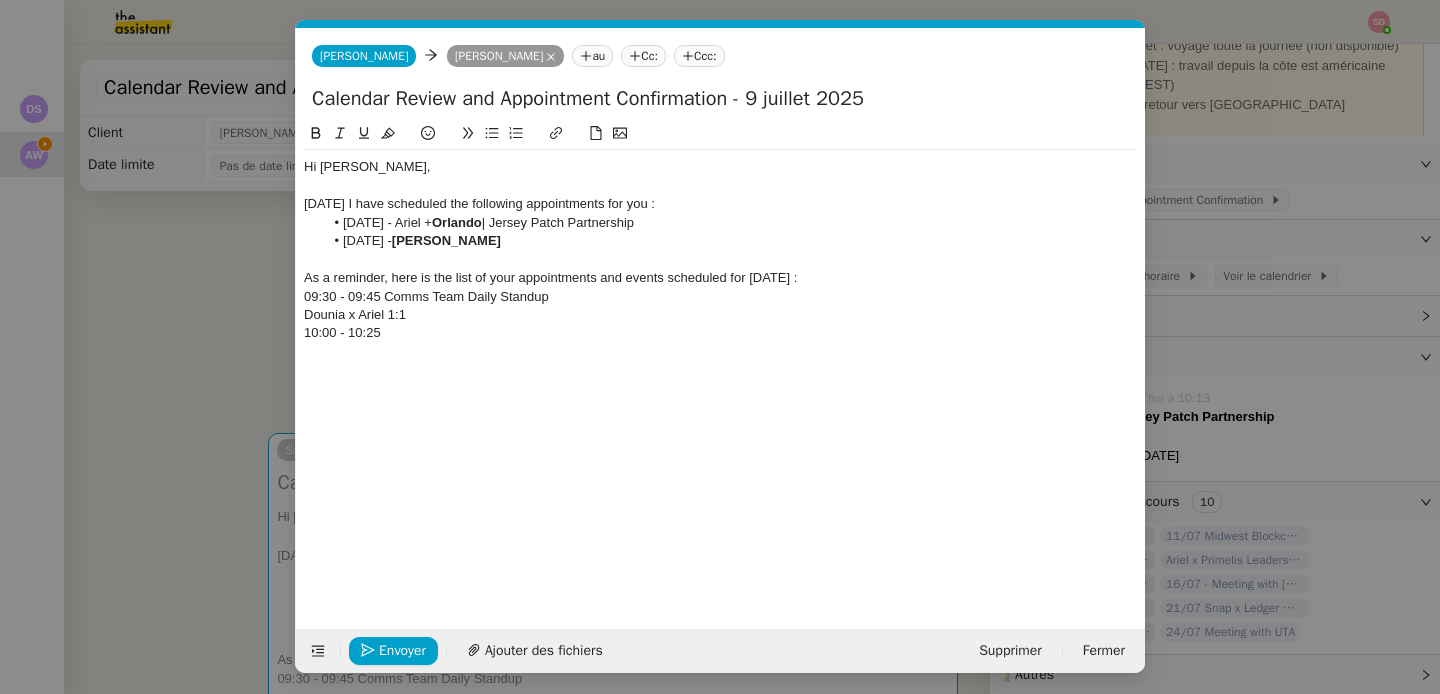 scroll, scrollTop: 0, scrollLeft: 0, axis: both 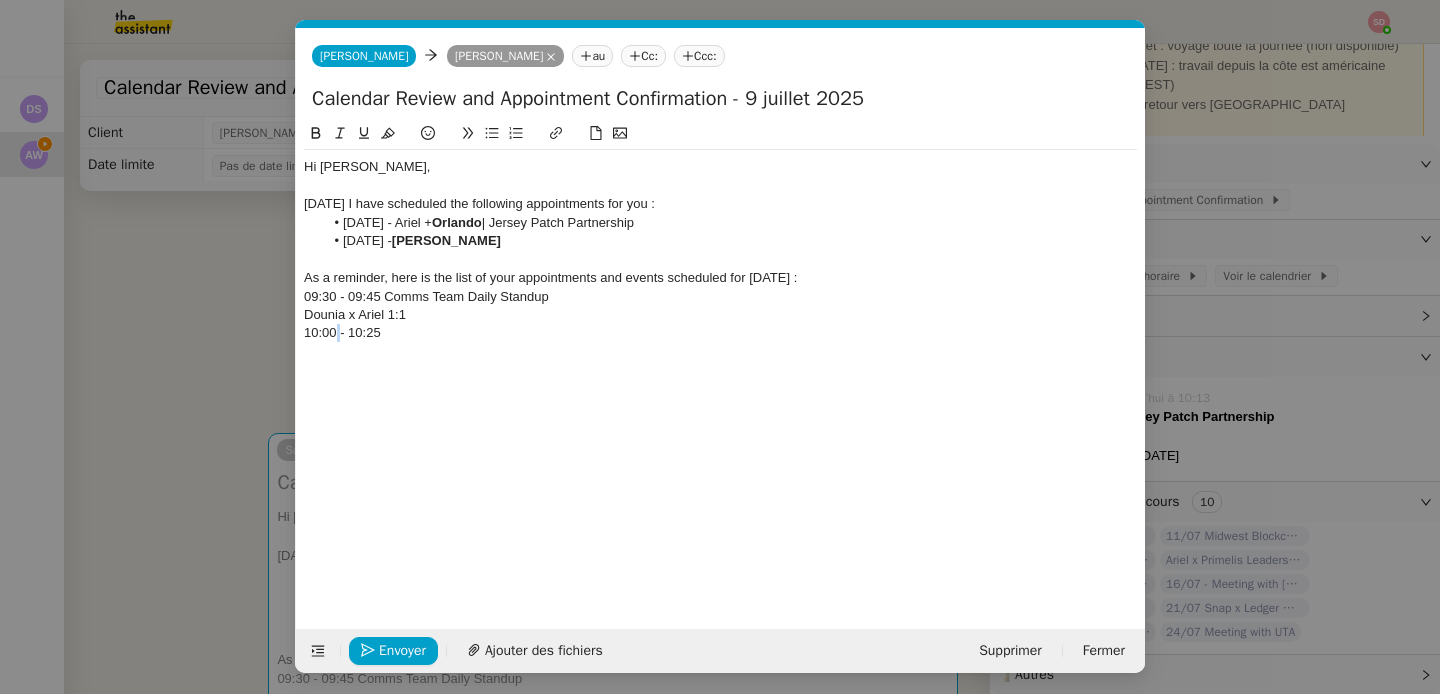 click on "10:00 - 10:25" 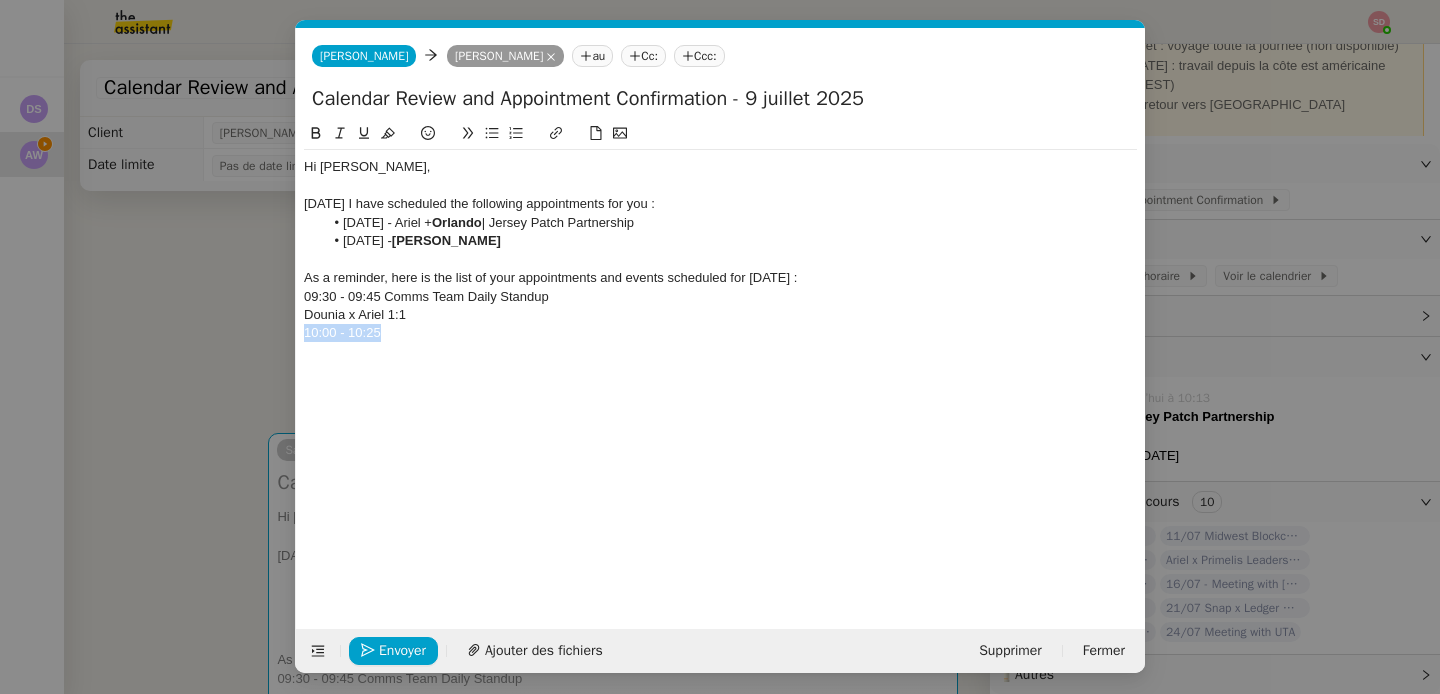 click on "10:00 - 10:25" 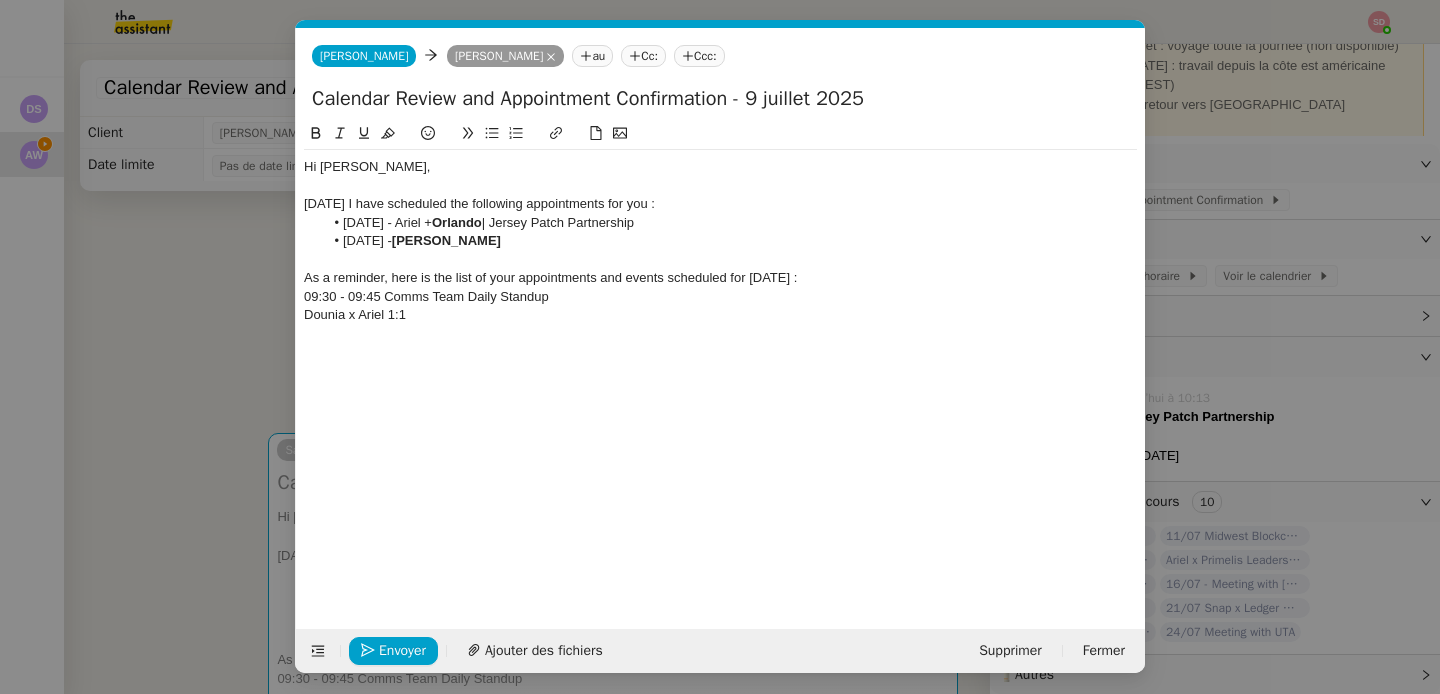 click on "Dounia x Ariel 1:1" 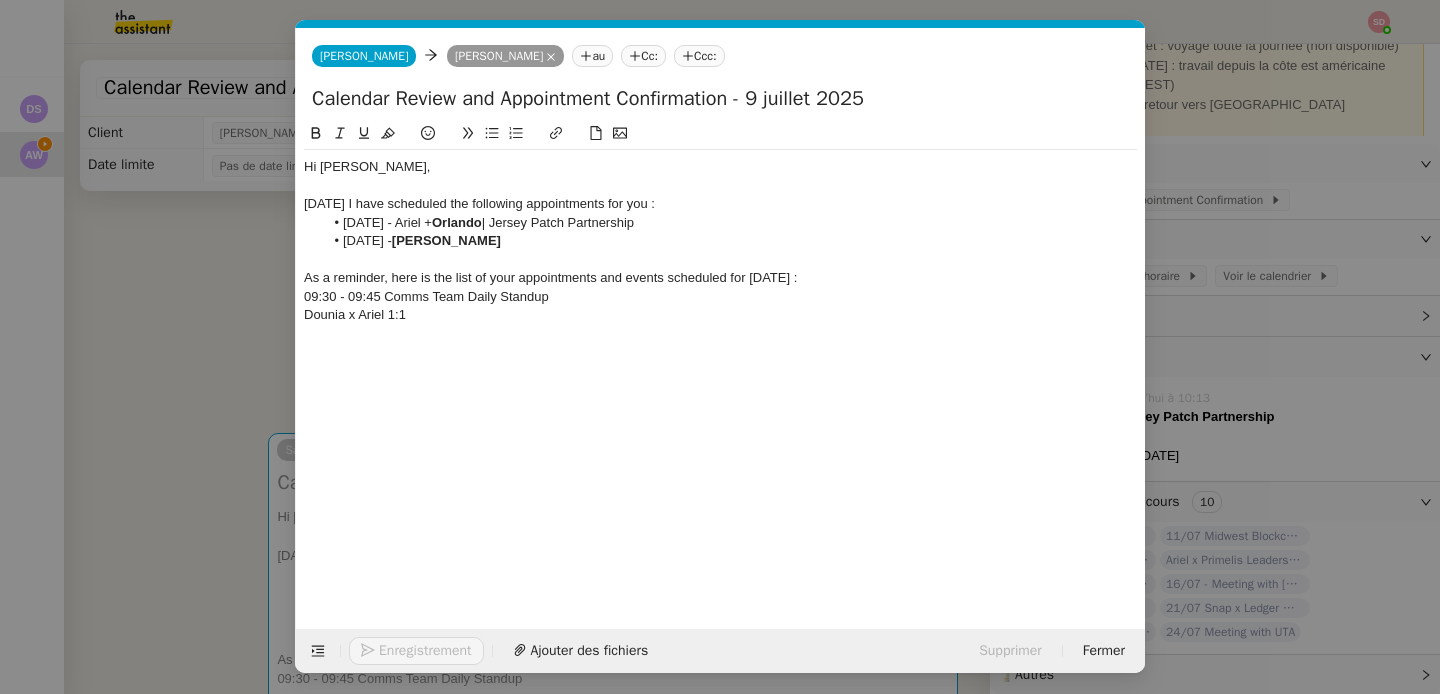 scroll, scrollTop: 0, scrollLeft: 0, axis: both 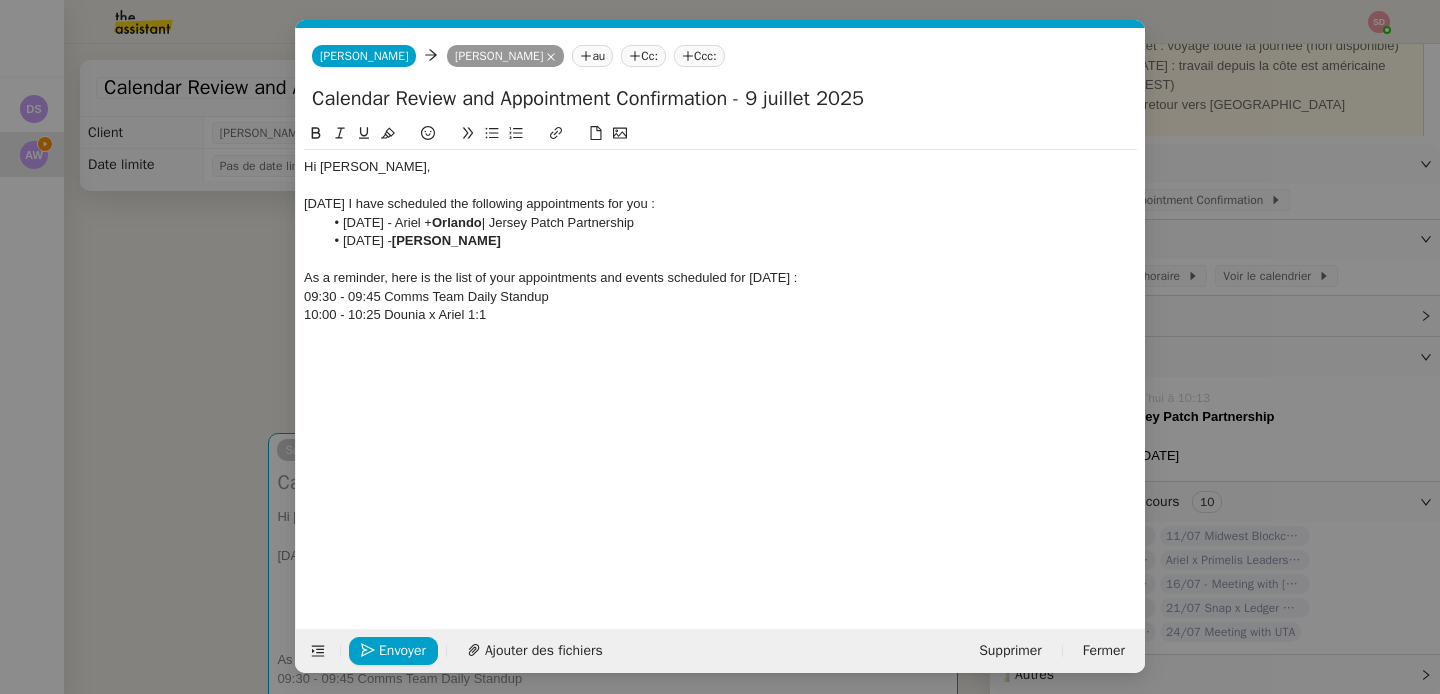 click 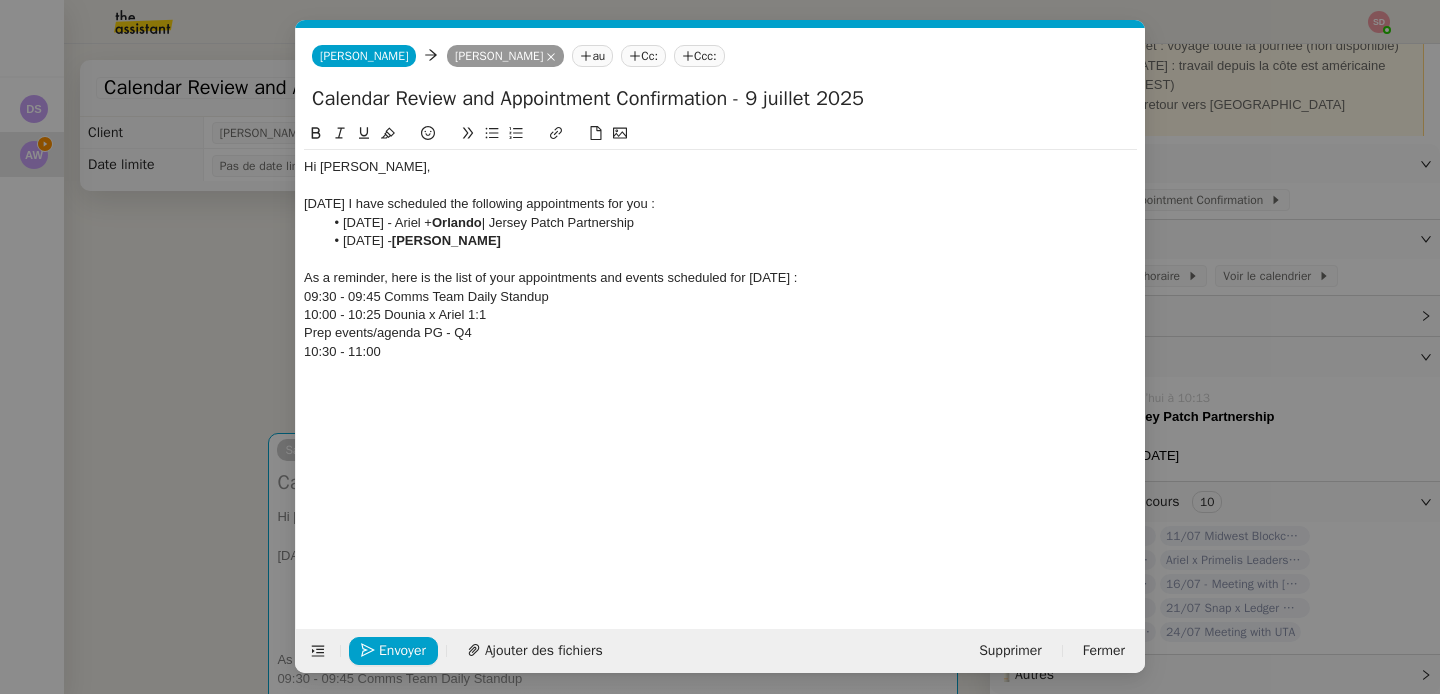 scroll, scrollTop: 0, scrollLeft: 0, axis: both 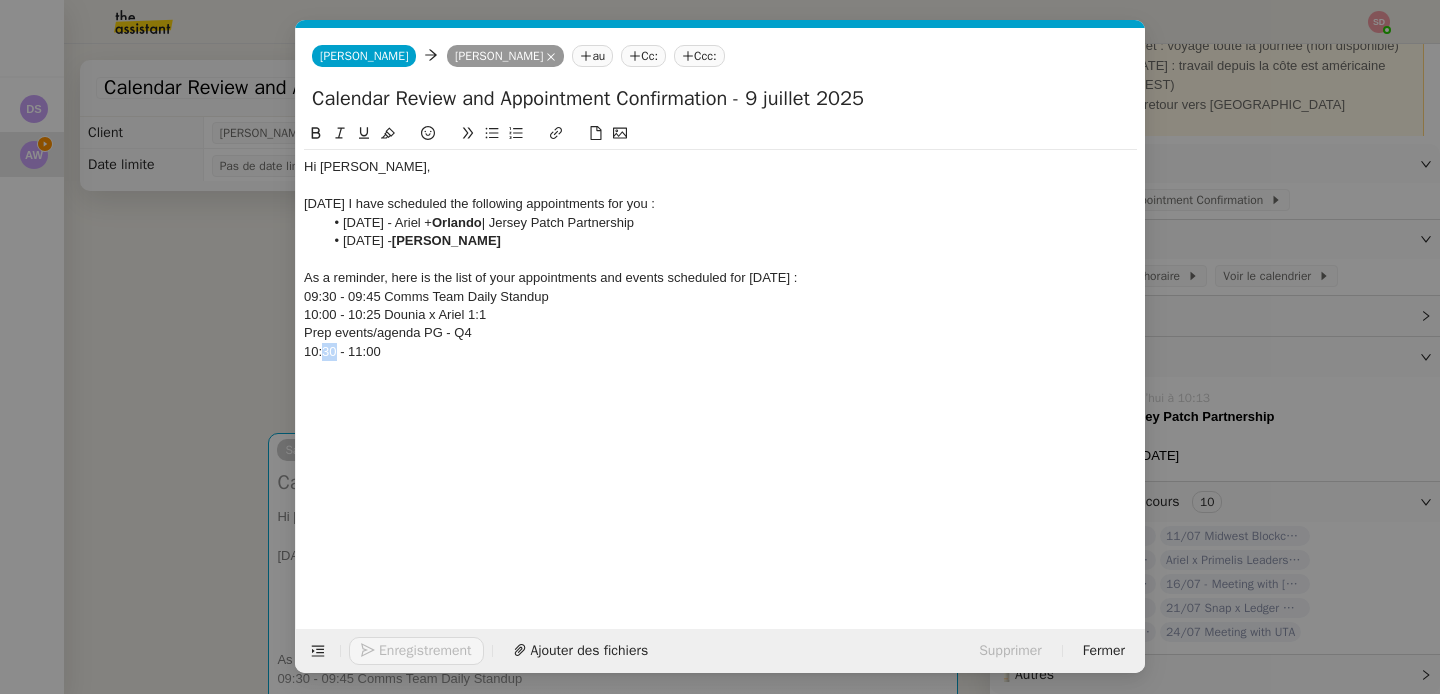 click on "10:30 - 11:00" 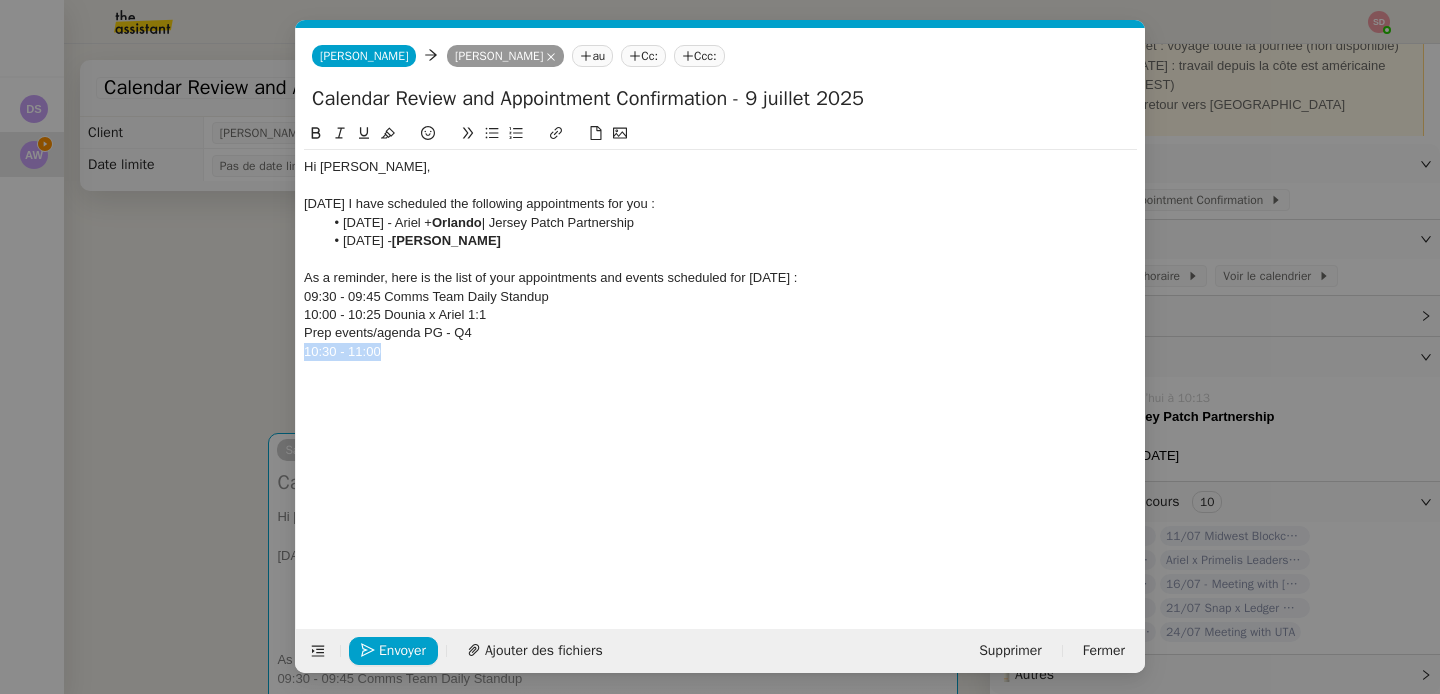 click on "10:30 - 11:00" 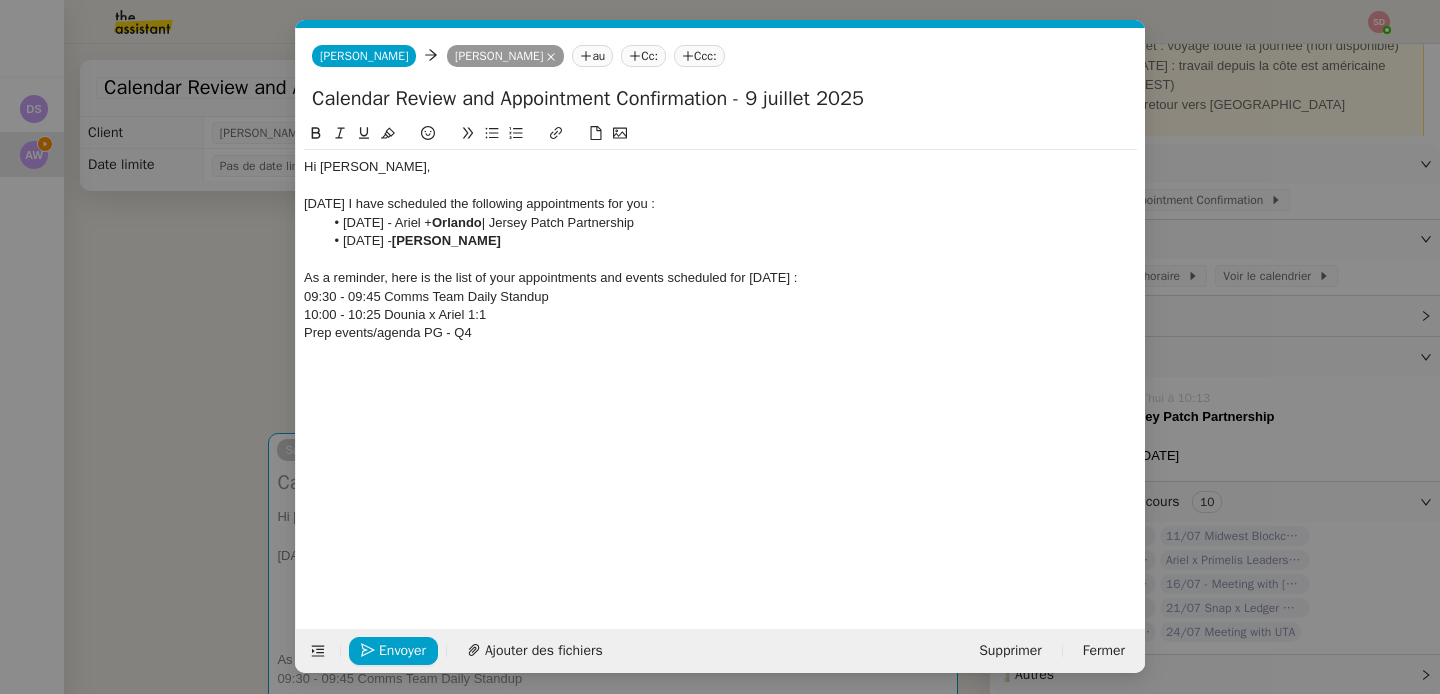 click on "Prep events/agenda PG - Q4" 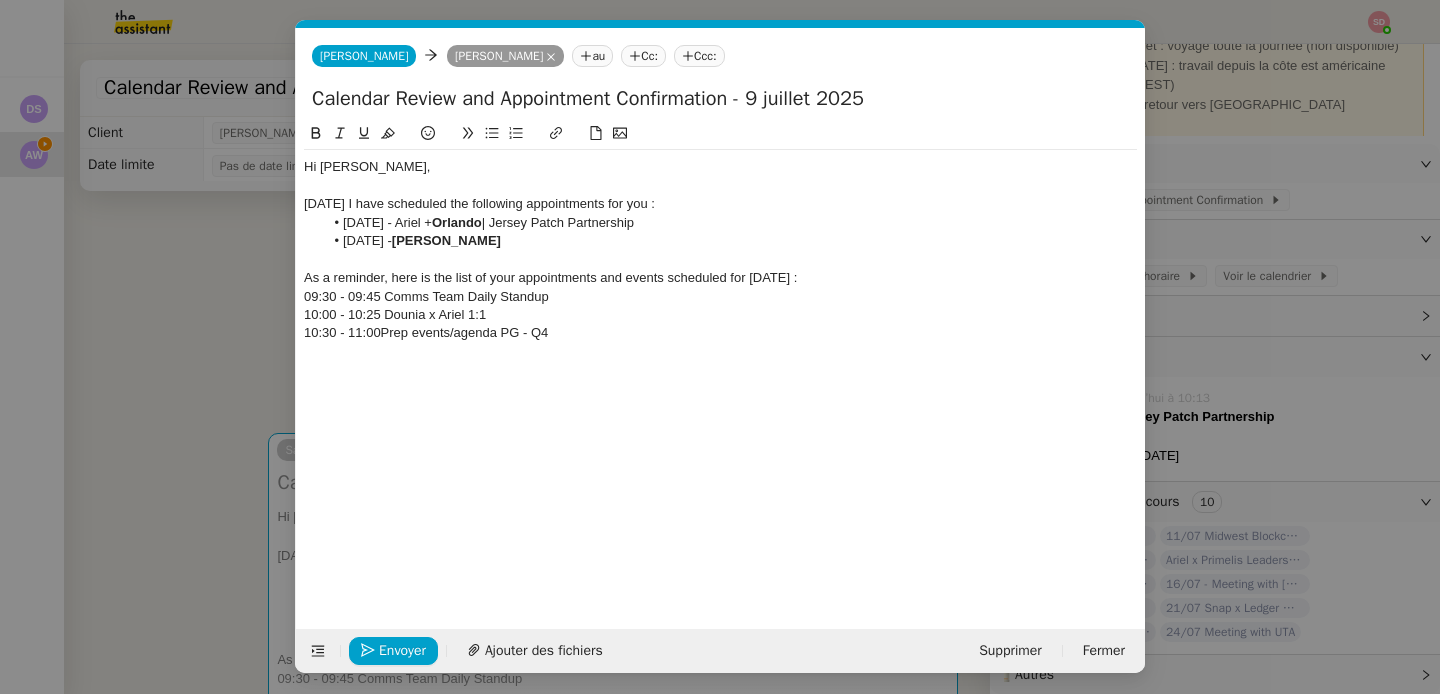 scroll, scrollTop: 0, scrollLeft: 0, axis: both 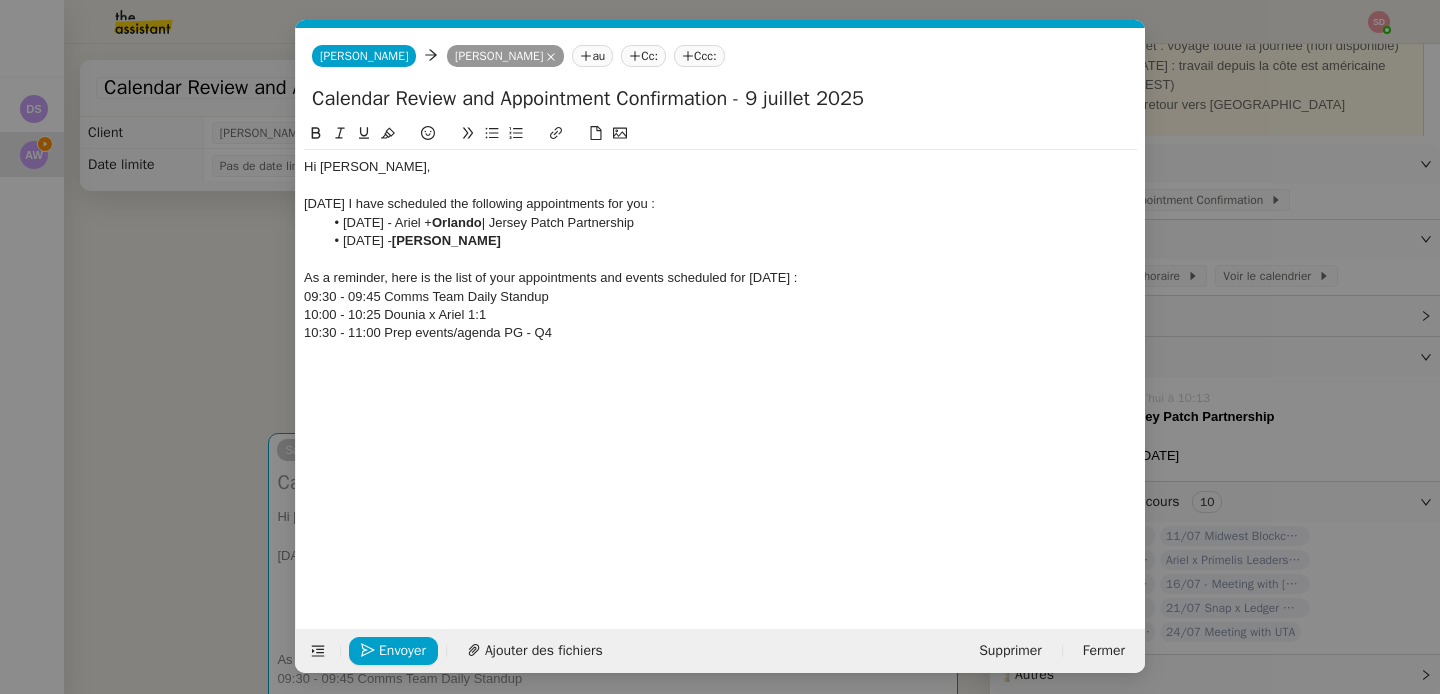 click 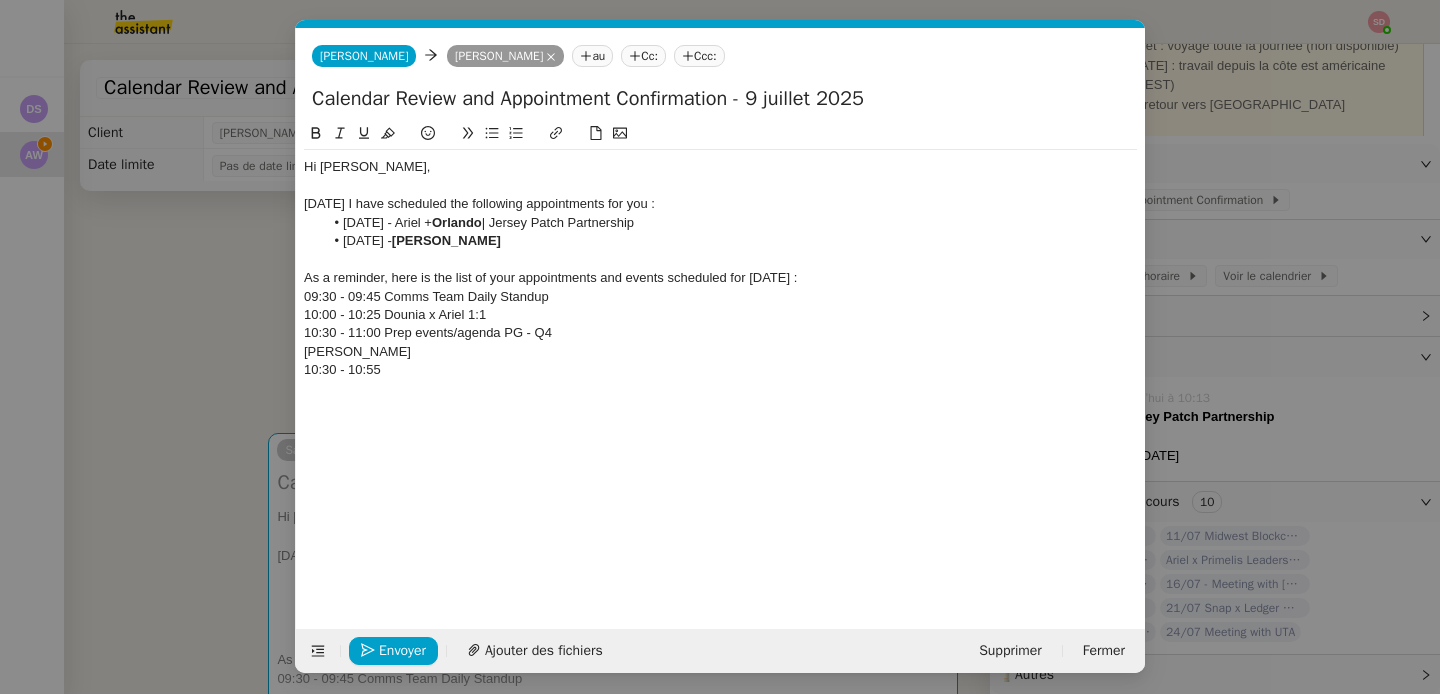 click on "10:30 - 10:55" 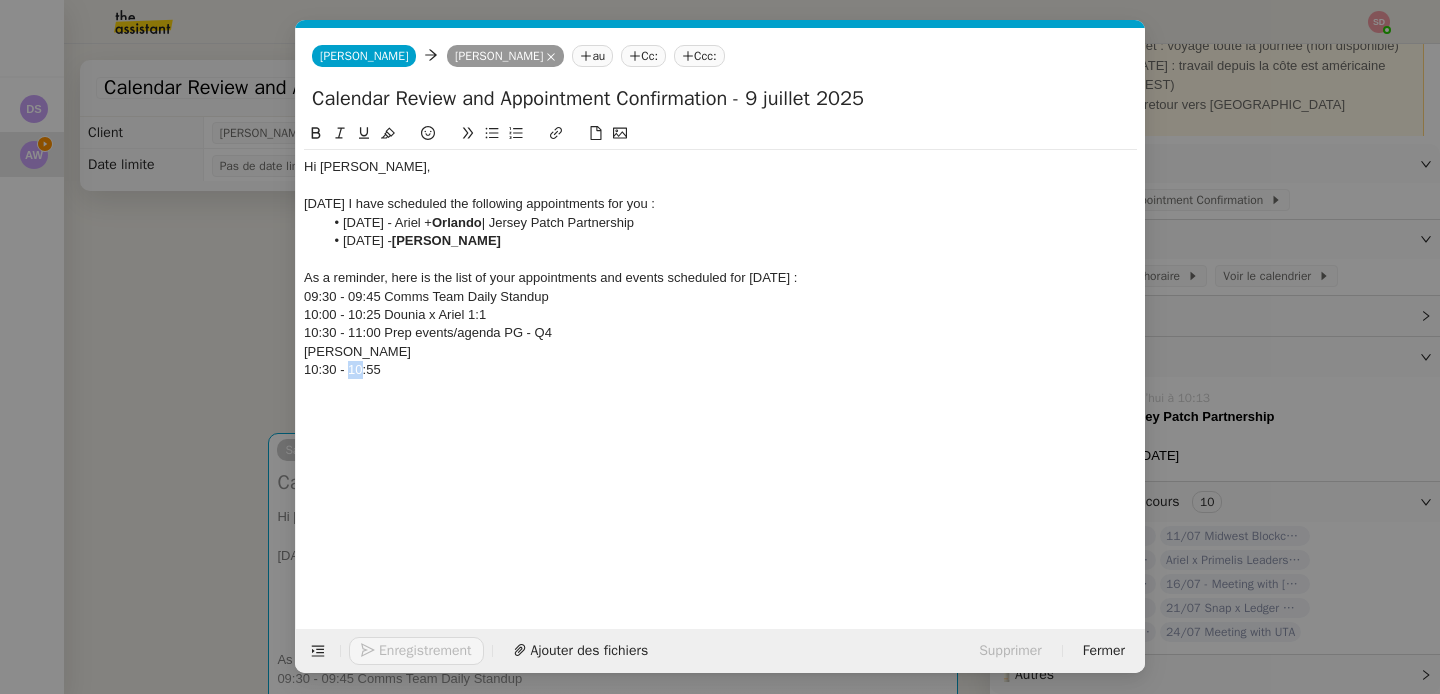 click on "10:30 - 10:55" 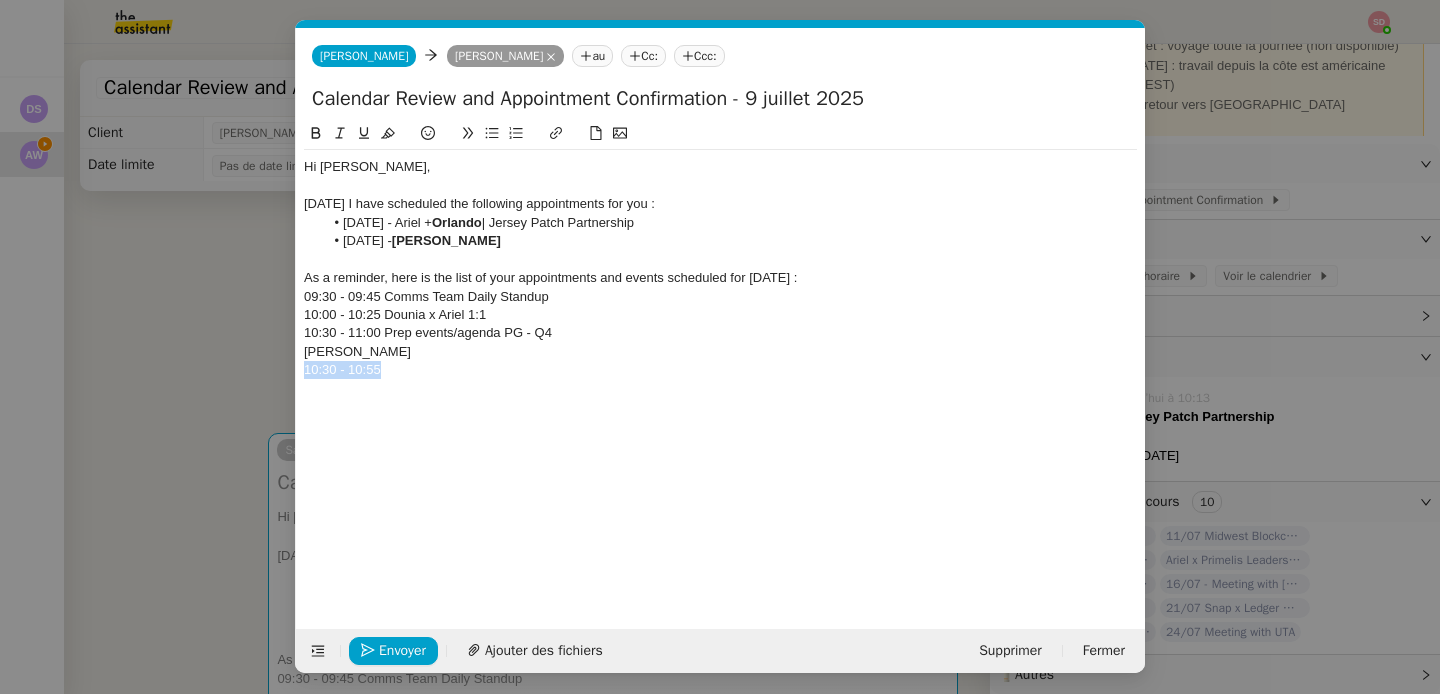 click on "10:30 - 10:55" 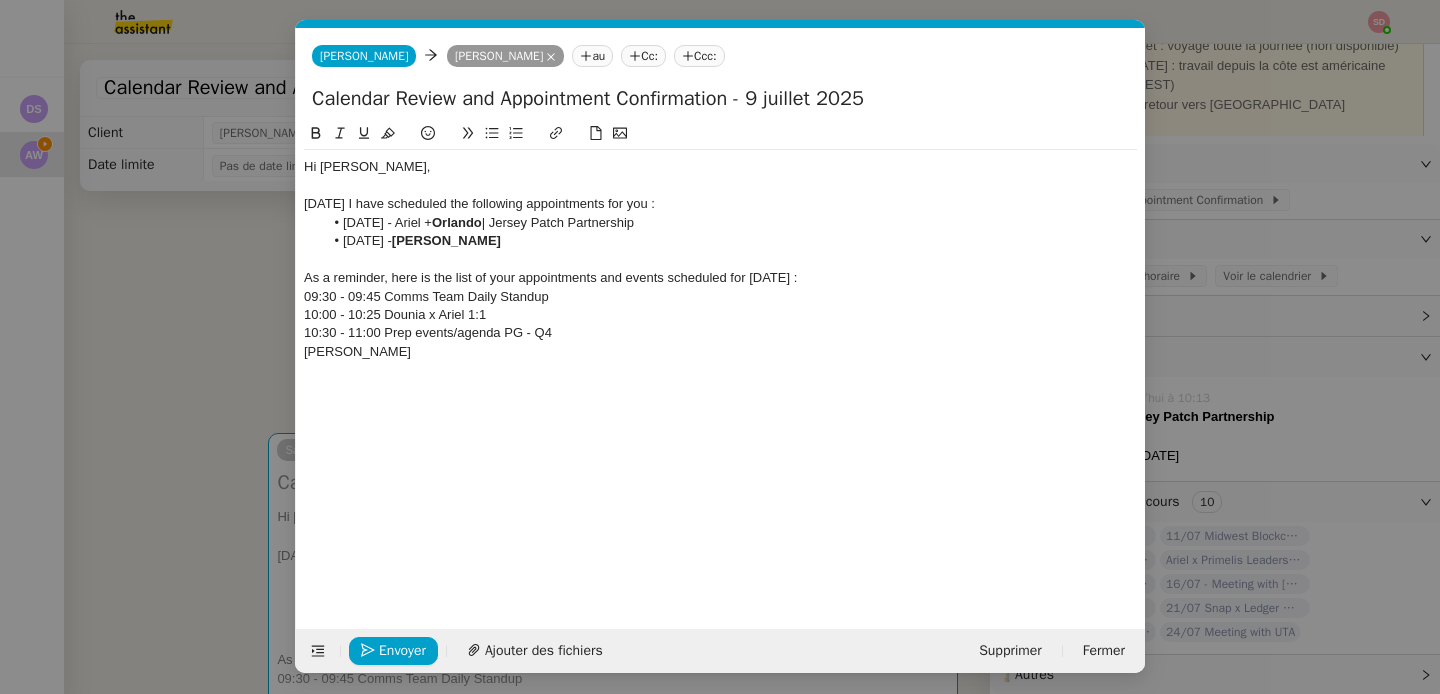 click on "[PERSON_NAME] [PERSON_NAME]" 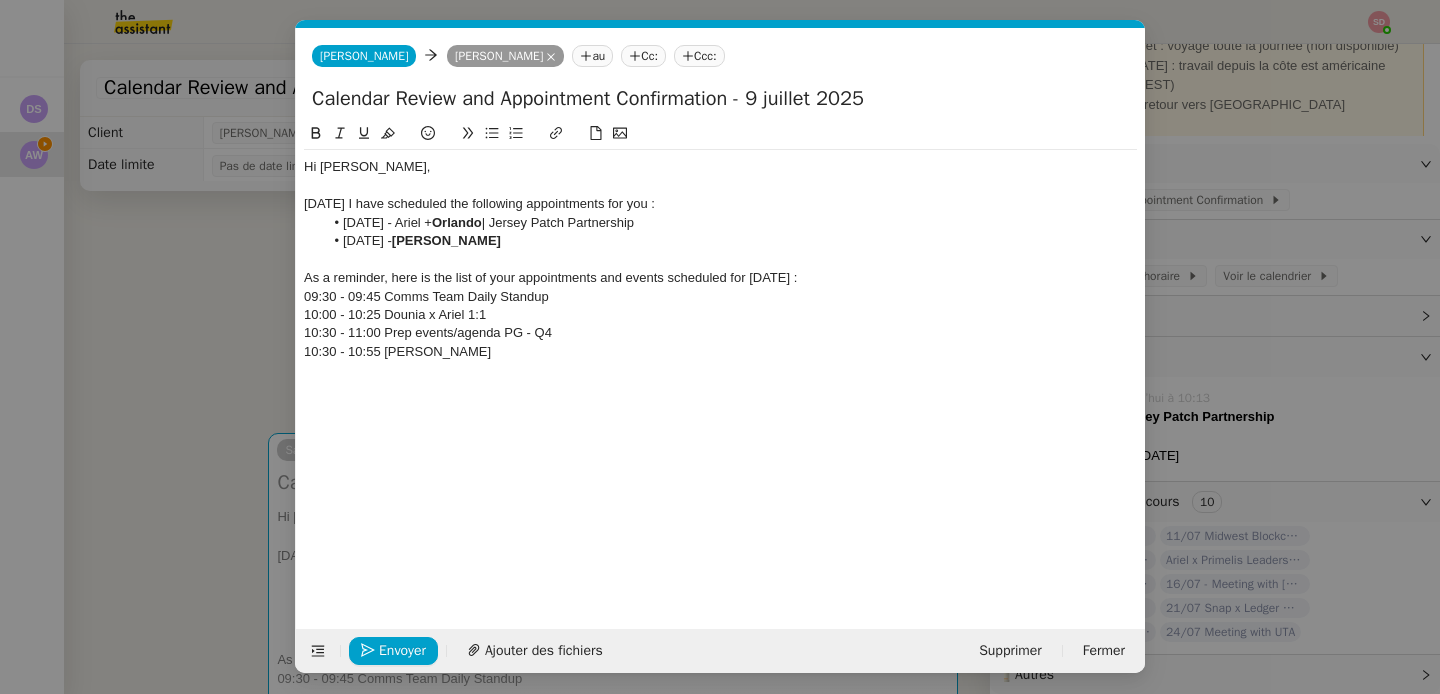 click 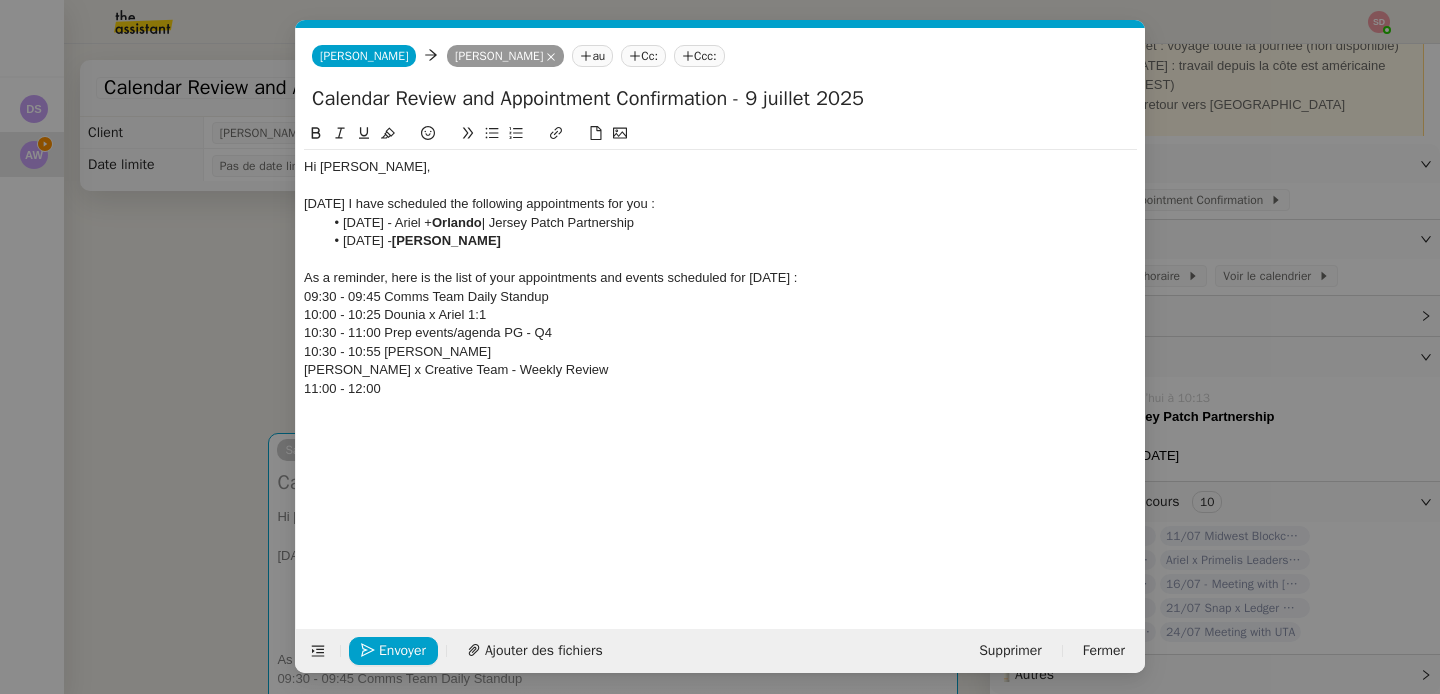 click on "11:00 - 12:00" 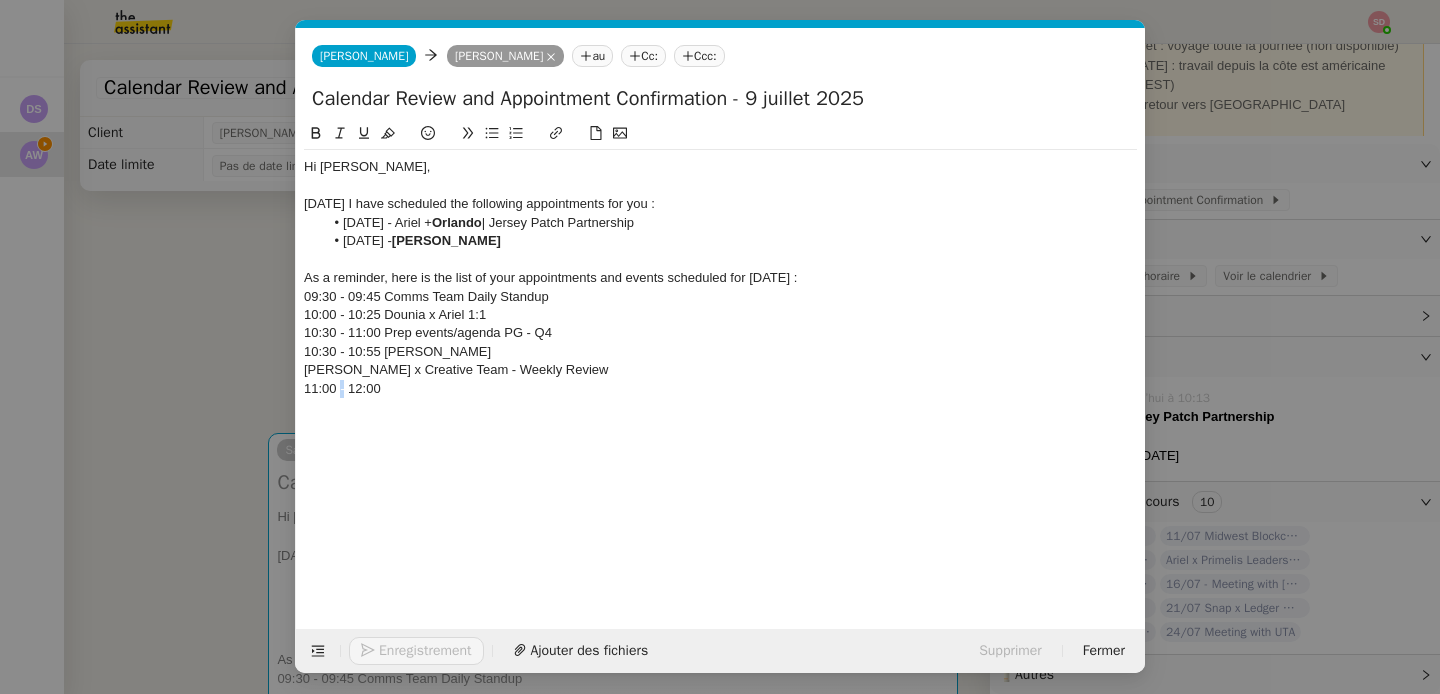 click on "11:00 - 12:00" 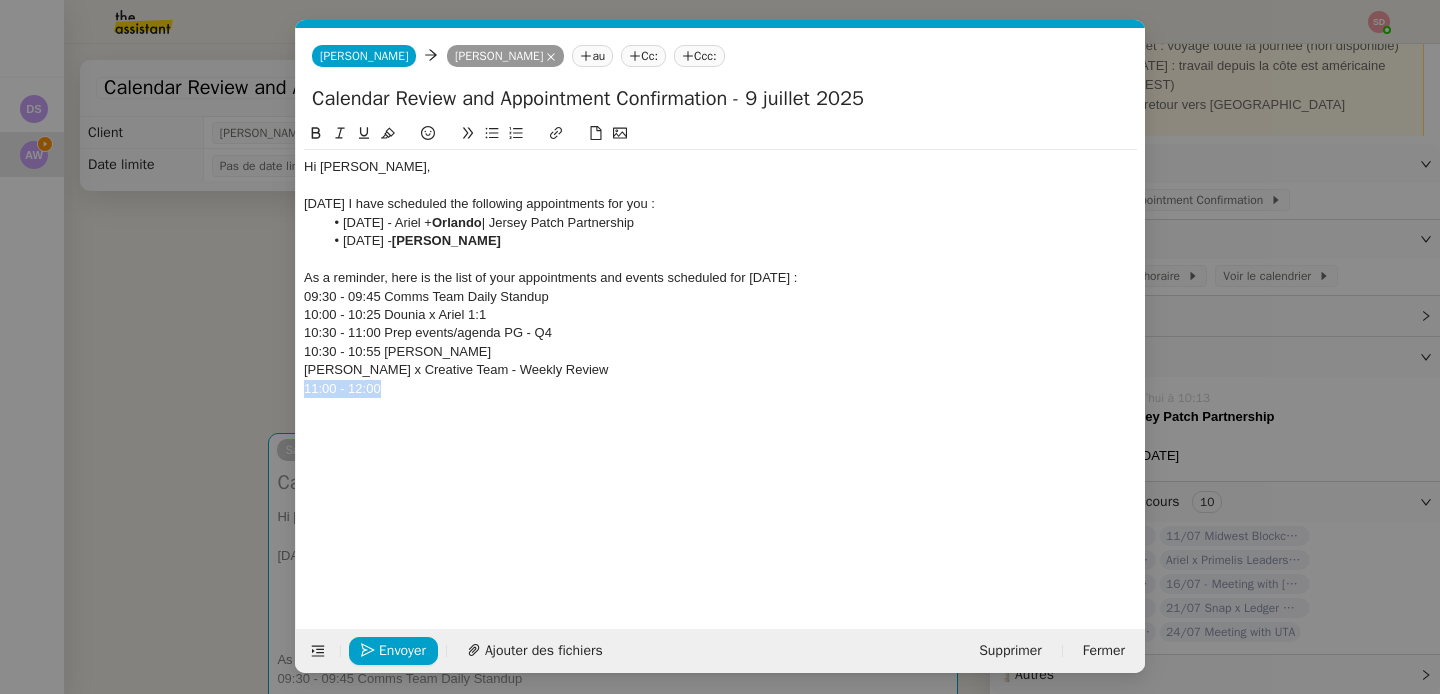 click on "11:00 - 12:00" 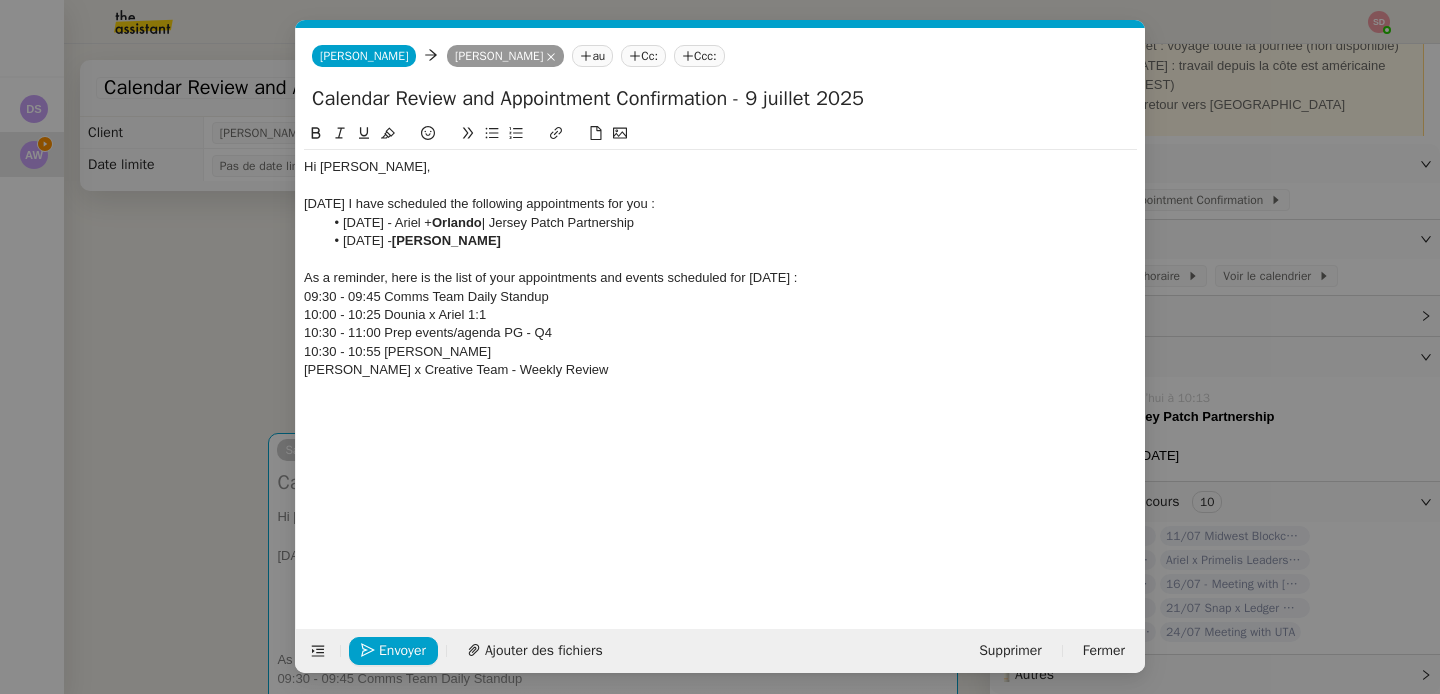 click on "Hi Ariel, Today I have scheduled the following appointments for you : July 22nd - Ariel +  Orlando  | Jersey Patch Partnership July 24th -  Lesley Silverman  As a reminder, here is the list of your appointments and events scheduled for tomorrow : 09:30 - 09:45 Comms Team Daily Standup 10:00 - 10:25 Dounia x Ariel 1:1 10:30 - 11:00 Prep events/agenda PG - Q4 10:30 - 10:55 Ariel x Guillaume Ariel x Creative Team - Weekly Review" 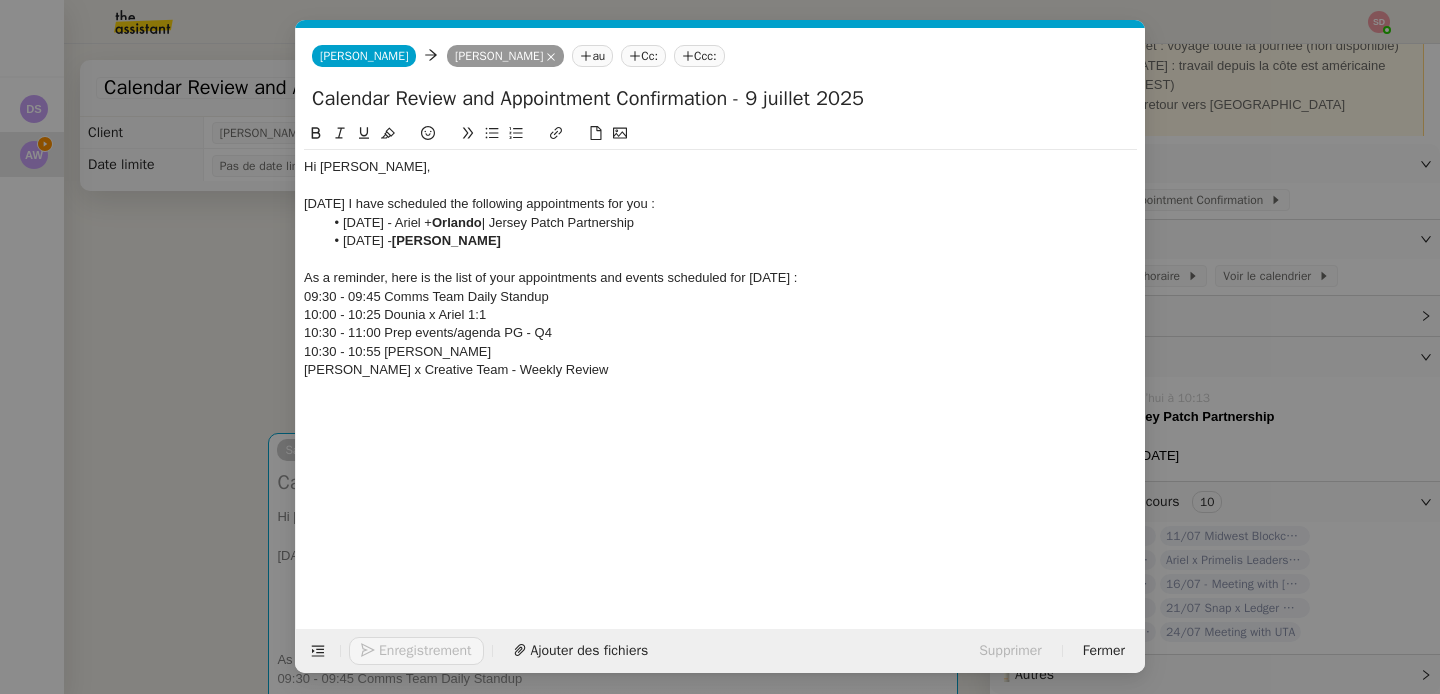 click on "[PERSON_NAME] Creative Team - Weekly Review" 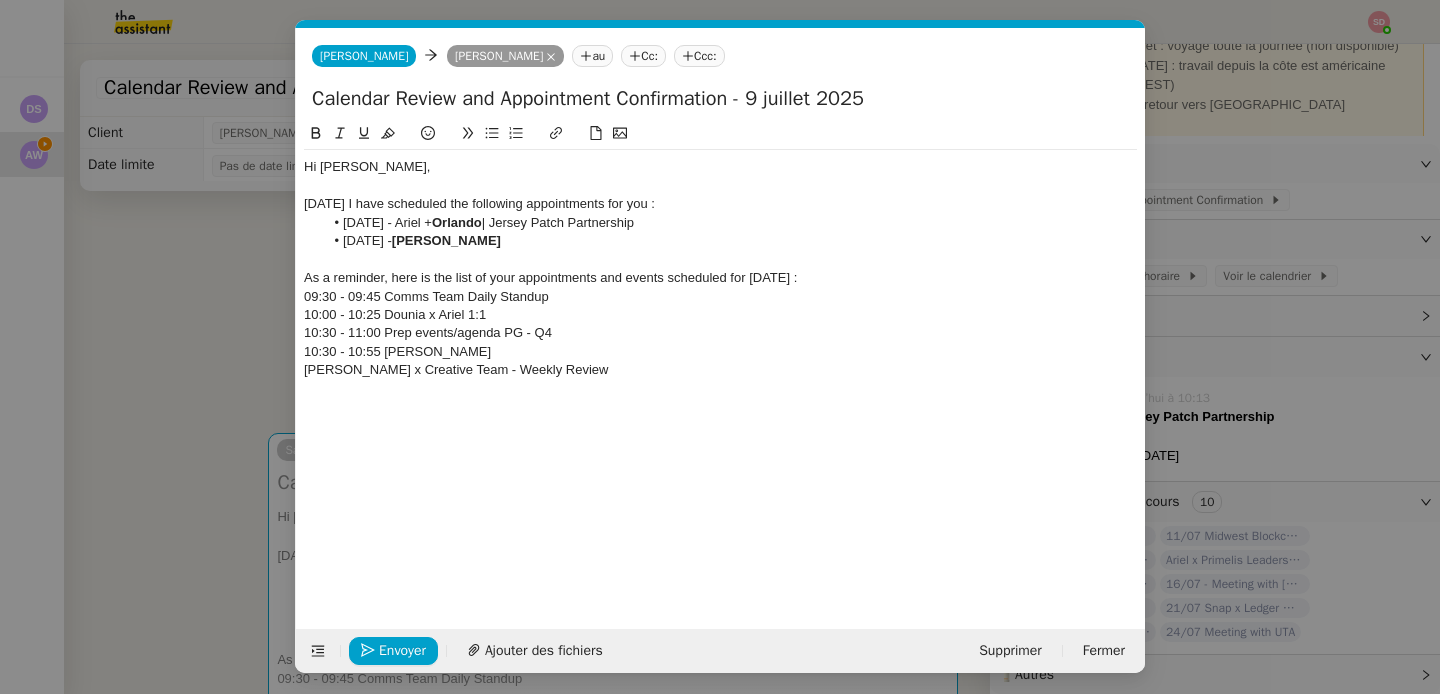 scroll, scrollTop: 0, scrollLeft: 0, axis: both 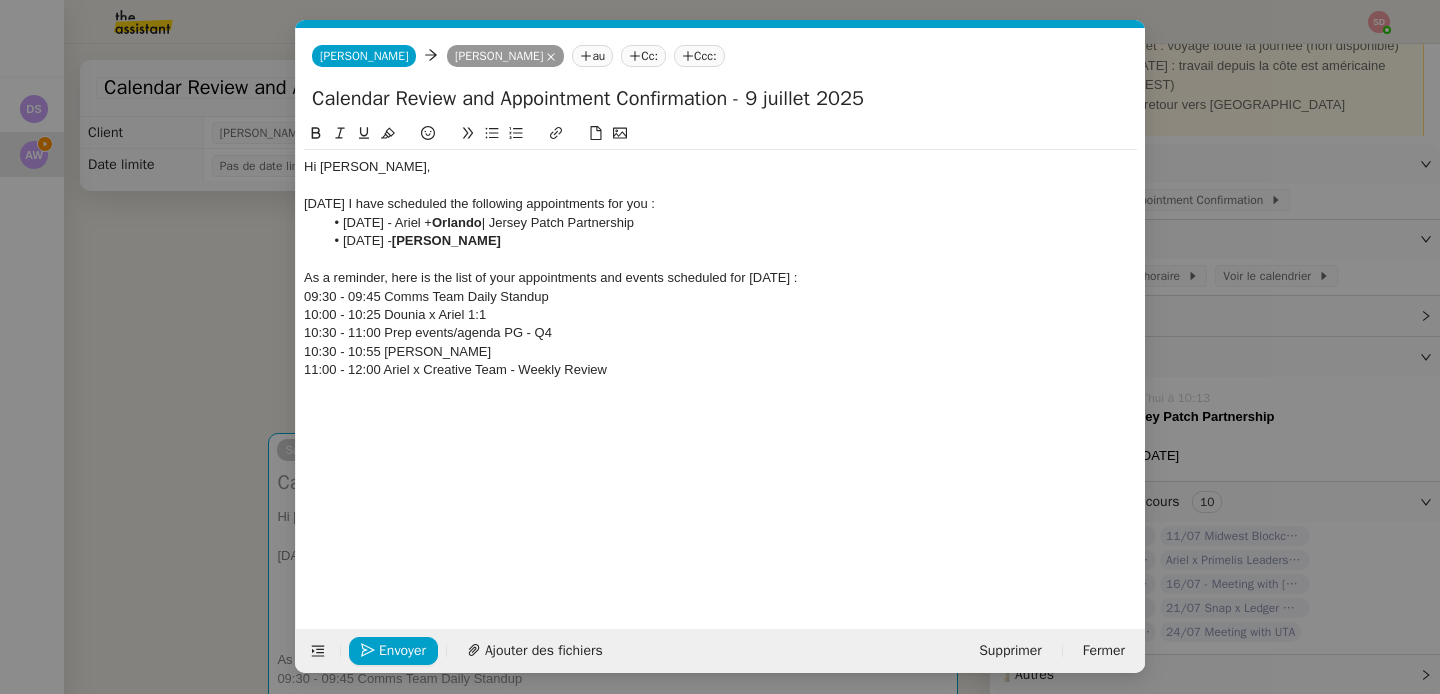click 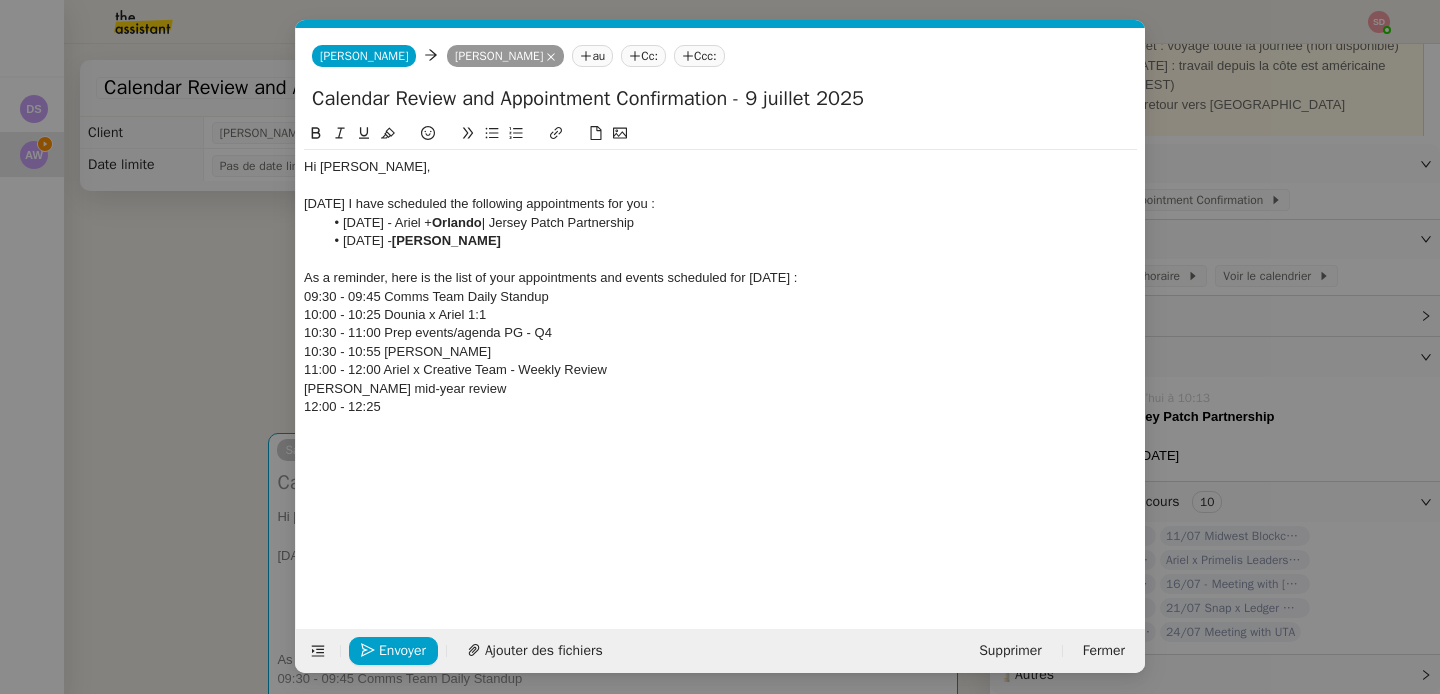 scroll, scrollTop: 0, scrollLeft: 0, axis: both 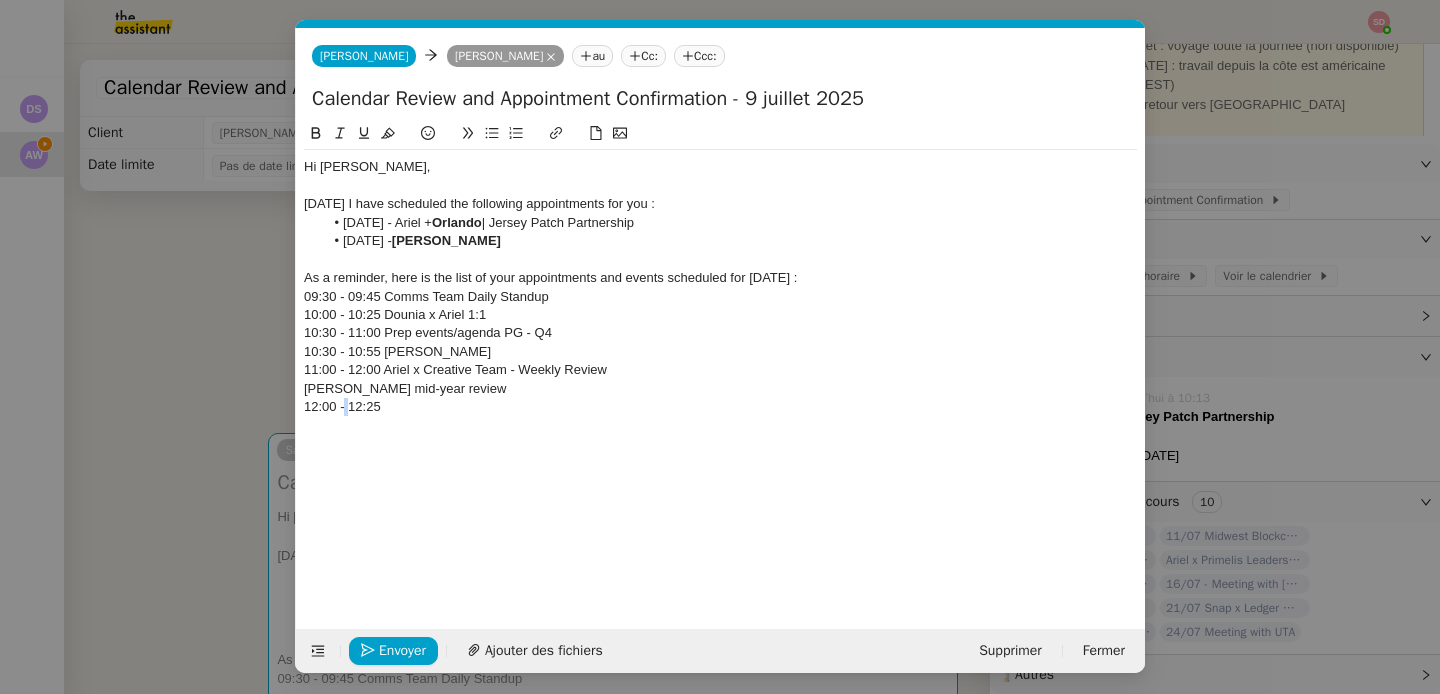 click on "12:00 - 12:25" 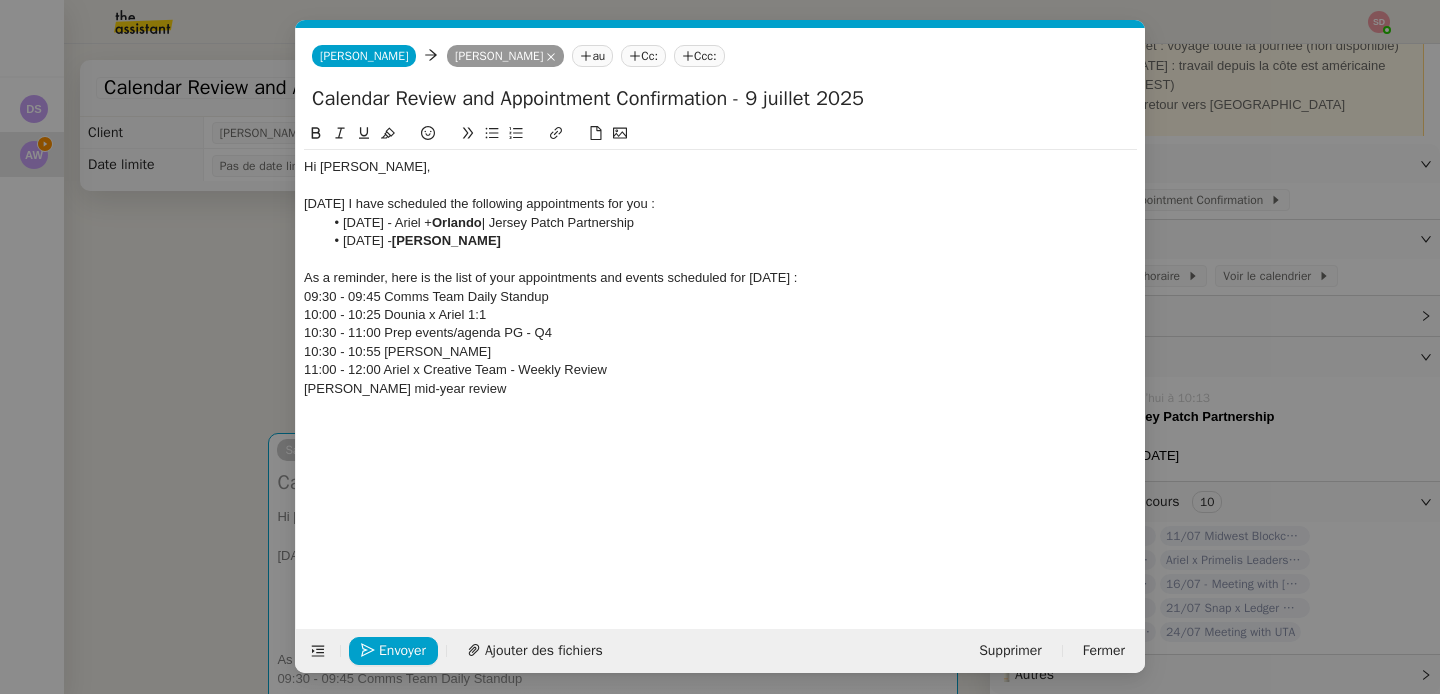 click on "[PERSON_NAME] Federica mid-year review" 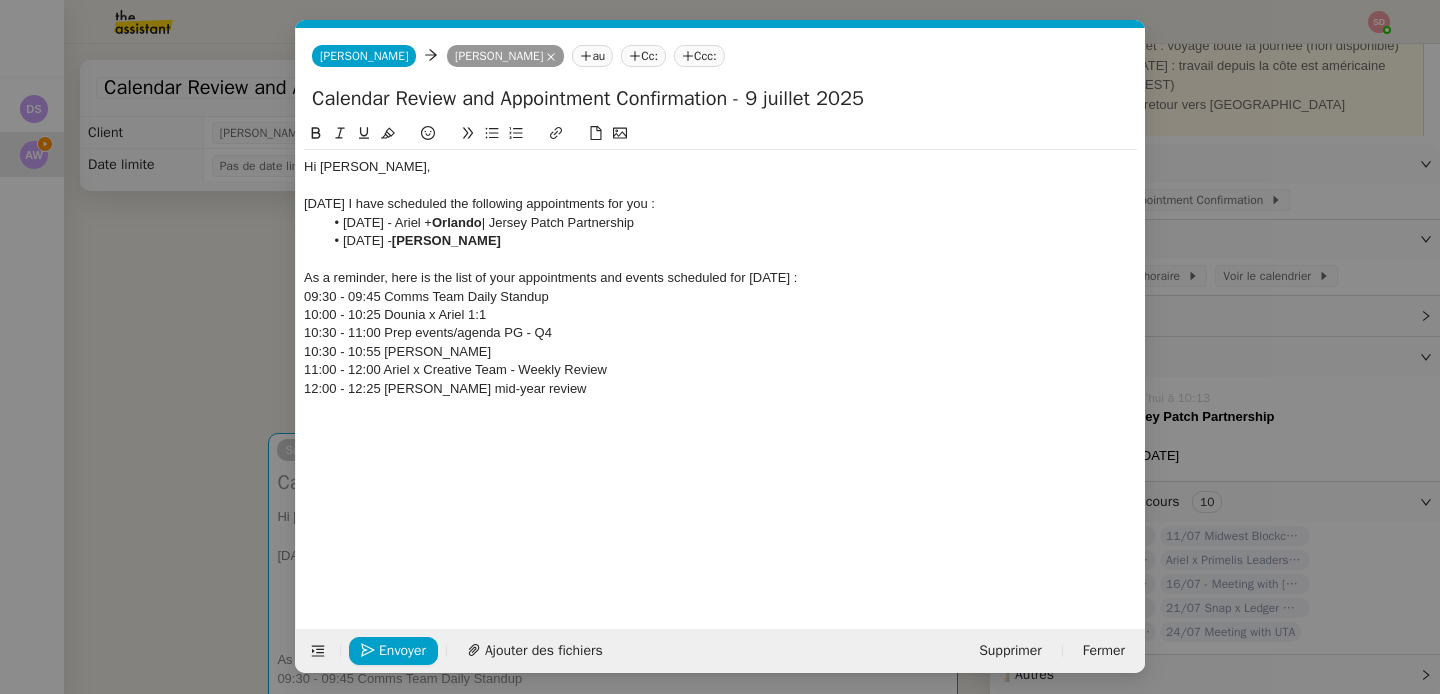 click on "Hi Ariel, Today I have scheduled the following appointments for you : July 22nd - Ariel +  Orlando  | Jersey Patch Partnership July 24th -  Lesley Silverman  As a reminder, here is the list of your appointments and events scheduled for tomorrow : 09:30 - 09:45 Comms Team Daily Standup 10:00 - 10:25 Dounia x Ariel 1:1 10:30 - 11:00 Prep events/agenda PG - Q4 10:30 - 10:55 Ariel x Guillaume 11:00 - 12:00 Ariel x Creative Team - Weekly Review 12:00 - 12:25 Ariel x Federica mid-year review" 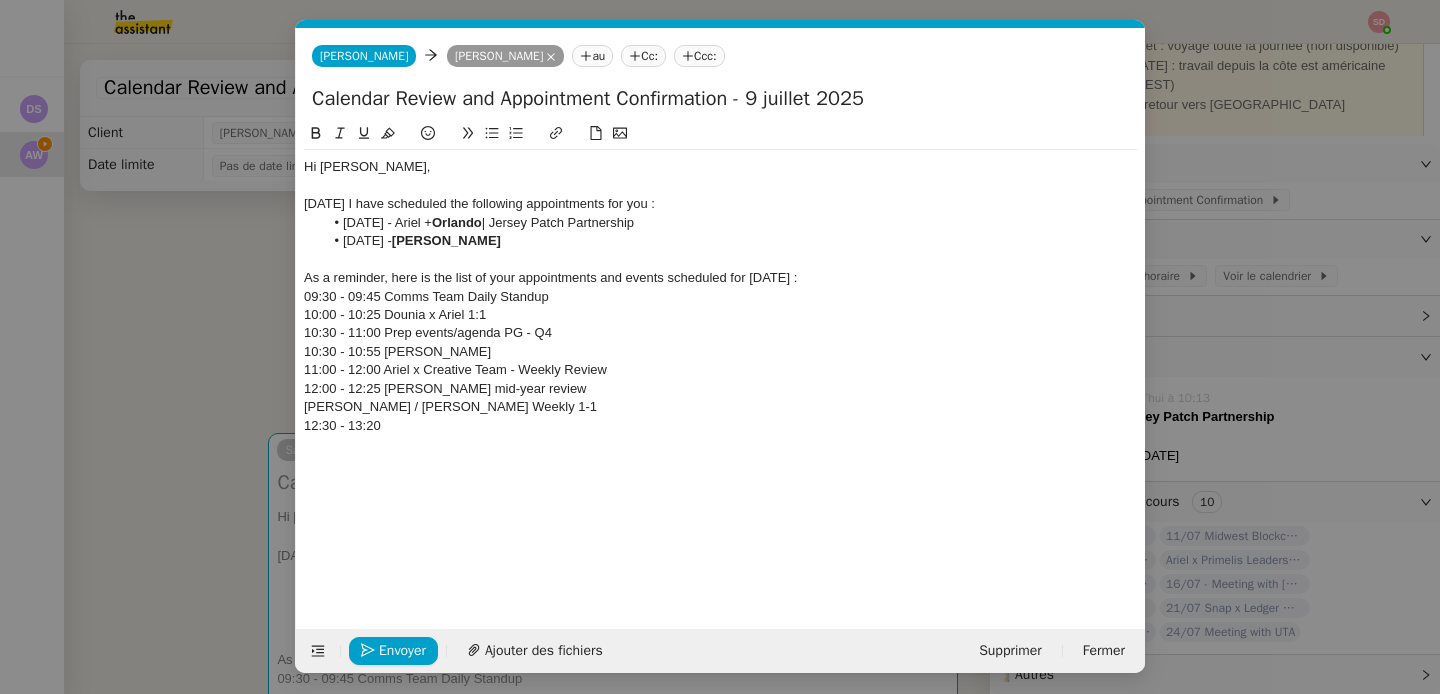 scroll, scrollTop: 0, scrollLeft: 0, axis: both 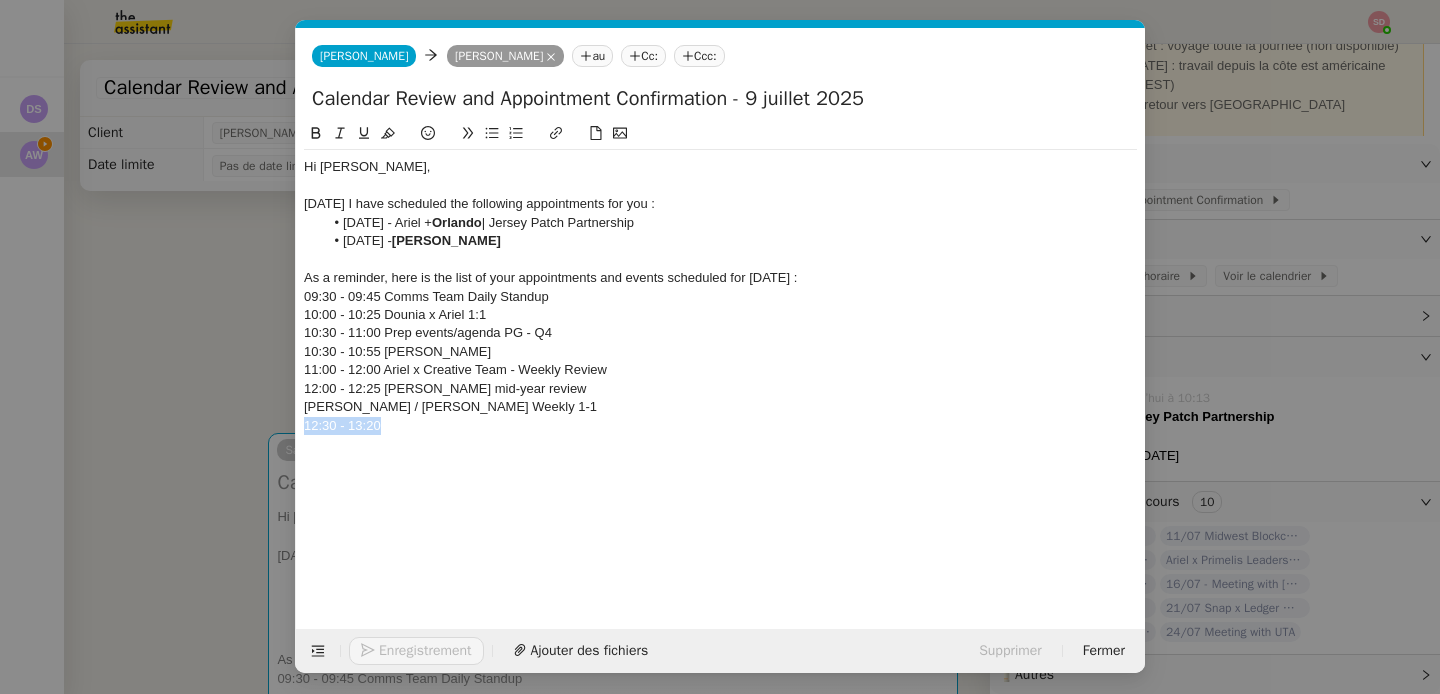 click on "12:30 - 13:20" 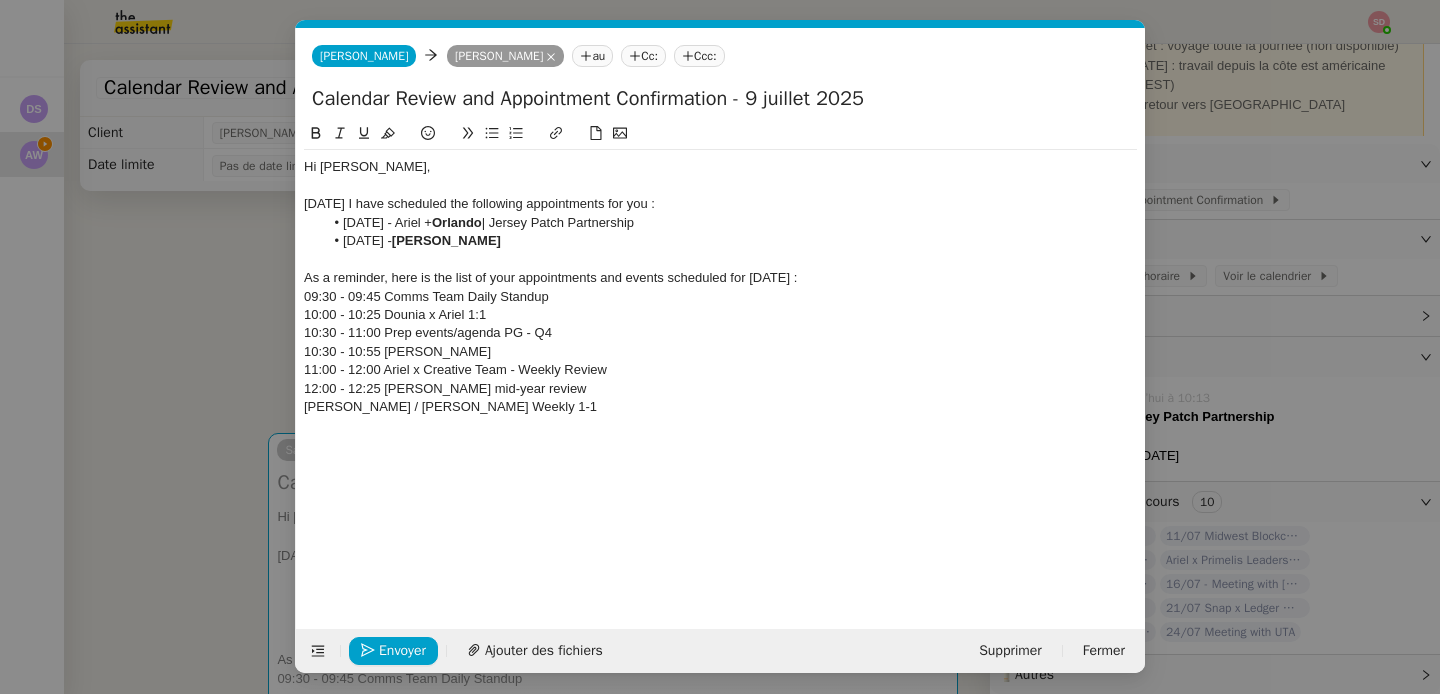 click on "[PERSON_NAME] / [PERSON_NAME] Weekly 1-1" 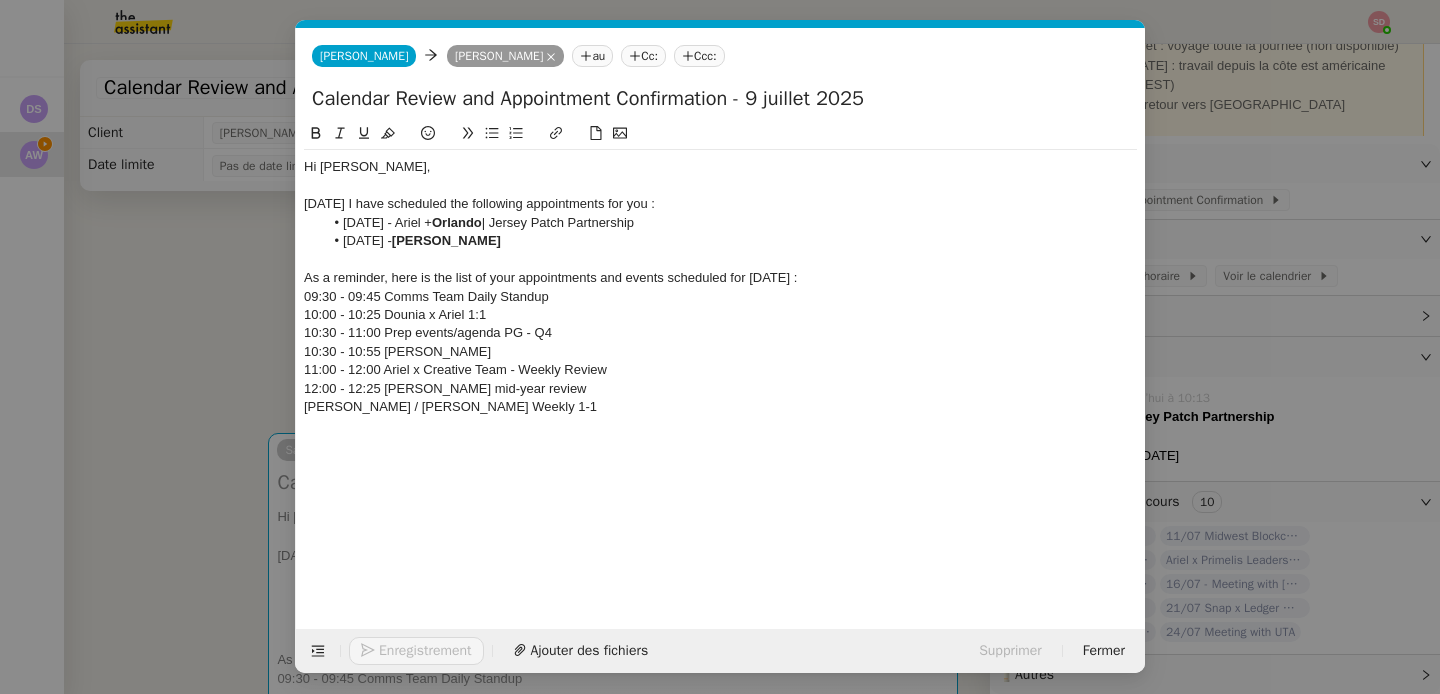 scroll, scrollTop: 0, scrollLeft: 0, axis: both 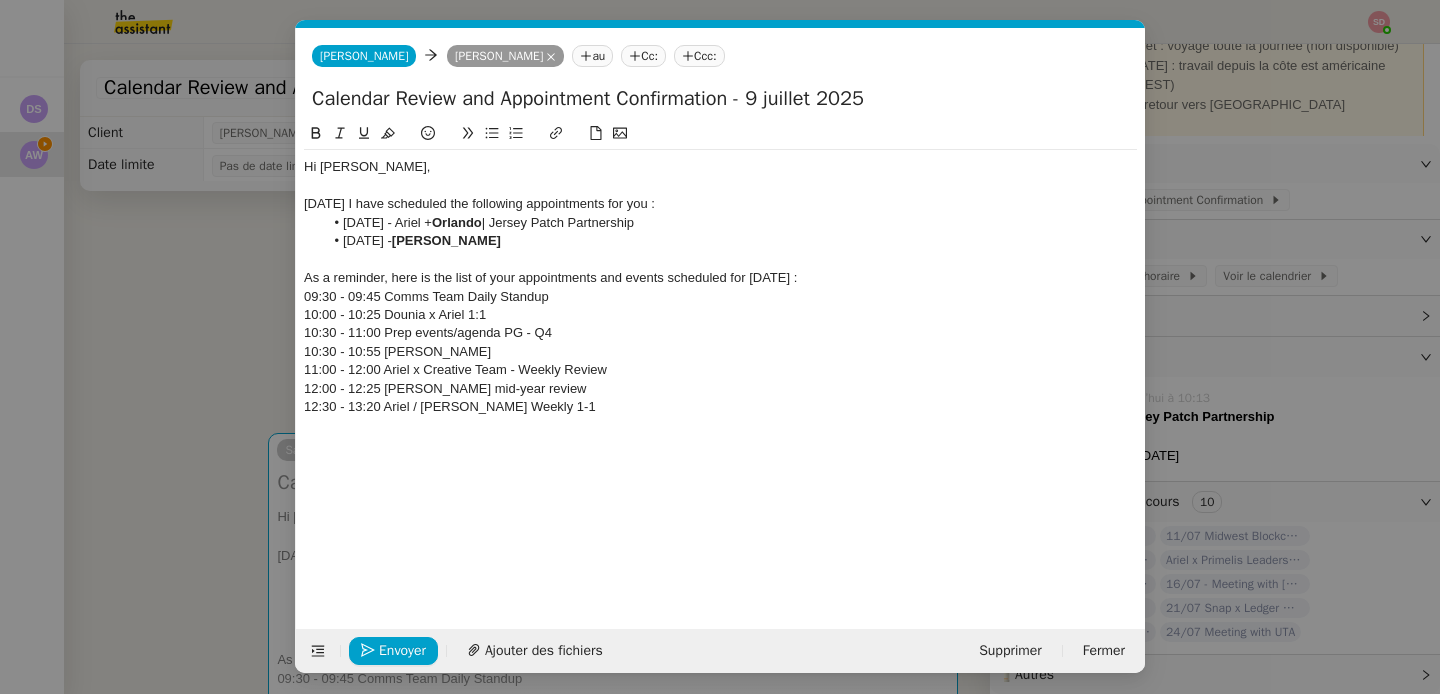 click 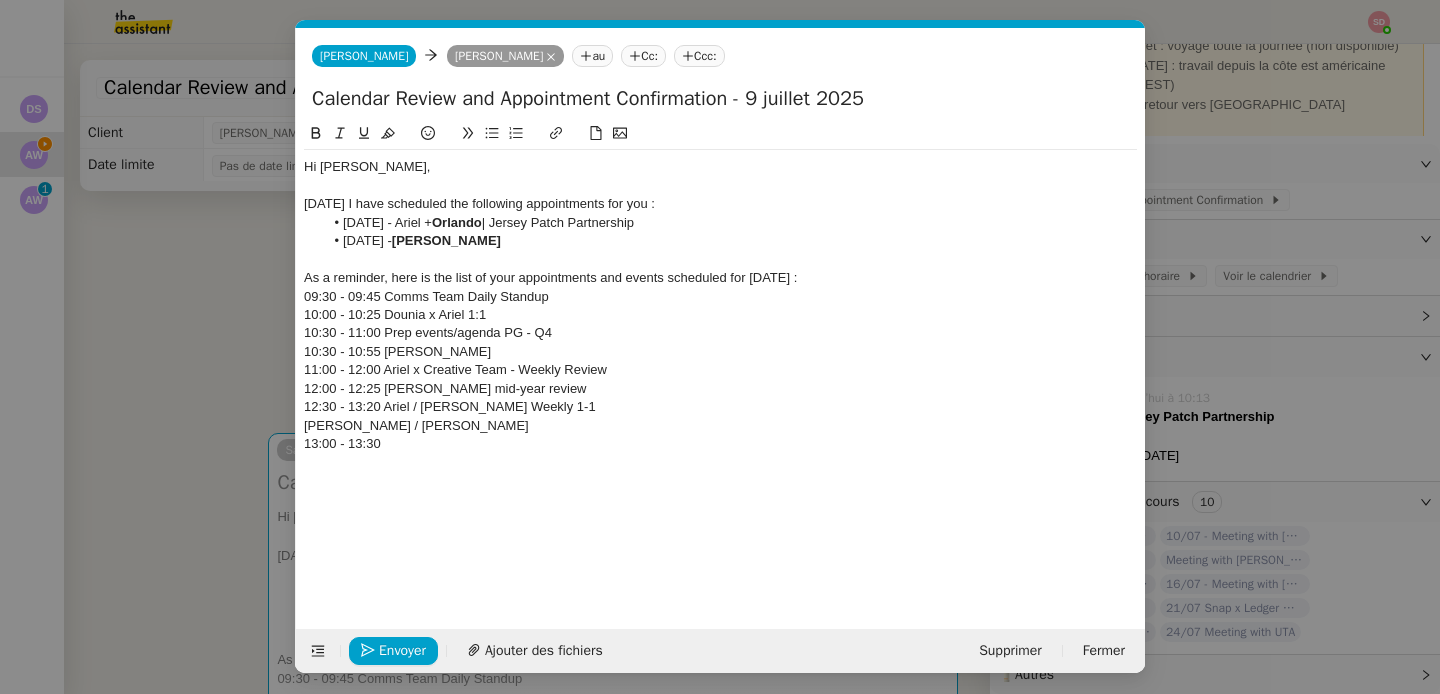 scroll, scrollTop: 0, scrollLeft: 0, axis: both 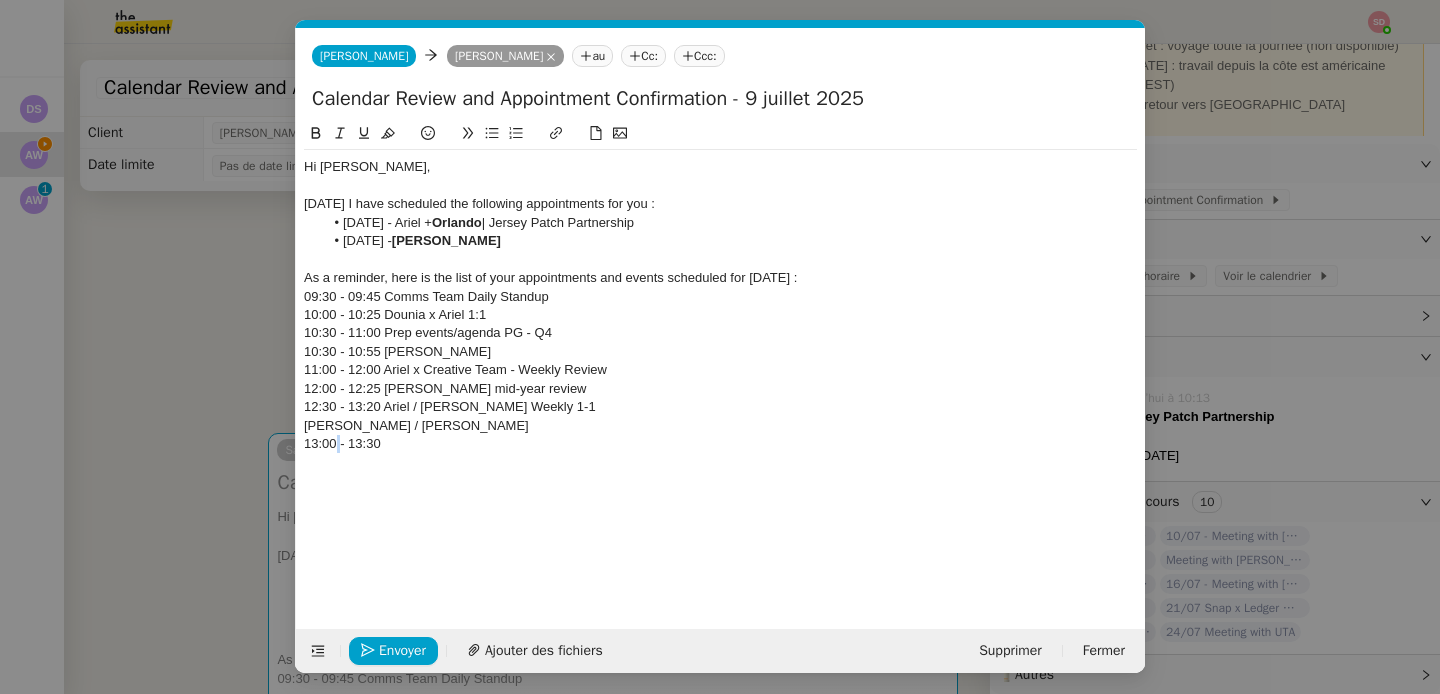 click on "13:00 - 13:30" 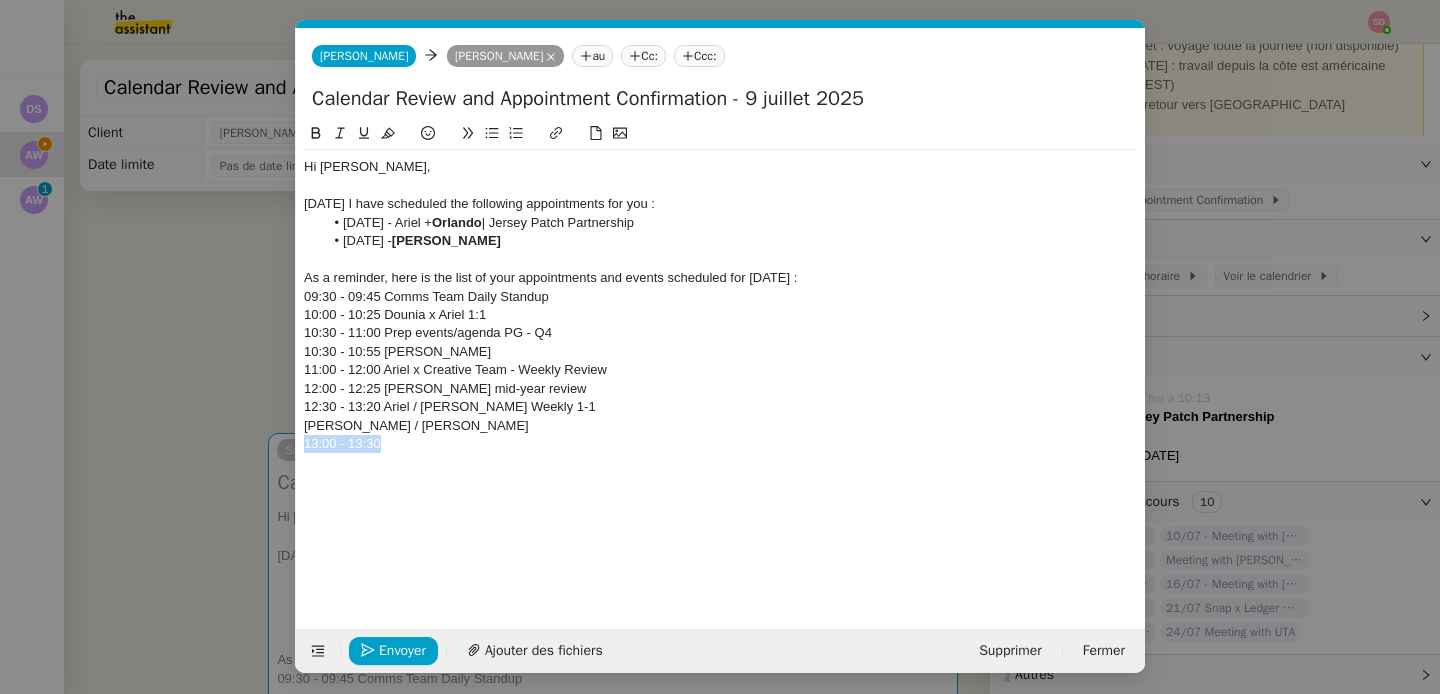 click on "13:00 - 13:30" 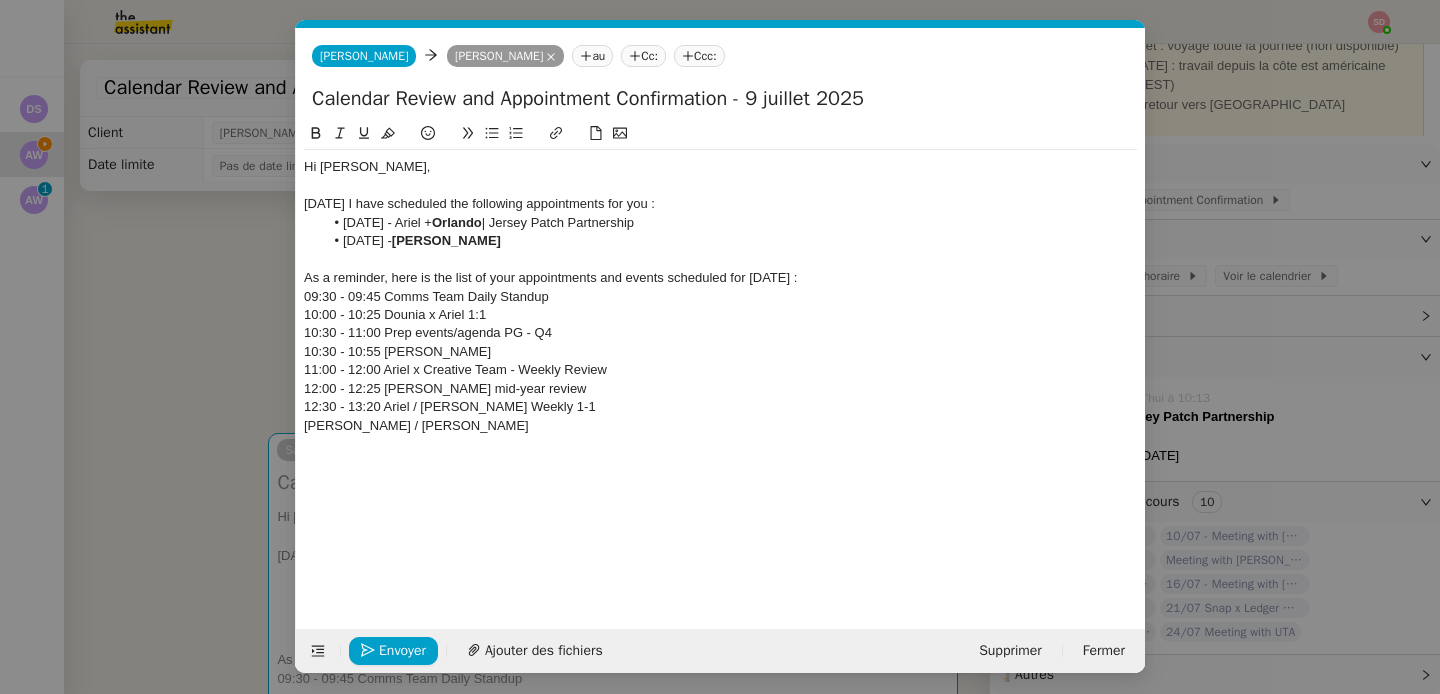click on "[PERSON_NAME] / [PERSON_NAME]" 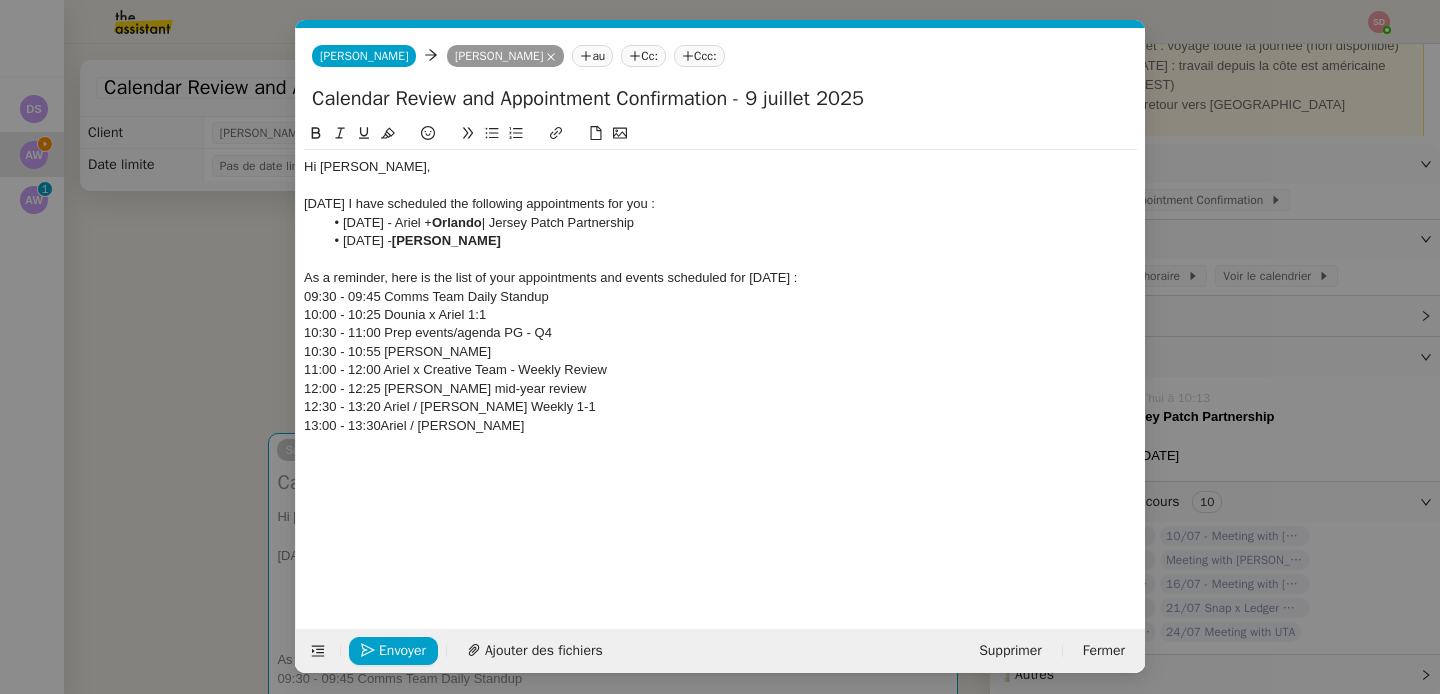 scroll, scrollTop: 0, scrollLeft: 0, axis: both 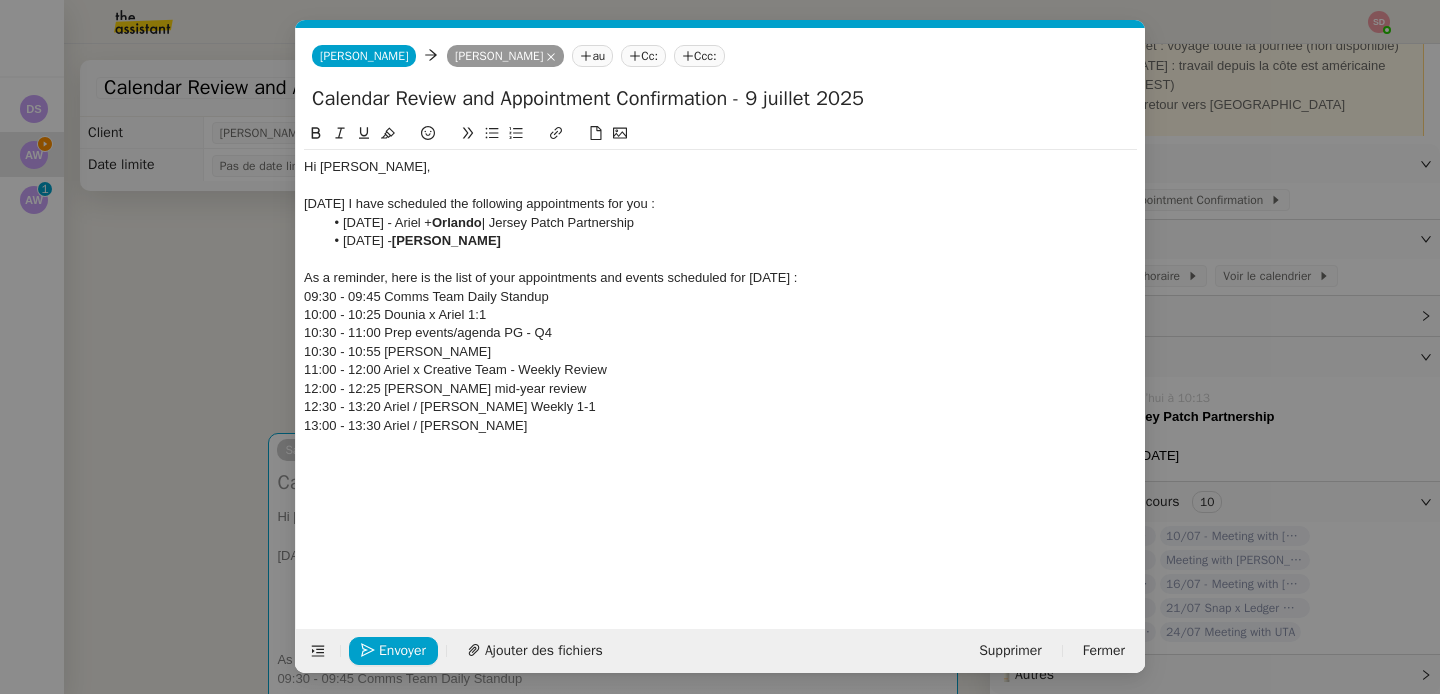 click on "Hi Ariel, Today I have scheduled the following appointments for you : July 22nd - Ariel +  Orlando  | Jersey Patch Partnership July 24th -  Lesley Silverman  As a reminder, here is the list of your appointments and events scheduled for tomorrow : 09:30 - 09:45 Comms Team Daily Standup 10:00 - 10:25 Dounia x Ariel 1:1 10:30 - 11:00 Prep events/agenda PG - Q4 10:30 - 10:55 Ariel x Guillaume 11:00 - 12:00 Ariel x Creative Team - Weekly Review 12:00 - 12:25 Ariel x Federica mid-year review 12:30 - 13:20 Ariel / Caroline Weekly 1-1 13:00 - 13:30 Ariel / Cyril" 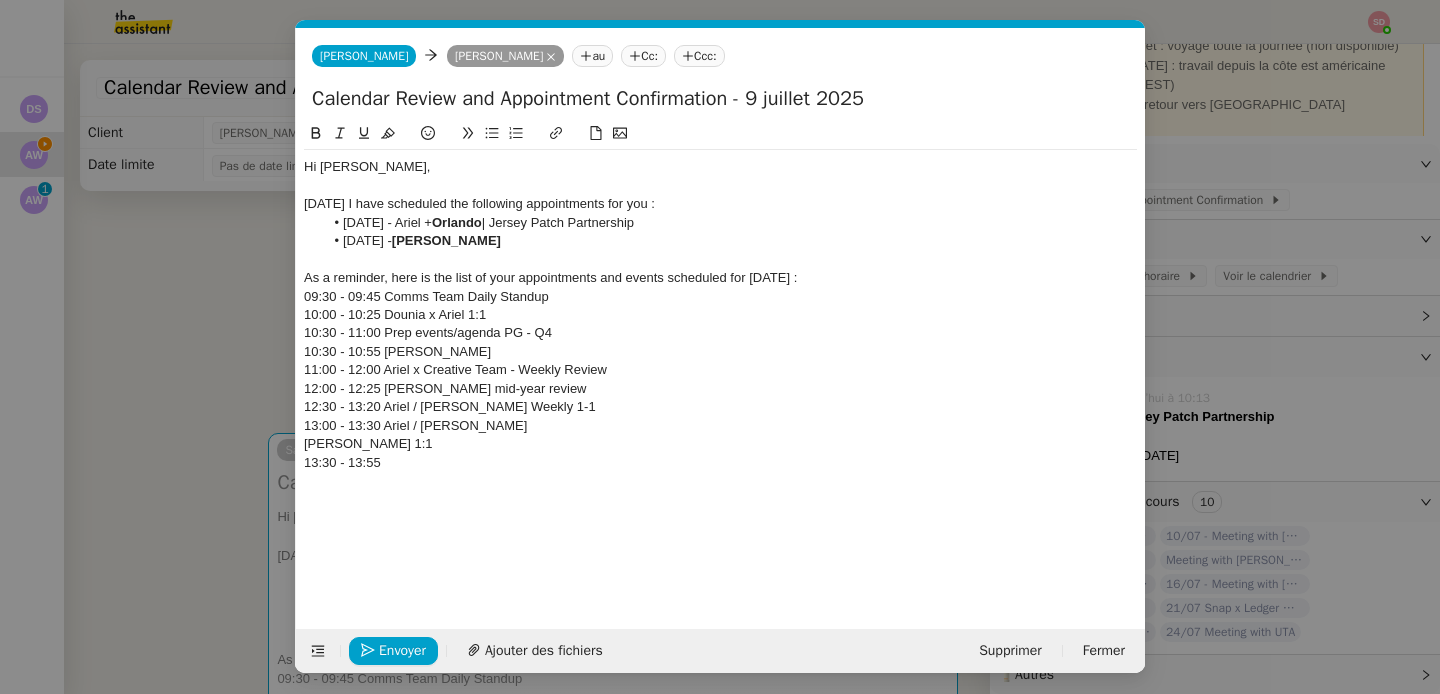 click on "13:30 - 13:55" 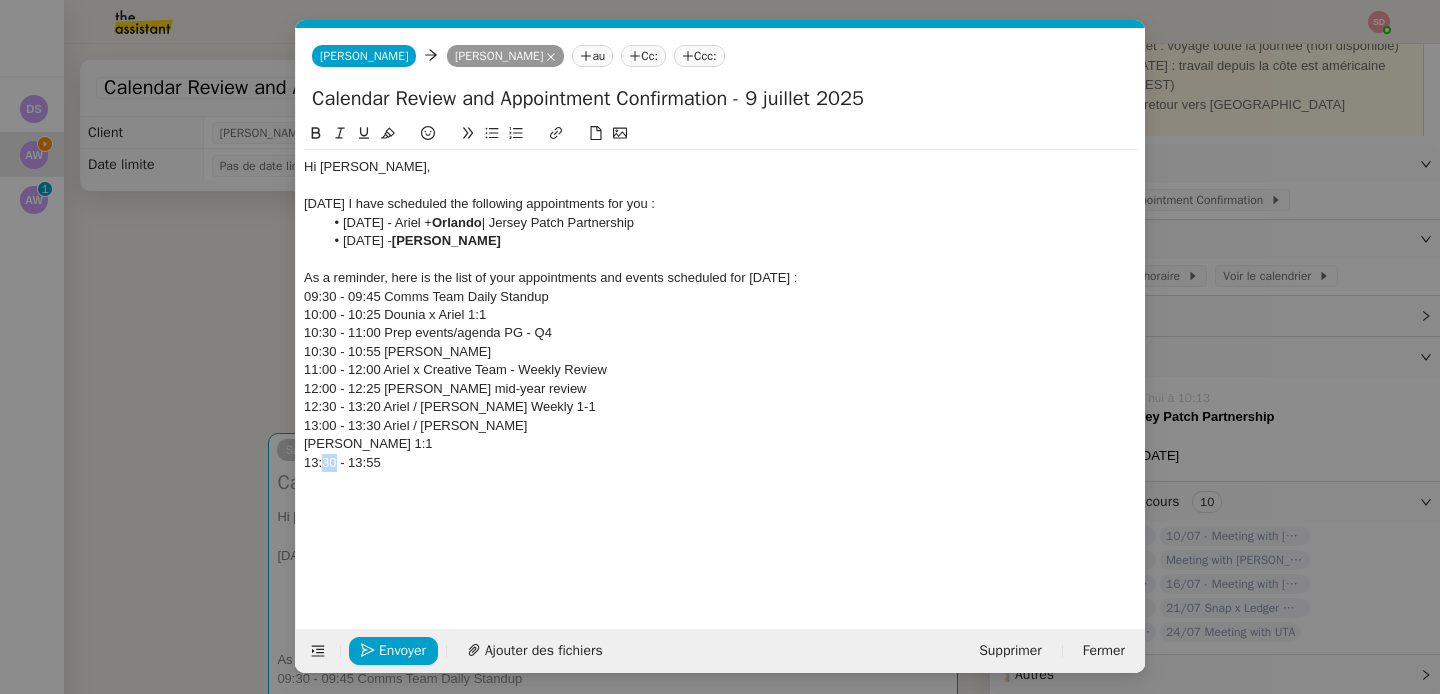 click on "13:30 - 13:55" 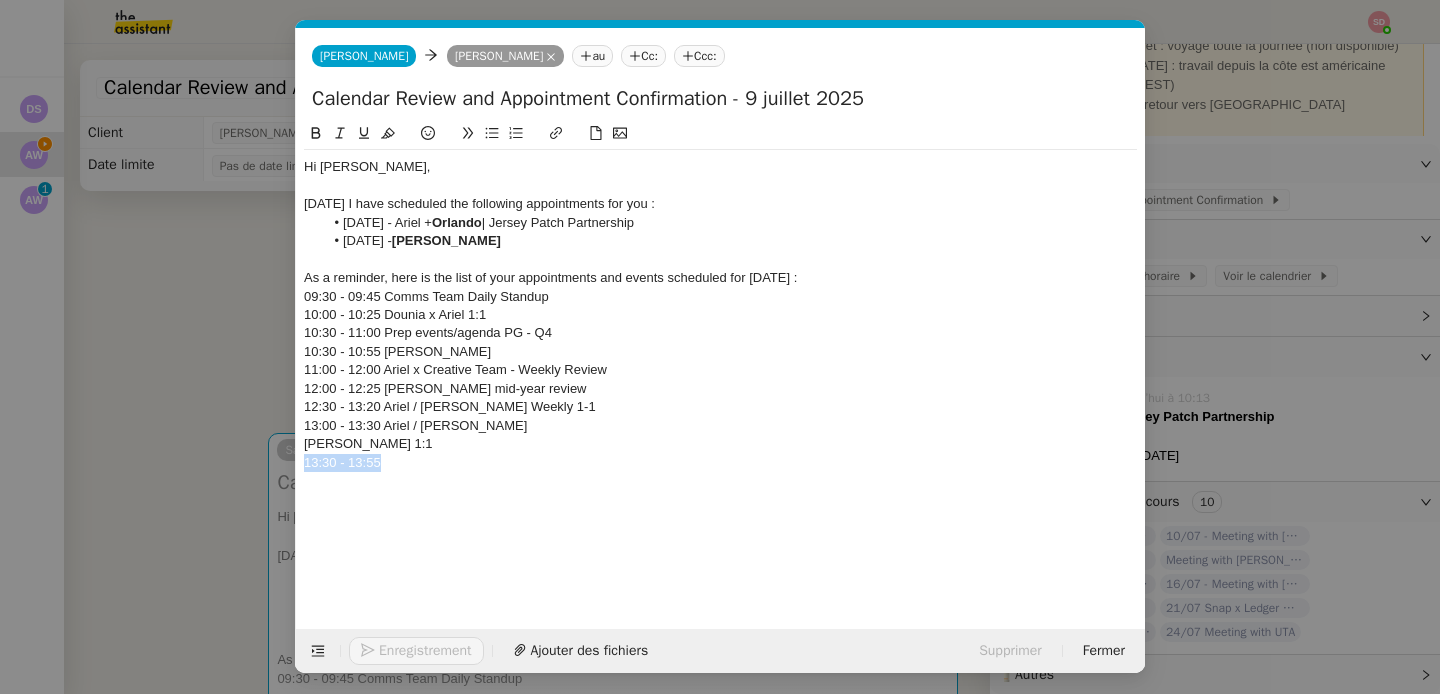 click on "13:30 - 13:55" 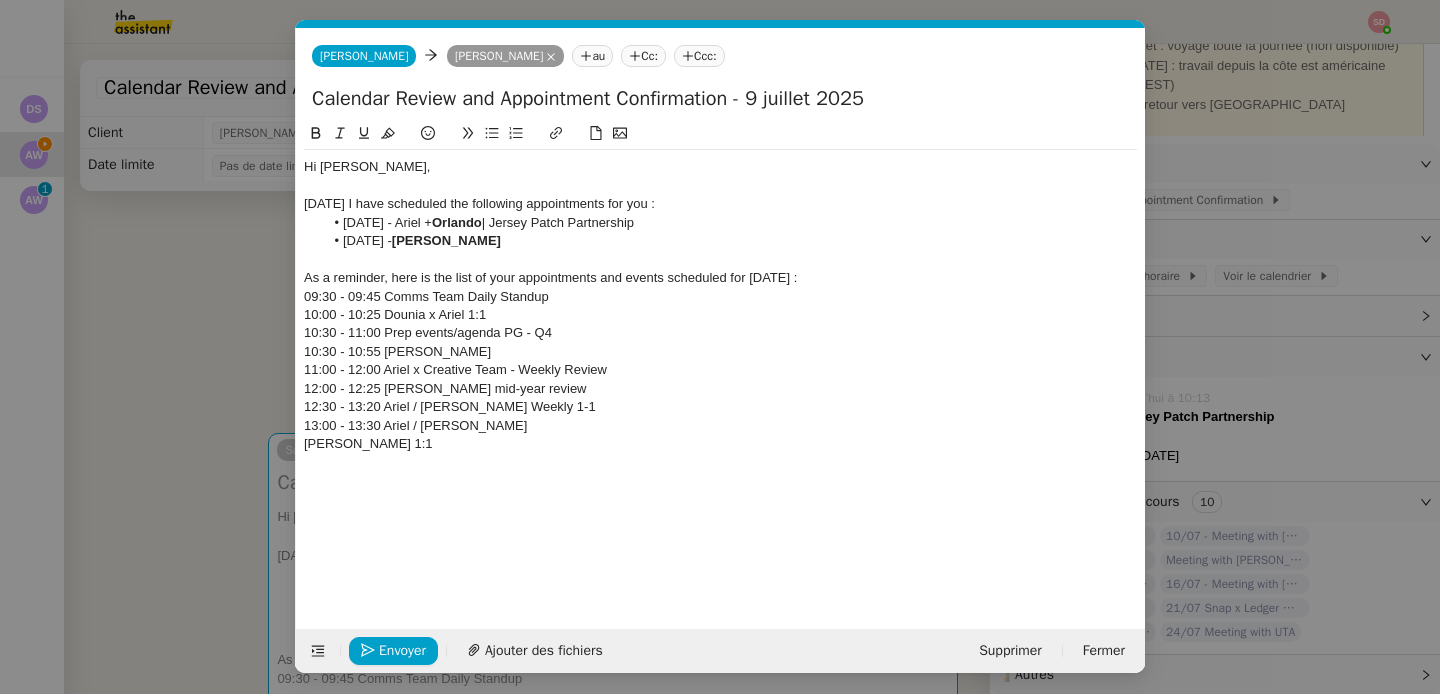 click on "[PERSON_NAME] [PERSON_NAME] 1:1" 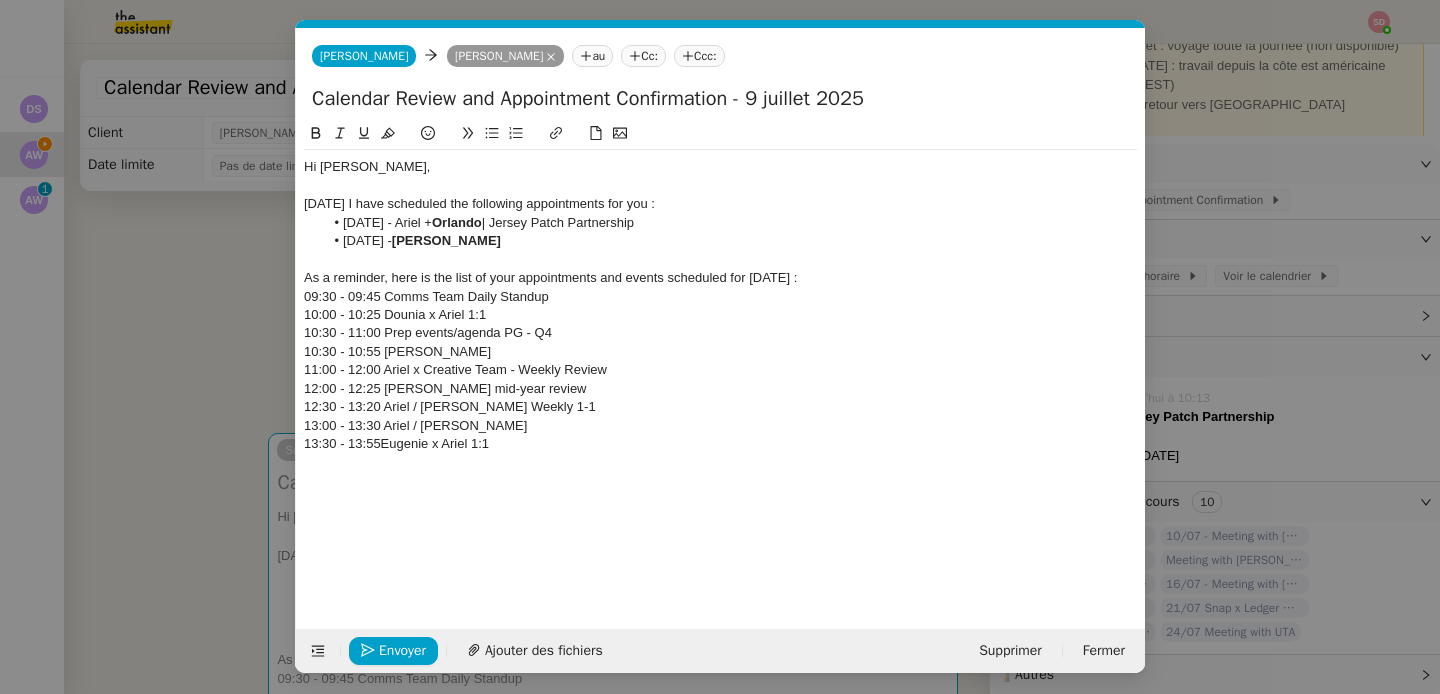 scroll, scrollTop: 0, scrollLeft: 0, axis: both 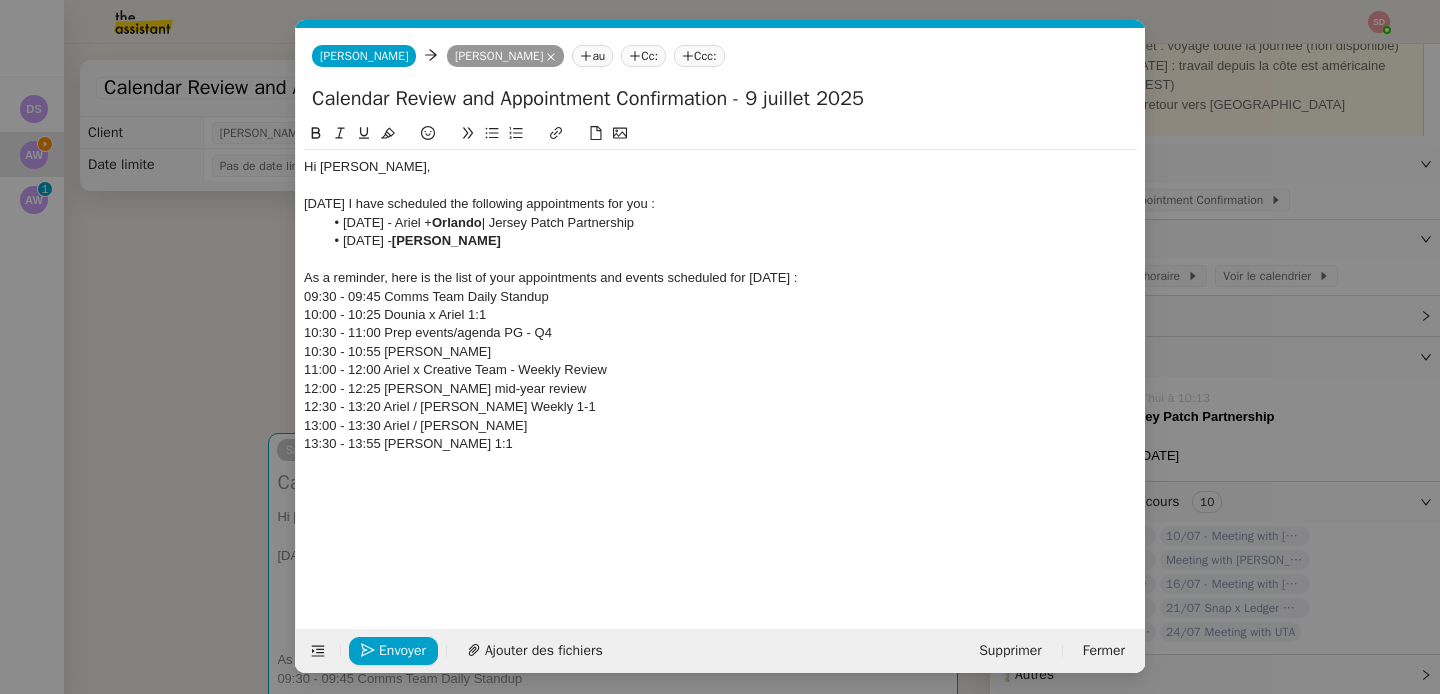 click 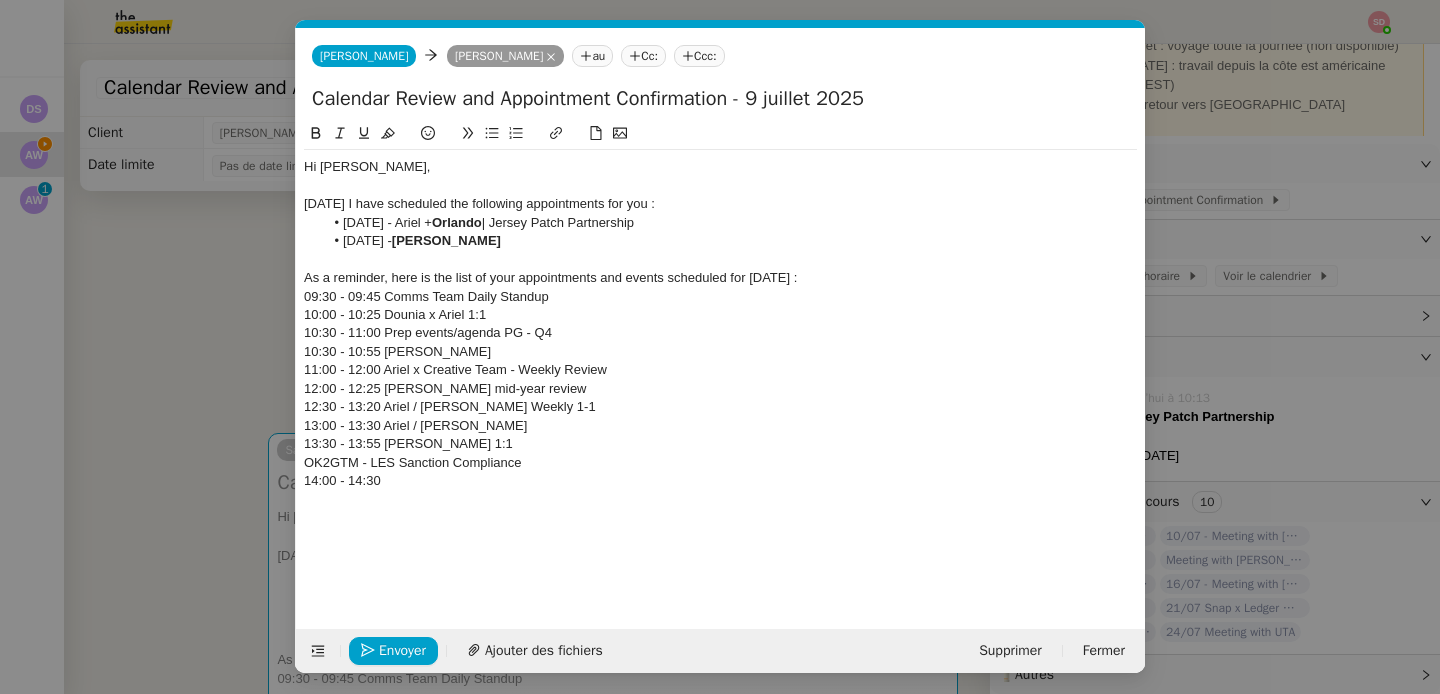 scroll, scrollTop: 0, scrollLeft: 0, axis: both 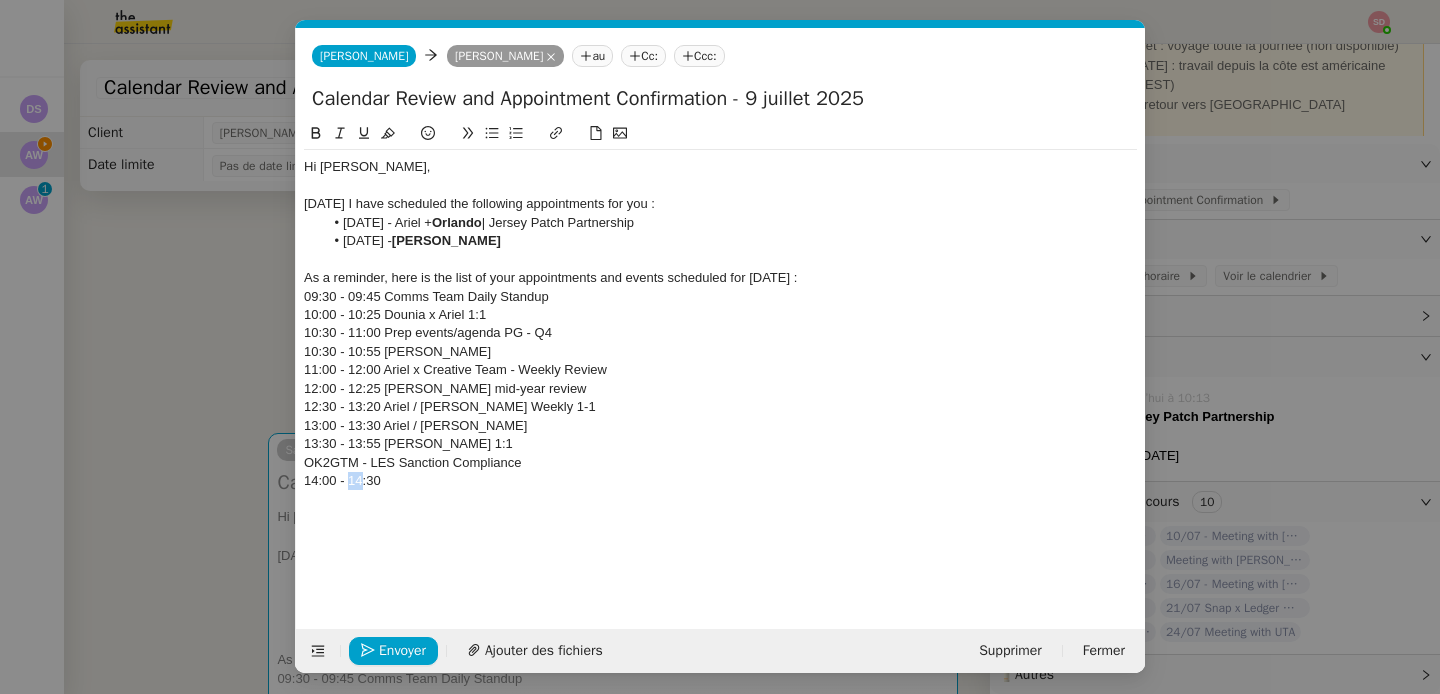 click on "14:00 - 14:30" 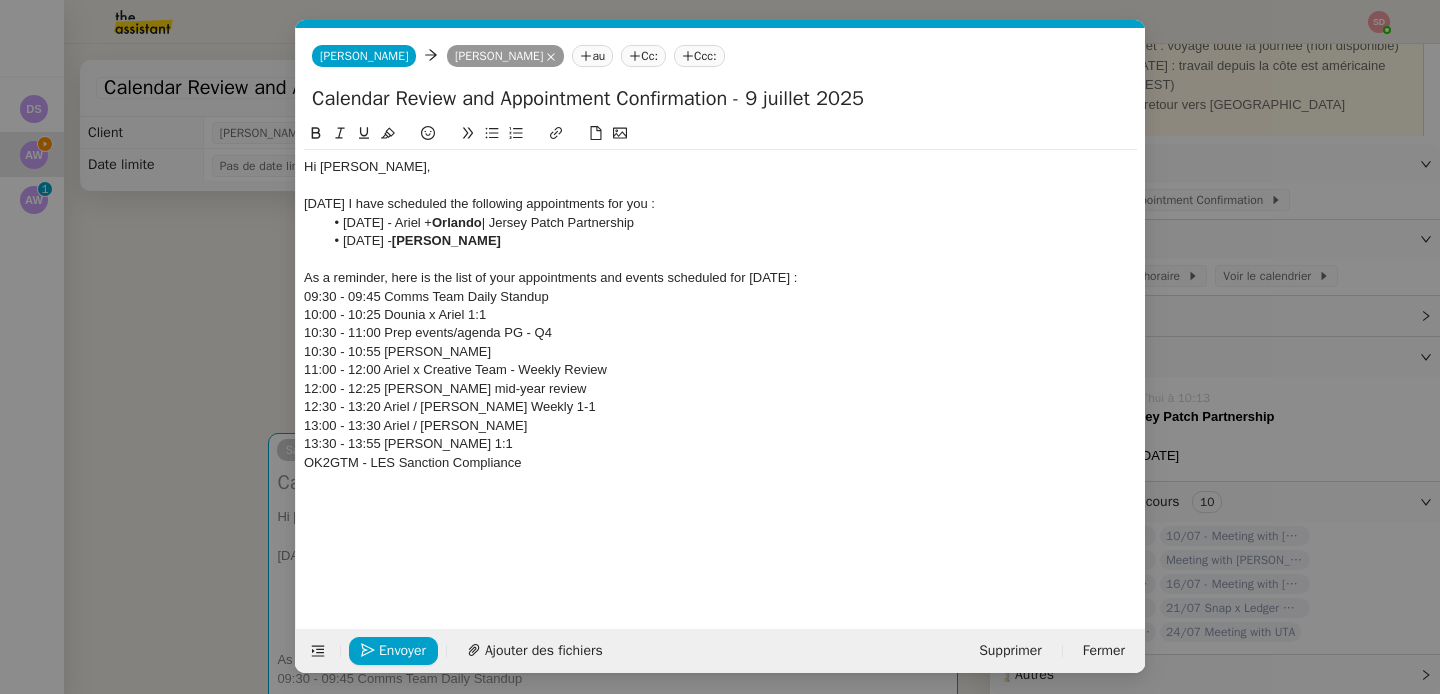 click on "OK2GTM - LES Sanction Compliance" 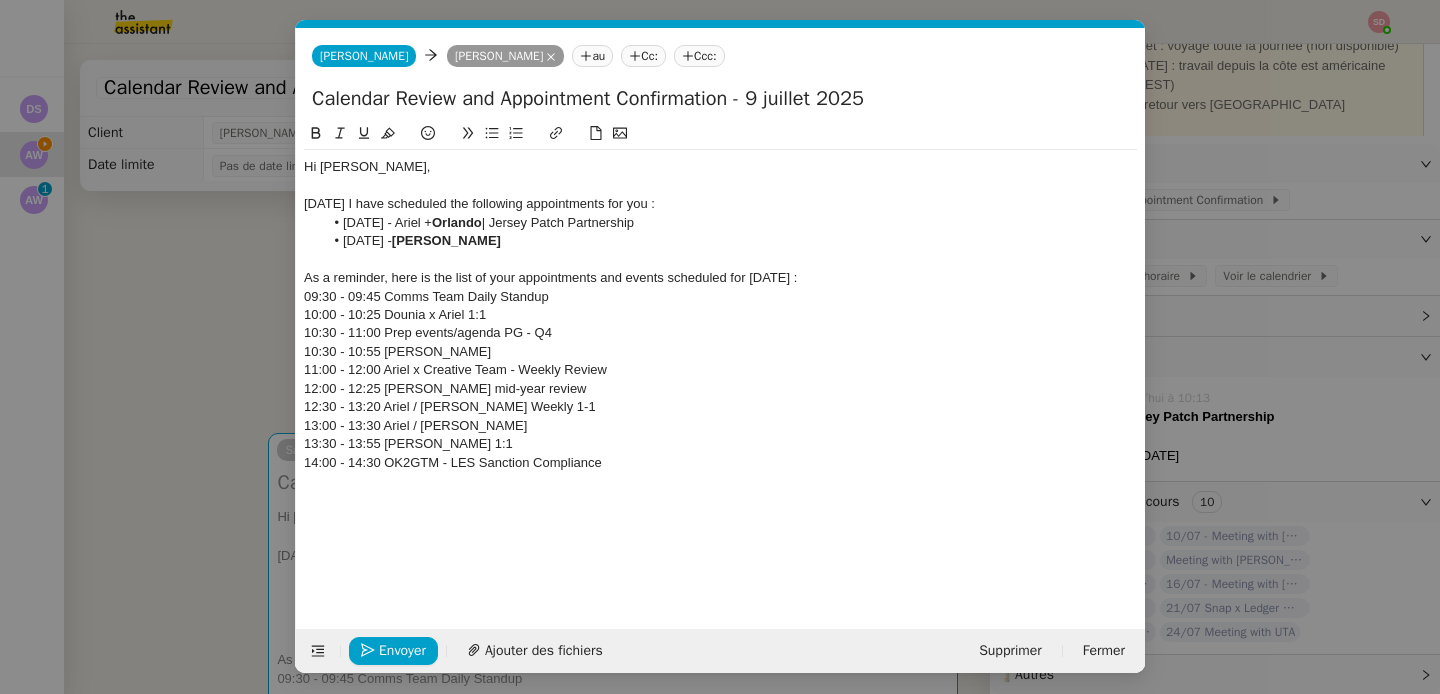click 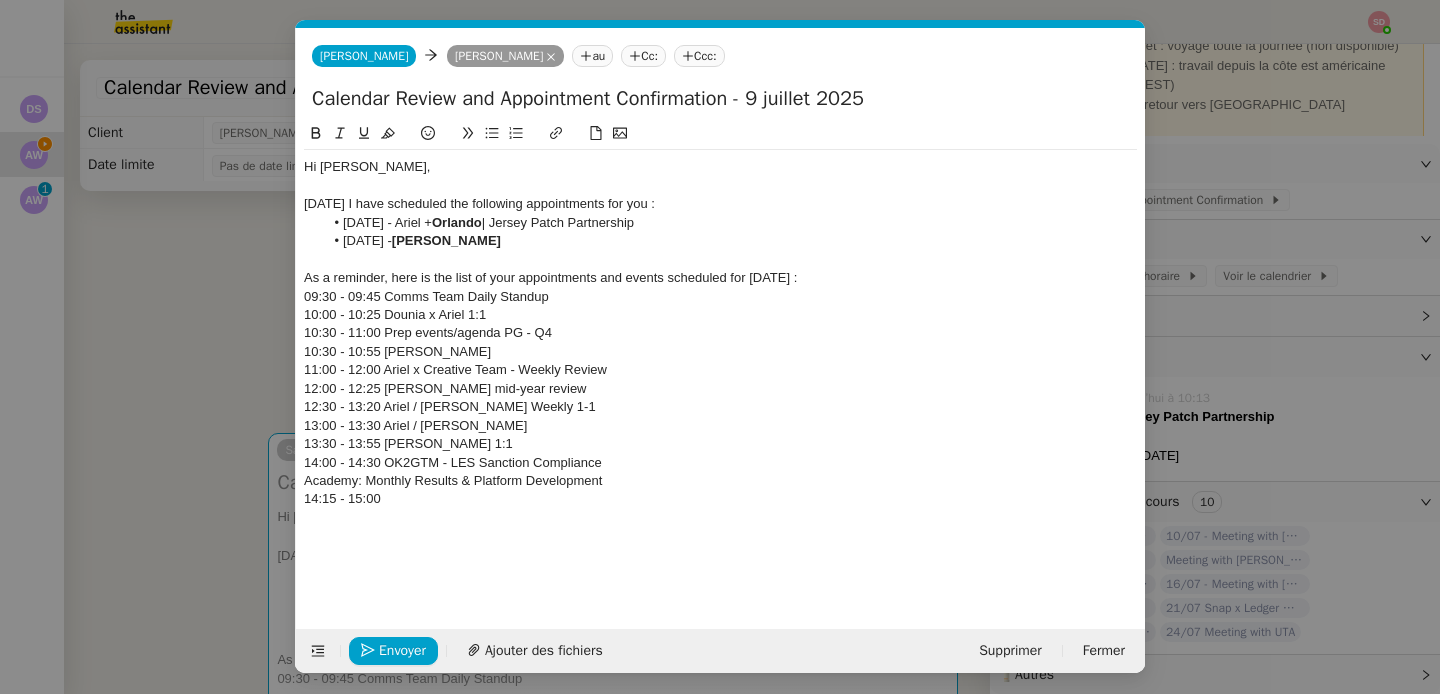 scroll, scrollTop: 0, scrollLeft: 0, axis: both 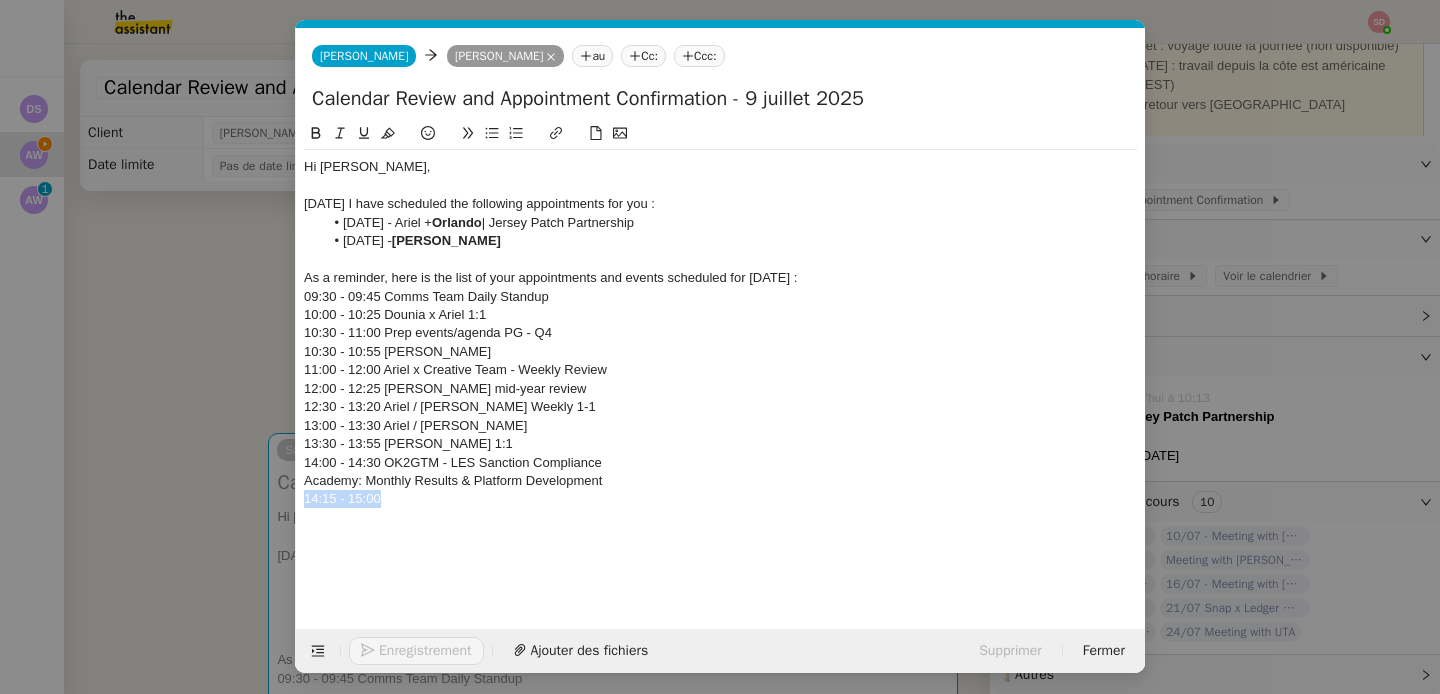 click on "14:15 - 15:00" 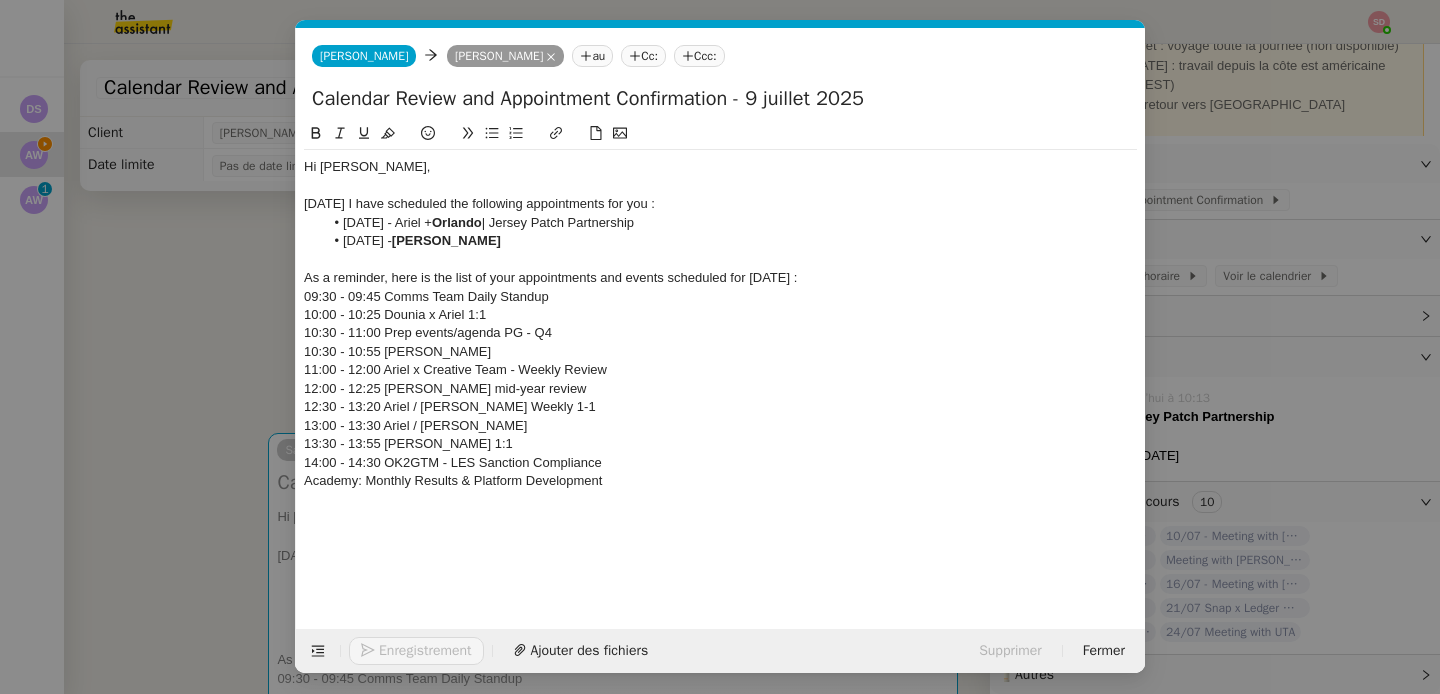 click on "Academy: Monthly Results & Platform Development" 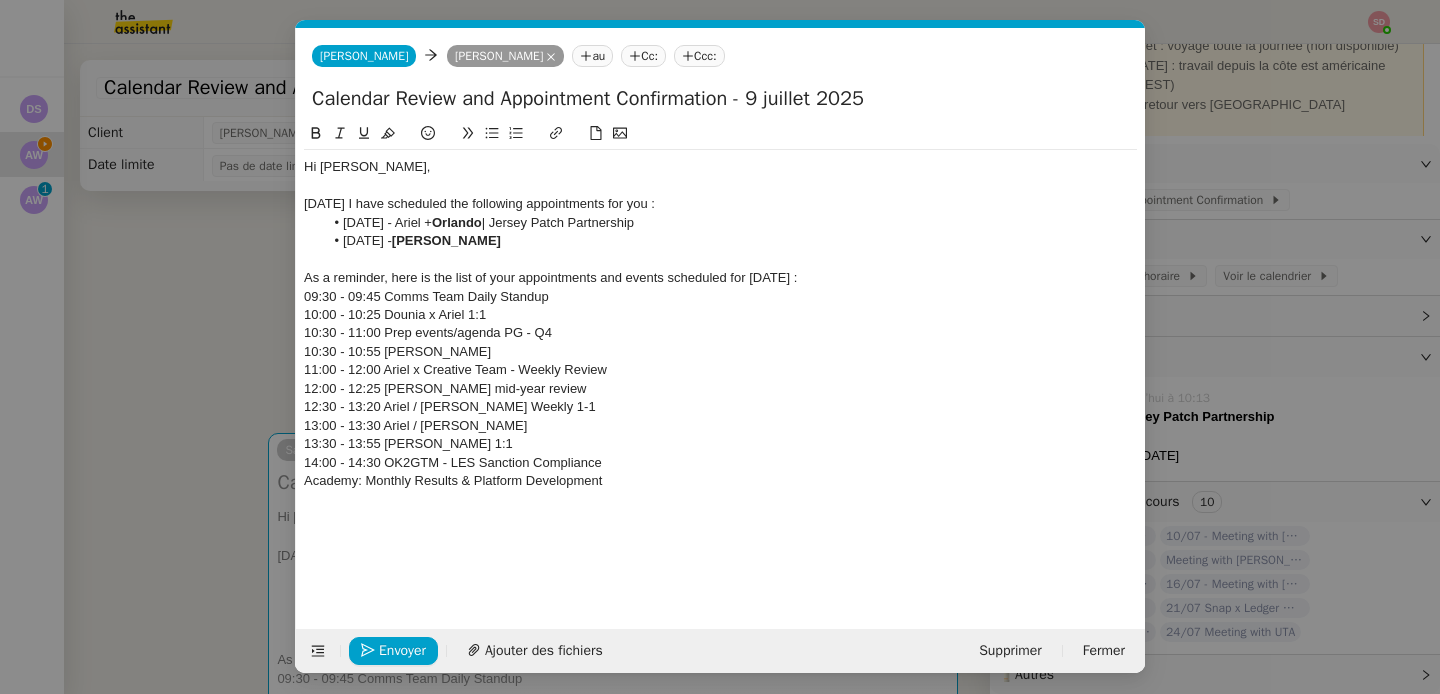scroll, scrollTop: 0, scrollLeft: 0, axis: both 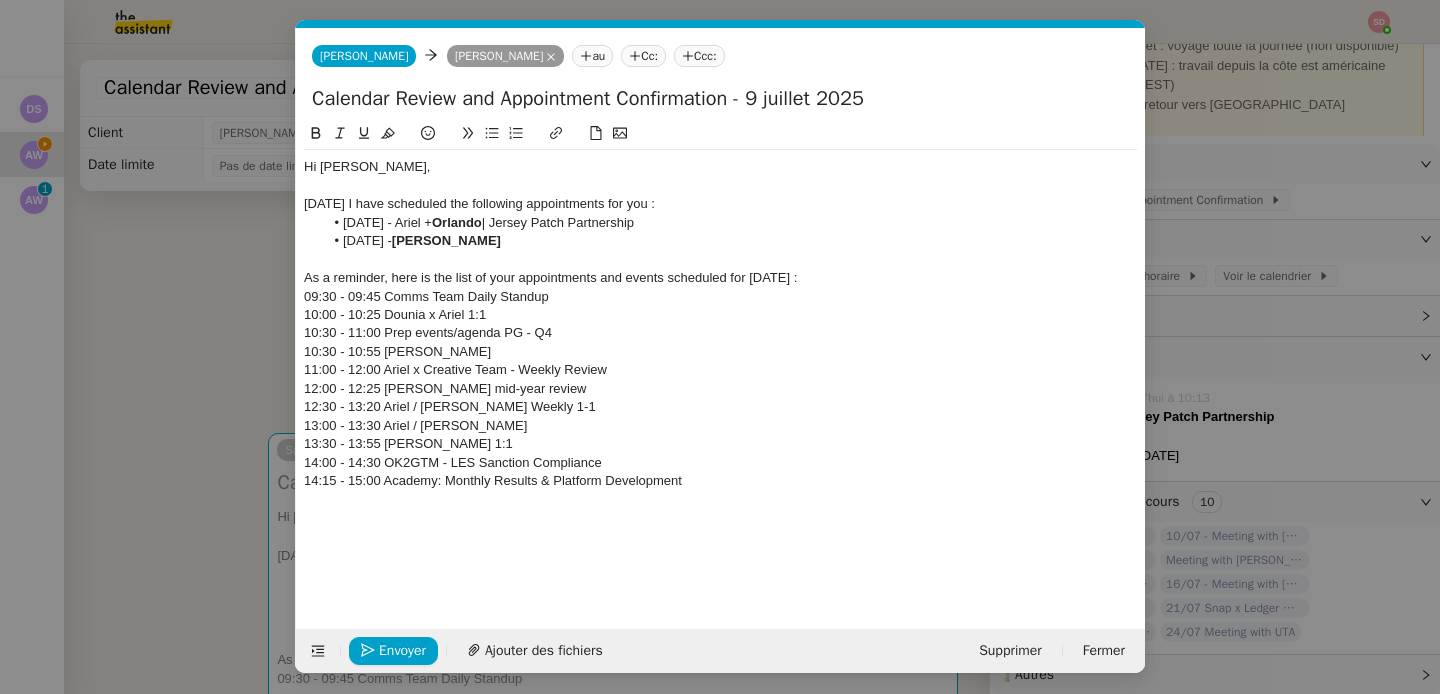 click 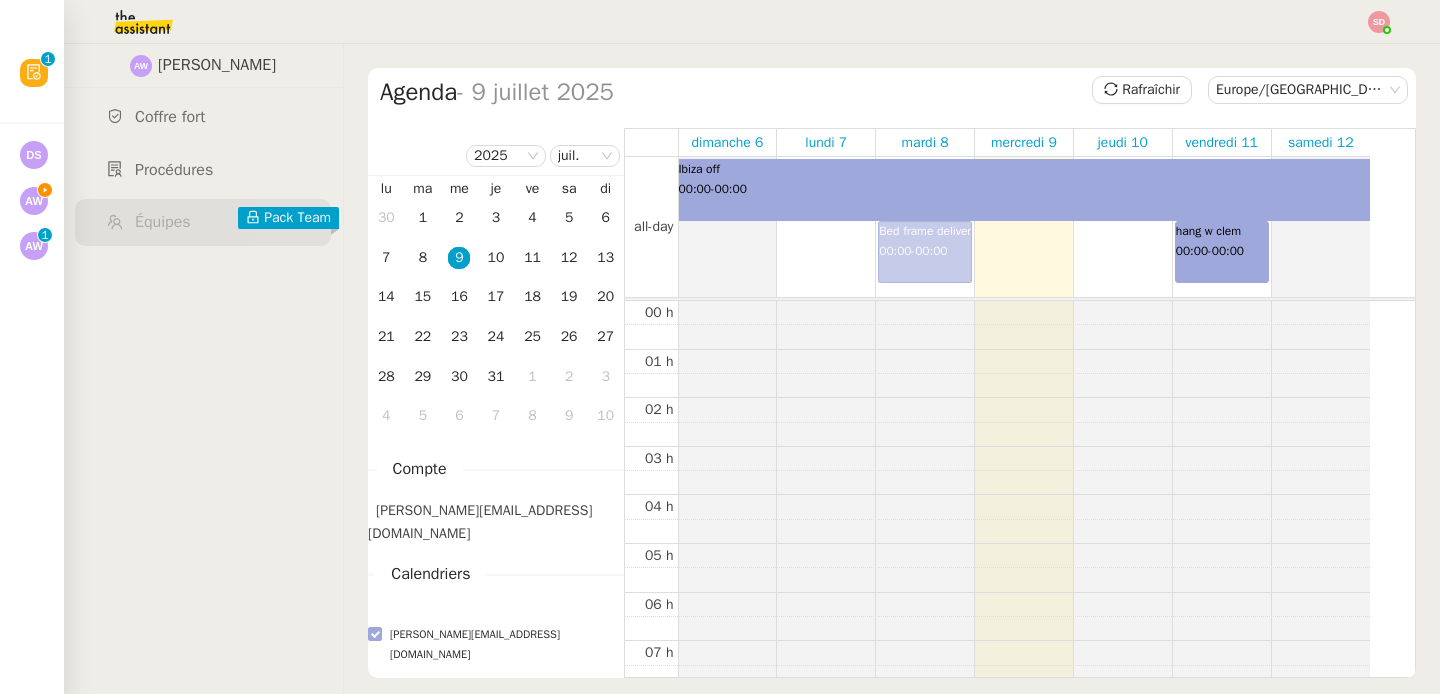 scroll, scrollTop: 0, scrollLeft: 0, axis: both 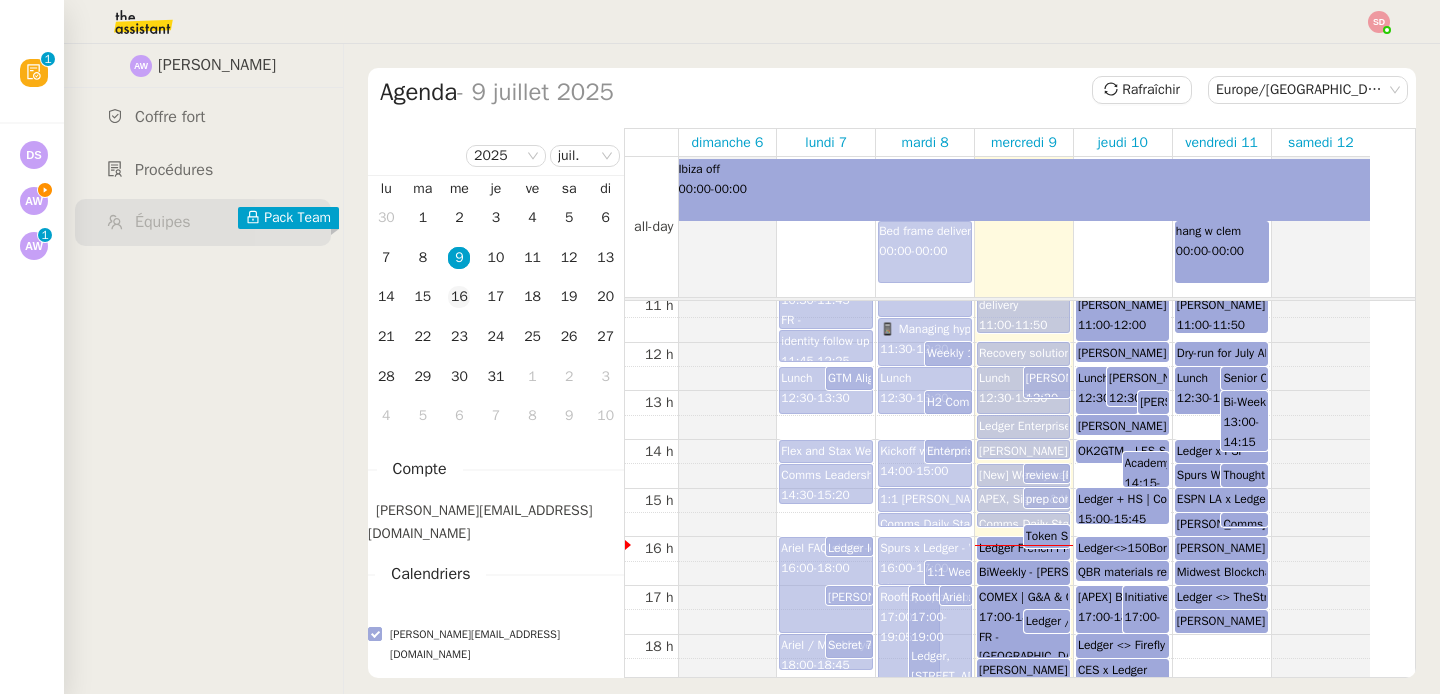 click on "16" 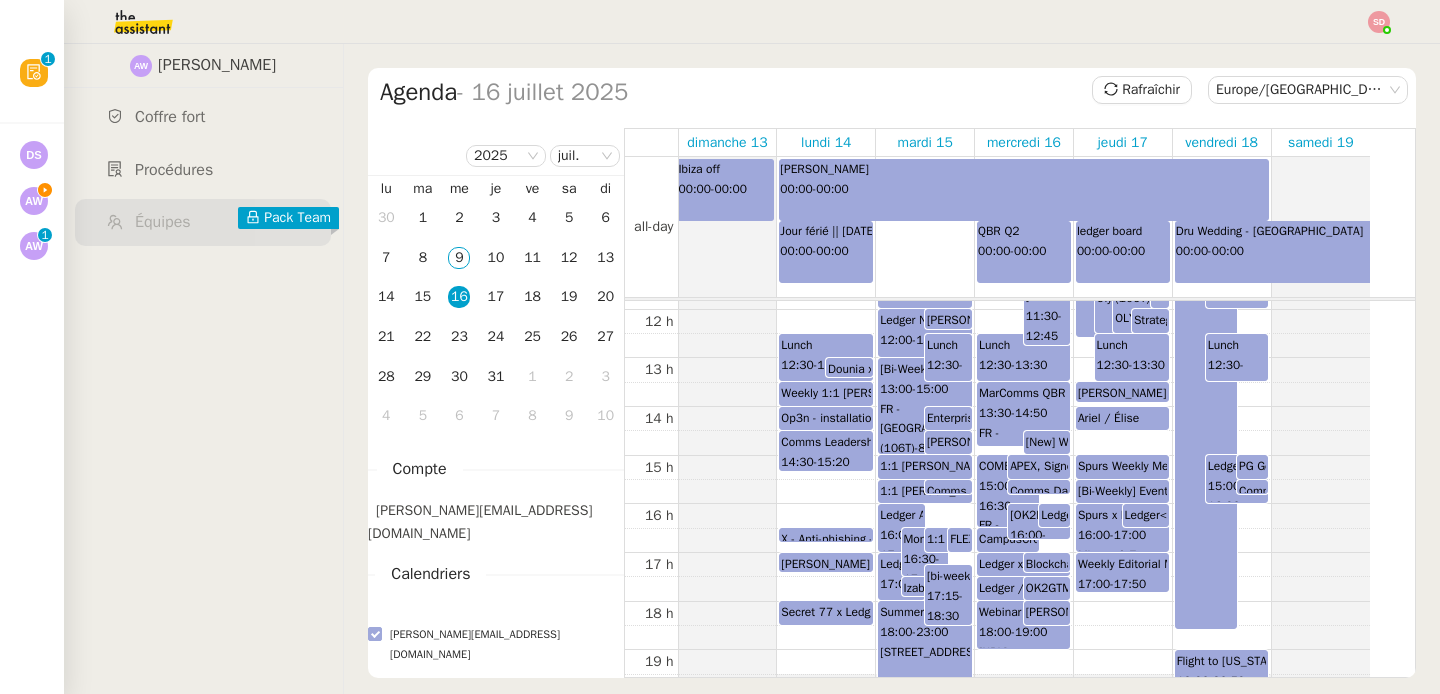 scroll, scrollTop: 579, scrollLeft: 0, axis: vertical 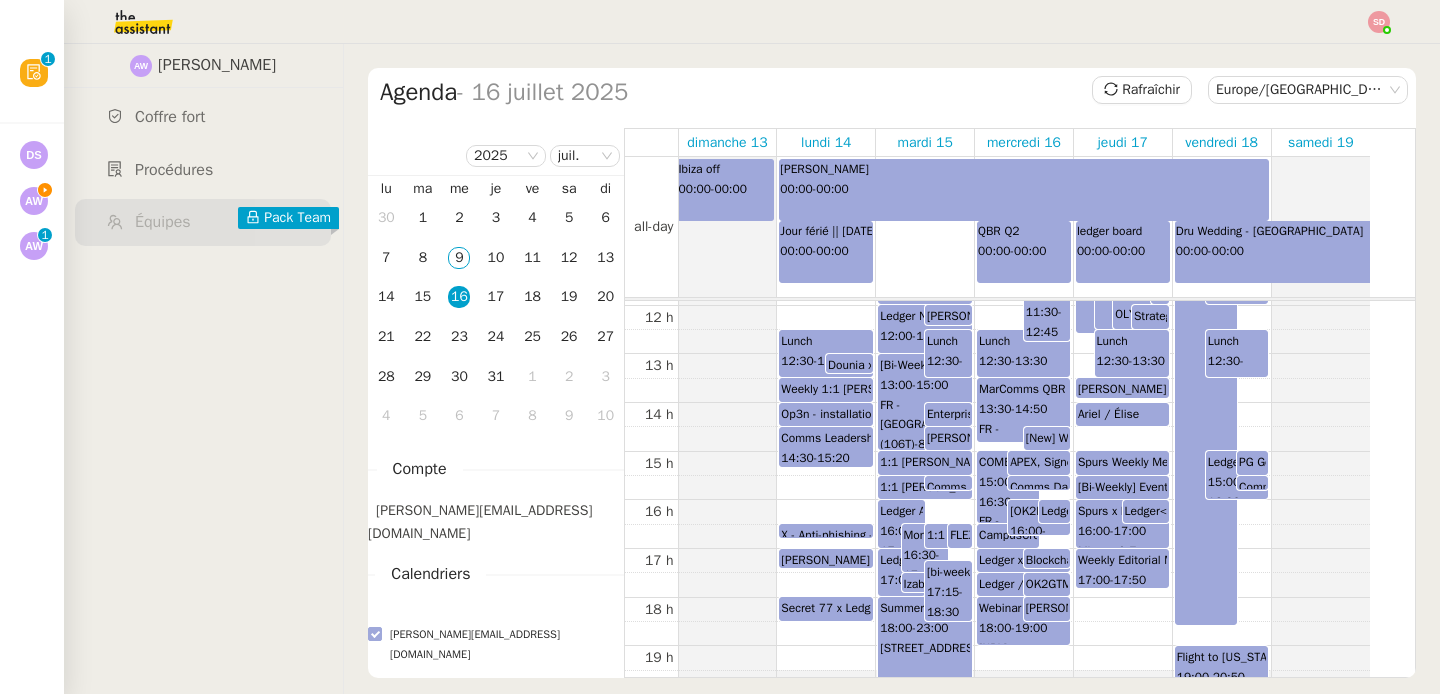 click on "00 h 01 h 02 h 03 h 04 h 05 h 06 h 07 h 08 h 09 h 10 h 11 h 12 h 13 h 14 h 15 h 16 h 17 h 18 h 19 h 20 h 21 h 22 h 23 h Lunch 12:30  -  13:30 Dounia x Ariel 1:1  13:00  -  13:25 FR - Paris (106T)-1-Archives-MINER (4) [Google Meet Hardware + BYOD (Swytch)] Comms Team Daily Standup 09:30  -  09:45 Paris-Cloud-Gretry-2-M-ALGORAND (4) [Google Meet Hardware + BYOD (Swytch)], Paris-Mail-Underground-OLD-MAIL-NAKAMOTO (12) [Google Meet Hardware + BYOD (Swytch)], FR - Paris (106T)-1-Archives-MINER (4) [Google Meet Hardware + BYOD (Swytch)] LW&Services - Weekly Wallet App, Business Lines and Providers Review 10:30  -  11:45 FR - Paris (106T)-3-Archives-POW (CSE Priority) (10) [Google Meet Hardware + BYOD (Swytch)] Weekly 1:1 Ariel Jules Mclean 13:30  -  14:00 FR - Paris (106T)-1-Temple-GENESIS BLOCK (8) [Google Meet Hardware + BYOD (Swytch)], Paris-Cloud-Gretry-Entresol-LITECOIN (8) [Google Meet Hardware + BYOD (Swytch)], Paris-Cloud-Gretry-2-M-TERRA (8) [Google Meet Hardware + BYOD (Swytch)] 14:00  -  14:30 14:30  -" 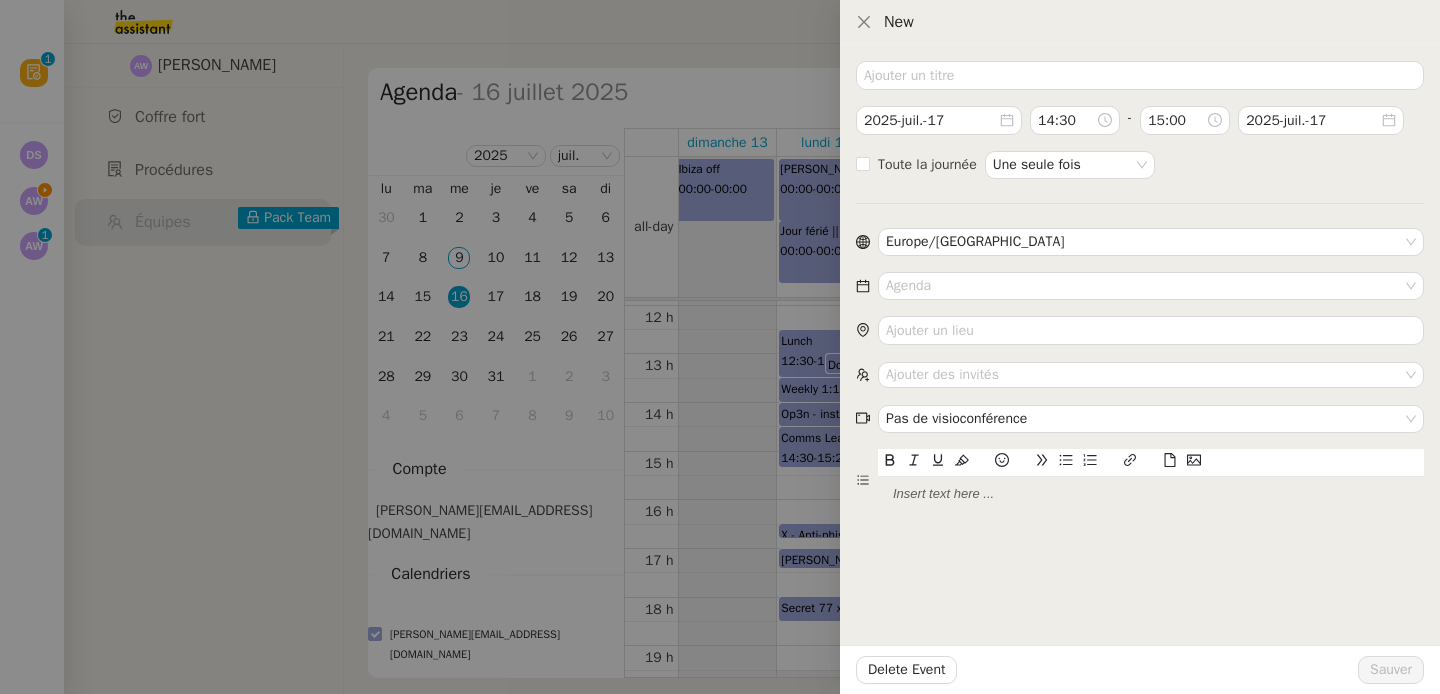 click at bounding box center (720, 347) 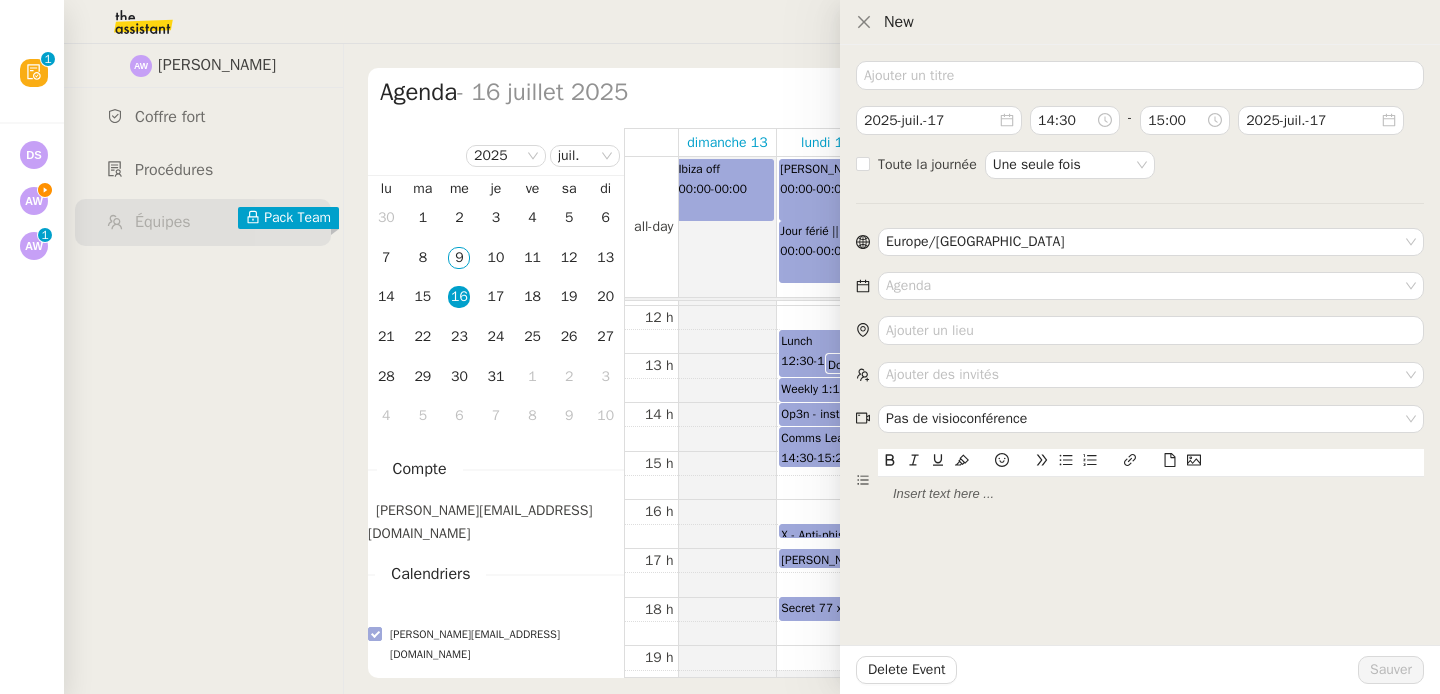 type 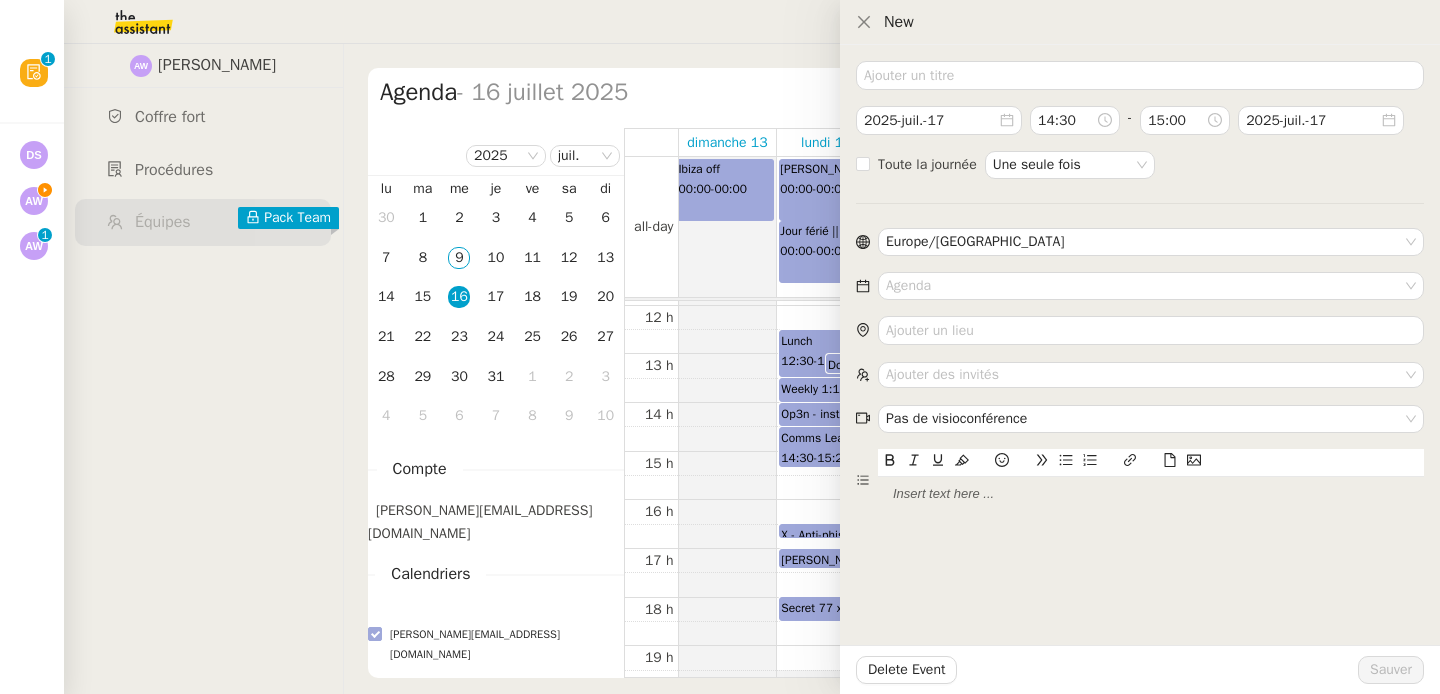 type 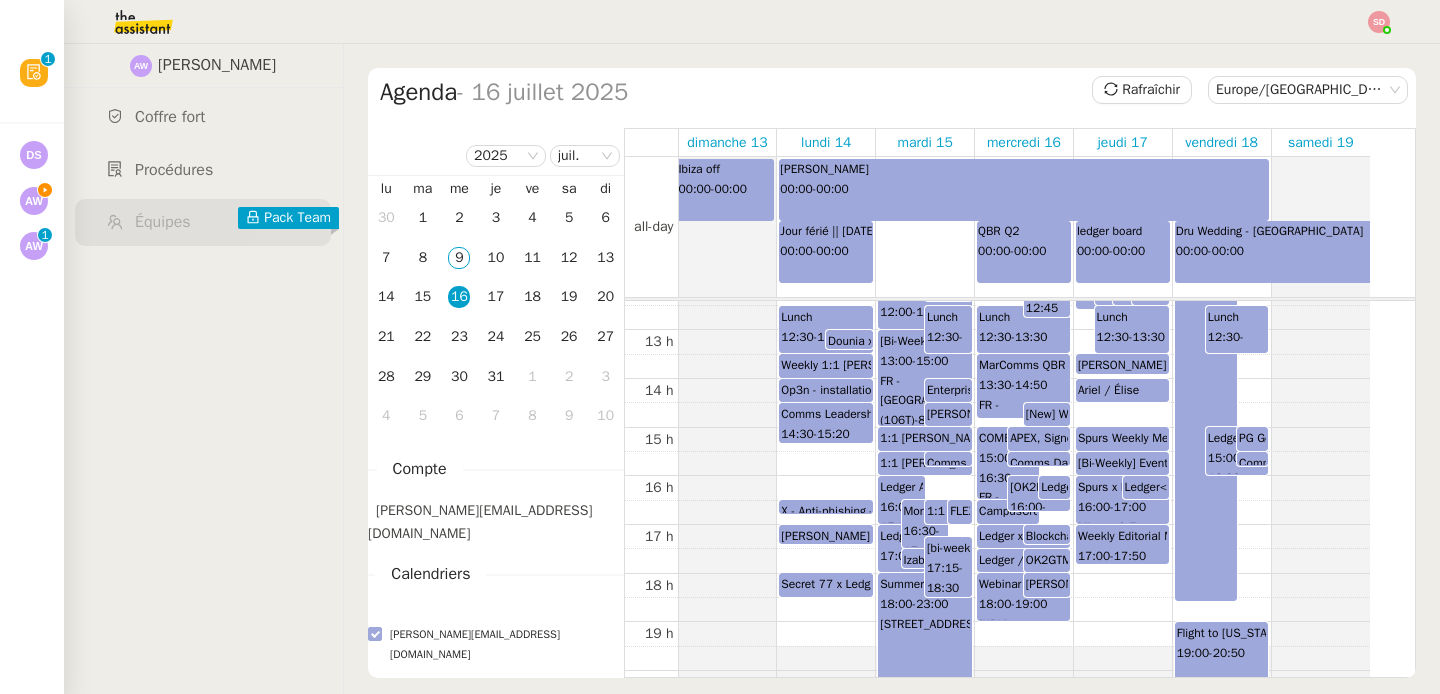 scroll, scrollTop: 368, scrollLeft: 0, axis: vertical 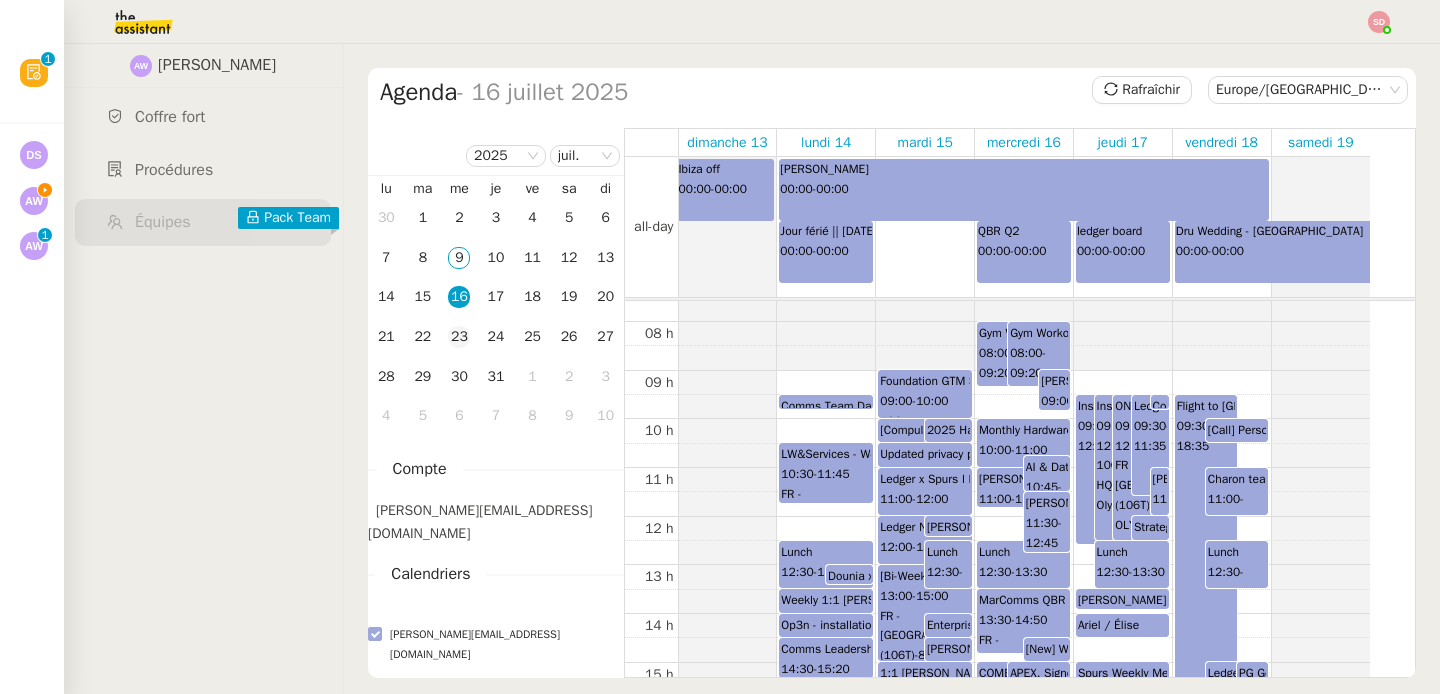 click on "23" 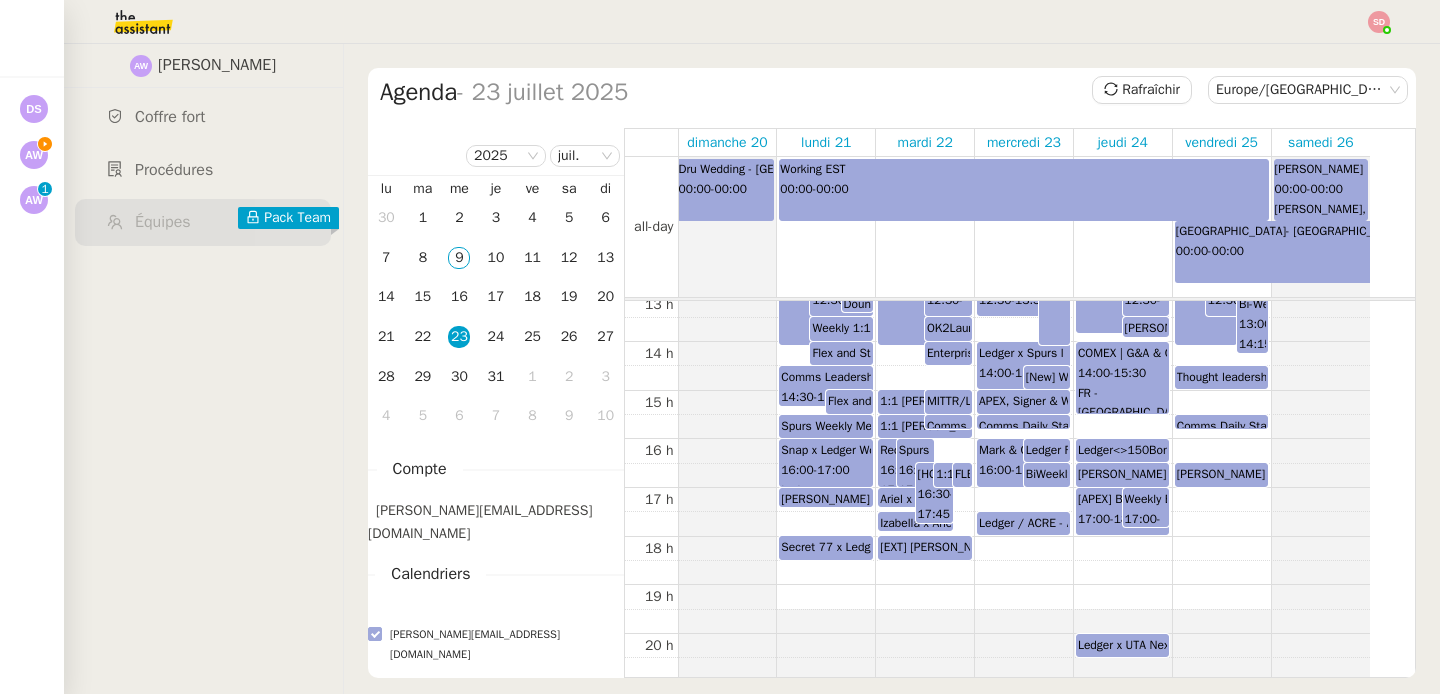 scroll, scrollTop: 625, scrollLeft: 0, axis: vertical 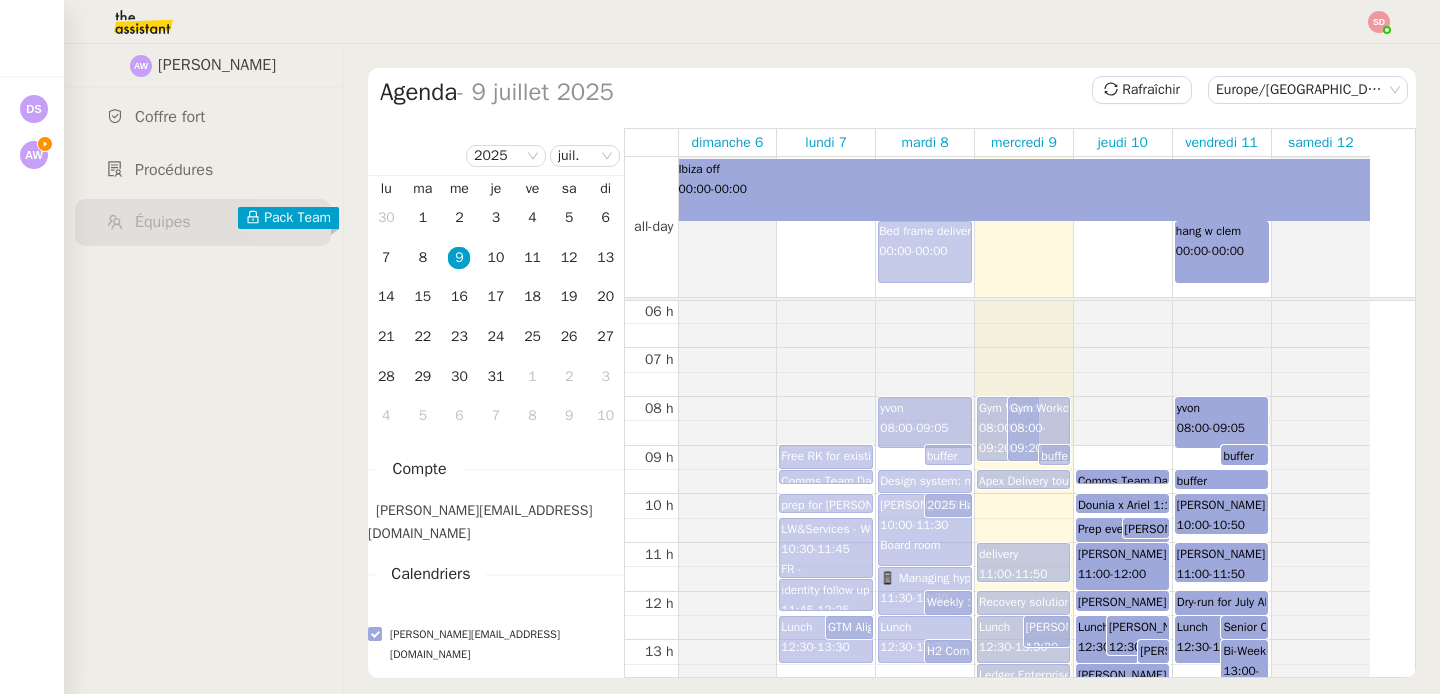 click on "[PERSON_NAME][EMAIL_ADDRESS][DOMAIN_NAME]" 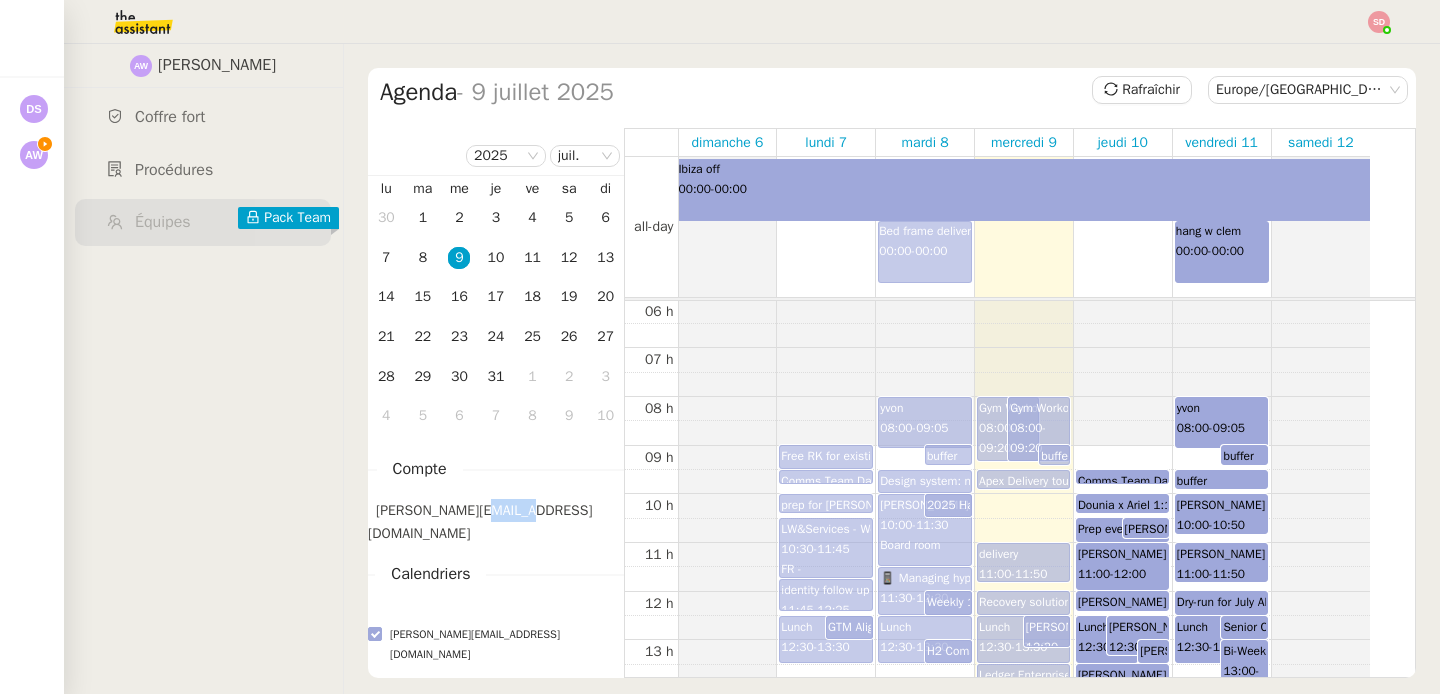 click on "[PERSON_NAME][EMAIL_ADDRESS][DOMAIN_NAME]" 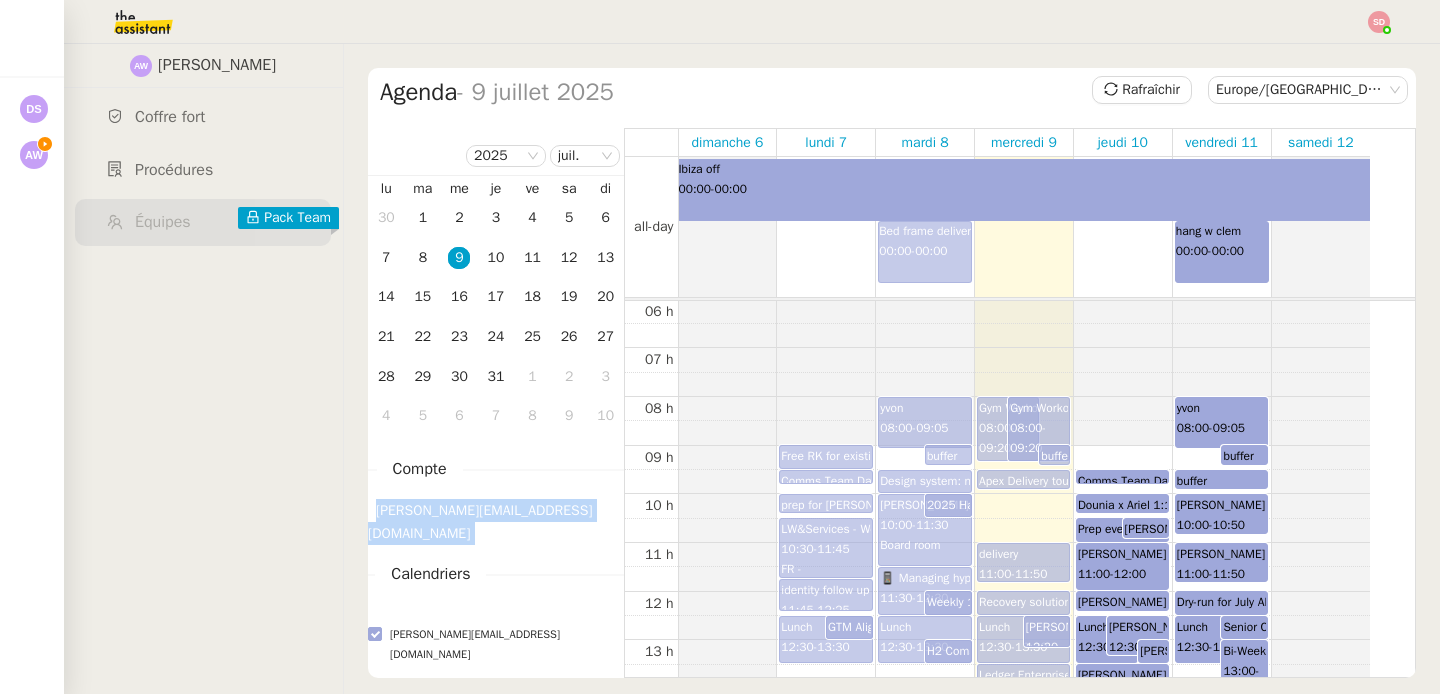 click on "[PERSON_NAME][EMAIL_ADDRESS][DOMAIN_NAME]" 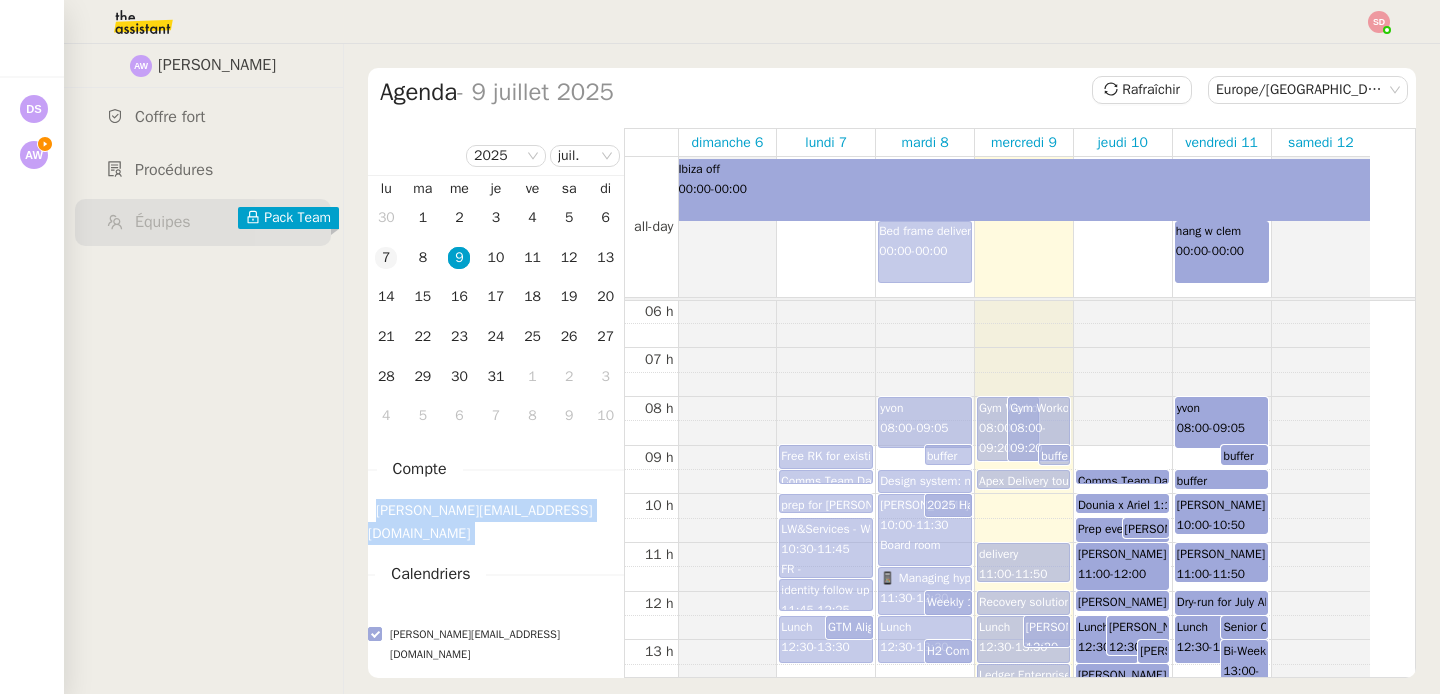 copy on "[PERSON_NAME][EMAIL_ADDRESS][DOMAIN_NAME]" 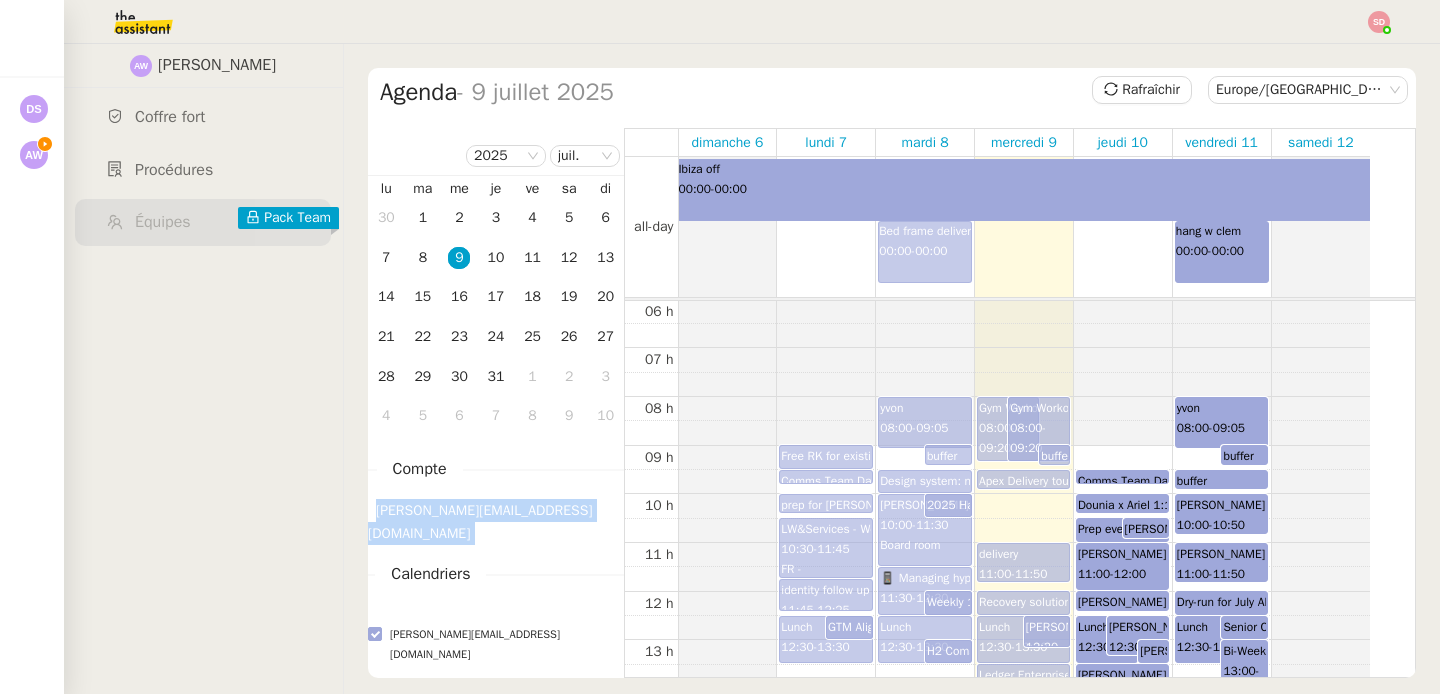 scroll, scrollTop: 325, scrollLeft: 0, axis: vertical 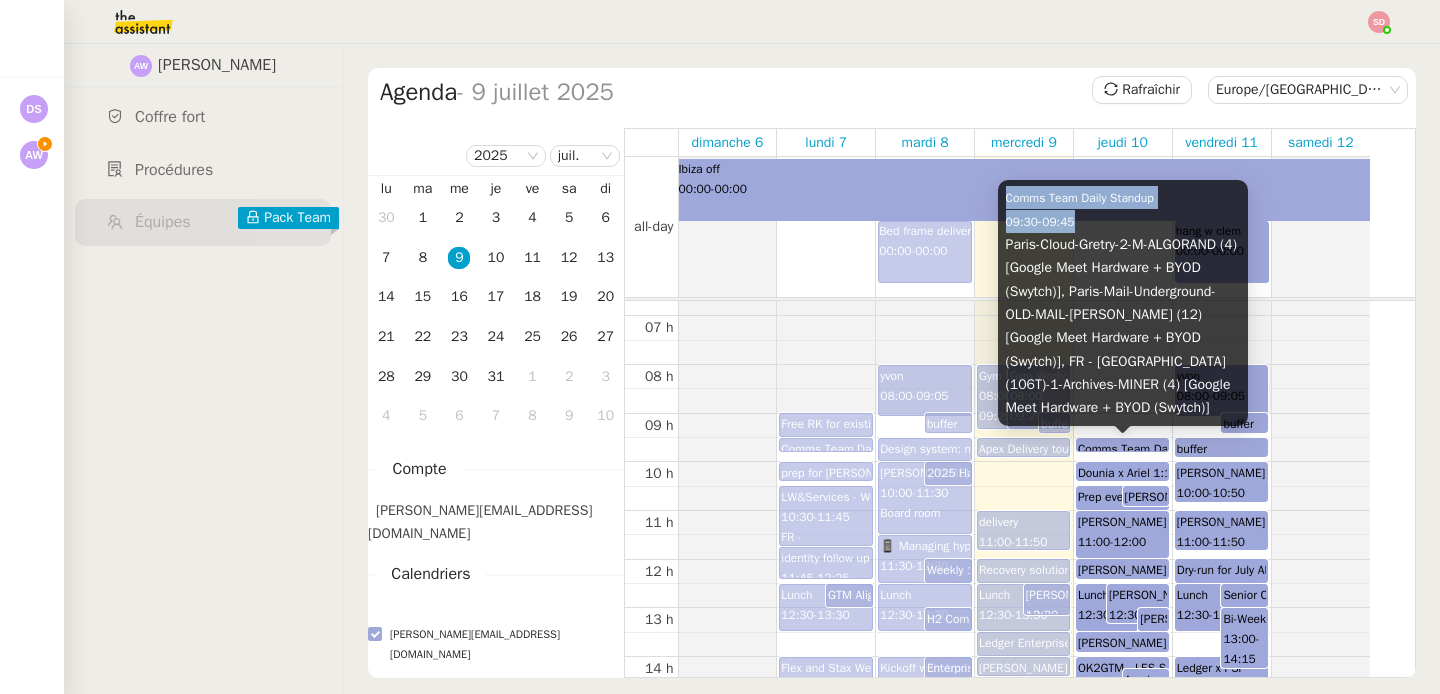 drag, startPoint x: 1007, startPoint y: 173, endPoint x: 1086, endPoint y: 195, distance: 82.006096 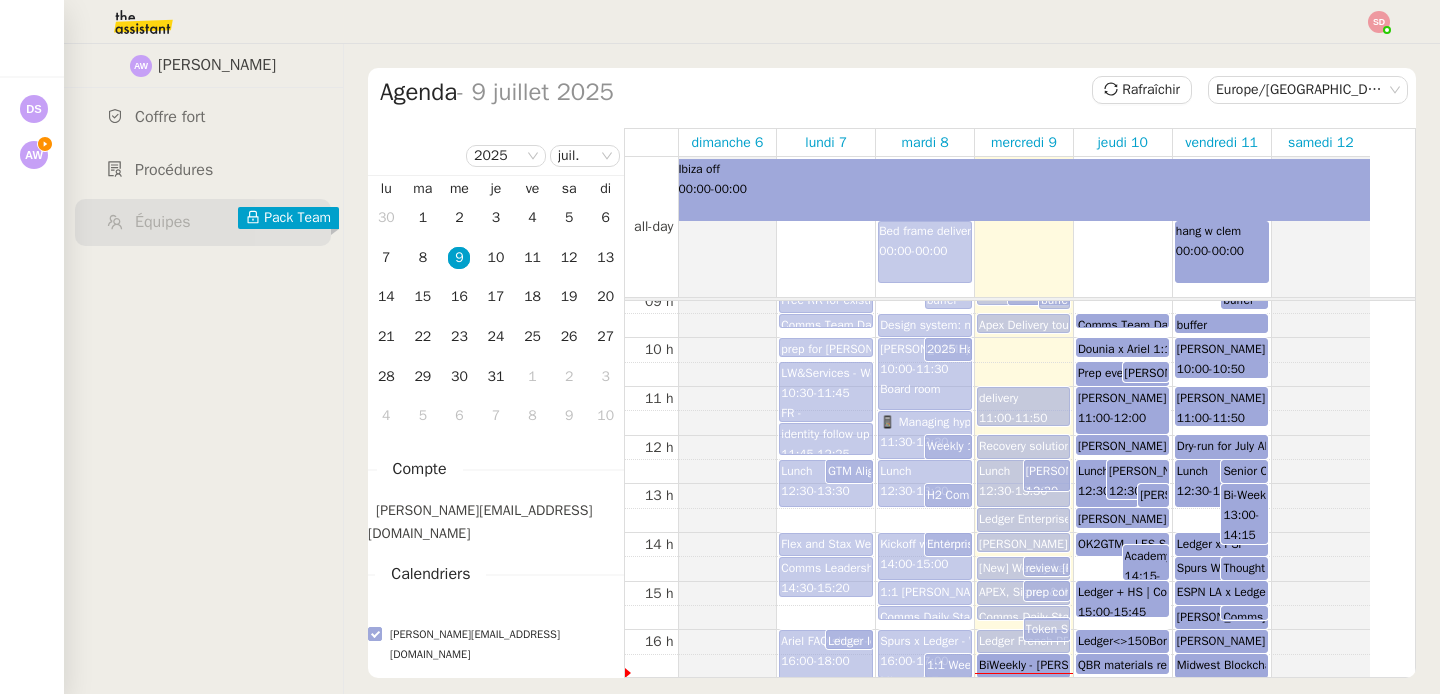scroll, scrollTop: 454, scrollLeft: 0, axis: vertical 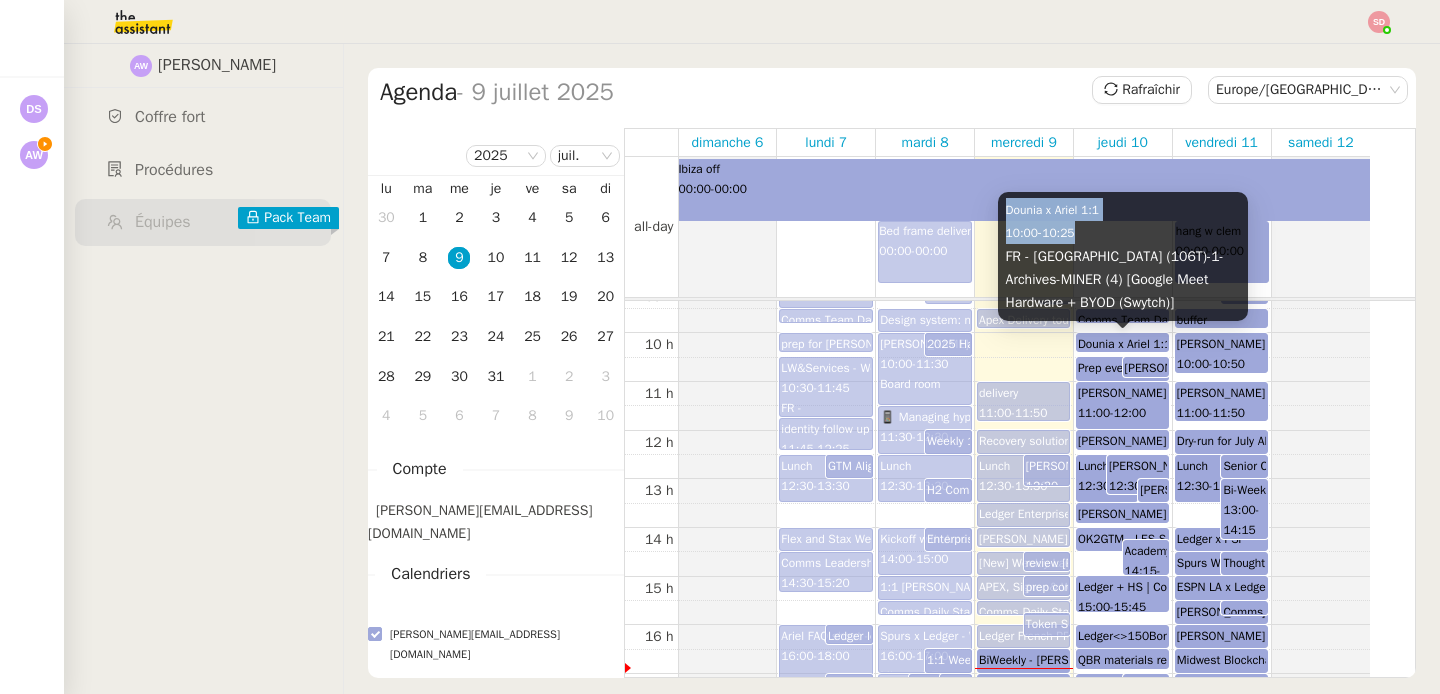 drag, startPoint x: 1006, startPoint y: 210, endPoint x: 1095, endPoint y: 232, distance: 91.67879 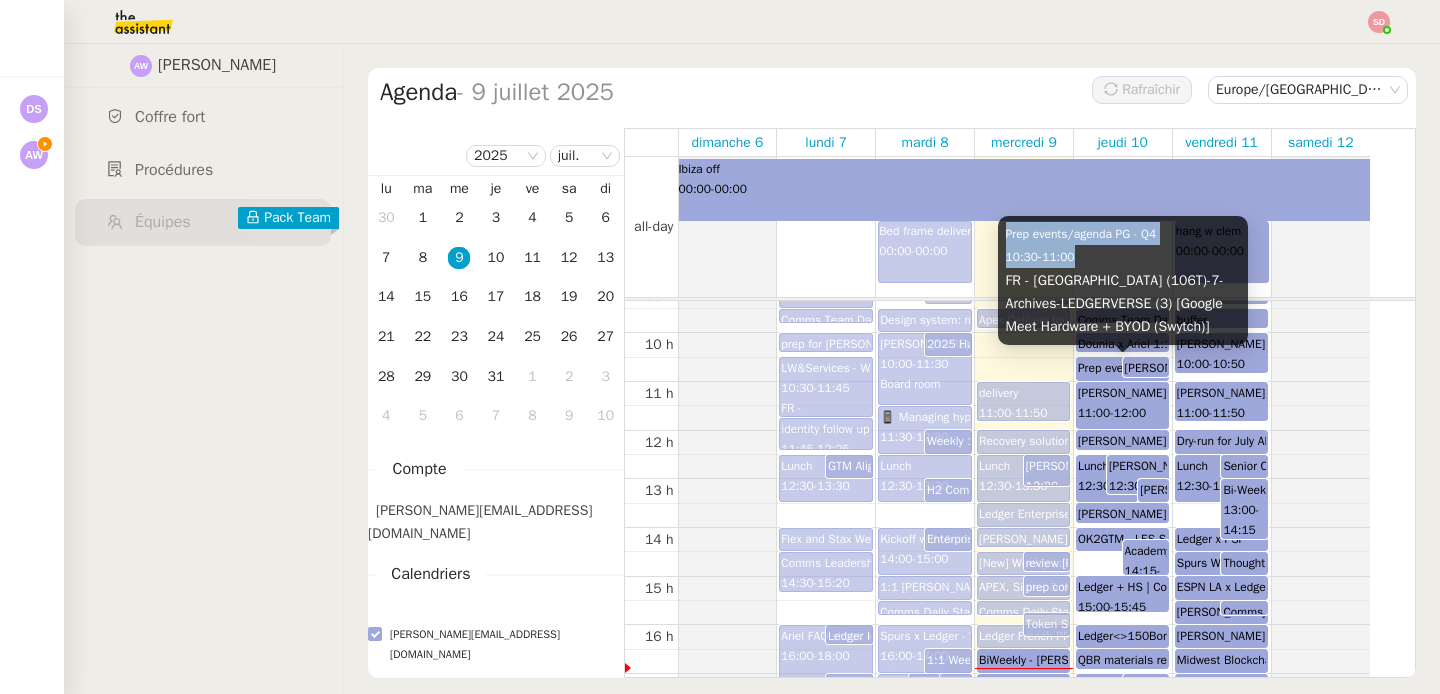 drag, startPoint x: 1005, startPoint y: 234, endPoint x: 1098, endPoint y: 246, distance: 93.770996 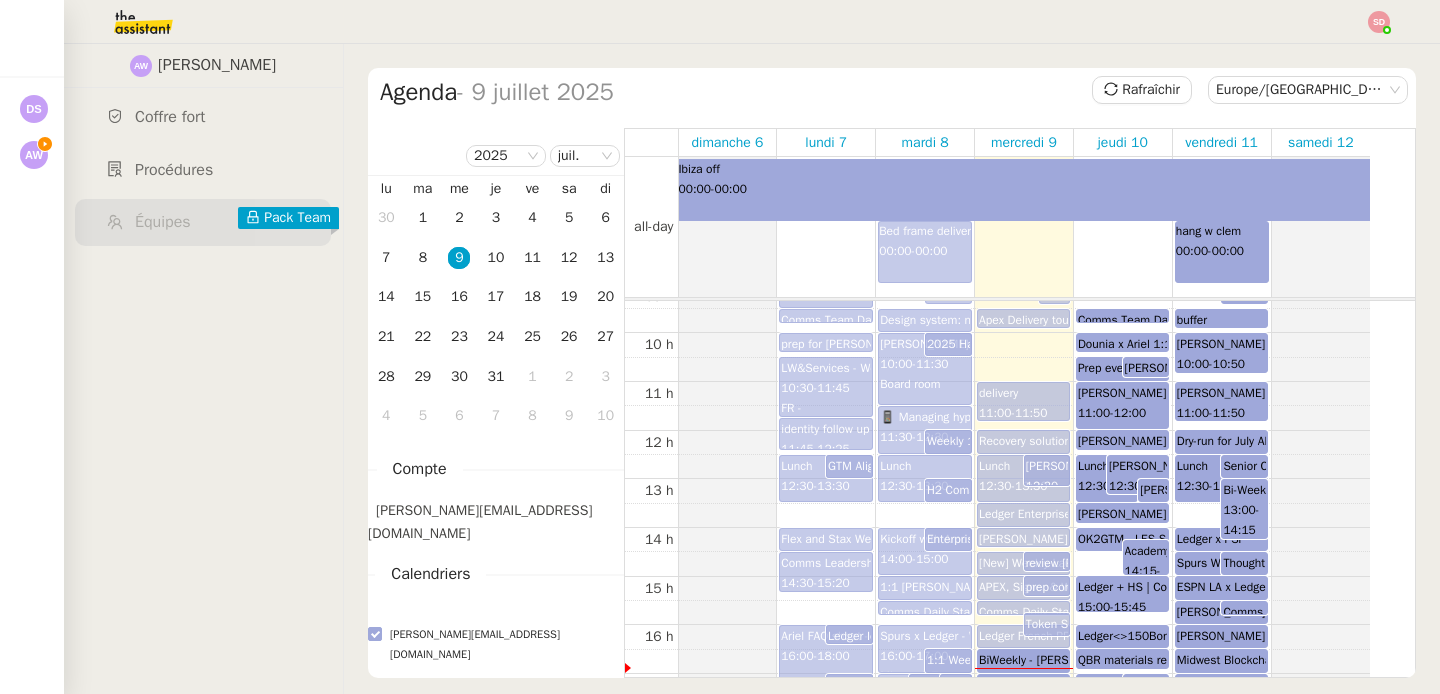 copy on "Prep events/agenda PG - Q4 10:30  -  11:00" 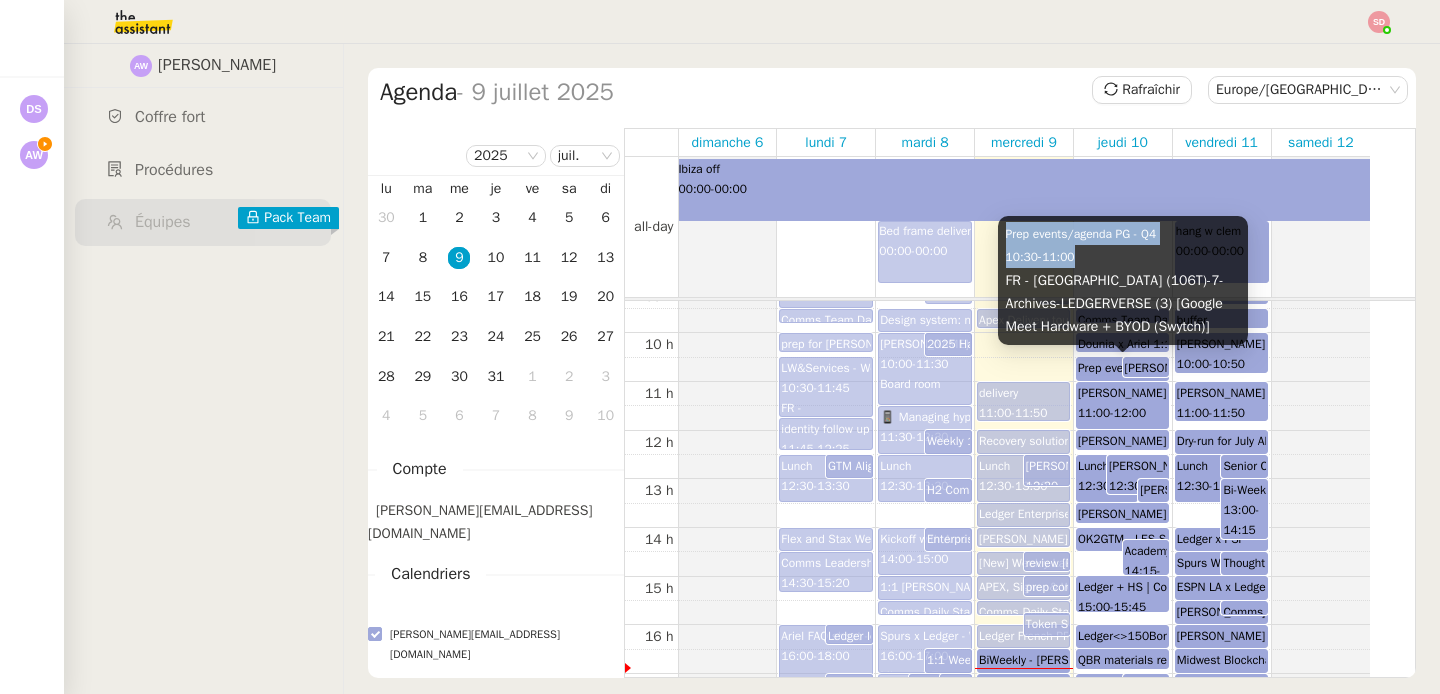 drag, startPoint x: 1006, startPoint y: 235, endPoint x: 1102, endPoint y: 247, distance: 96.74709 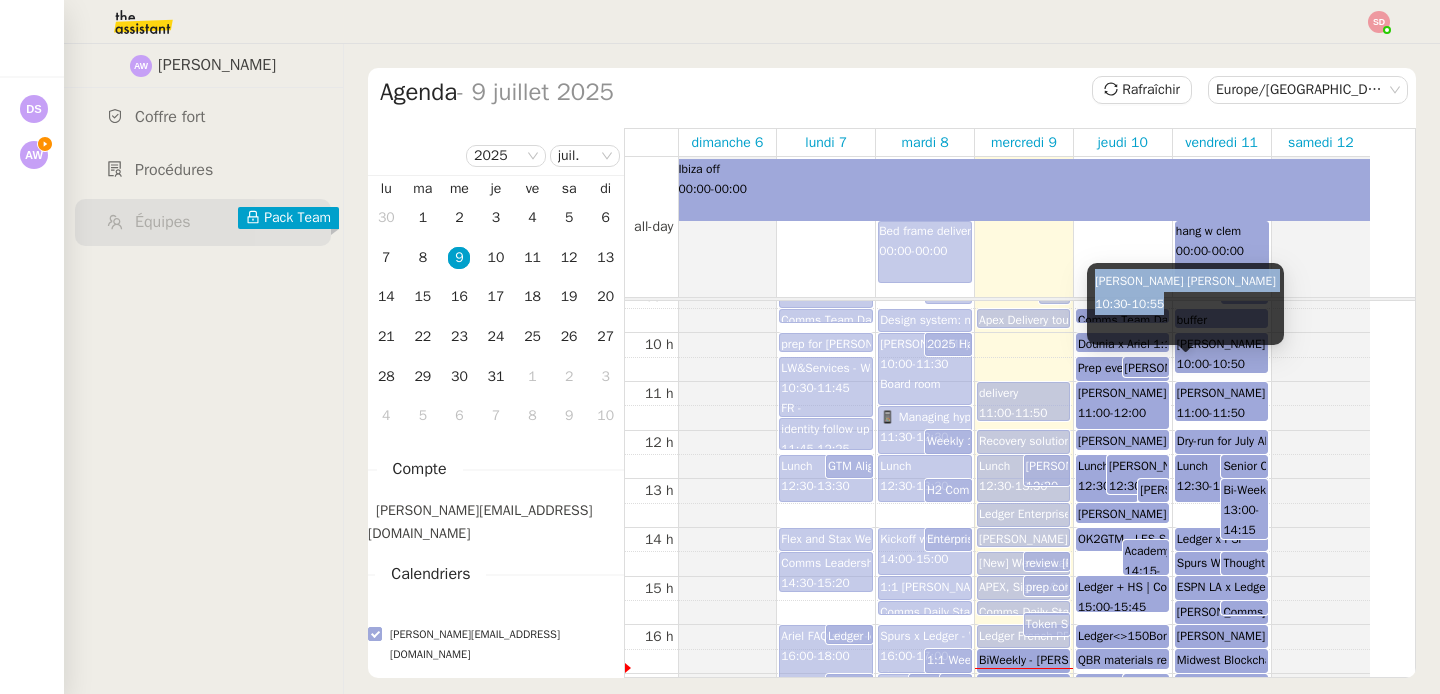 drag, startPoint x: 1095, startPoint y: 282, endPoint x: 1186, endPoint y: 302, distance: 93.17188 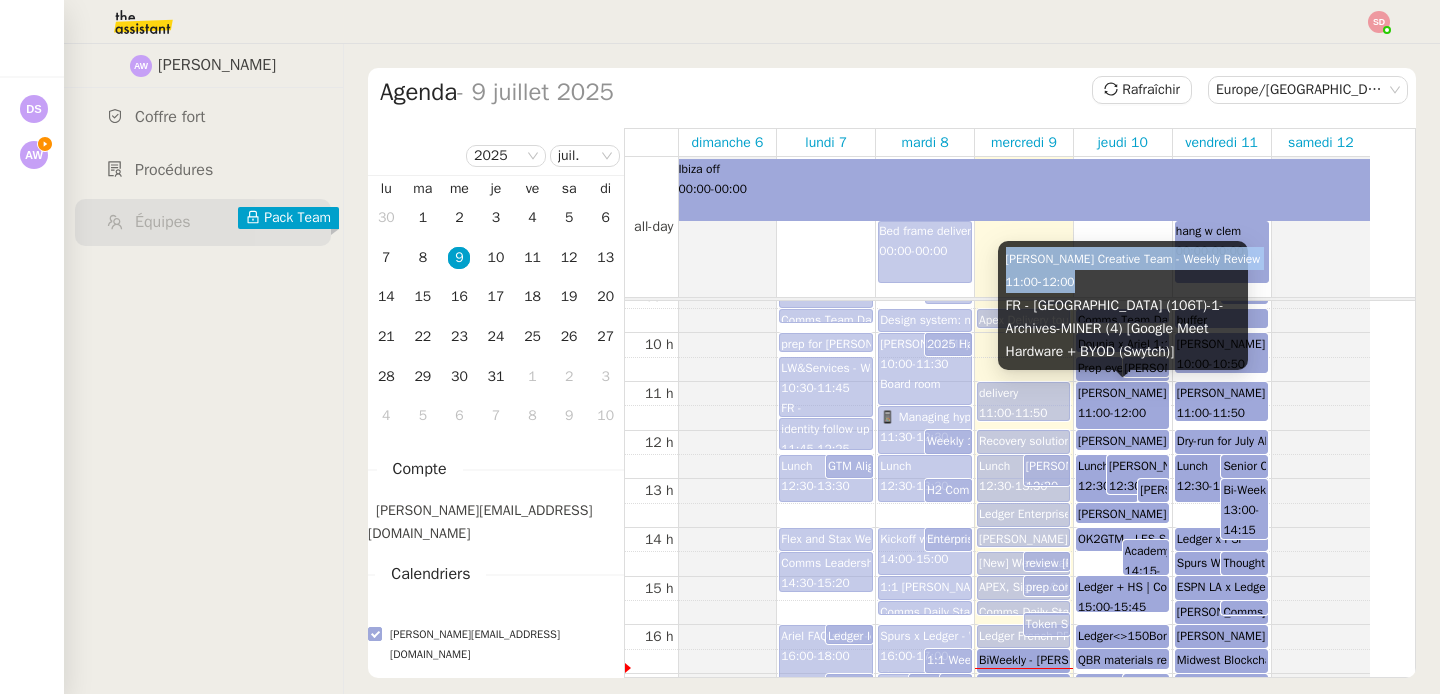 drag, startPoint x: 1007, startPoint y: 262, endPoint x: 1094, endPoint y: 277, distance: 88.28363 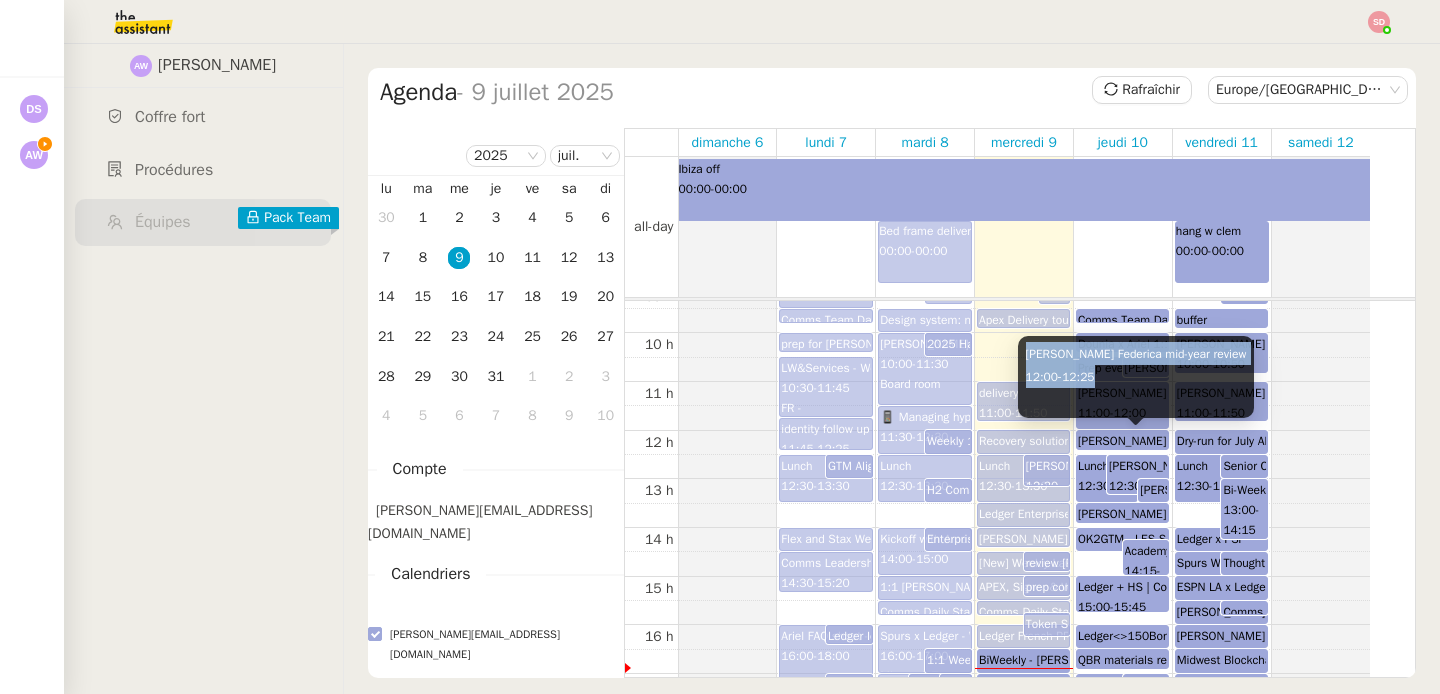 drag, startPoint x: 1026, startPoint y: 355, endPoint x: 1159, endPoint y: 380, distance: 135.32922 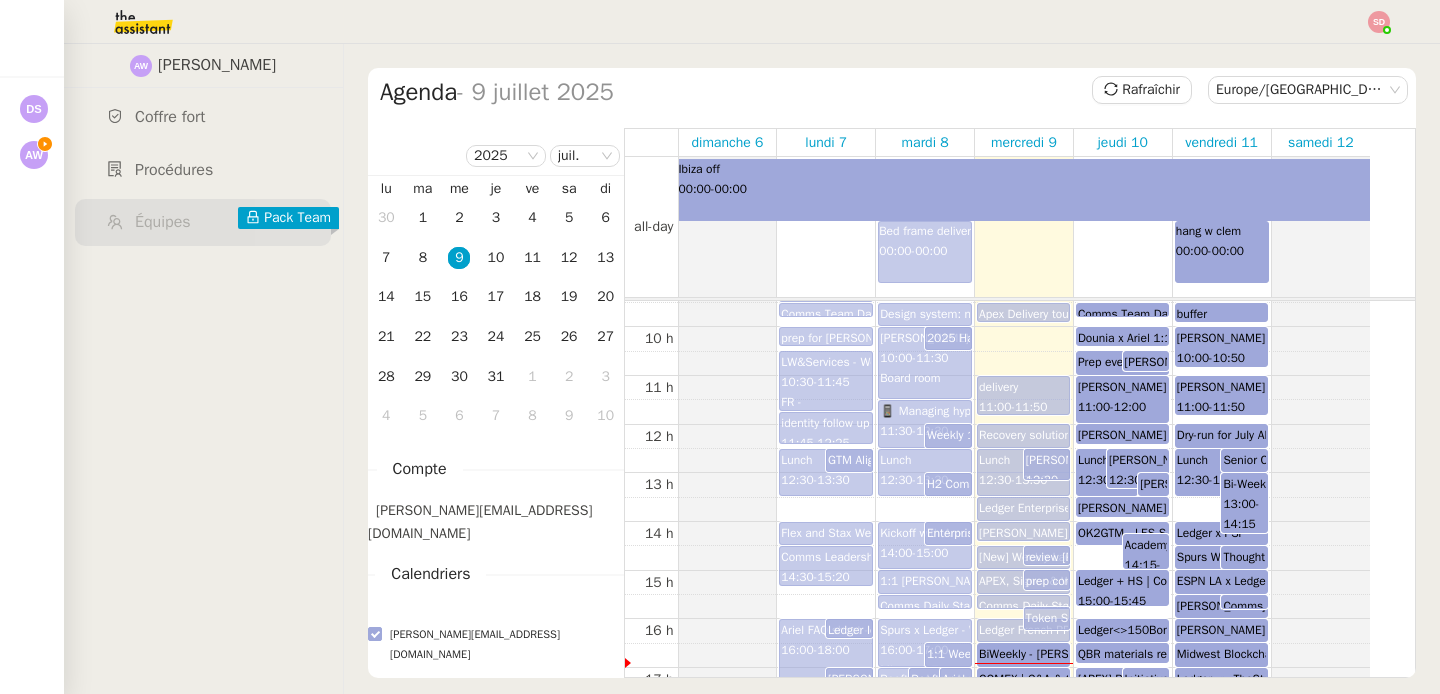 scroll, scrollTop: 462, scrollLeft: 0, axis: vertical 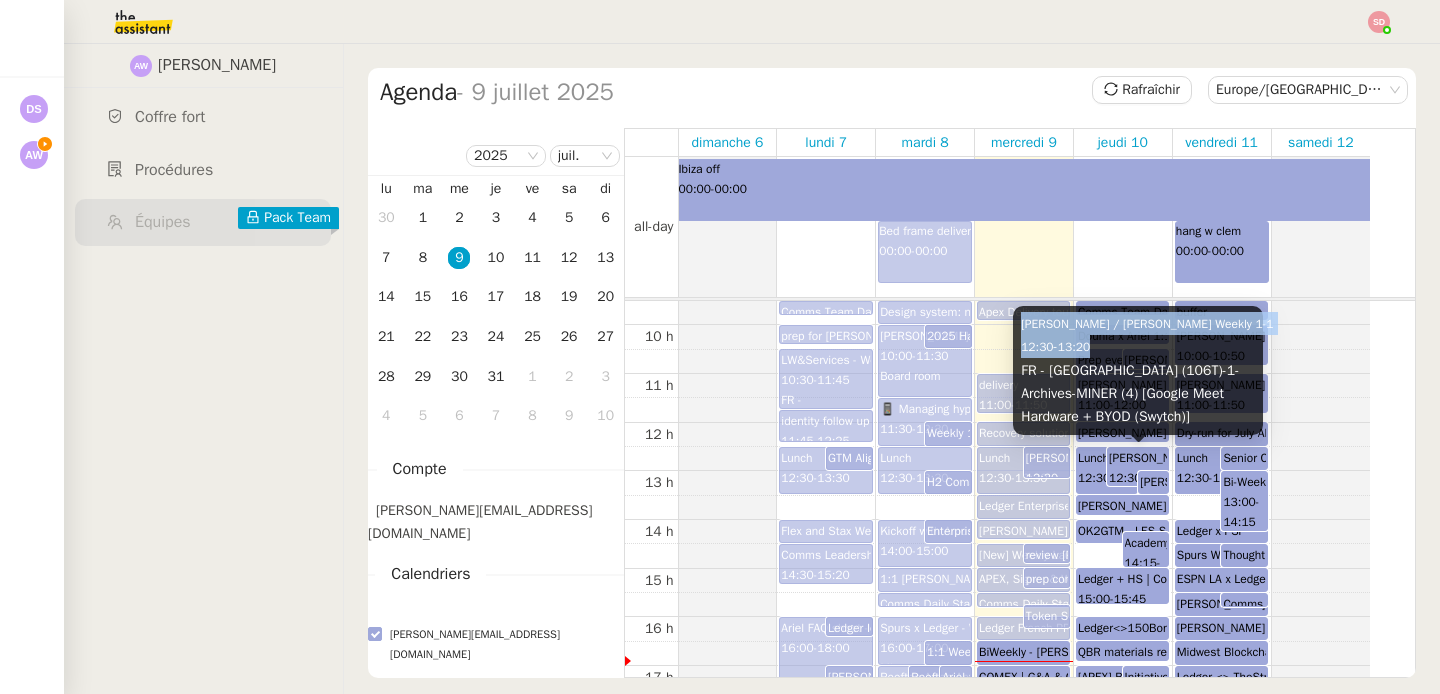 drag, startPoint x: 1021, startPoint y: 324, endPoint x: 1108, endPoint y: 344, distance: 89.26926 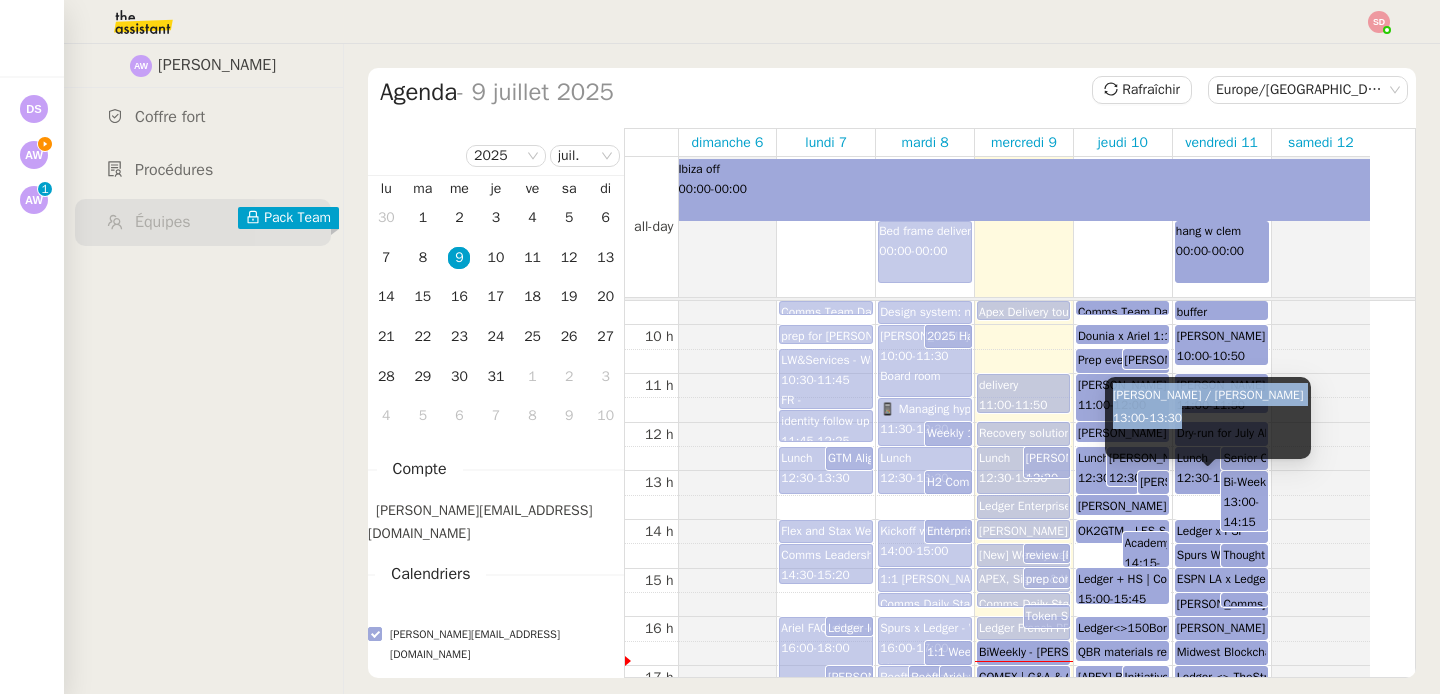 drag, startPoint x: 1113, startPoint y: 398, endPoint x: 1191, endPoint y: 418, distance: 80.523285 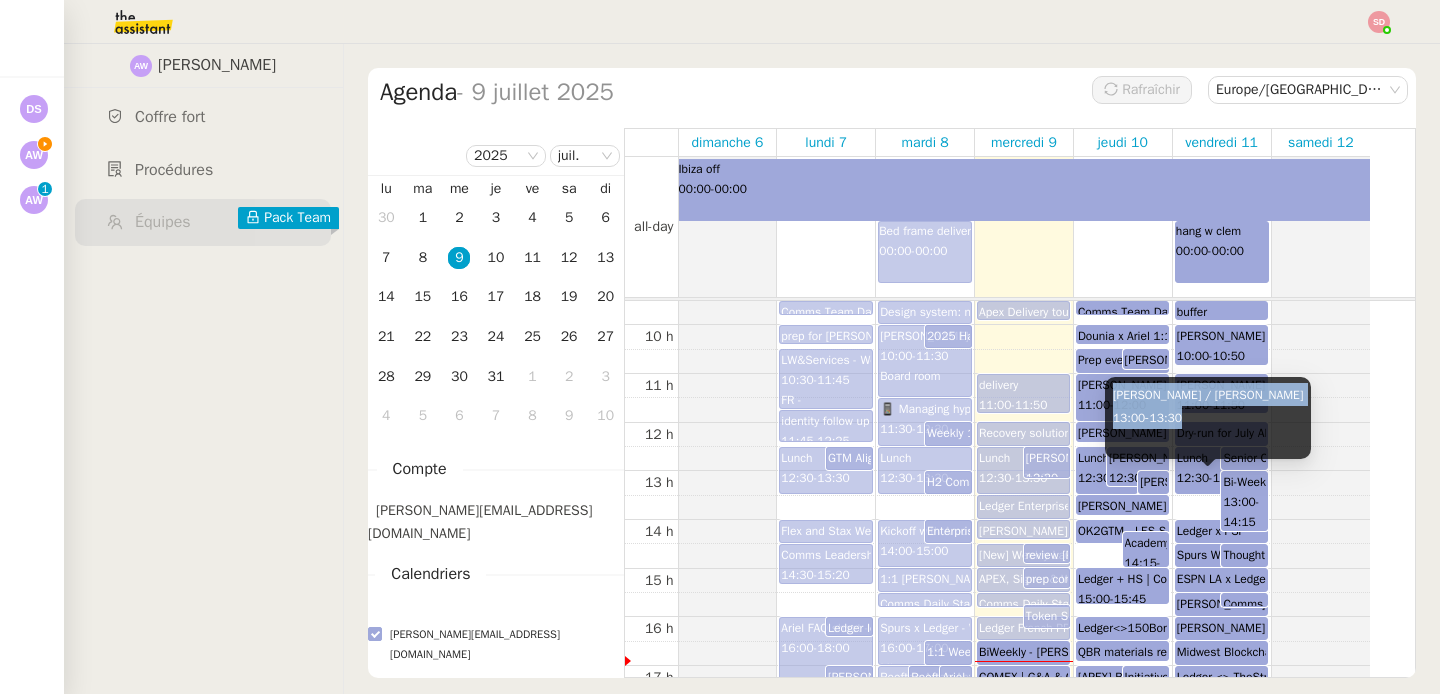 copy on "Ariel / Cyril 13:00  -  13:30" 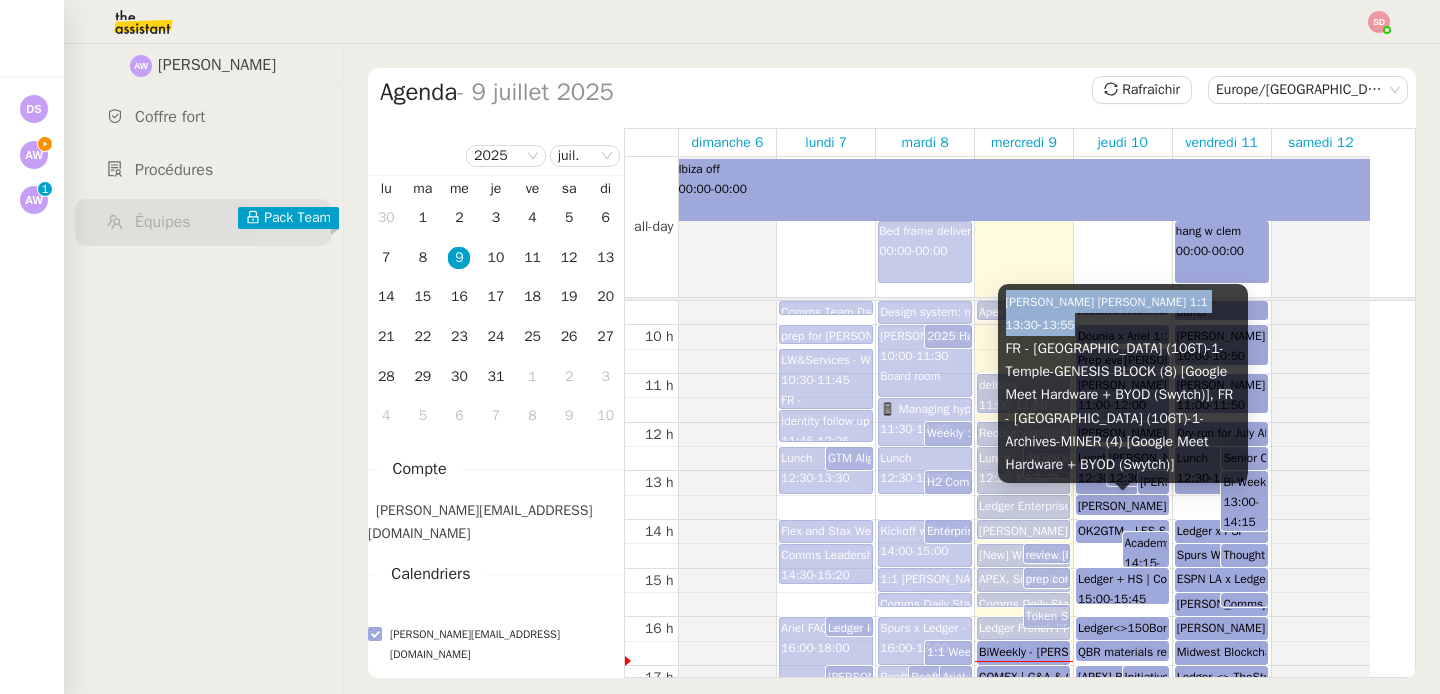 drag, startPoint x: 1005, startPoint y: 305, endPoint x: 1087, endPoint y: 325, distance: 84.40379 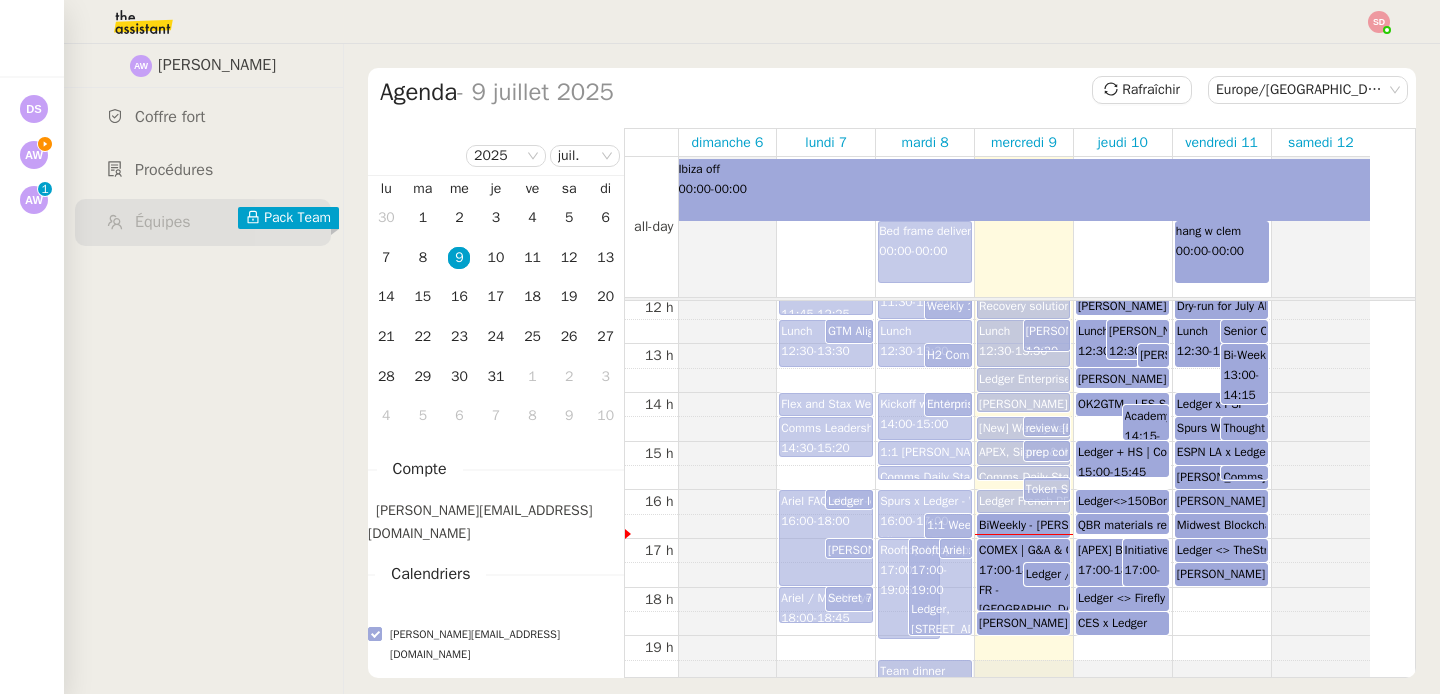 scroll, scrollTop: 607, scrollLeft: 0, axis: vertical 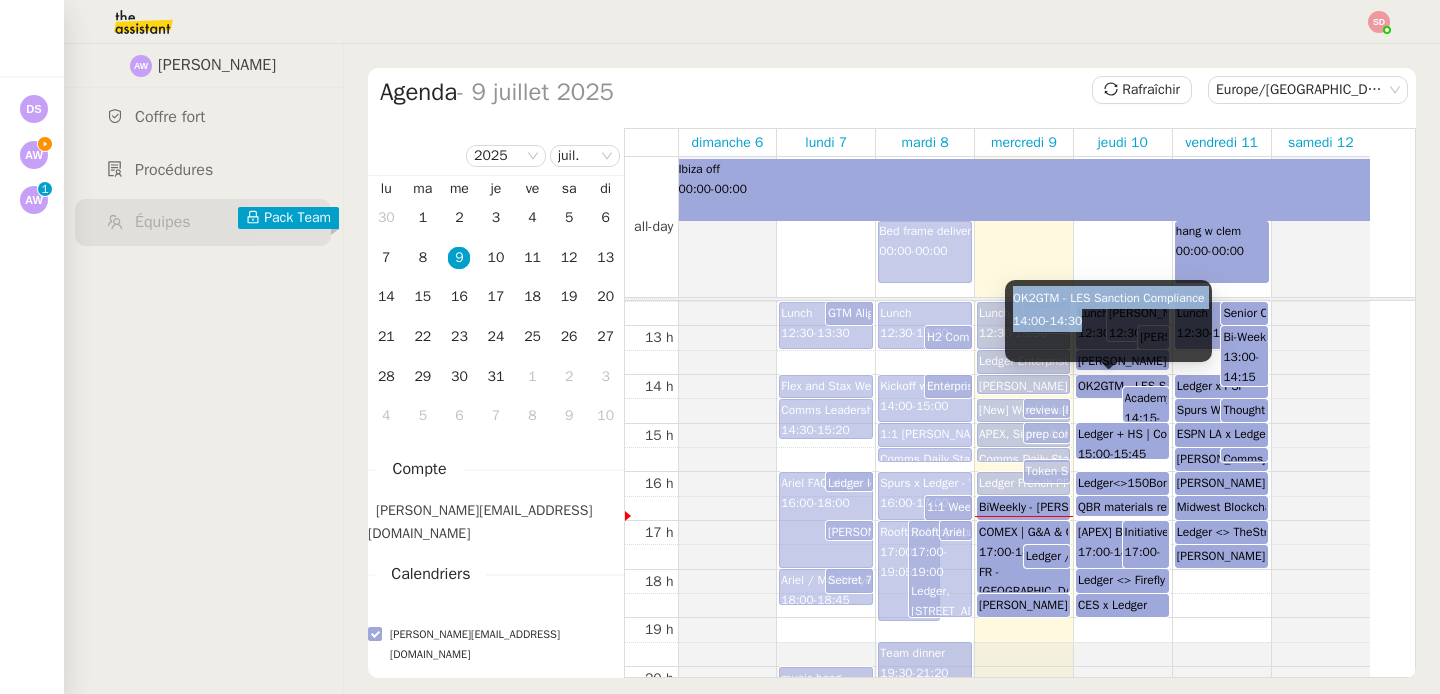 drag, startPoint x: 1012, startPoint y: 297, endPoint x: 1106, endPoint y: 316, distance: 95.90099 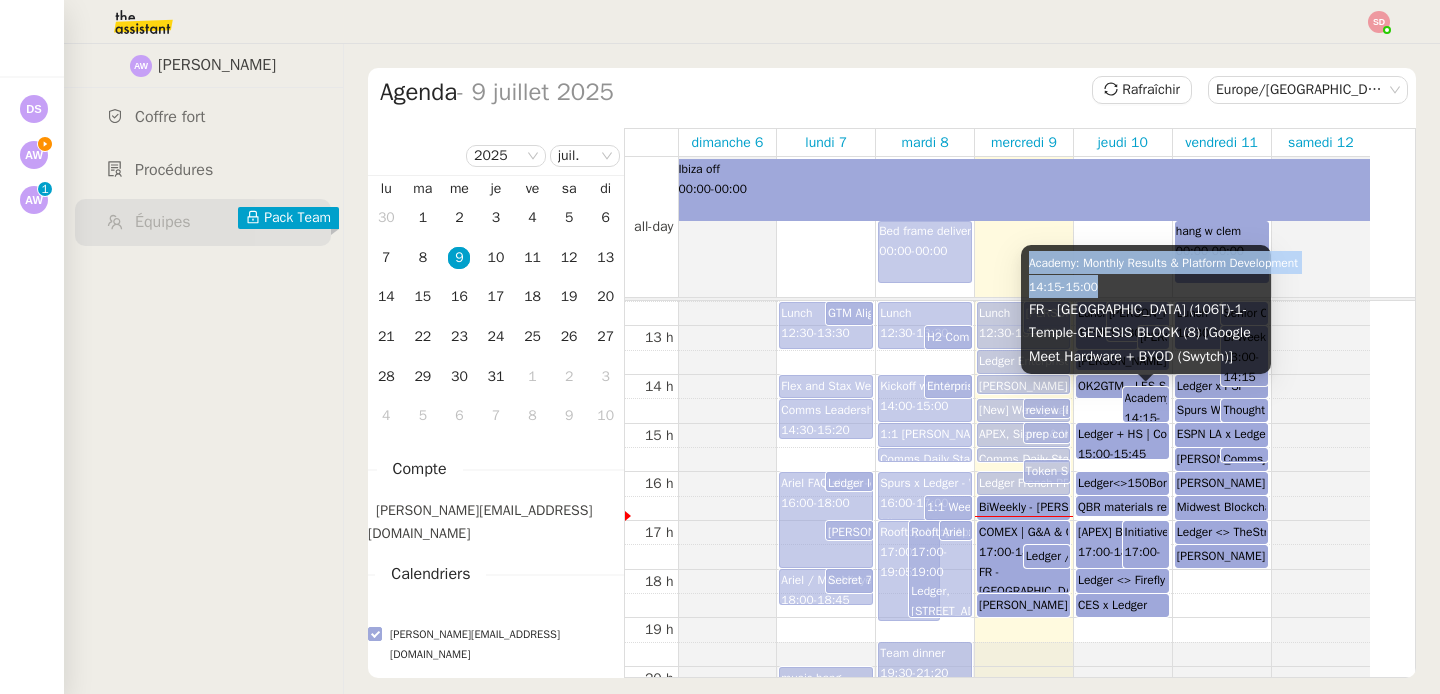 drag, startPoint x: 1030, startPoint y: 266, endPoint x: 1109, endPoint y: 281, distance: 80.411446 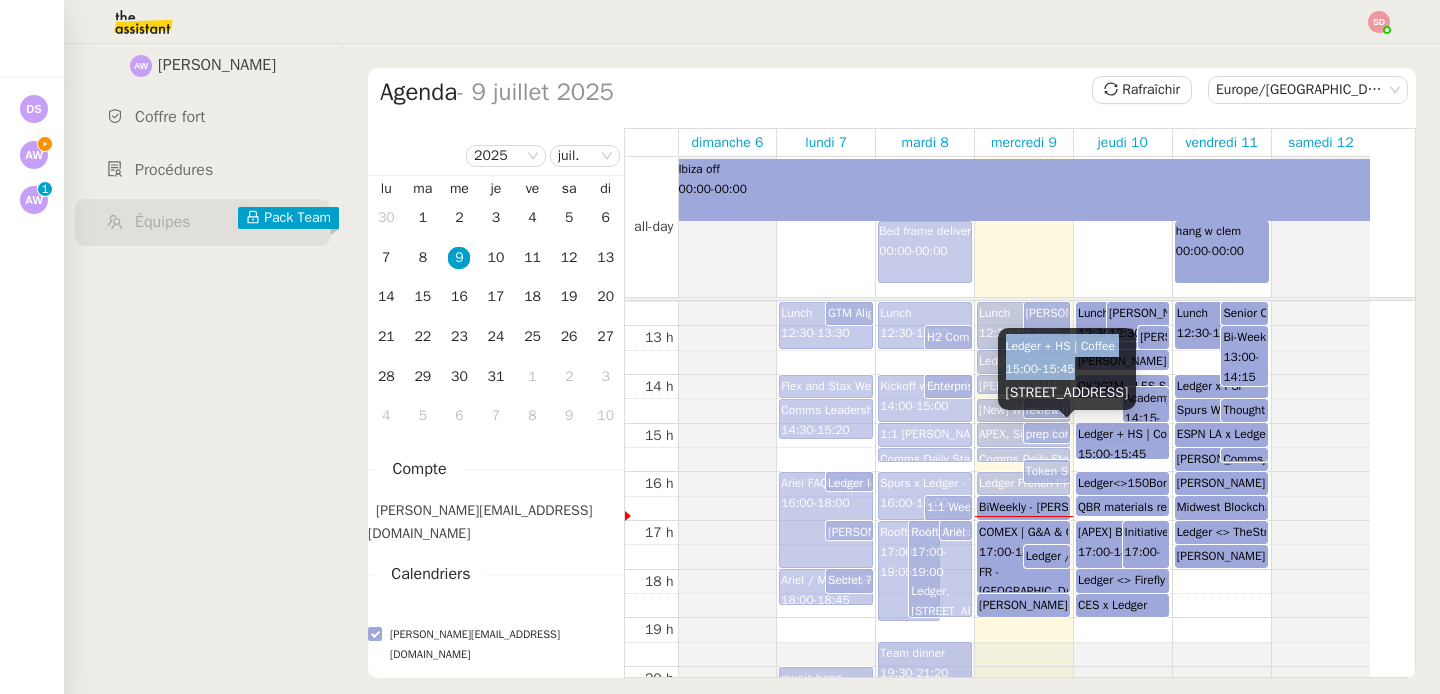 drag, startPoint x: 1007, startPoint y: 325, endPoint x: 1102, endPoint y: 345, distance: 97.082436 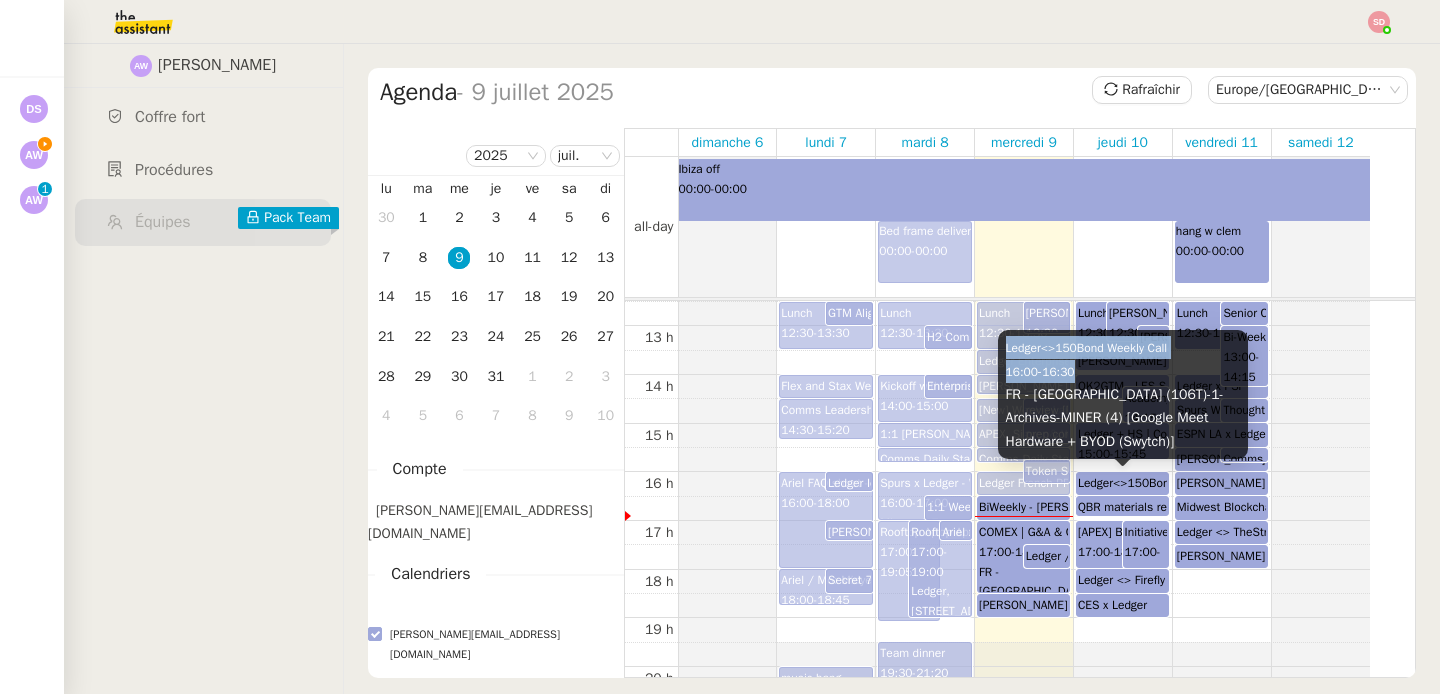 drag, startPoint x: 1005, startPoint y: 349, endPoint x: 1125, endPoint y: 372, distance: 122.18429 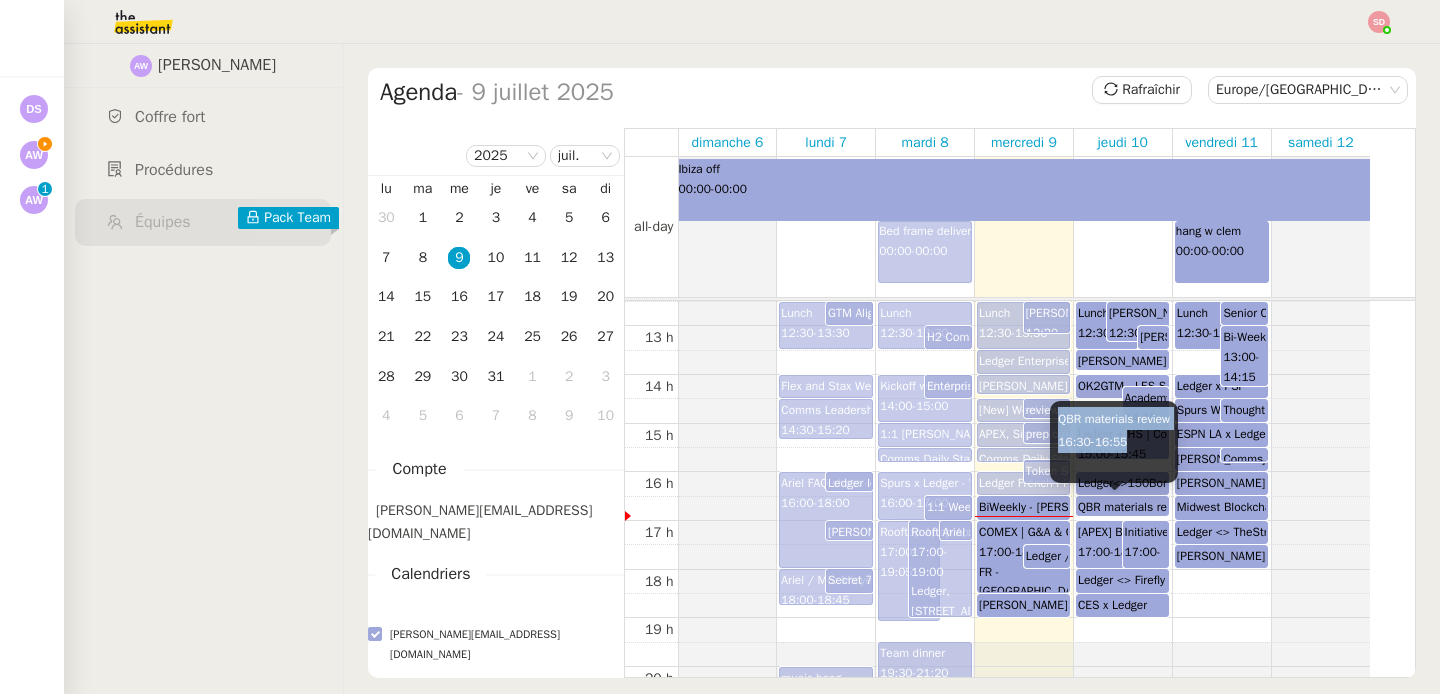 drag, startPoint x: 1057, startPoint y: 421, endPoint x: 1144, endPoint y: 439, distance: 88.84256 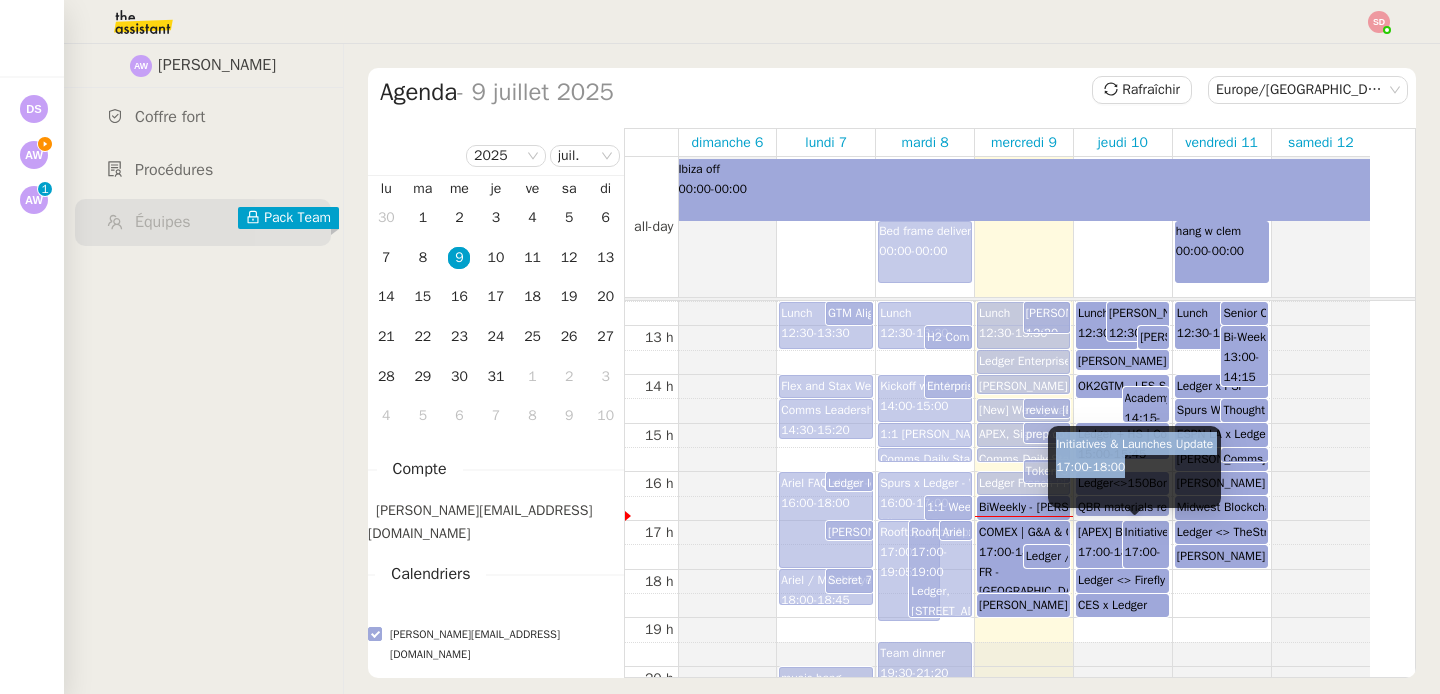 drag, startPoint x: 1057, startPoint y: 444, endPoint x: 1134, endPoint y: 462, distance: 79.07591 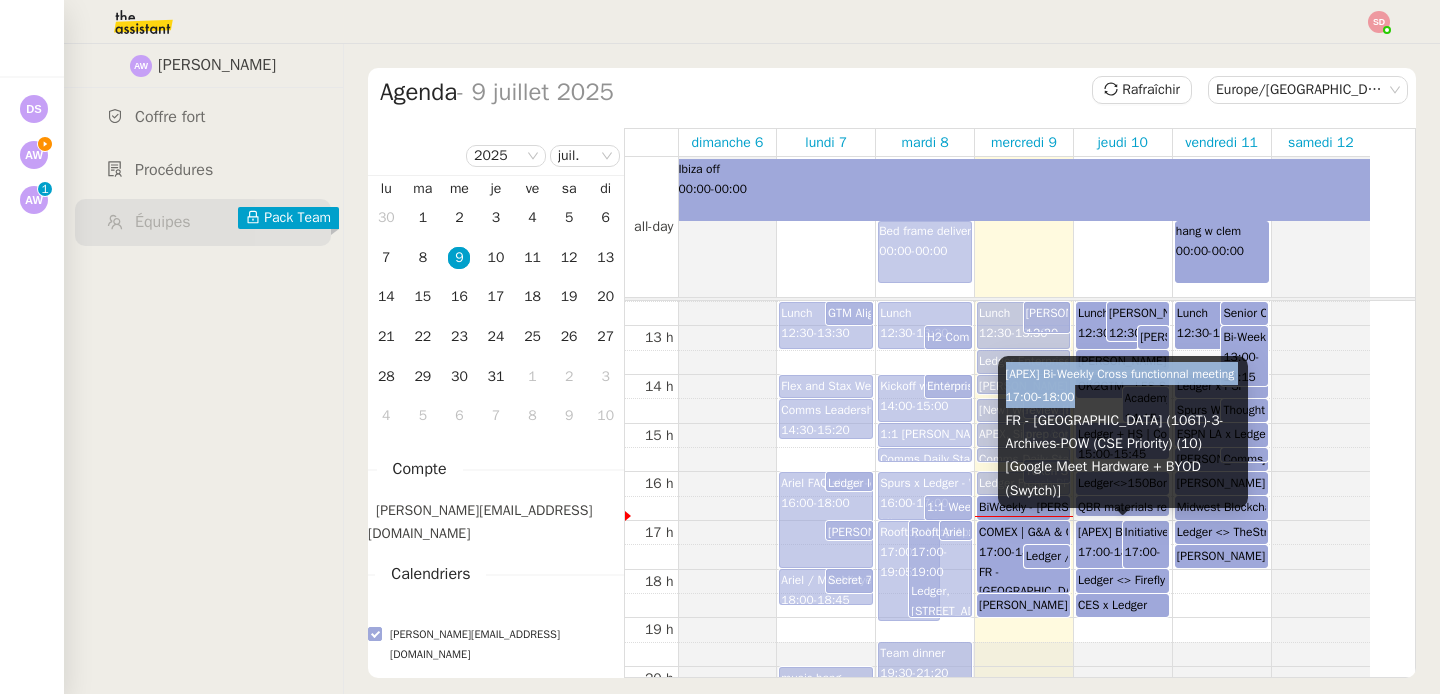 drag, startPoint x: 1007, startPoint y: 400, endPoint x: 1083, endPoint y: 414, distance: 77.27872 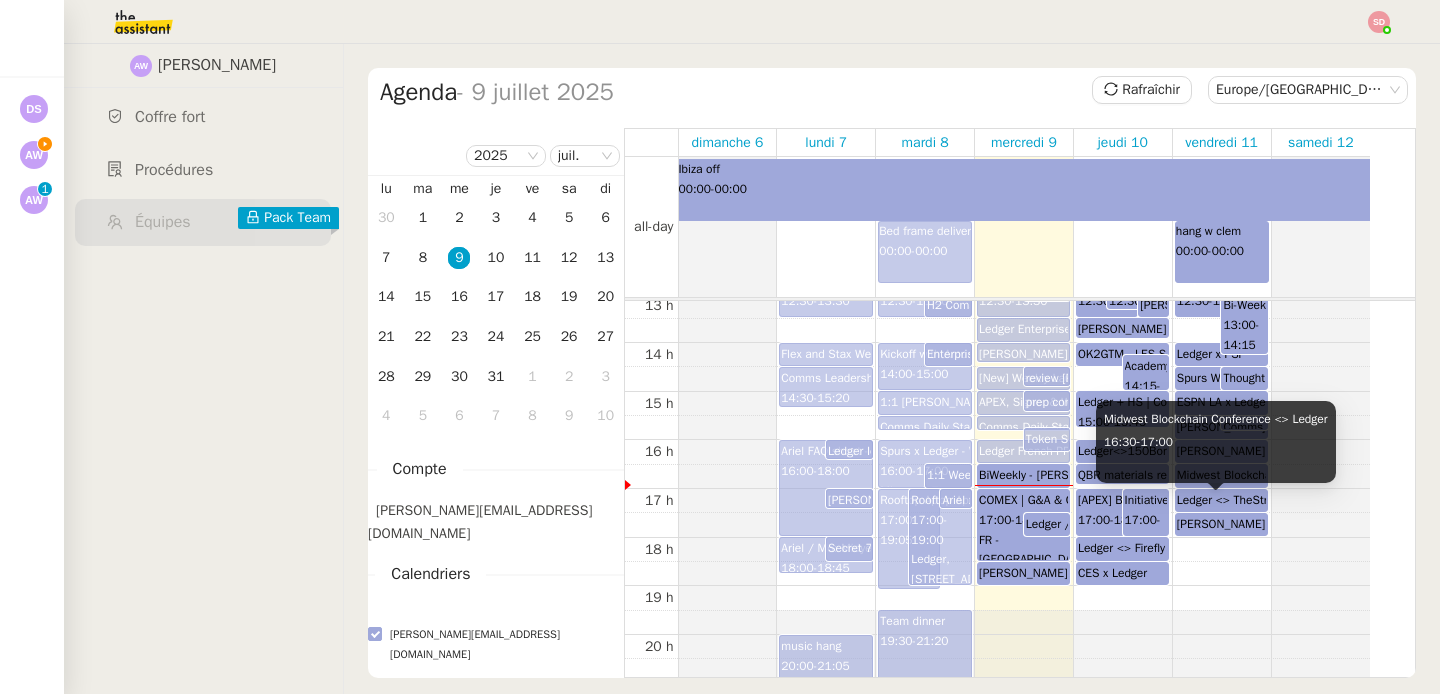 scroll, scrollTop: 736, scrollLeft: 0, axis: vertical 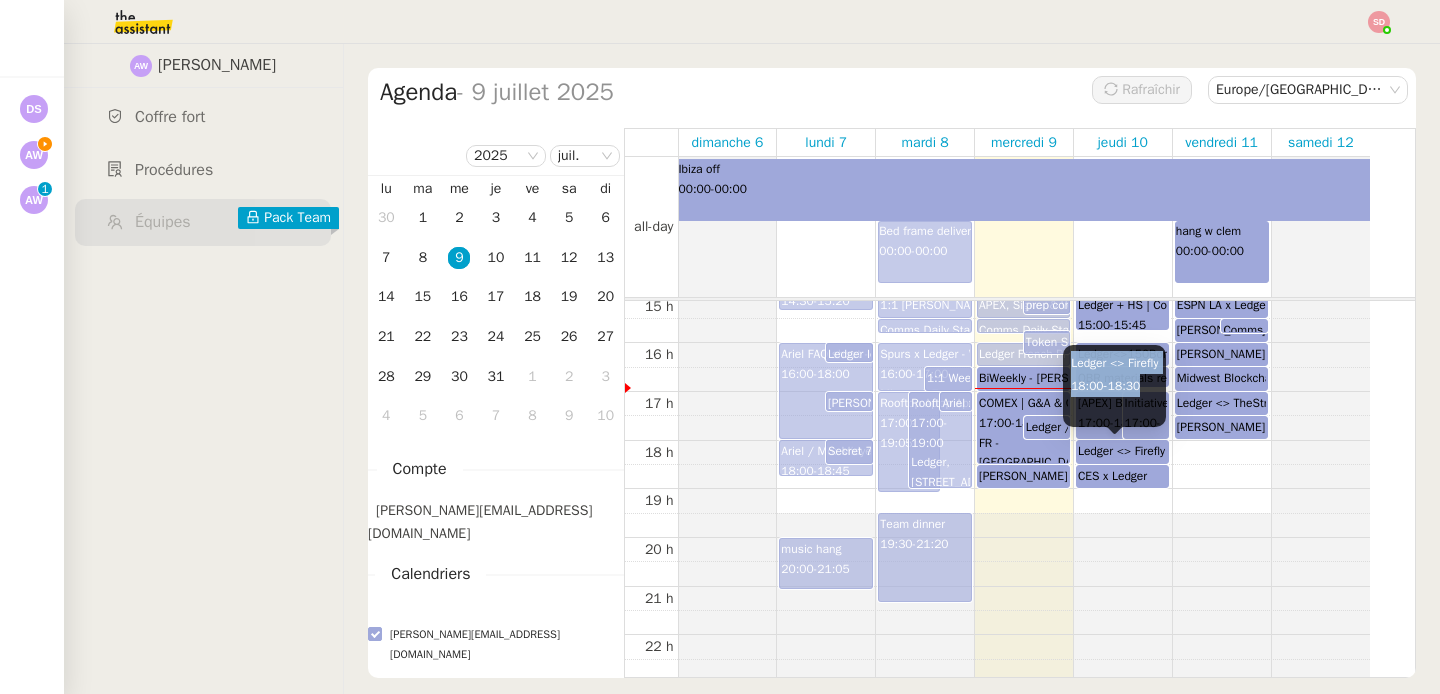 drag, startPoint x: 1071, startPoint y: 360, endPoint x: 1175, endPoint y: 380, distance: 105.90562 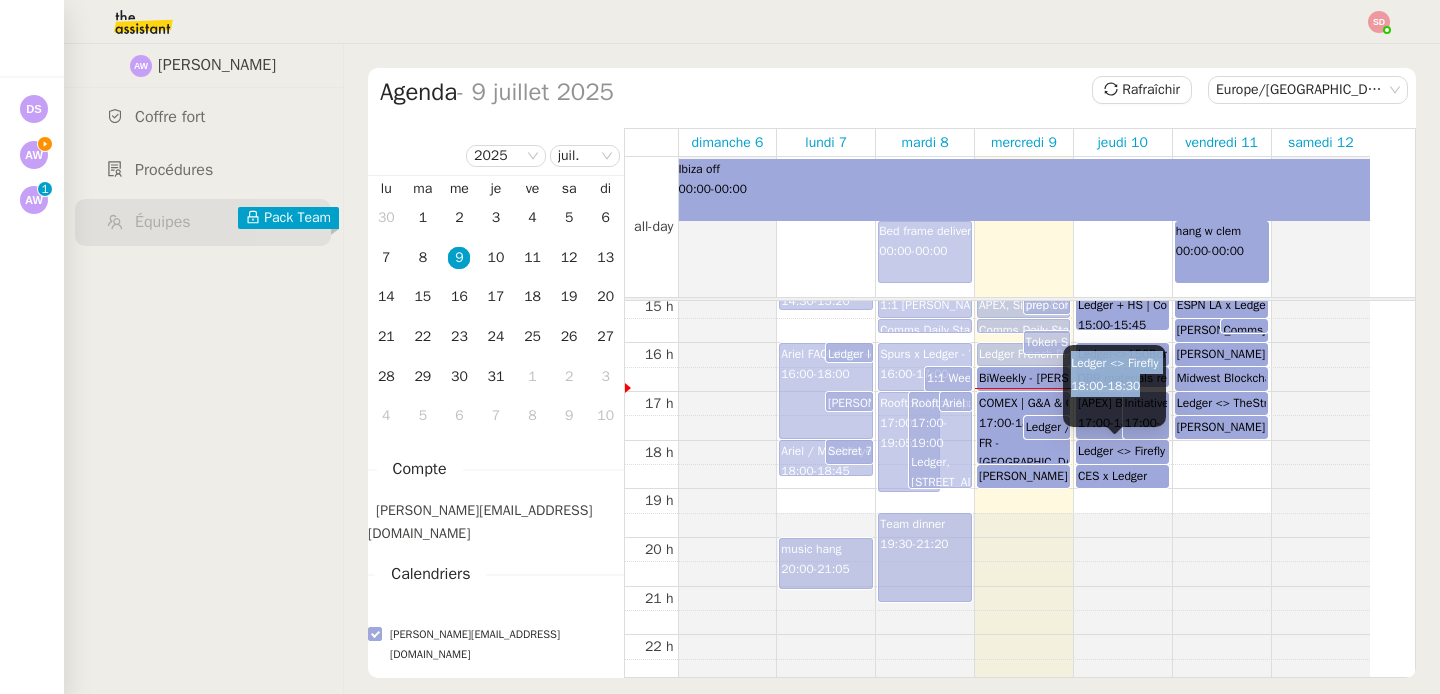 drag, startPoint x: 1072, startPoint y: 365, endPoint x: 1155, endPoint y: 387, distance: 85.86617 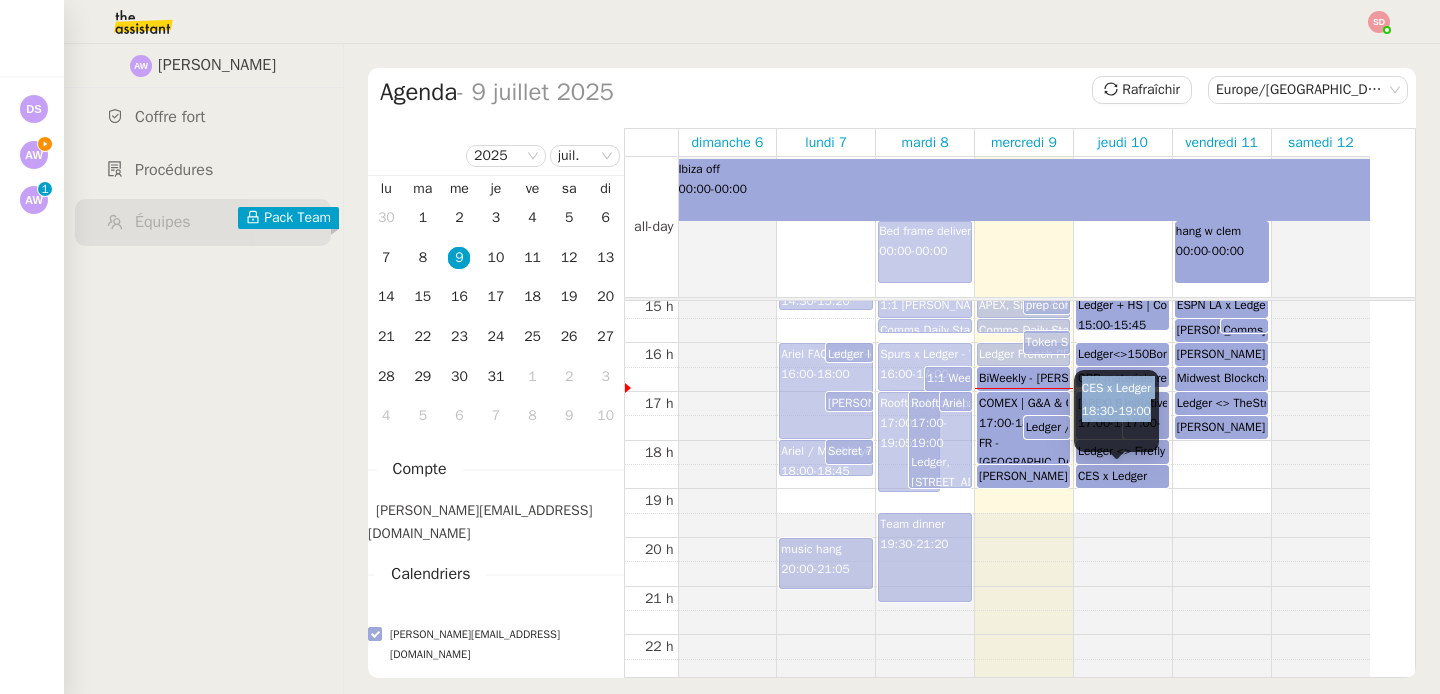 drag, startPoint x: 1083, startPoint y: 389, endPoint x: 1160, endPoint y: 406, distance: 78.854294 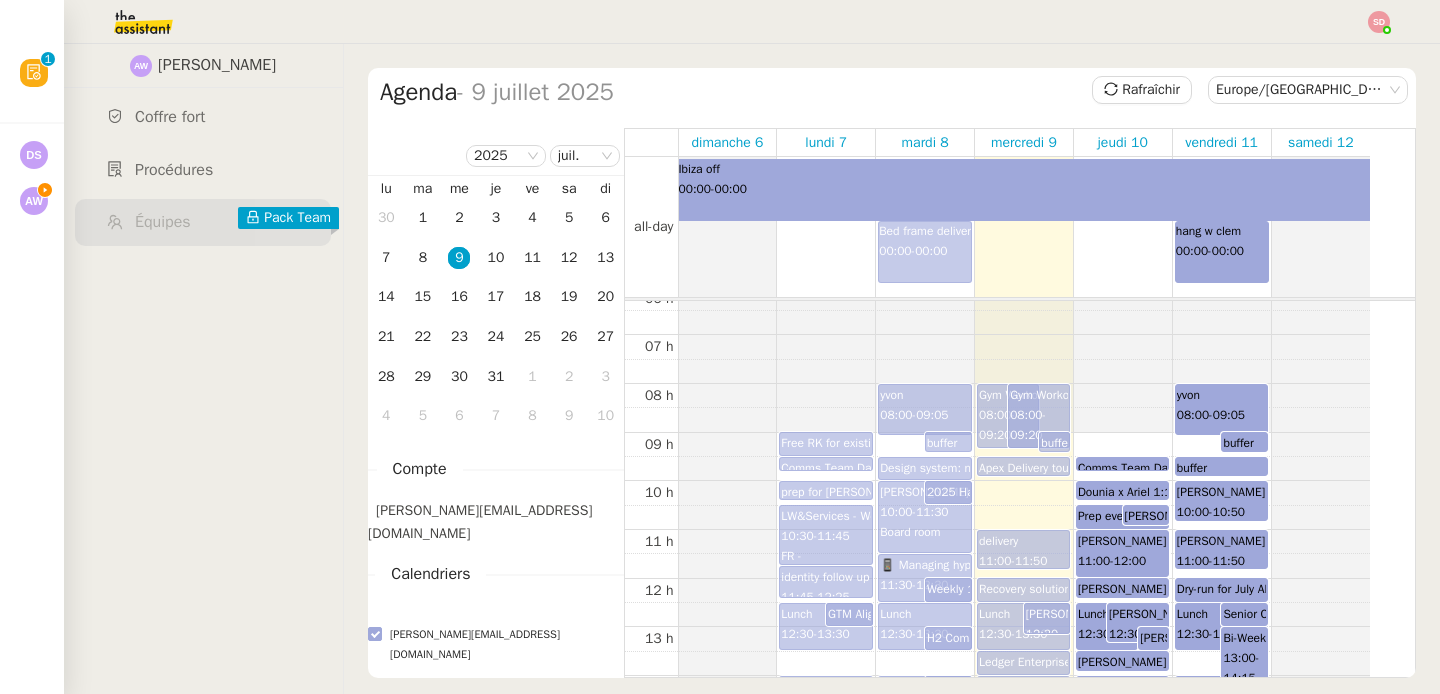 scroll, scrollTop: 305, scrollLeft: 0, axis: vertical 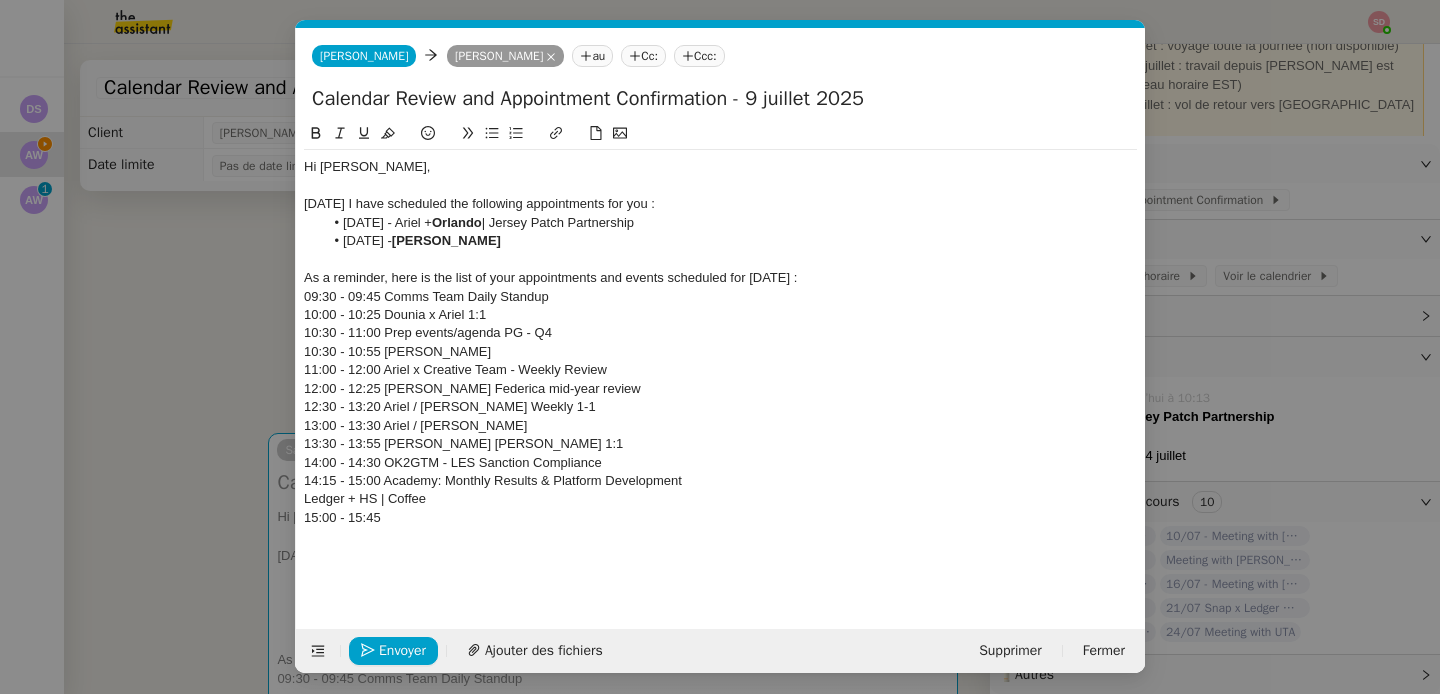 click on "15:00 - 15:45" 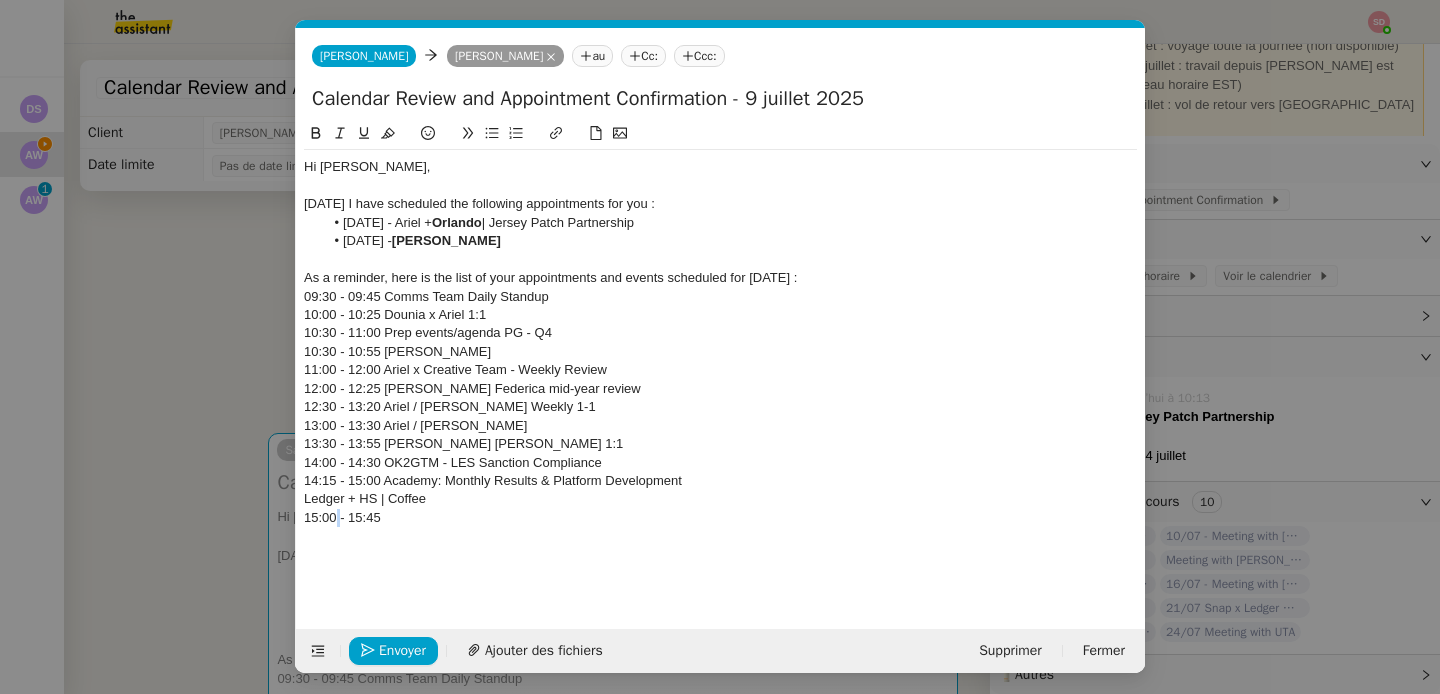click on "15:00 - 15:45" 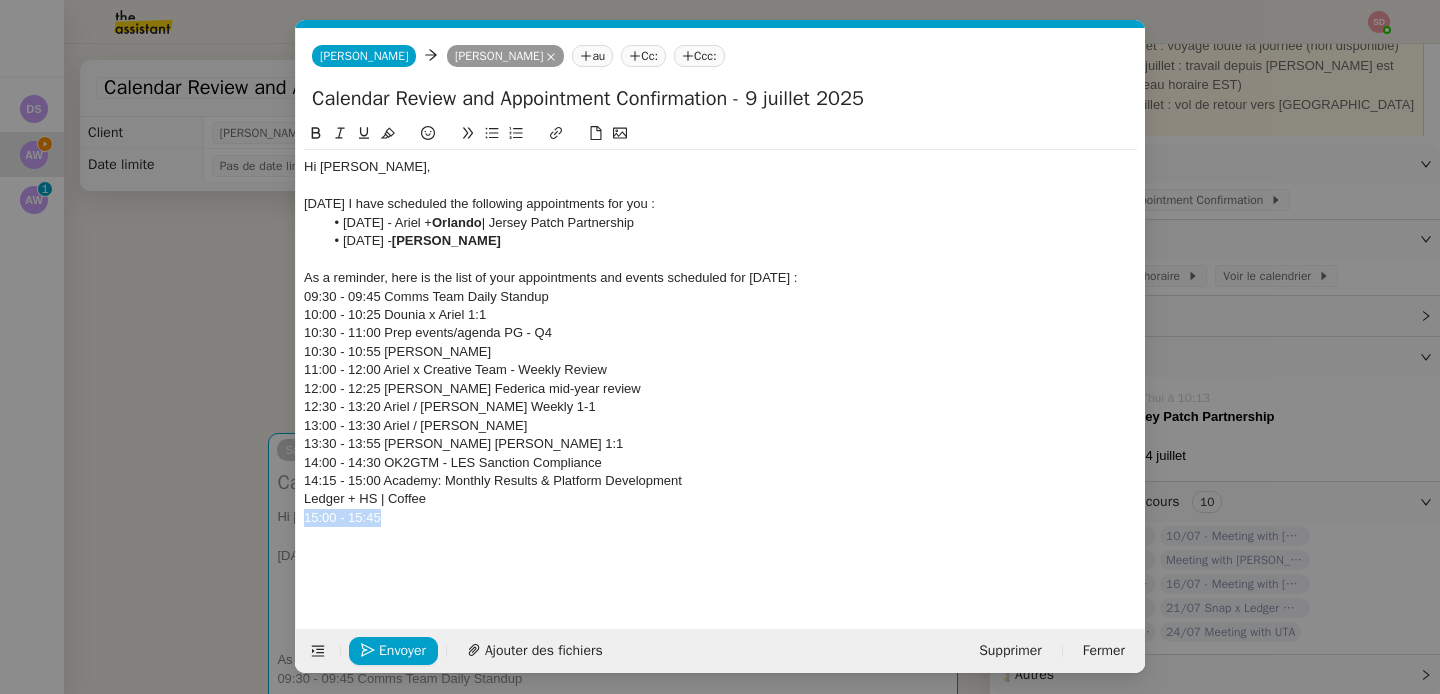 click on "15:00 - 15:45" 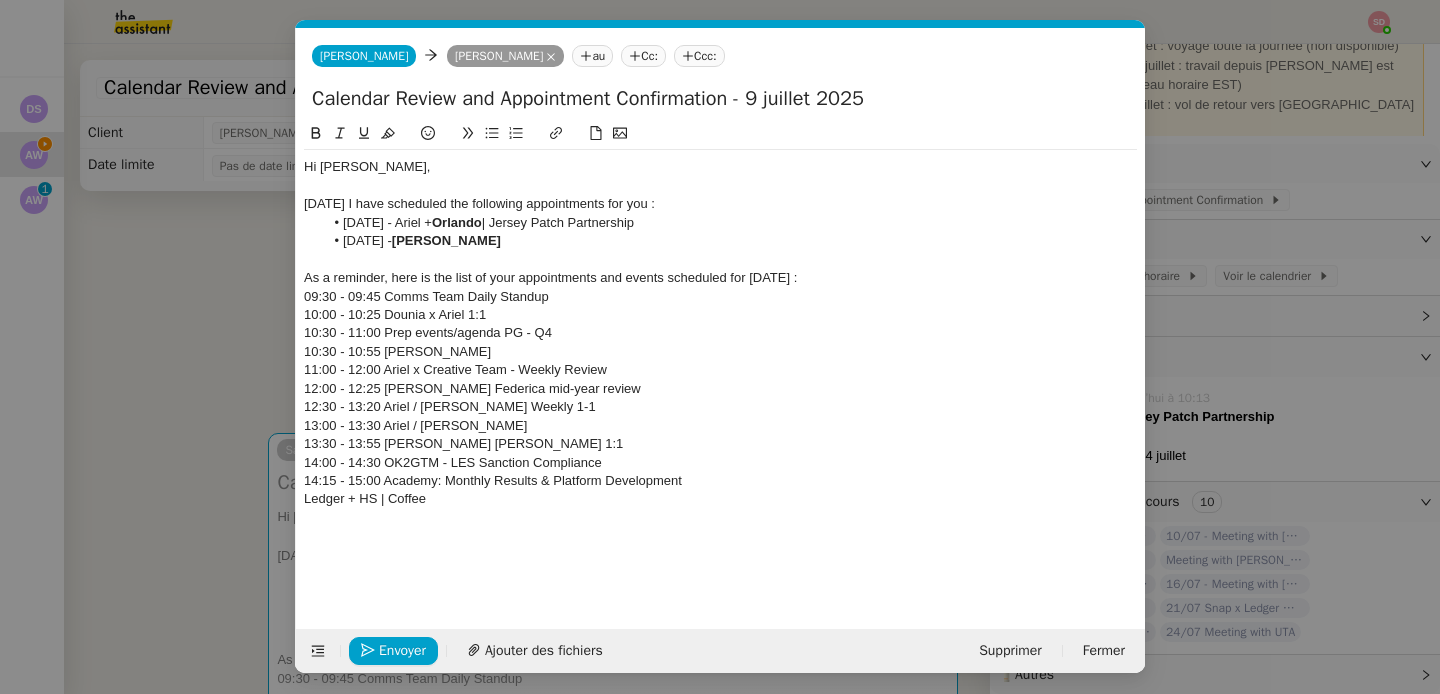 click on "Ledger + HS | Coffee" 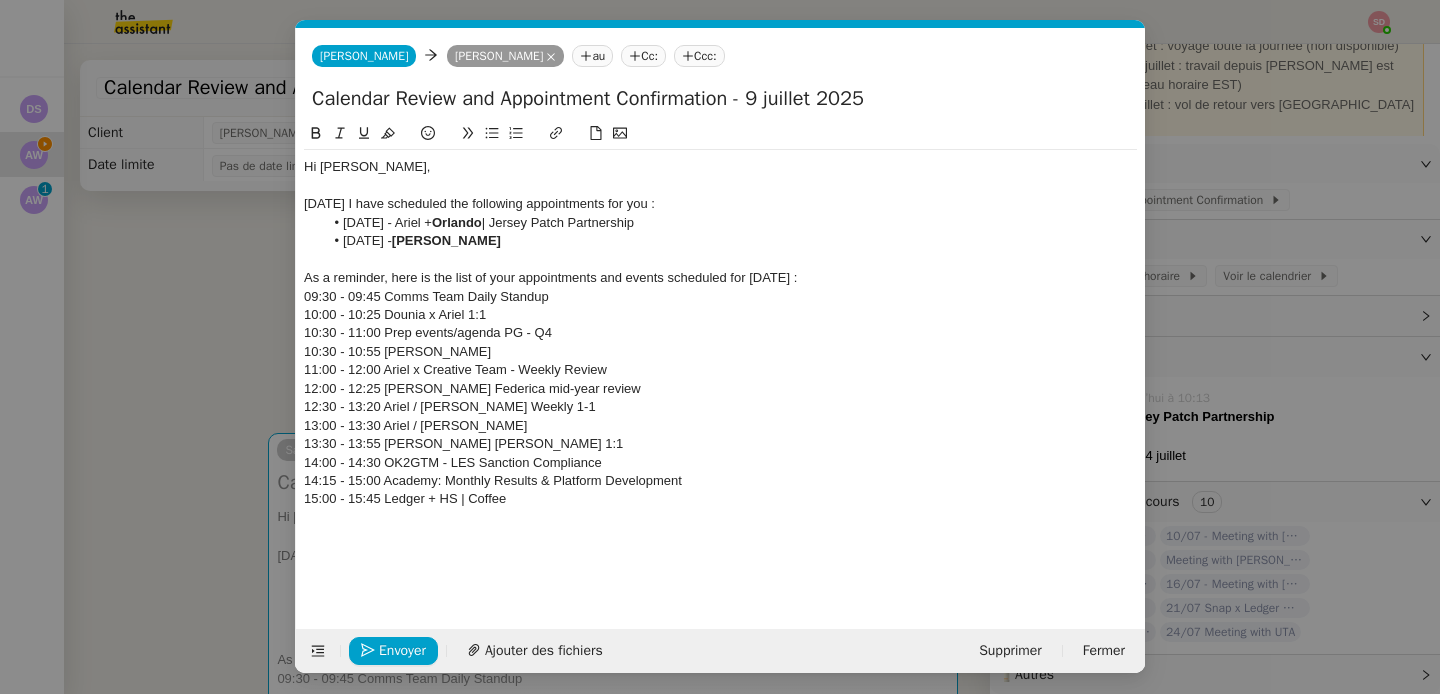 click 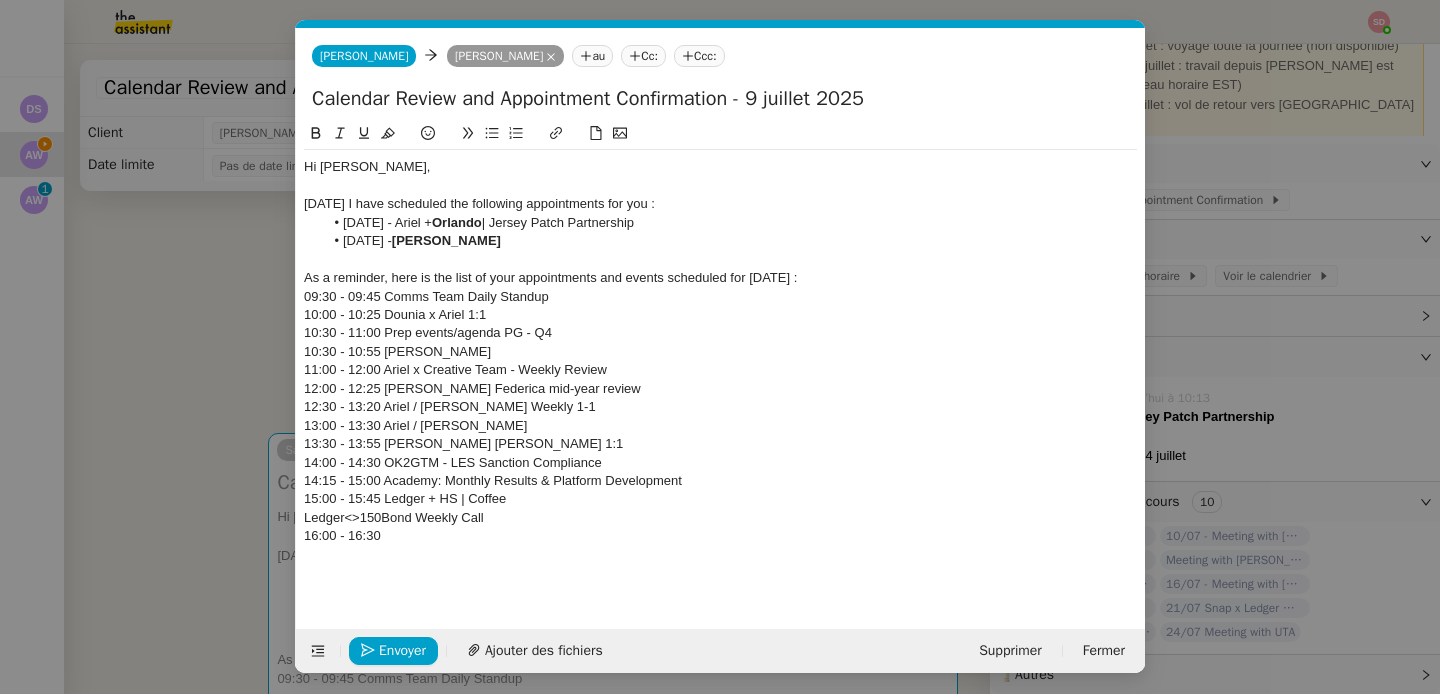 click on "16:00 - 16:30" 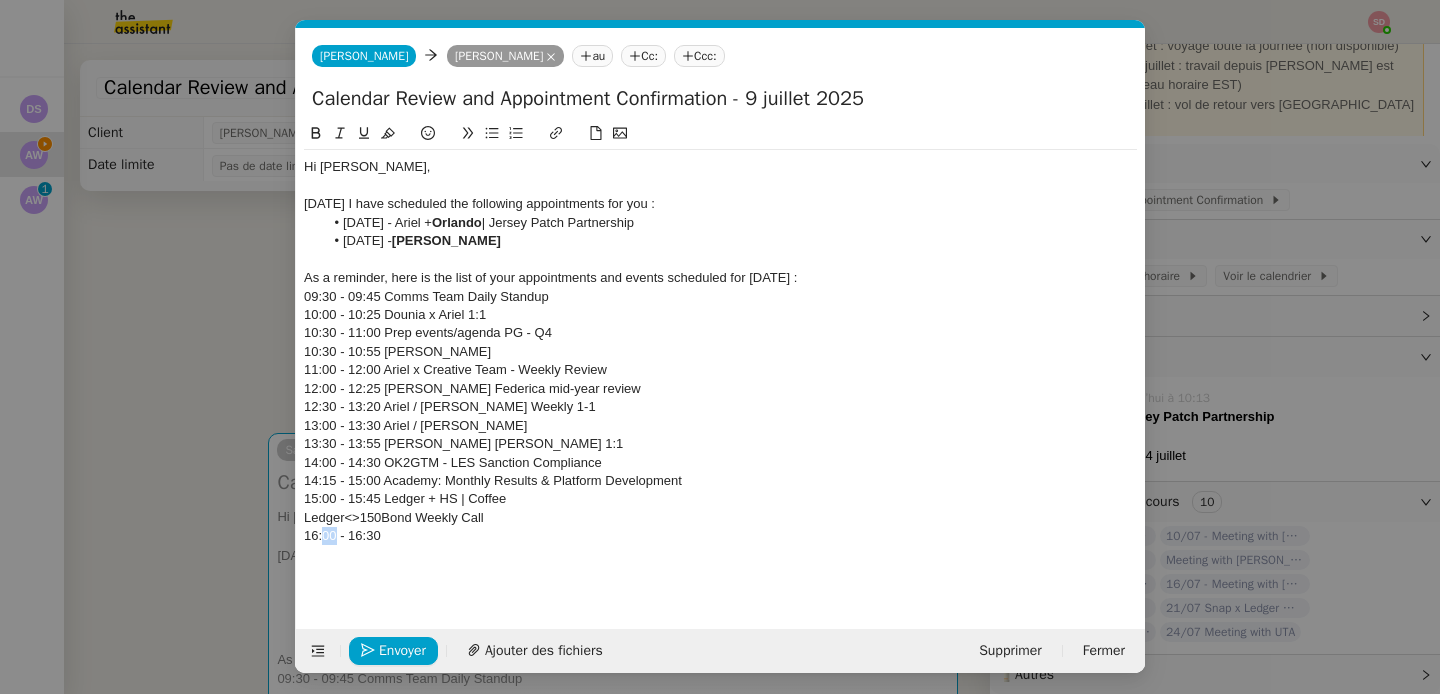 click on "16:00 - 16:30" 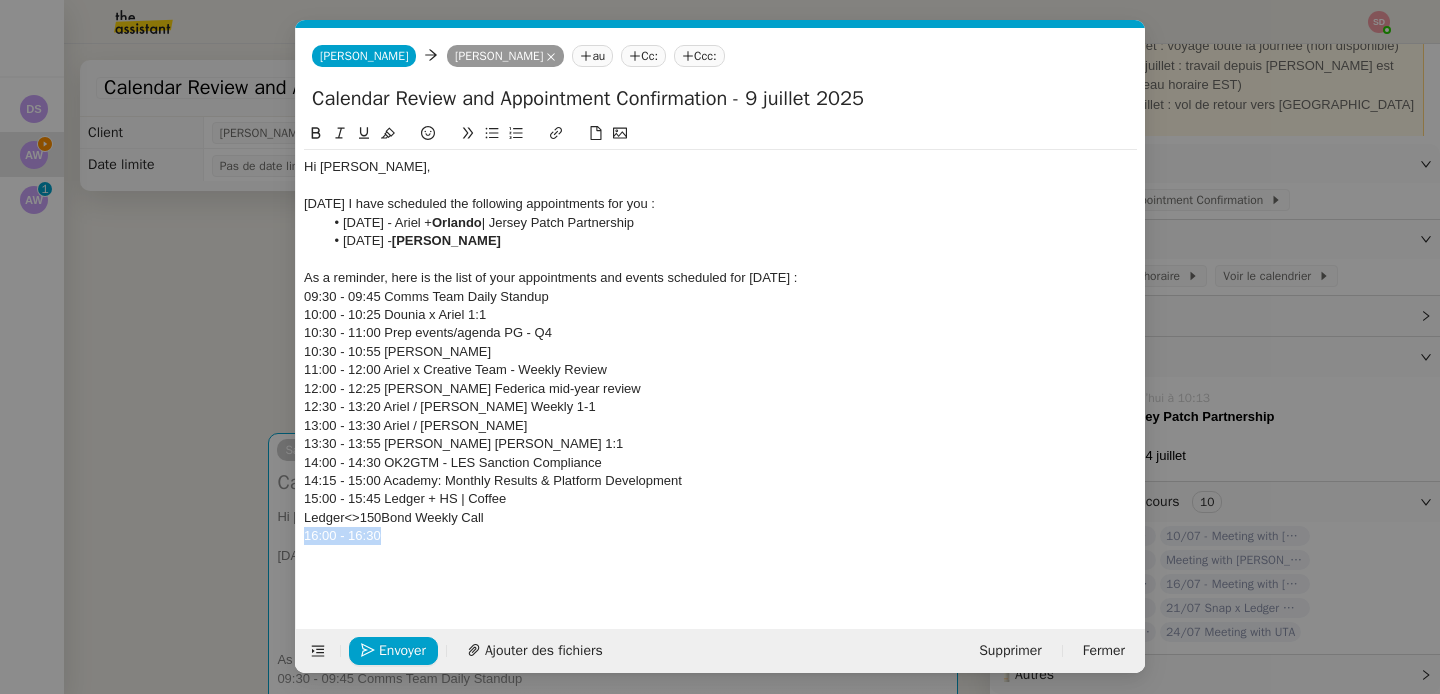 click on "16:00 - 16:30" 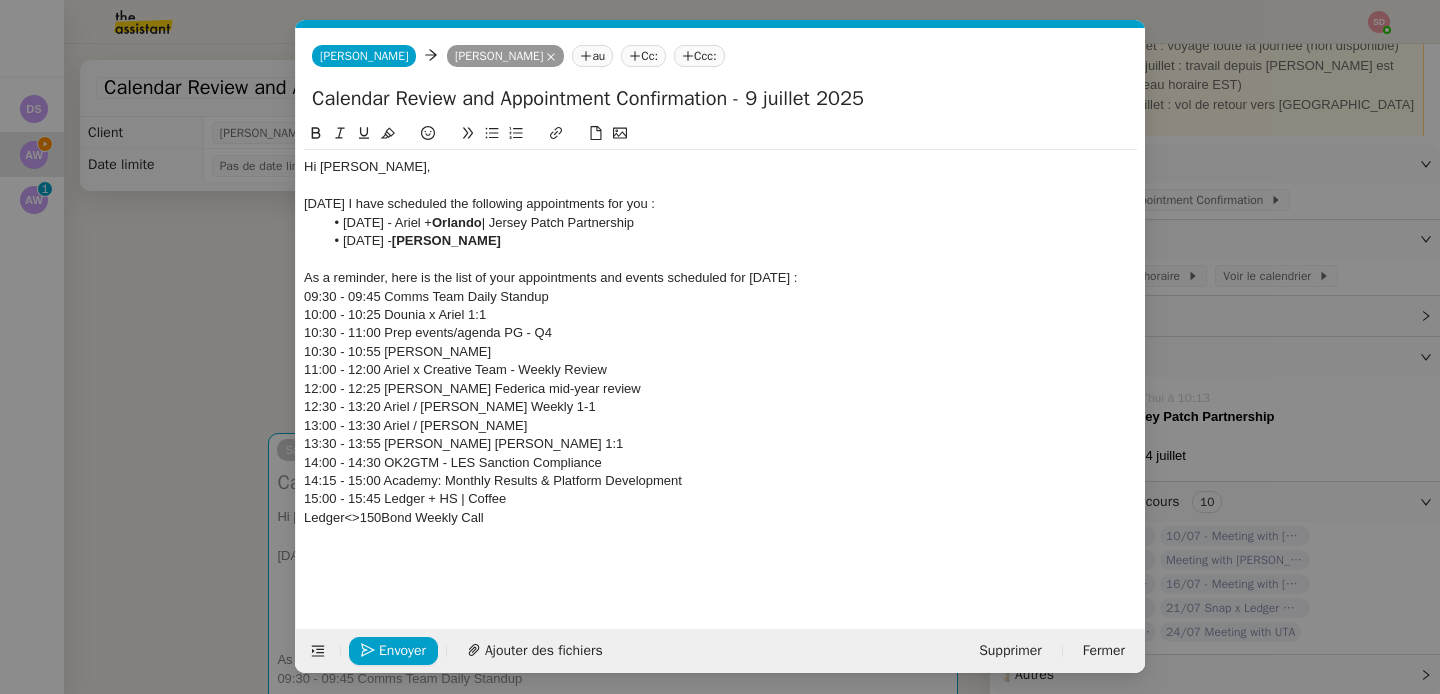 click on "Ledger<>150Bond Weekly Call" 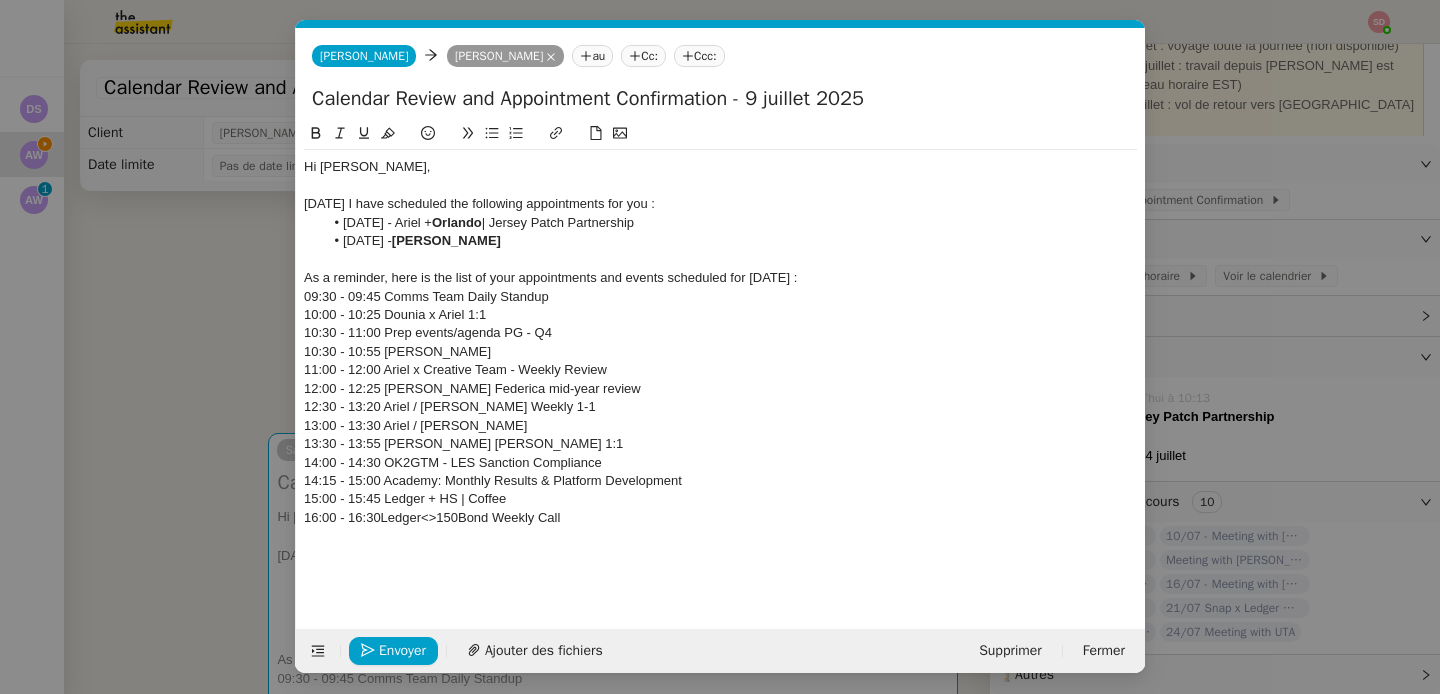 scroll, scrollTop: 0, scrollLeft: 0, axis: both 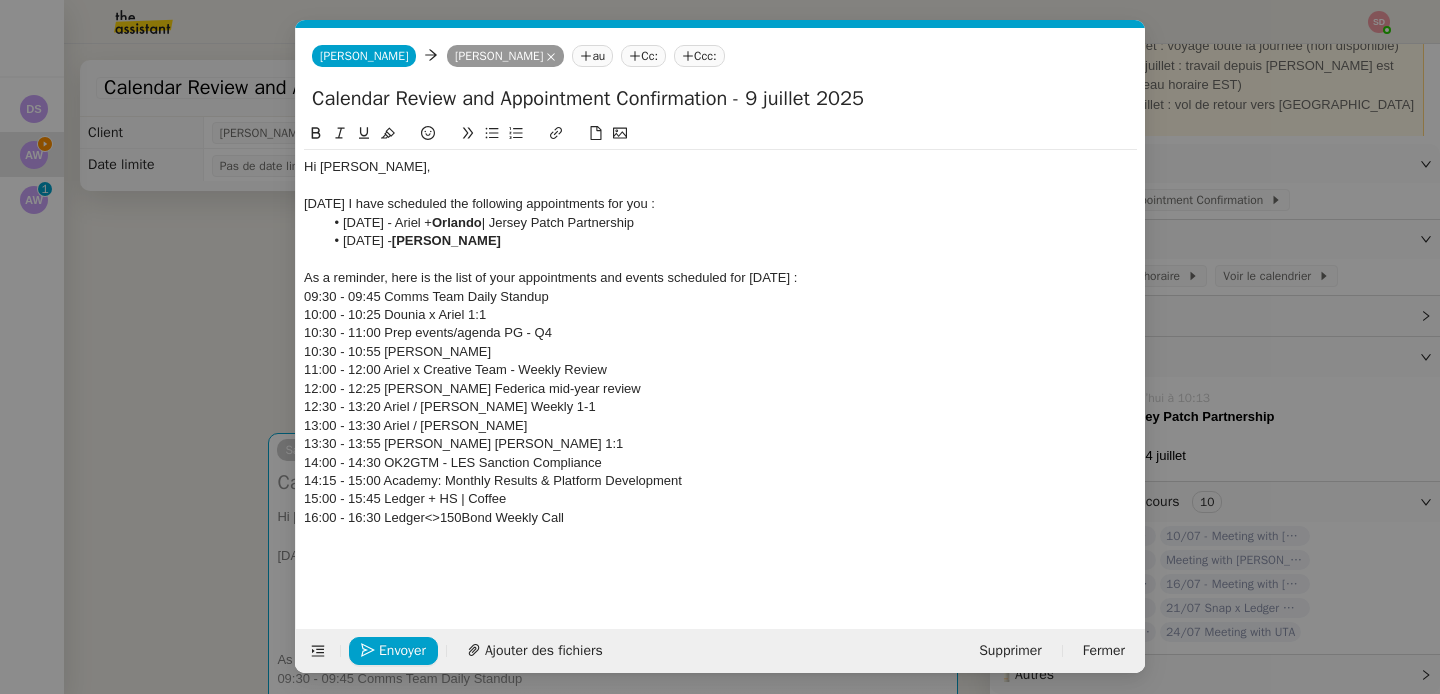 click on "Hi Ariel, Today I have scheduled the following appointments for you : July 22nd - Ariel +  Orlando  | Jersey Patch Partnership July 24th -  Lesley Silverman  As a reminder, here is the list of your appointments and events scheduled for tomorrow : 09:30 - 09:45 Comms Team Daily Standup 10:00 - 10:25 Dounia x Ariel 1:1 10:30 - 11:00 Prep events/agenda PG - Q4 10:30 - 10:55 Ariel x Guillaume 11:00 - 12:00 Ariel x Creative Team - Weekly Review 12:00 - 12:25 Ariel x Federica mid-year review 12:30 - 13:20 Ariel / Caroline Weekly 1-1 13:00 - 13:30 Ariel / Cyril 13:30 - 13:55 Eugenie x Ariel 1:1 14:00 - 14:30 OK2GTM - LES Sanction Compliance 14:15 - 15:00 Academy: Monthly Results & Platform Development 15:00 - 15:45 Ledger + HS | Coffee 16:00 - 16:30 Ledger<>150Bond Weekly Call" 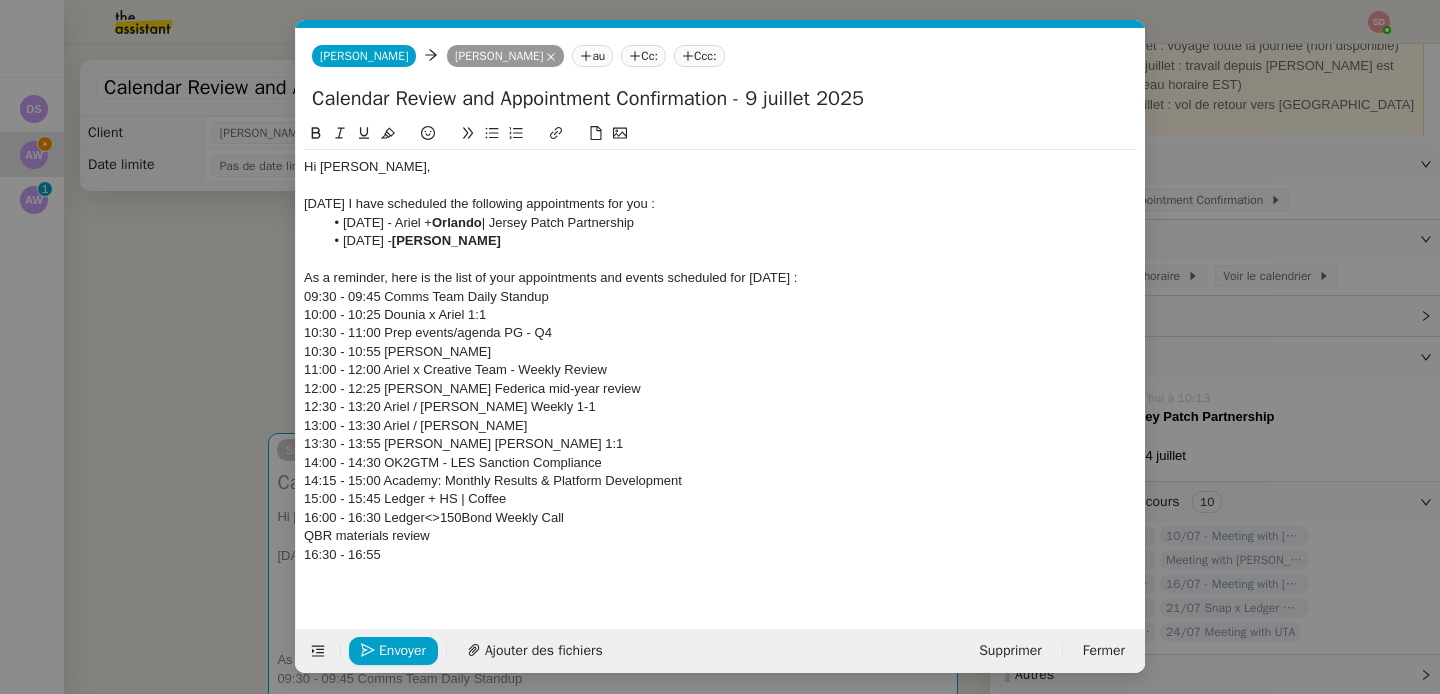 scroll, scrollTop: 0, scrollLeft: 0, axis: both 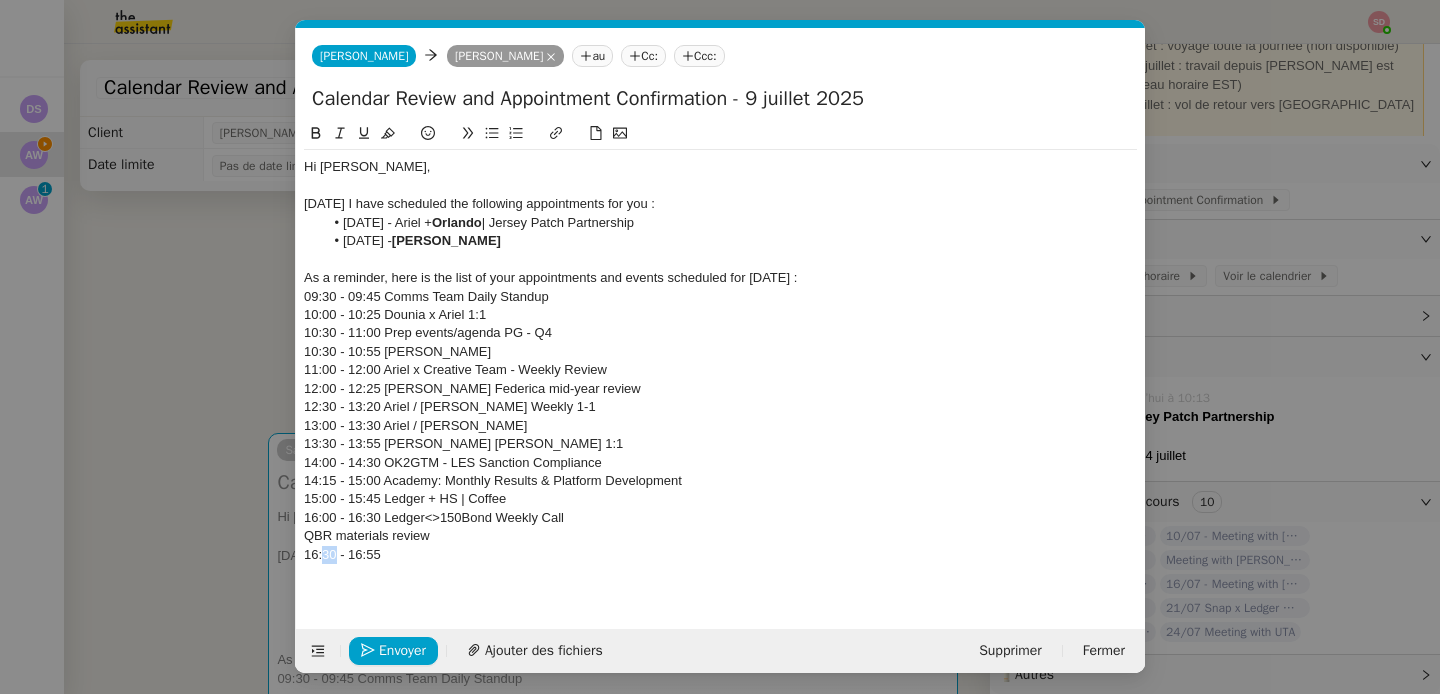 click on "16:30 - 16:55" 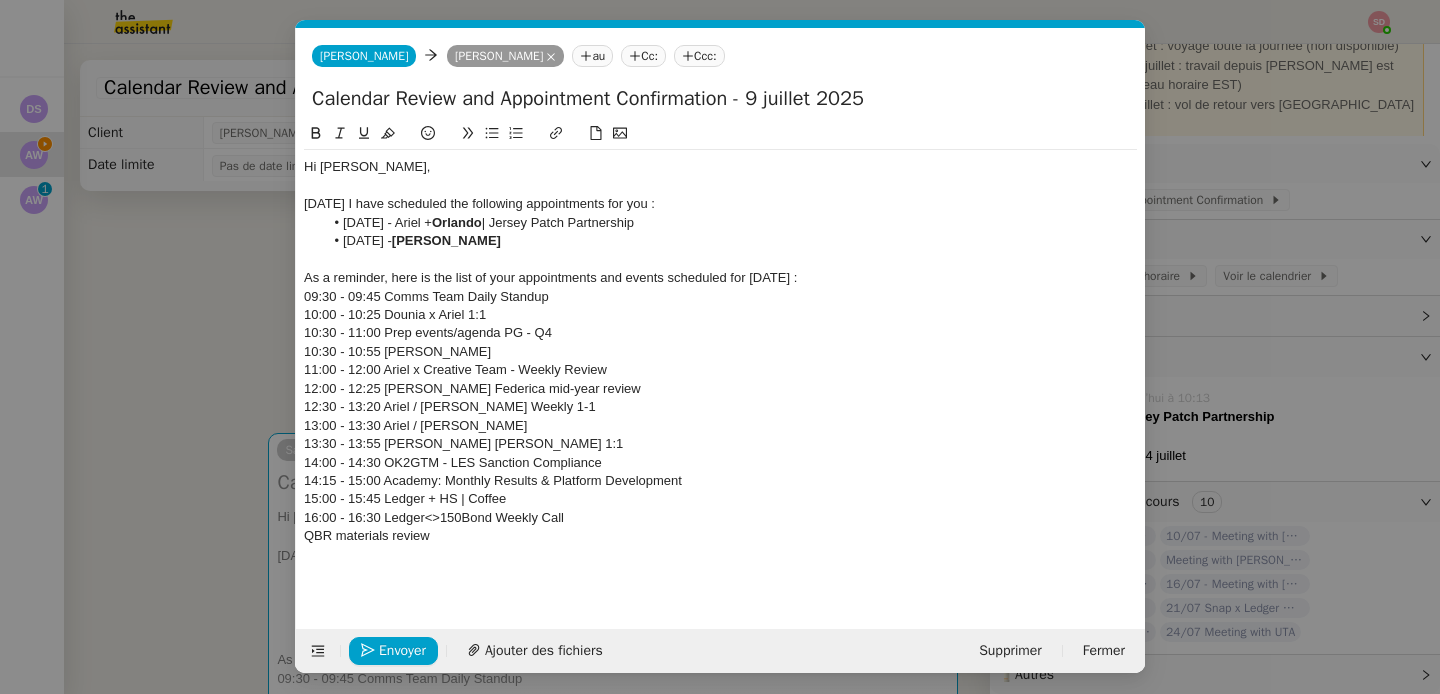 click on "QBR materials review" 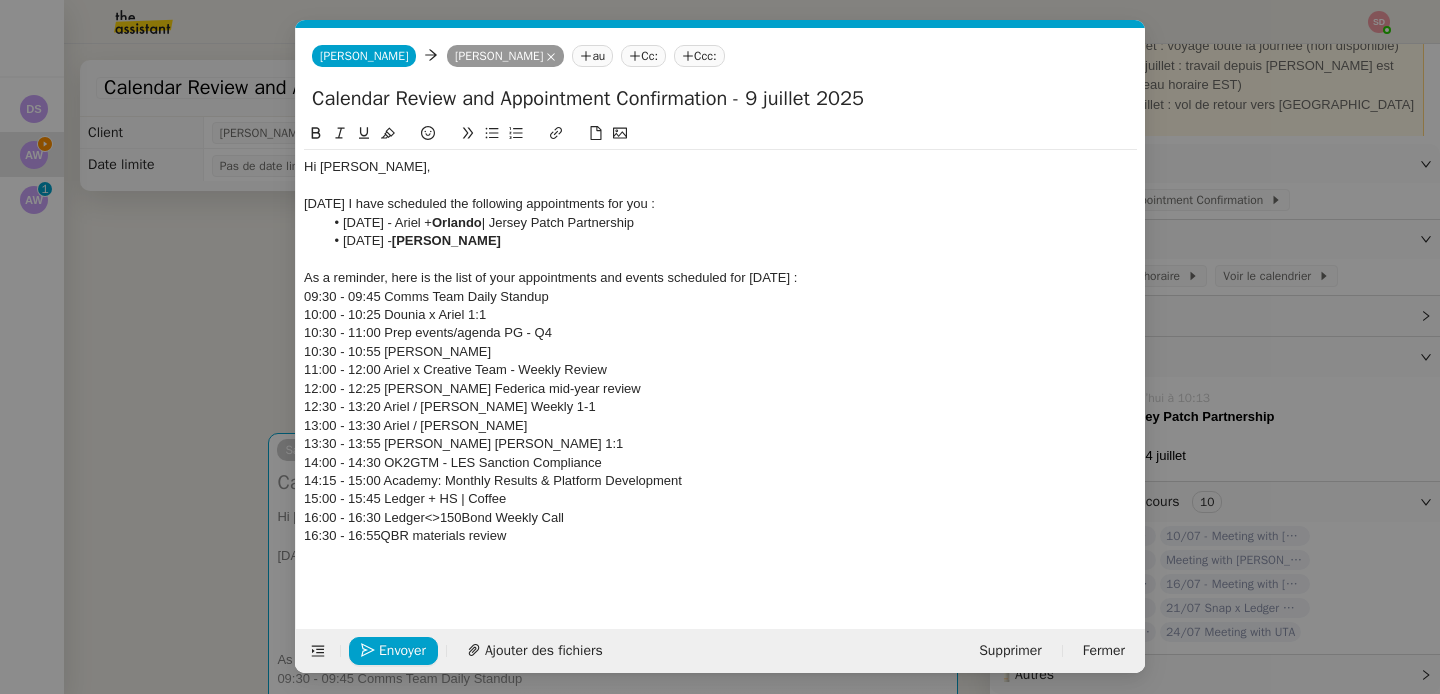 scroll, scrollTop: 0, scrollLeft: 0, axis: both 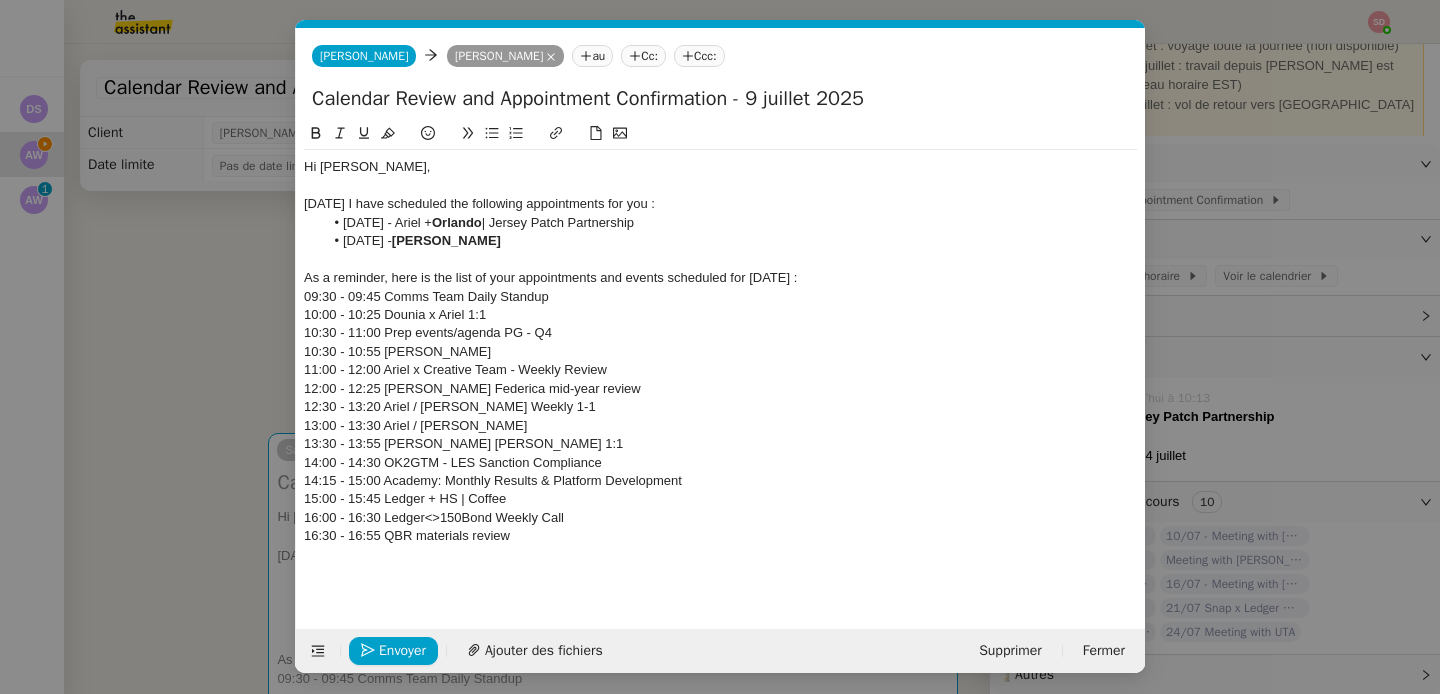 click 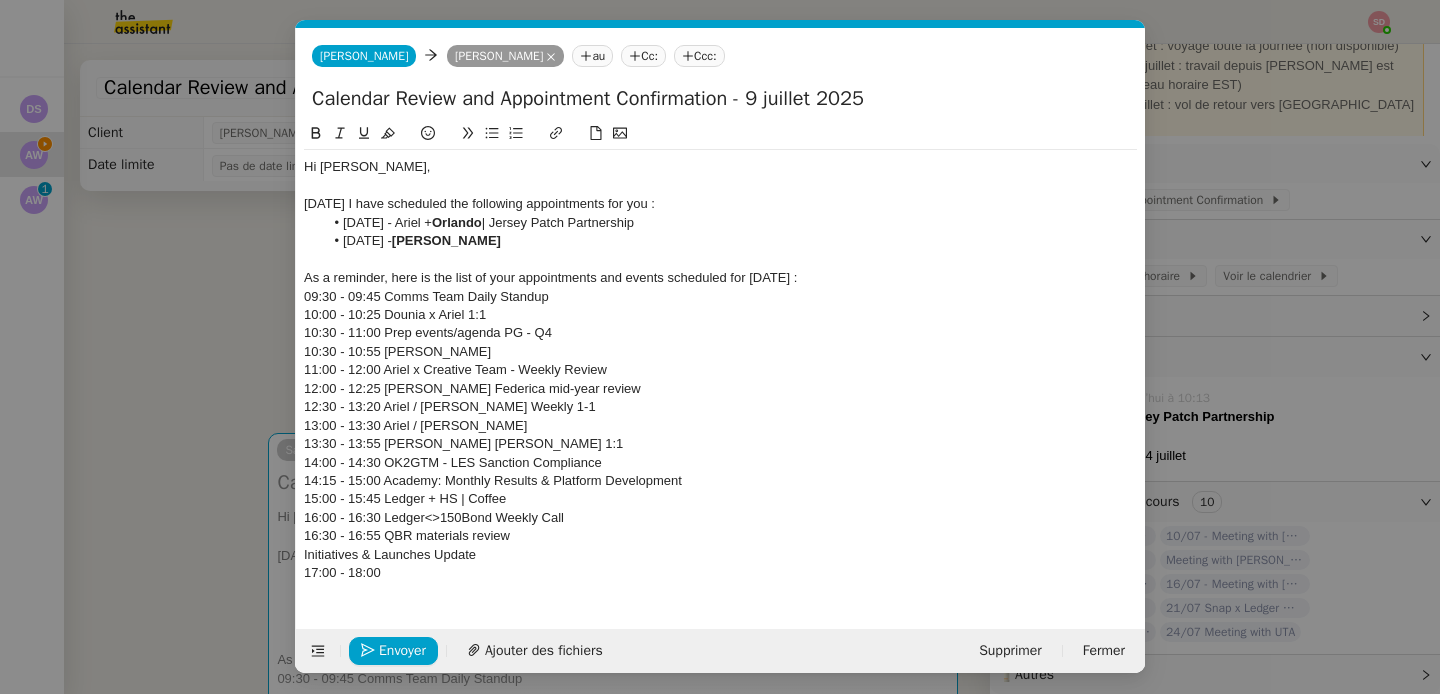 scroll, scrollTop: 0, scrollLeft: 0, axis: both 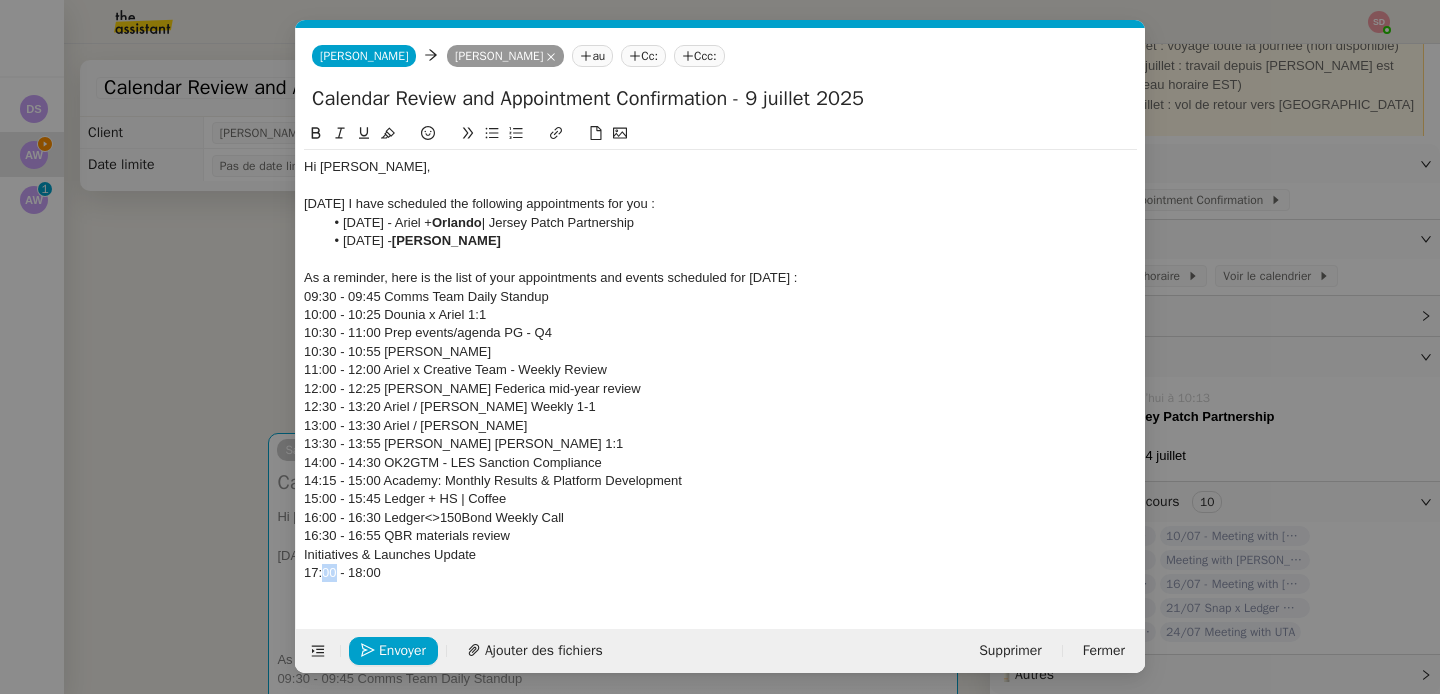 click on "17:00 - 18:00" 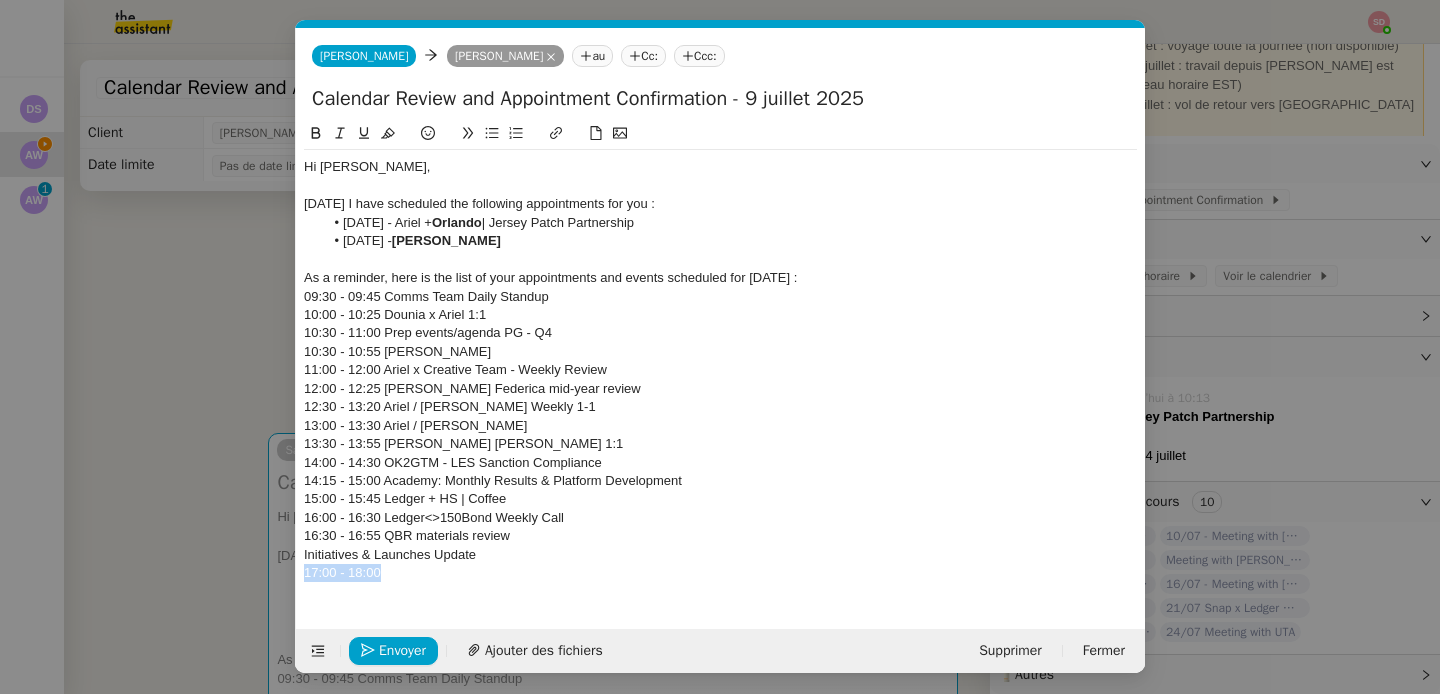 click on "17:00 - 18:00" 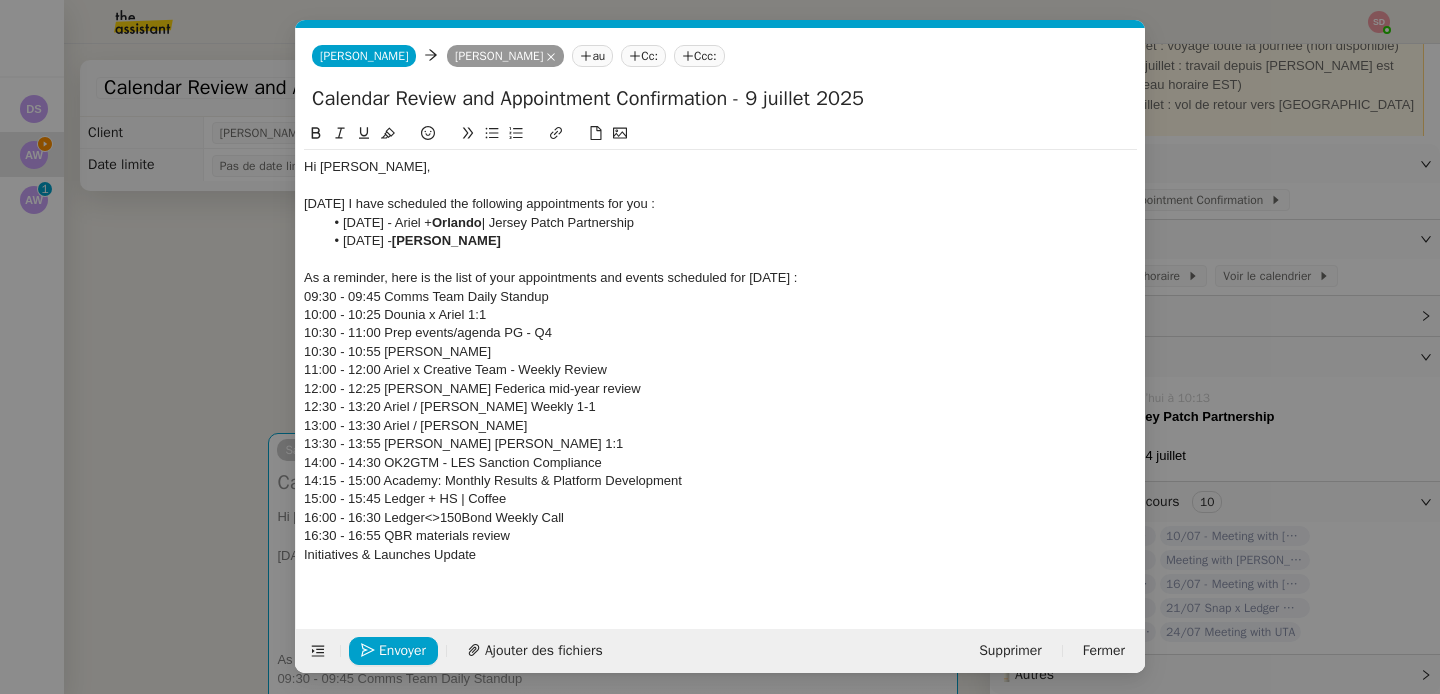 click on "Initiatives & Launches Update" 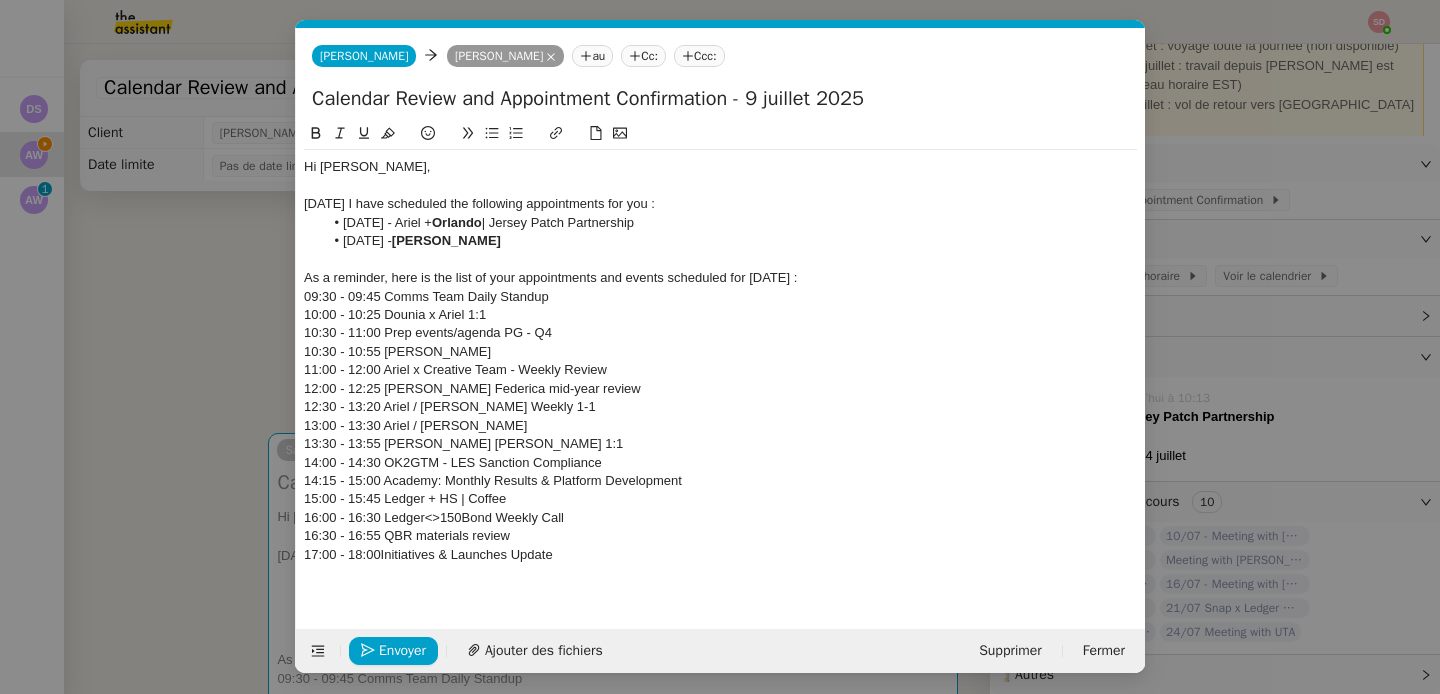 scroll, scrollTop: 0, scrollLeft: 0, axis: both 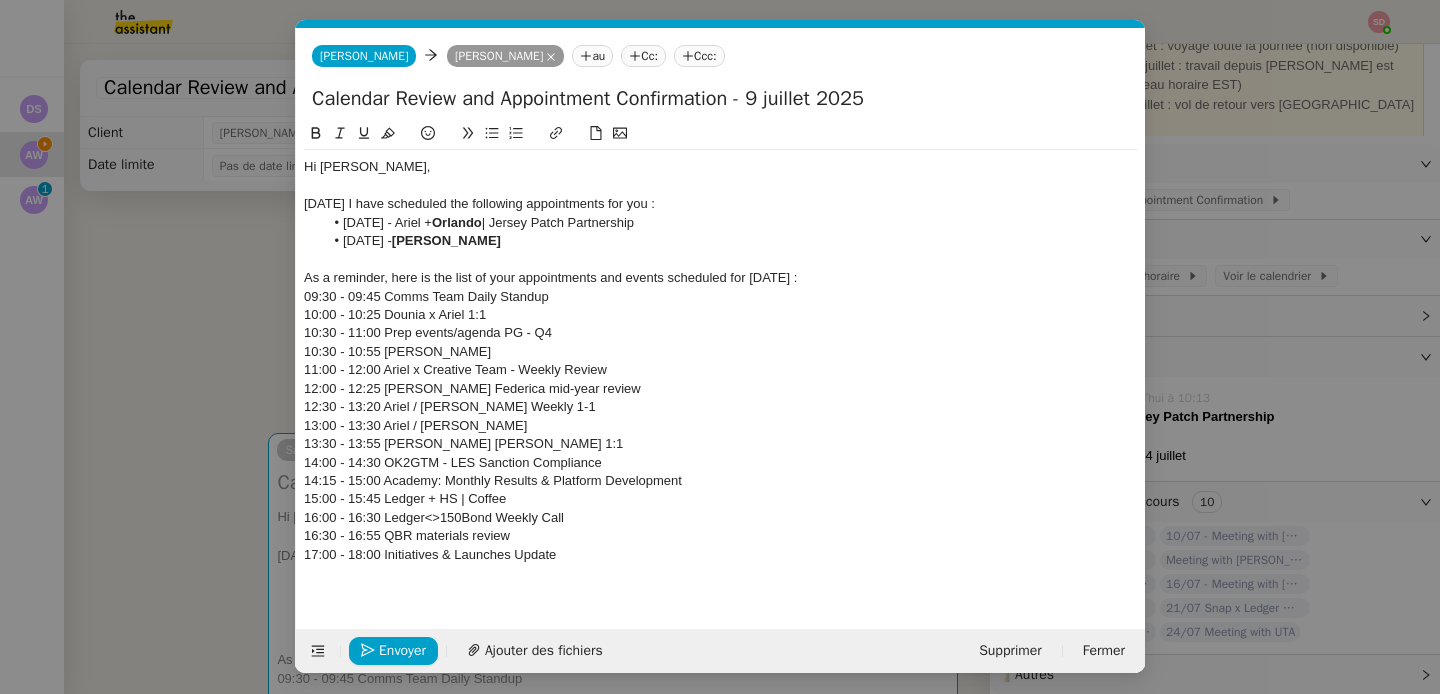 click 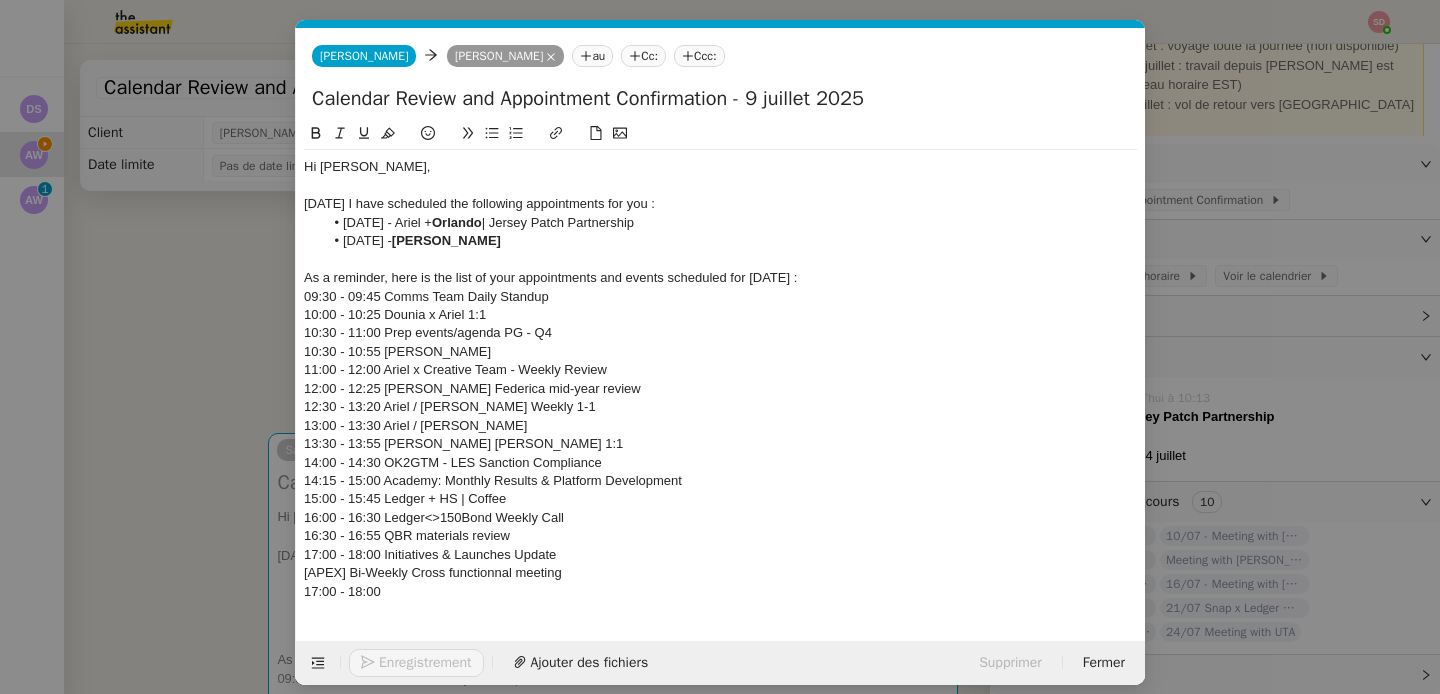 click on "17:00 - 18:00" 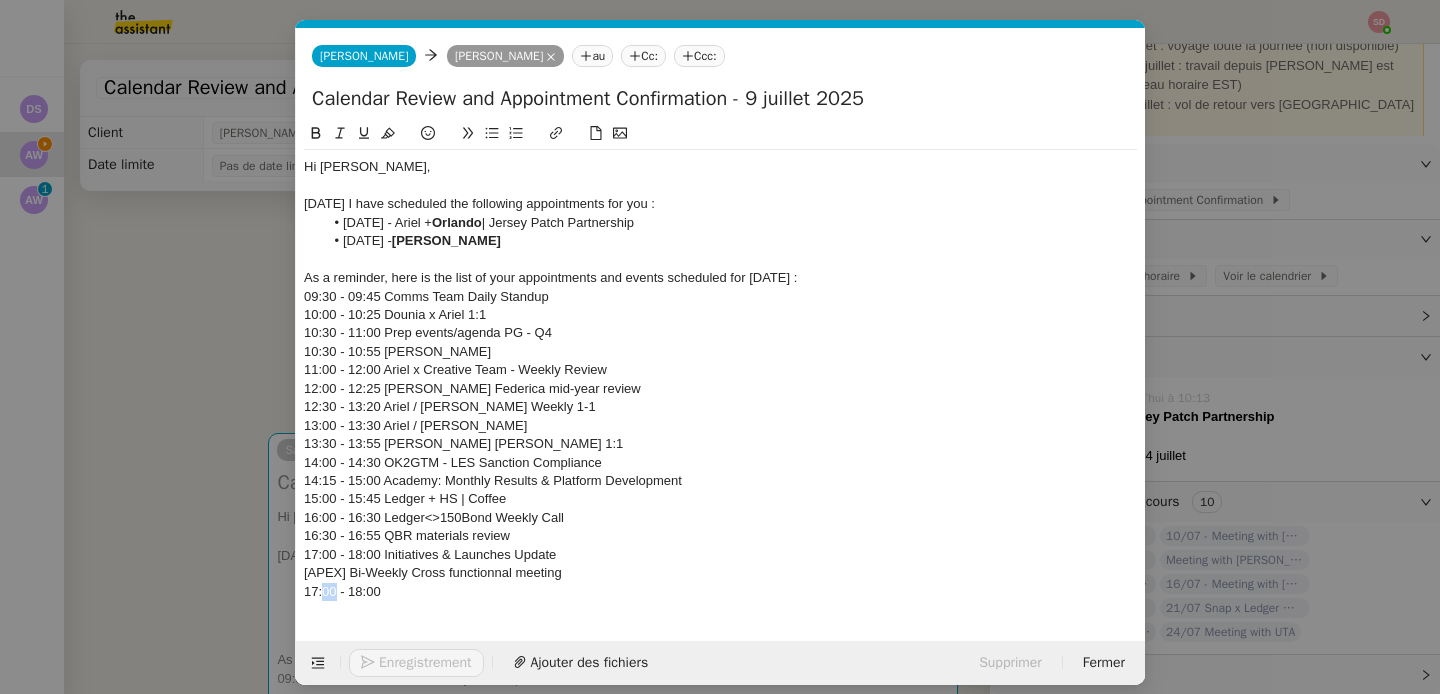 click on "17:00 - 18:00" 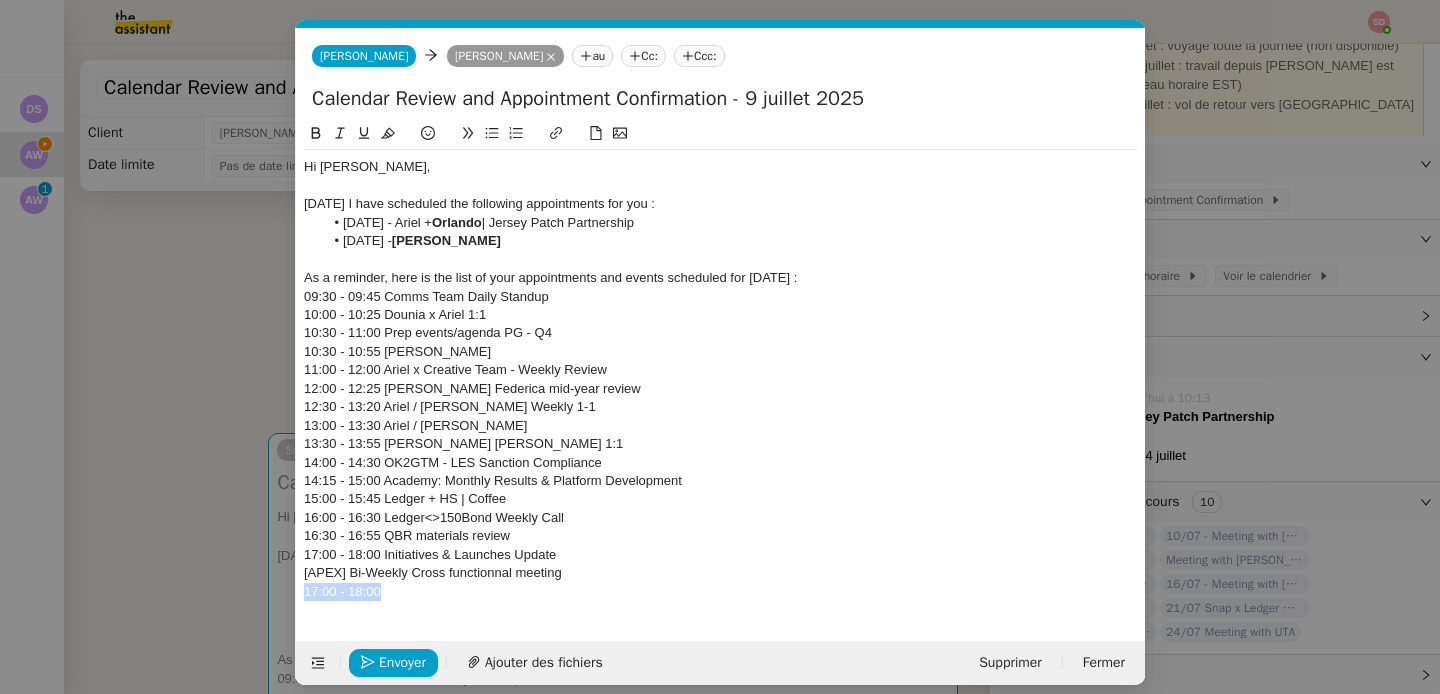 click on "17:00 - 18:00" 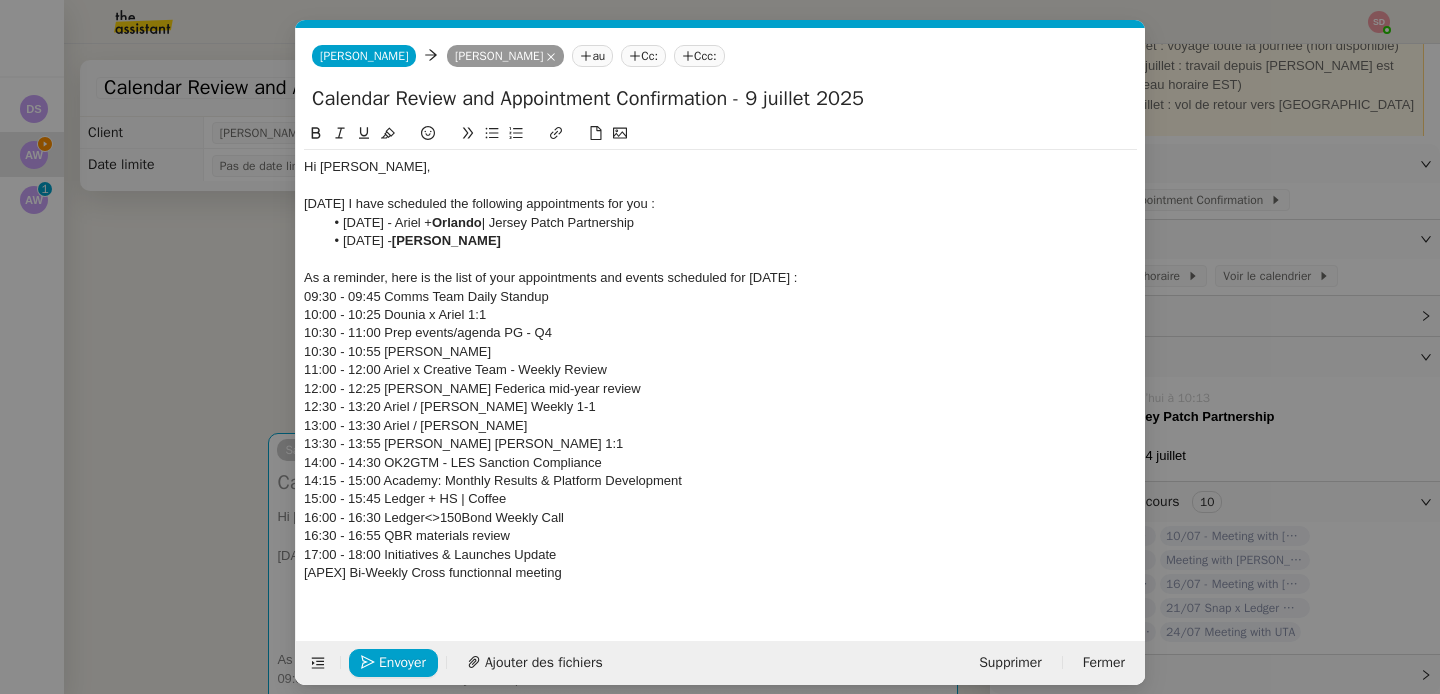 click on "[APEX] Bi-Weekly Cross functionnal meeting" 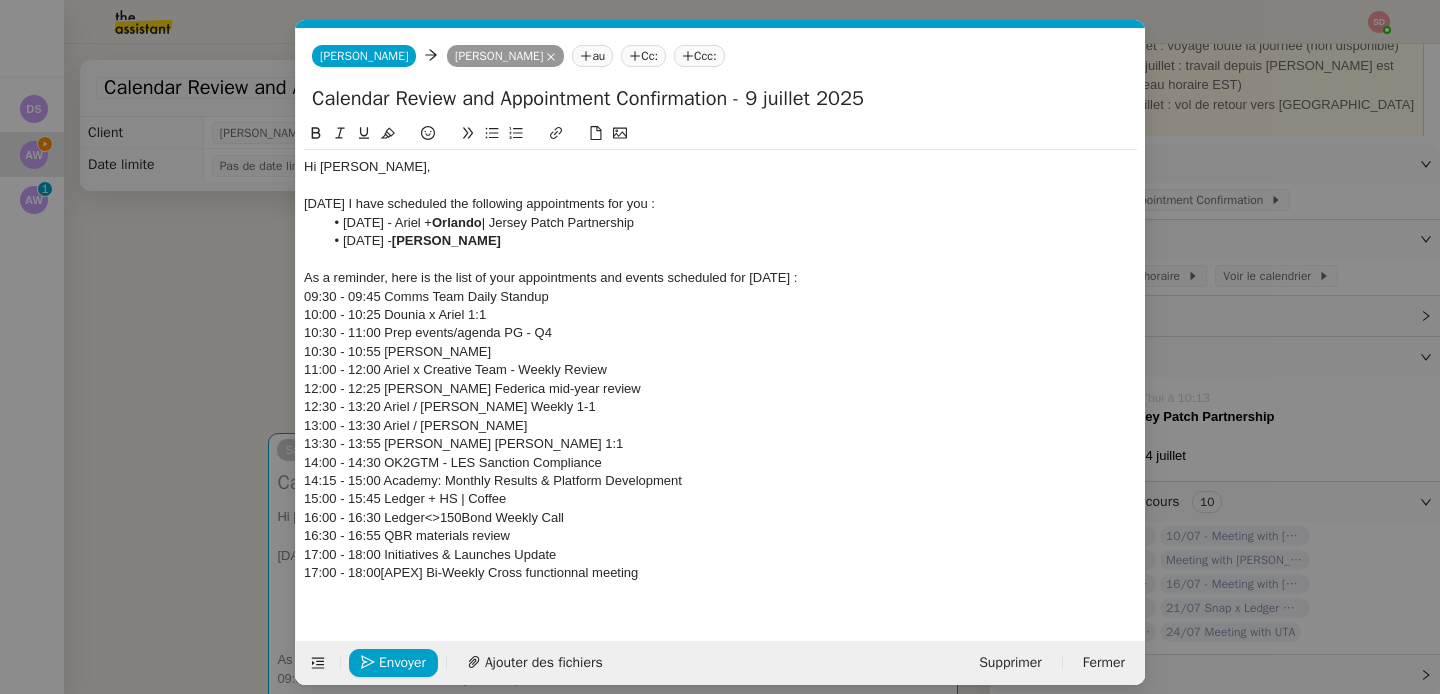 scroll, scrollTop: 0, scrollLeft: 0, axis: both 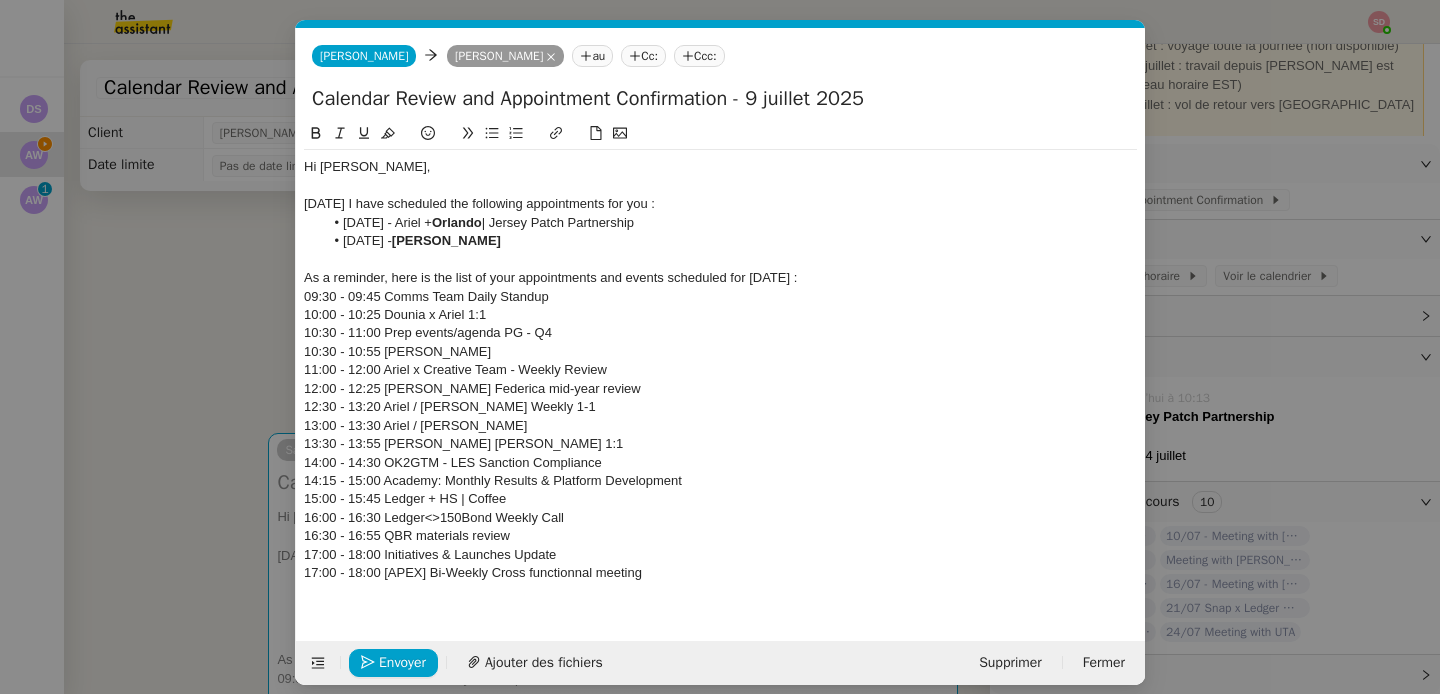 click 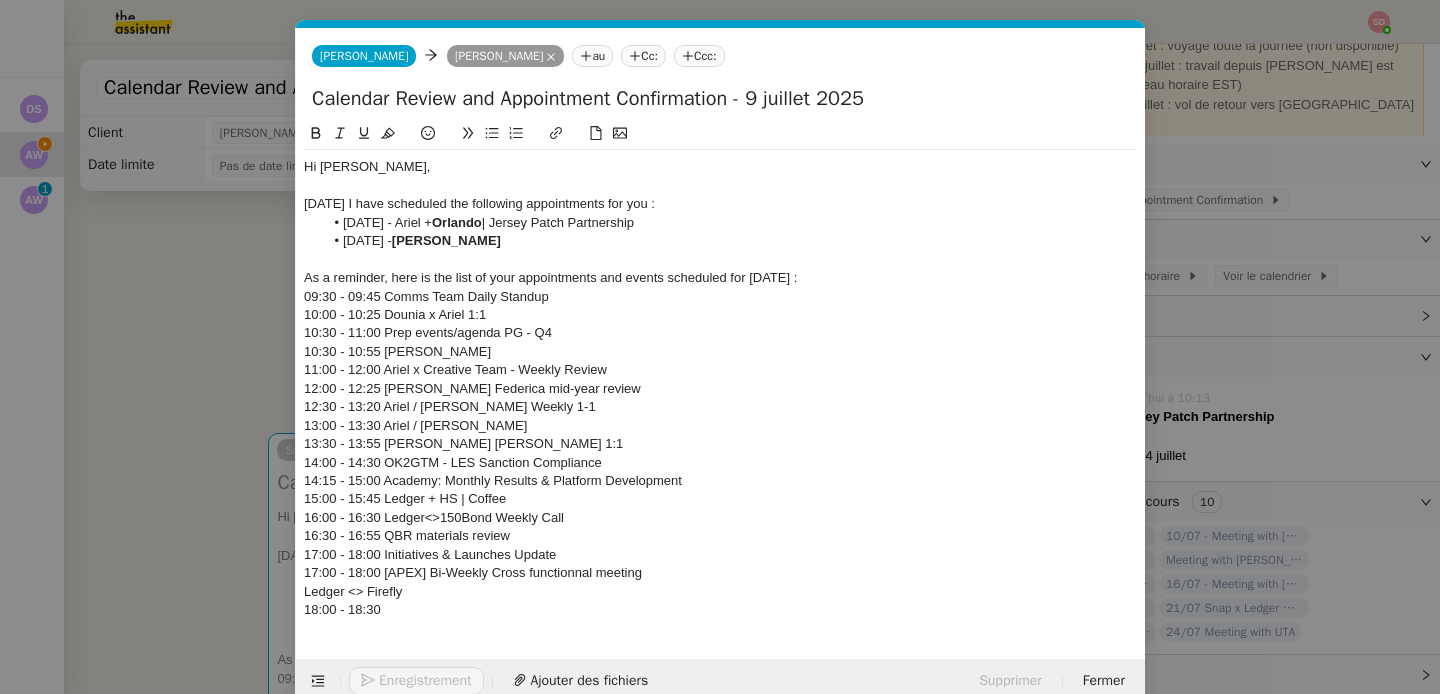 click on "18:00 - 18:30" 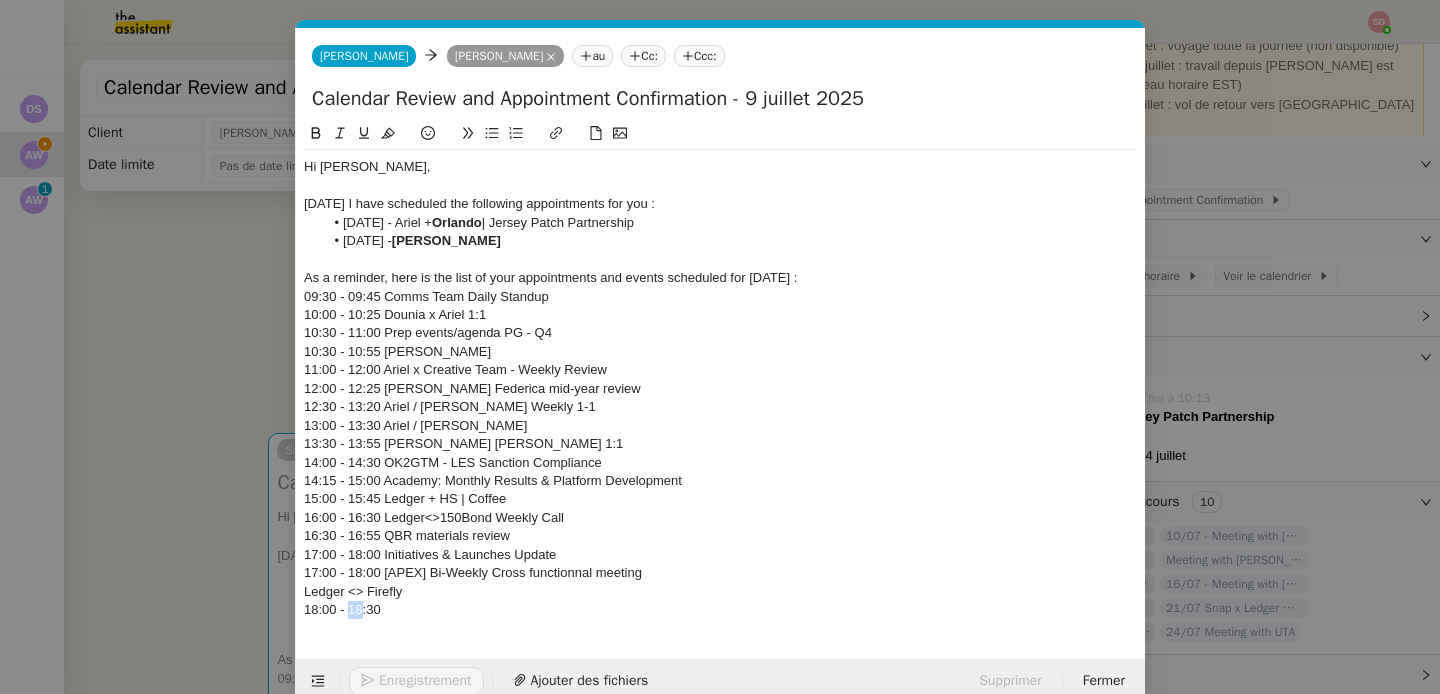 click on "18:00 - 18:30" 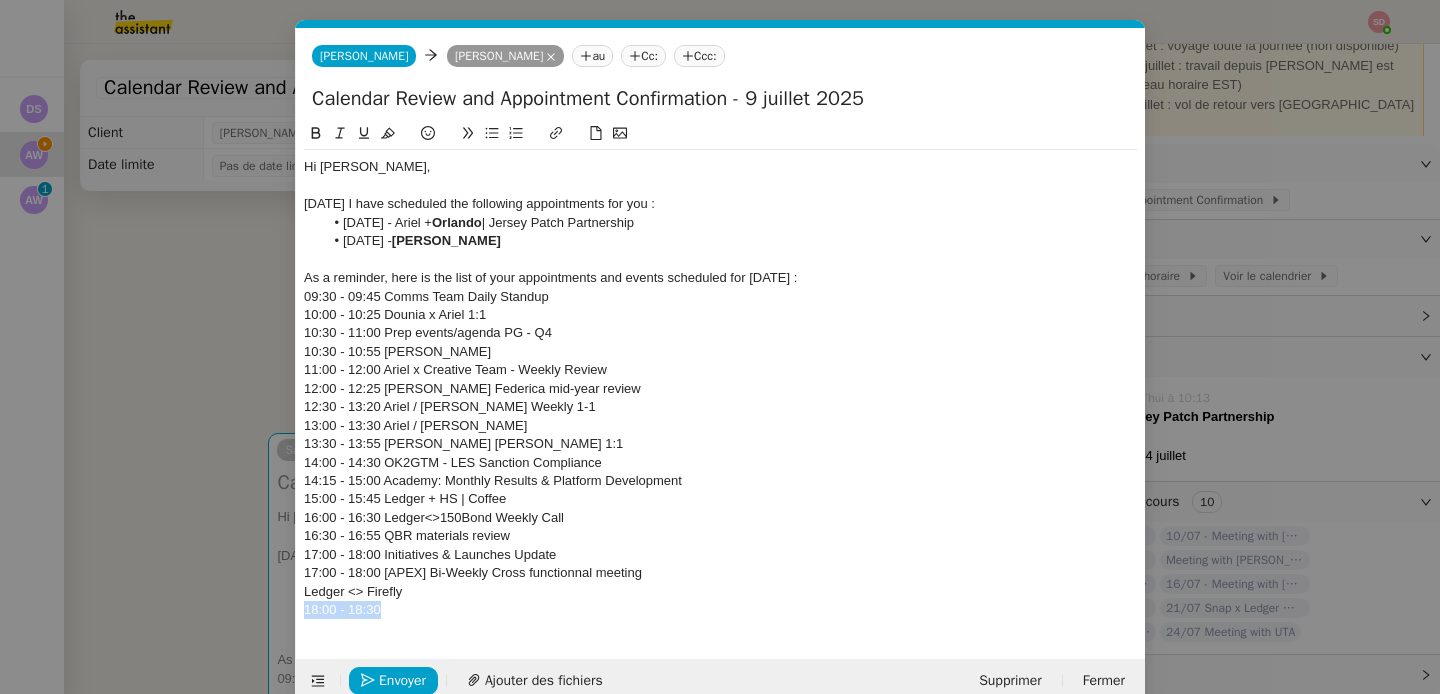 click on "18:00 - 18:30" 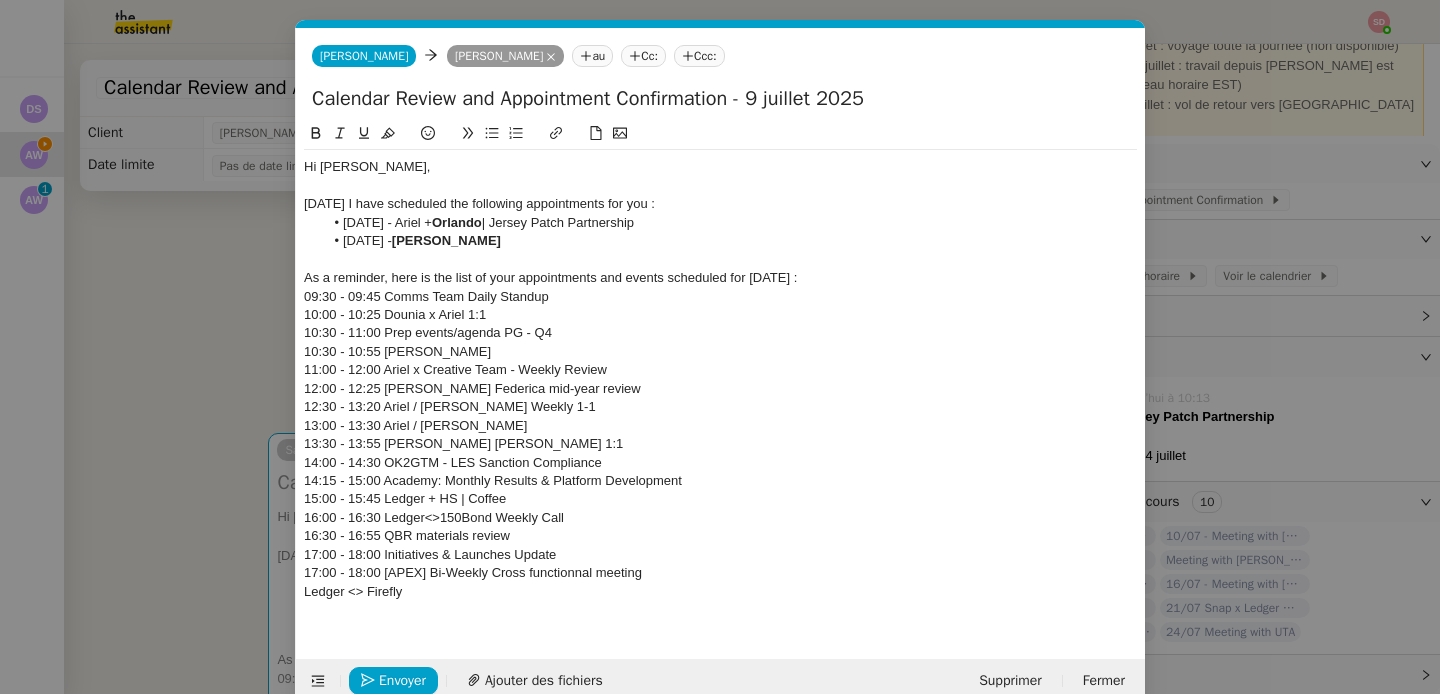 click on "Ledger <> Firefly" 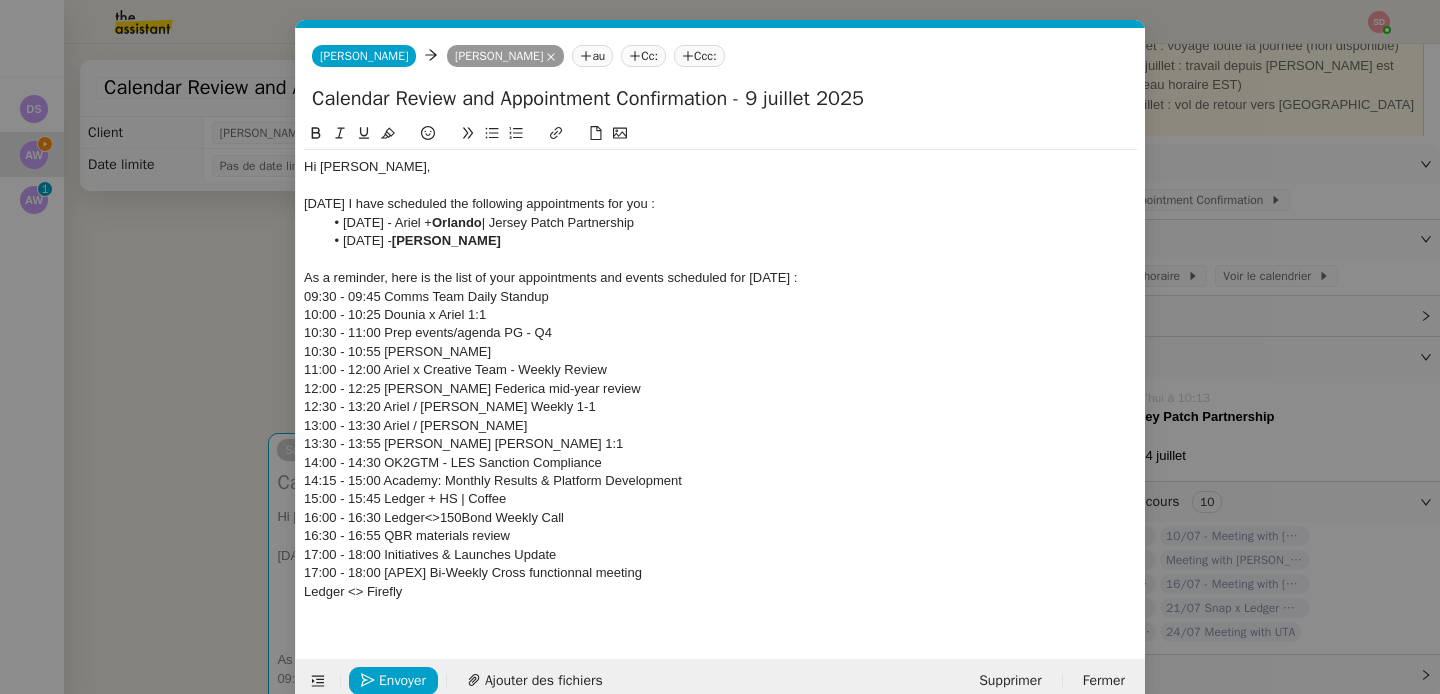 scroll, scrollTop: 0, scrollLeft: 0, axis: both 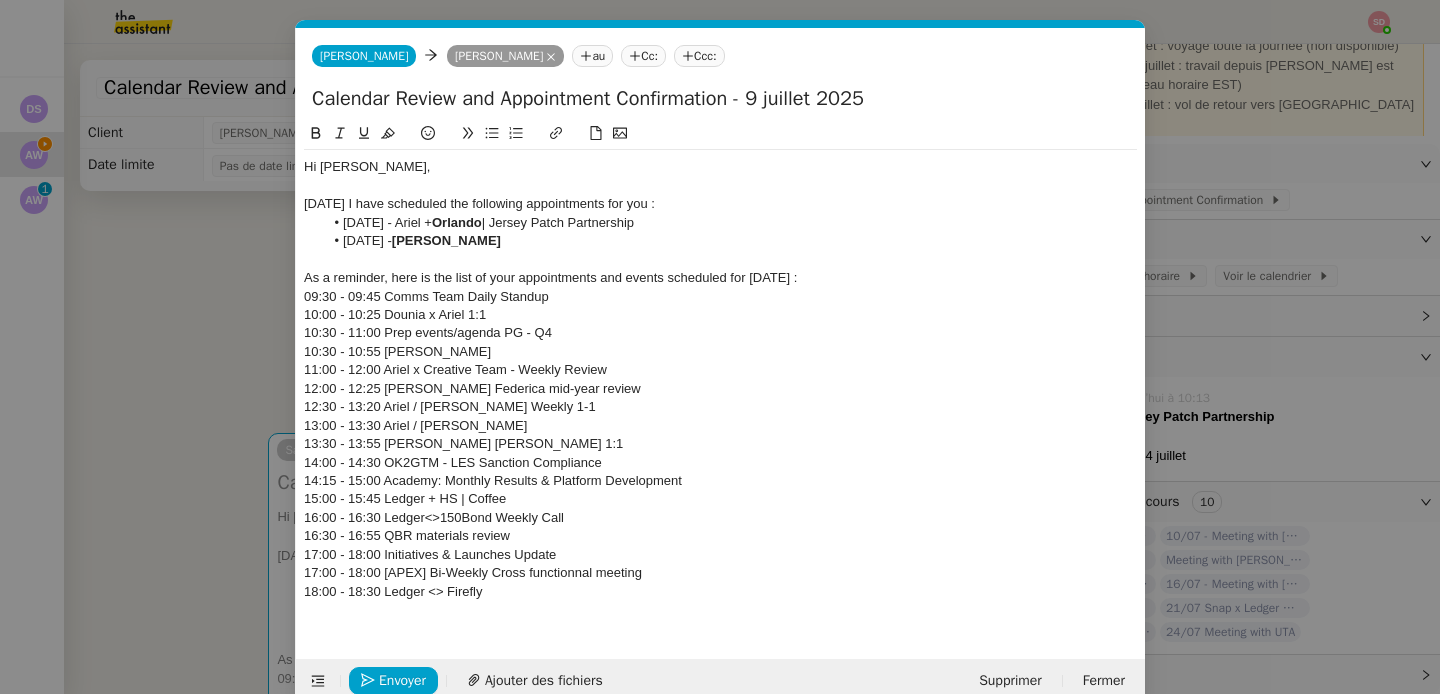 click 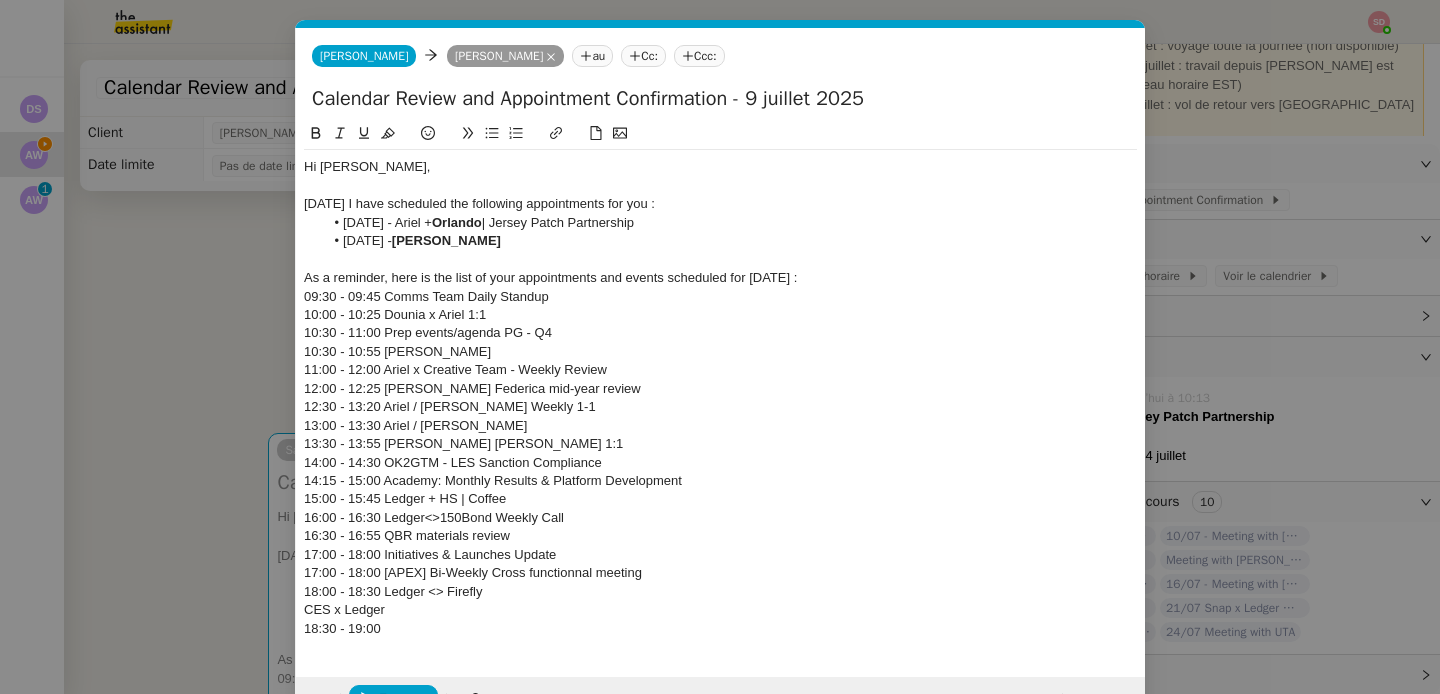 click on "18:30 - 19:00" 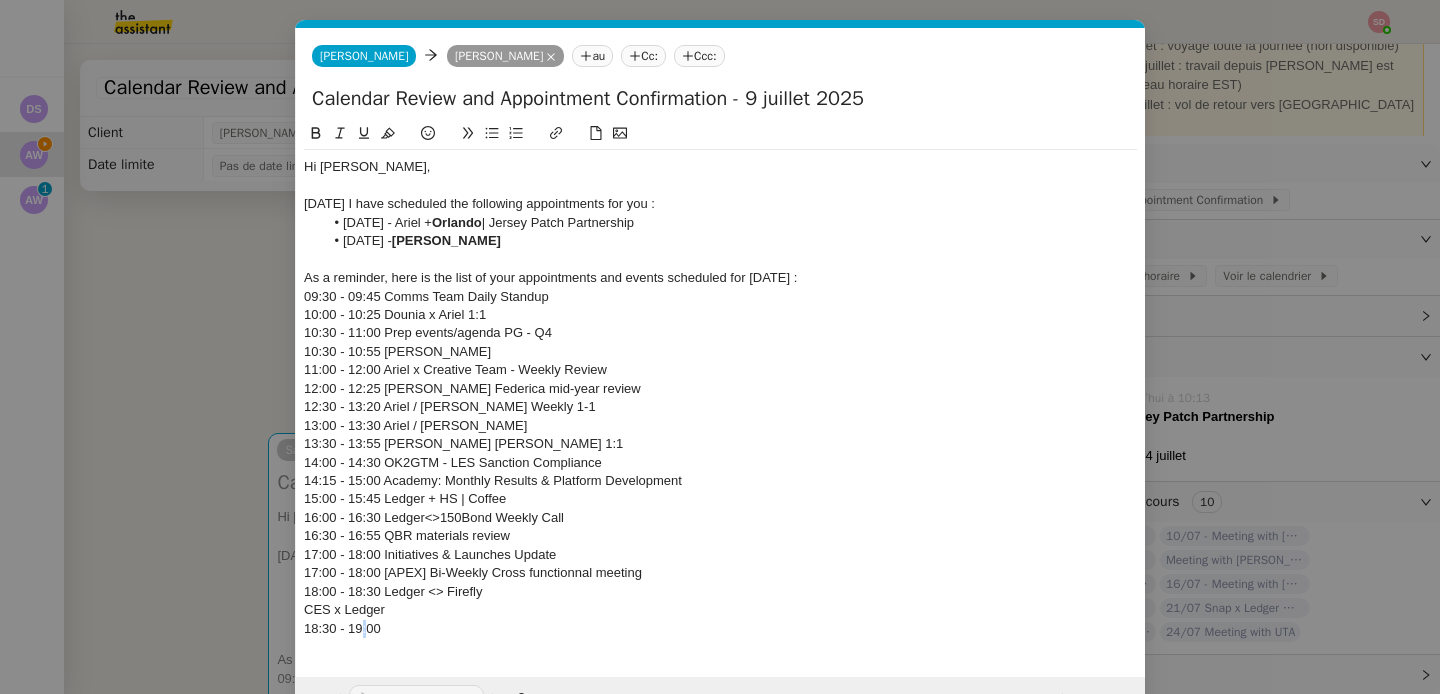click on "18:30 - 19:00" 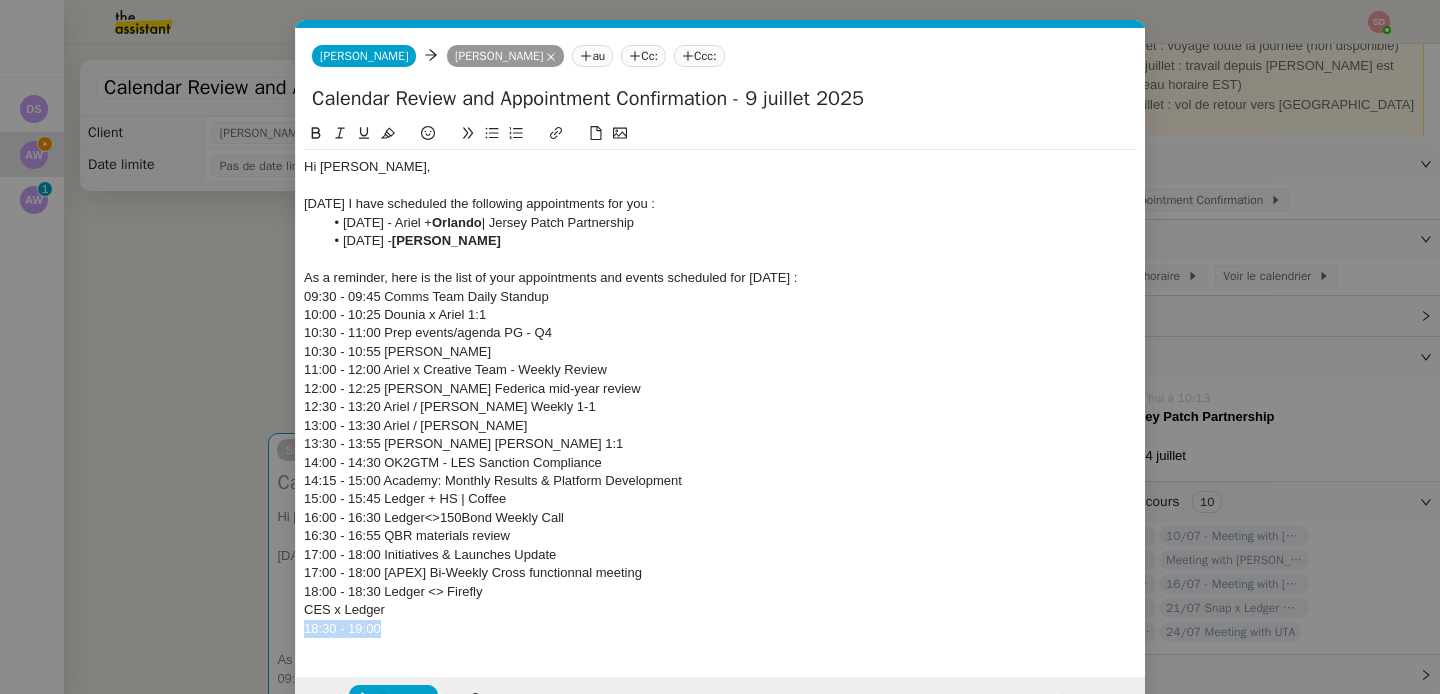 click on "18:30 - 19:00" 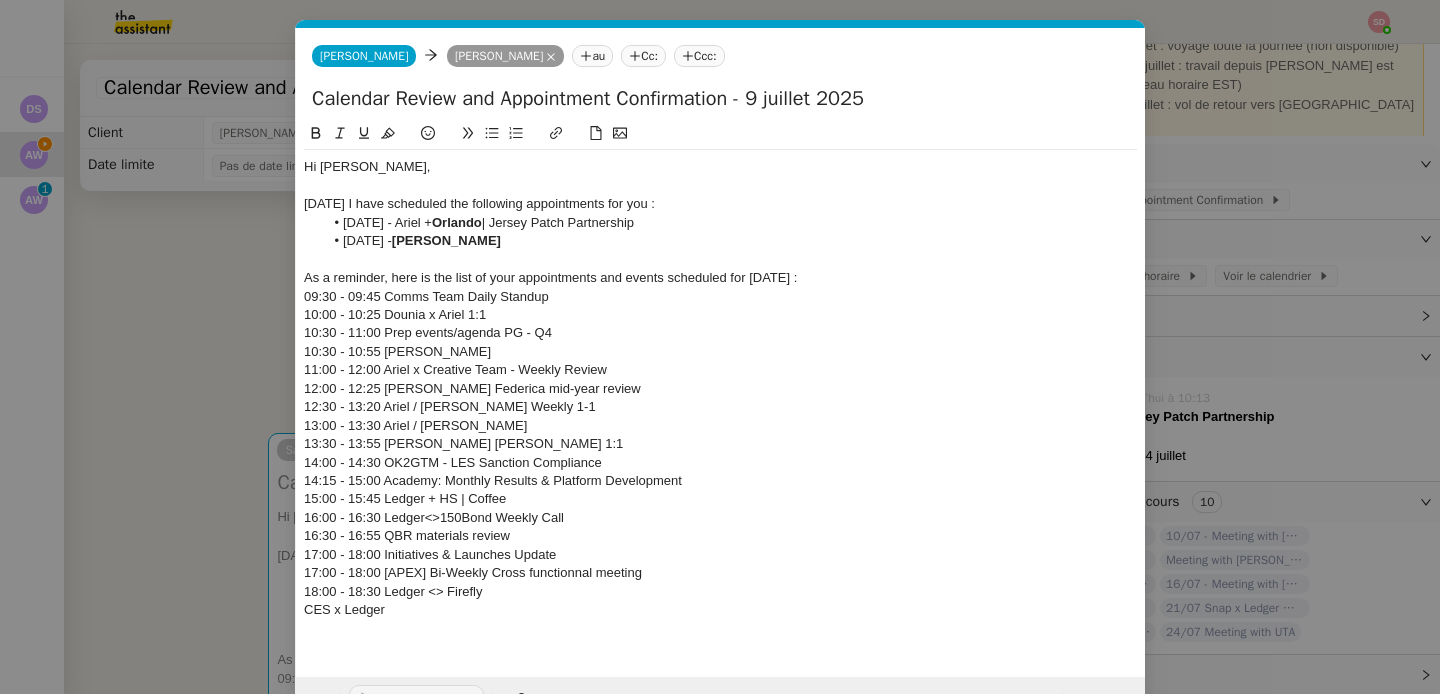click on "CES x Ledger" 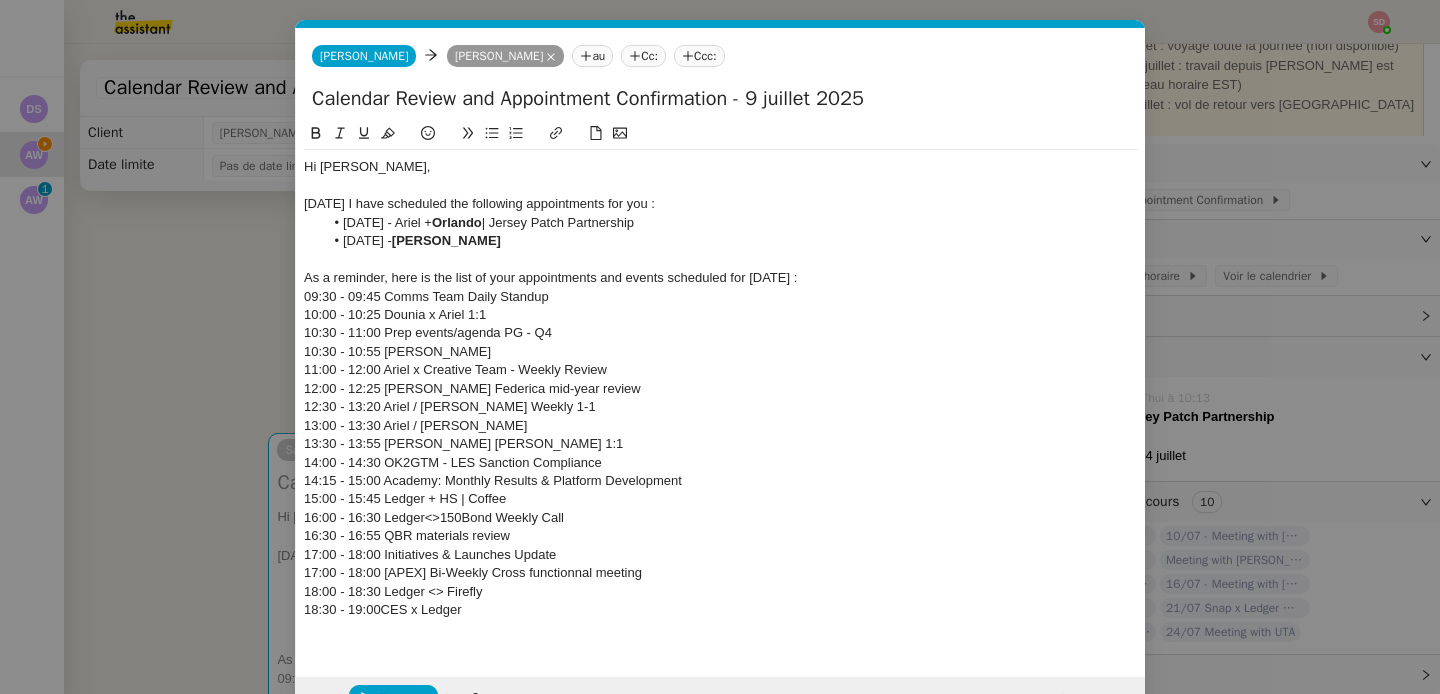 scroll, scrollTop: 0, scrollLeft: 0, axis: both 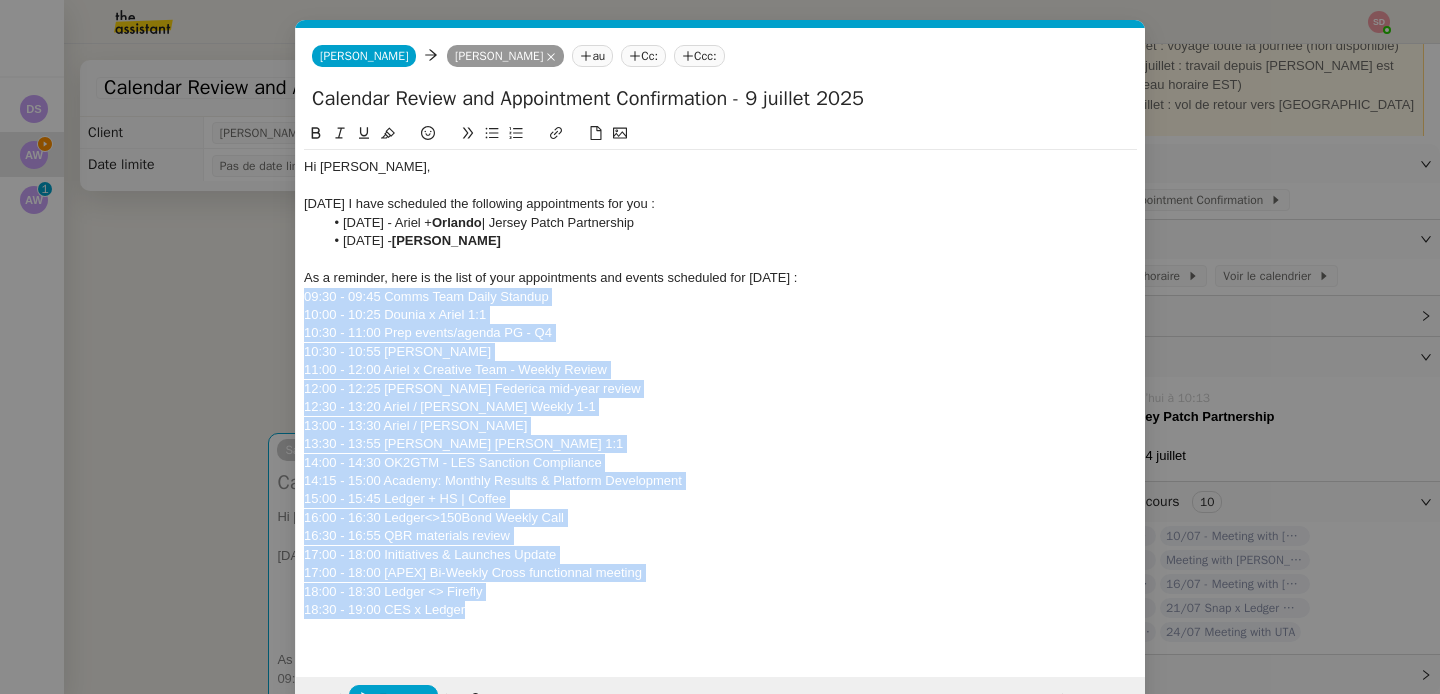 drag, startPoint x: 482, startPoint y: 610, endPoint x: 299, endPoint y: 301, distance: 359.12393 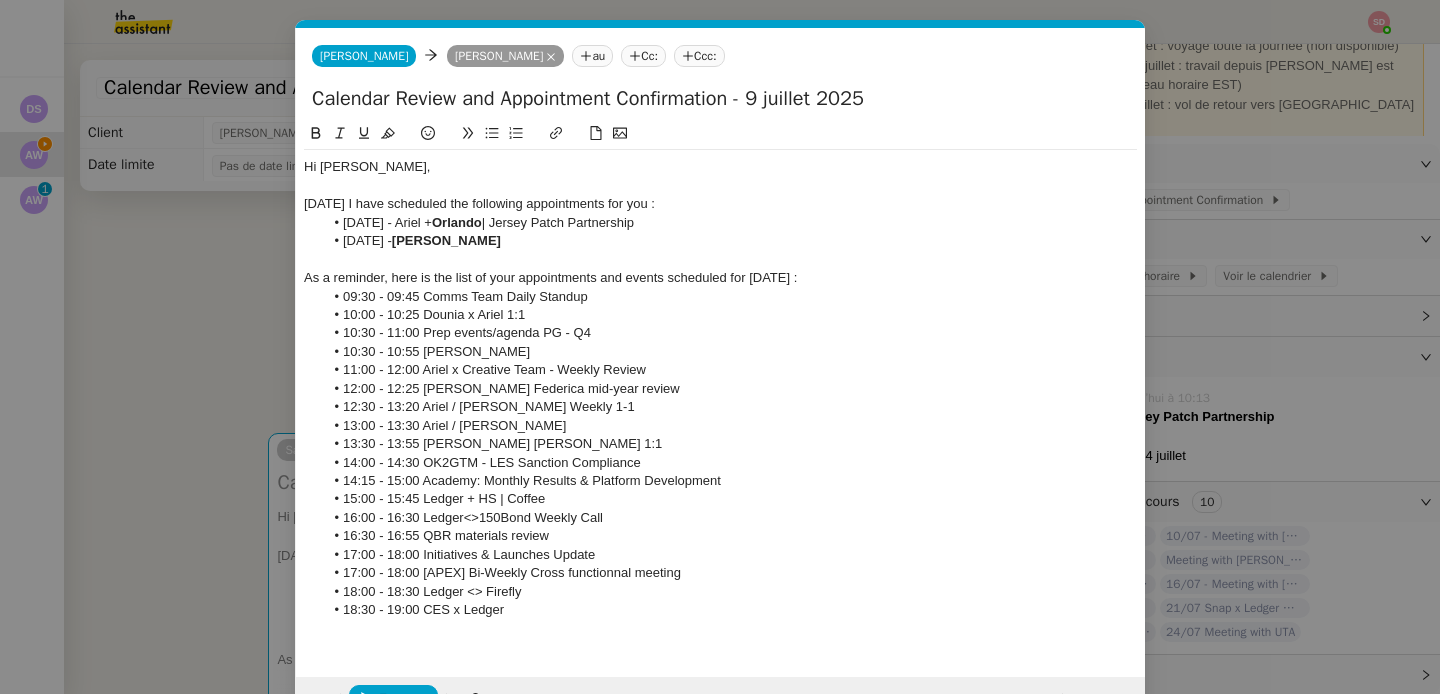 click on "11:00 - 12:00 Ariel x Creative Team - Weekly Review" 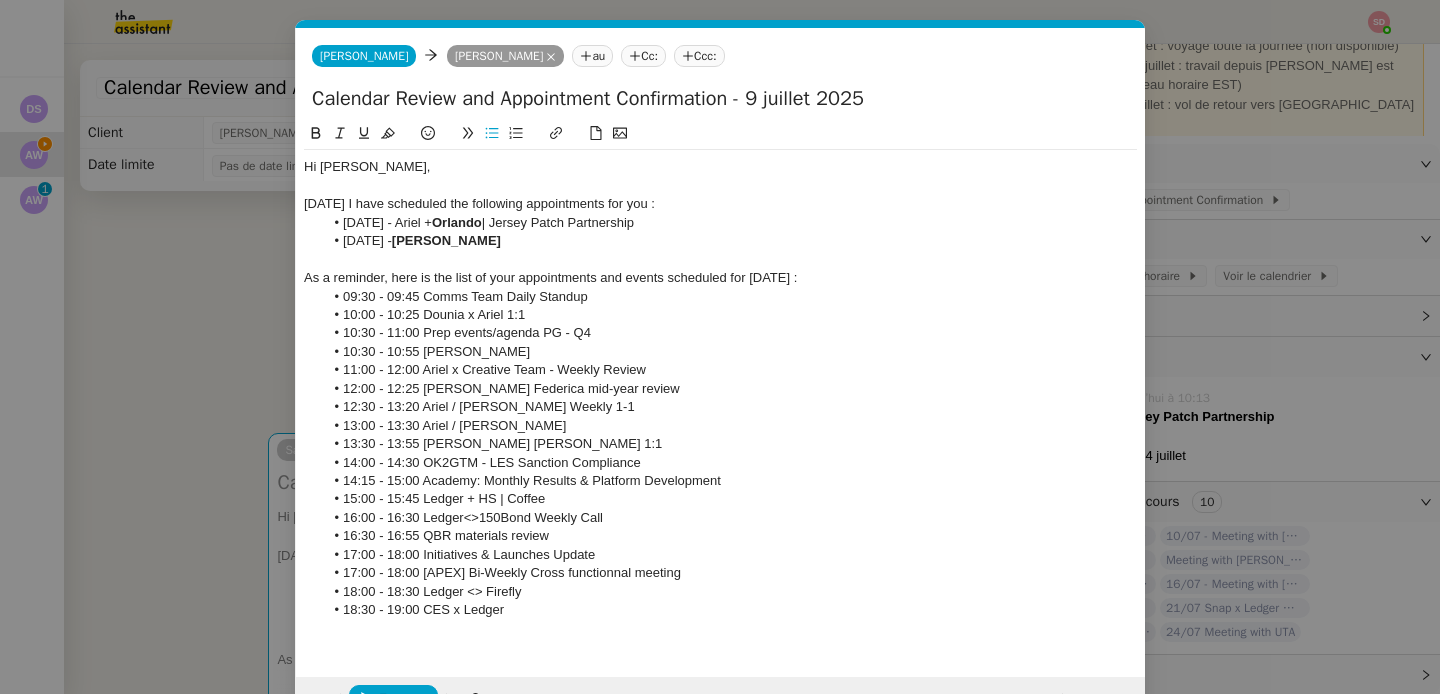 drag, startPoint x: 345, startPoint y: 335, endPoint x: 522, endPoint y: 352, distance: 177.81451 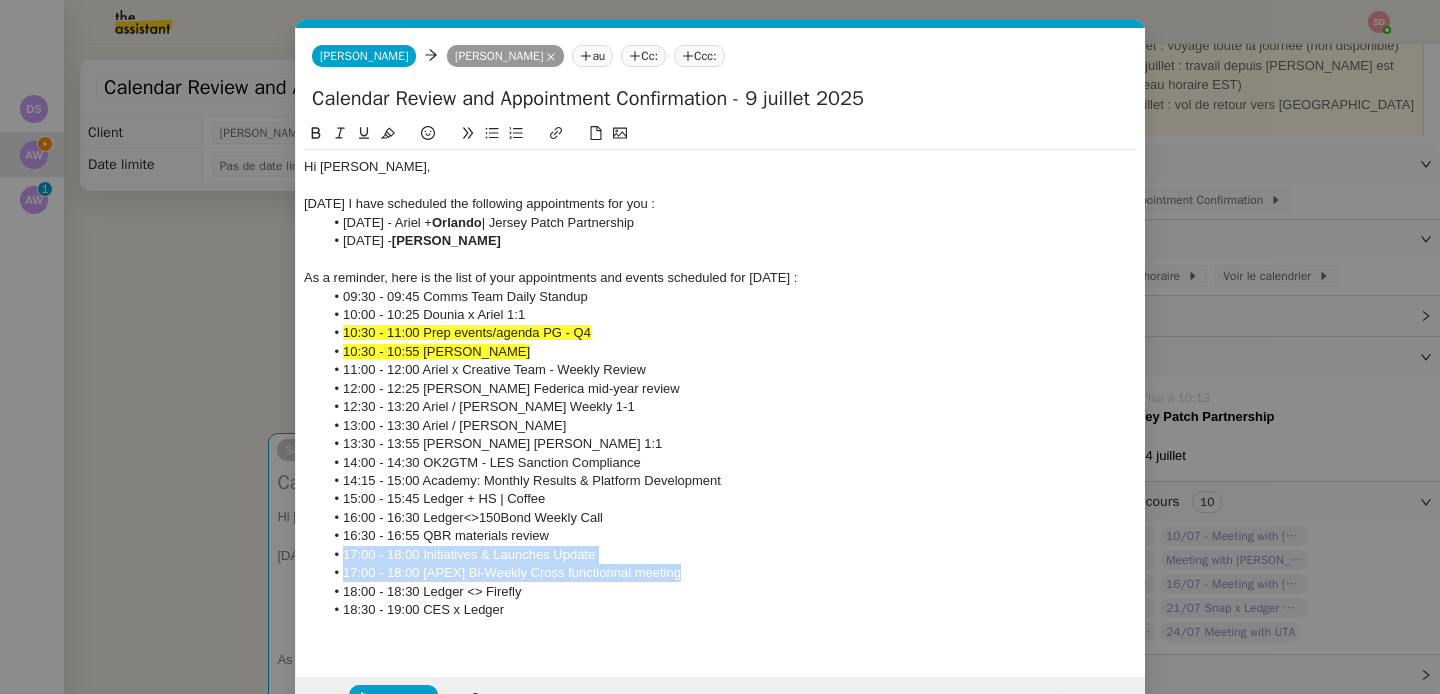 drag, startPoint x: 345, startPoint y: 559, endPoint x: 689, endPoint y: 579, distance: 344.5809 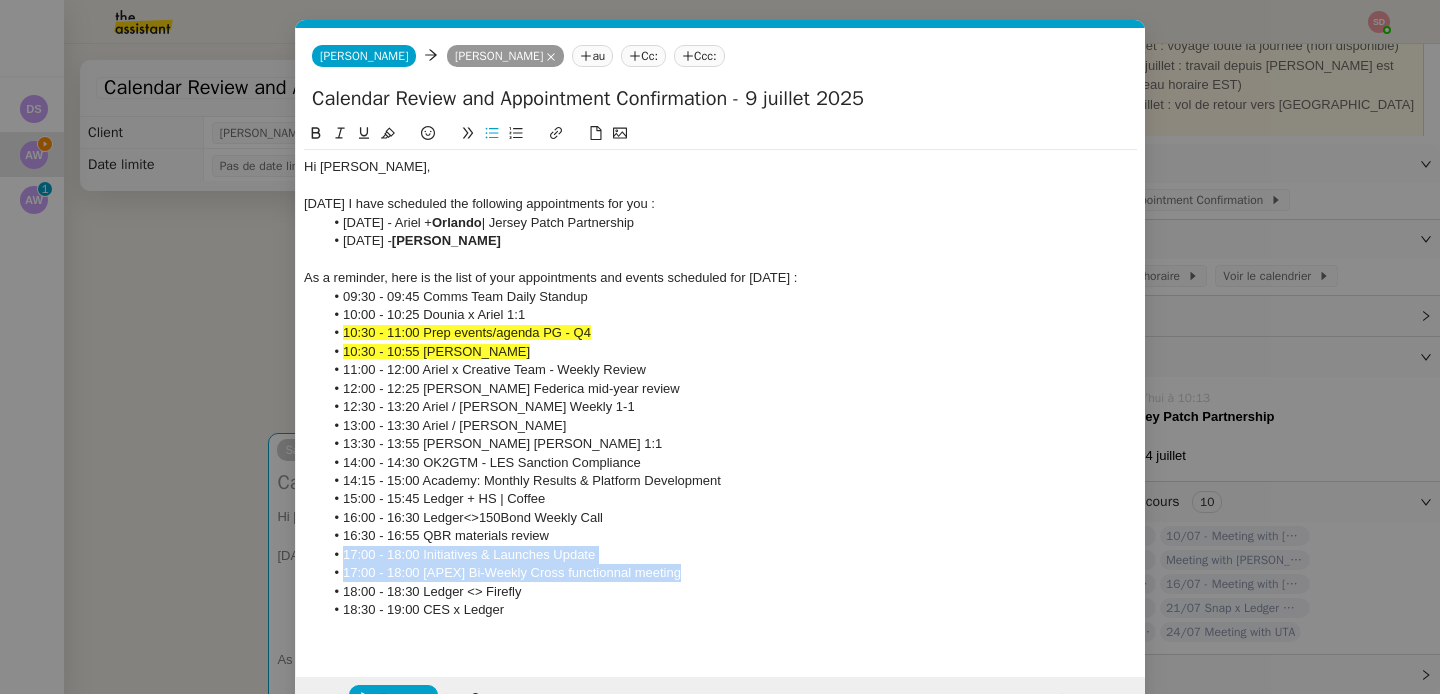 click 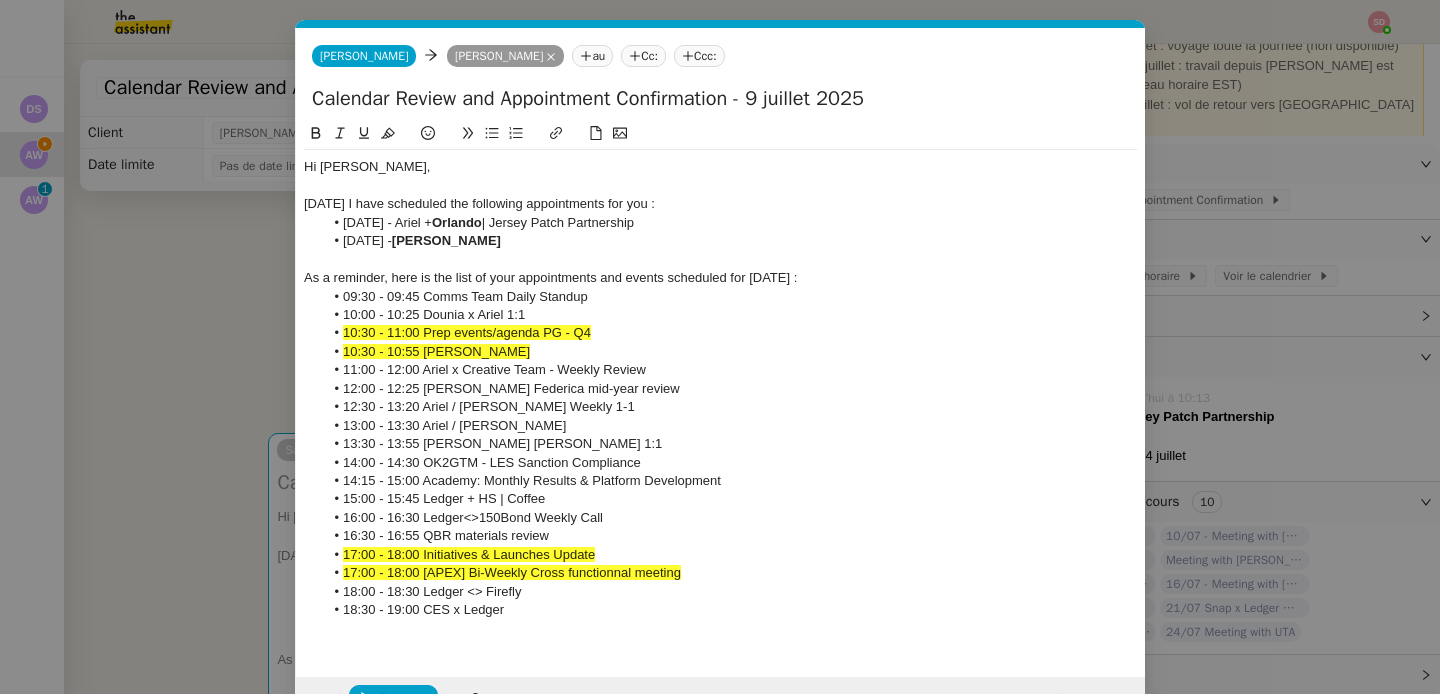 click 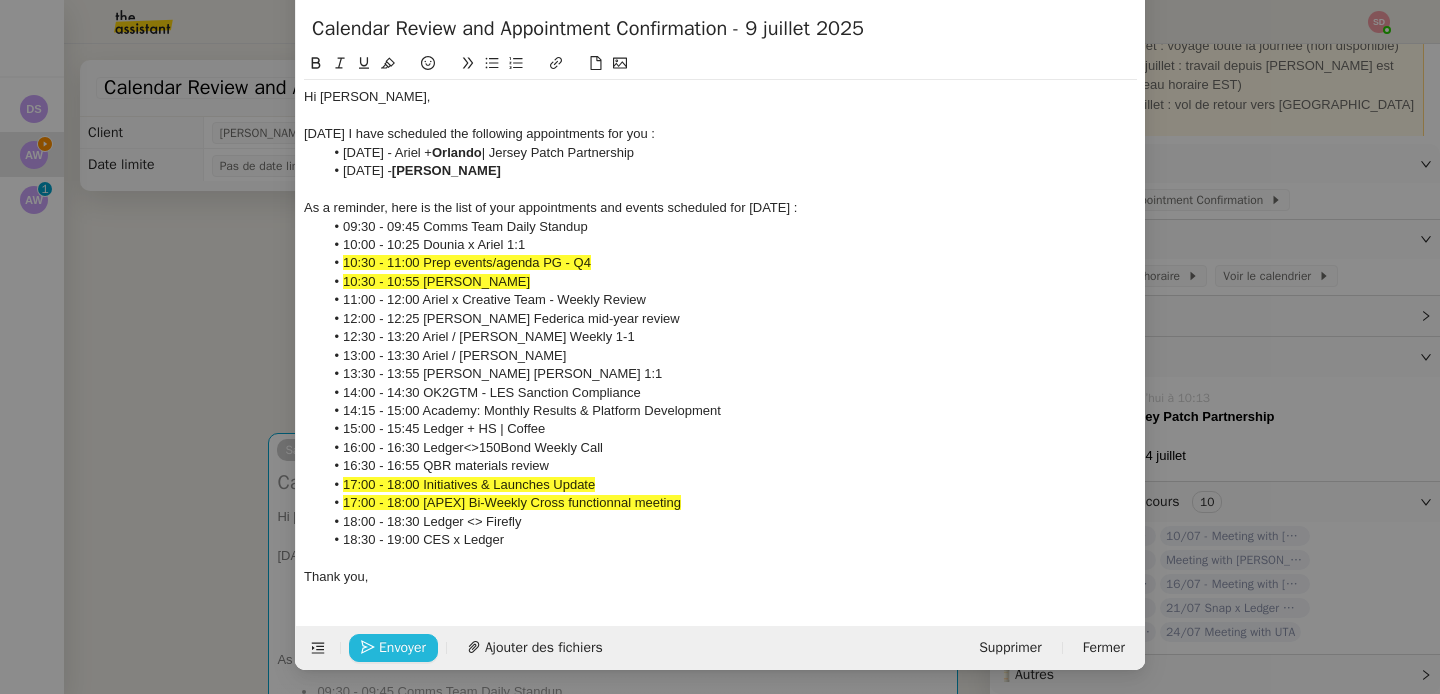click on "Envoyer" 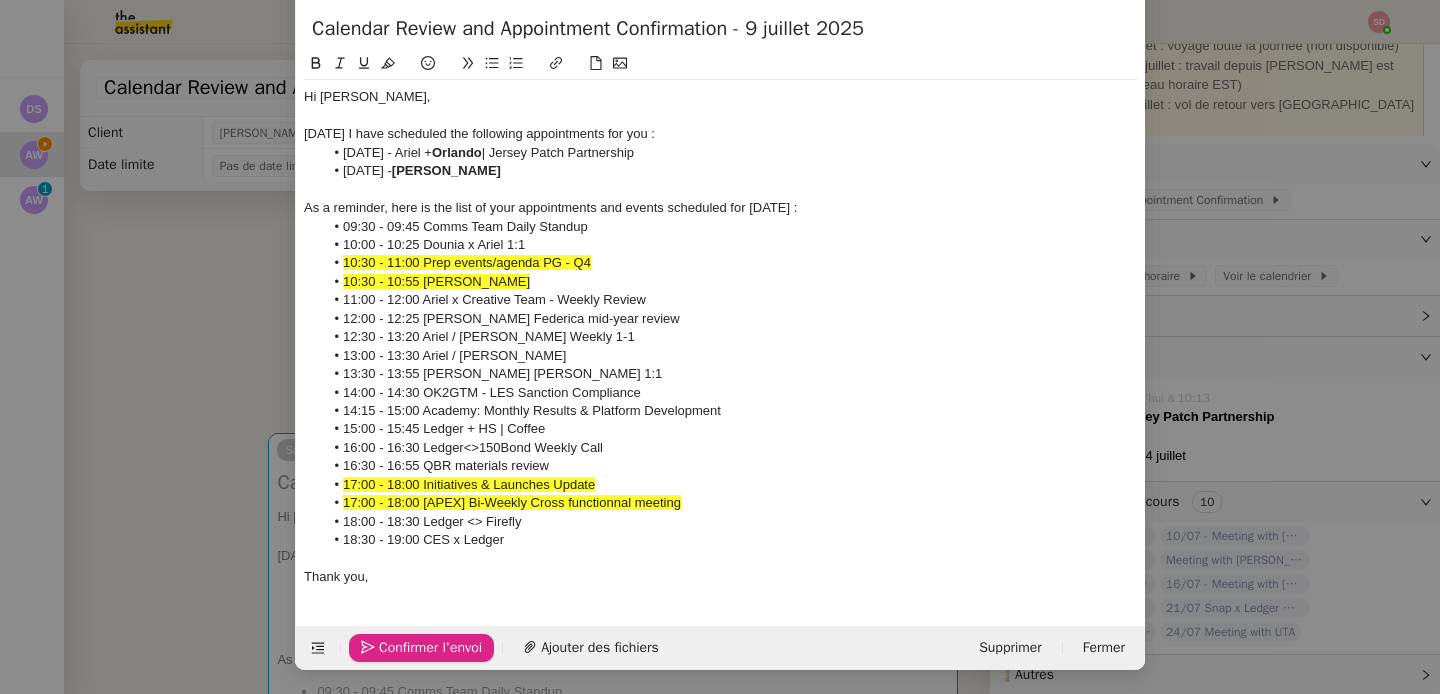 click on "Confirmer l'envoi" 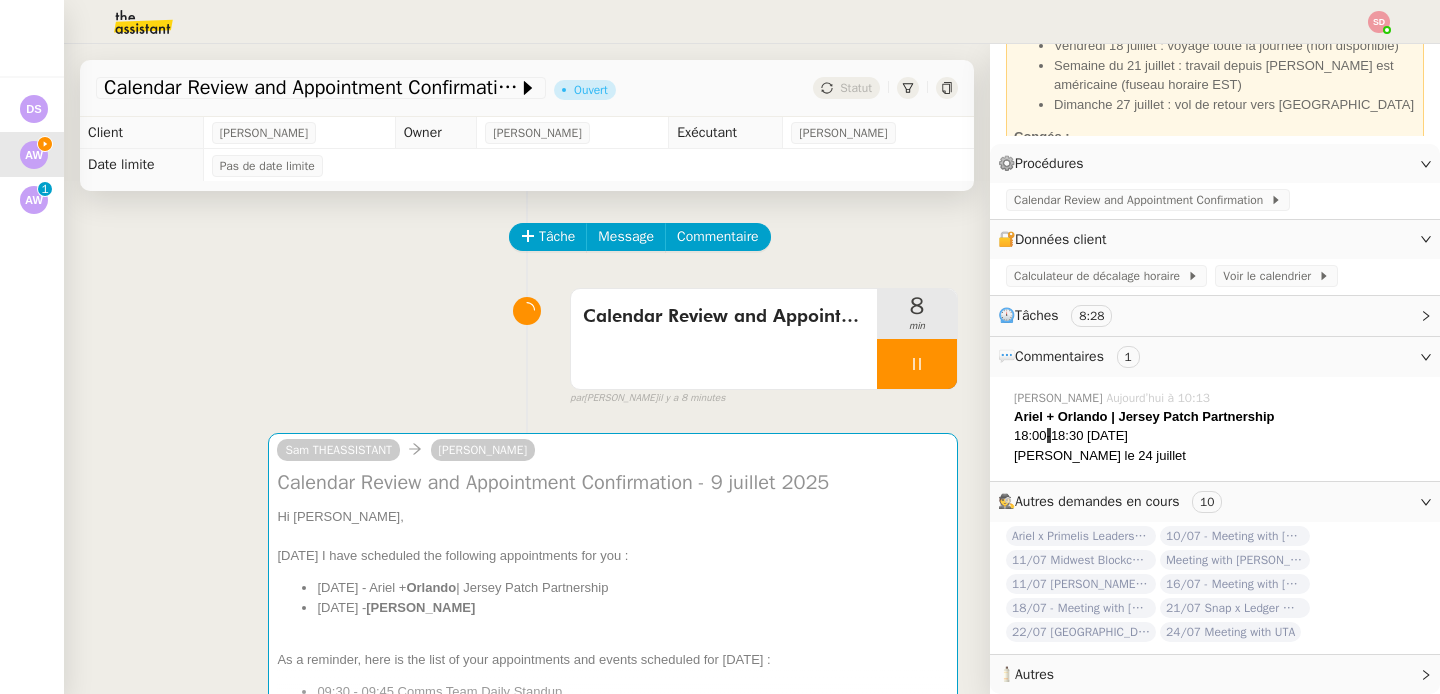 scroll, scrollTop: 157, scrollLeft: 0, axis: vertical 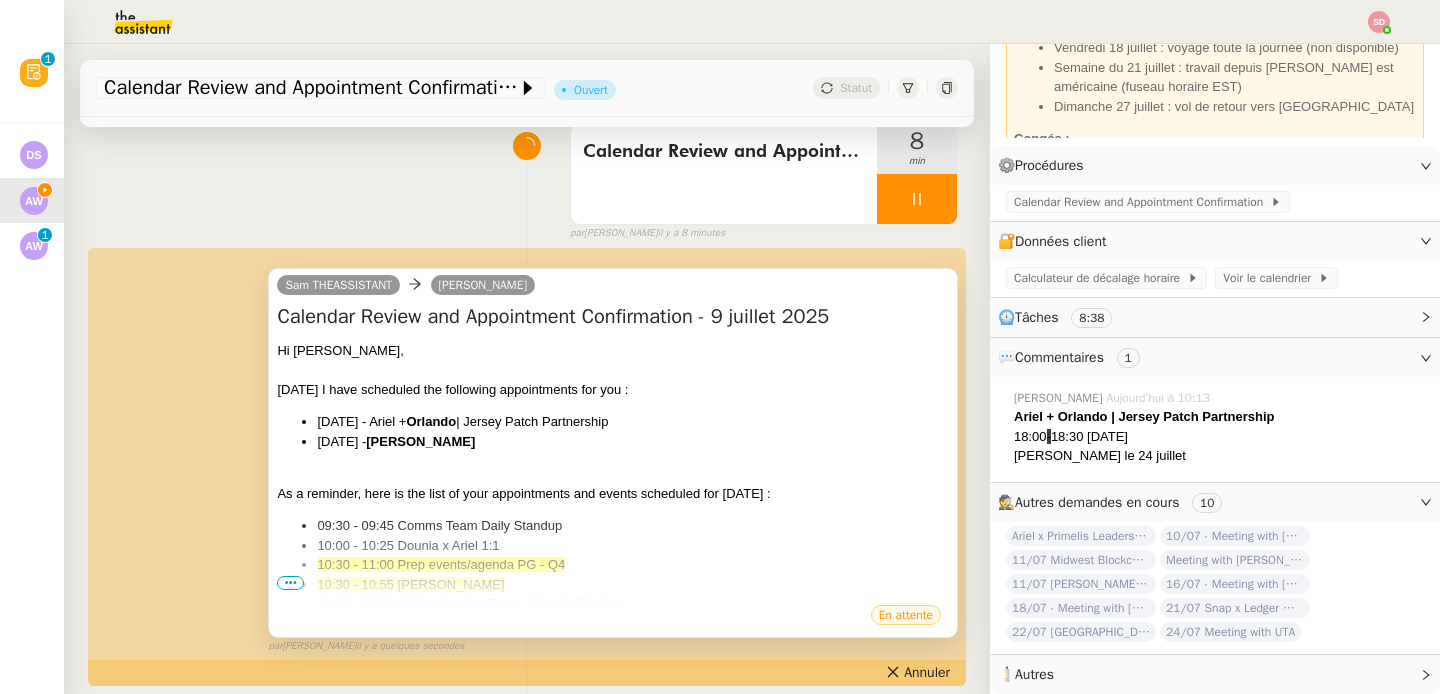 click on "•••" at bounding box center [290, 583] 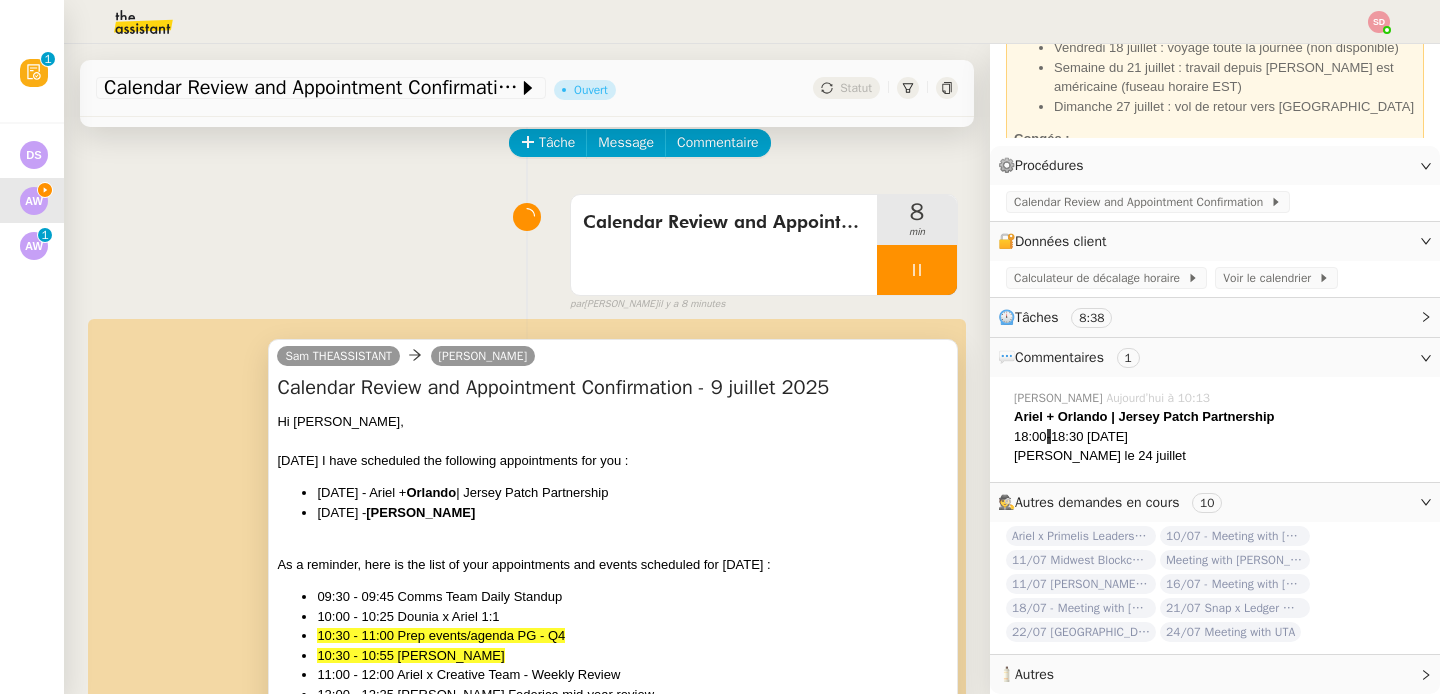 scroll, scrollTop: 0, scrollLeft: 0, axis: both 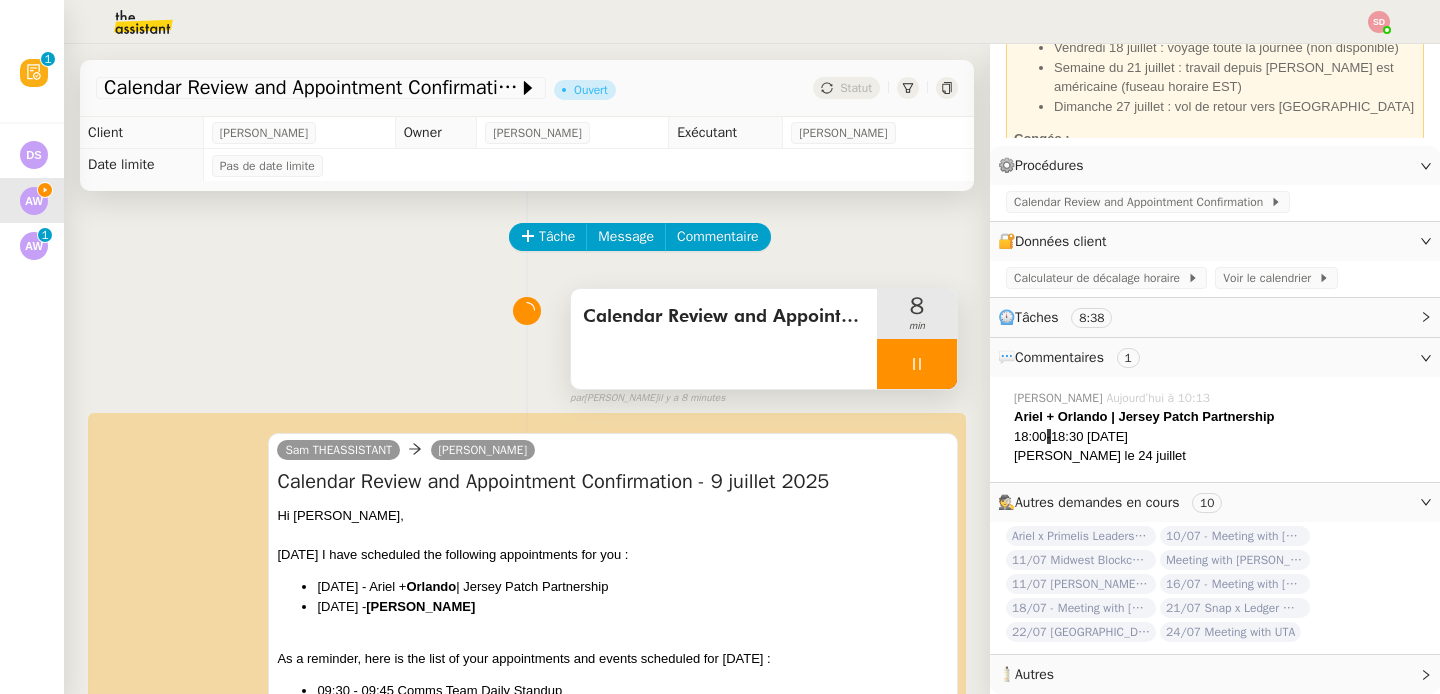 click at bounding box center (917, 364) 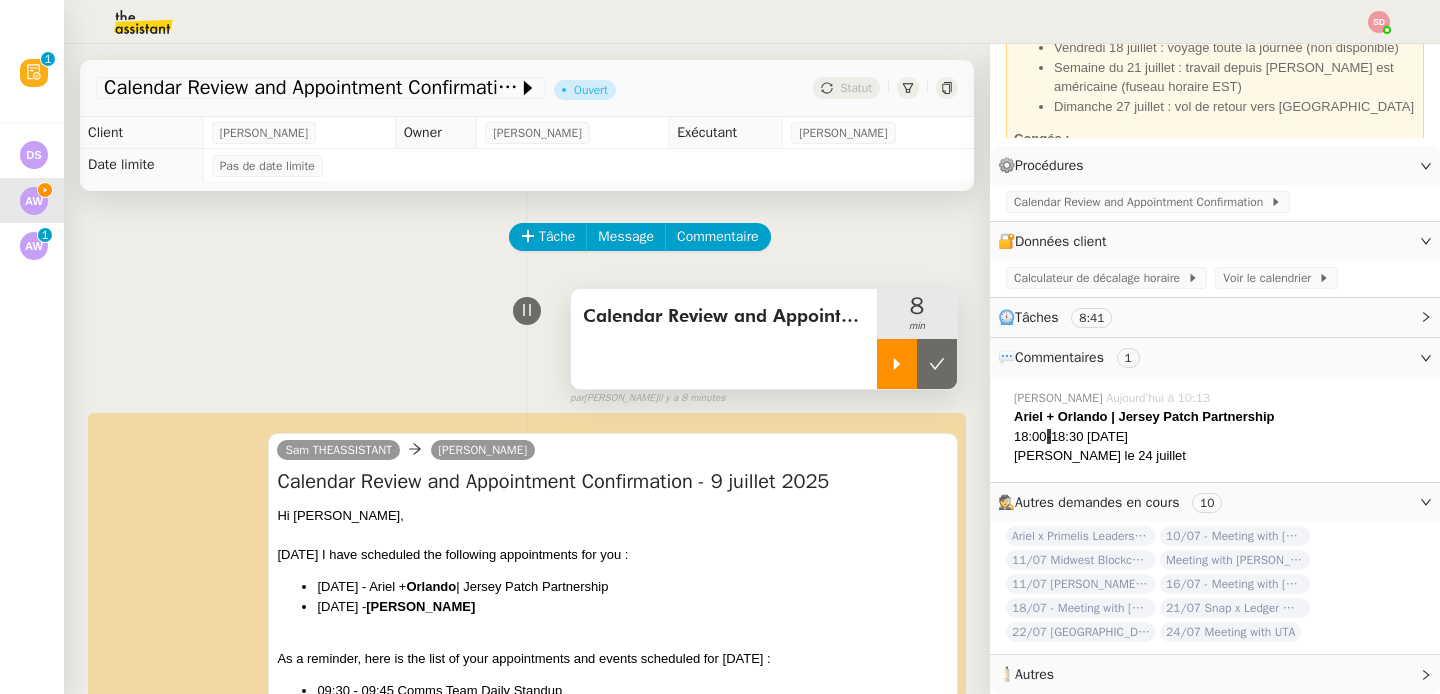 click at bounding box center [937, 364] 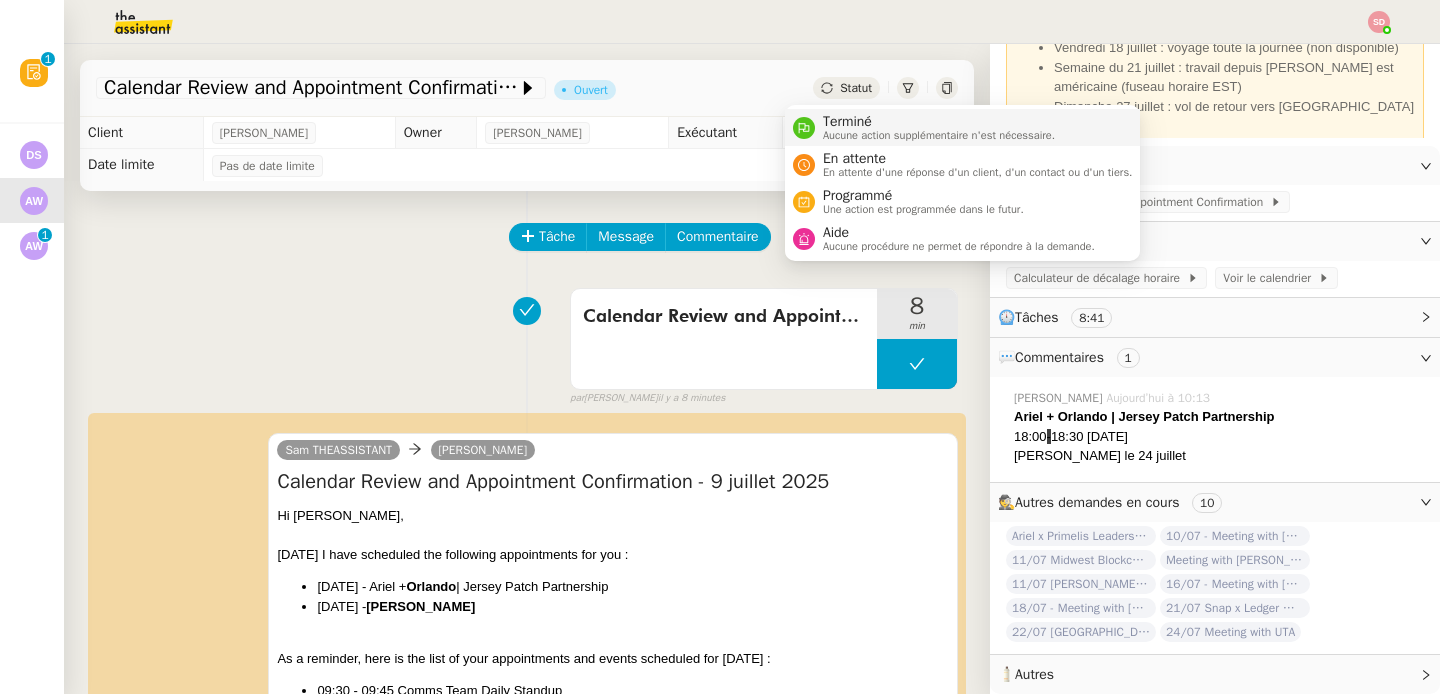 click on "Terminé" at bounding box center (939, 122) 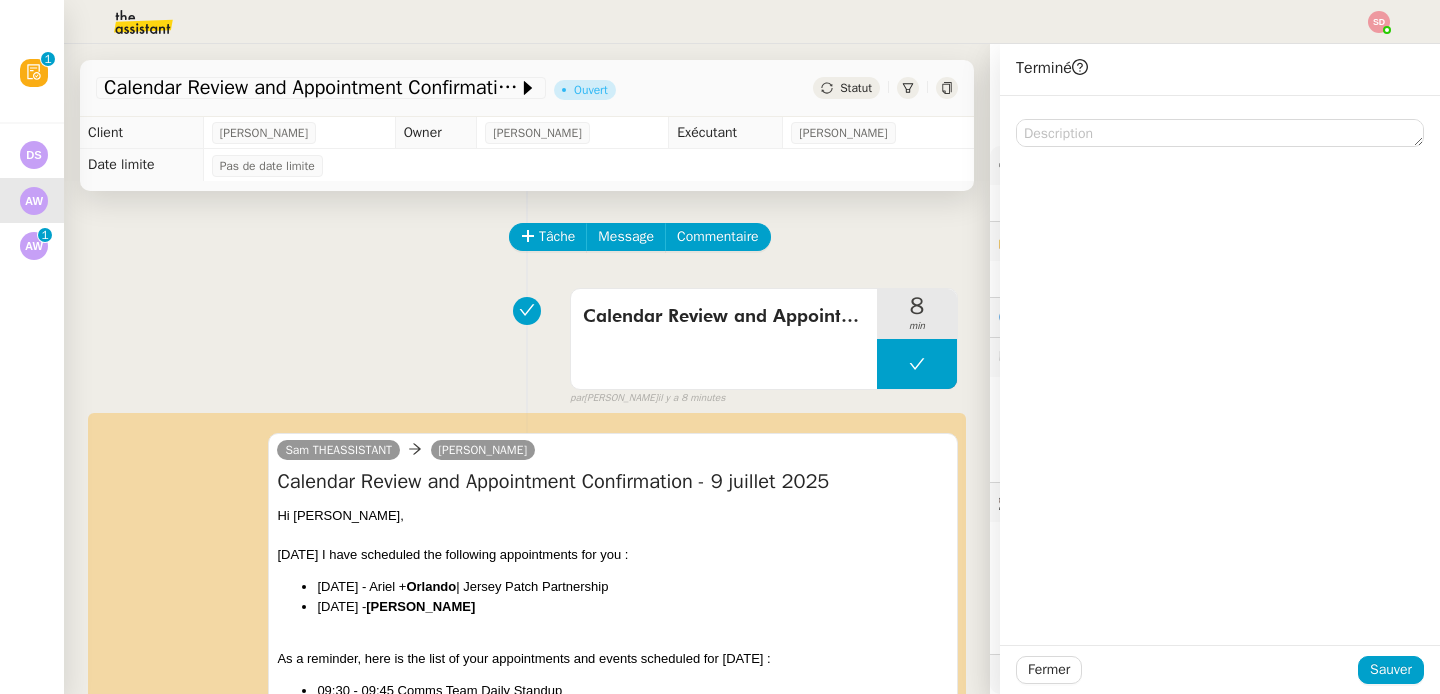 scroll, scrollTop: 157, scrollLeft: 0, axis: vertical 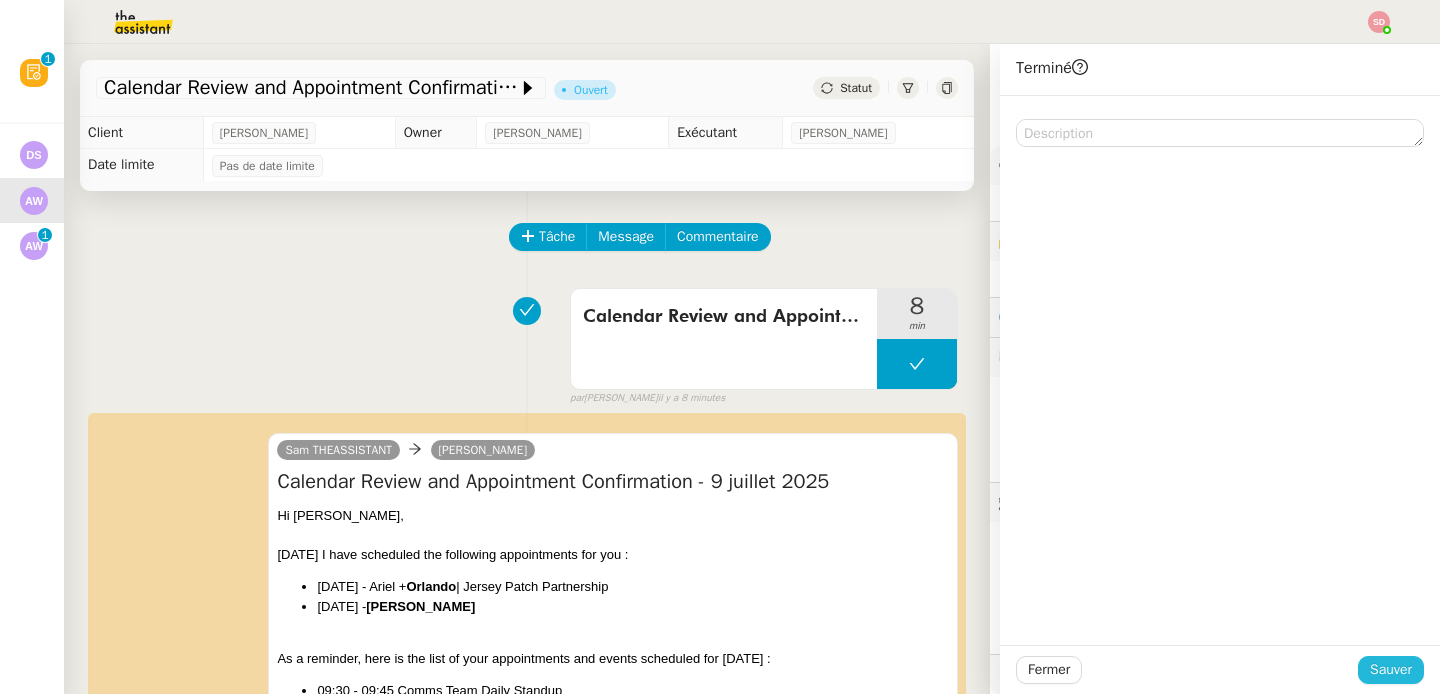 click on "Sauver" 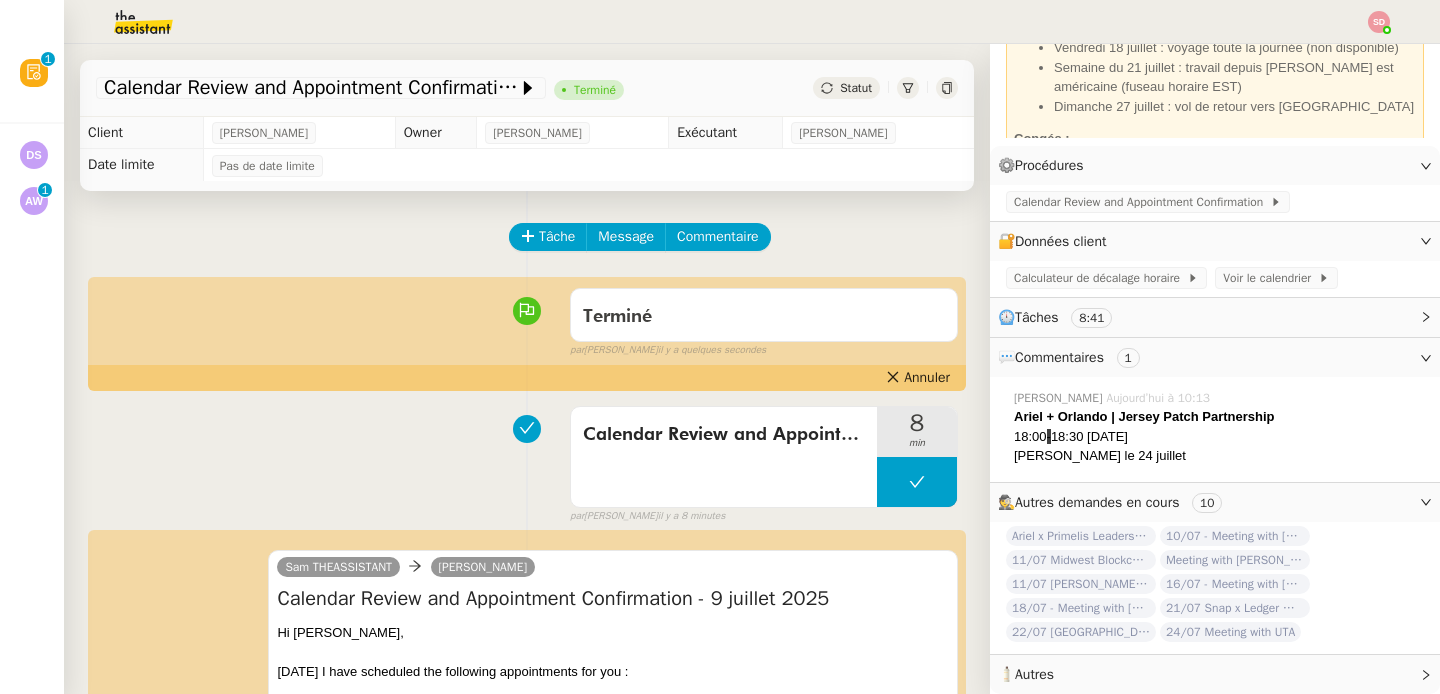 scroll, scrollTop: 157, scrollLeft: 0, axis: vertical 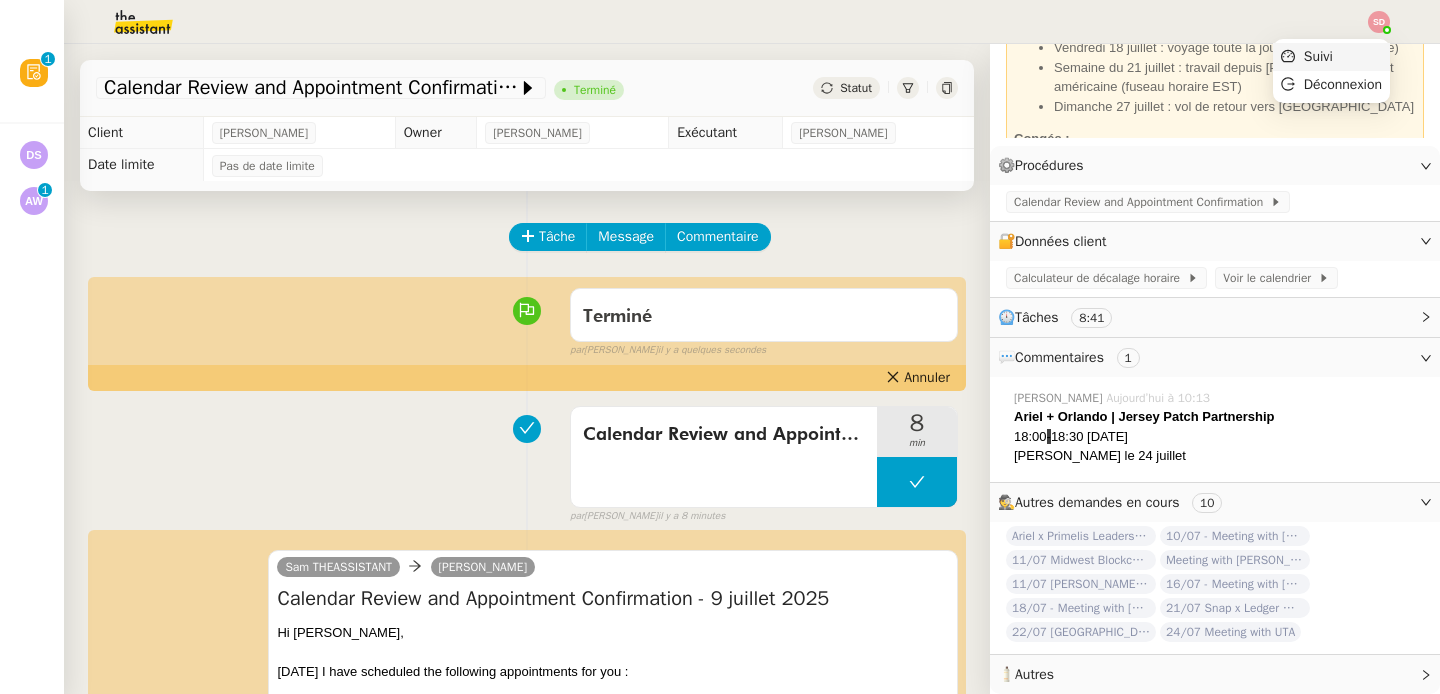 click on "Suivi" at bounding box center (1331, 57) 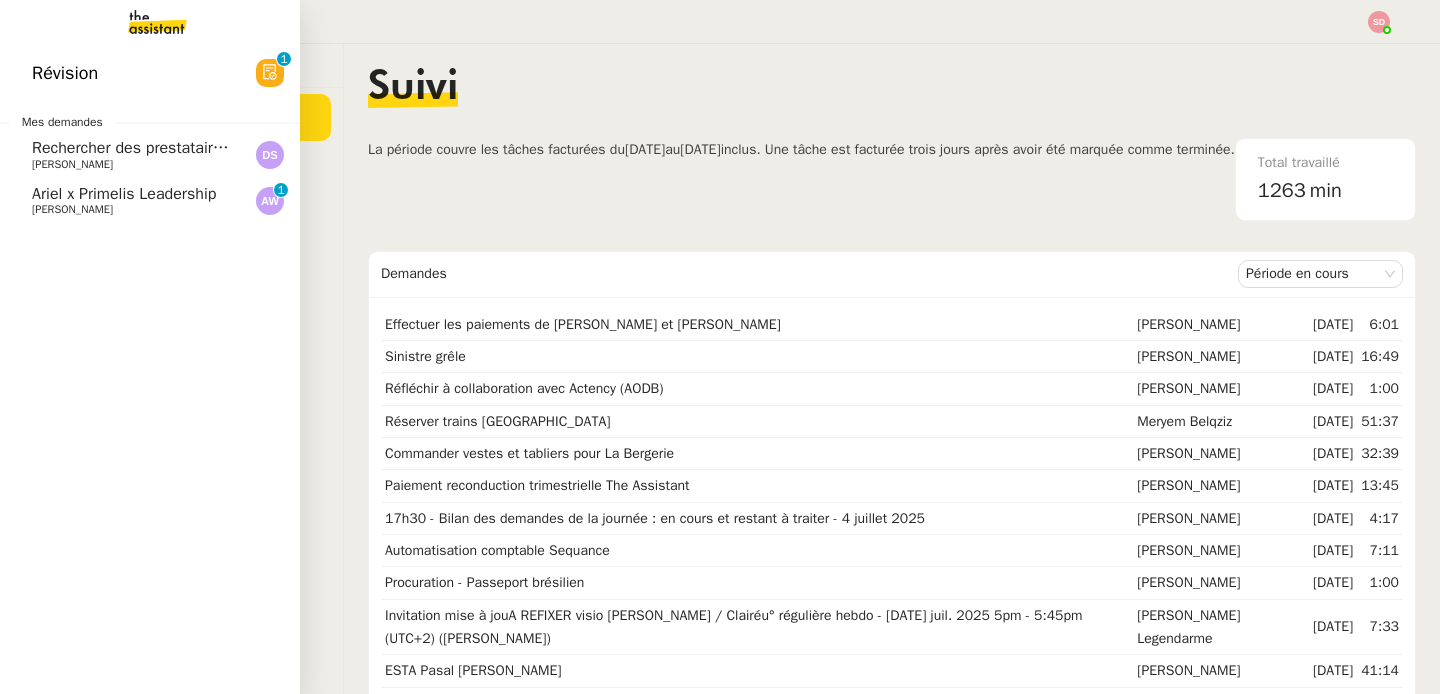 click on "Ariel x Primelis Leadership" 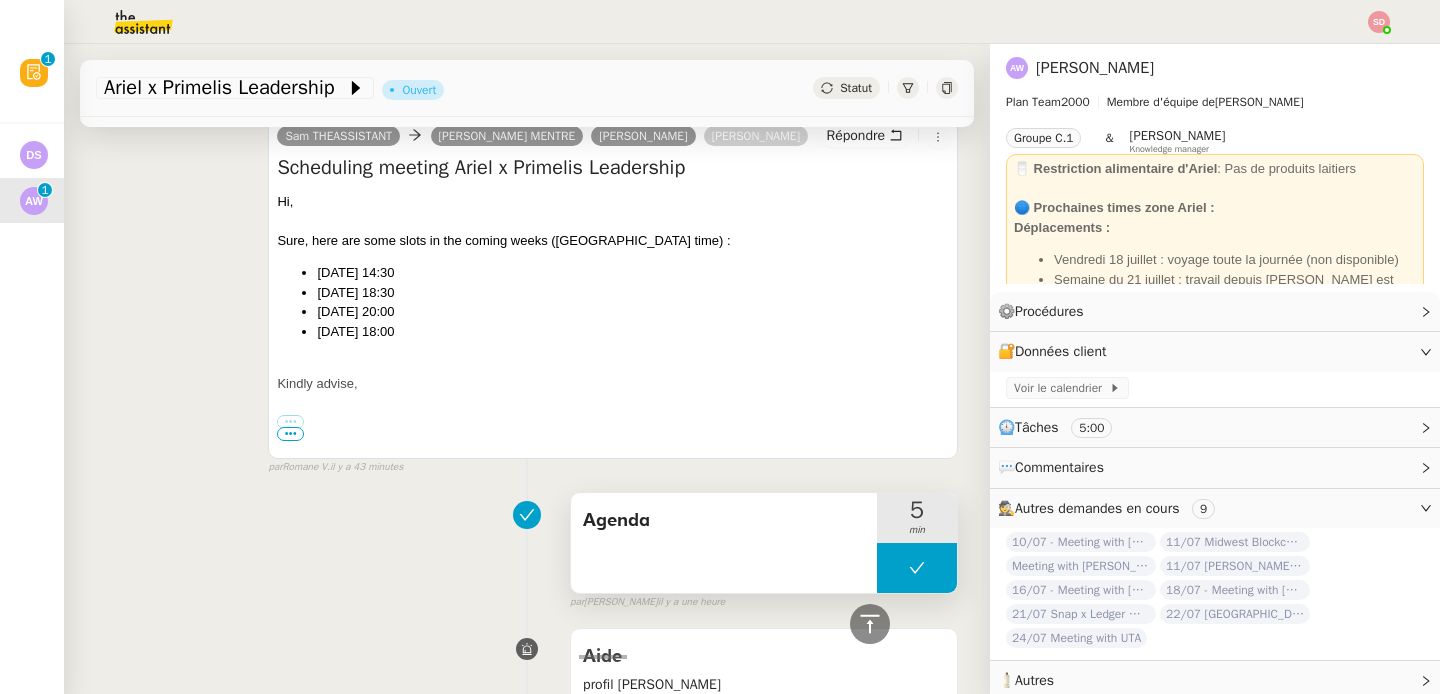 scroll, scrollTop: 796, scrollLeft: 0, axis: vertical 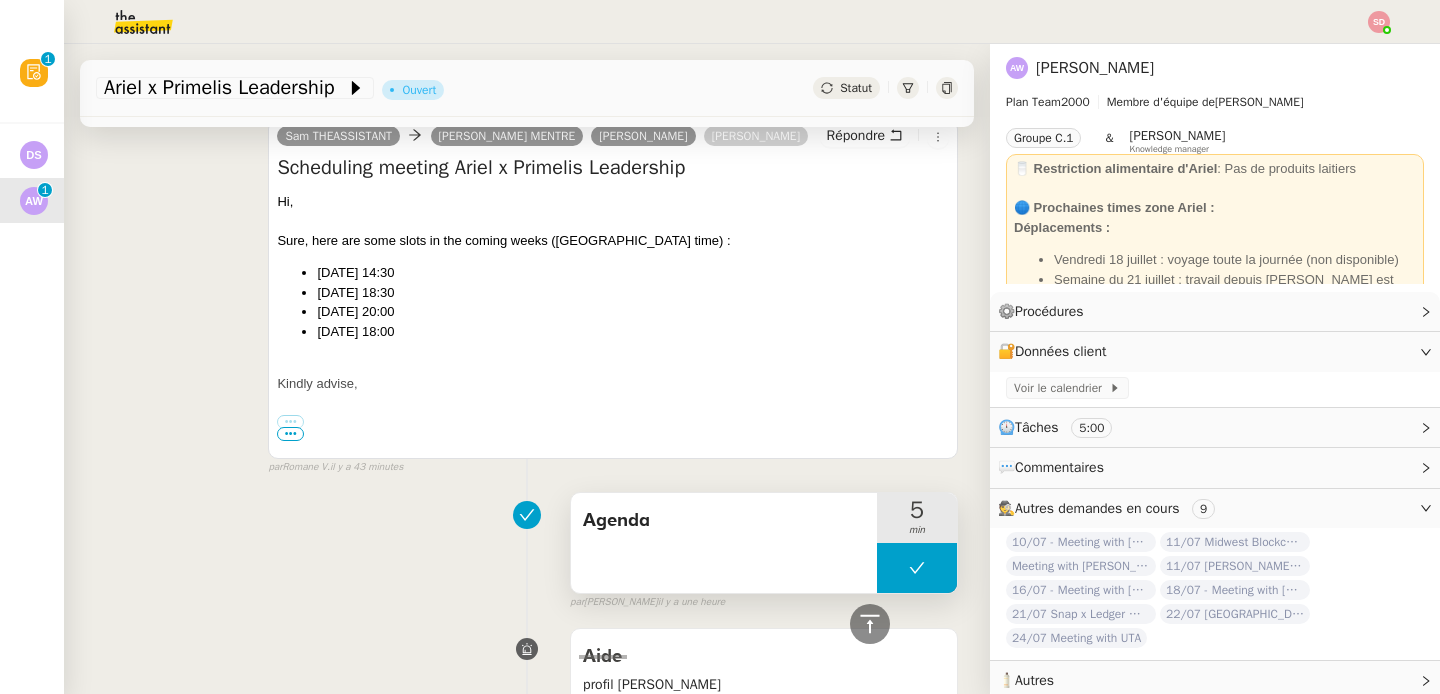 click at bounding box center [917, 568] 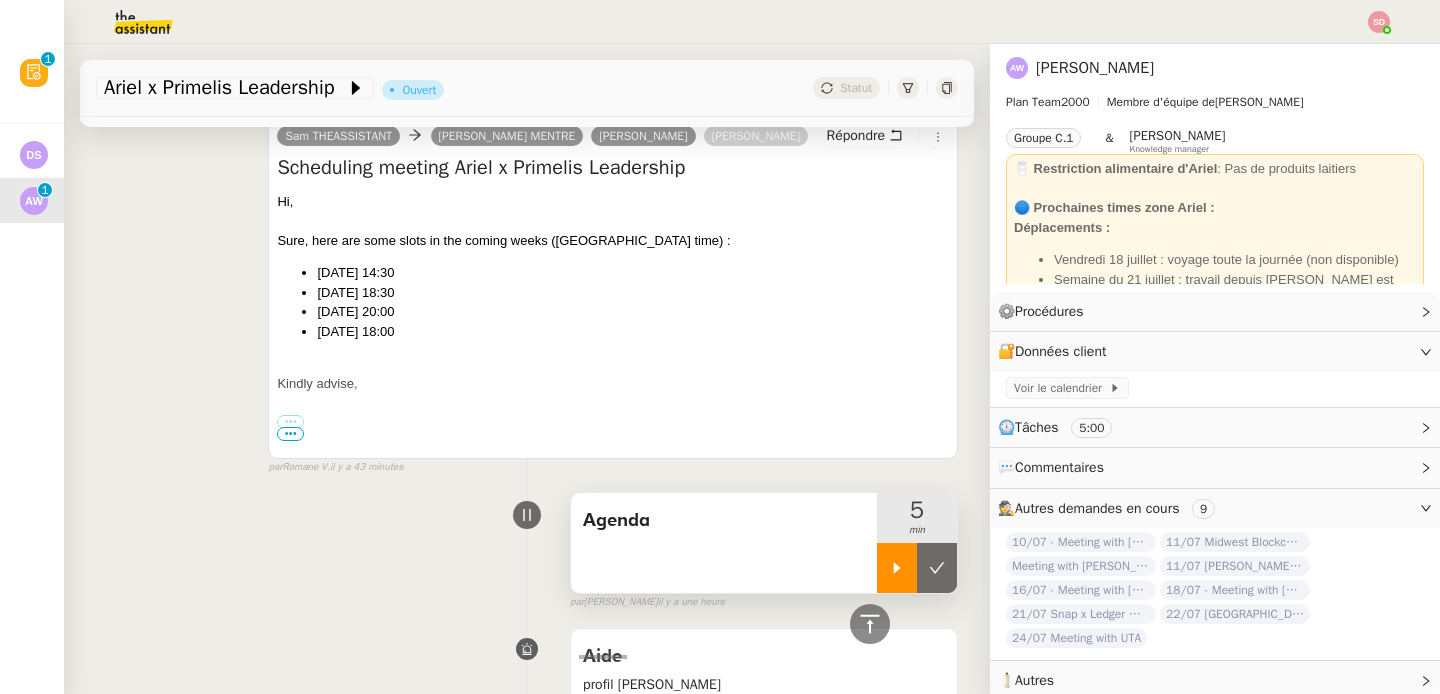 click 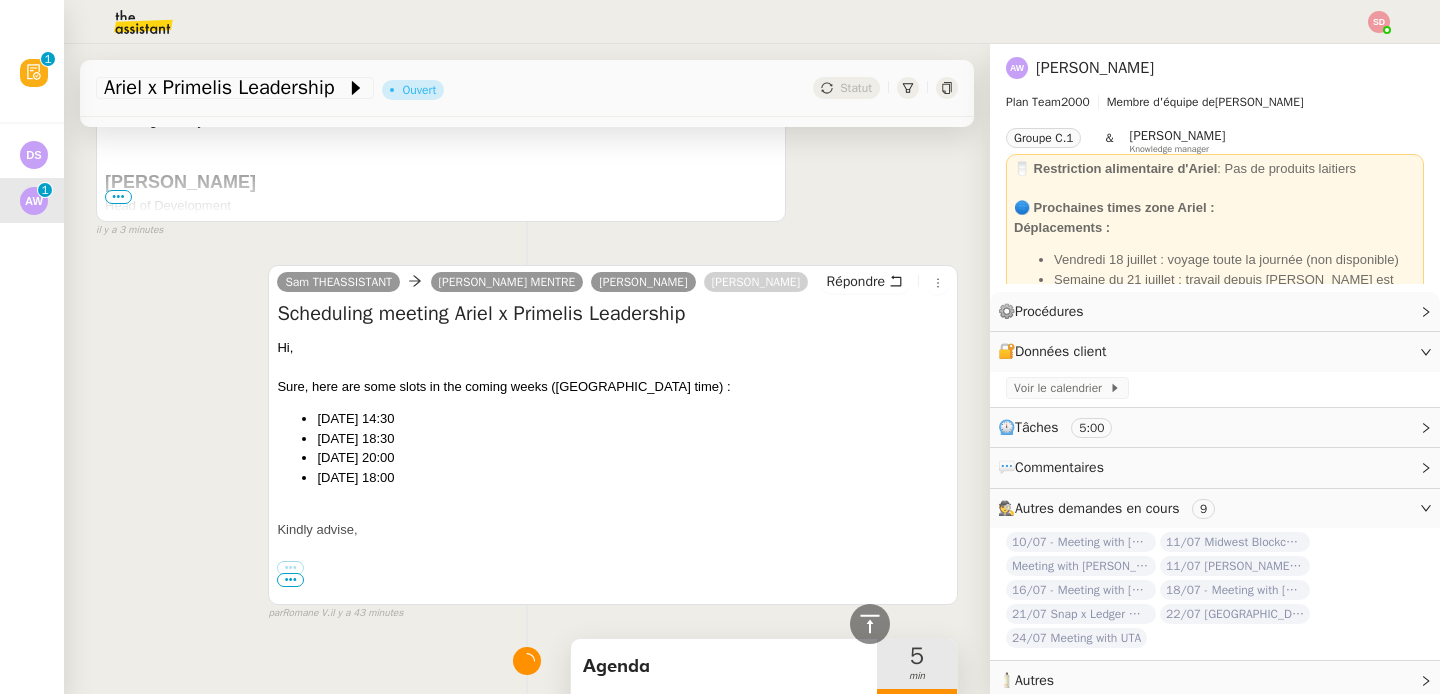 scroll, scrollTop: 440, scrollLeft: 0, axis: vertical 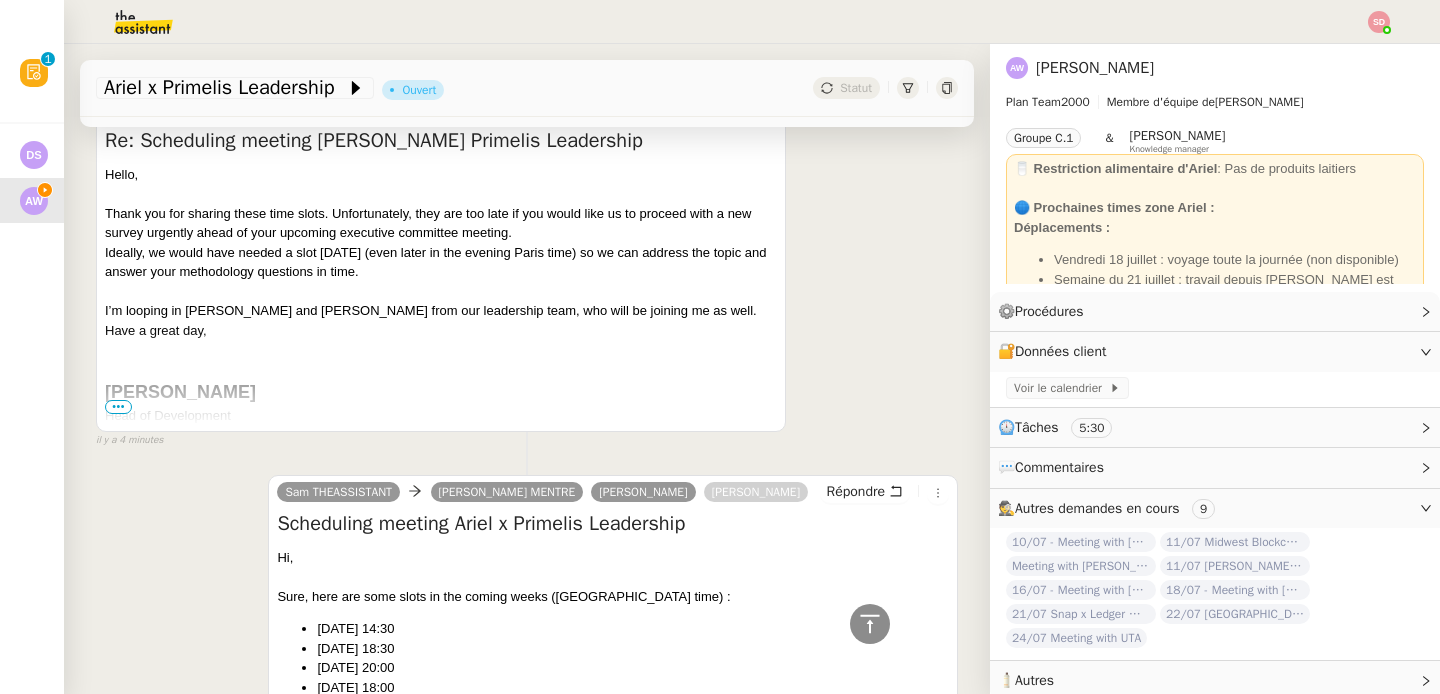 click on "•••" at bounding box center (118, 407) 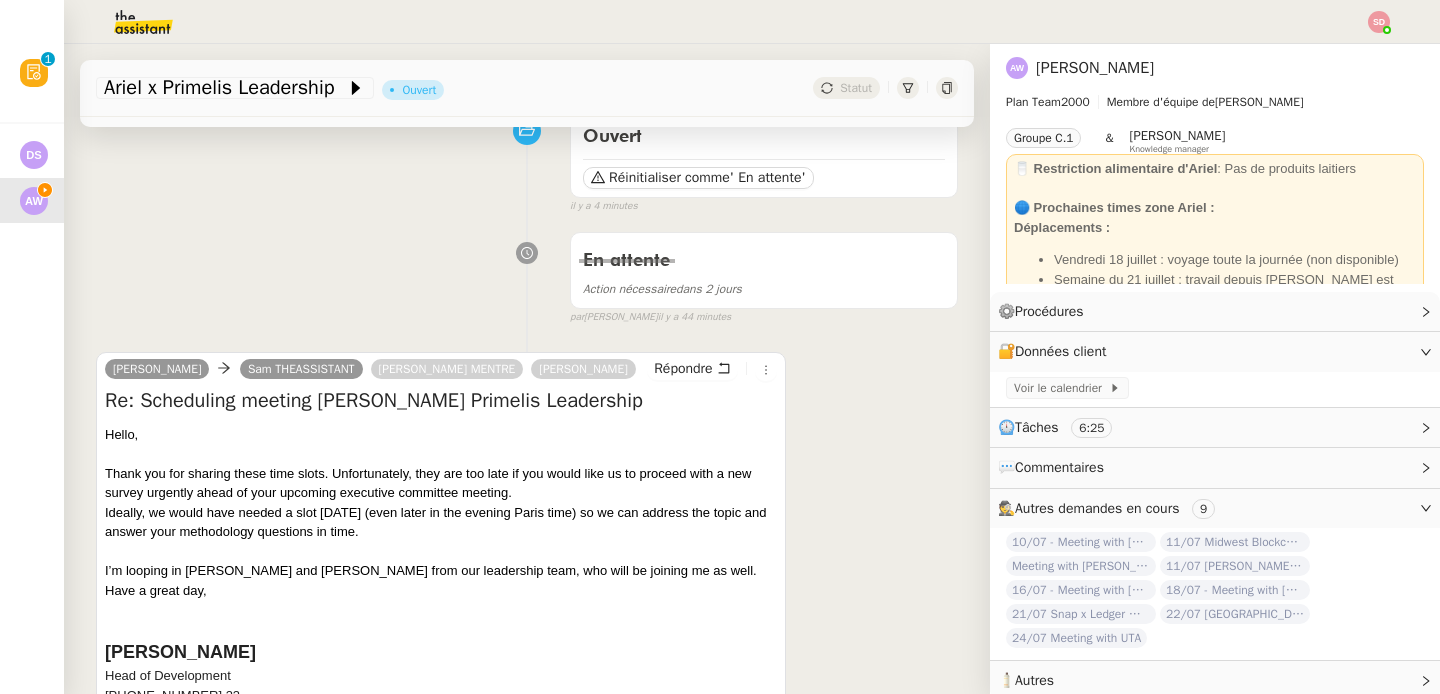scroll, scrollTop: 367, scrollLeft: 0, axis: vertical 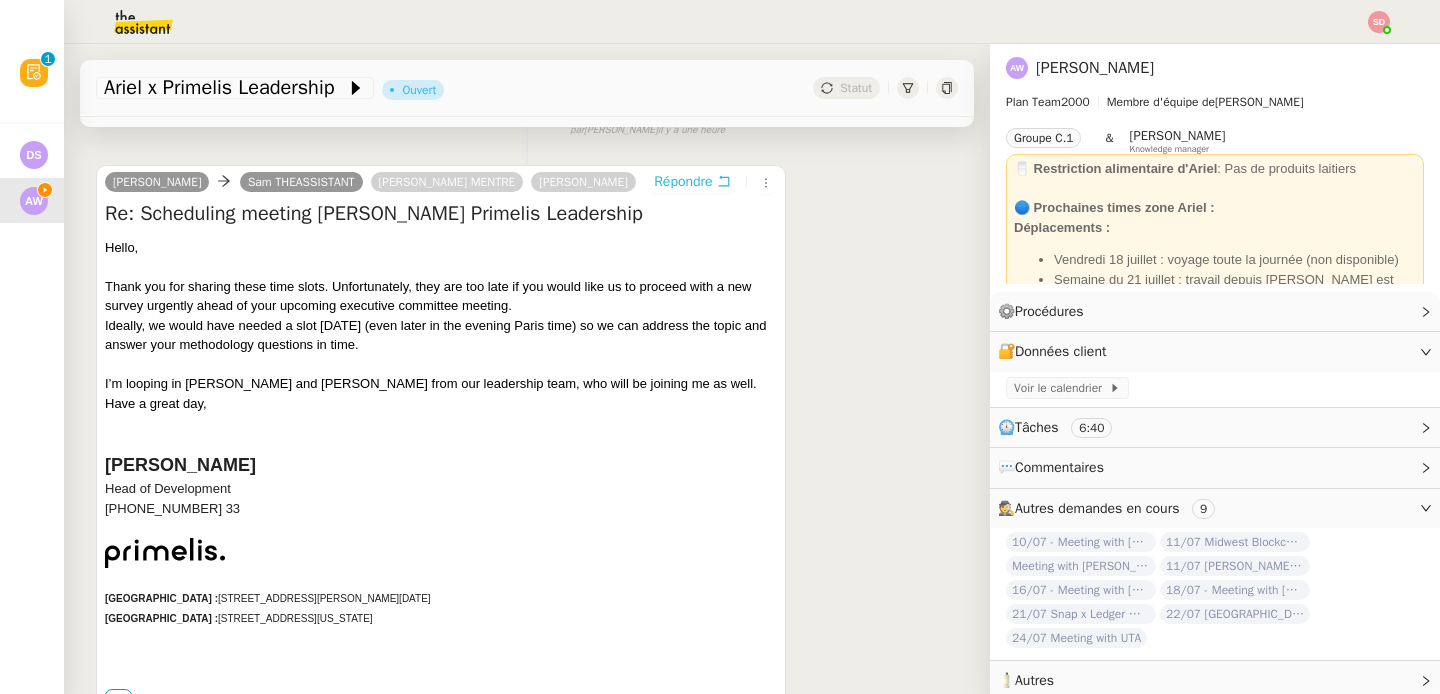 click on "Répondre" at bounding box center (683, 182) 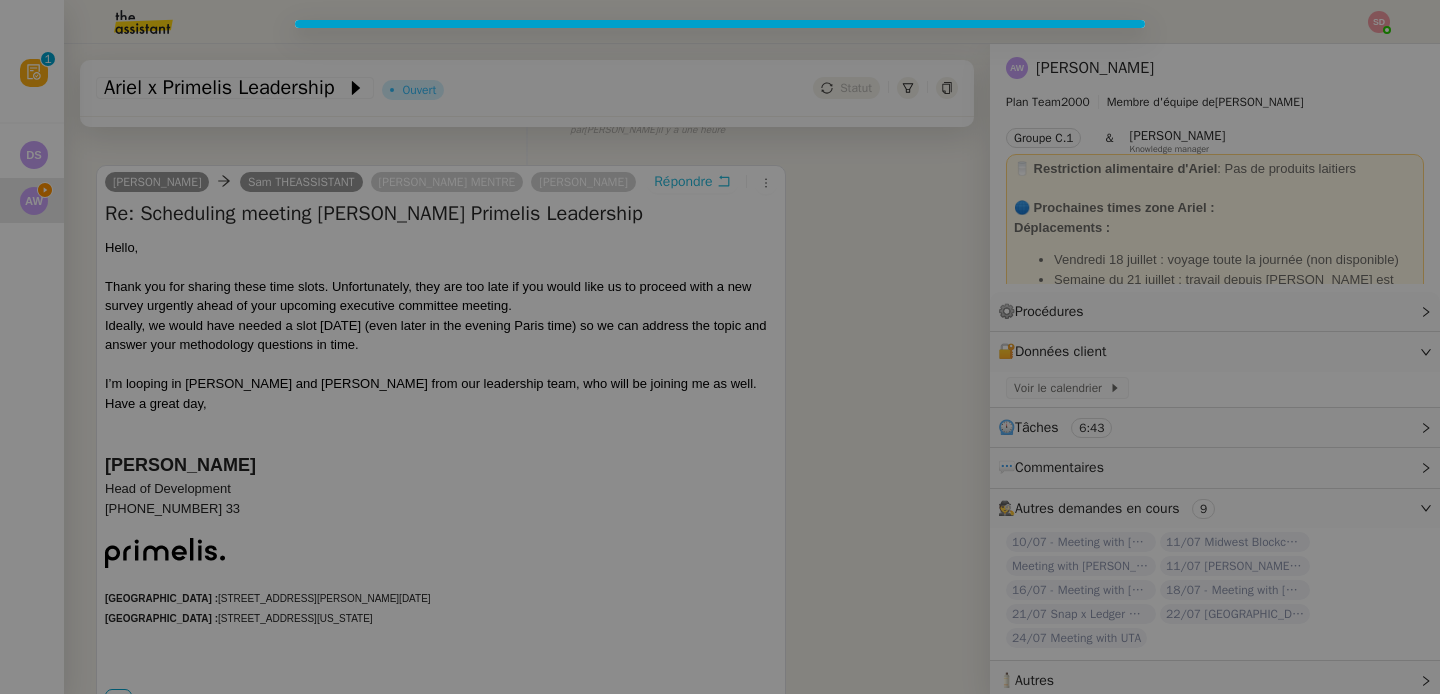 scroll, scrollTop: 520, scrollLeft: 0, axis: vertical 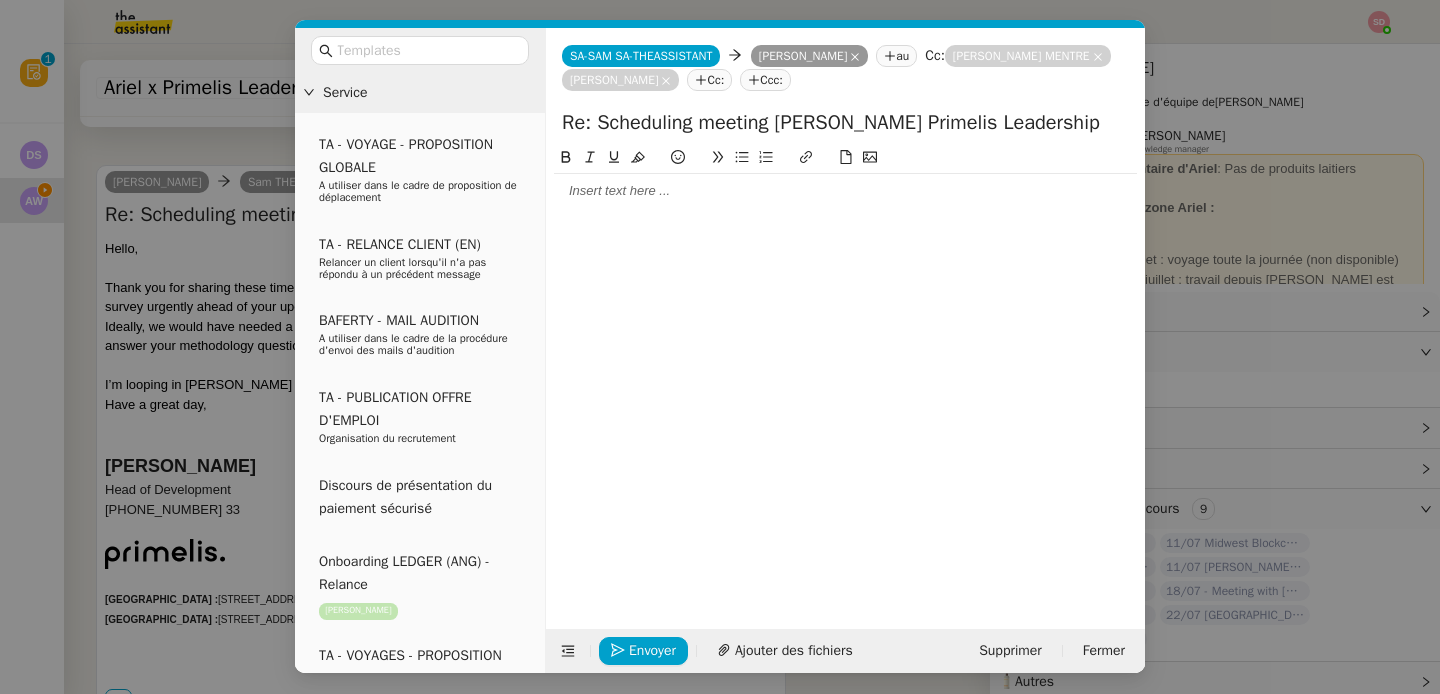 click 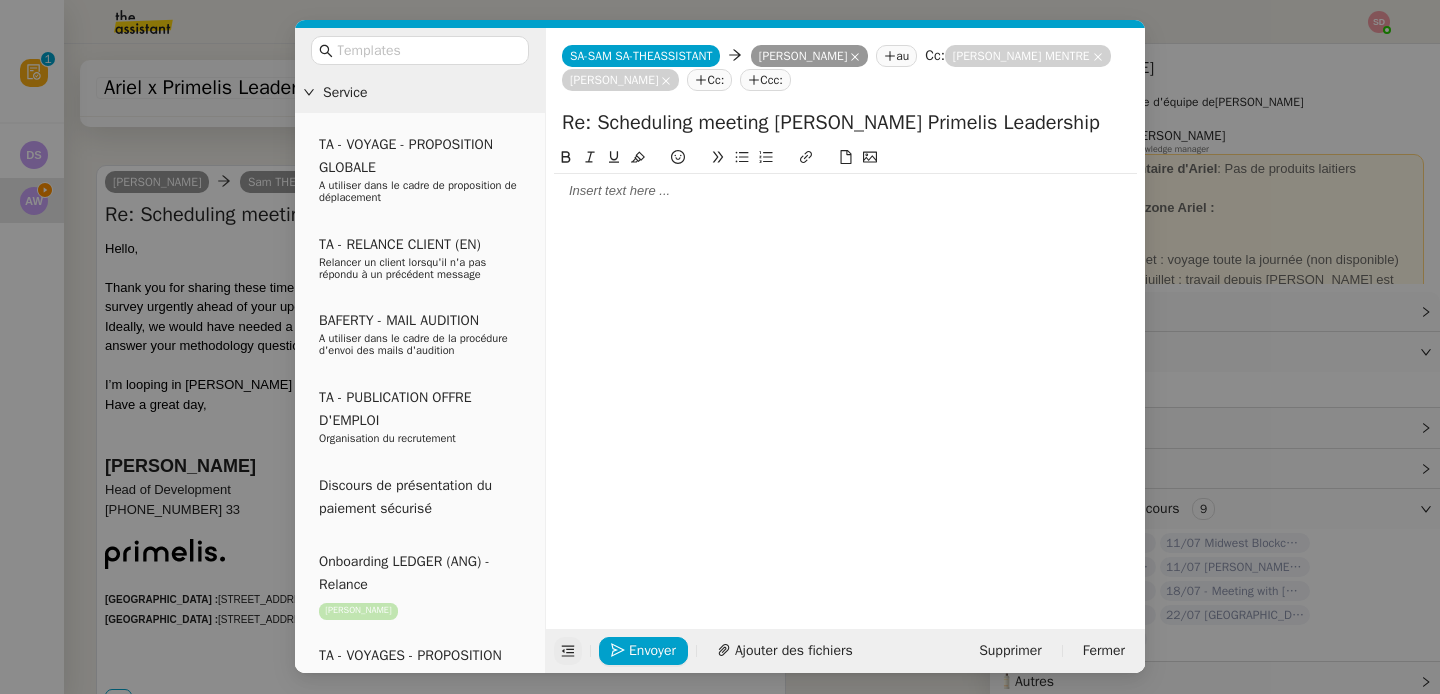click 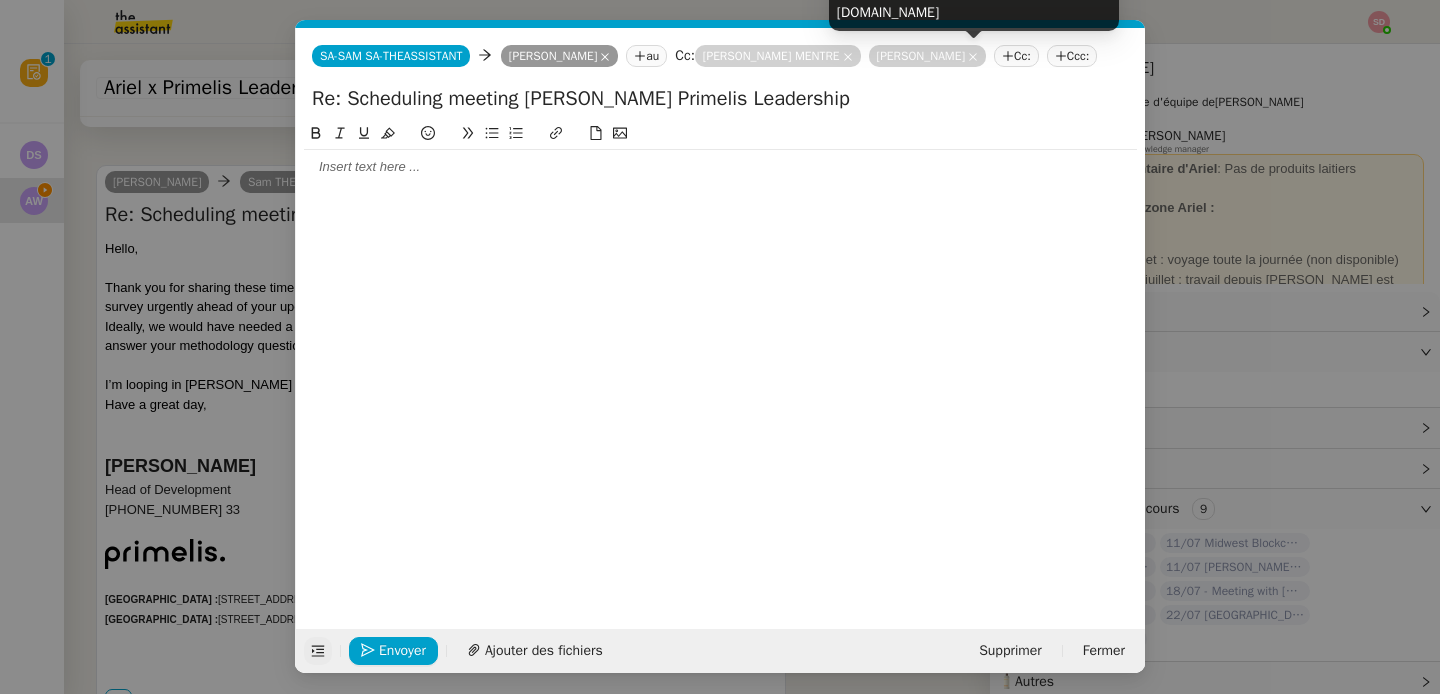click 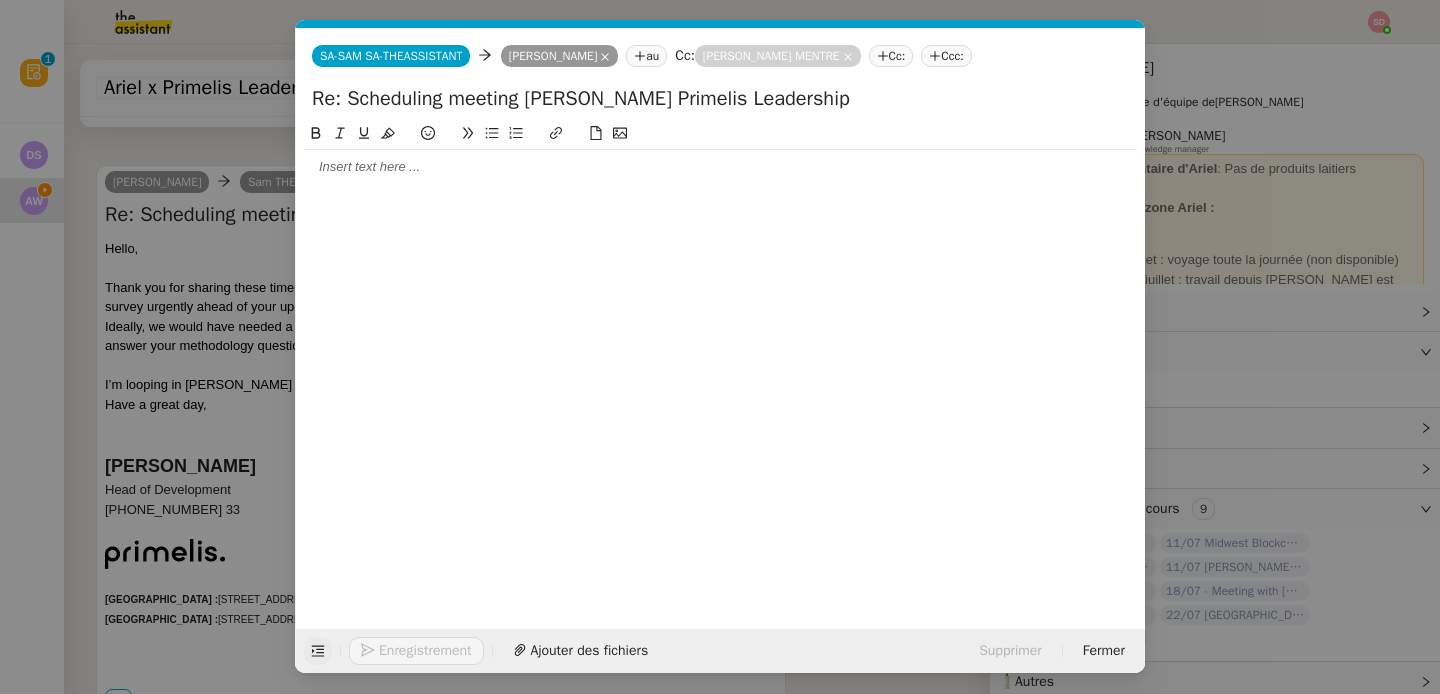 click on "au" 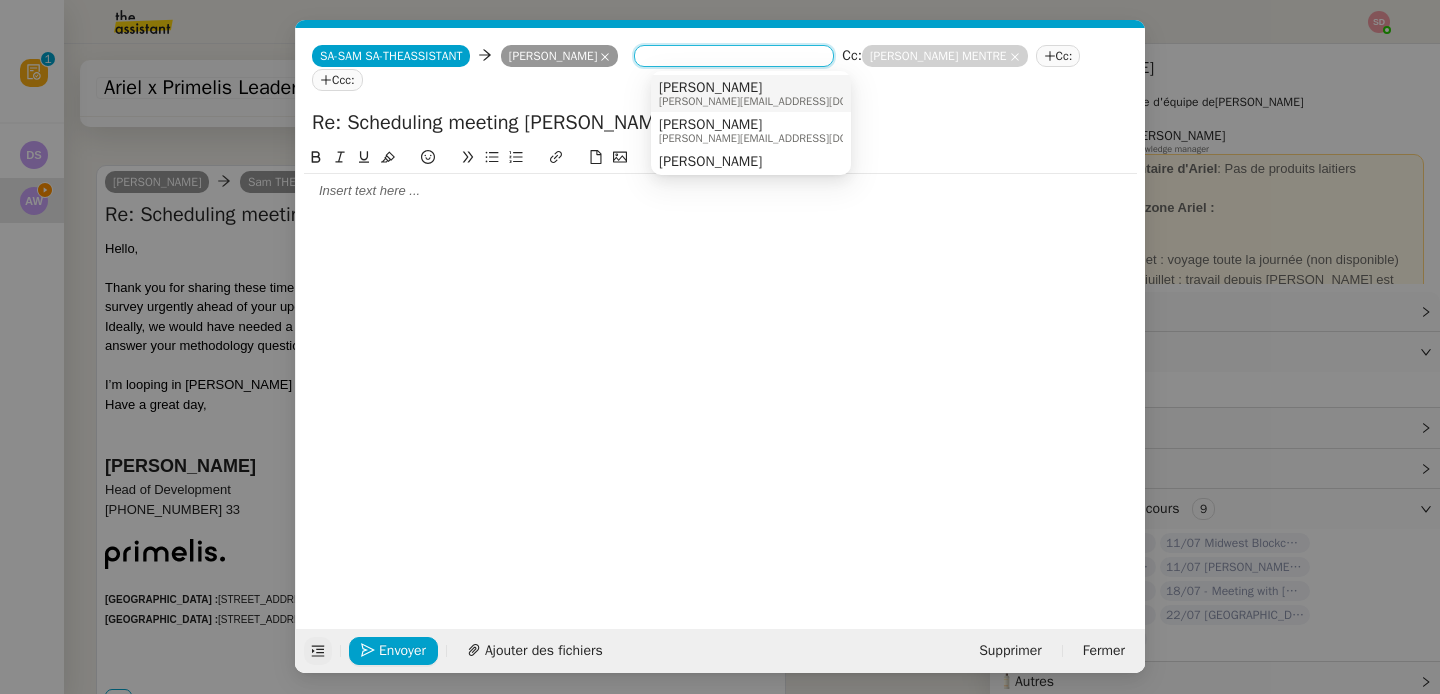 click on "Ariel WENGROFF" at bounding box center (784, 88) 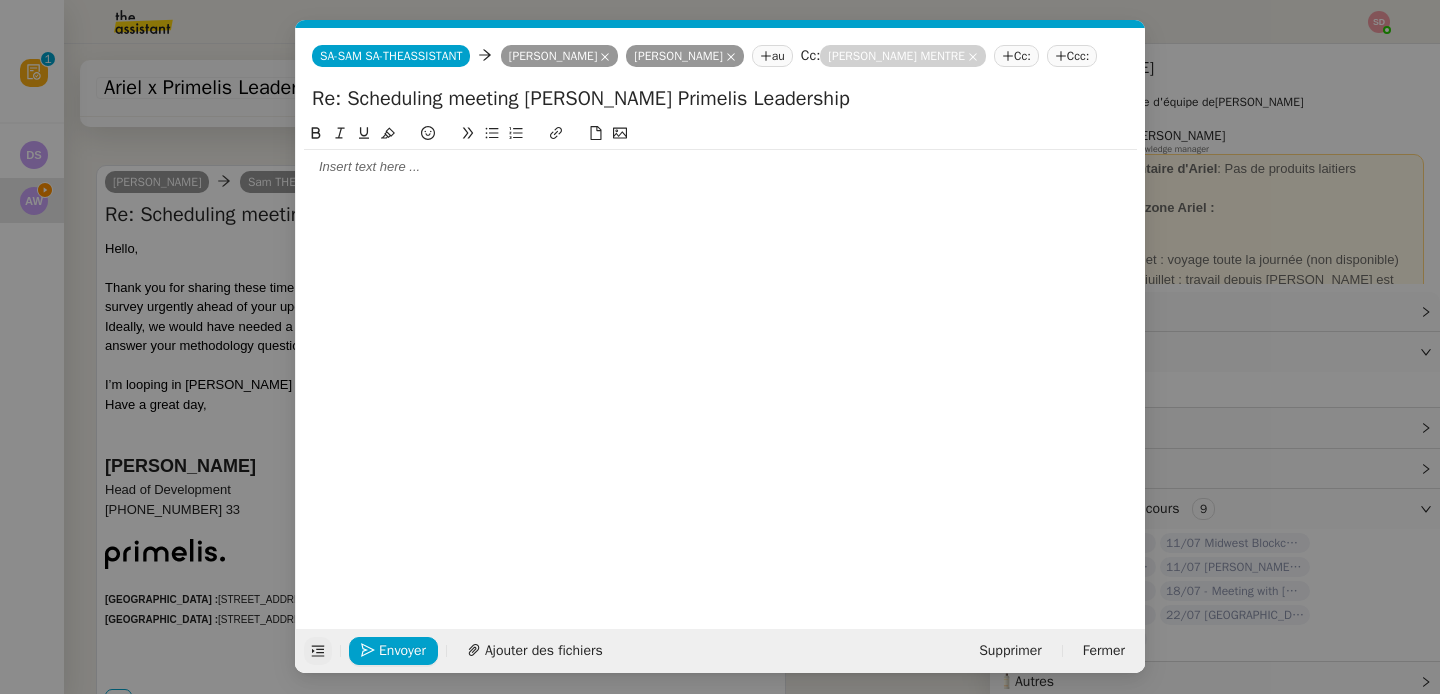 click 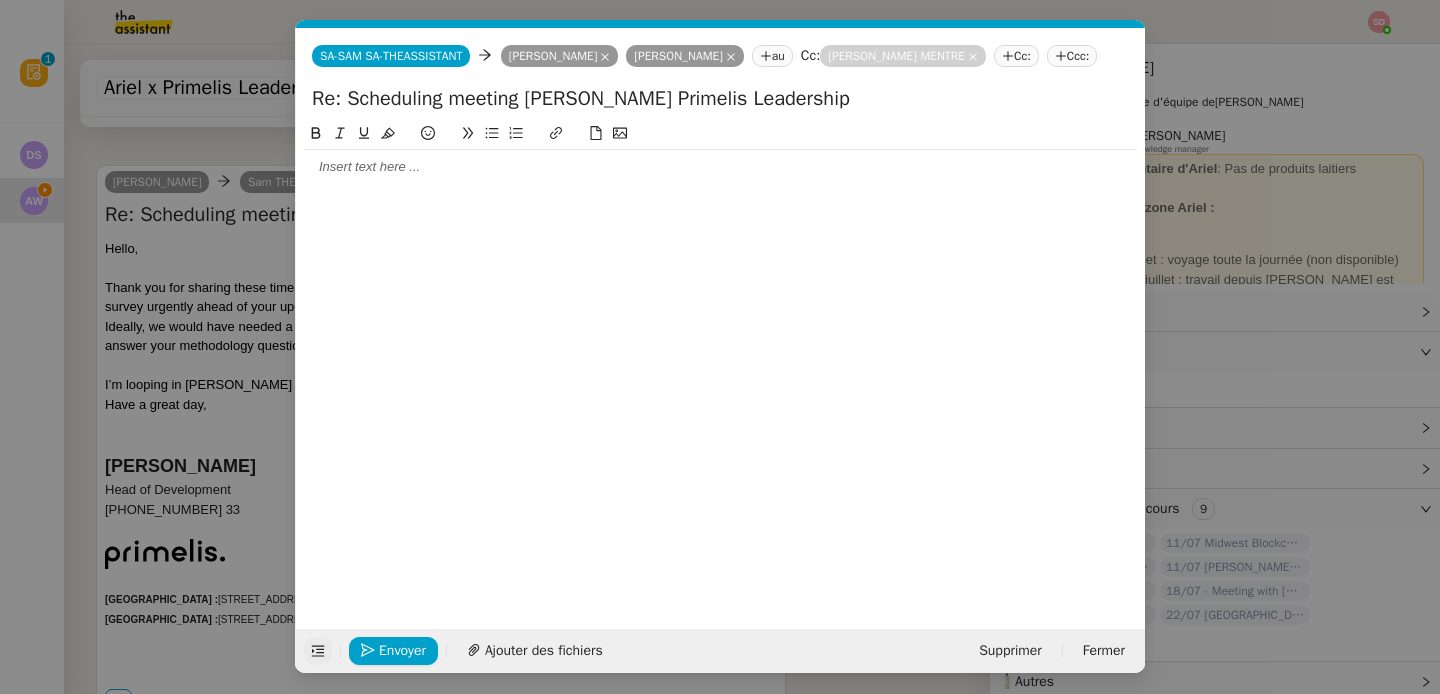 type 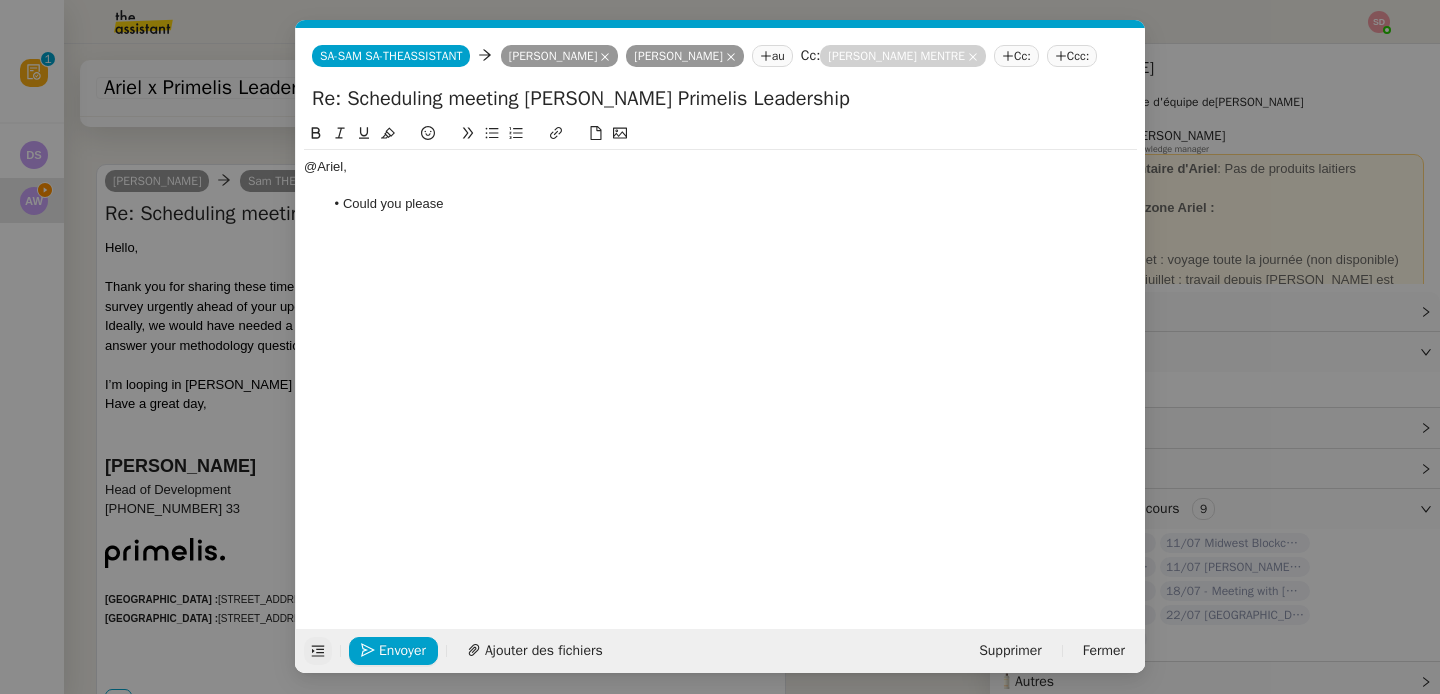 scroll, scrollTop: 605, scrollLeft: 0, axis: vertical 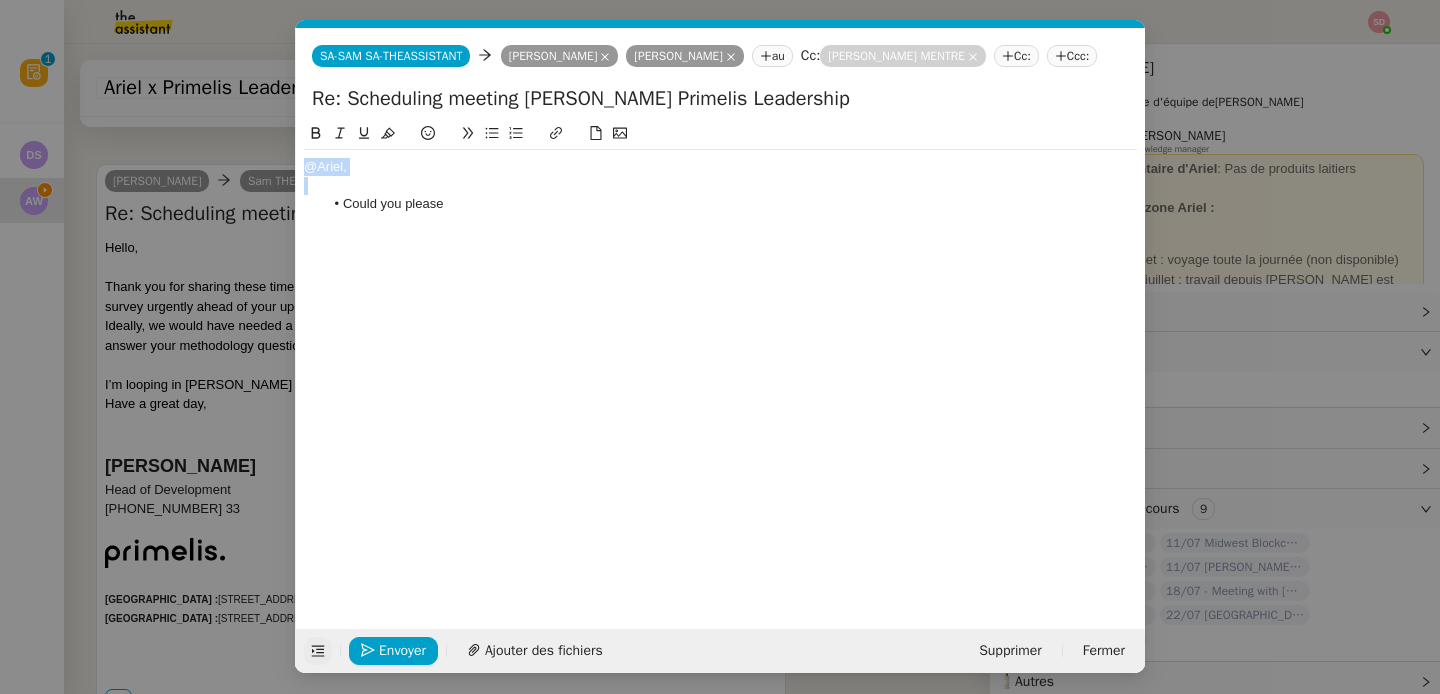 click on "@Ariel," 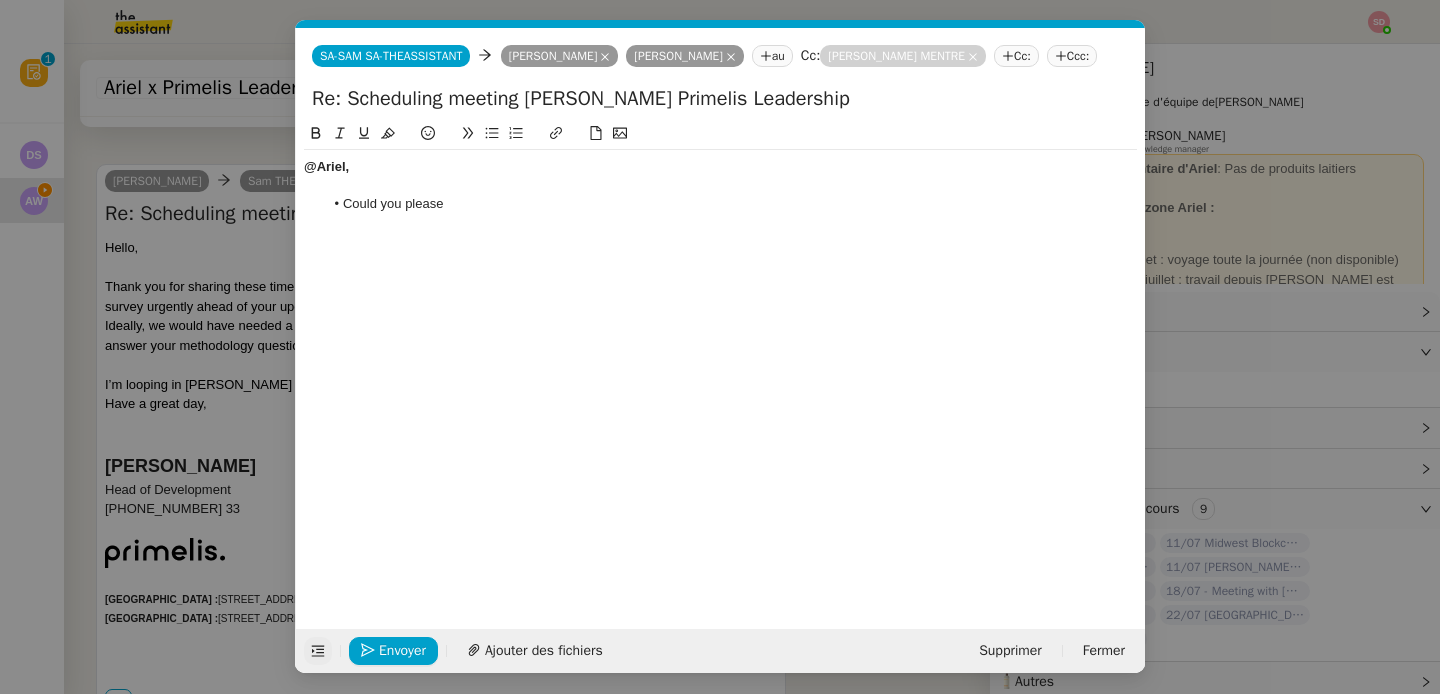 click on "@Ariel, Could you please" 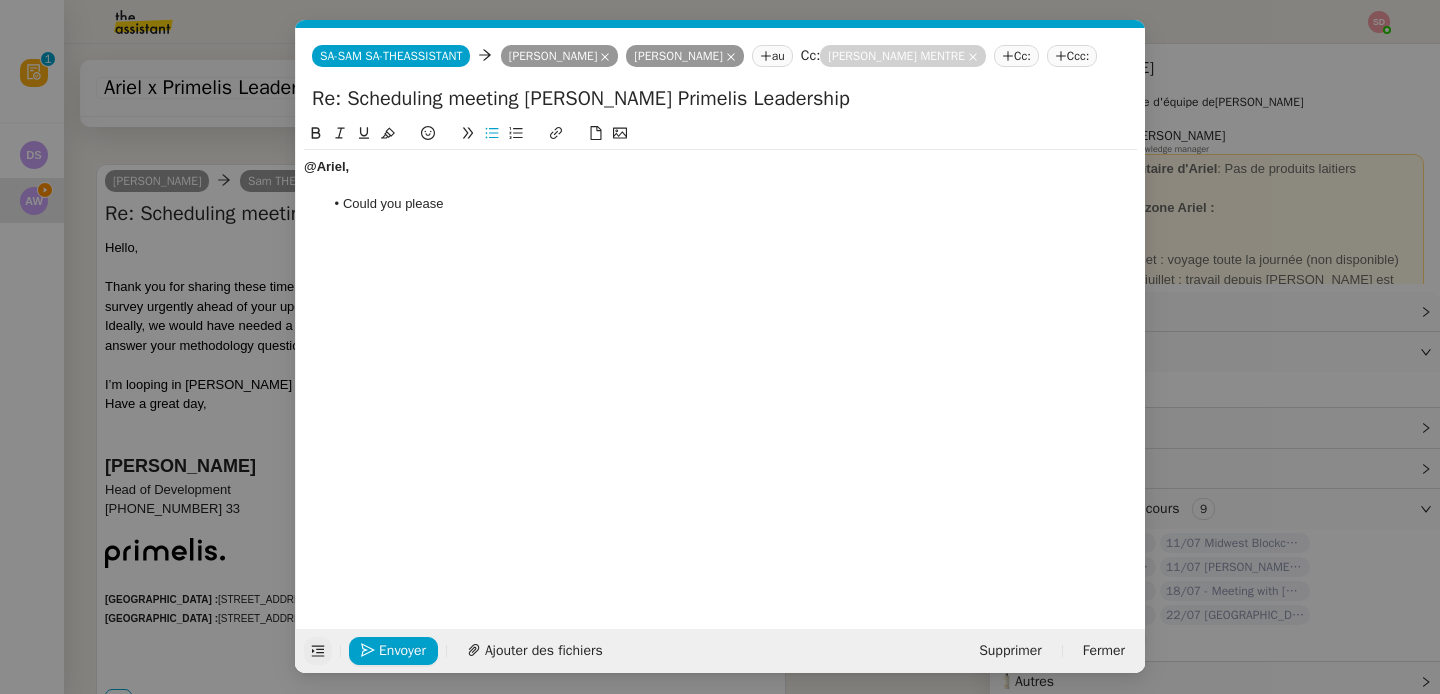 click on "Could you please" 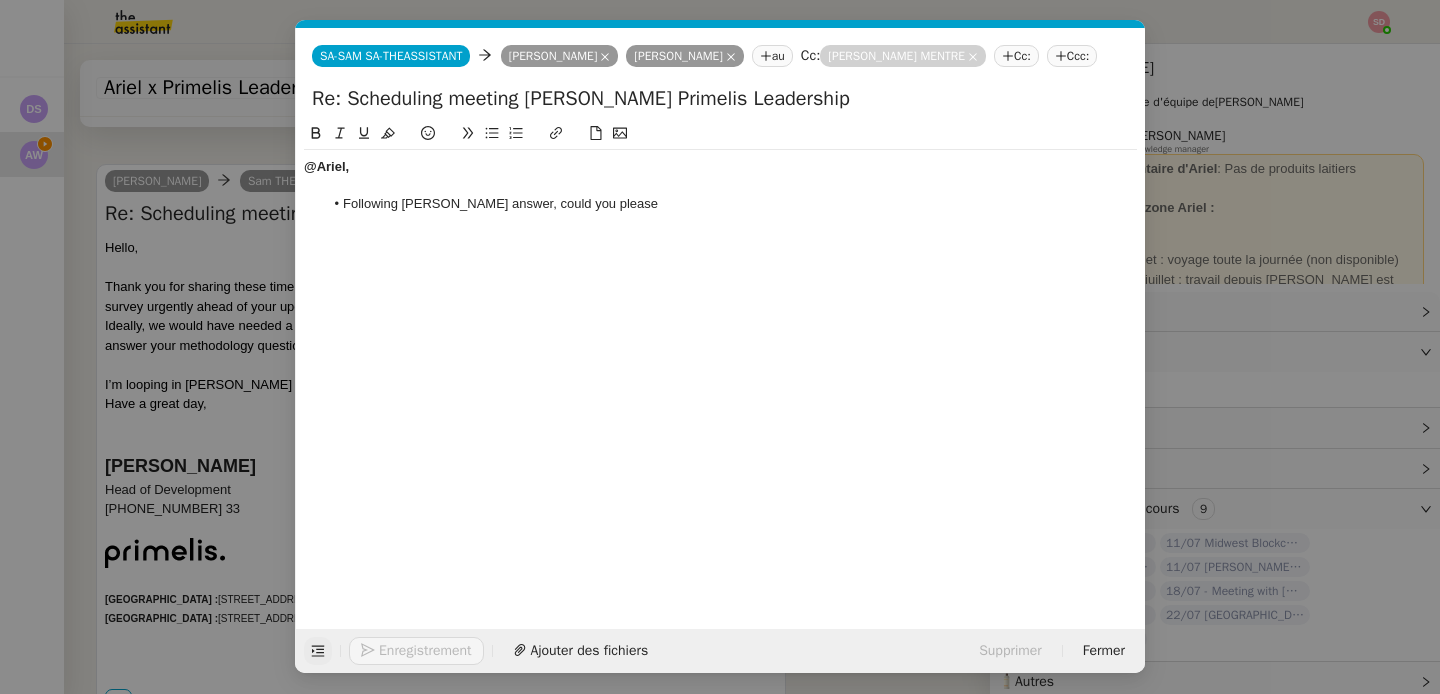 click on "@Ariel, Following Maxime Toubia's answer, could you please" 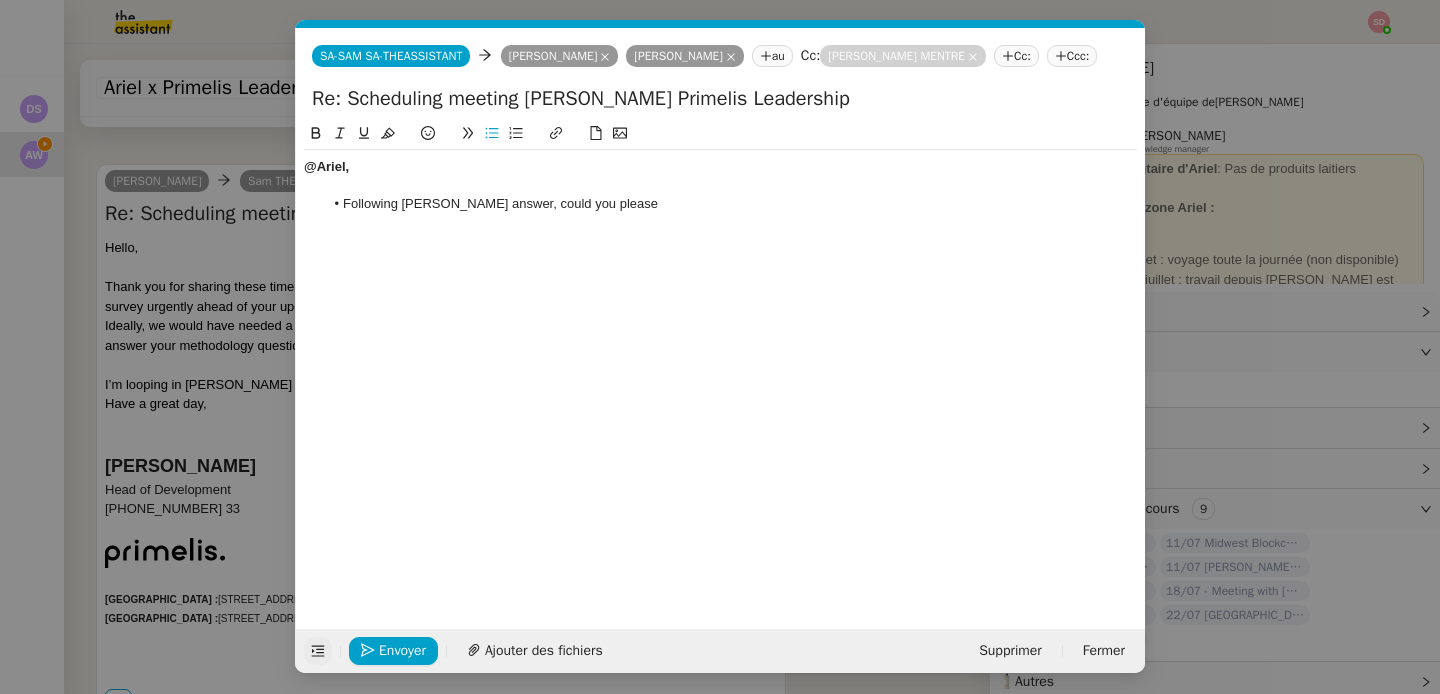 click on "Service TA - VOYAGE - PROPOSITION GLOBALE    A utiliser dans le cadre de proposition de déplacement TA - RELANCE CLIENT (EN)    Relancer un client lorsqu'il n'a pas répondu à un précédent message BAFERTY - MAIL AUDITION    A utiliser dans le cadre de la procédure d'envoi des mails d'audition TA - PUBLICATION OFFRE D'EMPLOI     Organisation du recrutement Discours de présentation du paiement sécurisé    Onboarding LEDGER (ANG) - Relance     Ariel Wengroff TA - VOYAGES - PROPOSITION ITINERAIRE    Soumettre les résultats d'une recherche TA - CONFIRMATION PAIEMENT (EN)    Confirmer avec le client de modèle de transaction - Attention Plan Pro nécessaire. Onboarding LEDGER (FR)     Ariel Wengroff TA - COURRIER EXPEDIE (recommandé)    A utiliser dans le cadre de l'envoi d'un courrier recommandé TA - PARTAGE DE CALENDRIER (EN)    A utiliser pour demander au client de partager son calendrier afin de faciliter l'accès et la gestion PSPI - Appel de fonds MJL    TA - RELANCE CLIENT" at bounding box center [720, 347] 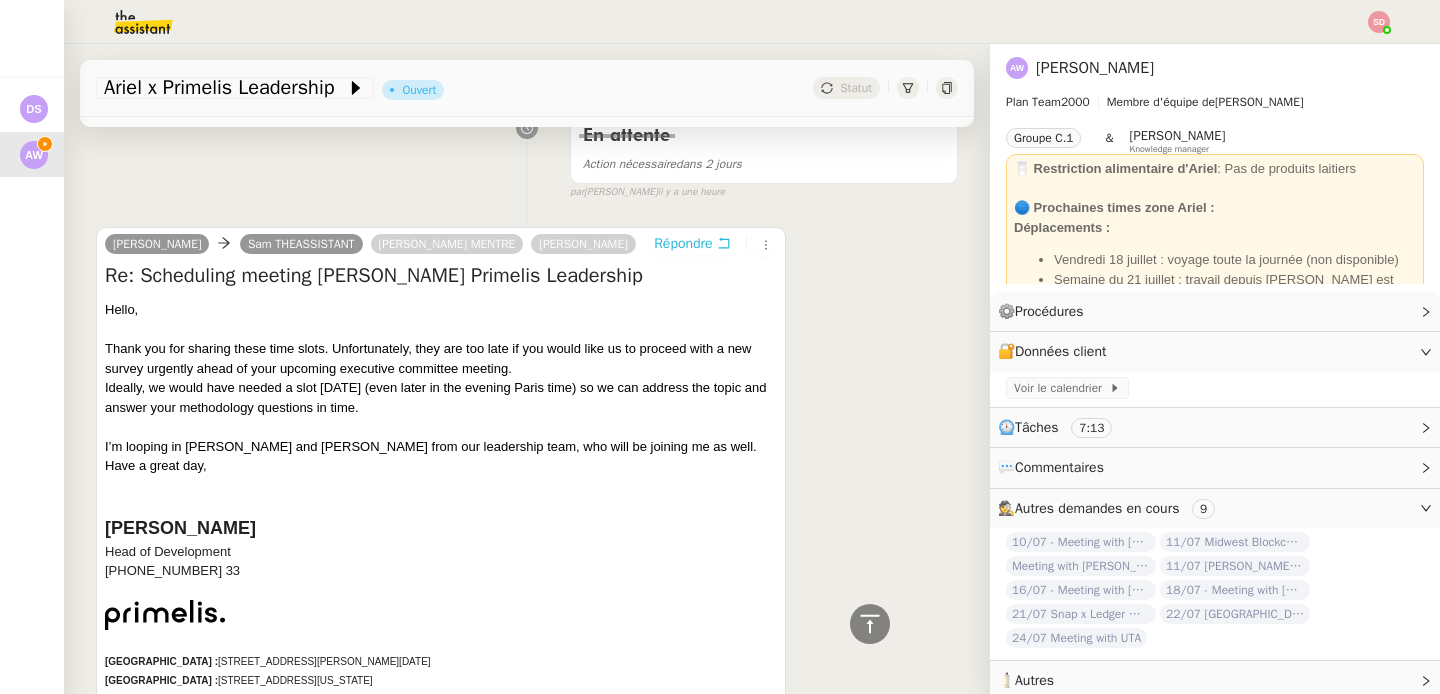 scroll, scrollTop: 0, scrollLeft: 0, axis: both 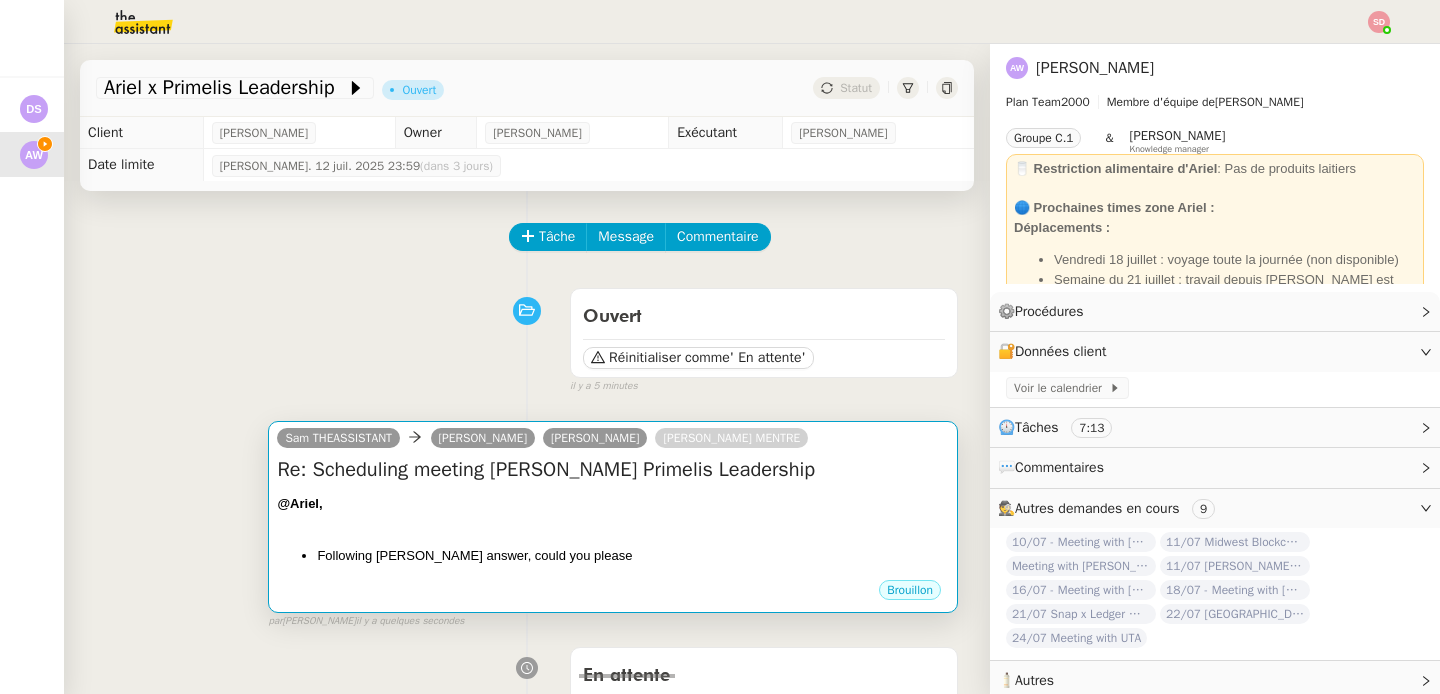 click on "Re: Scheduling meeting Ariel x Primelis Leadership
@Ariel, Following Maxime Toubia's answer, could you please  •••" at bounding box center (613, 517) 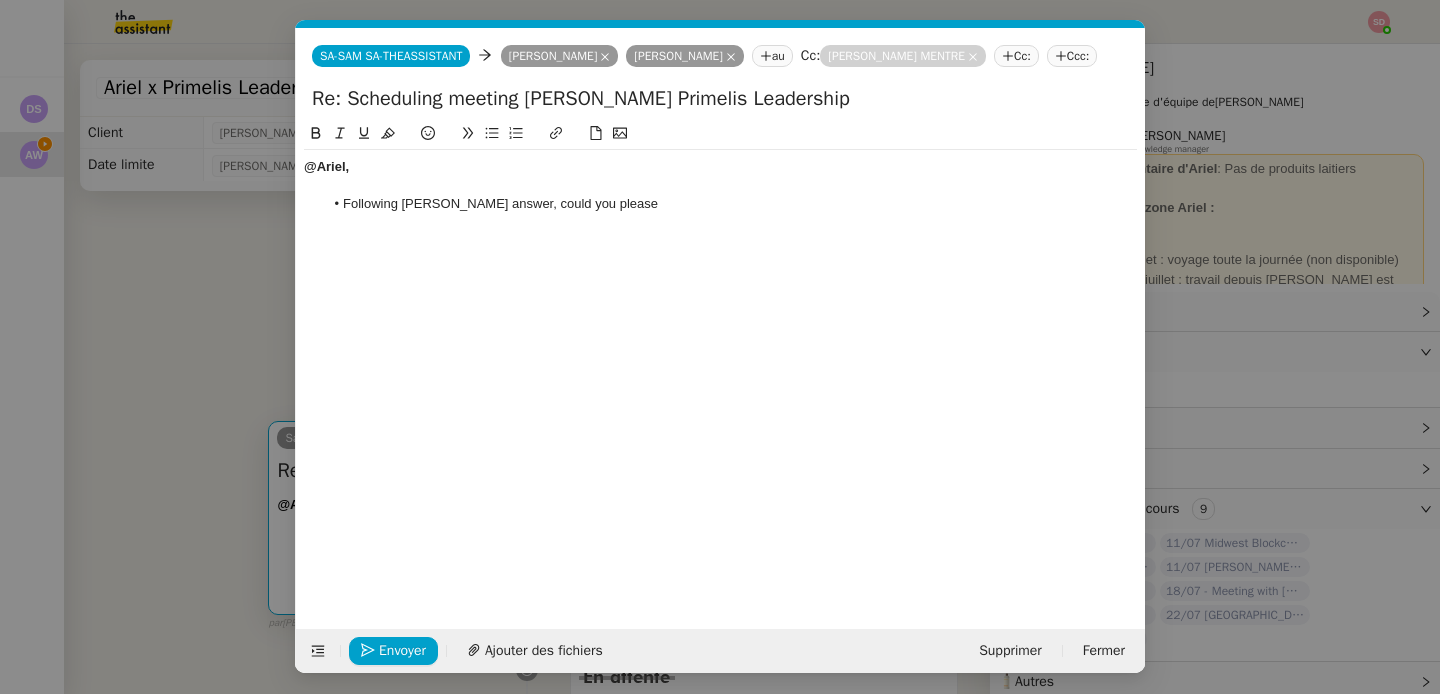 scroll, scrollTop: 0, scrollLeft: 42, axis: horizontal 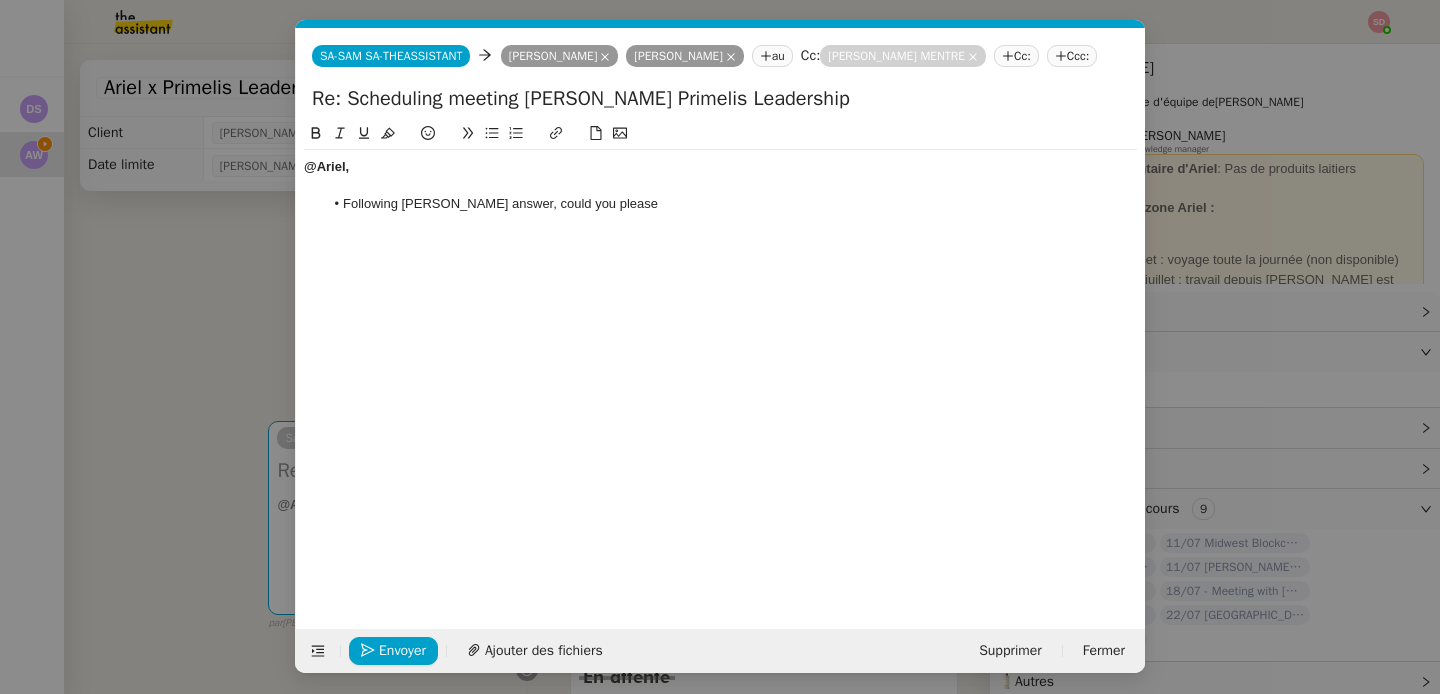 click on "Following Maxime Toubia's answer, could you please" 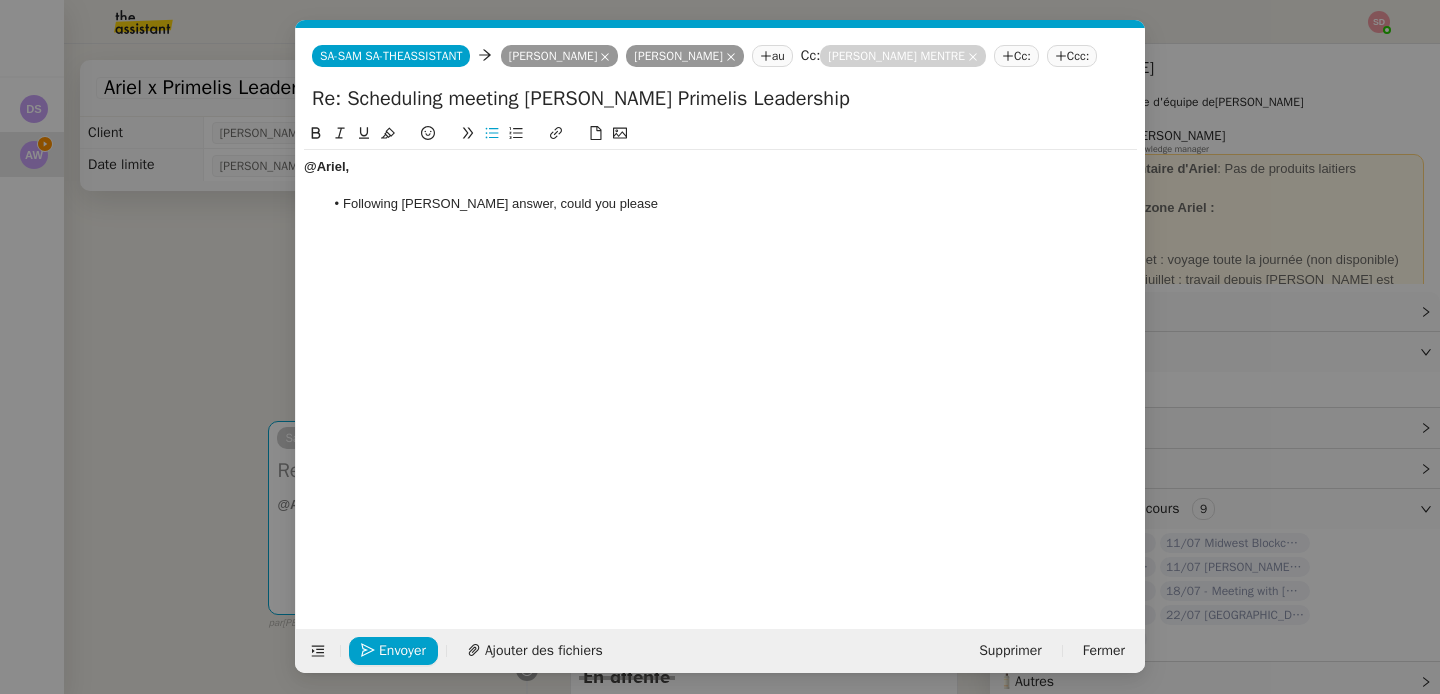 type 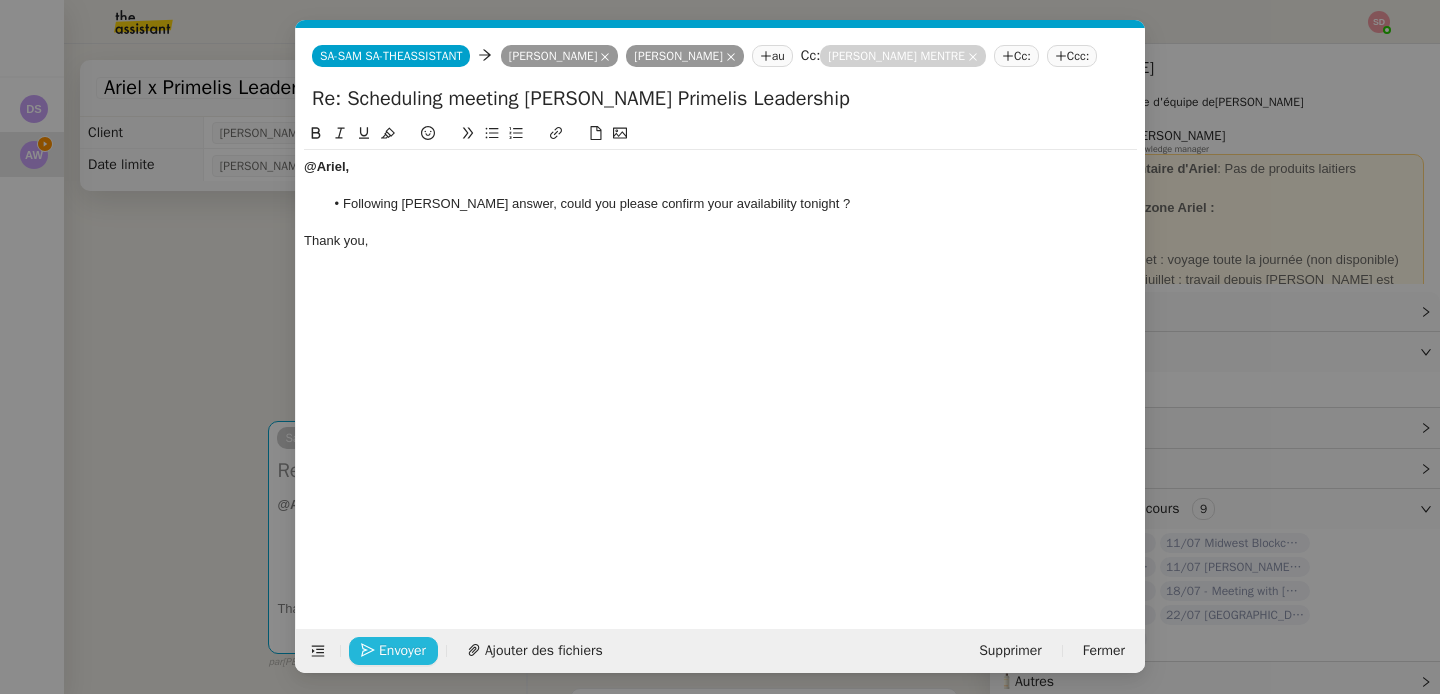click on "Envoyer" 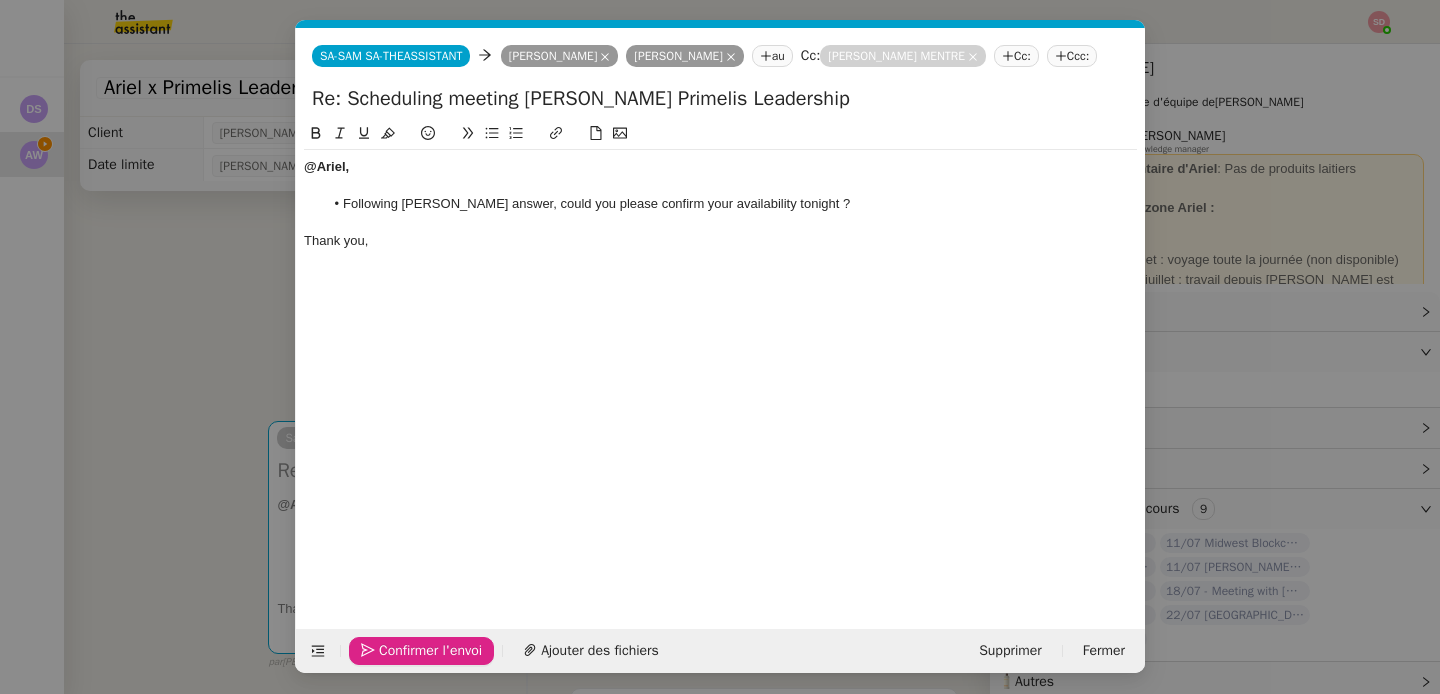 click on "Confirmer l'envoi" 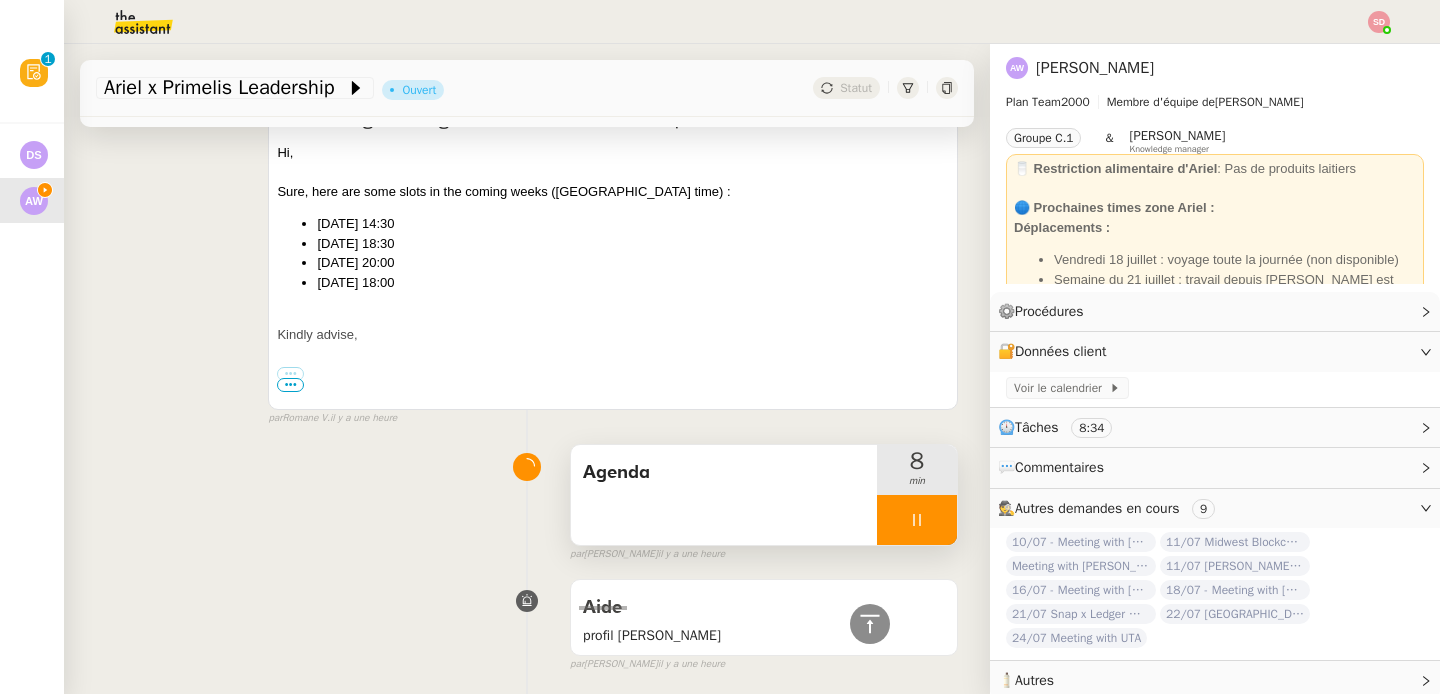 scroll, scrollTop: 1461, scrollLeft: 0, axis: vertical 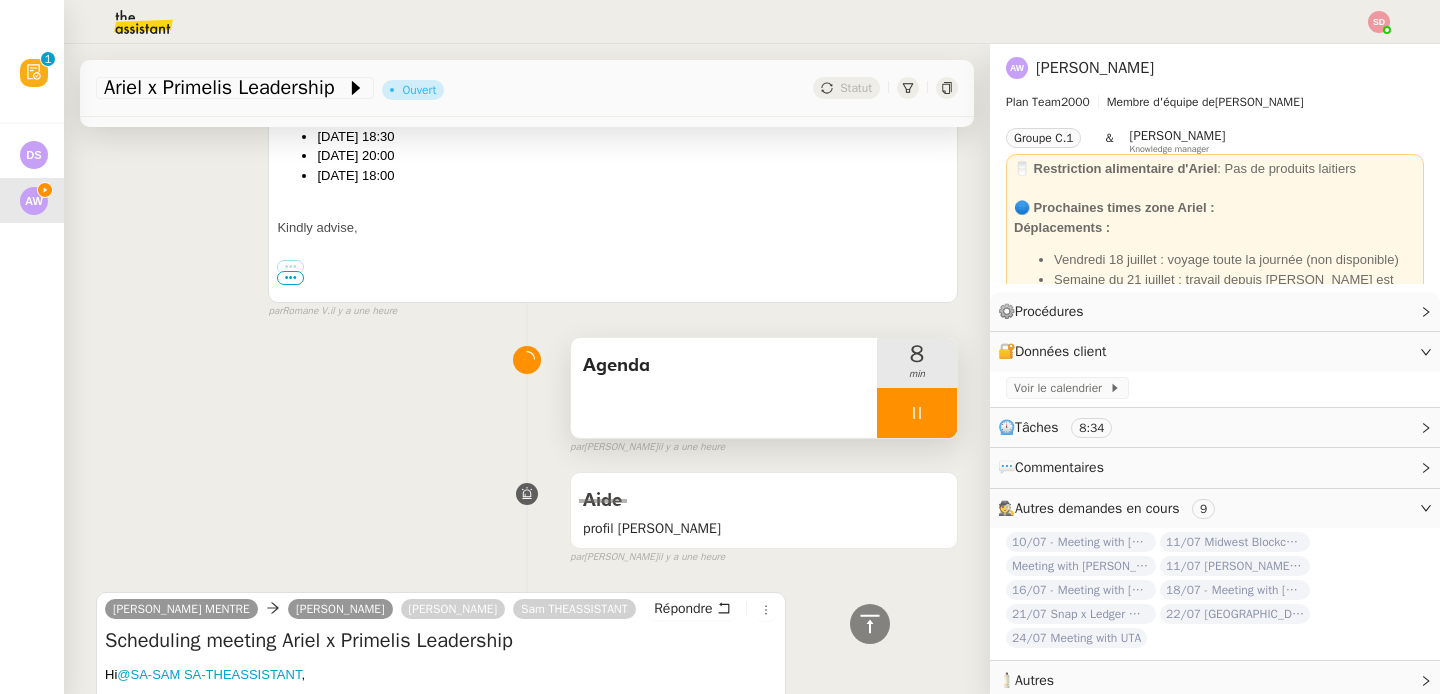 click at bounding box center [917, 413] 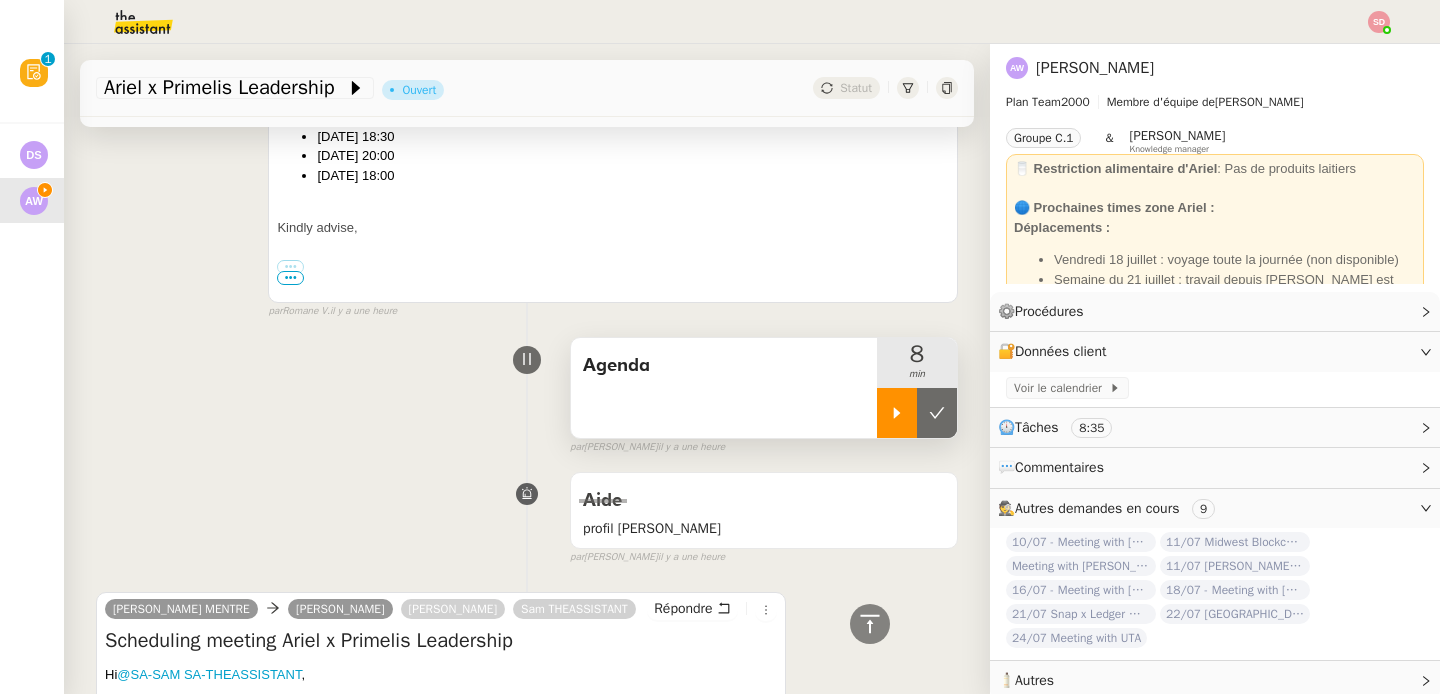 click at bounding box center (937, 413) 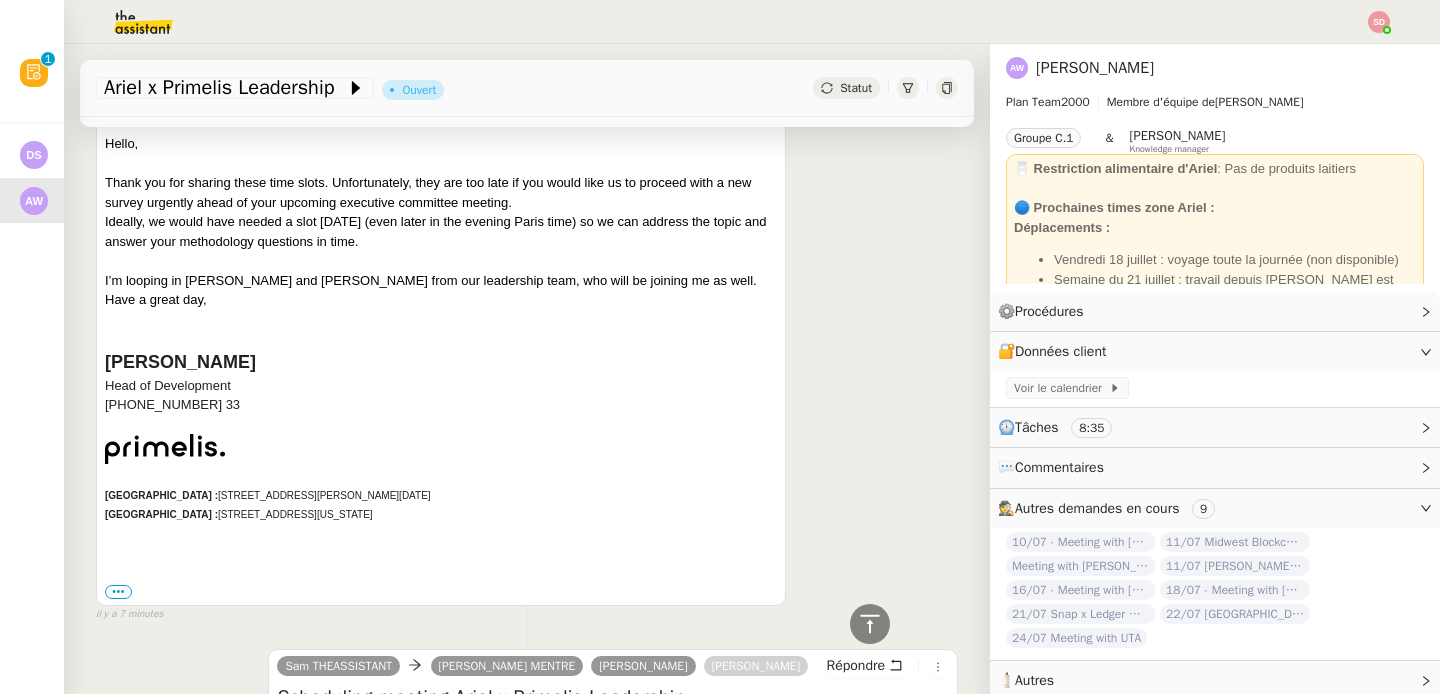 scroll, scrollTop: 0, scrollLeft: 0, axis: both 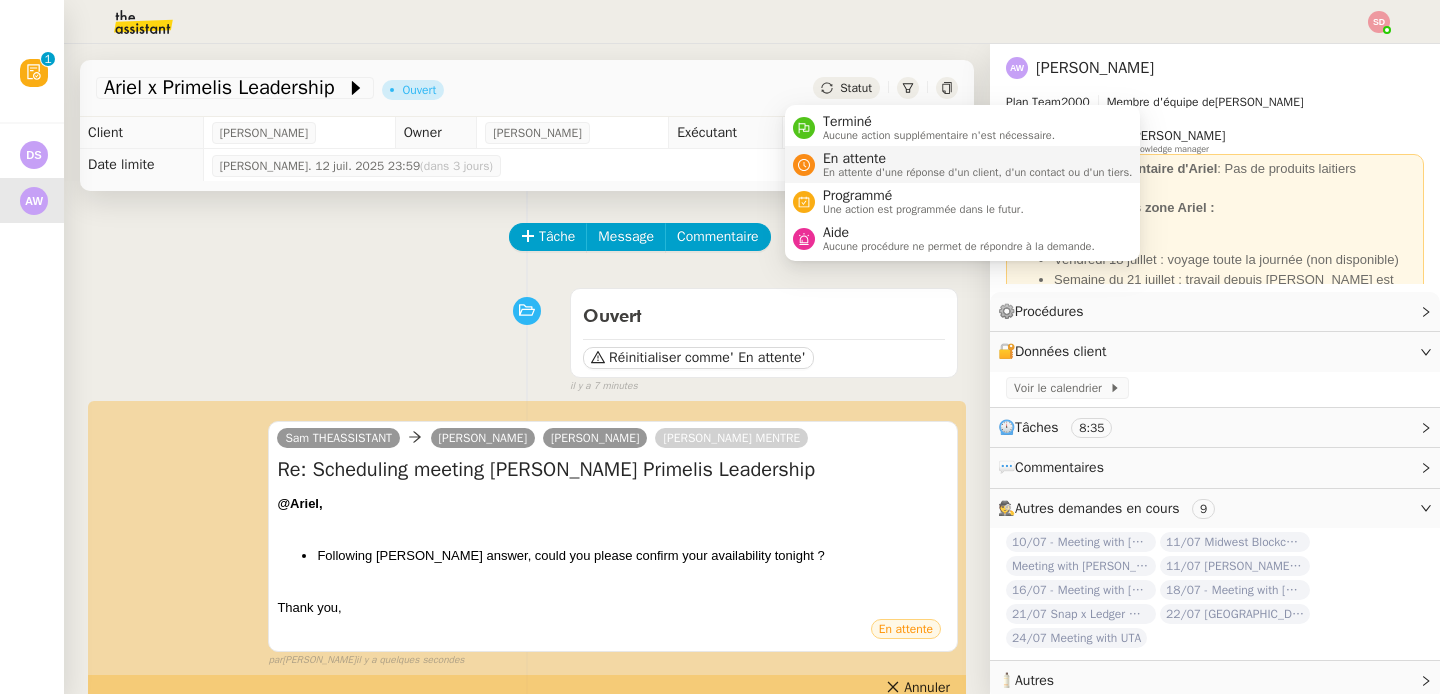 click 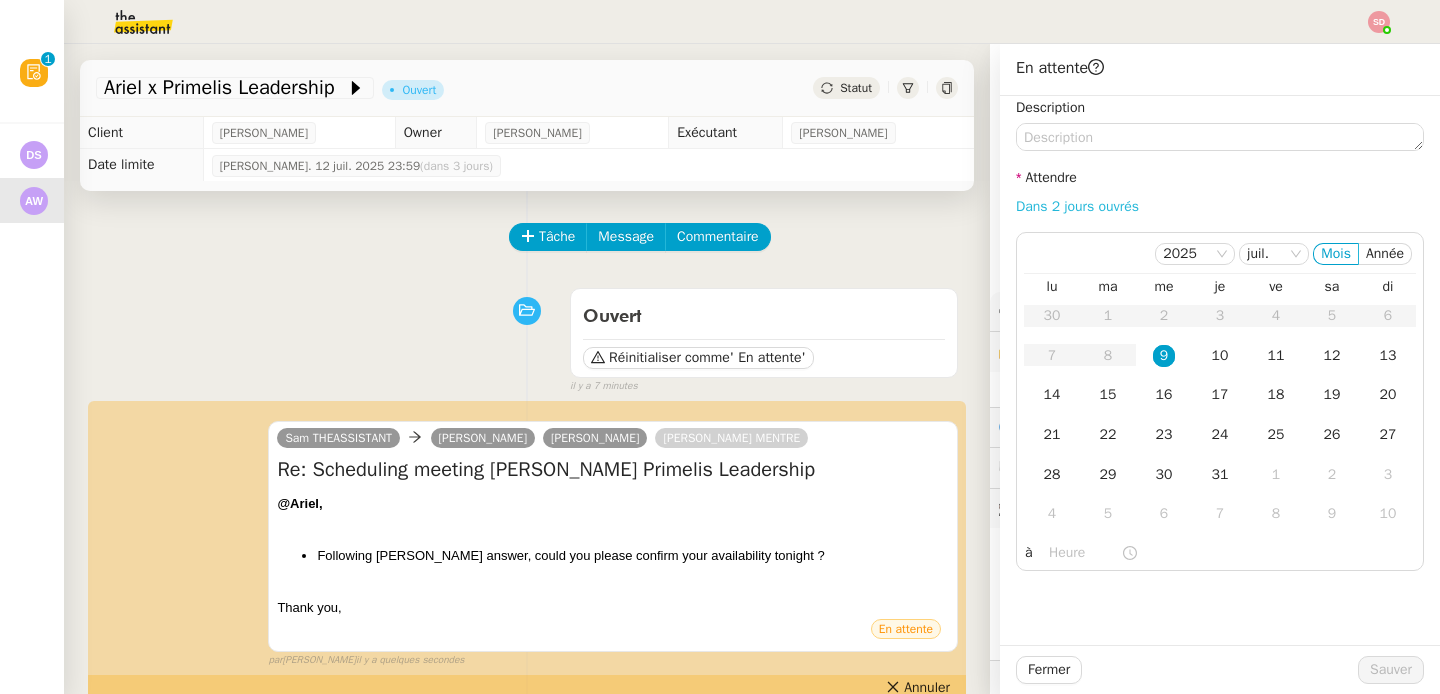 click on "Dans 2 jours ouvrés" 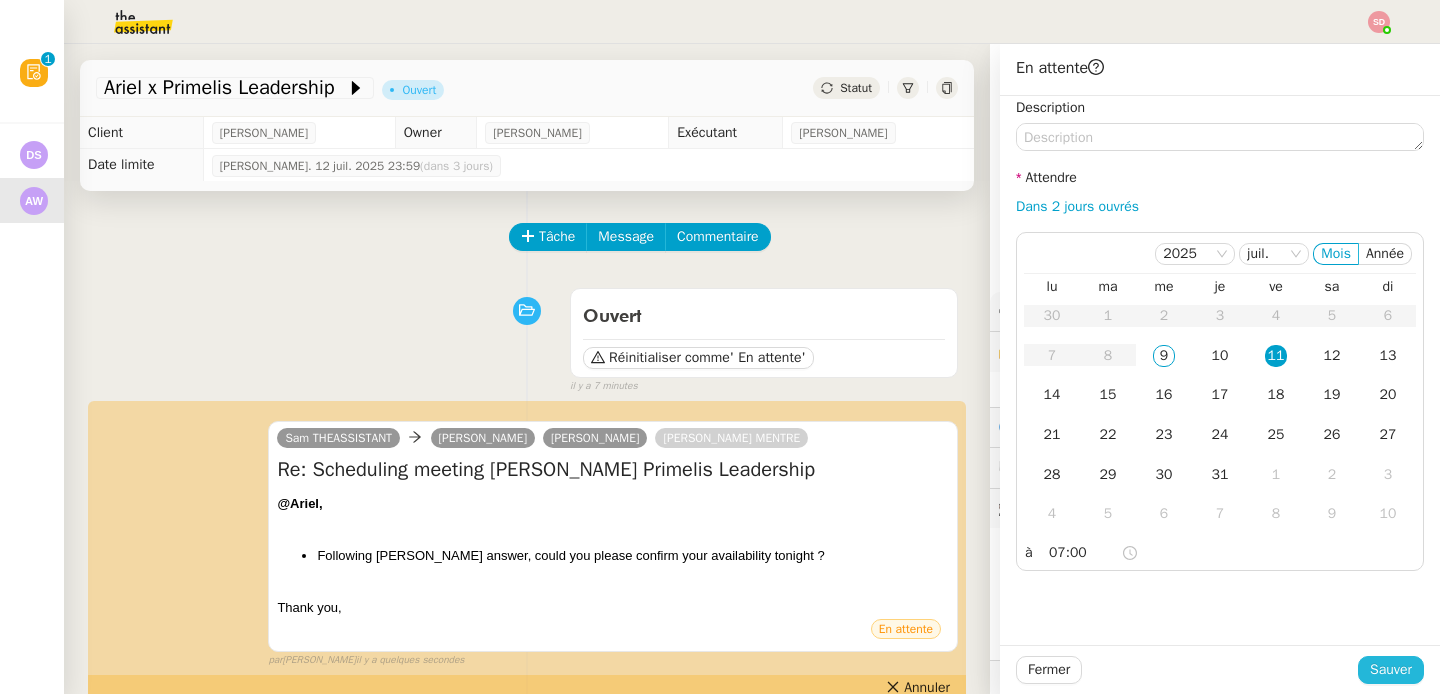 click on "Sauver" 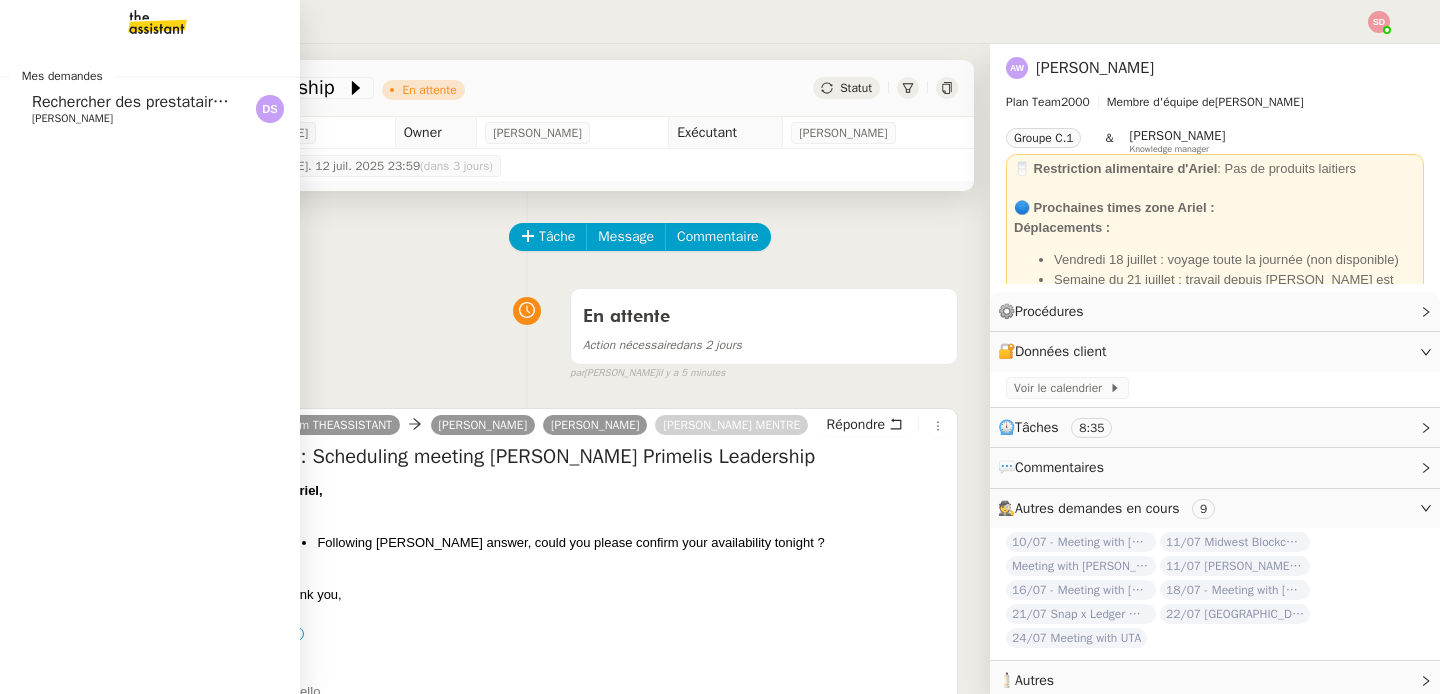 click on "David Le Souder" 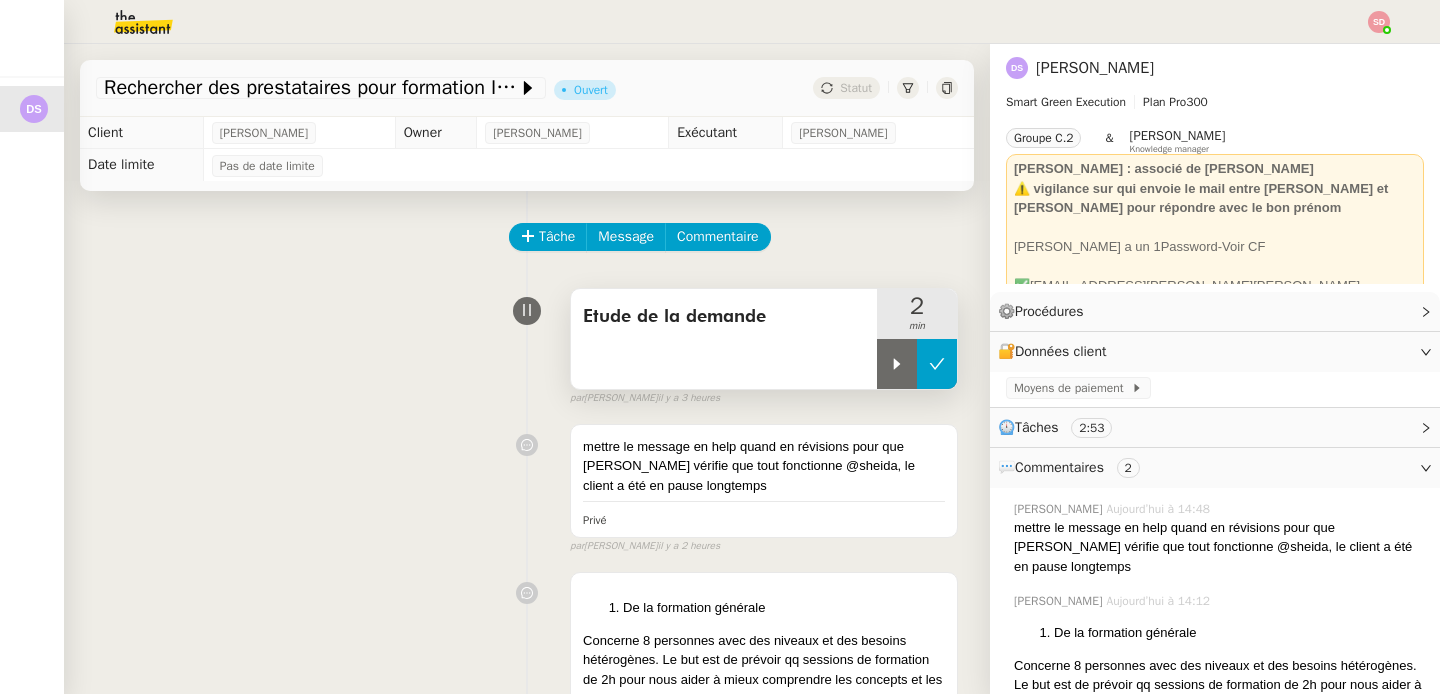 click 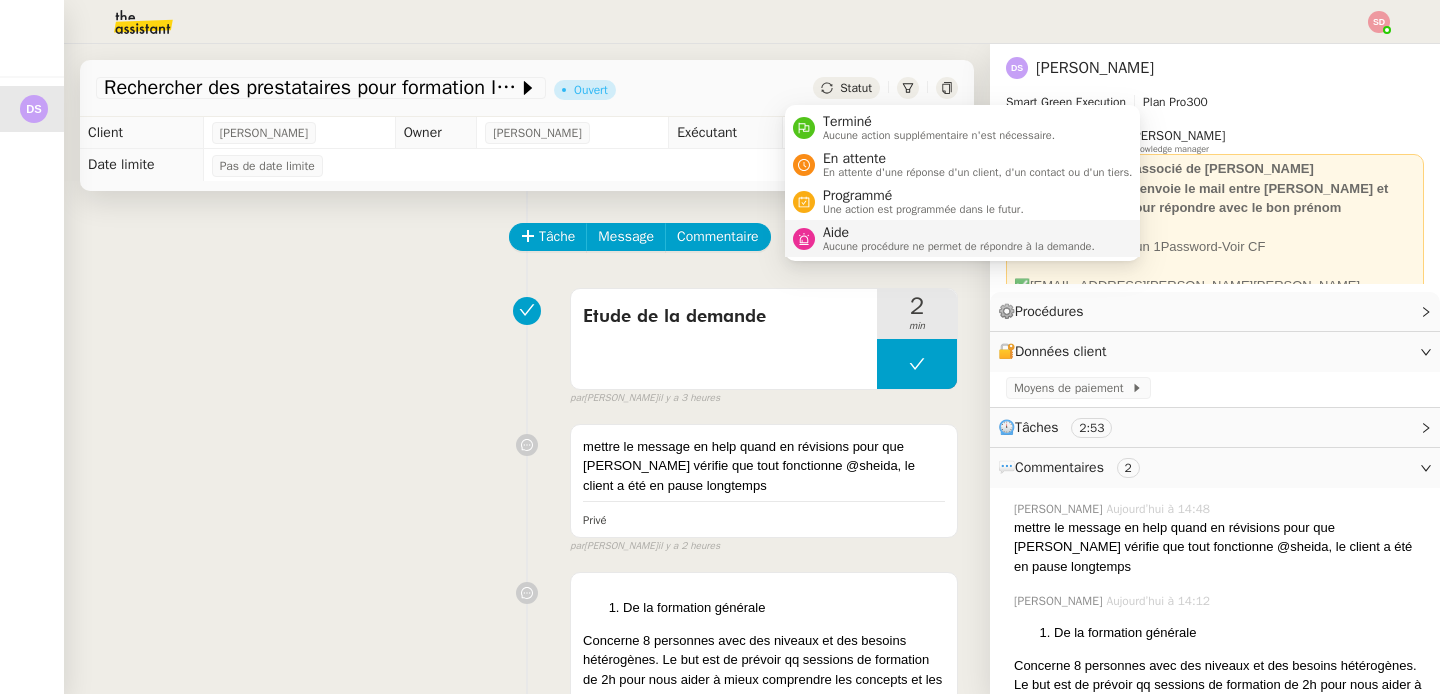 click on "Aucune procédure ne permet de répondre à la demande." at bounding box center (959, 246) 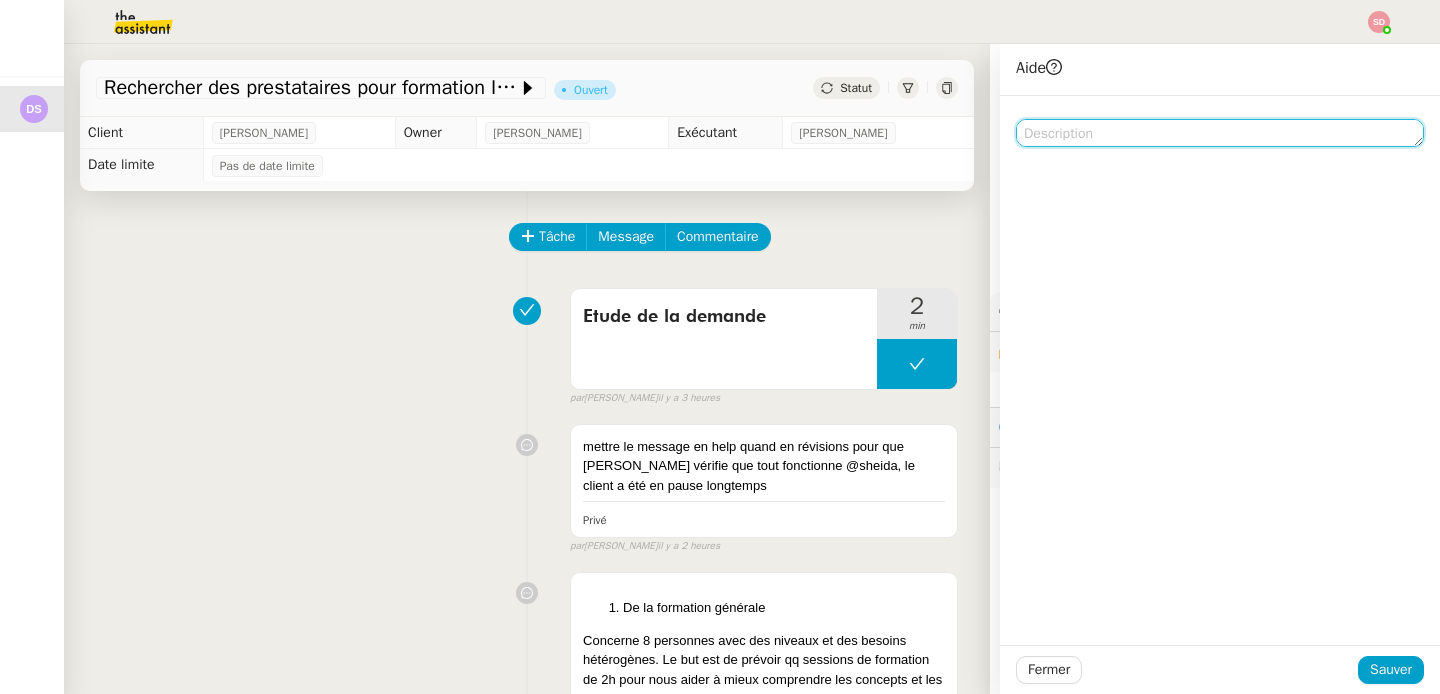 click 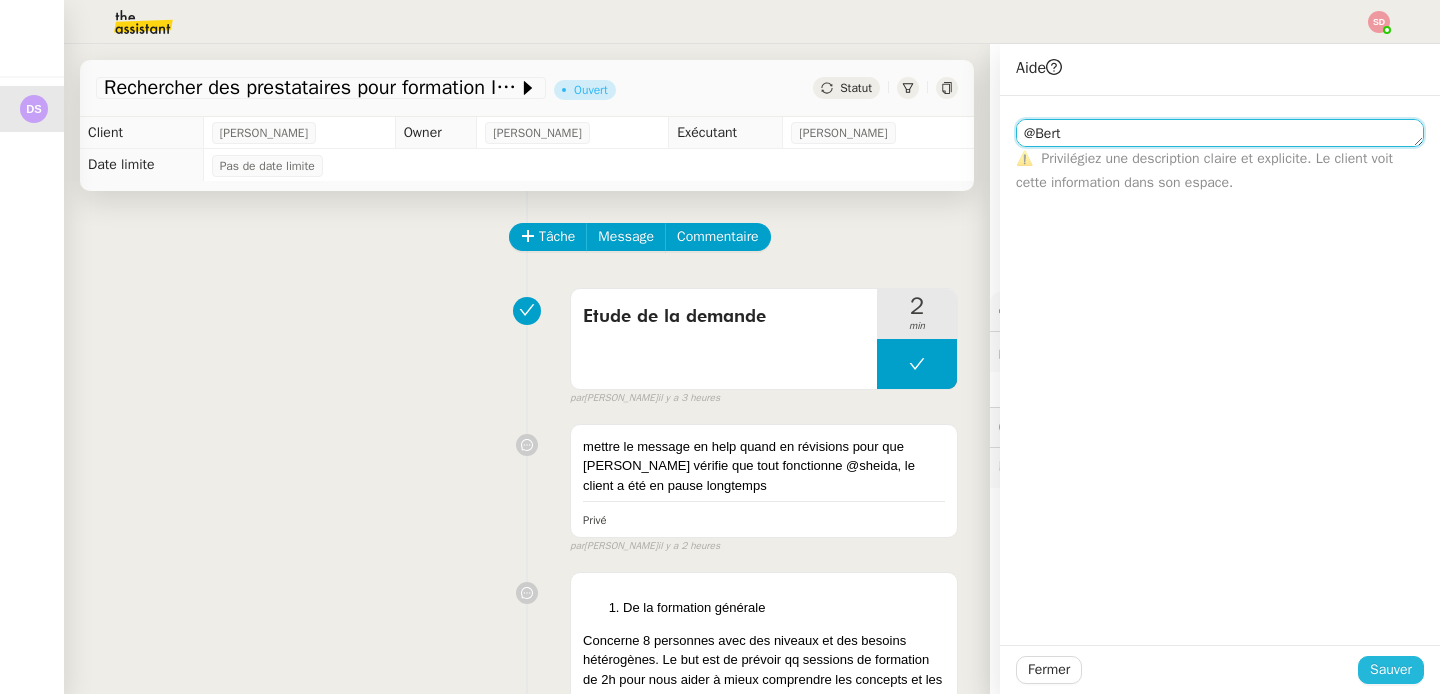 type on "@Bert" 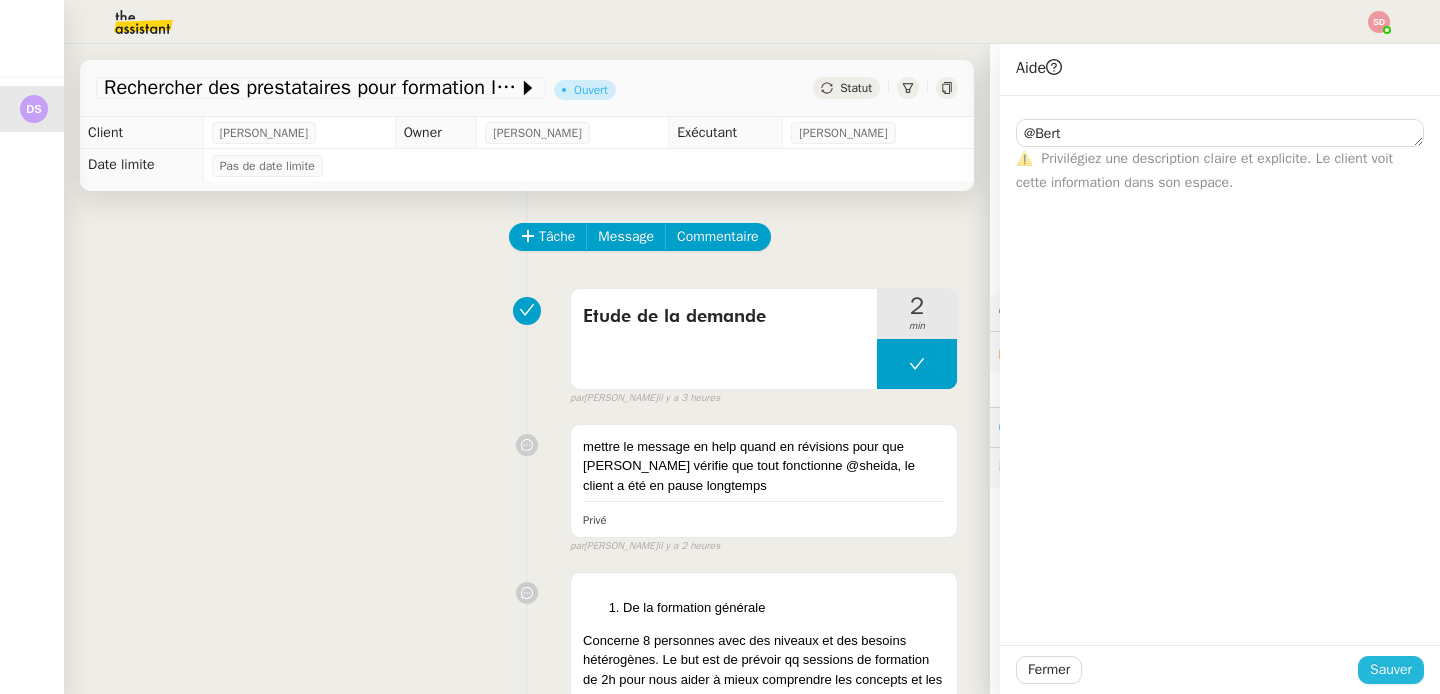 click on "Sauver" 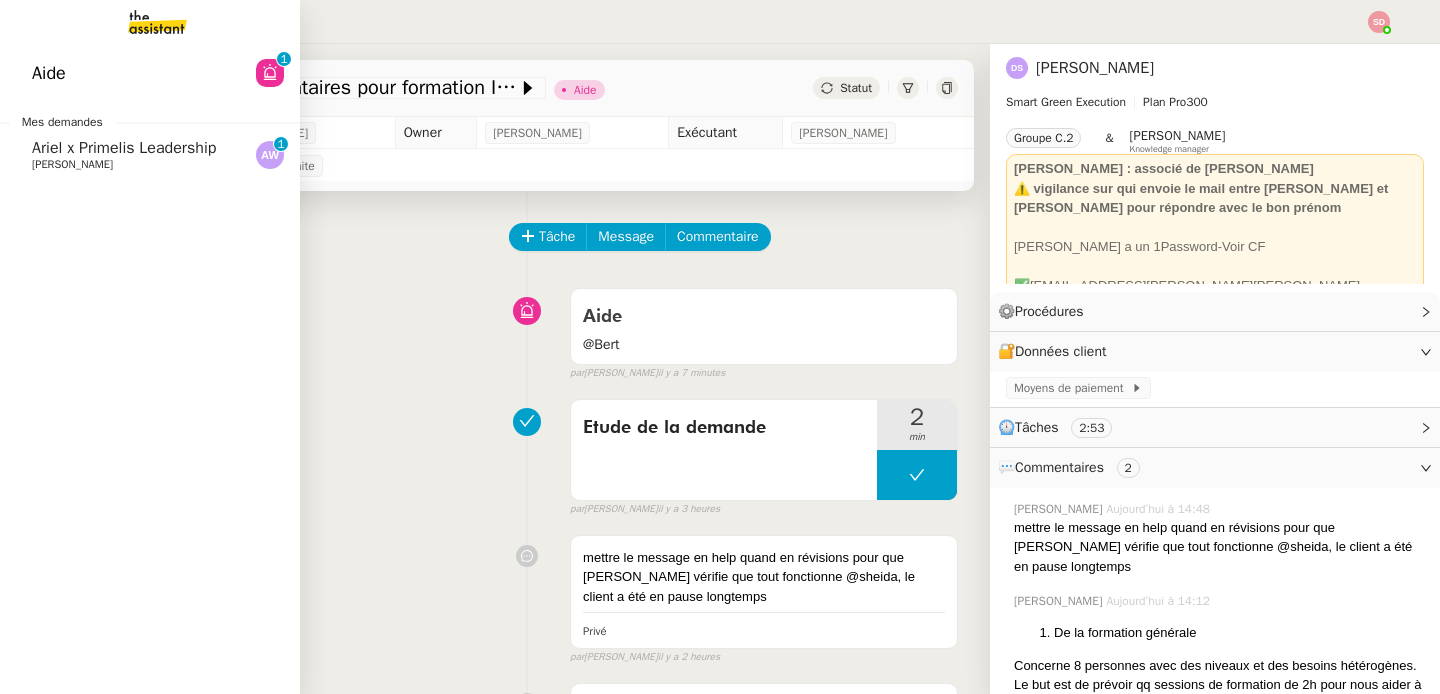 click on "[PERSON_NAME]" 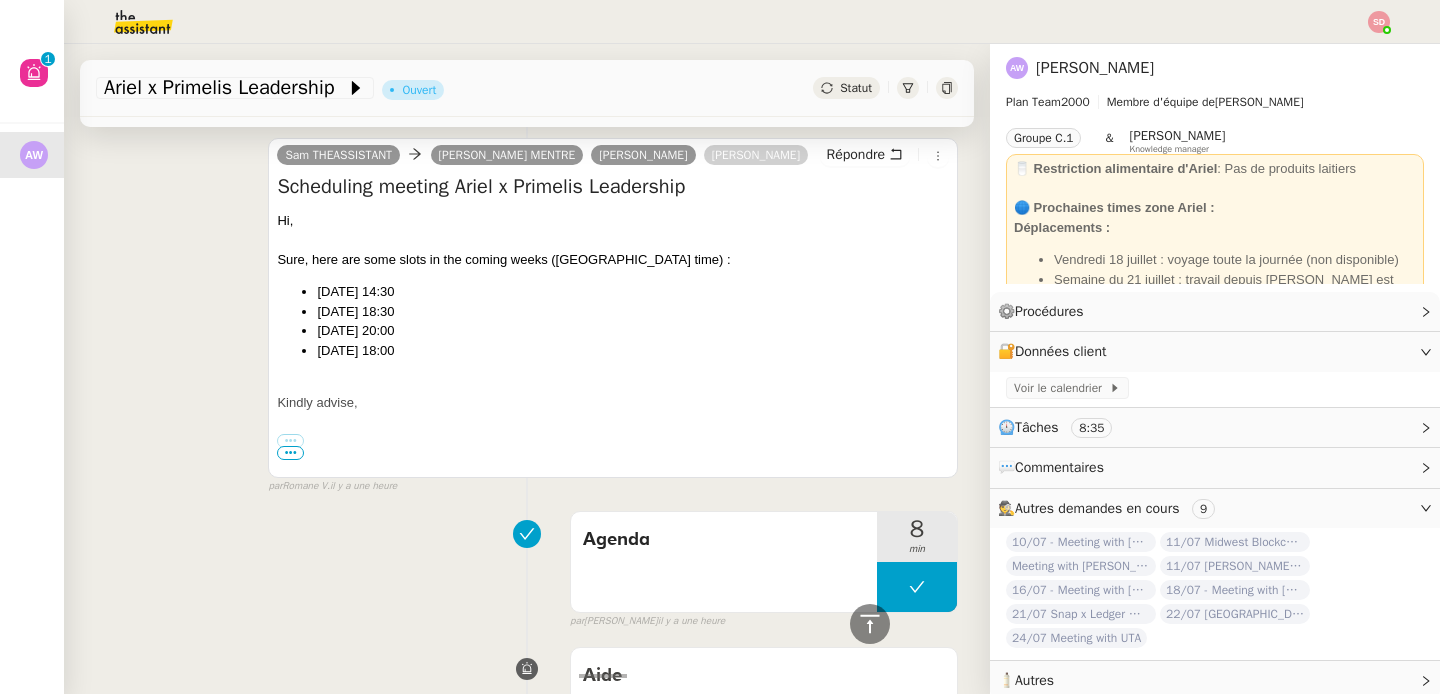 scroll, scrollTop: 1710, scrollLeft: 0, axis: vertical 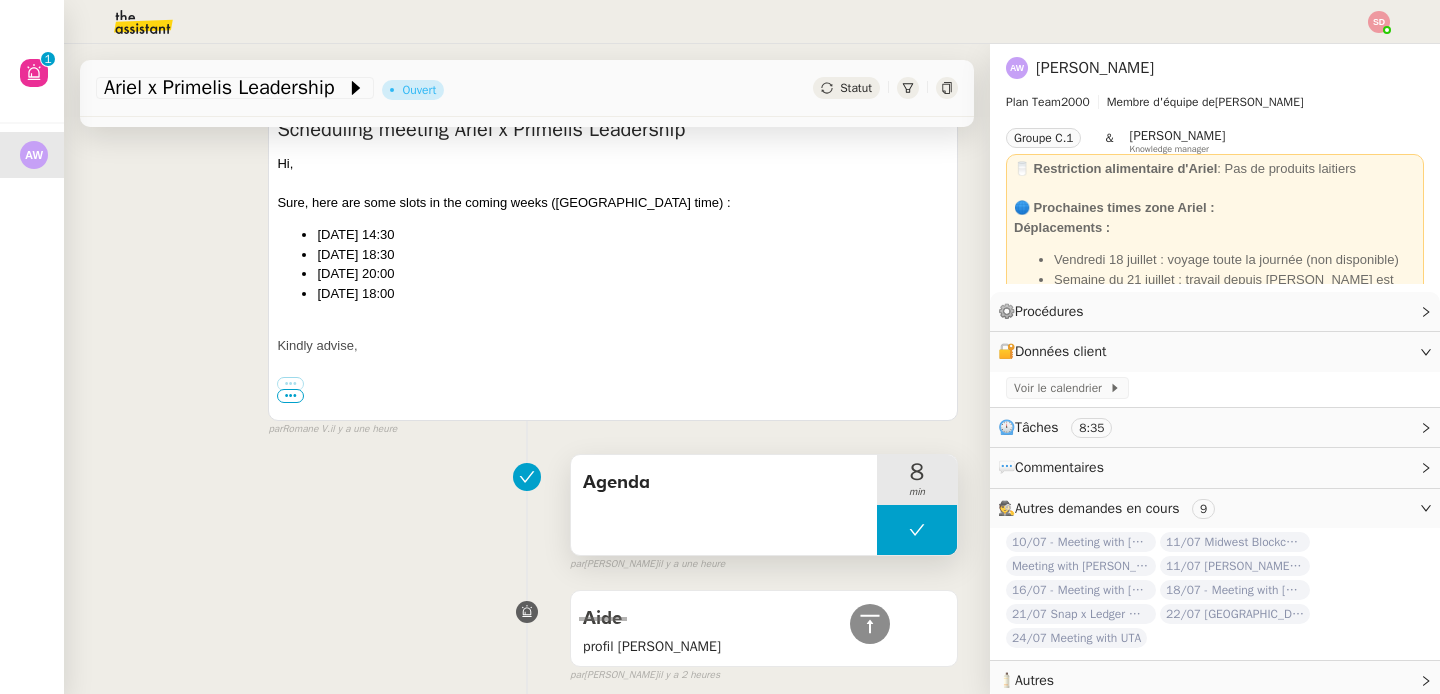 click at bounding box center (917, 530) 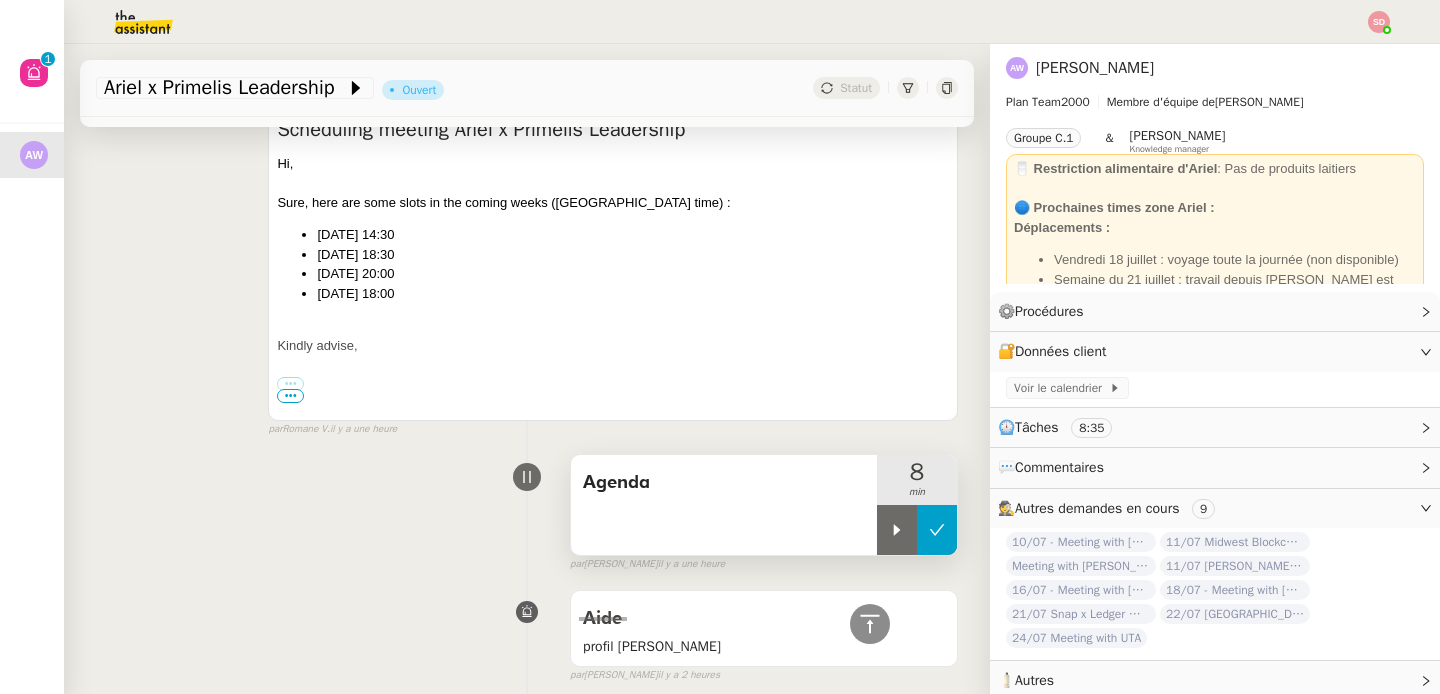 click 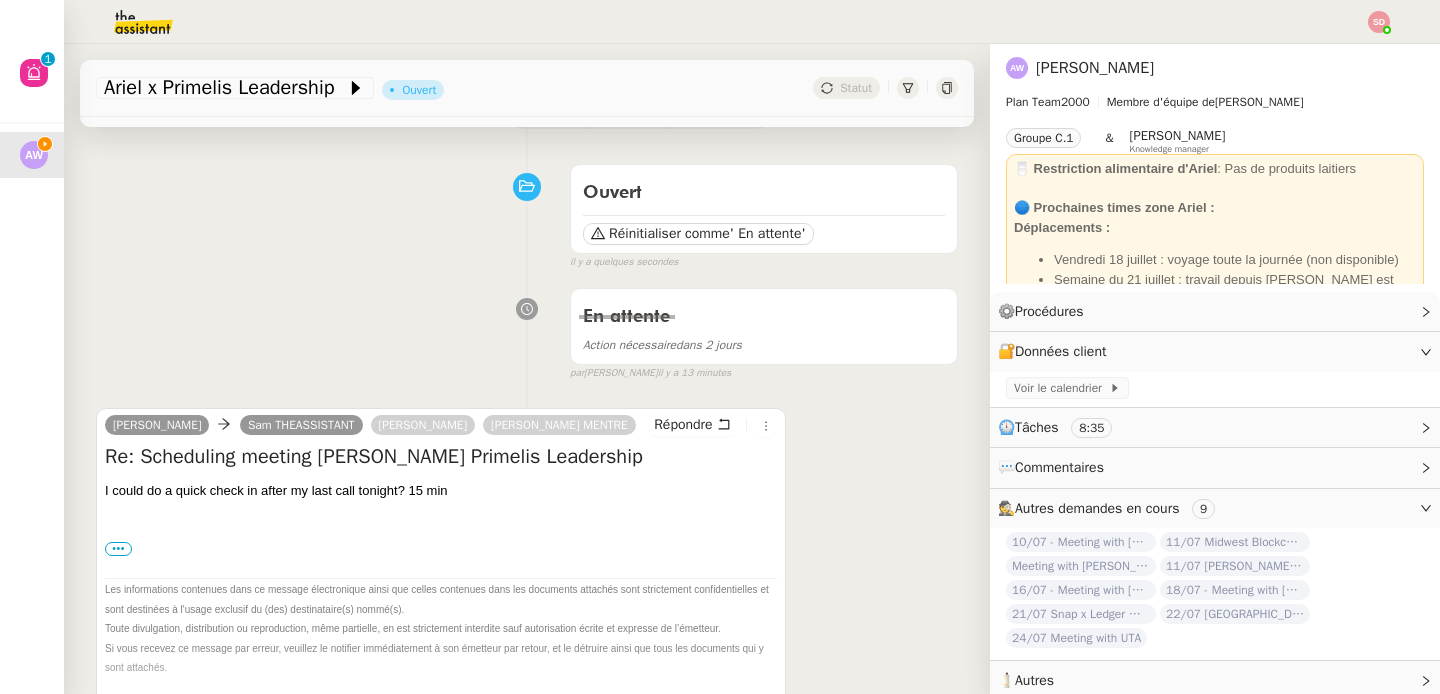 scroll, scrollTop: 226, scrollLeft: 0, axis: vertical 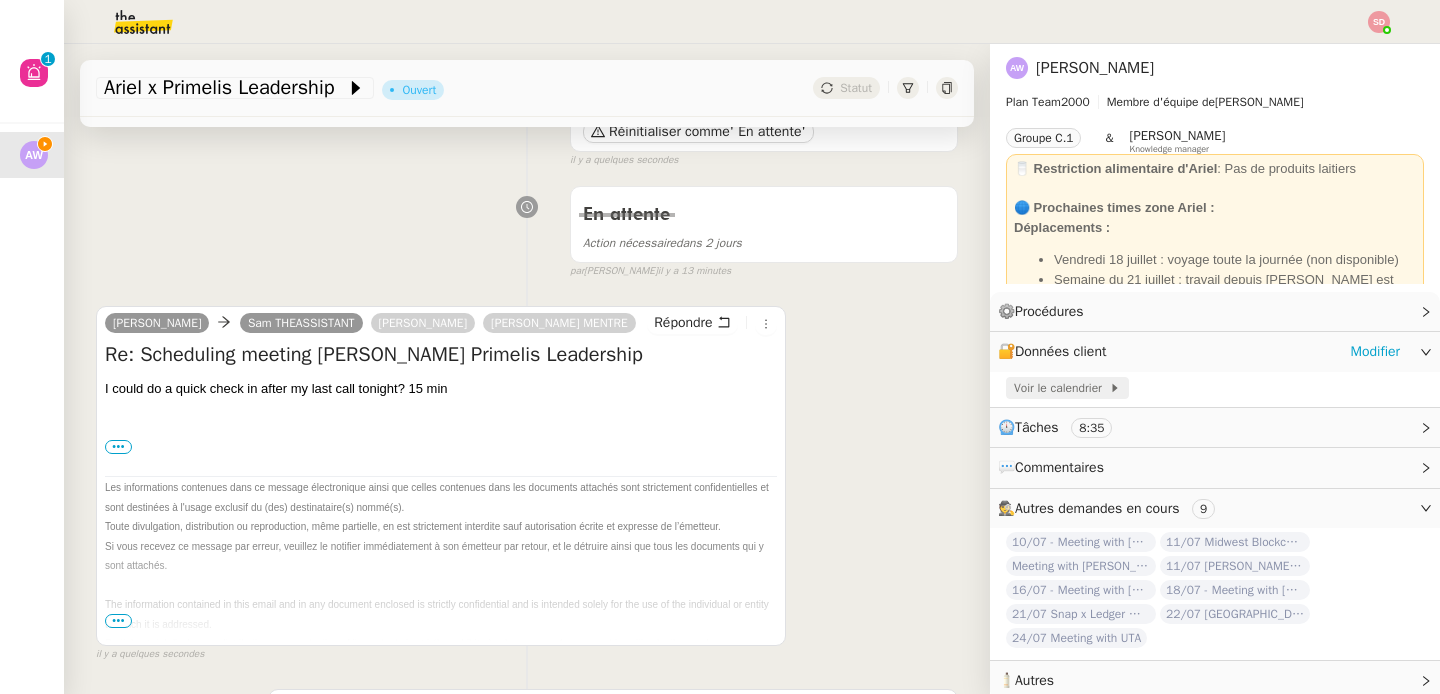 click on "Voir le calendrier" 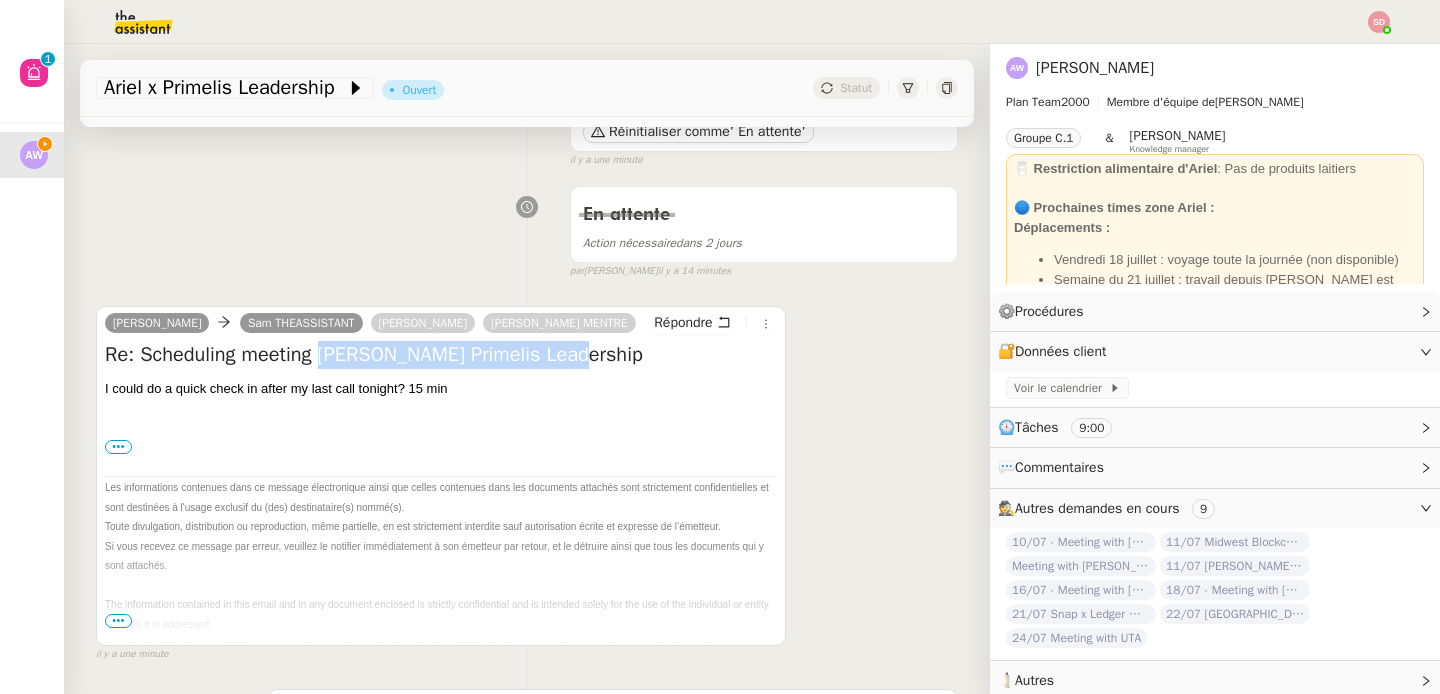 drag, startPoint x: 325, startPoint y: 359, endPoint x: 607, endPoint y: 361, distance: 282.00708 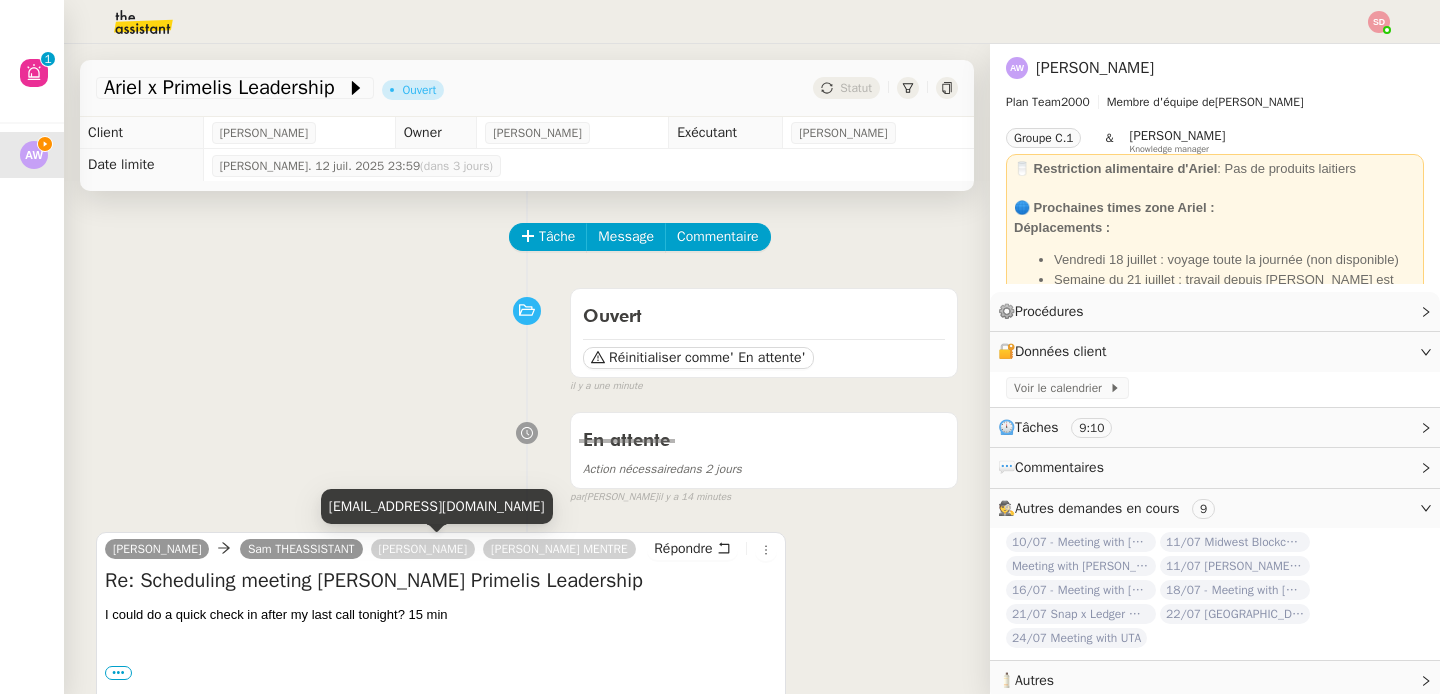 click on "[EMAIL_ADDRESS][DOMAIN_NAME]" at bounding box center [437, 514] 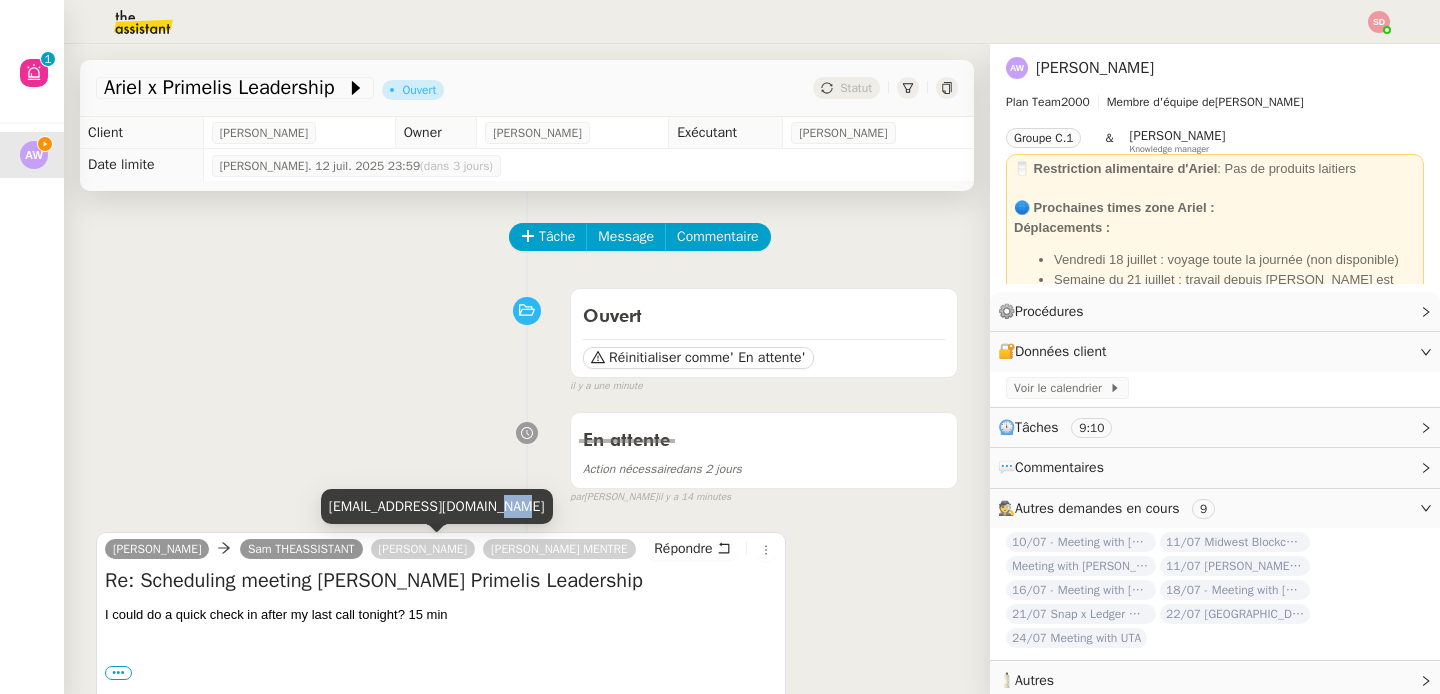 click on "[EMAIL_ADDRESS][DOMAIN_NAME]" at bounding box center (437, 514) 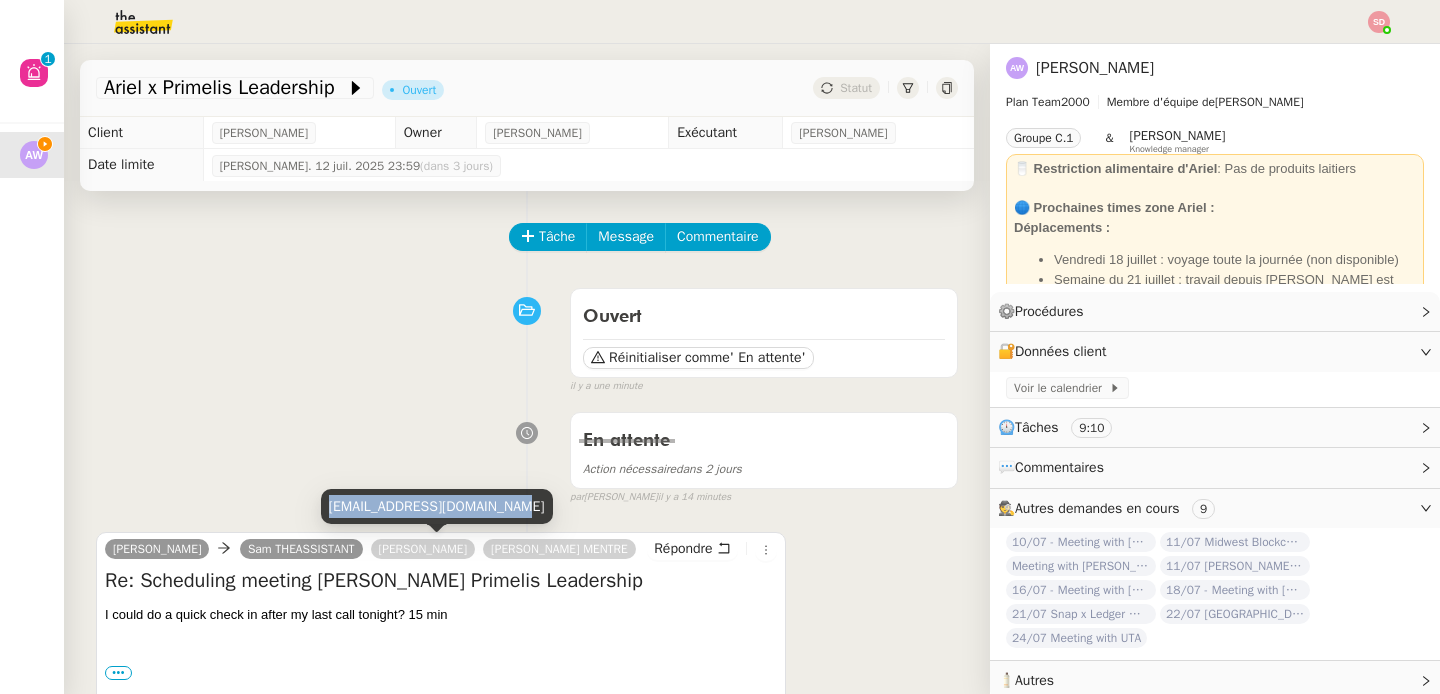 click on "[EMAIL_ADDRESS][DOMAIN_NAME]" at bounding box center (437, 514) 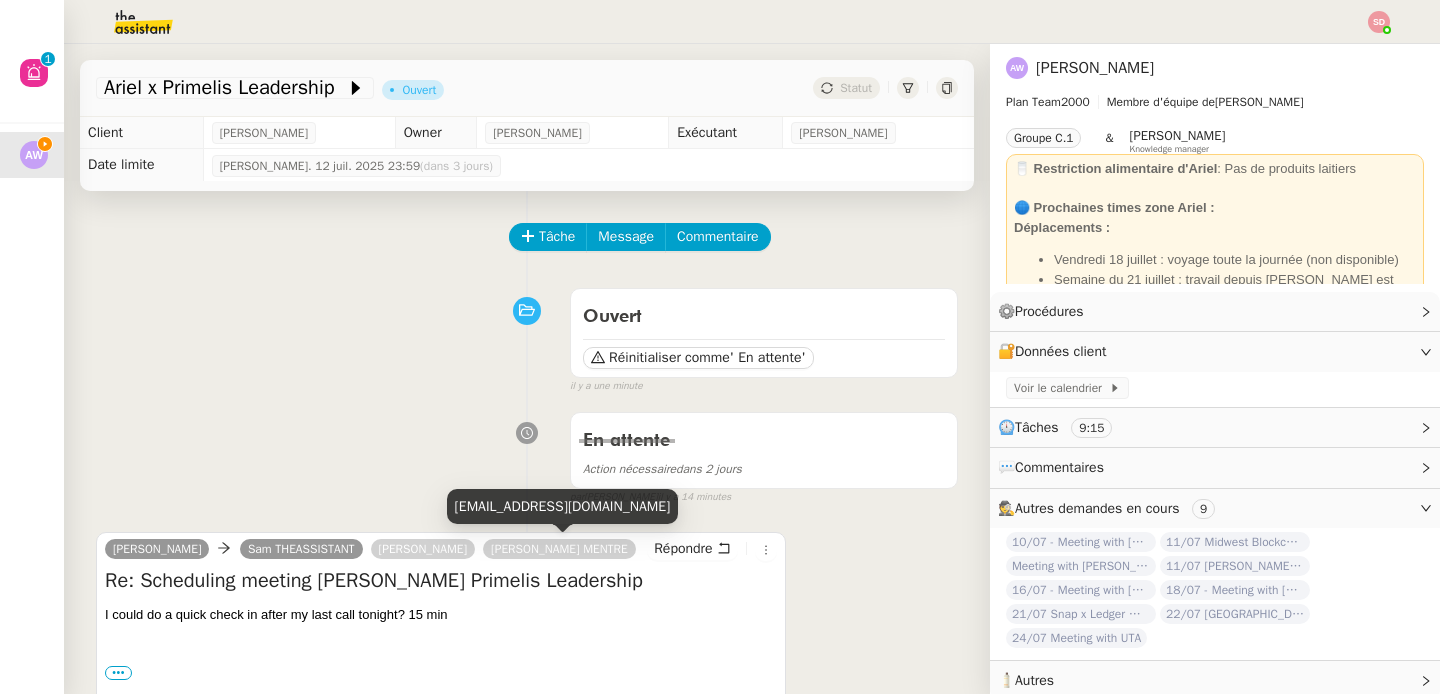 click on "[EMAIL_ADDRESS][DOMAIN_NAME]" at bounding box center [563, 506] 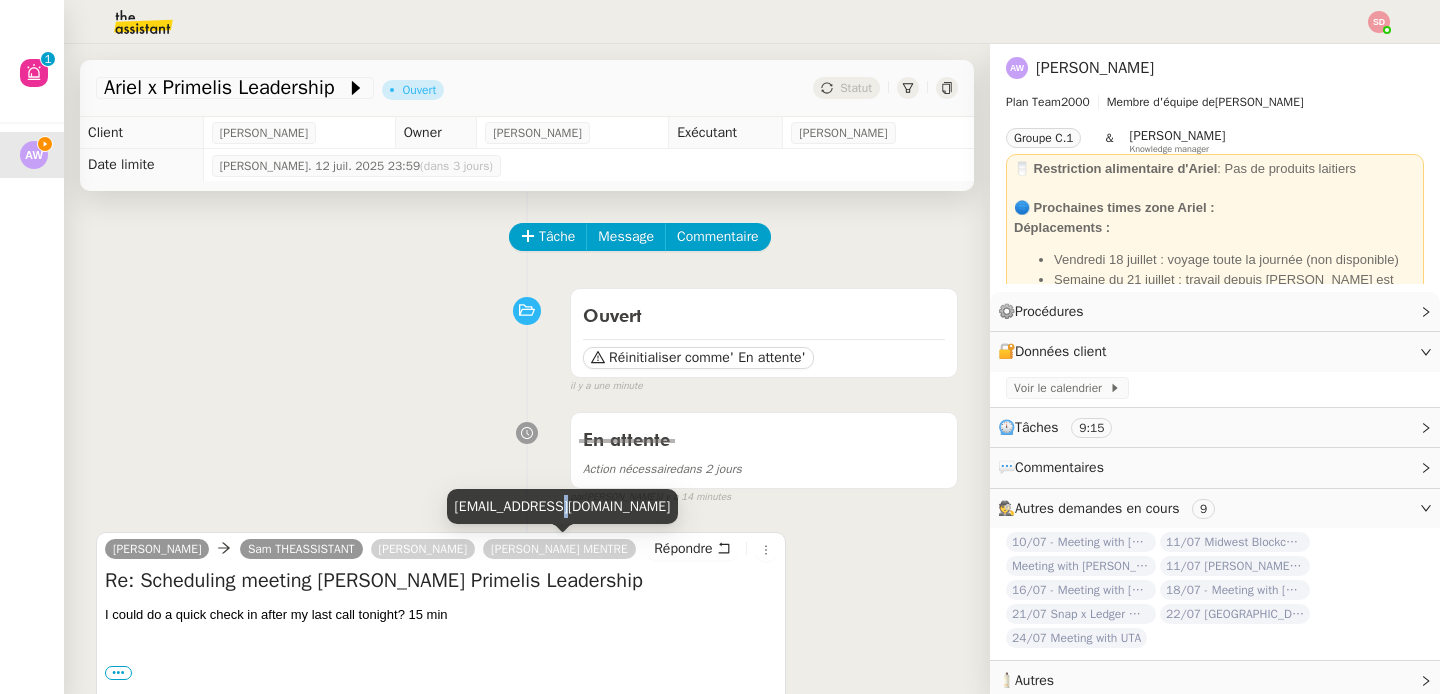 click on "[EMAIL_ADDRESS][DOMAIN_NAME]" at bounding box center (563, 506) 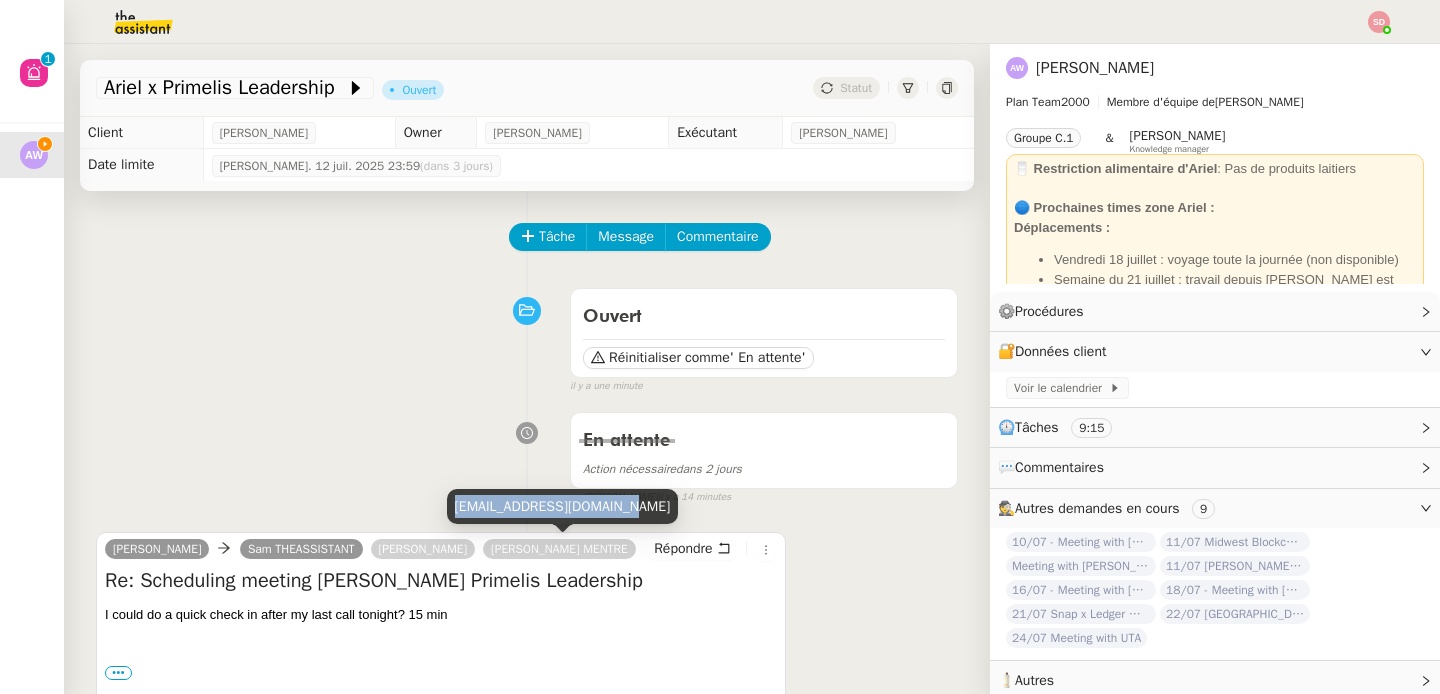 click on "[EMAIL_ADDRESS][DOMAIN_NAME]" at bounding box center [563, 506] 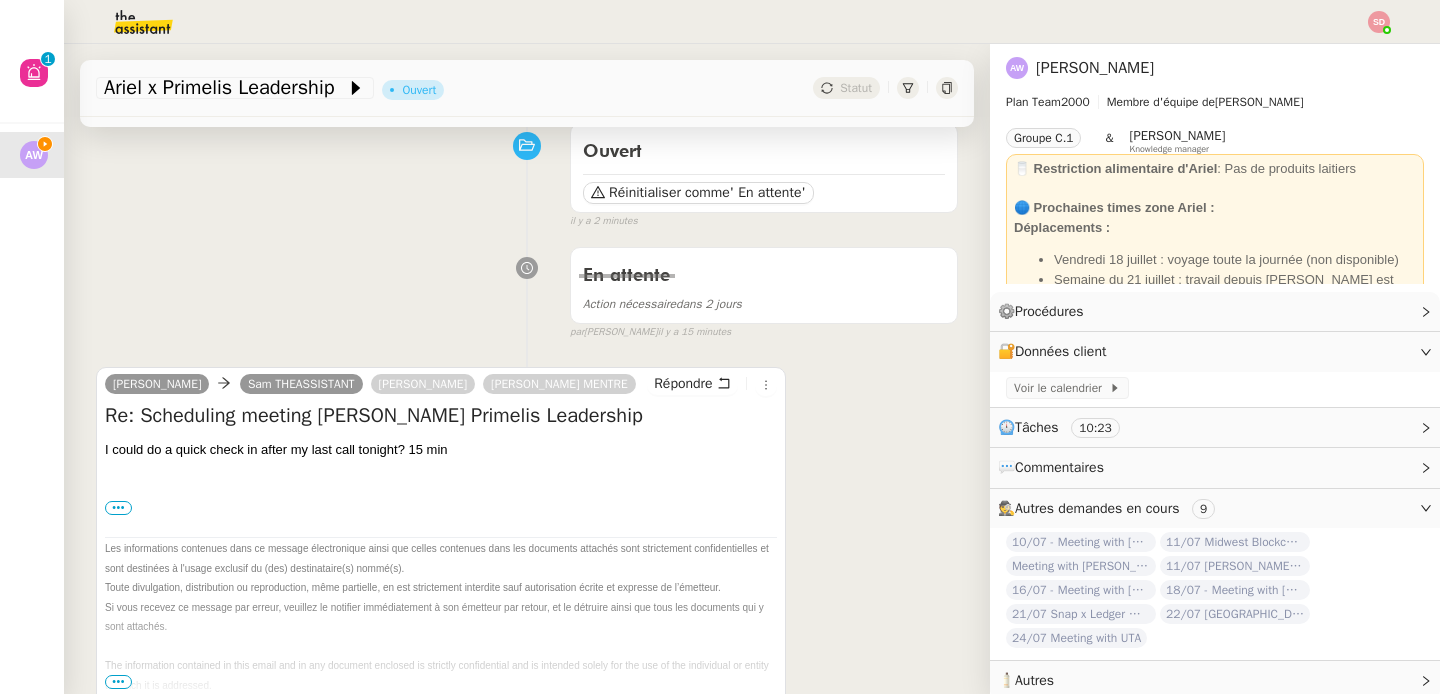 scroll, scrollTop: 315, scrollLeft: 0, axis: vertical 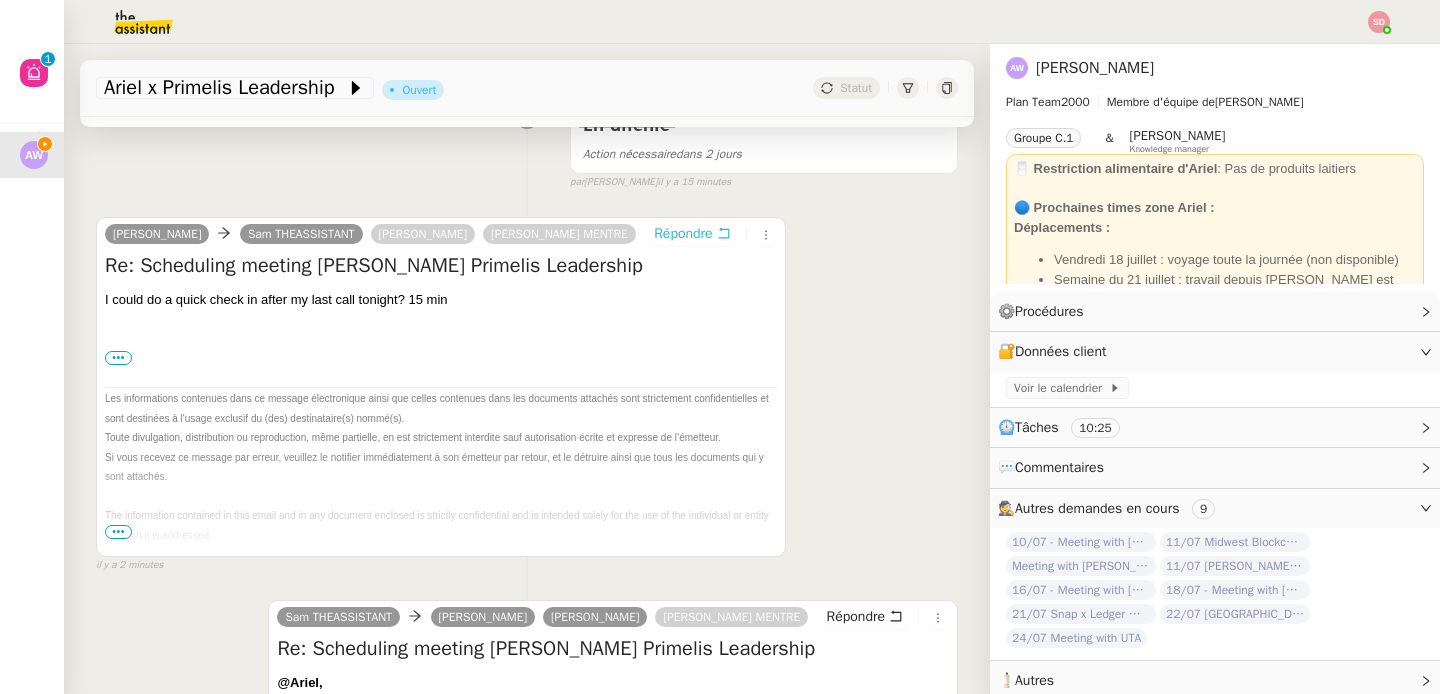 click on "Répondre" at bounding box center [683, 234] 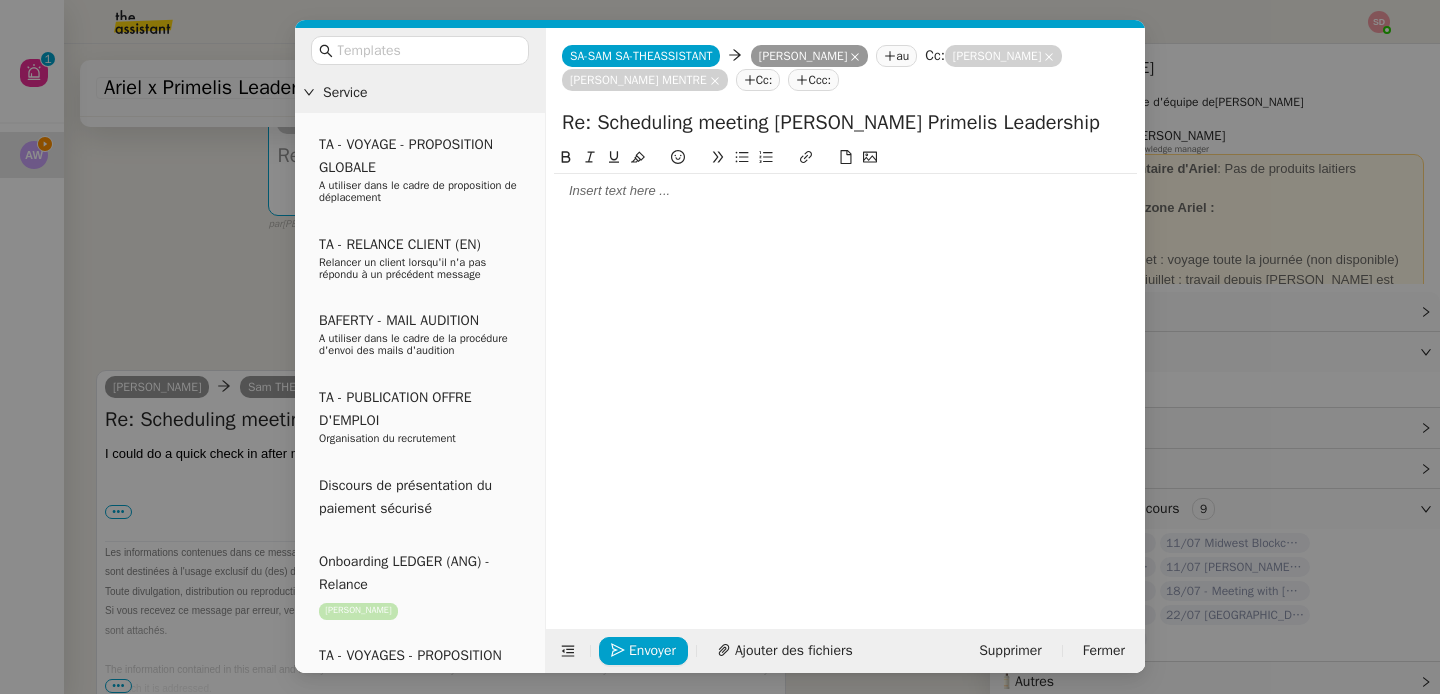 click 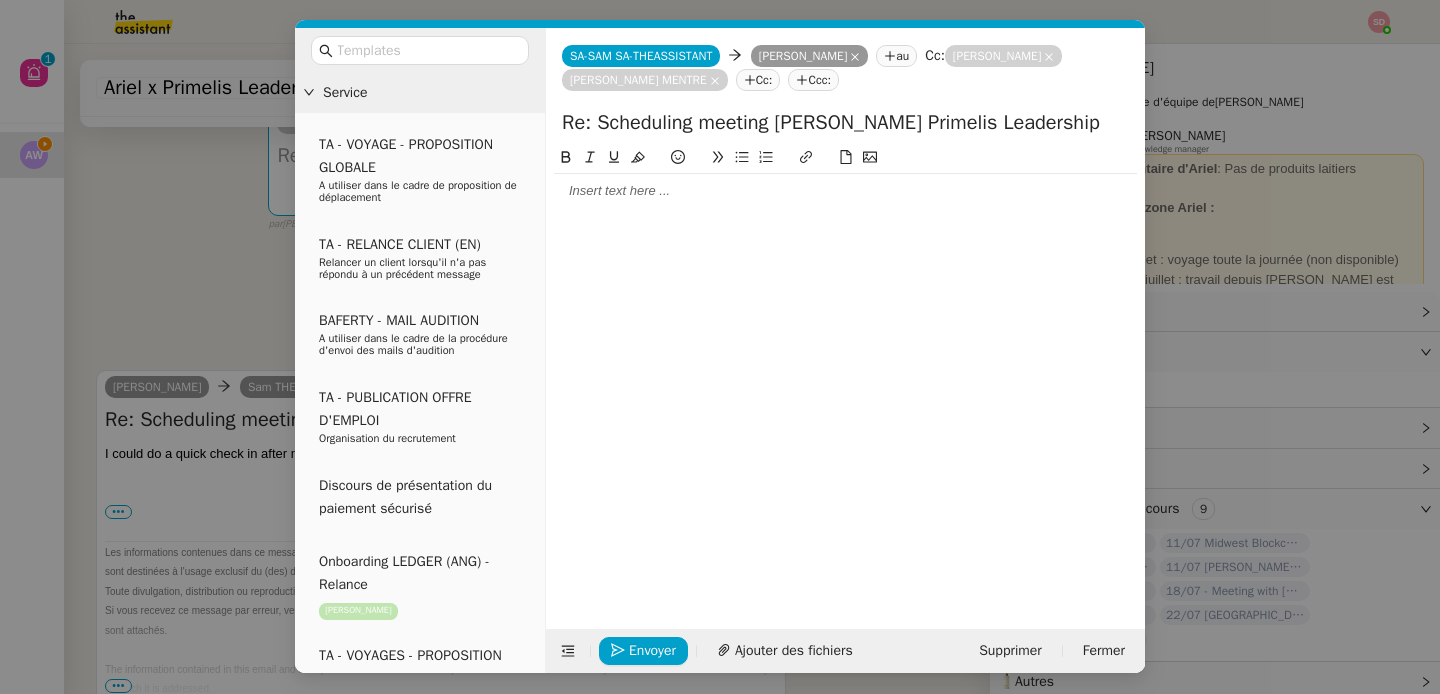 type 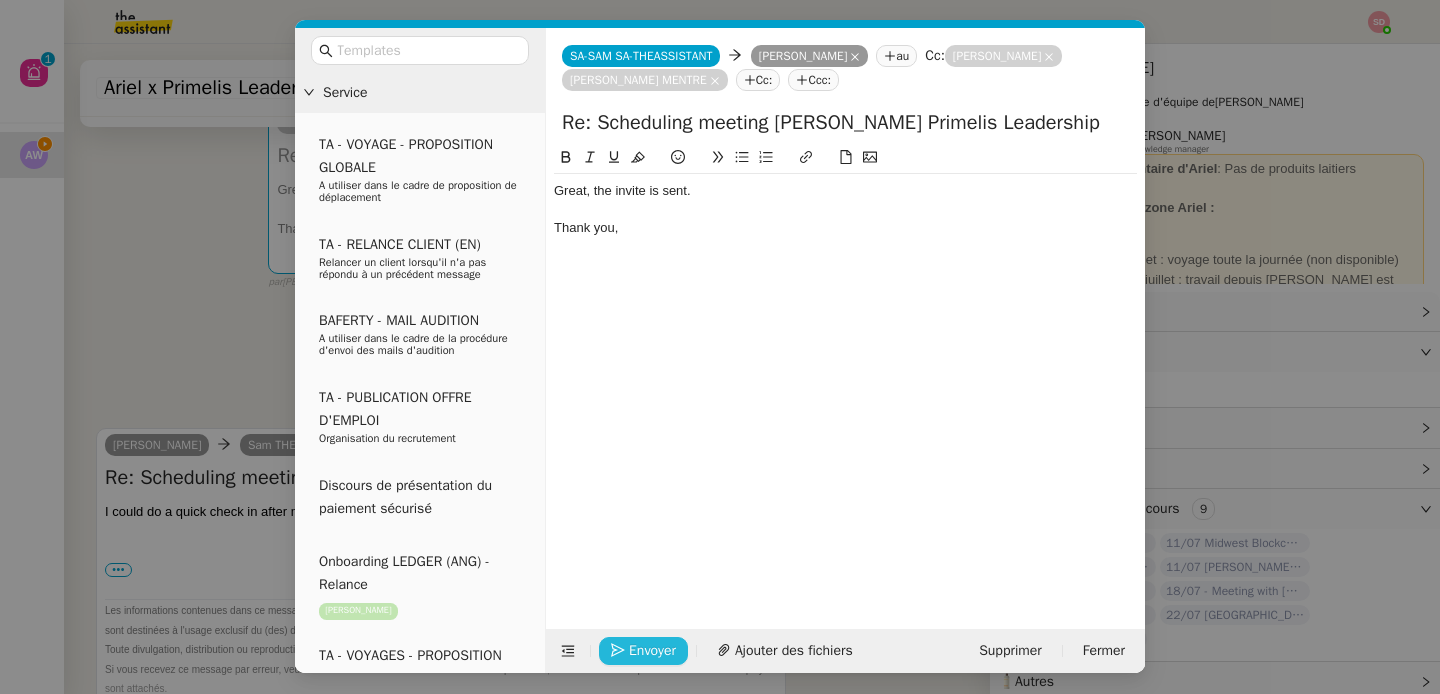 click on "Envoyer" 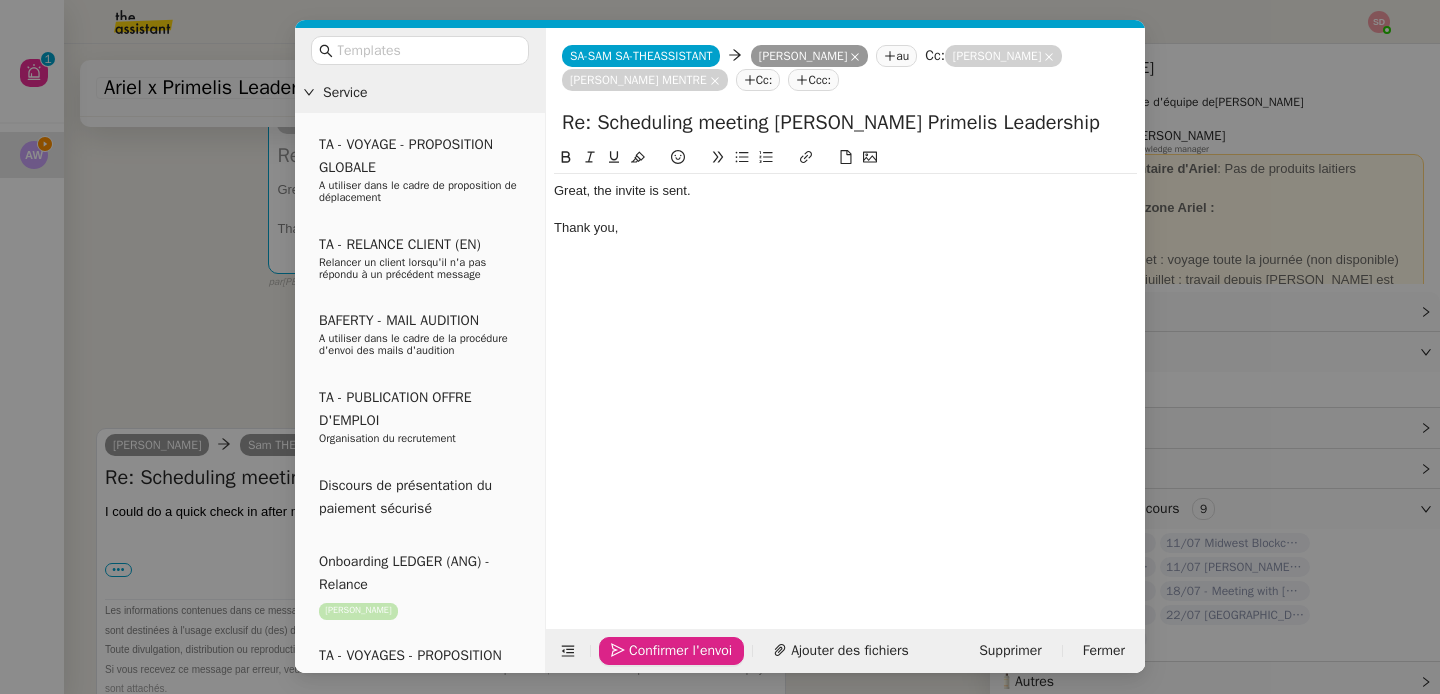 click on "Confirmer l'envoi" 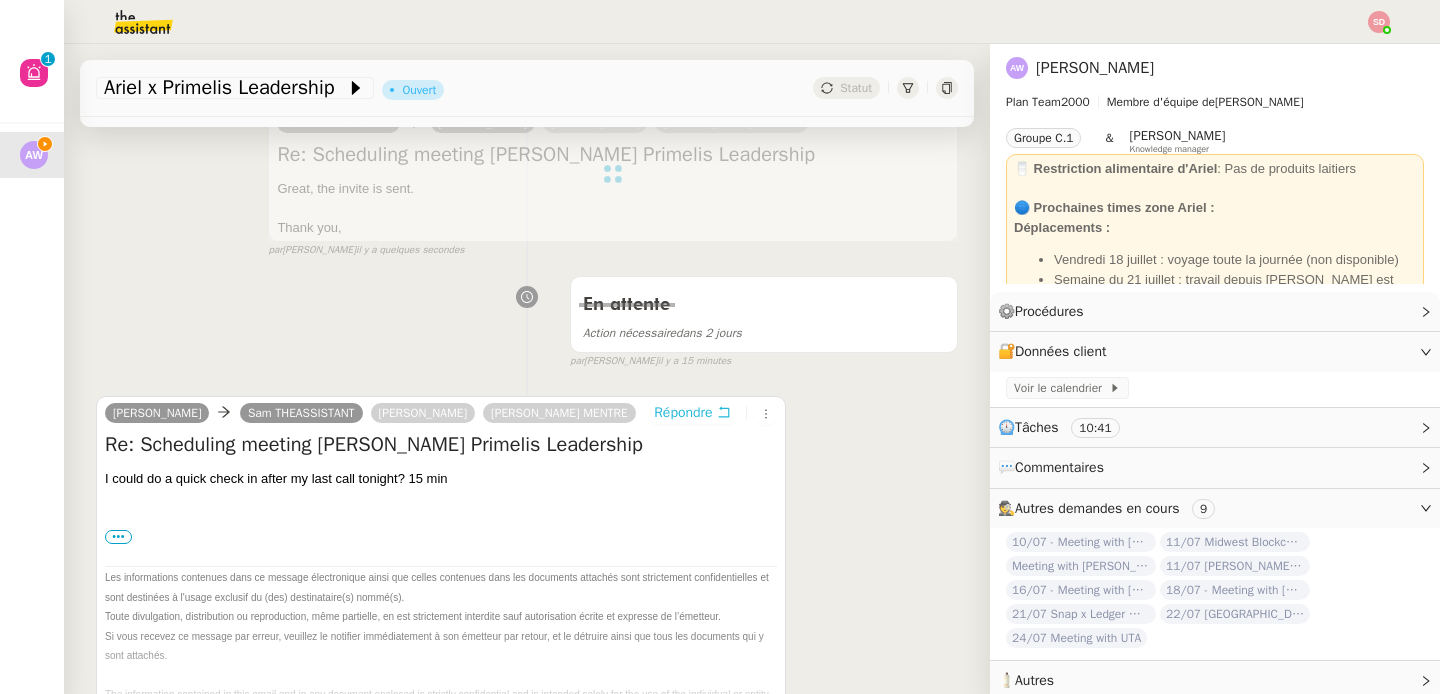scroll, scrollTop: 0, scrollLeft: 0, axis: both 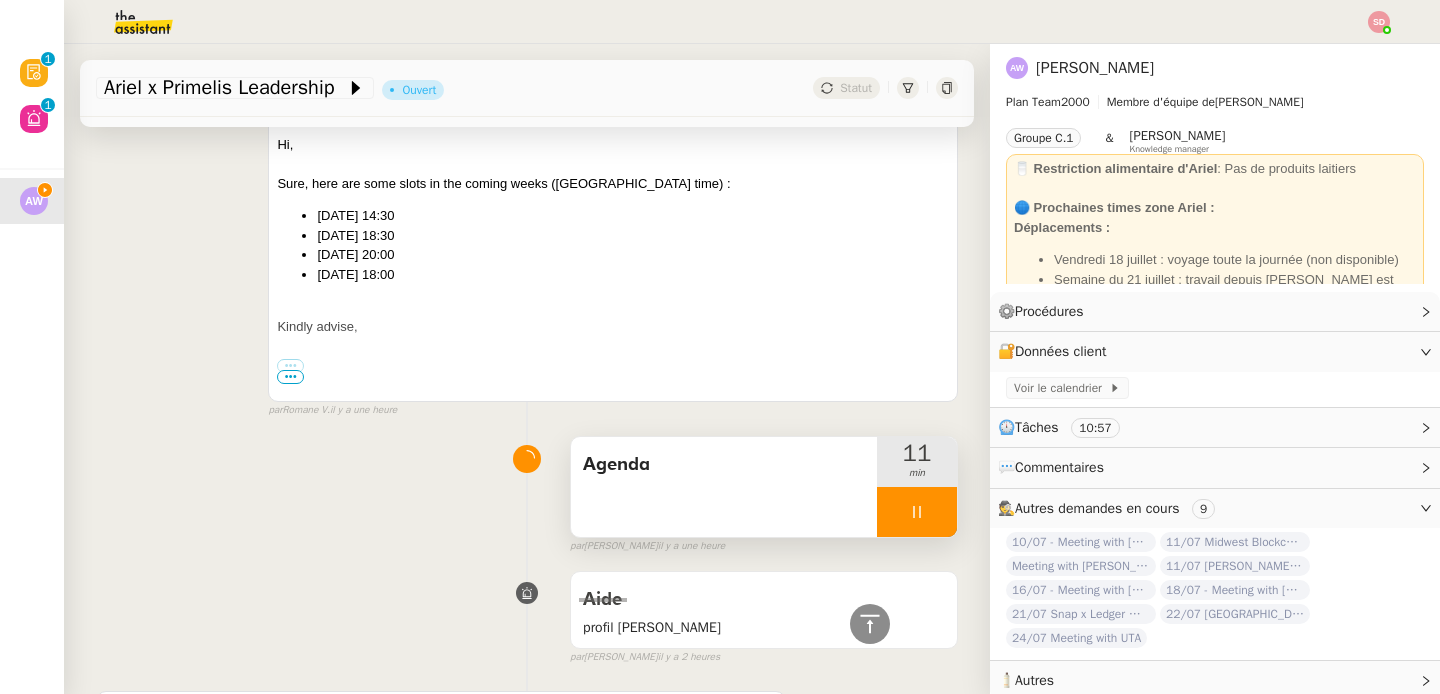 click at bounding box center [917, 512] 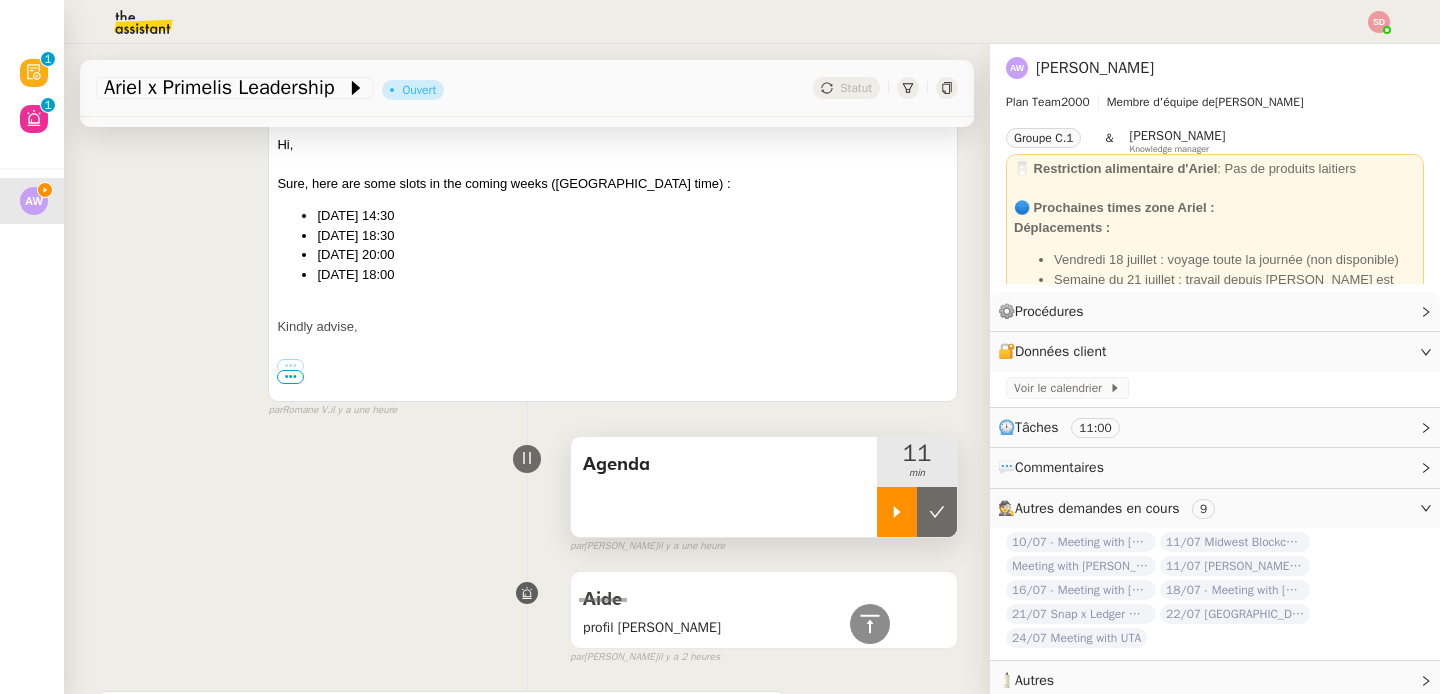 click 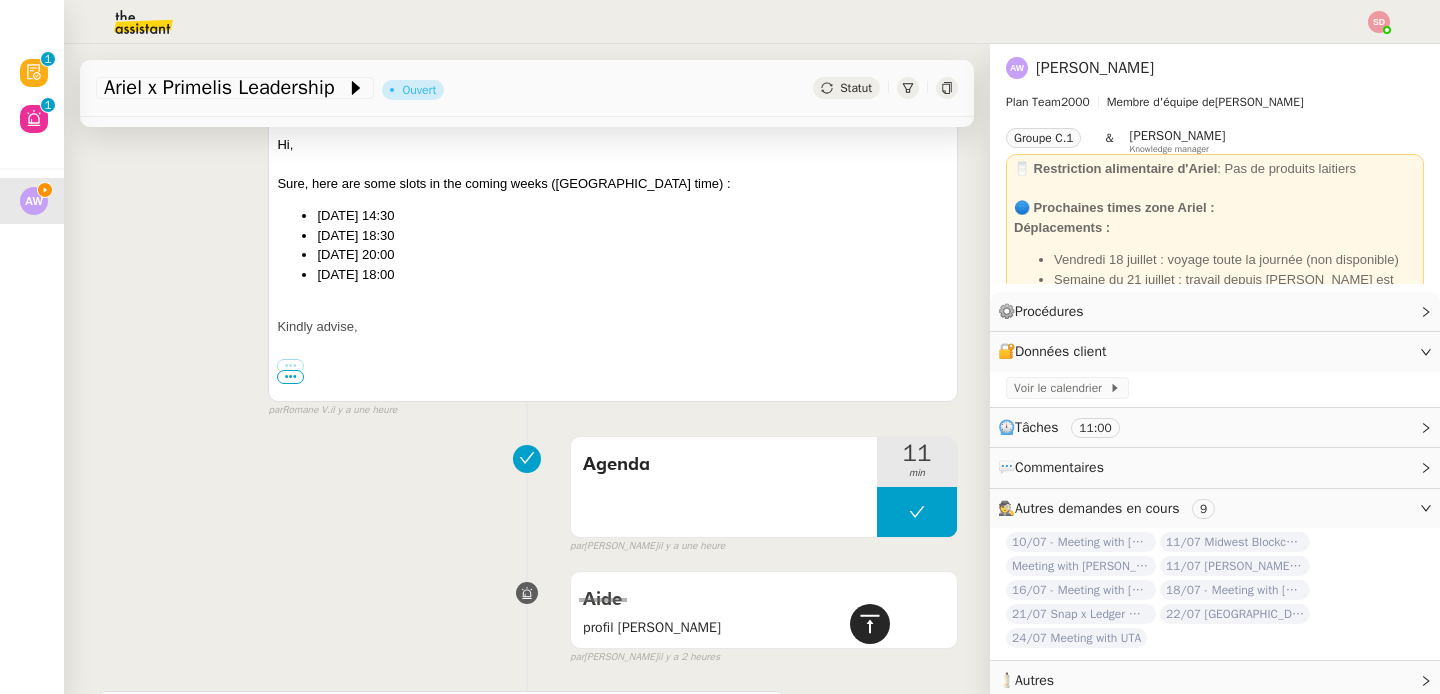 click 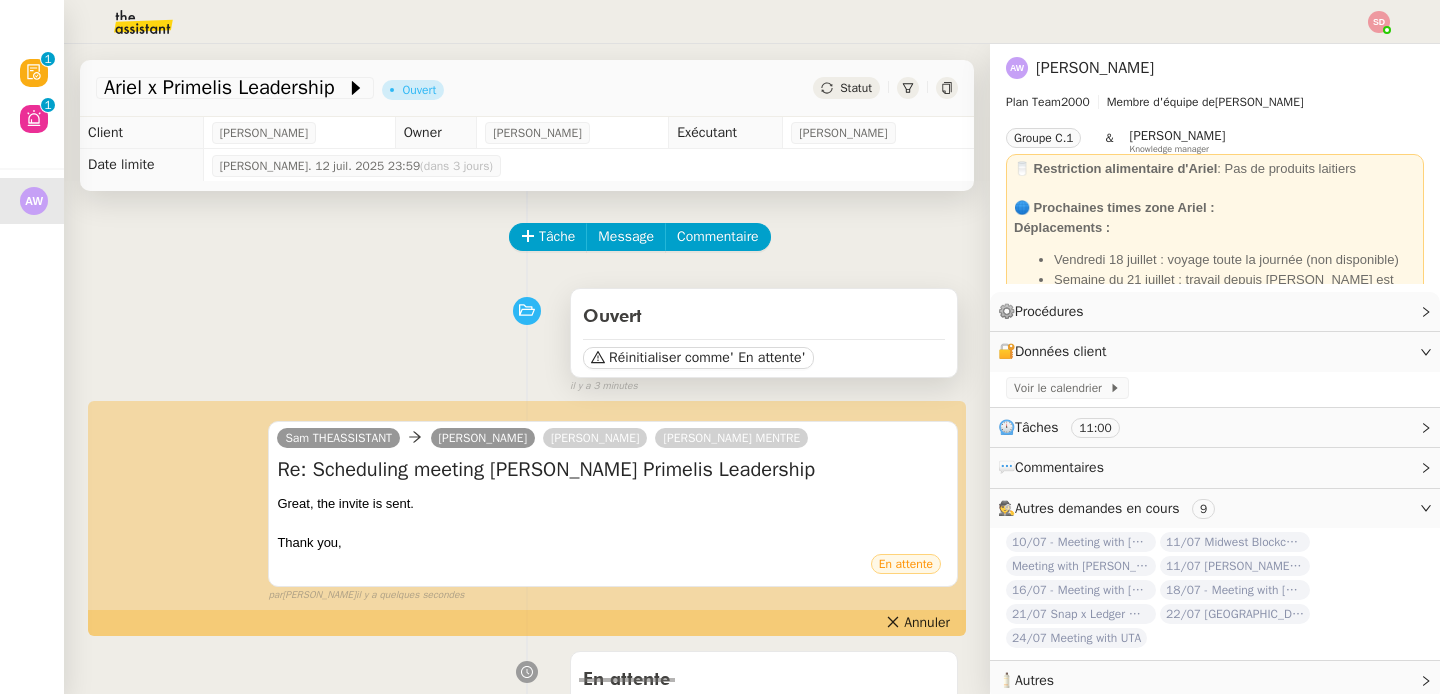 scroll, scrollTop: 0, scrollLeft: 0, axis: both 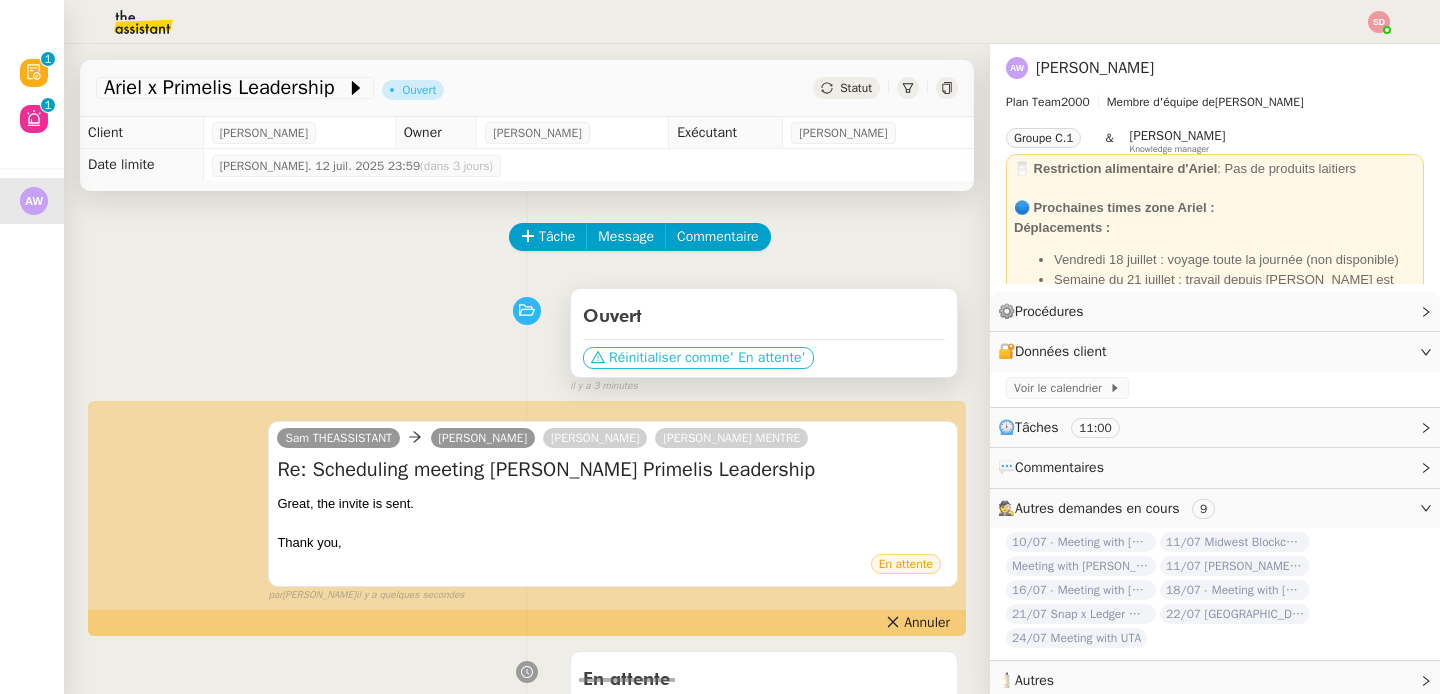 click on "' En attente'" at bounding box center (768, 358) 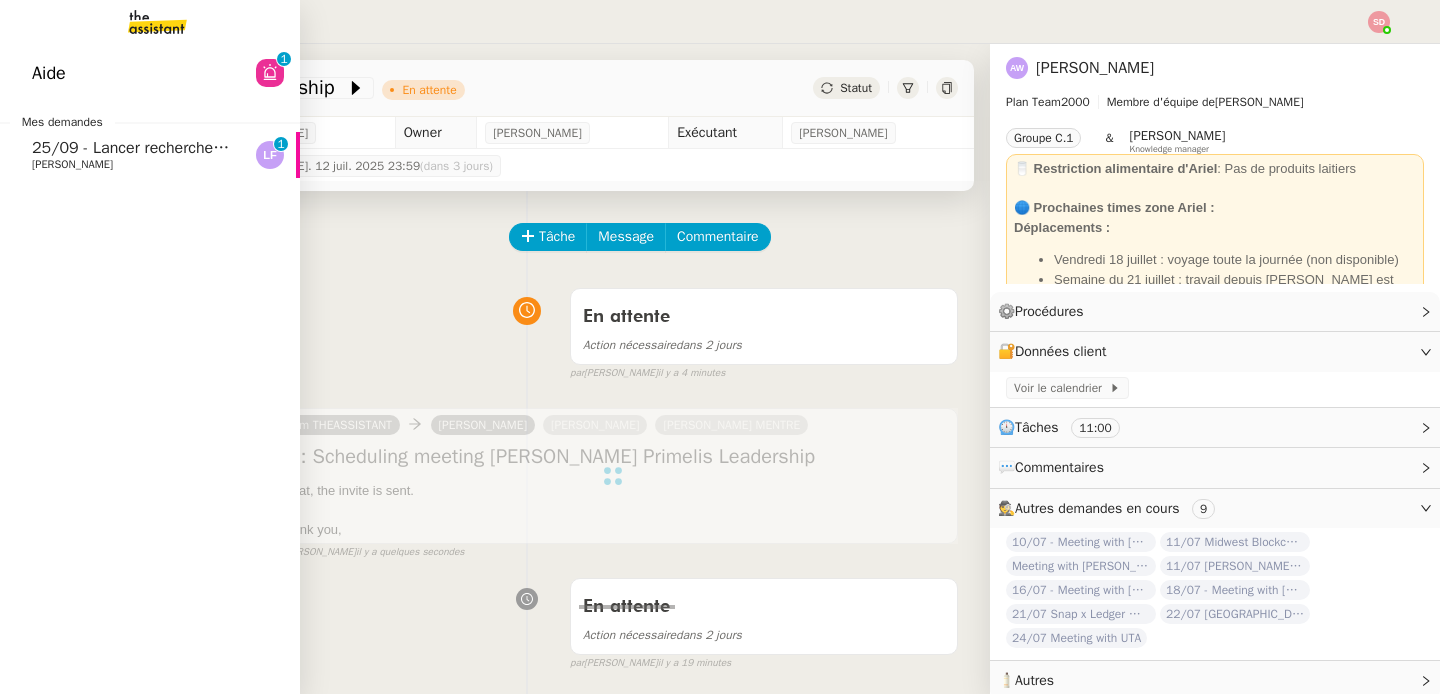 click on "25/09 - Lancer recherche empty leg" 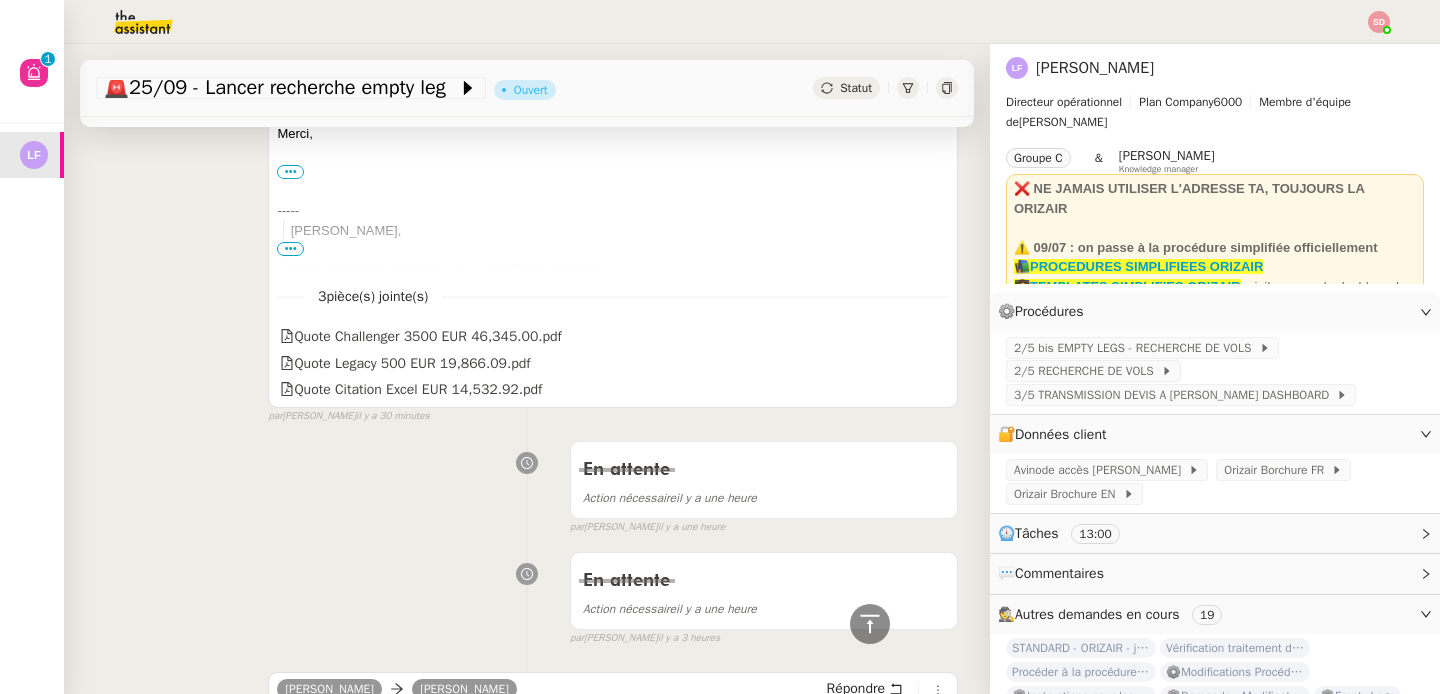 scroll, scrollTop: 1691, scrollLeft: 0, axis: vertical 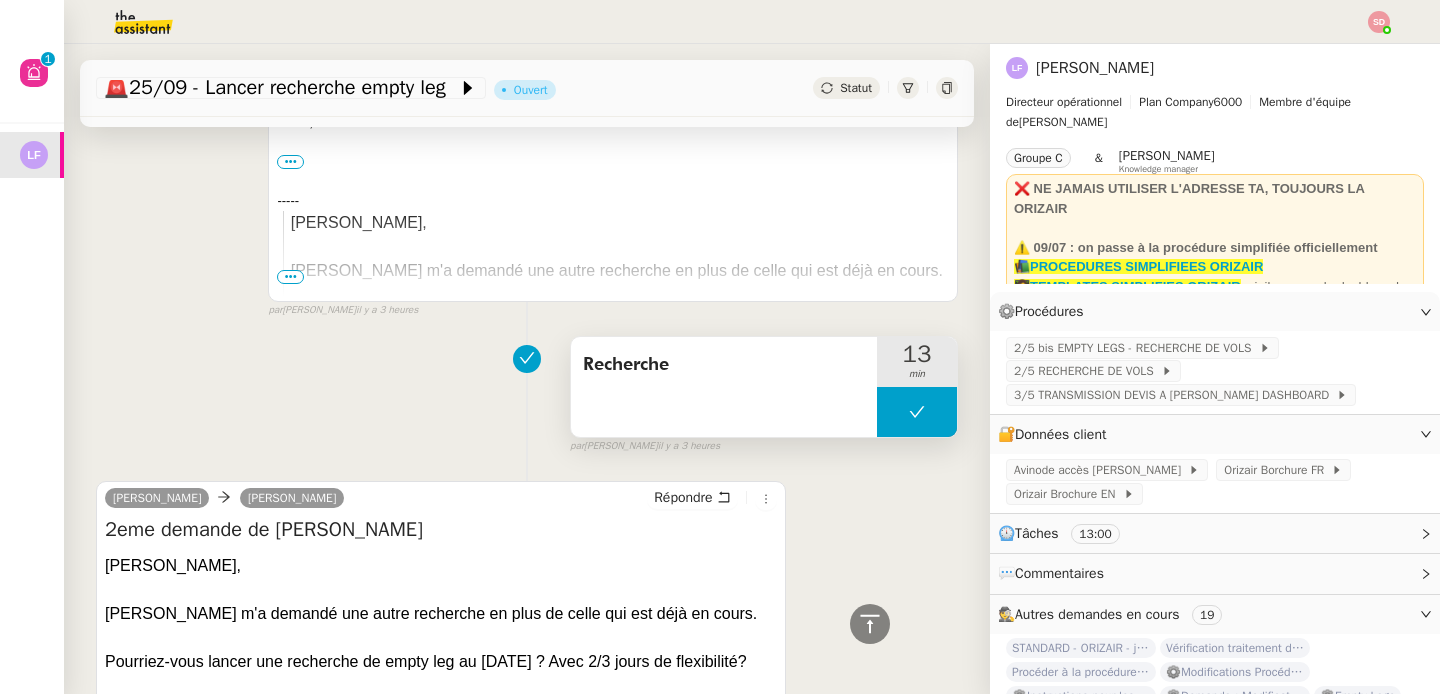 click at bounding box center [917, 412] 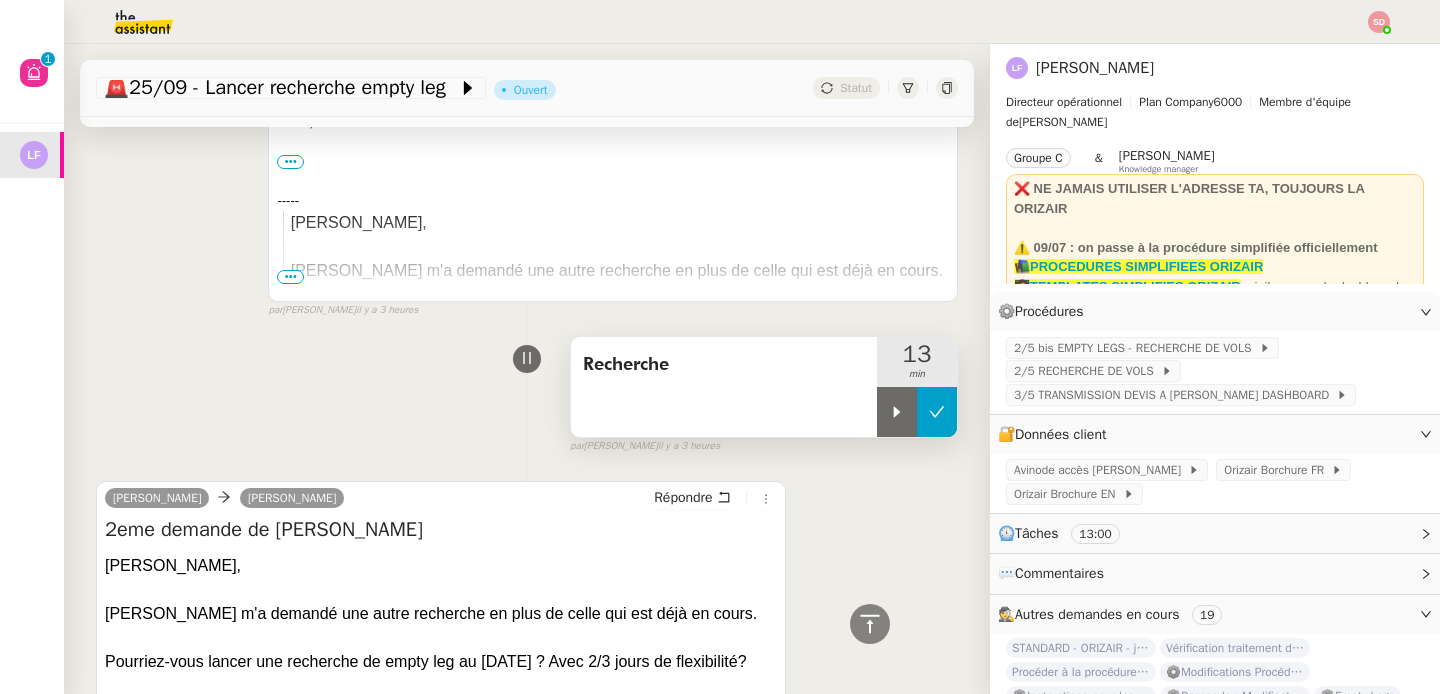 click 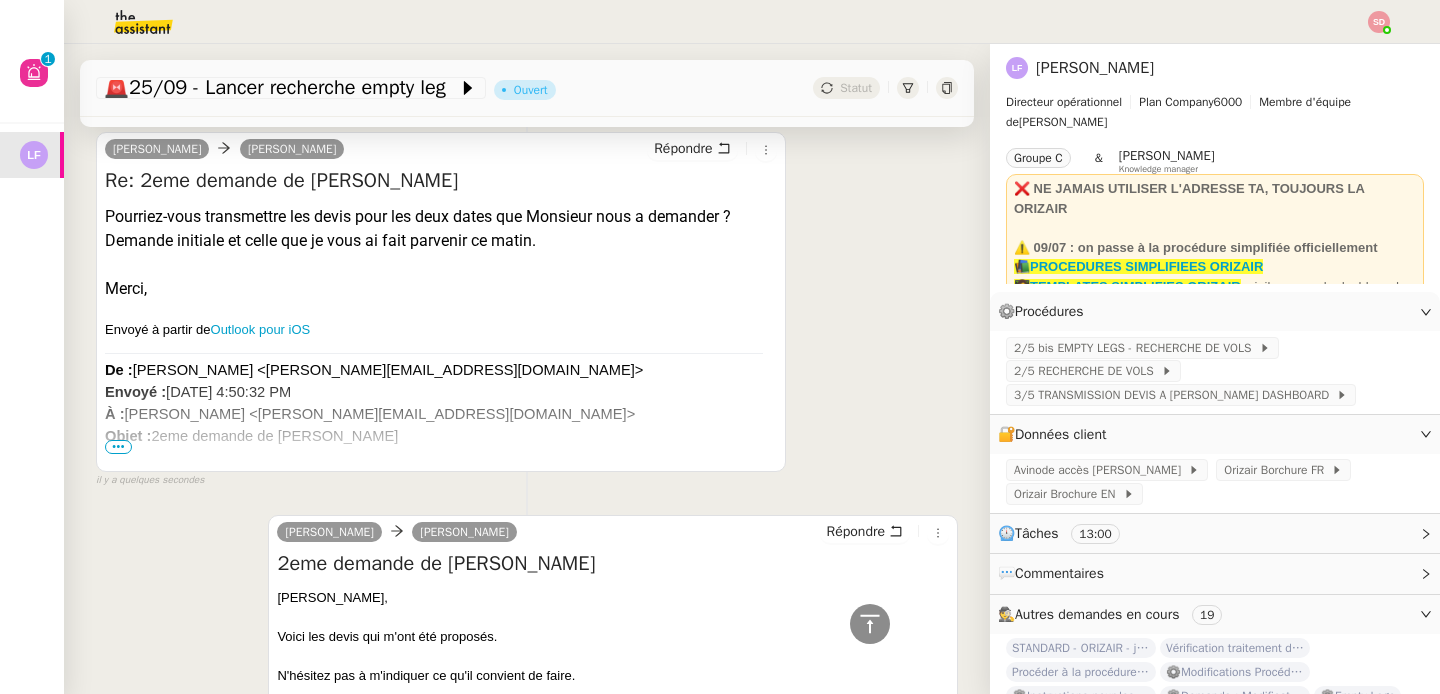 scroll, scrollTop: 119, scrollLeft: 0, axis: vertical 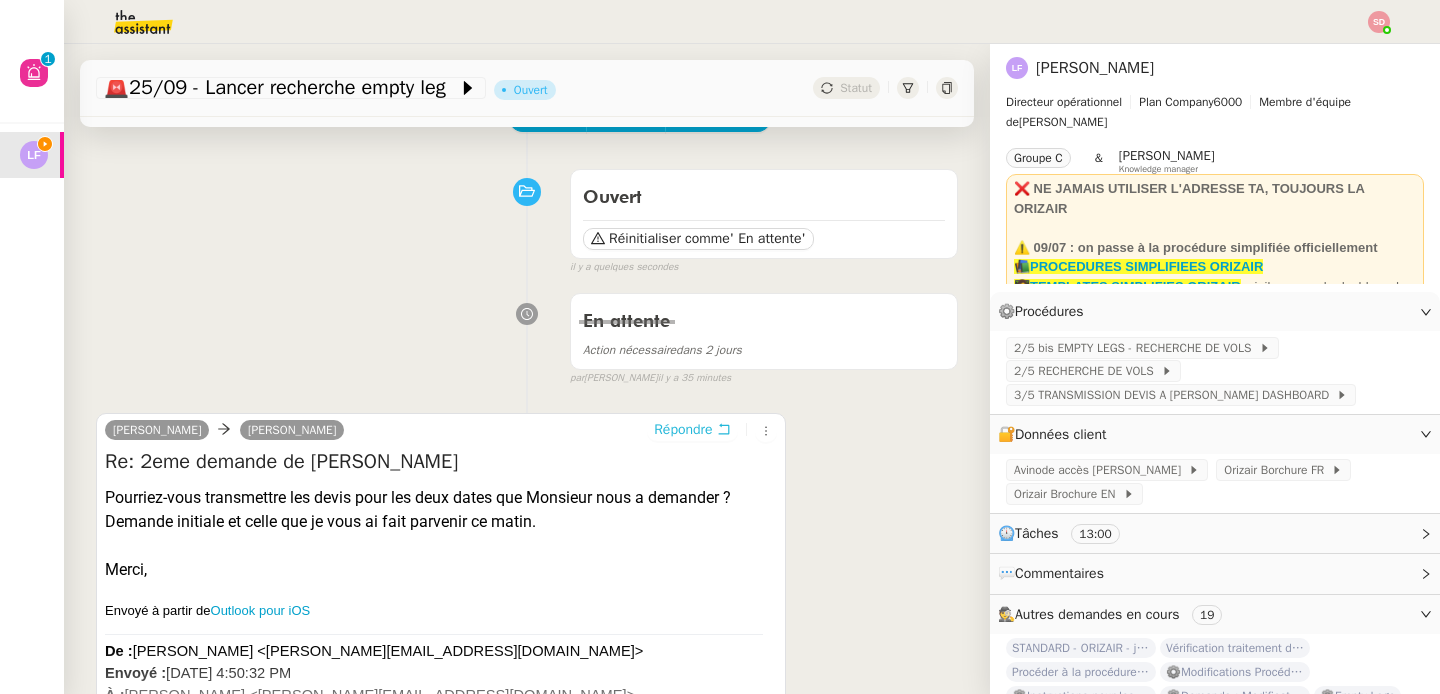 click on "Répondre" at bounding box center [683, 430] 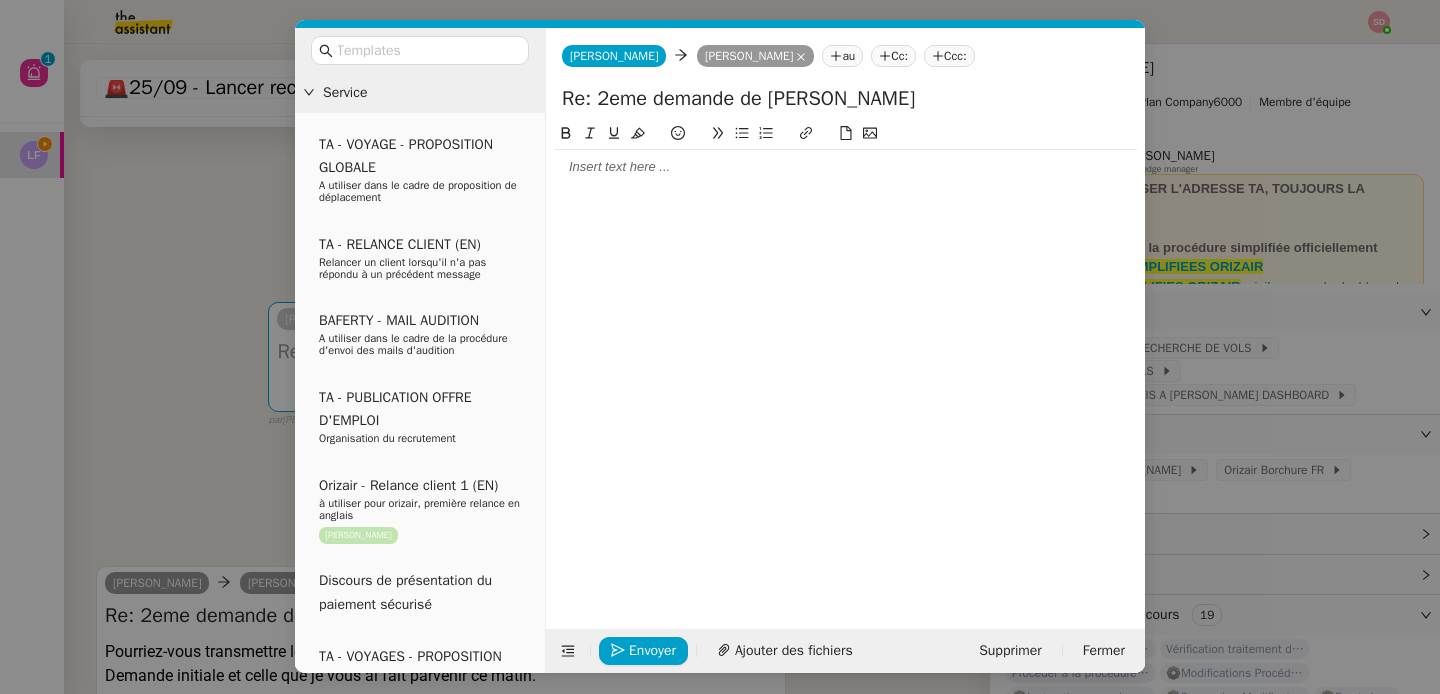 click 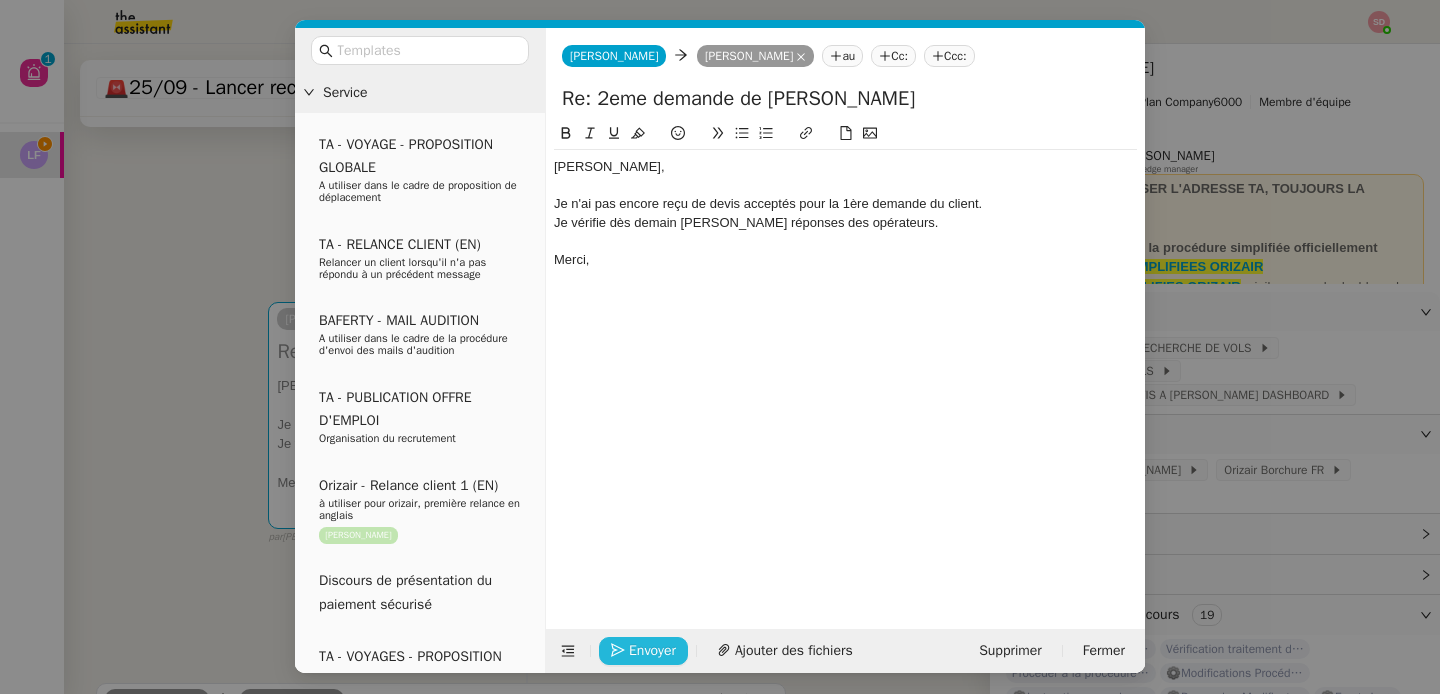 click on "Envoyer" 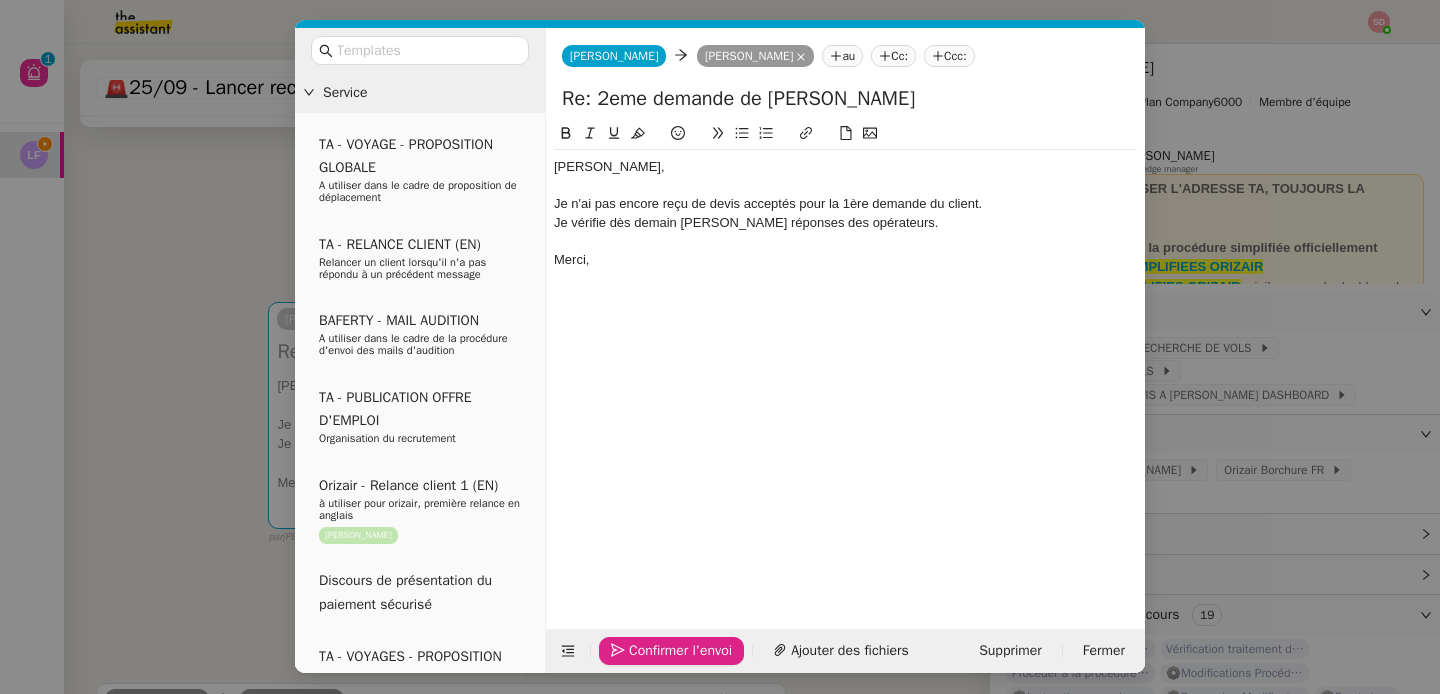 click on "Confirmer l'envoi" 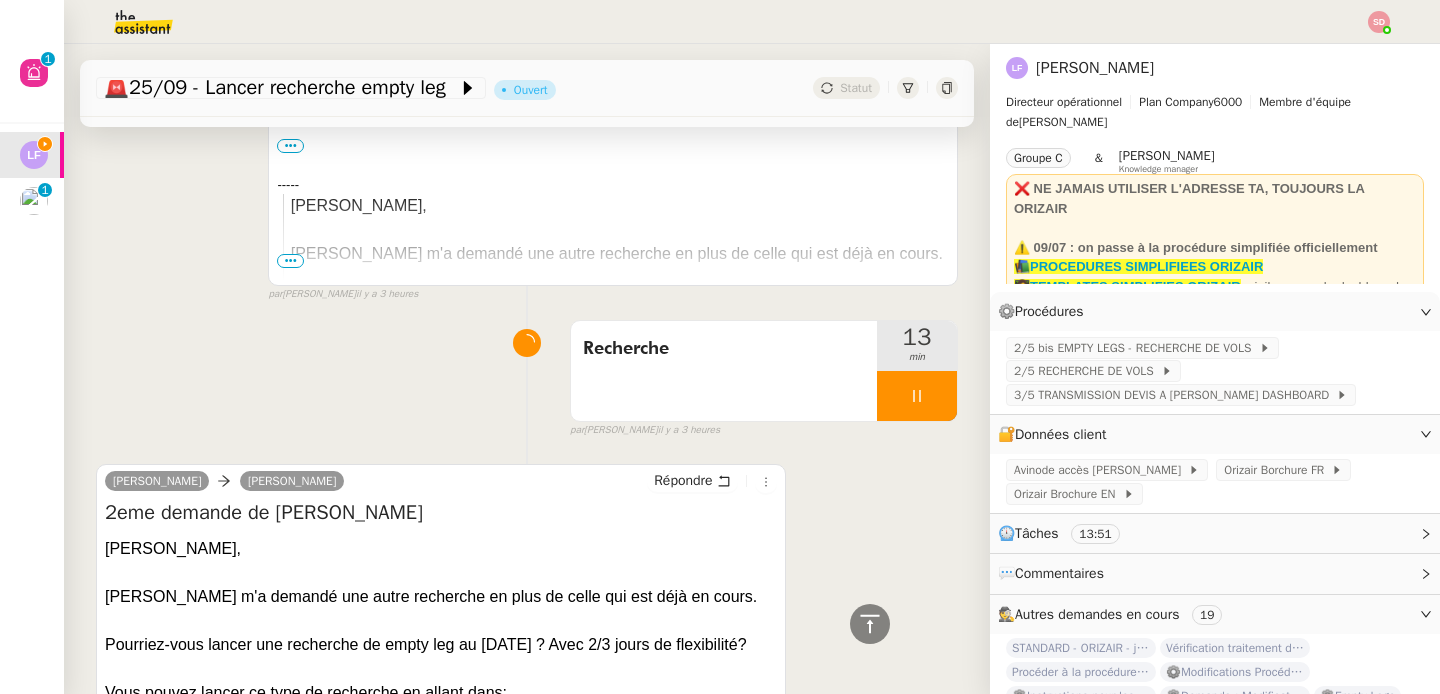 scroll, scrollTop: 2065, scrollLeft: 0, axis: vertical 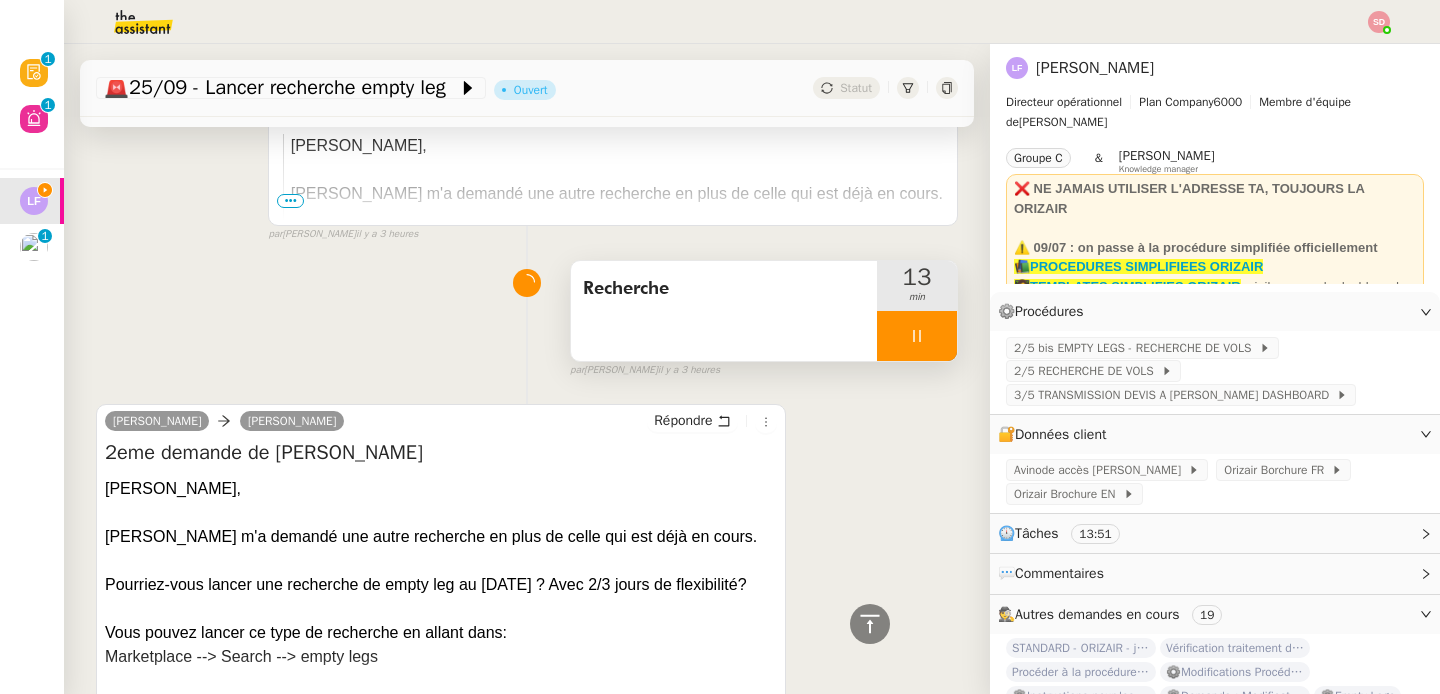 click at bounding box center (917, 336) 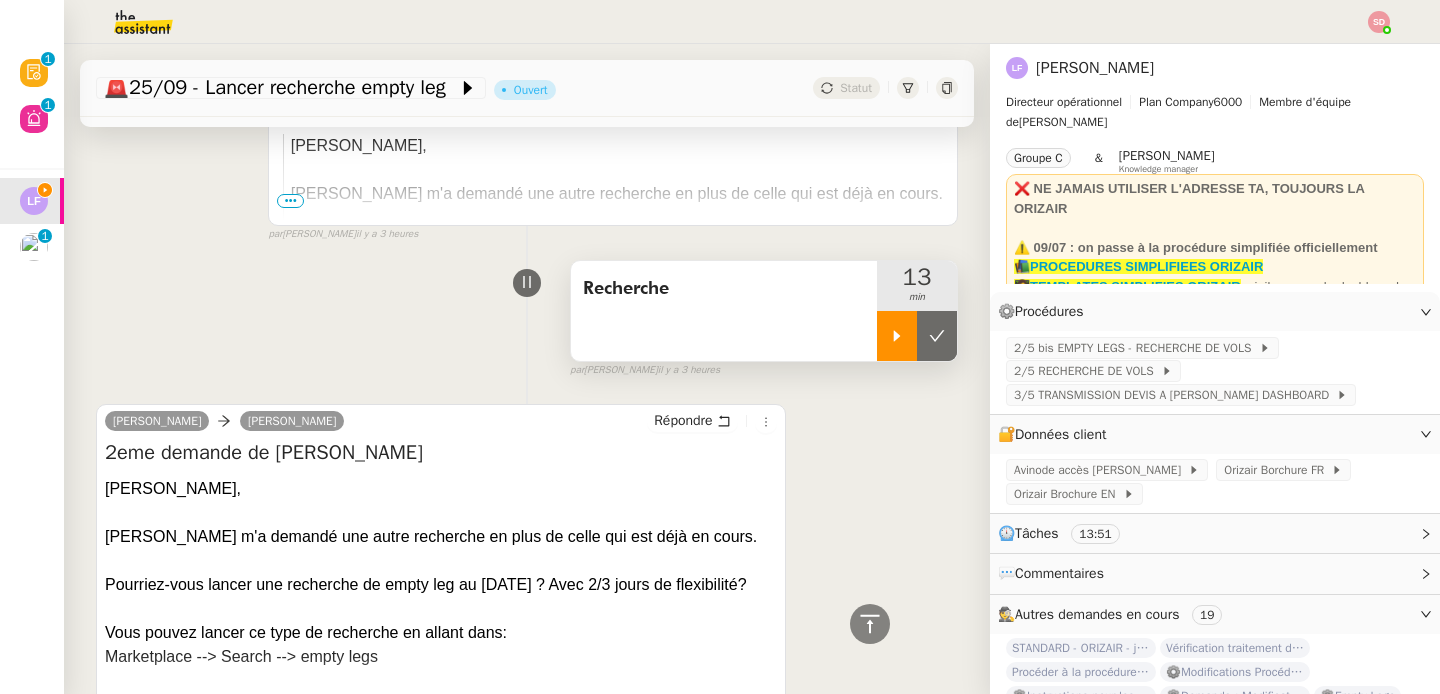 click at bounding box center [937, 336] 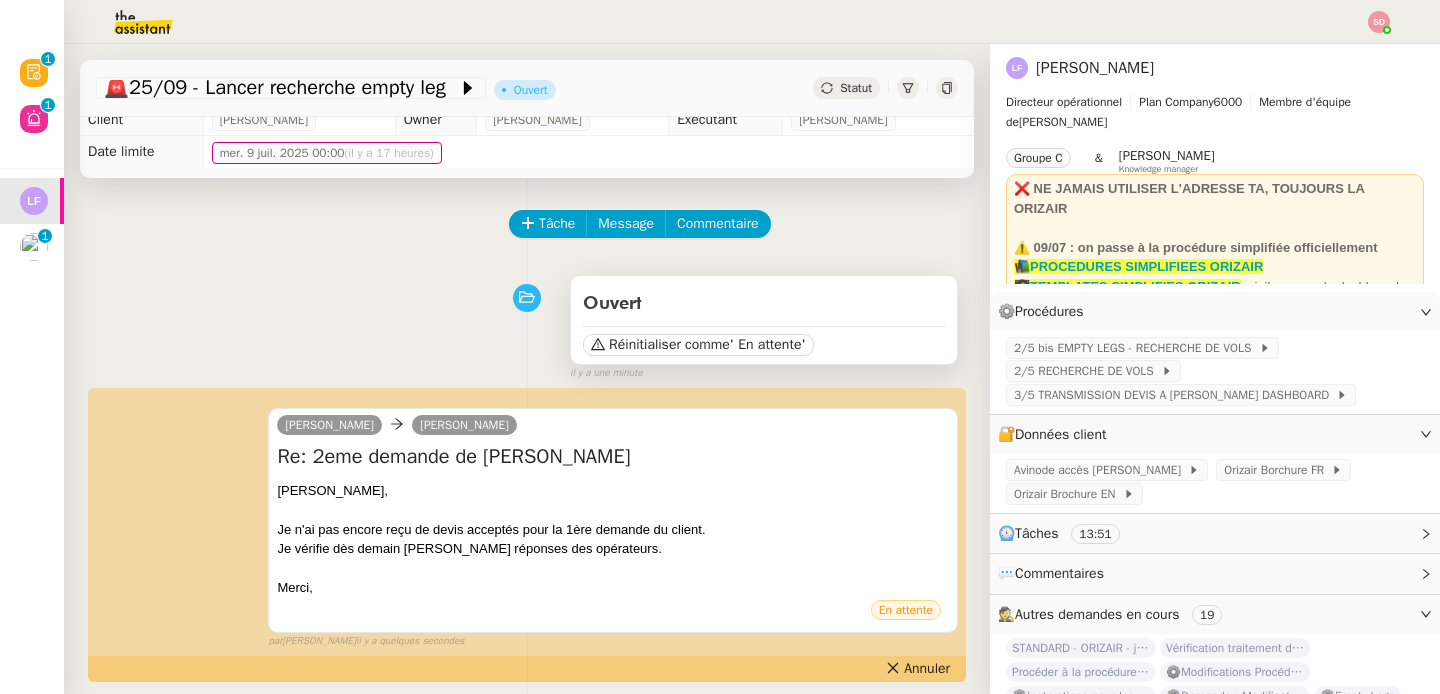 scroll, scrollTop: 0, scrollLeft: 0, axis: both 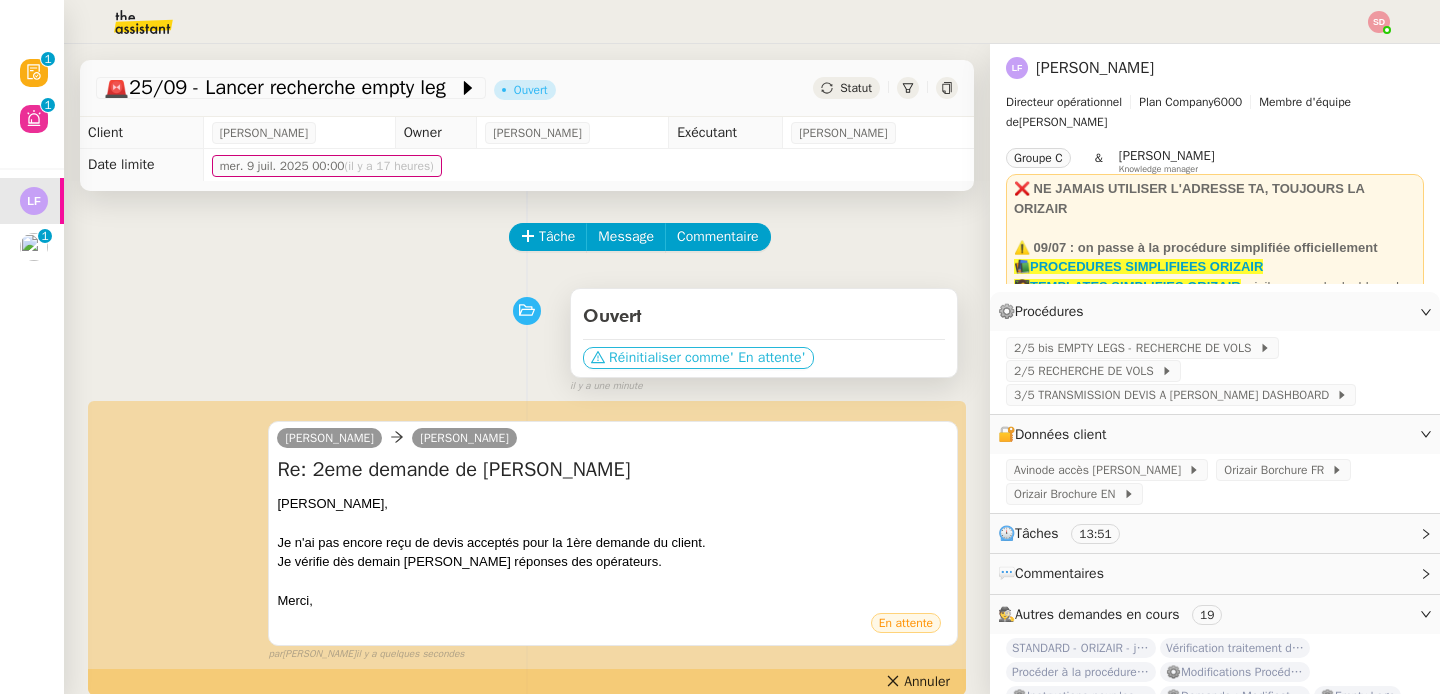 click on "' En attente'" at bounding box center (768, 358) 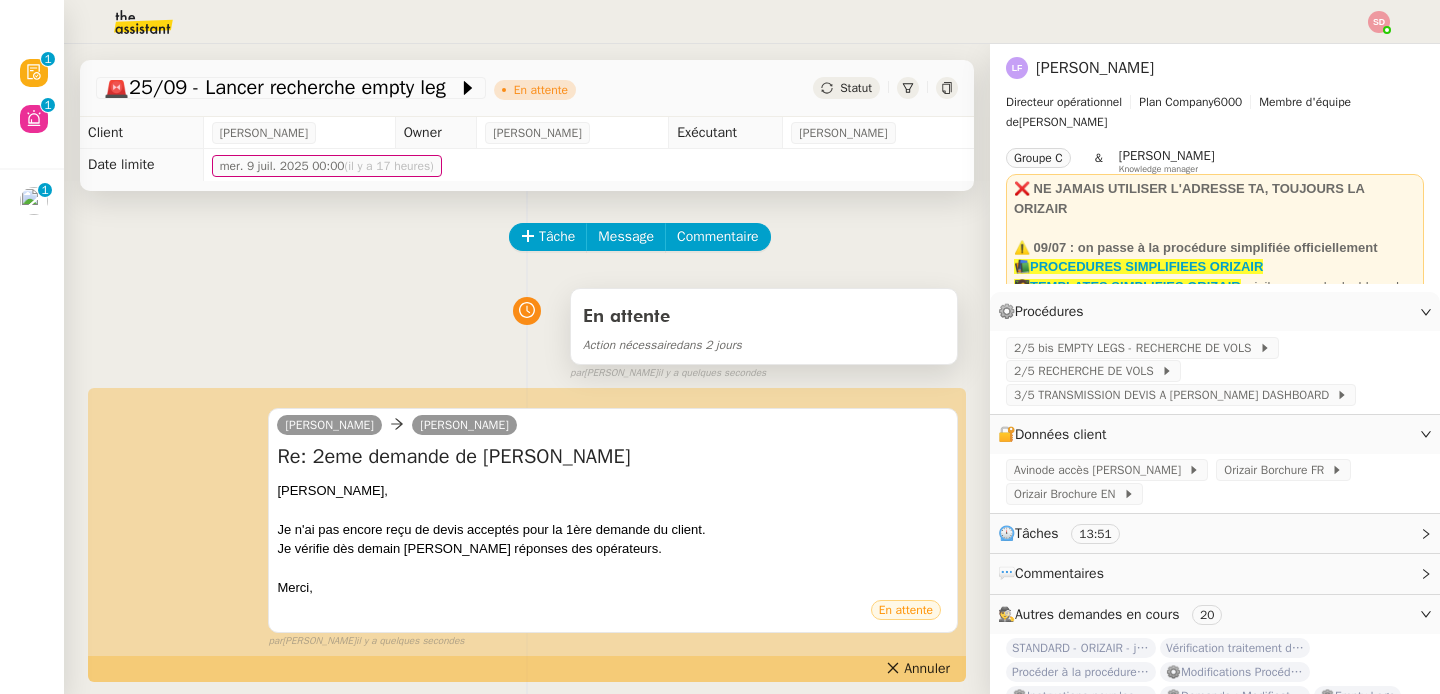click on "En attente" at bounding box center (764, 317) 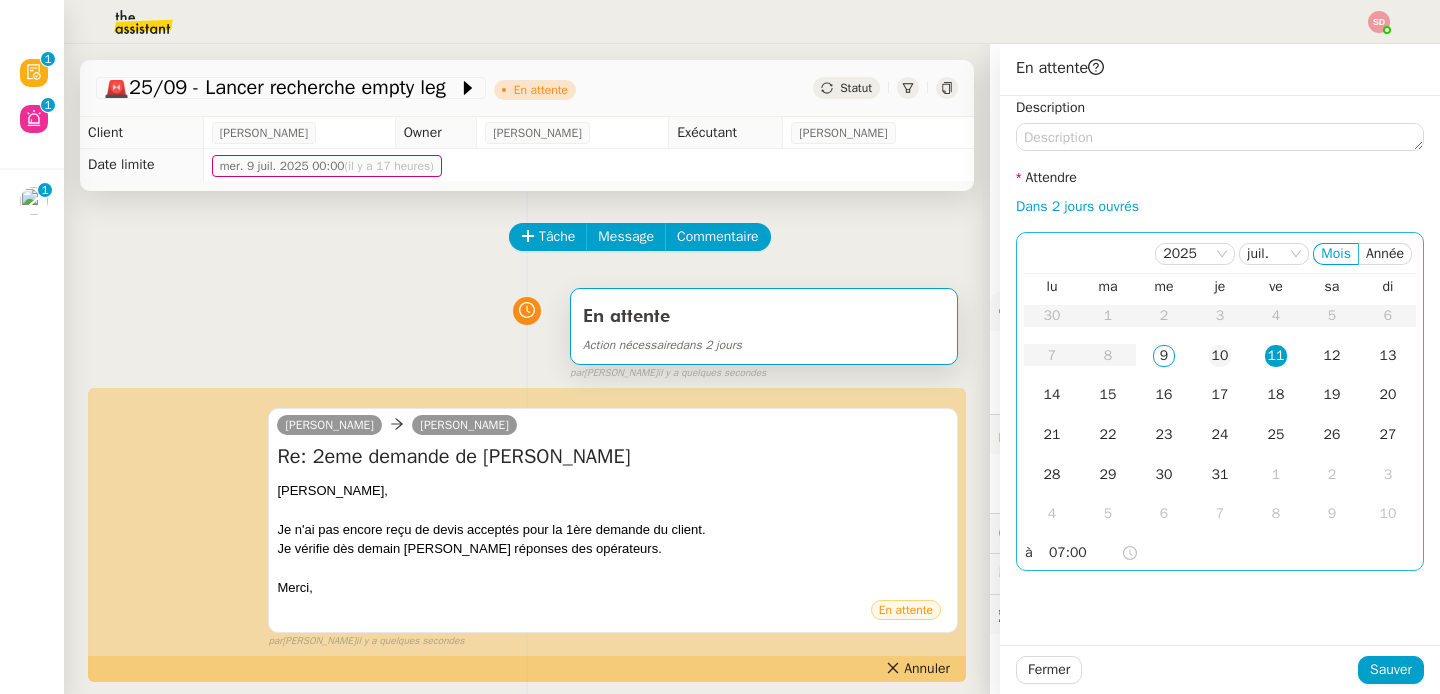 click on "10" 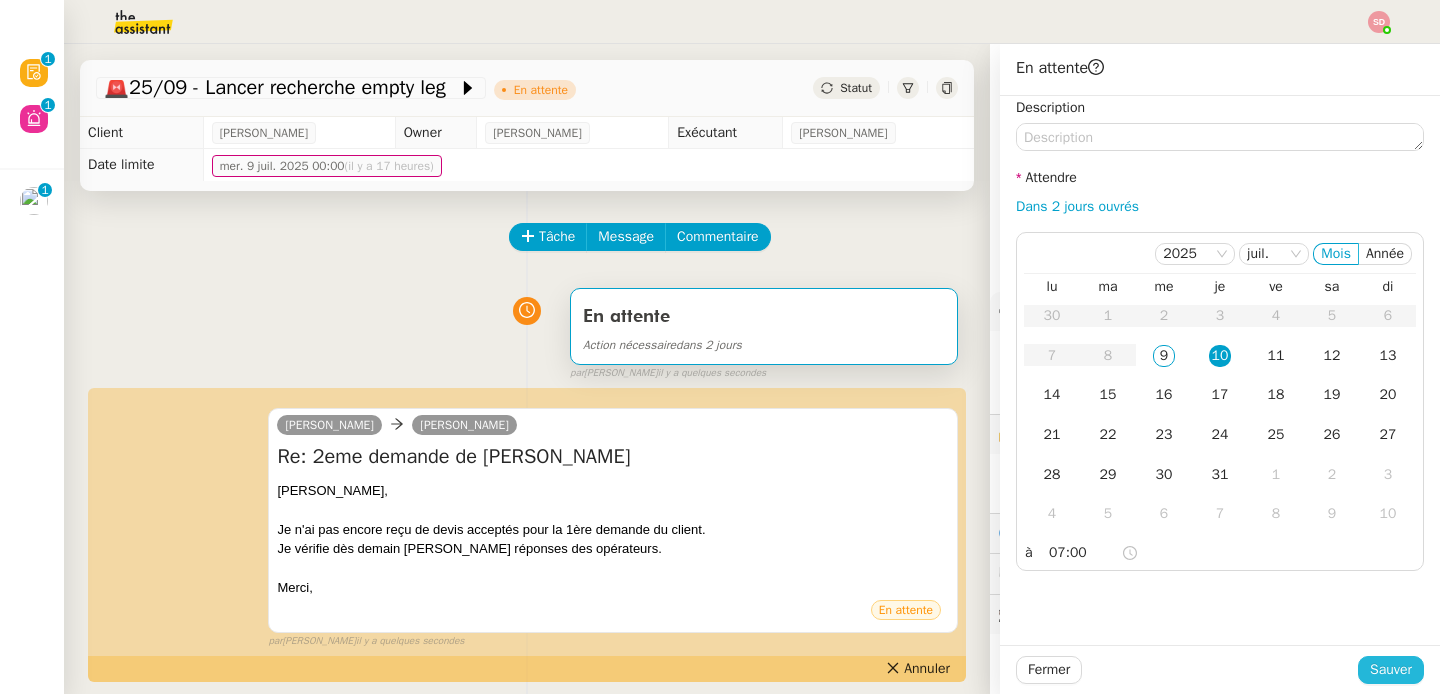 click on "Sauver" 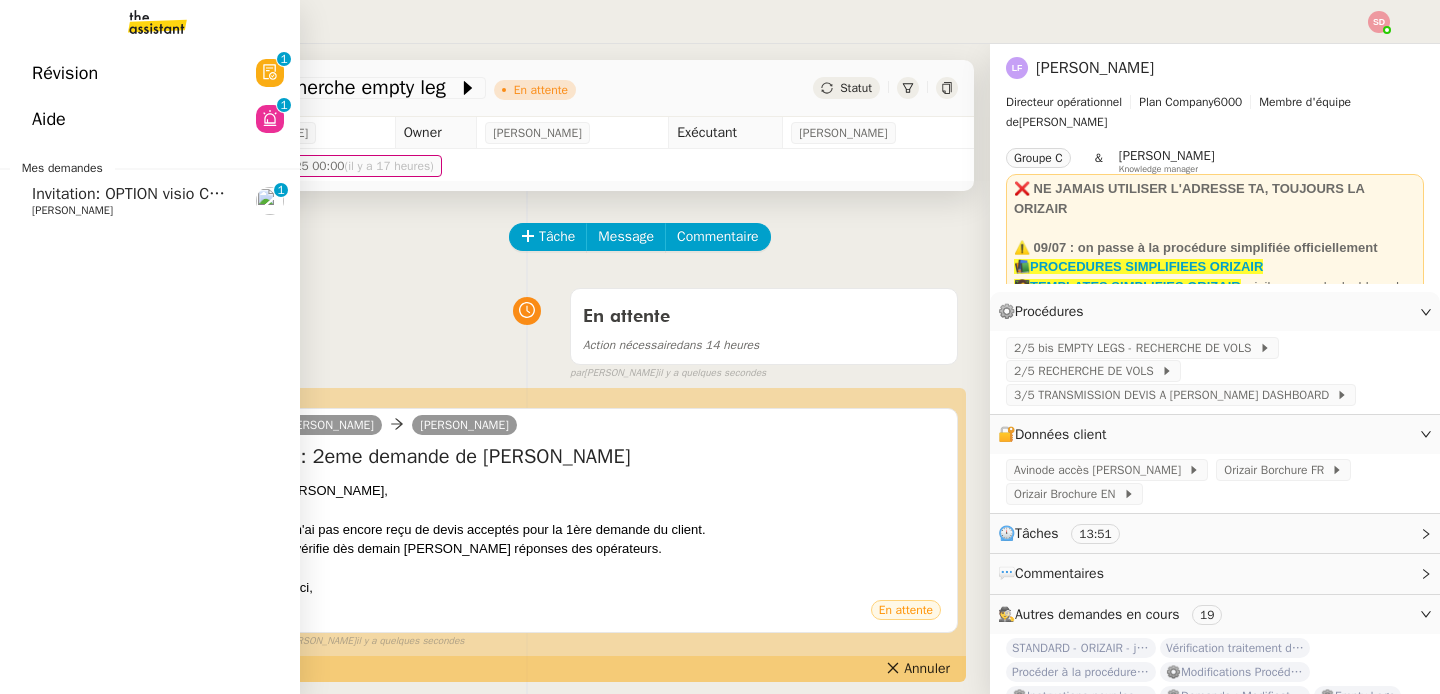 click on "Invitation: OPTION visio CMI / Prisma Media (IRIS) - mar. 15 juil. 2025 4pm - 5pm (UTC+2) (Lisa GREEN)" 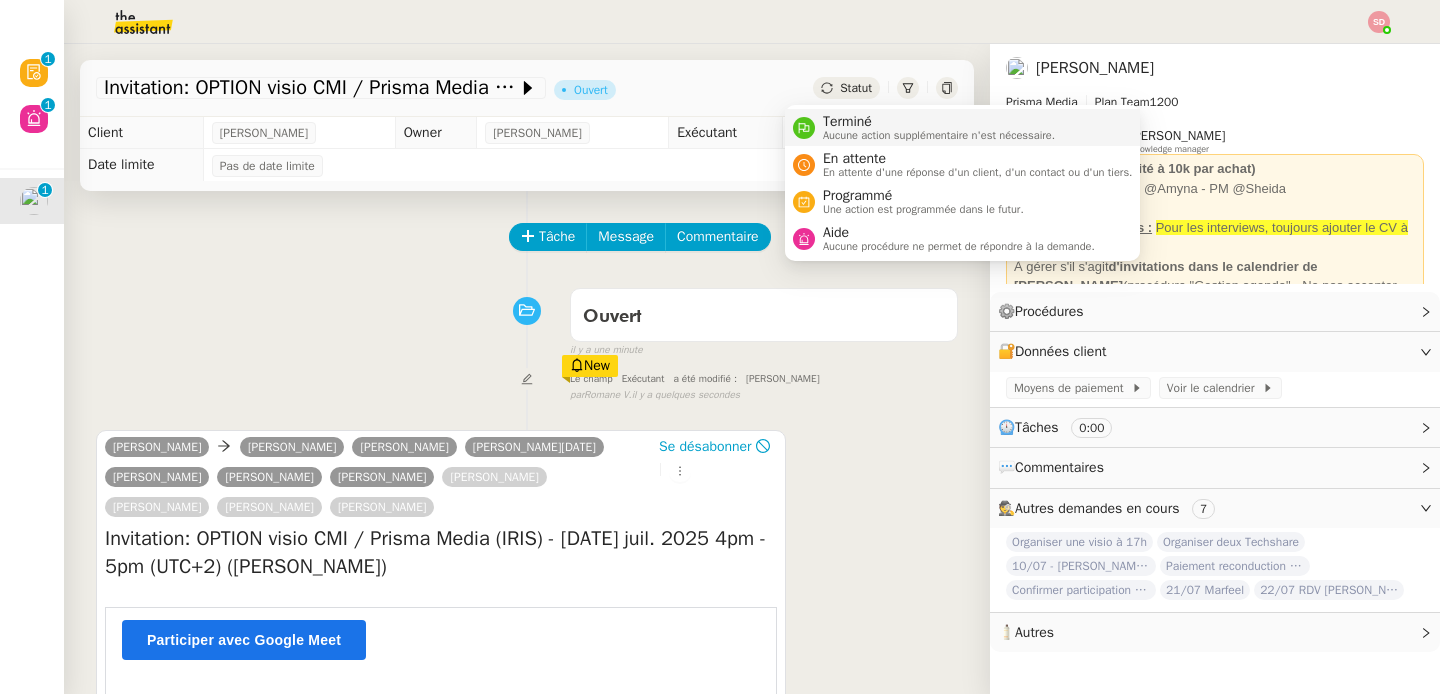 click on "Aucune action supplémentaire n'est nécessaire." at bounding box center (939, 135) 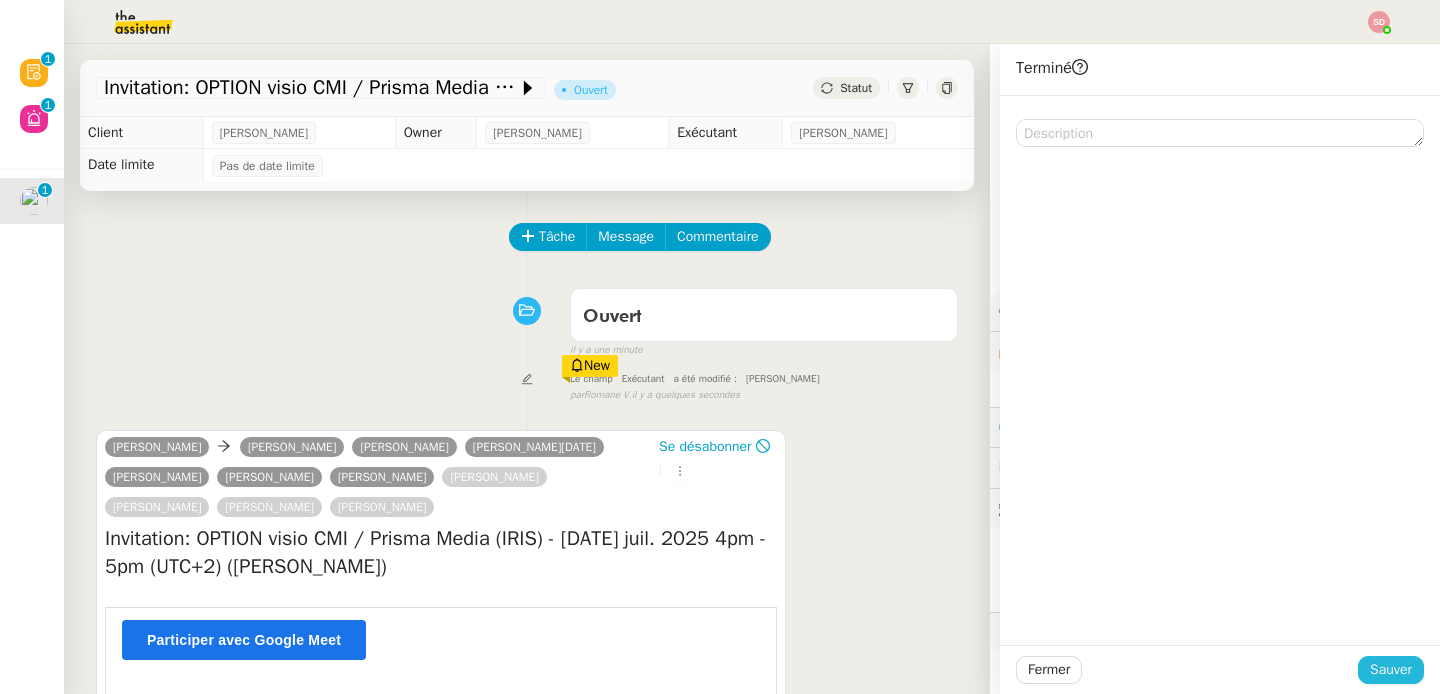 click on "Sauver" 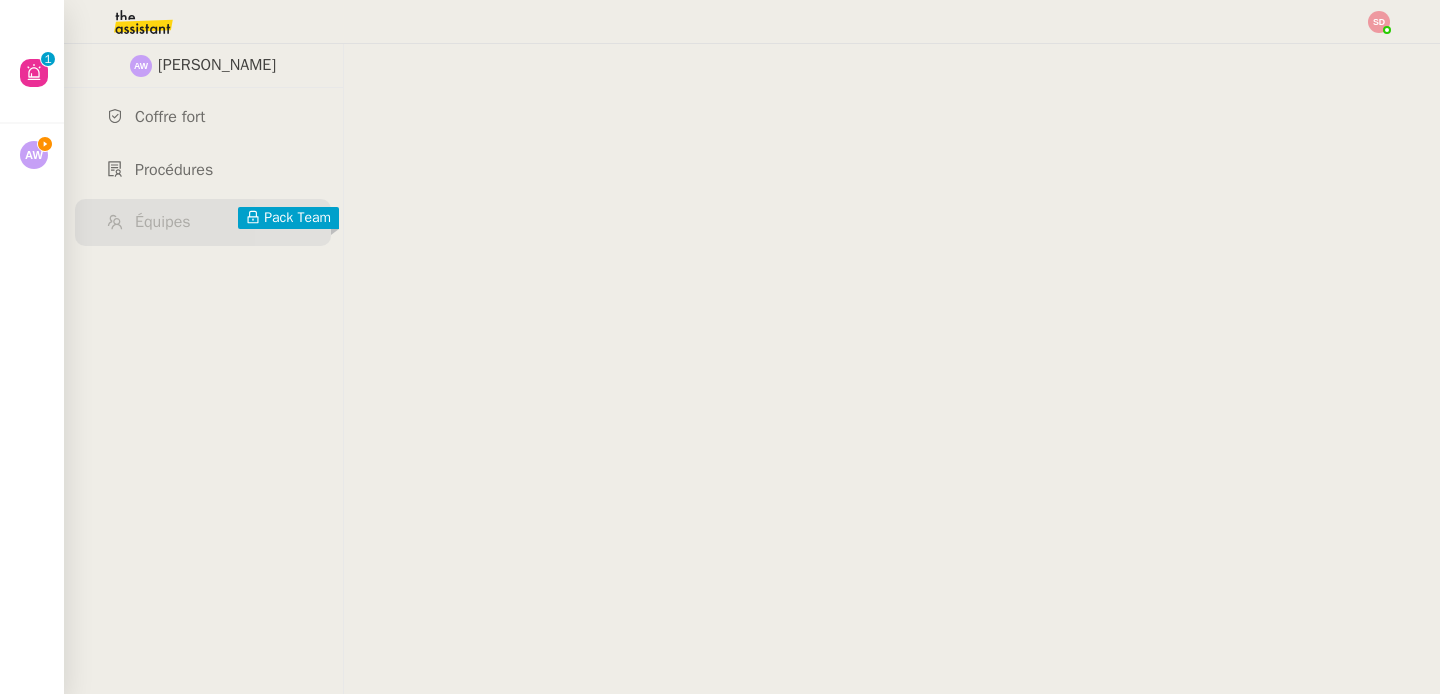 scroll, scrollTop: 0, scrollLeft: 0, axis: both 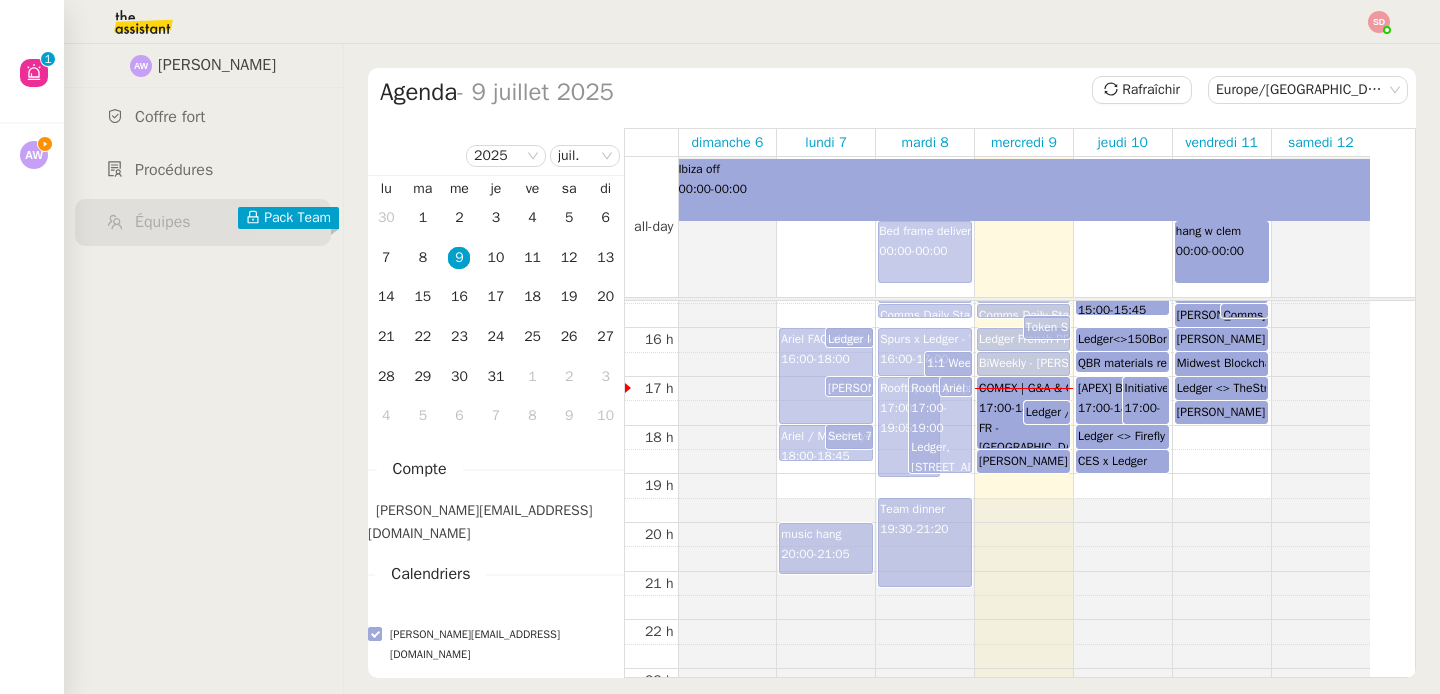 click on "00 h 01 h 02 h 03 h 04 h 05 h 06 h 07 h 08 h 09 h 10 h 11 h 12 h 13 h 14 h 15 h 16 h 17 h 18 h 19 h 20 h 21 h 22 h 23 h Lunch 12:30  -  13:30 GTM Alignment - CL Card in the [GEOGRAPHIC_DATA] 12:30  -  13:00 Ariel FAQ shoot - RK Commercial launch 16:00  -  18:00 Ledger Identity & Marketing Check In  16:00  -  16:25 FR - [GEOGRAPHIC_DATA] (106T)-8-BOARDROOM (19) [Google Meet Hardware + BYOD (Swytch)], FR - [GEOGRAPHIC_DATA] (106T)-1-Archives-MINER (4) [Google Meet Hardware + BYOD (Swytch)] [PERSON_NAME] weekly 17:00  -  17:25 Ariel / Mo: Midyear 18:00  -  18:45 Secret 77 x Ledger: Weekly meeting 18:00  -  18:30 Free RK for existing Flex & Stax - Web & Comms validation Gate 09:00  -  09:30 FR - [GEOGRAPHIC_DATA] (106T)-4-Temple-PROJECT ROOM (10) [Google Meet Hardware + BYOD (Swytch)], FR - Vierzon (Plex)-B0-Office Section-BLOCKCHAIN (16) [Google Meet Hardware + BYOD (Swytch)] Comms Team Daily Standup 09:30  -  09:45 prep for [PERSON_NAME] 10:00  -  10:25 LW&Services - Weekly Wallet App, Business Lines and Providers Review 10:30  -  11:45 identity follow up 11:45  -   -" 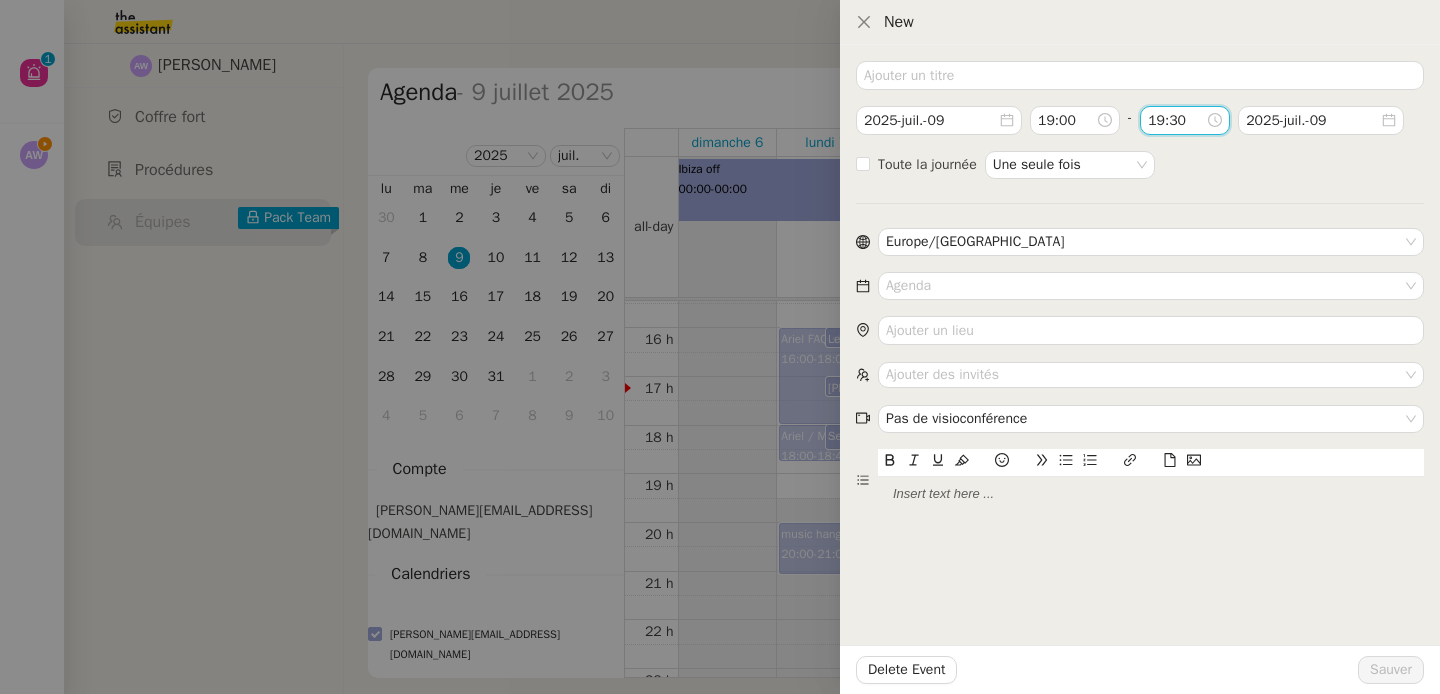click on "19:30" at bounding box center (1177, 120) 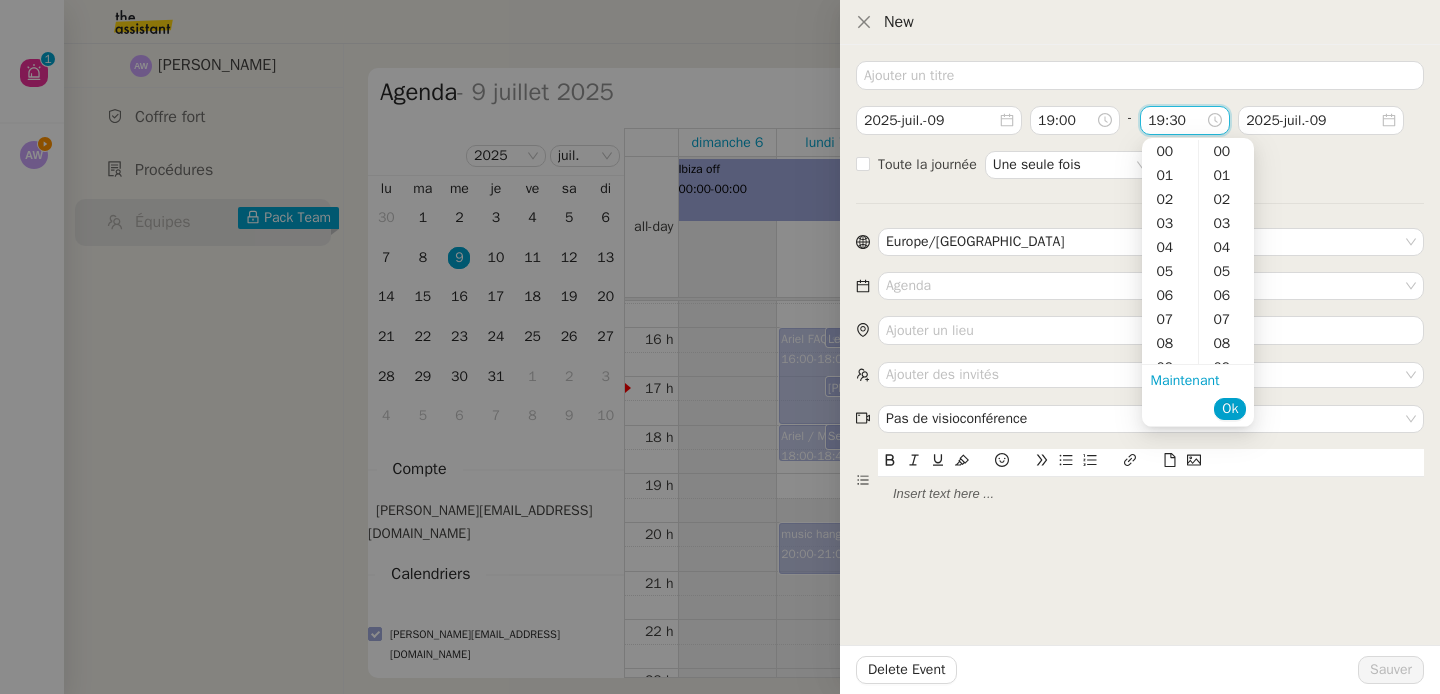 scroll, scrollTop: 456, scrollLeft: 0, axis: vertical 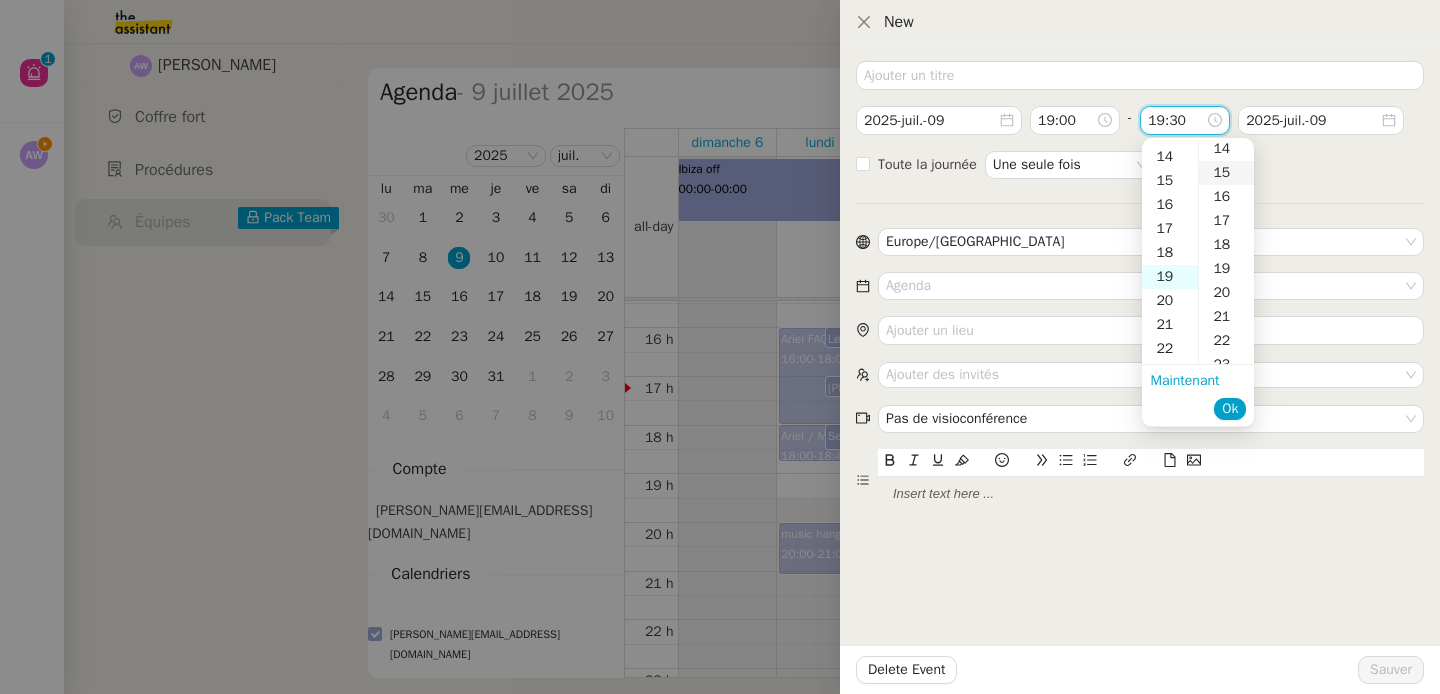 click on "15" at bounding box center (1226, 173) 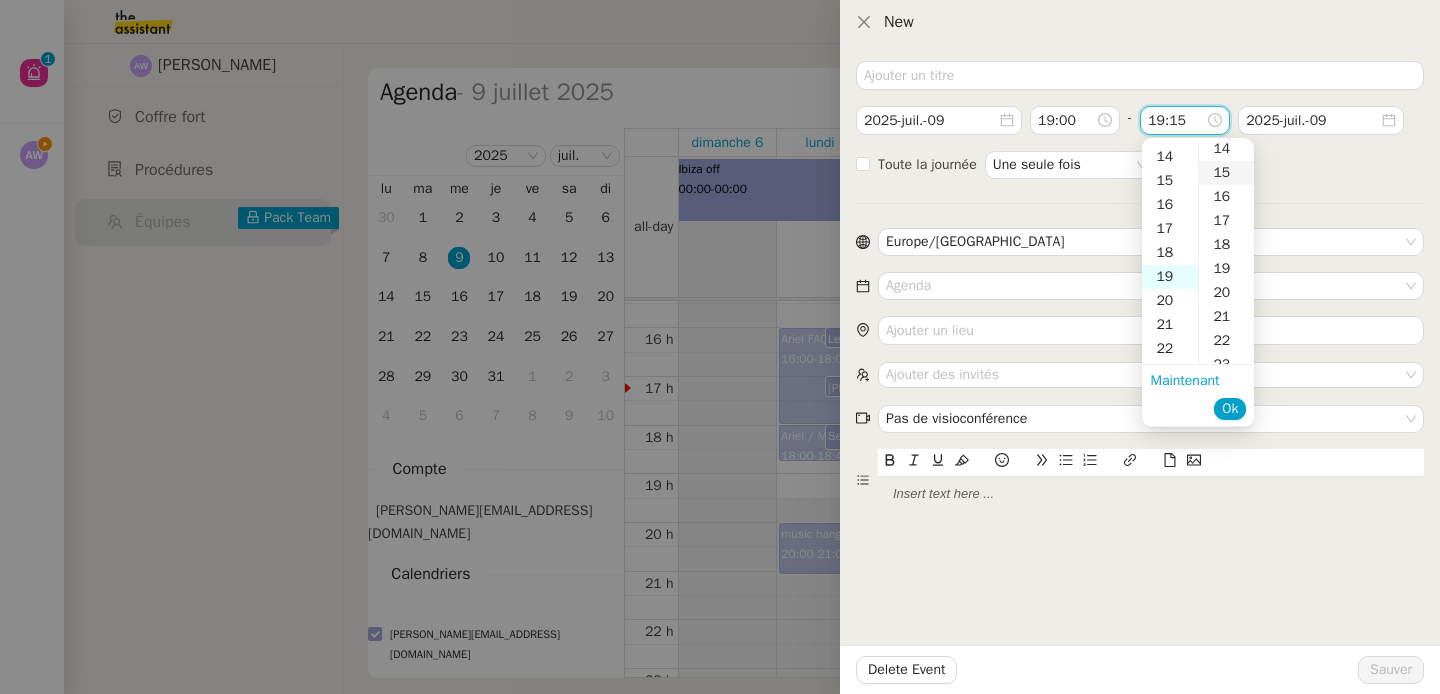 scroll, scrollTop: 456, scrollLeft: 0, axis: vertical 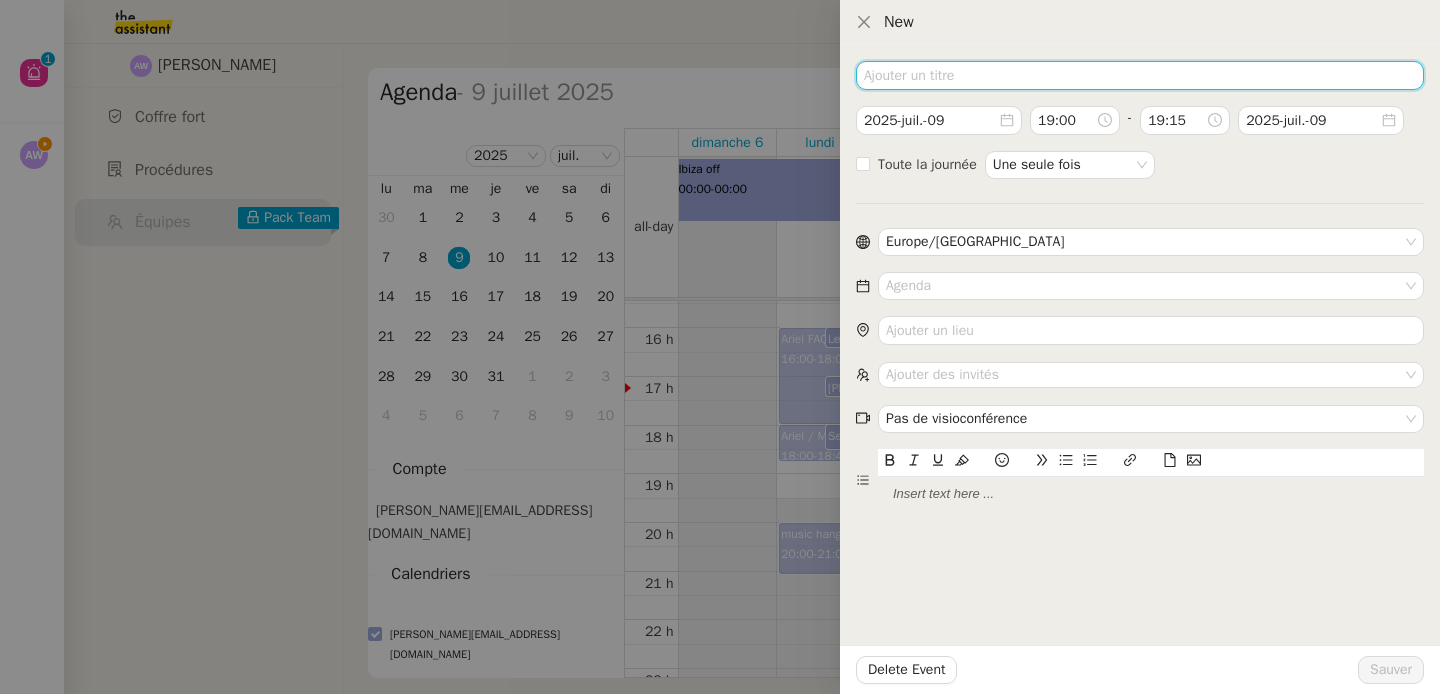 click at bounding box center [1140, 75] 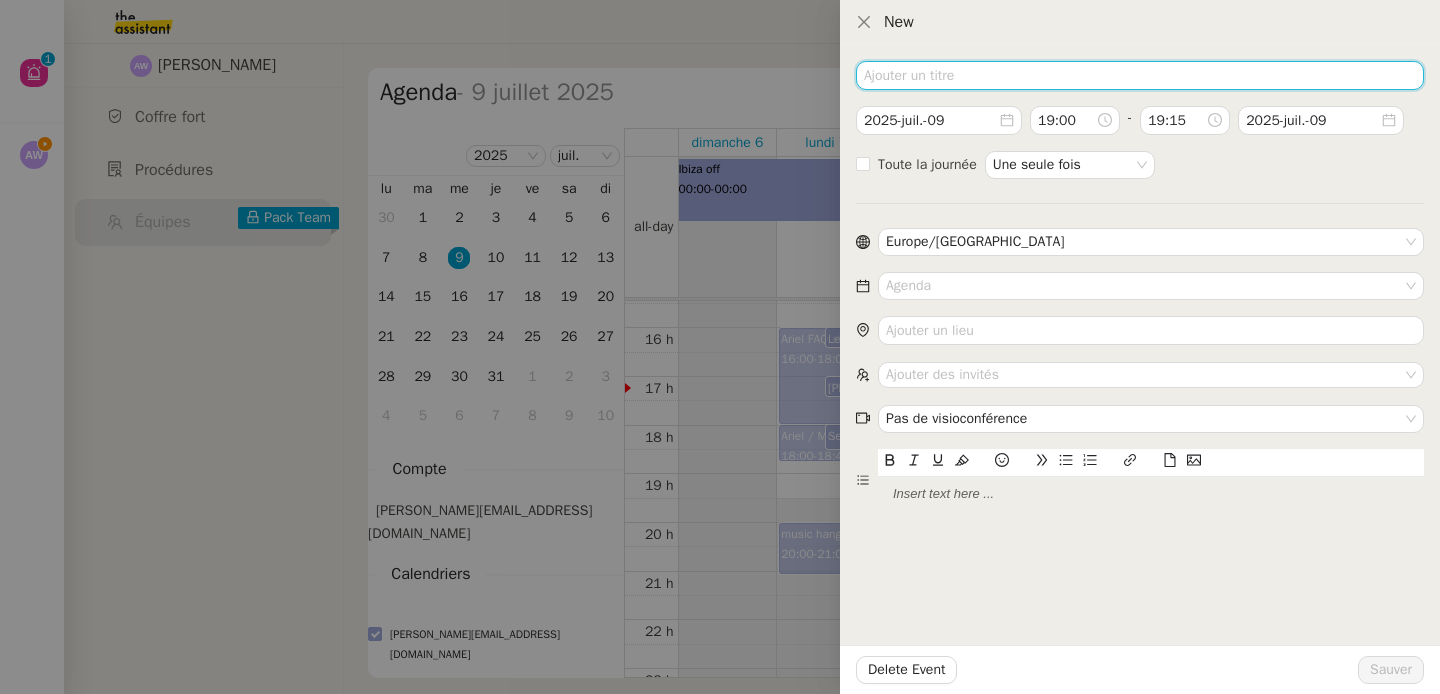 paste on "Ariel x Primelis Leadership" 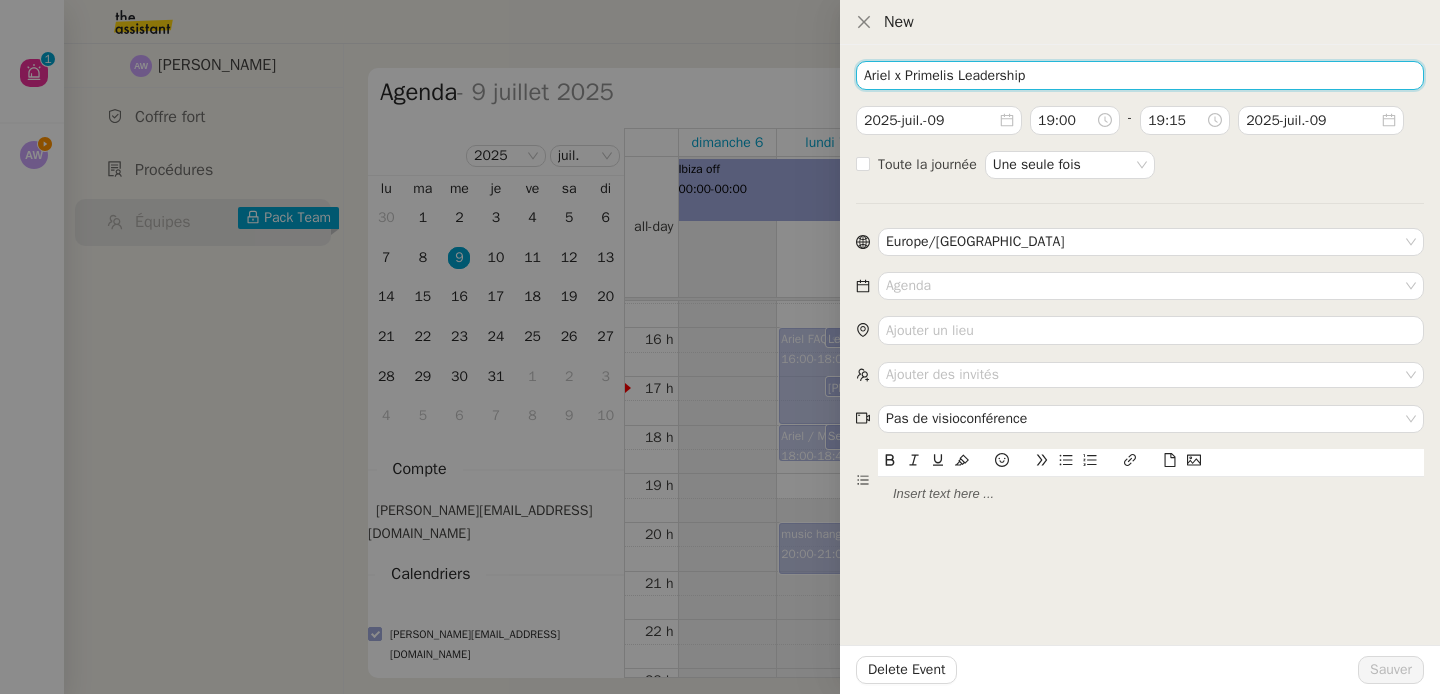 type on "Ariel x Primelis Leadership" 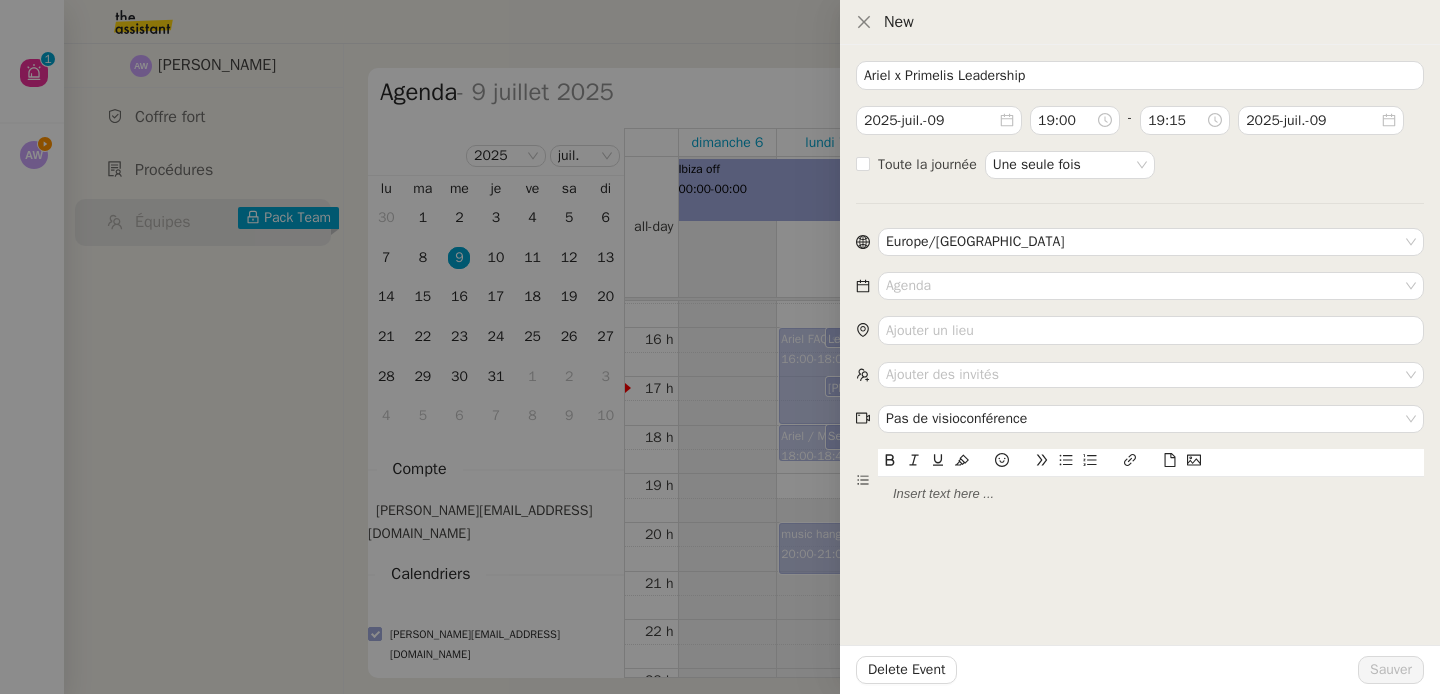 click on "[PERSON_NAME] Primelis Leadership 2025-juil.-09 19:00 - 19:15 2025-juil.-09 Toute la journée Une seule fois Europe/[GEOGRAPHIC_DATA]  Agenda     Ajouter des invités  Pas de visioconférence" at bounding box center (1140, 286) 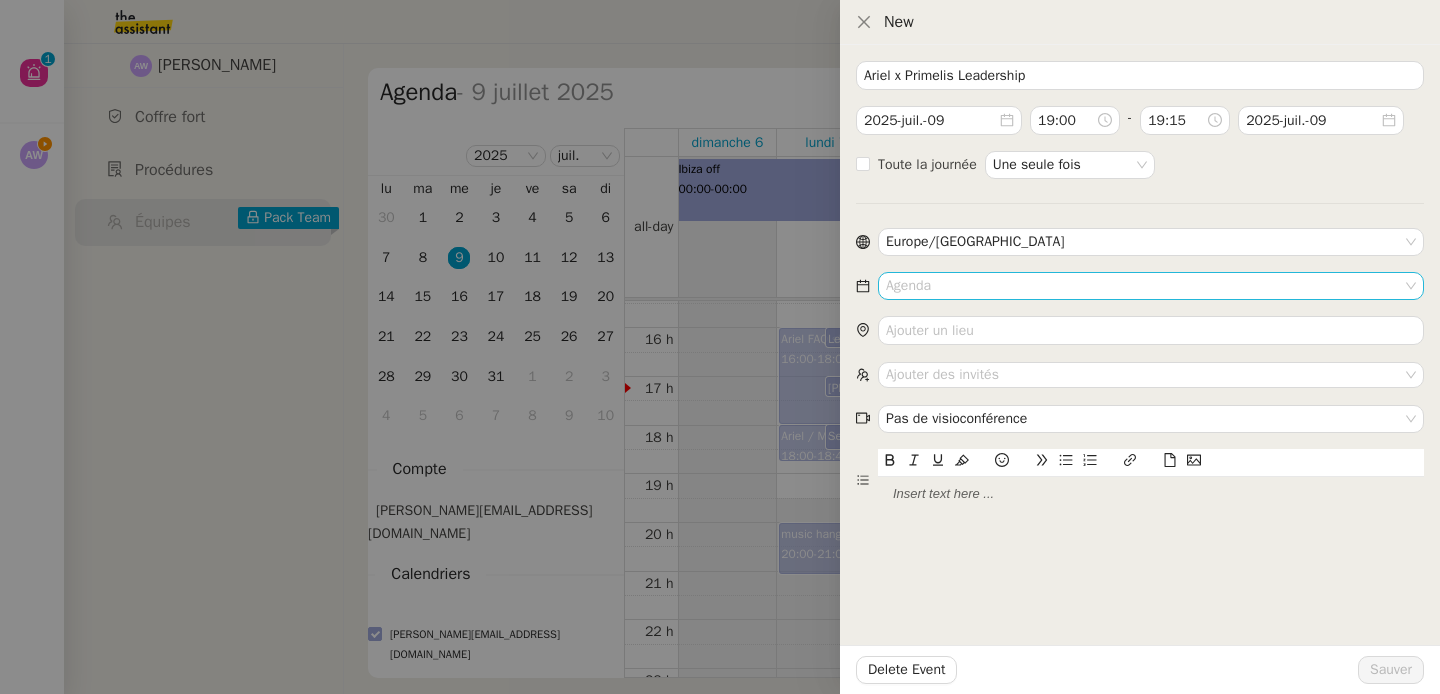 click 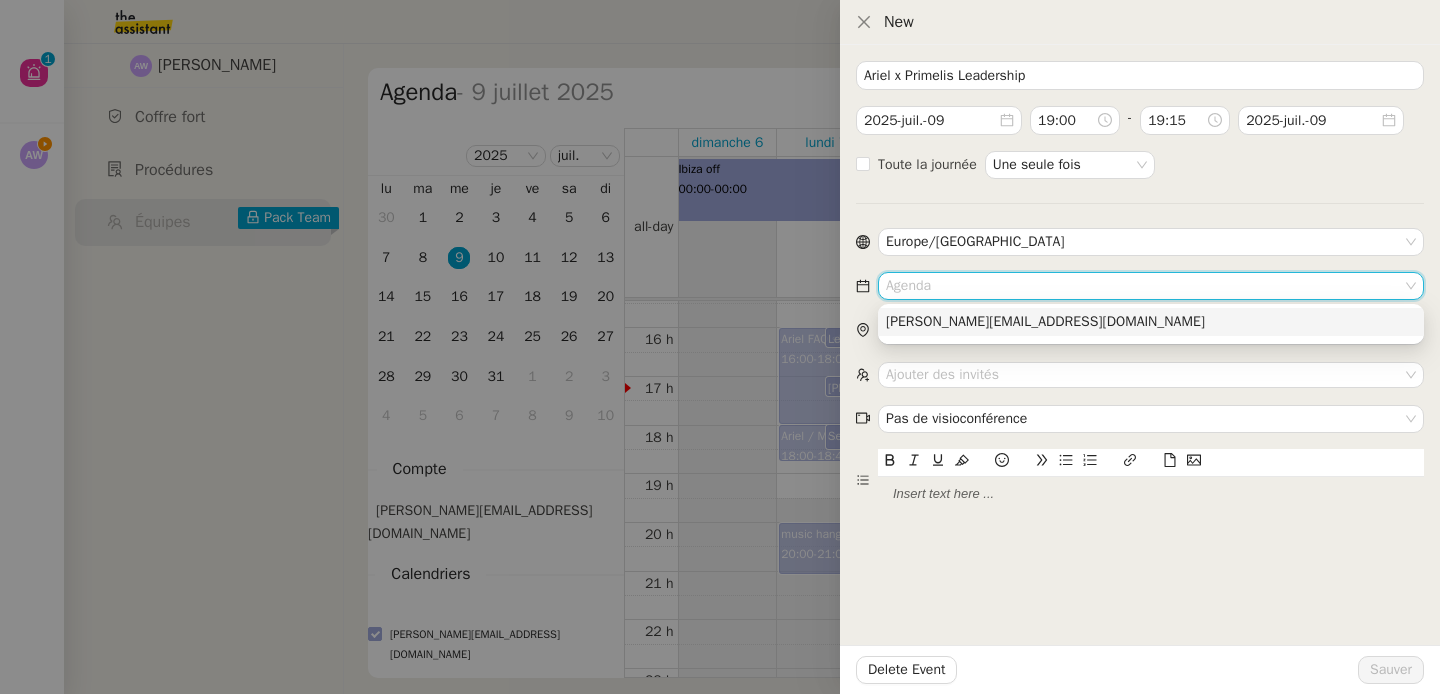 click on "[PERSON_NAME][EMAIL_ADDRESS][DOMAIN_NAME]" at bounding box center [1151, 322] 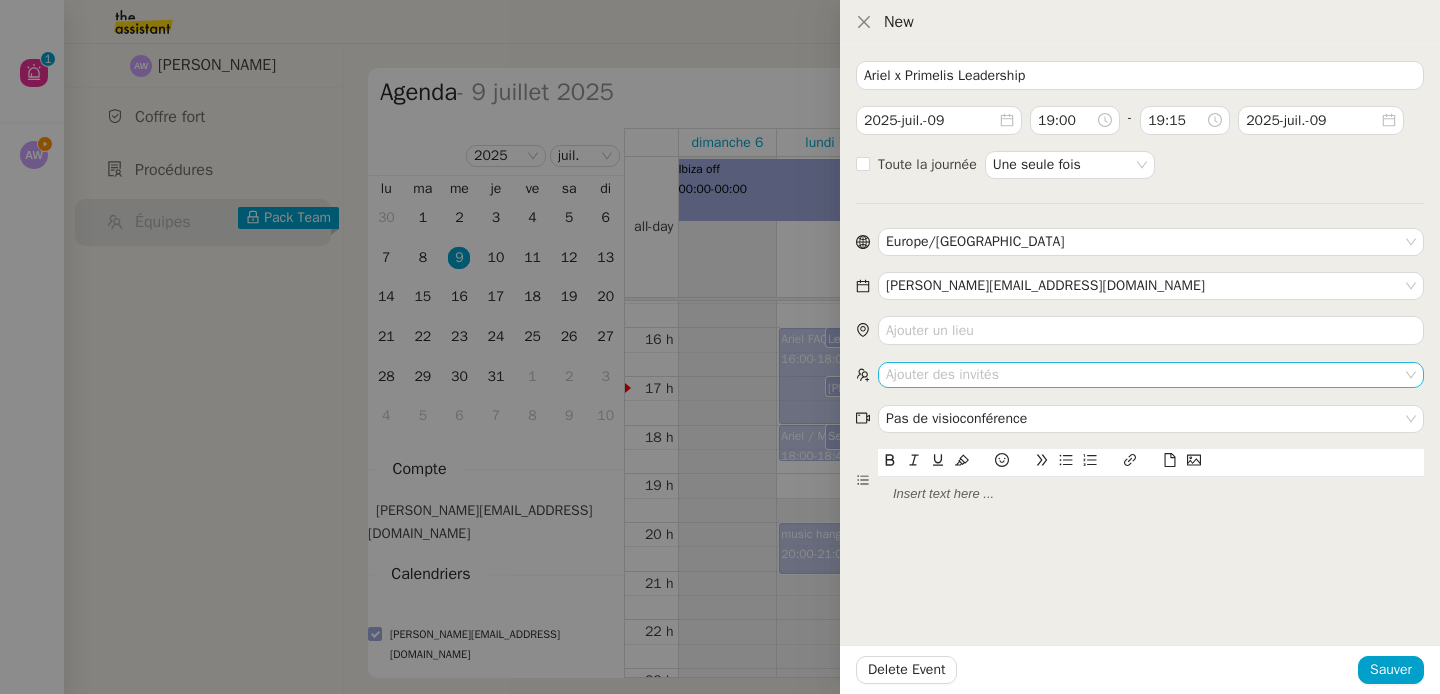 click on "Ajouter des invités" at bounding box center (1151, 374) 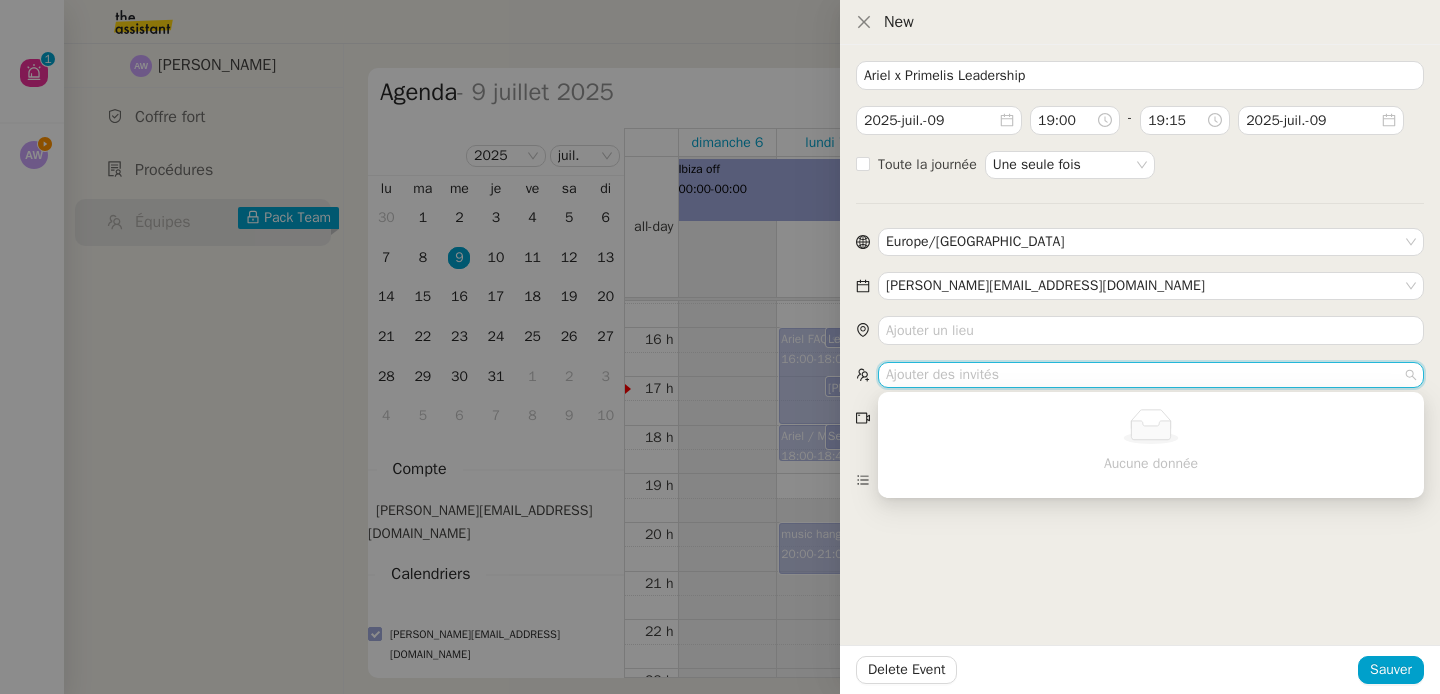 paste on "[EMAIL_ADDRESS][DOMAIN_NAME]" 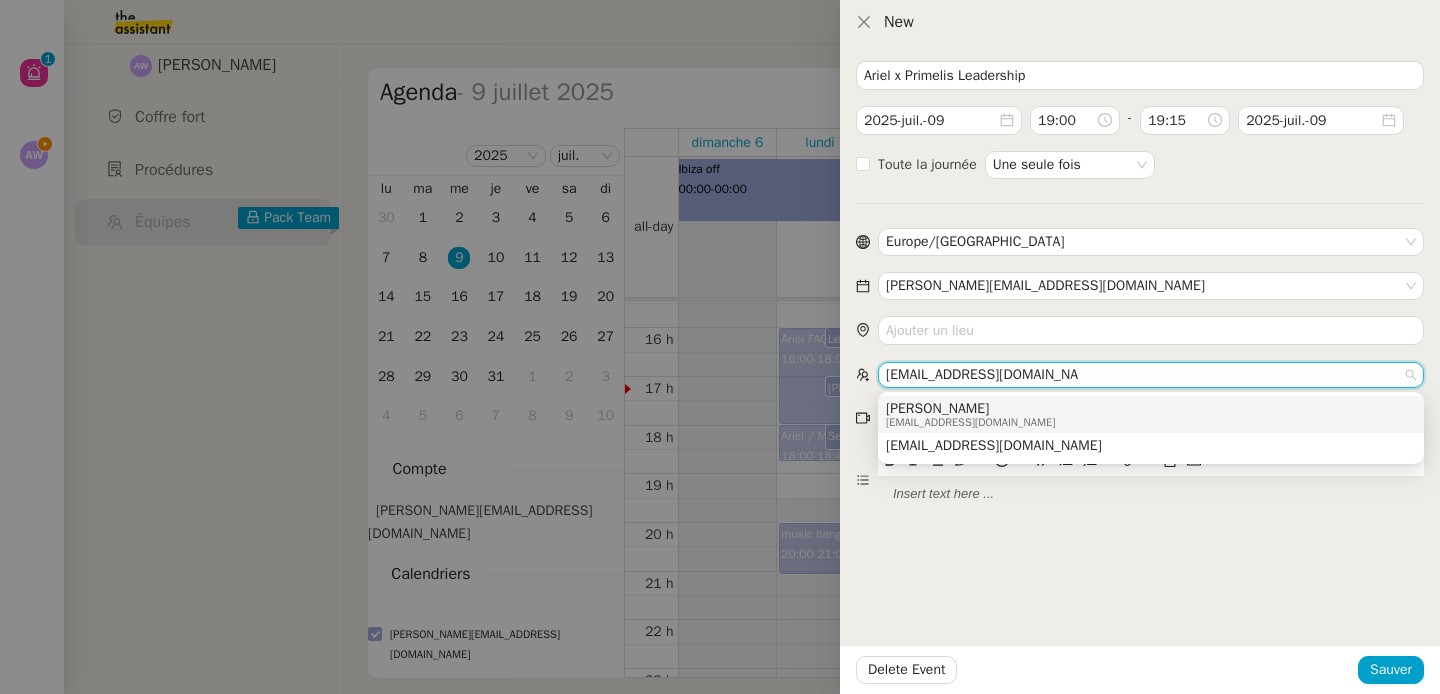 type on "[EMAIL_ADDRESS][DOMAIN_NAME]" 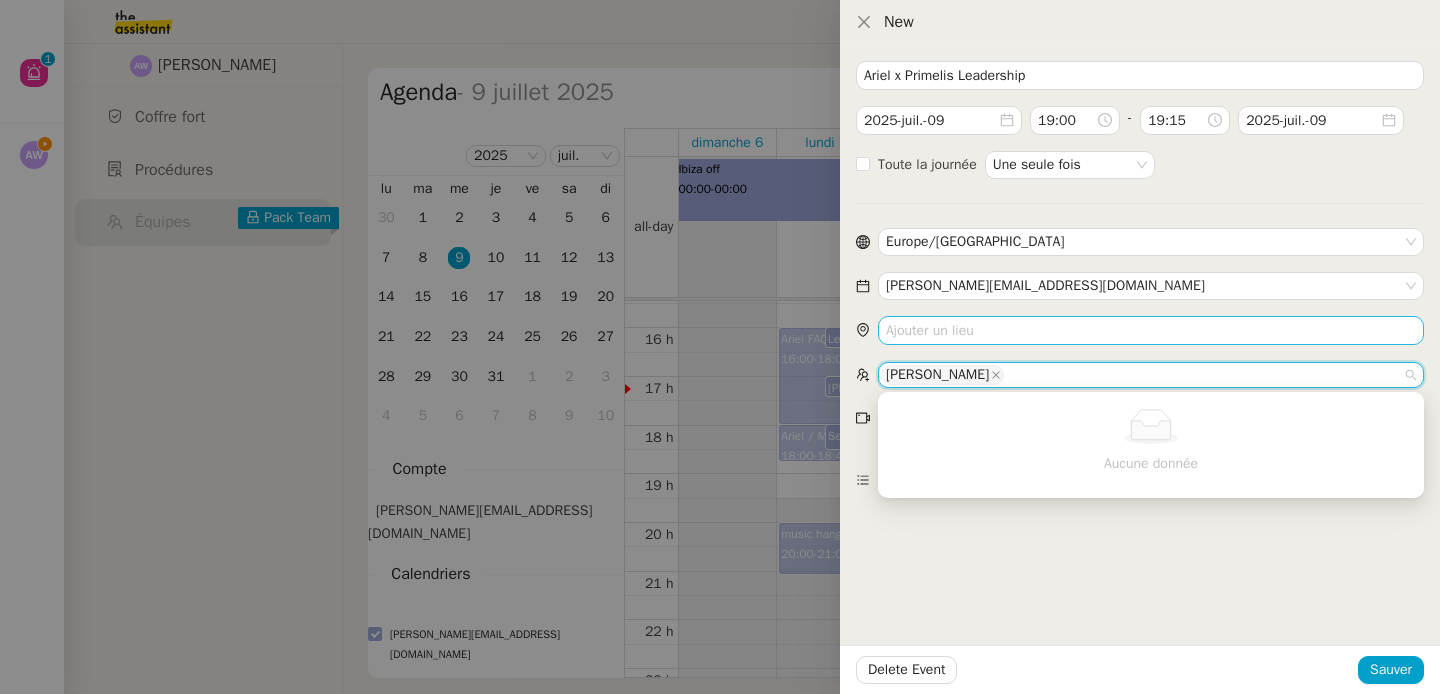 paste on "[EMAIL_ADDRESS][DOMAIN_NAME]" 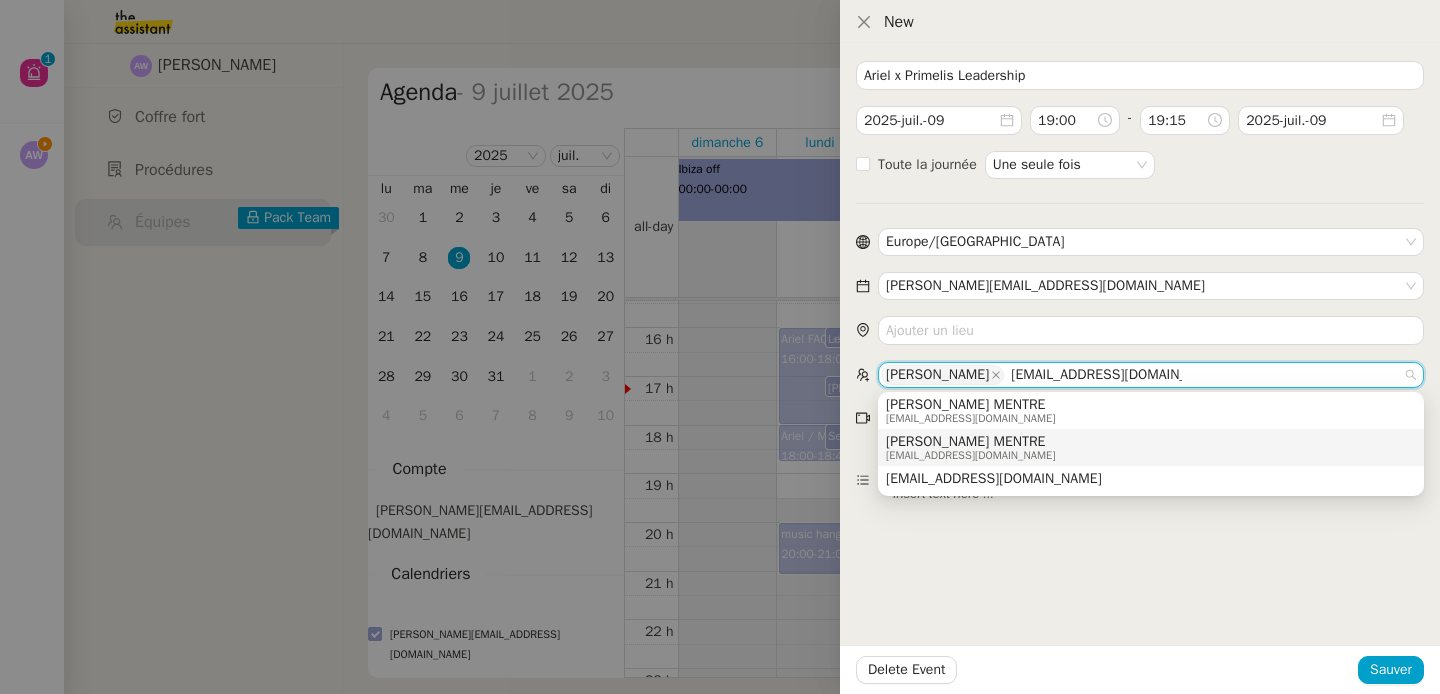 scroll, scrollTop: 6, scrollLeft: 0, axis: vertical 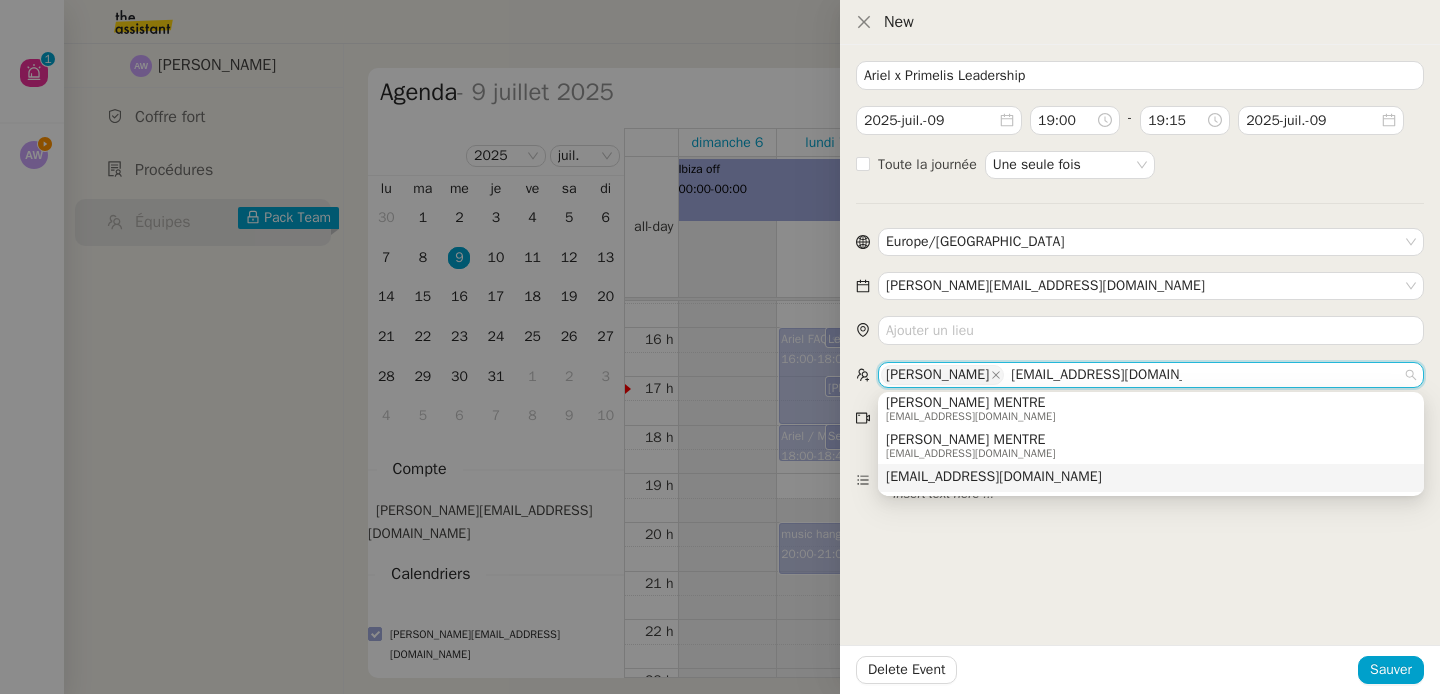 type on "[EMAIL_ADDRESS][DOMAIN_NAME]" 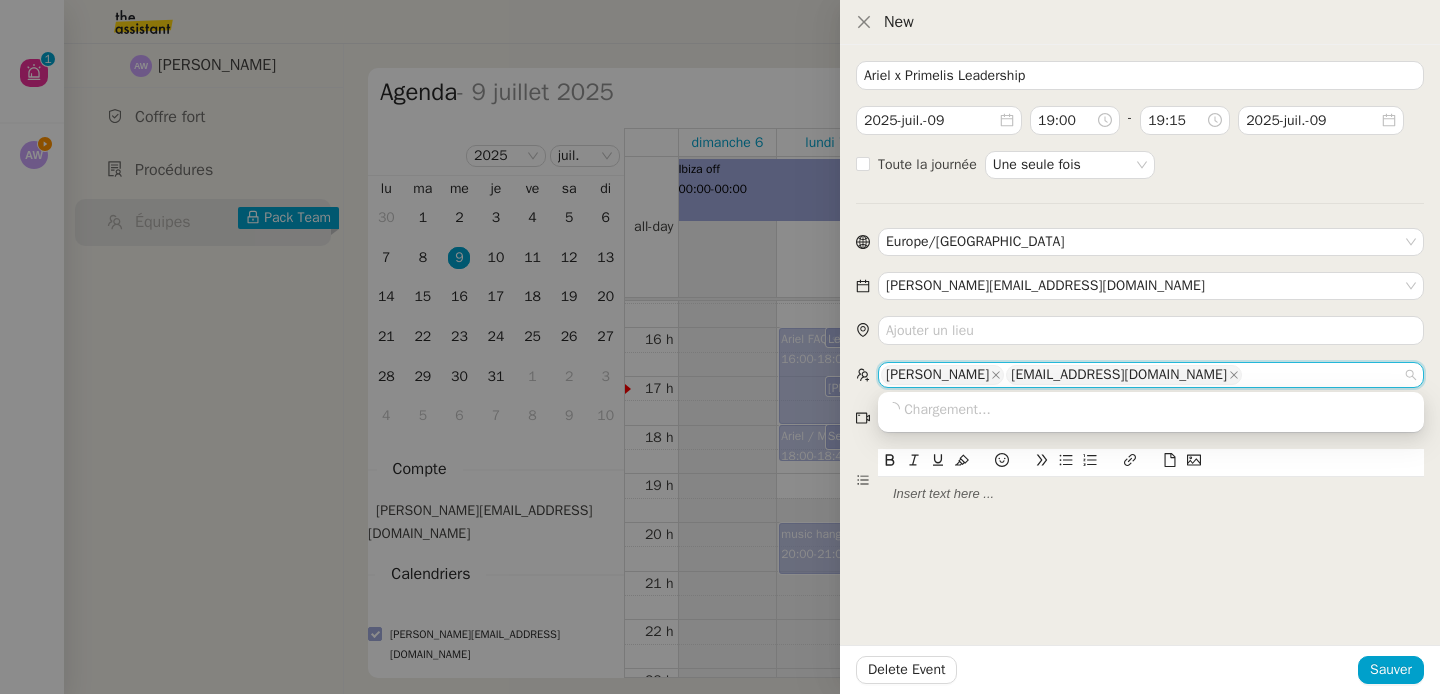 scroll, scrollTop: 0, scrollLeft: 0, axis: both 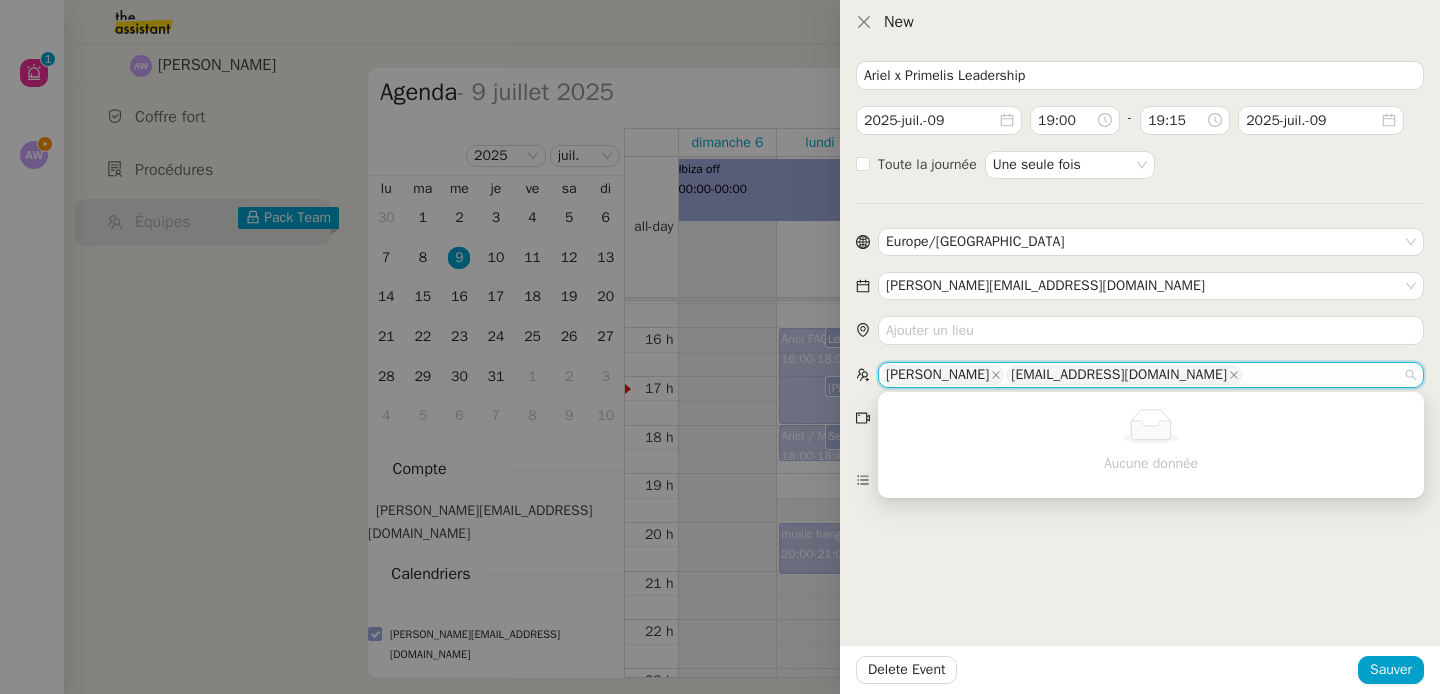 click on "[PERSON_NAME] Primelis Leadership 2025-juil.-09 19:00 - 19:15 2025-juil.-09 Toute la journée Une seule fois Europe/Paris [EMAIL_ADDRESS][DOMAIN_NAME] Maxime Toubia [EMAIL_ADDRESS][DOMAIN_NAME]   Pas de visioconférence         Delete Event Sauver" at bounding box center [1140, 369] 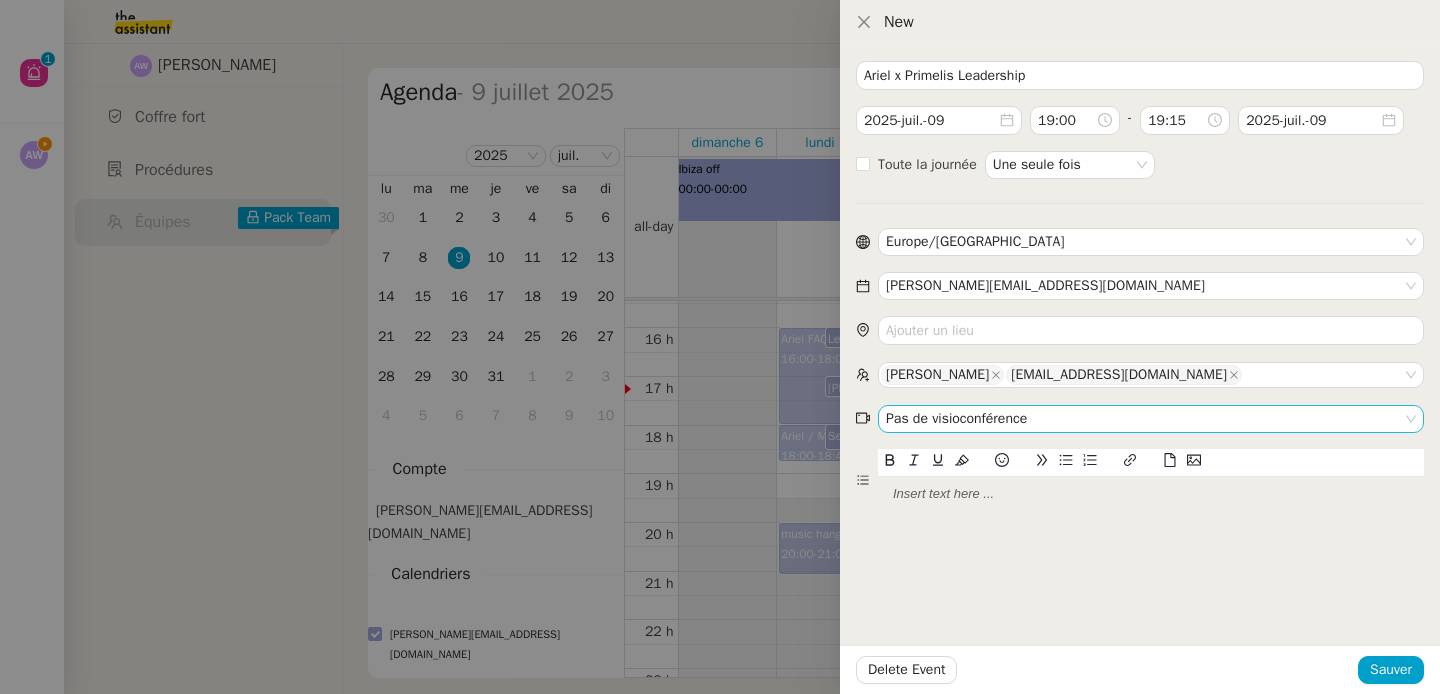 click on "Pas de visioconférence" 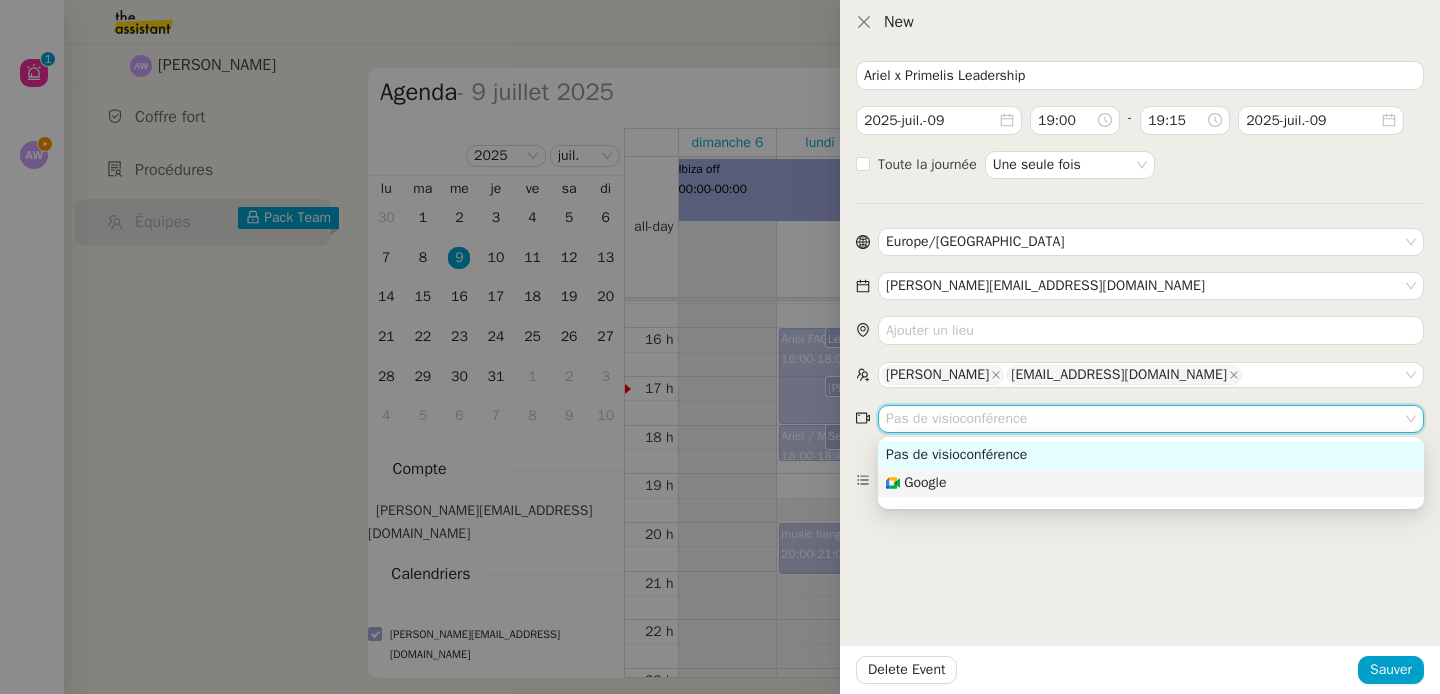 click on "Google" at bounding box center (1151, 483) 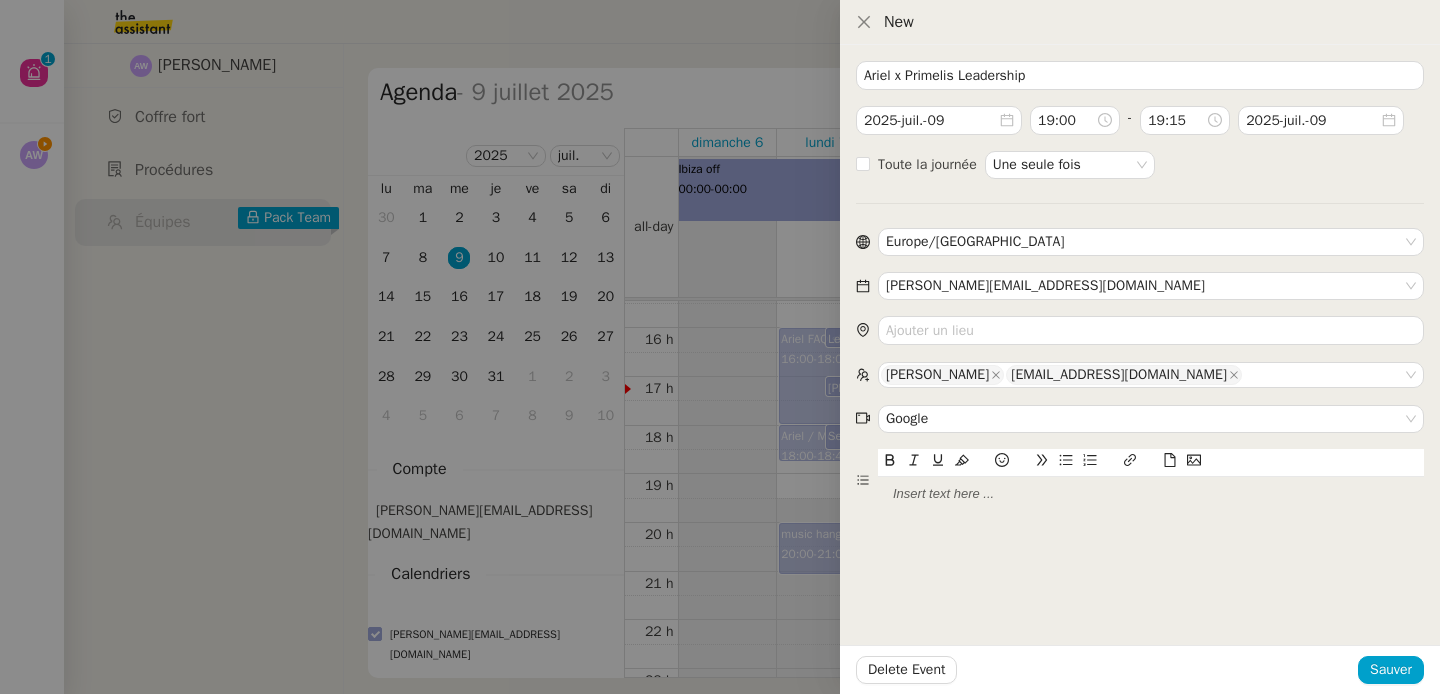 click 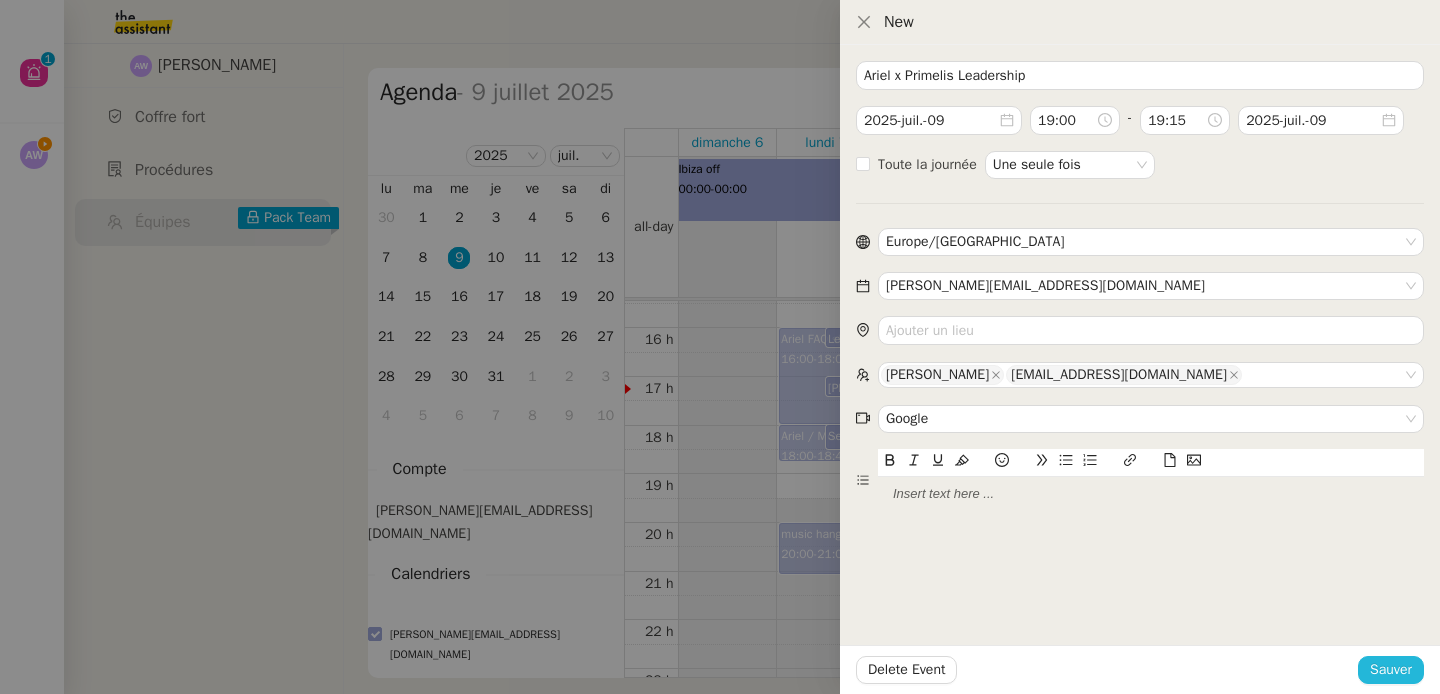 click on "Sauver" at bounding box center [1391, 669] 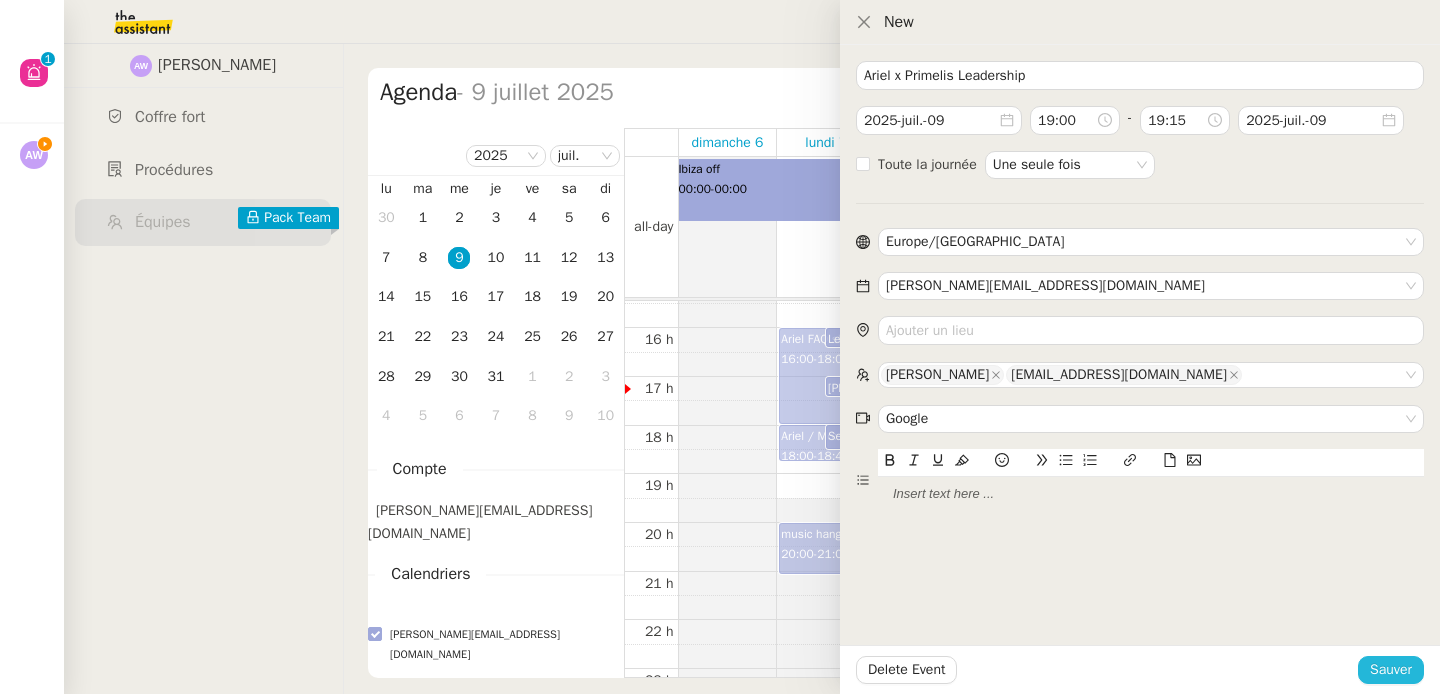 type 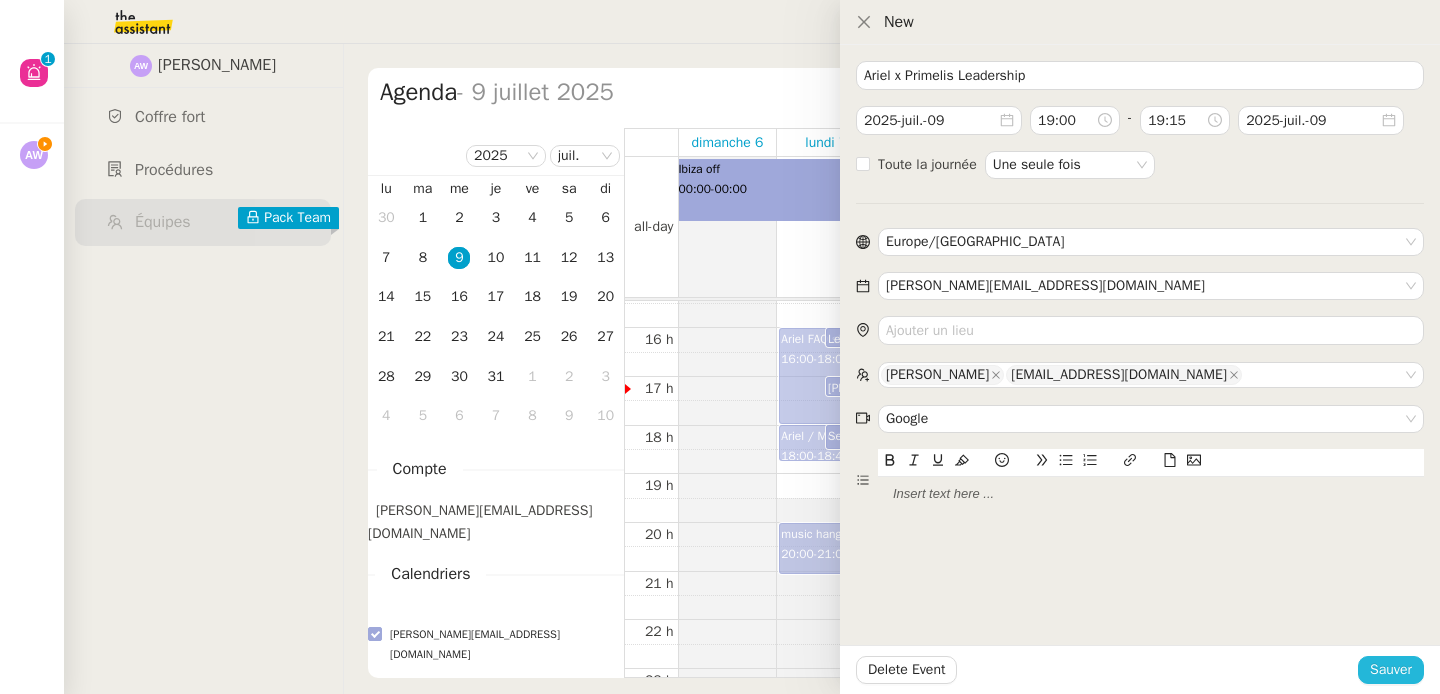 type 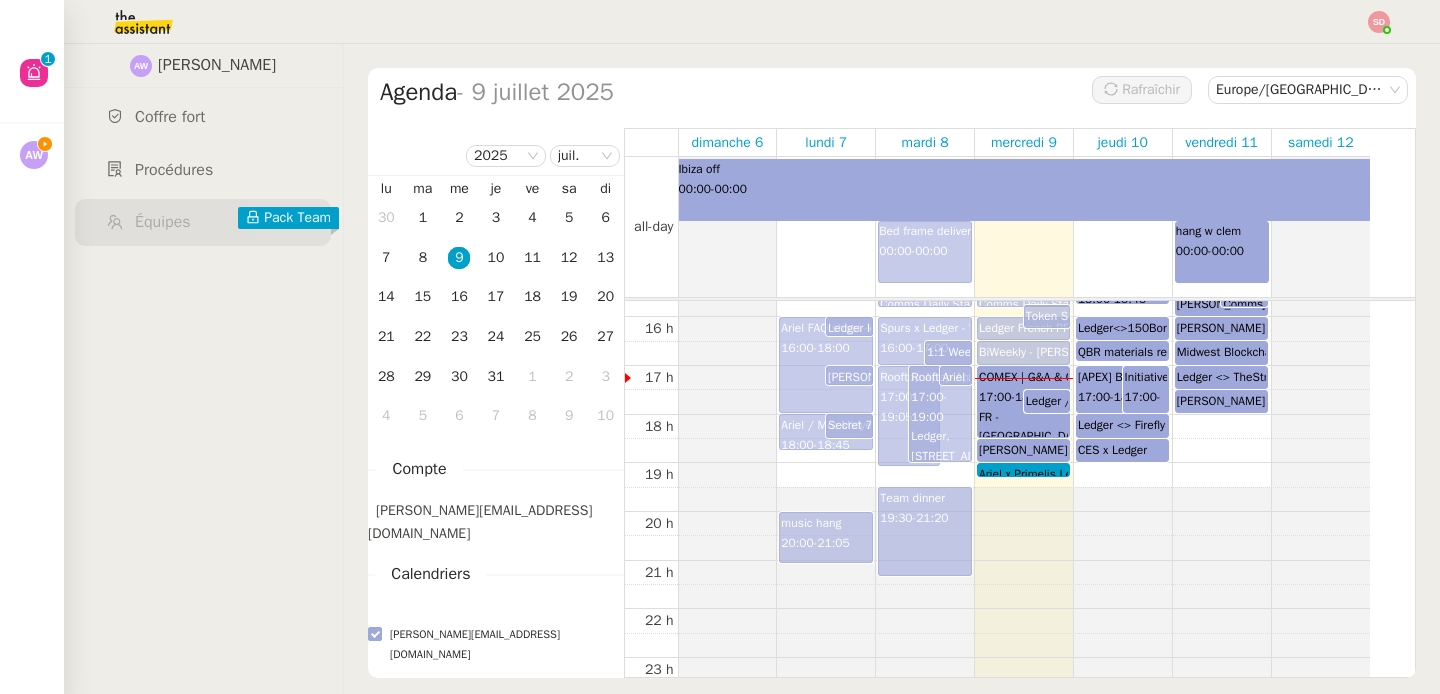 scroll, scrollTop: 791, scrollLeft: 0, axis: vertical 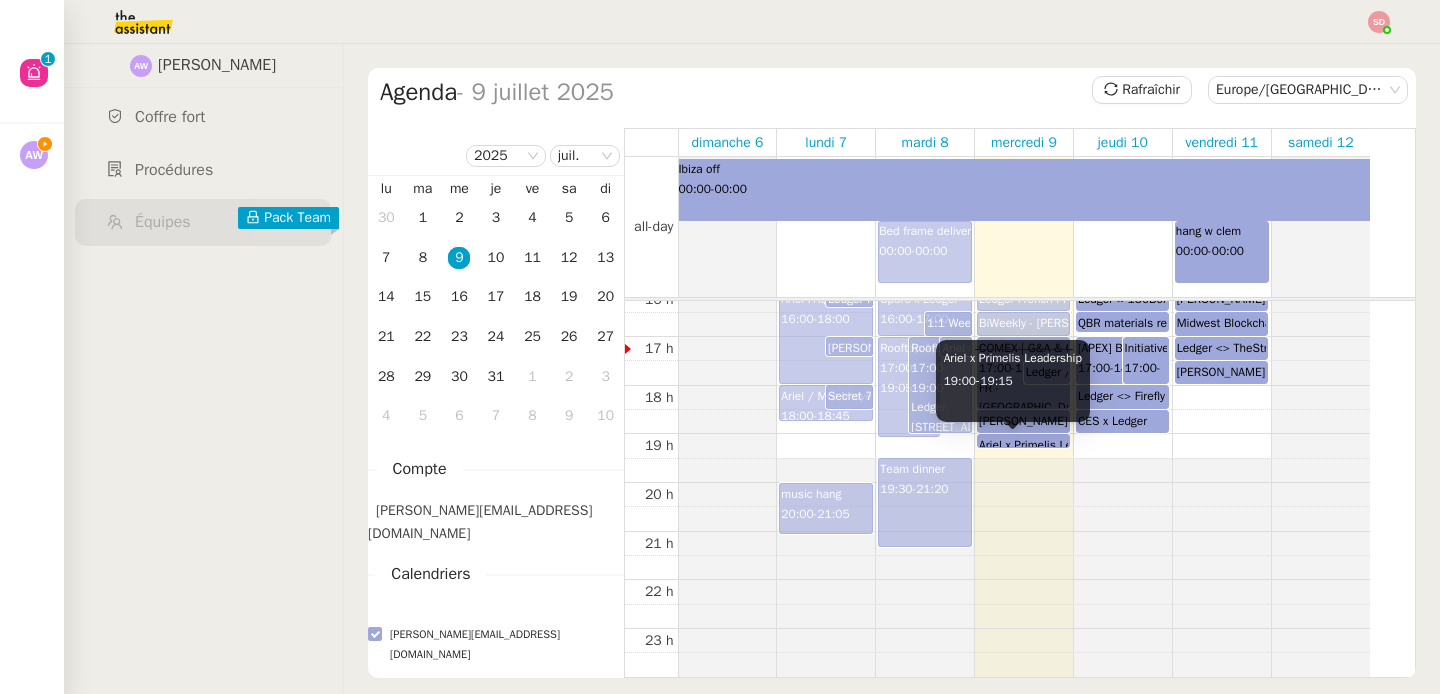 click on "Ariel x Primelis Leadership" 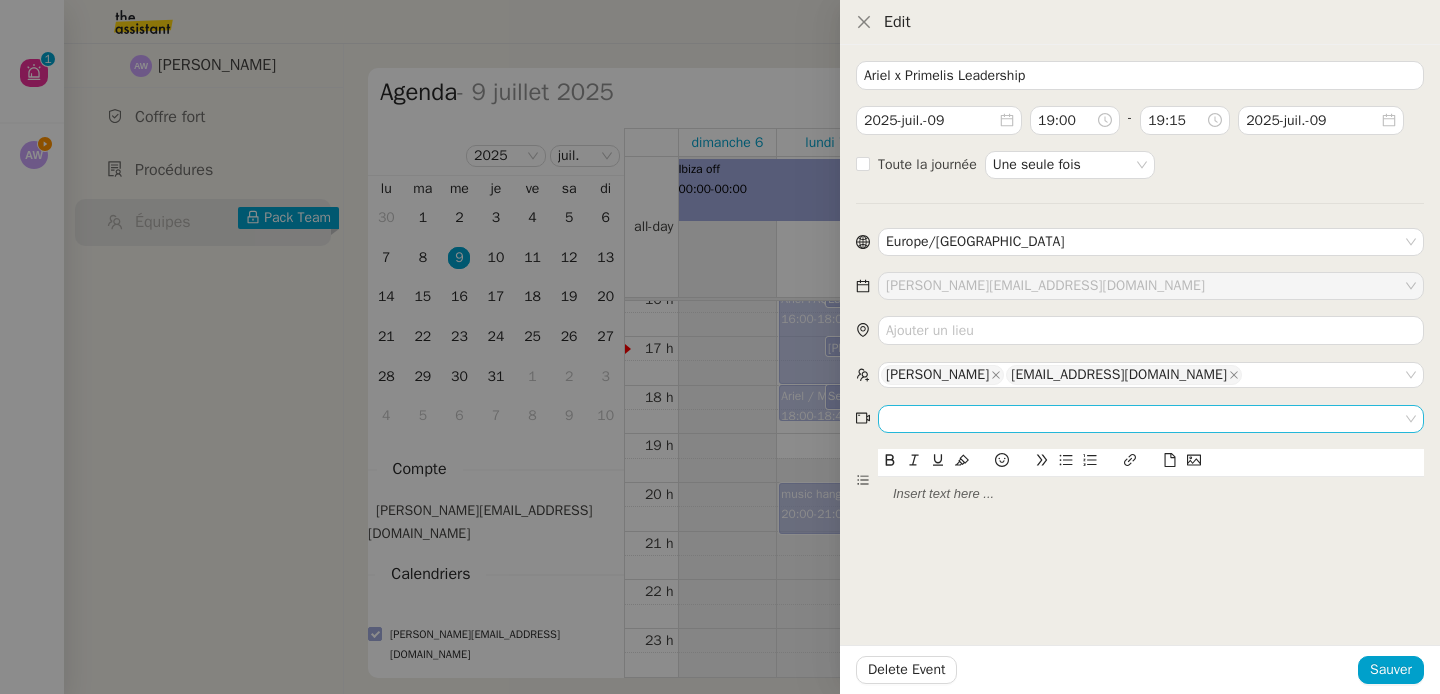 click 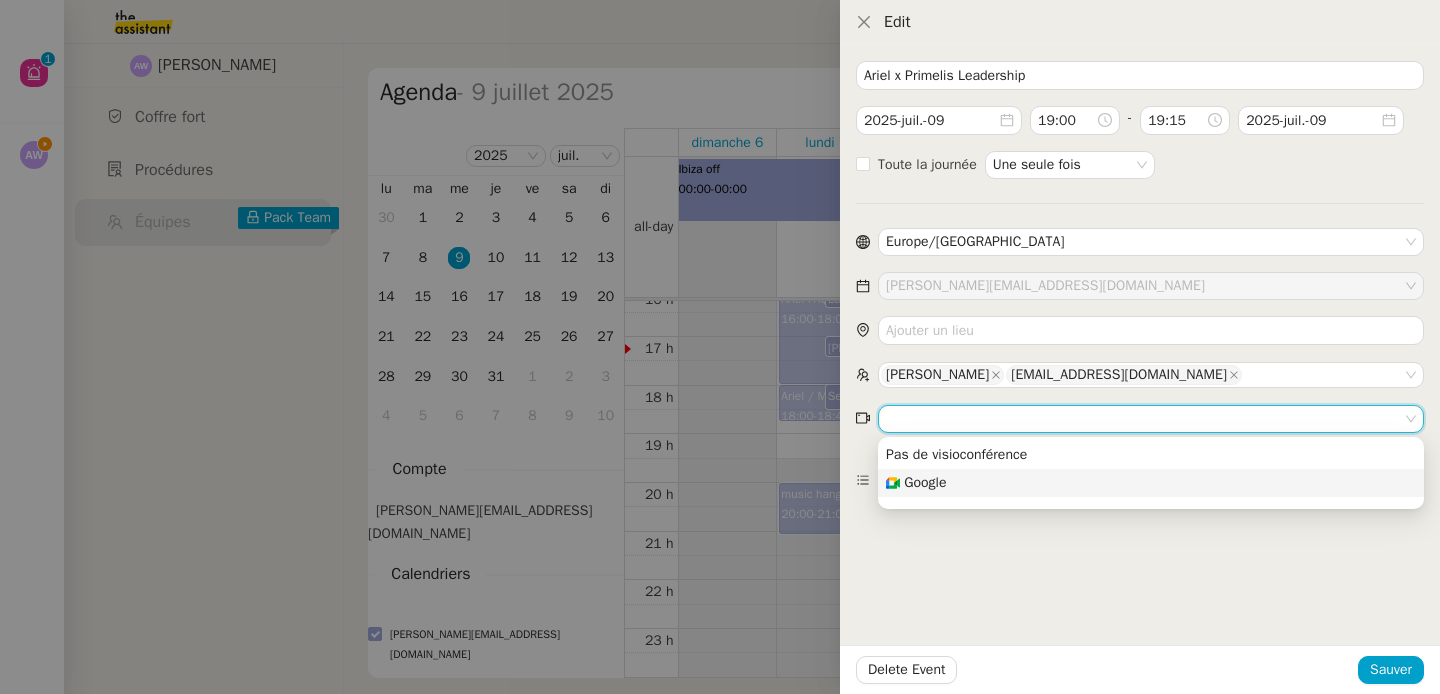 click on "Google" at bounding box center (1151, 483) 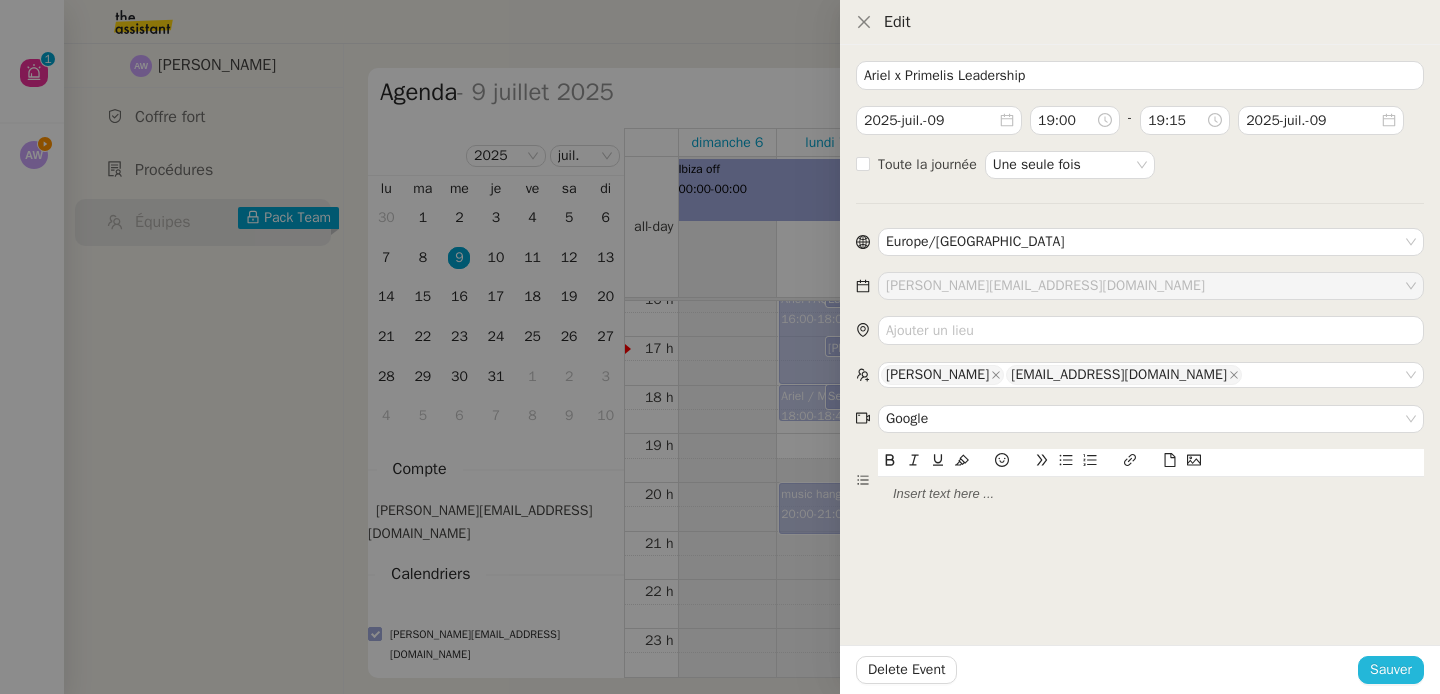 click on "Sauver" at bounding box center (1391, 669) 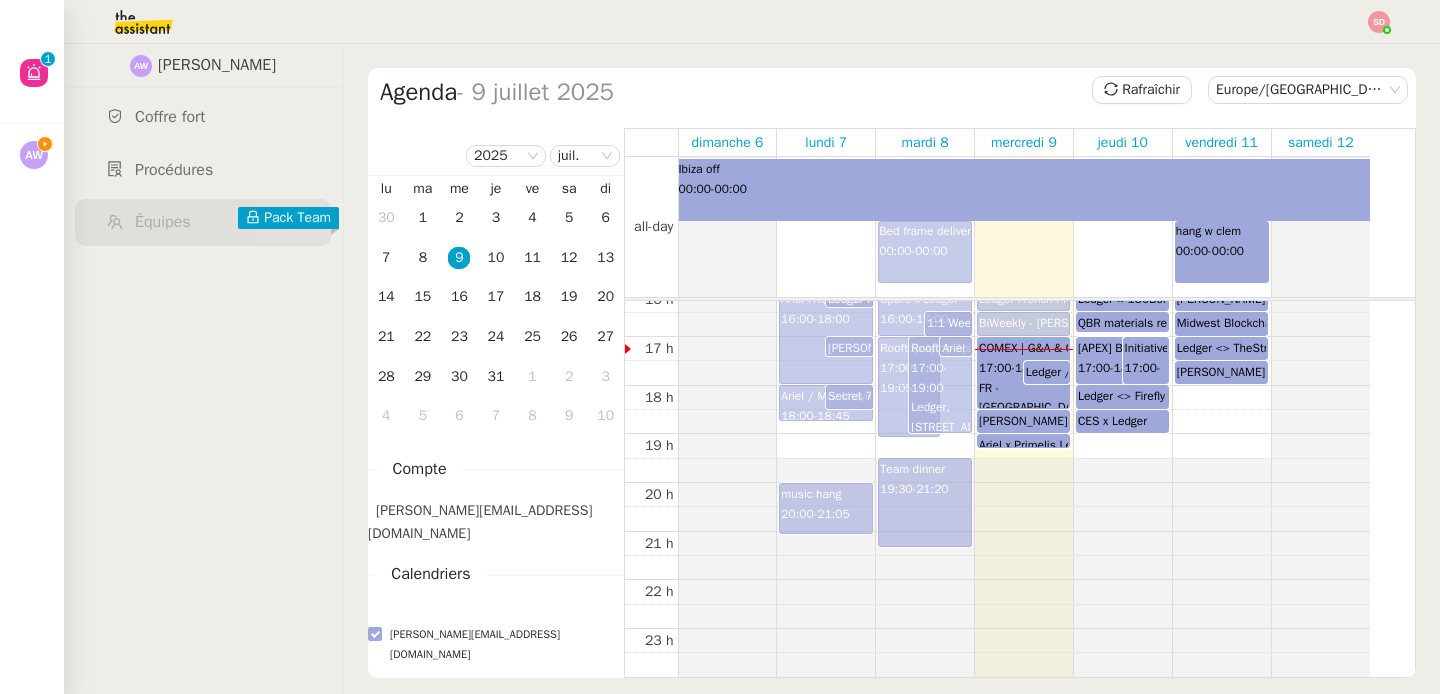 click on "[PERSON_NAME] Primelis Leadership 2025-juil.-09 19:00 - 19:15 2025-juil.-09 Toute la journée  Sélectionner   Agenda     Ajouter des invités" at bounding box center [1740, 369] 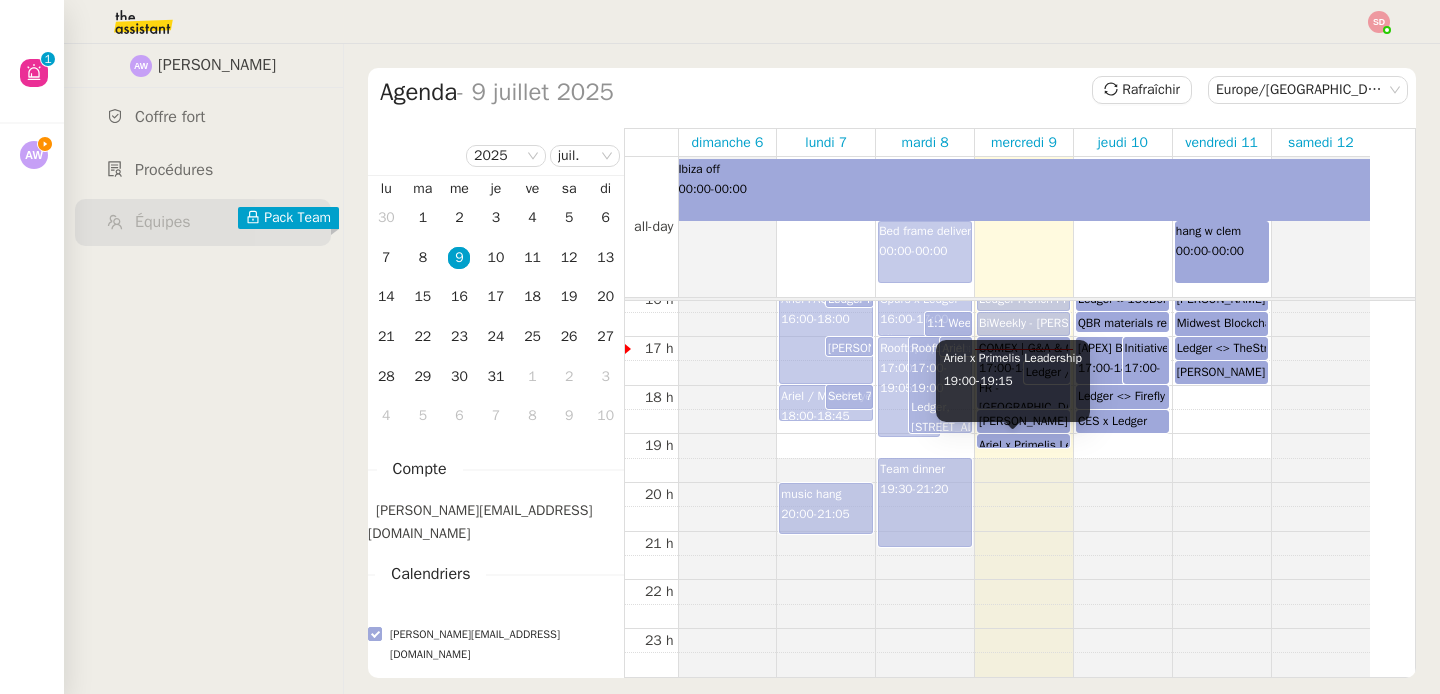 click on "Ariel x Primelis Leadership" 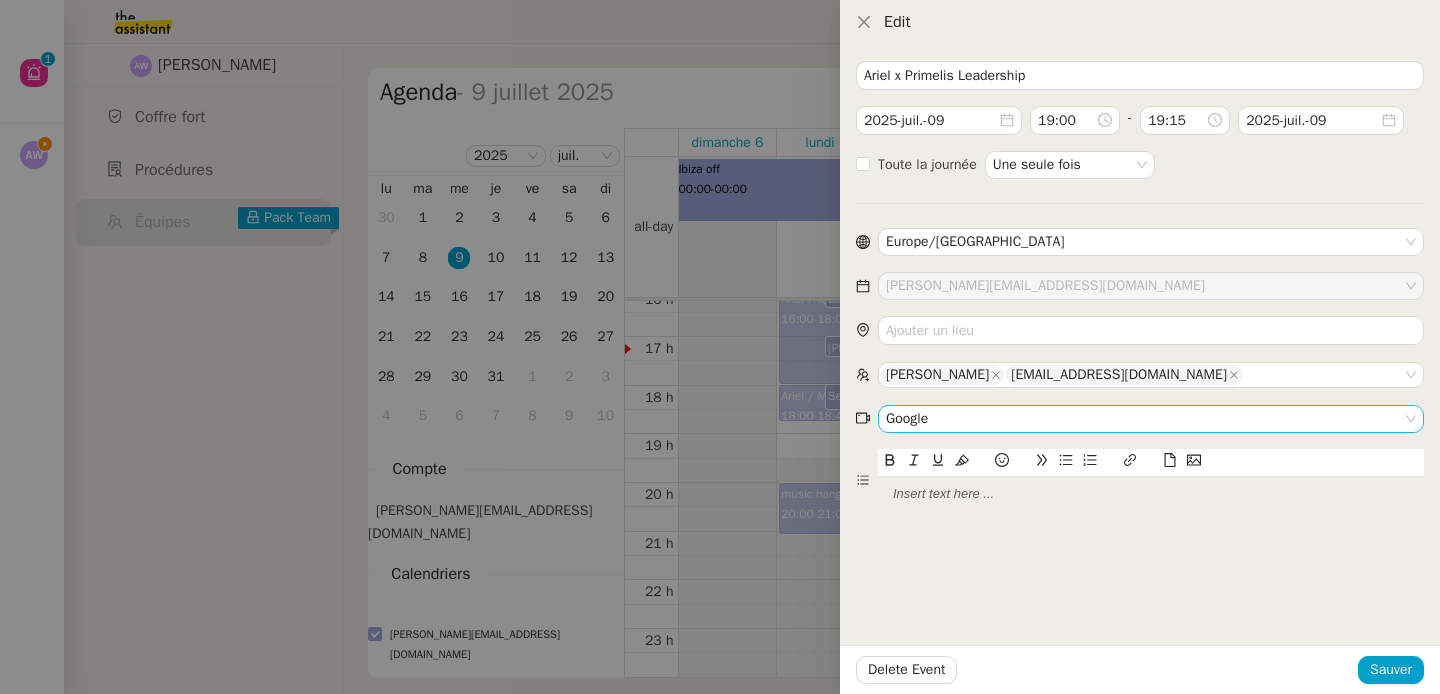 click on "Google" 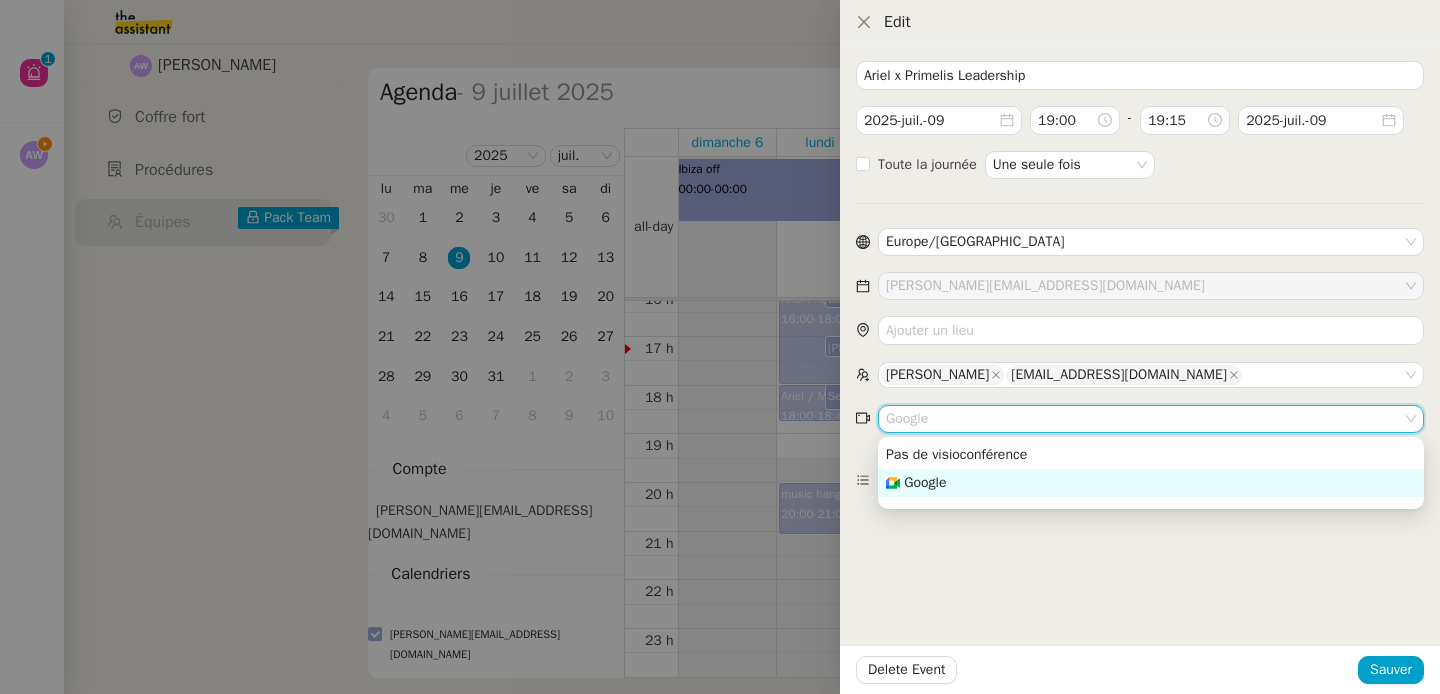click on "Google" at bounding box center (925, 483) 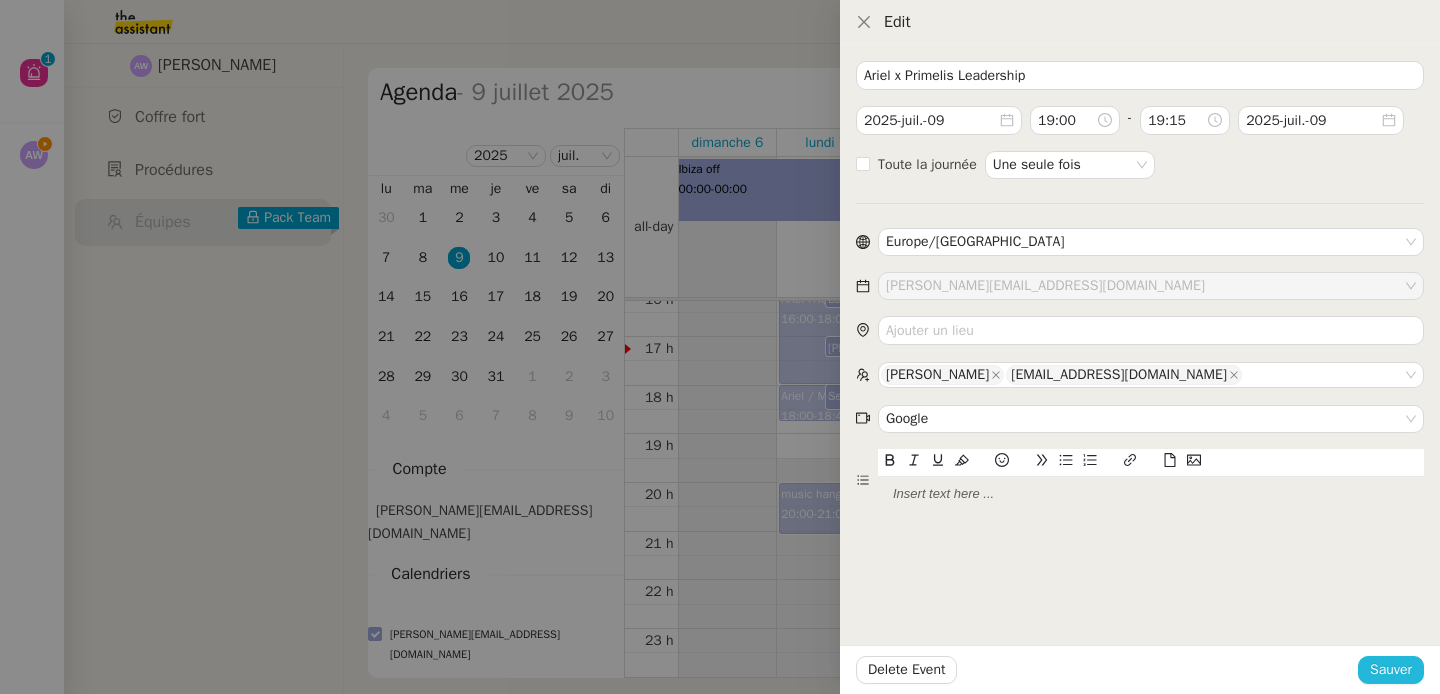 drag, startPoint x: 1399, startPoint y: 660, endPoint x: 1392, endPoint y: 670, distance: 12.206555 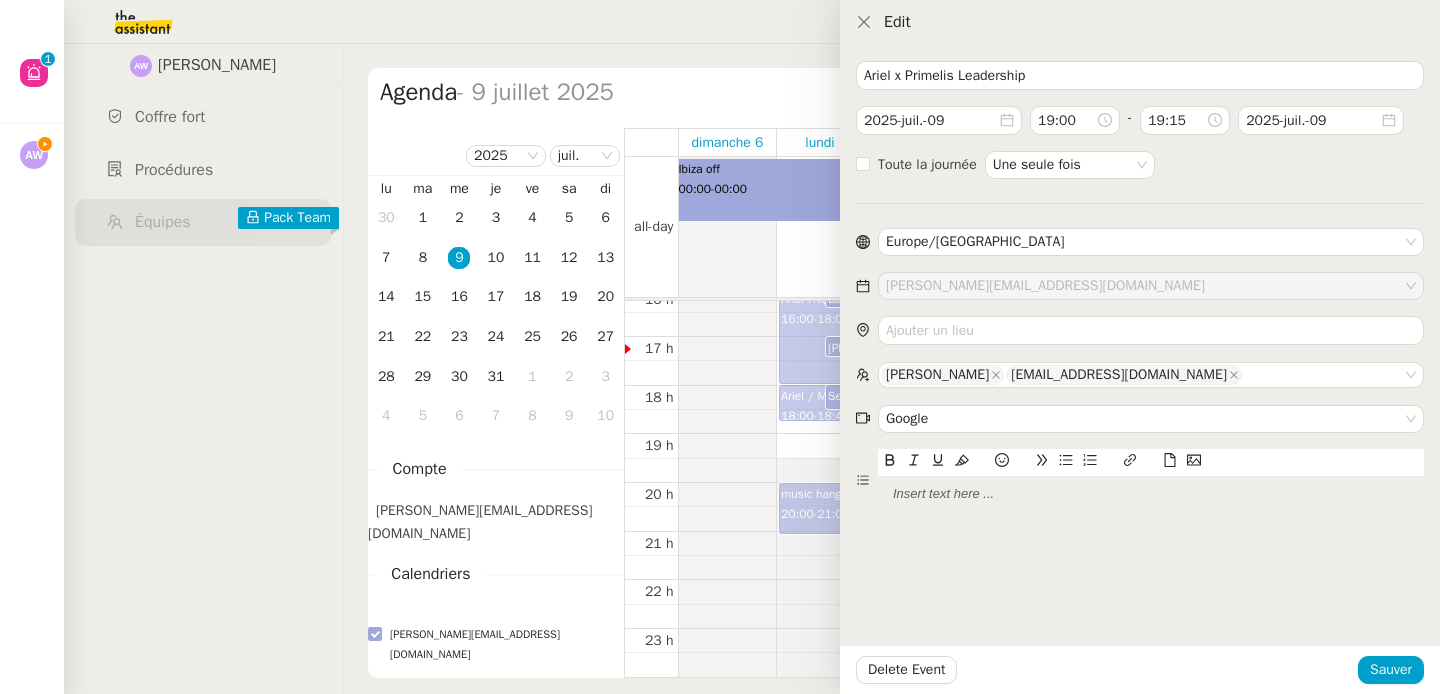 type 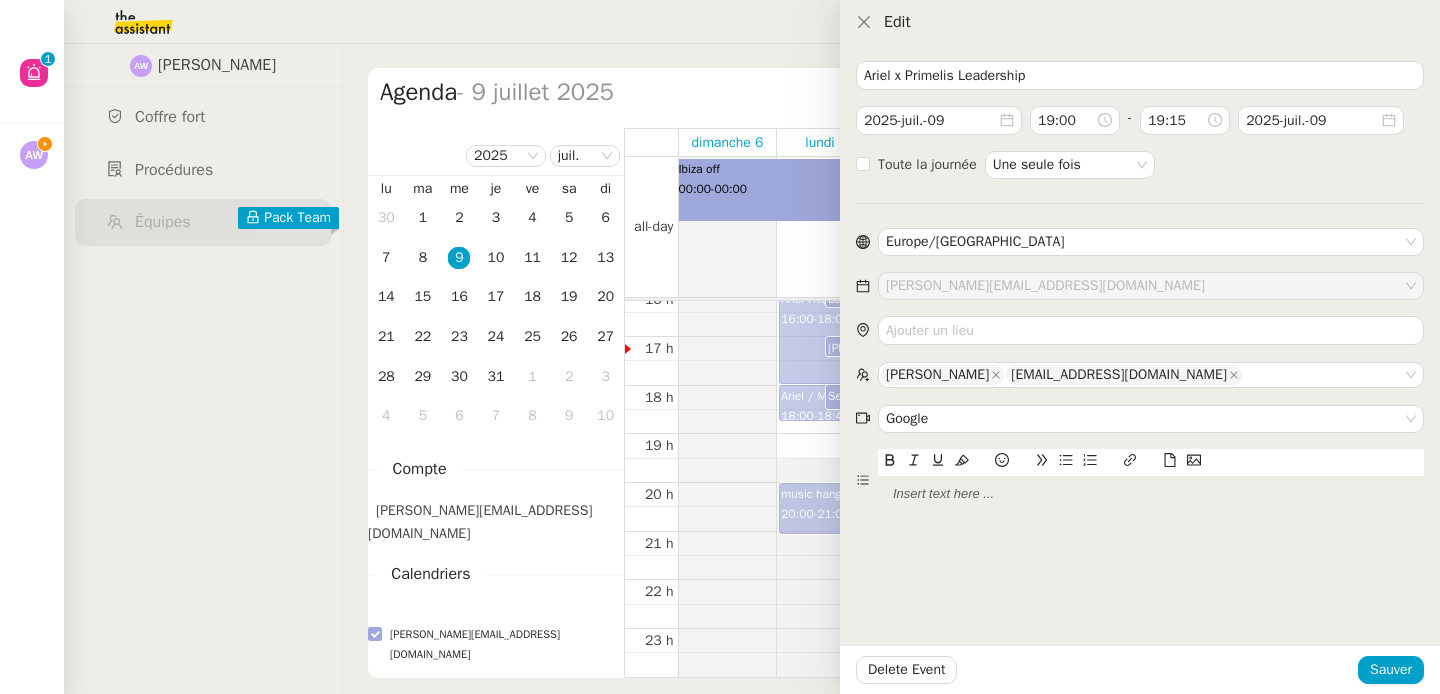 type 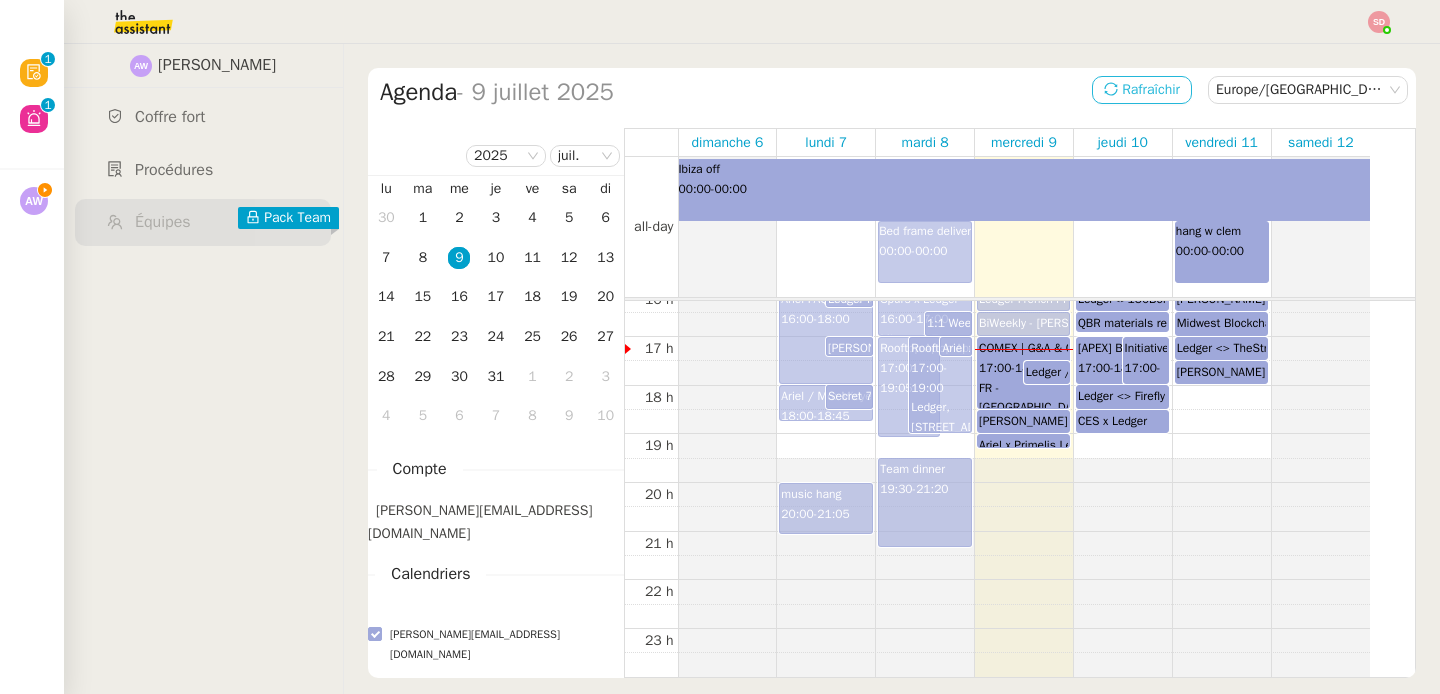 click on "Rafraîchir" 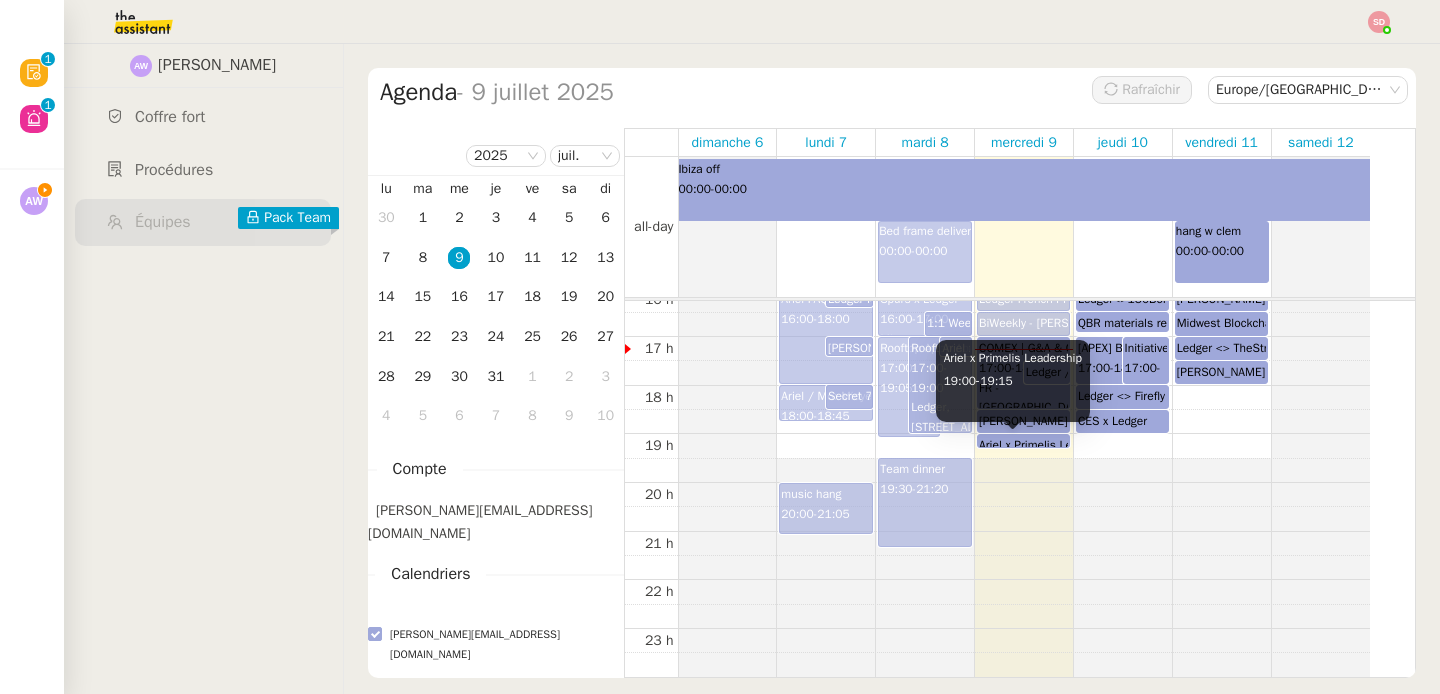 click on "Ariel x Primelis Leadership" 